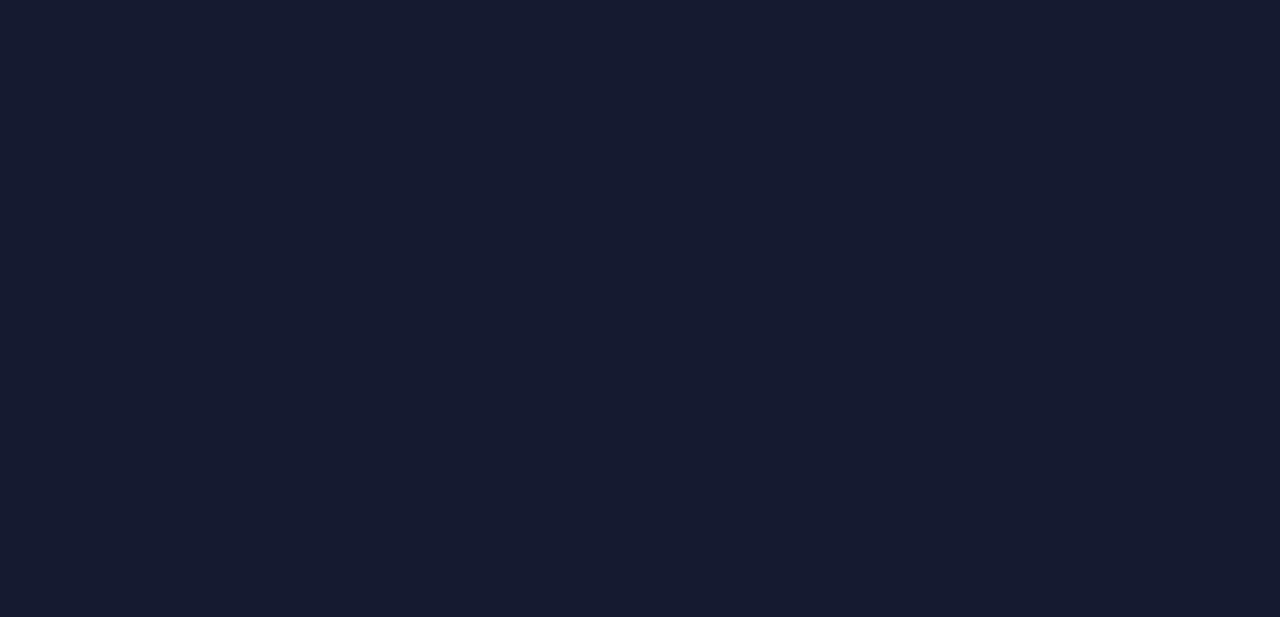 scroll, scrollTop: 0, scrollLeft: 0, axis: both 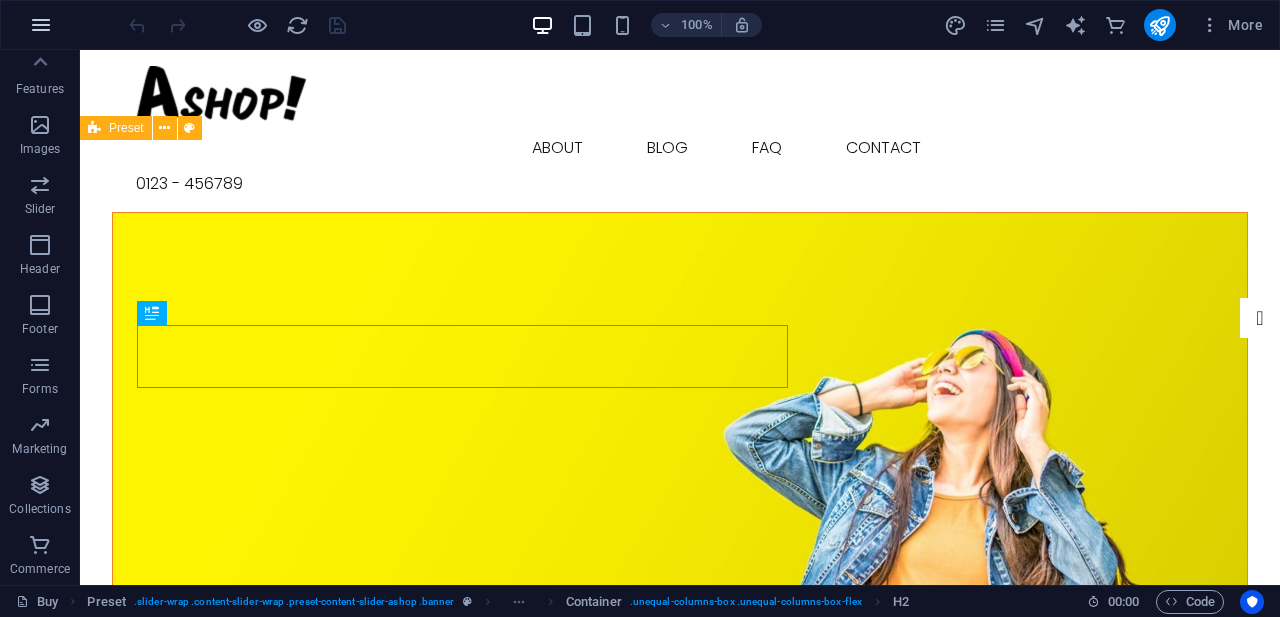 click at bounding box center [41, 25] 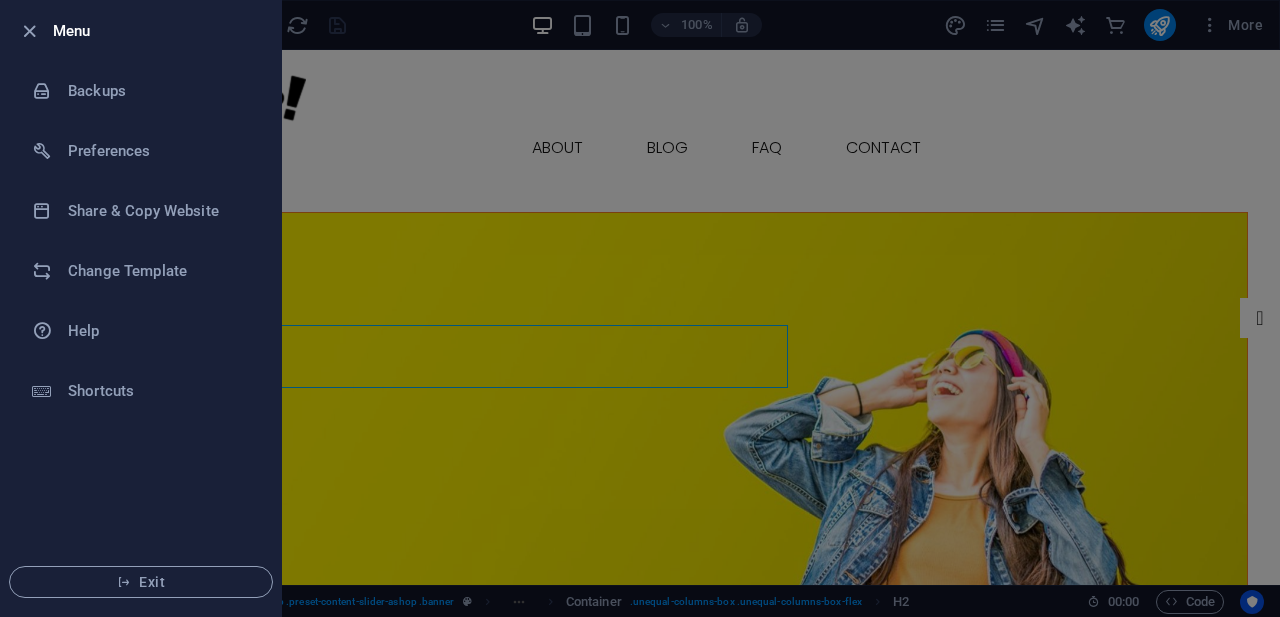 click on "Menu" at bounding box center [141, 31] 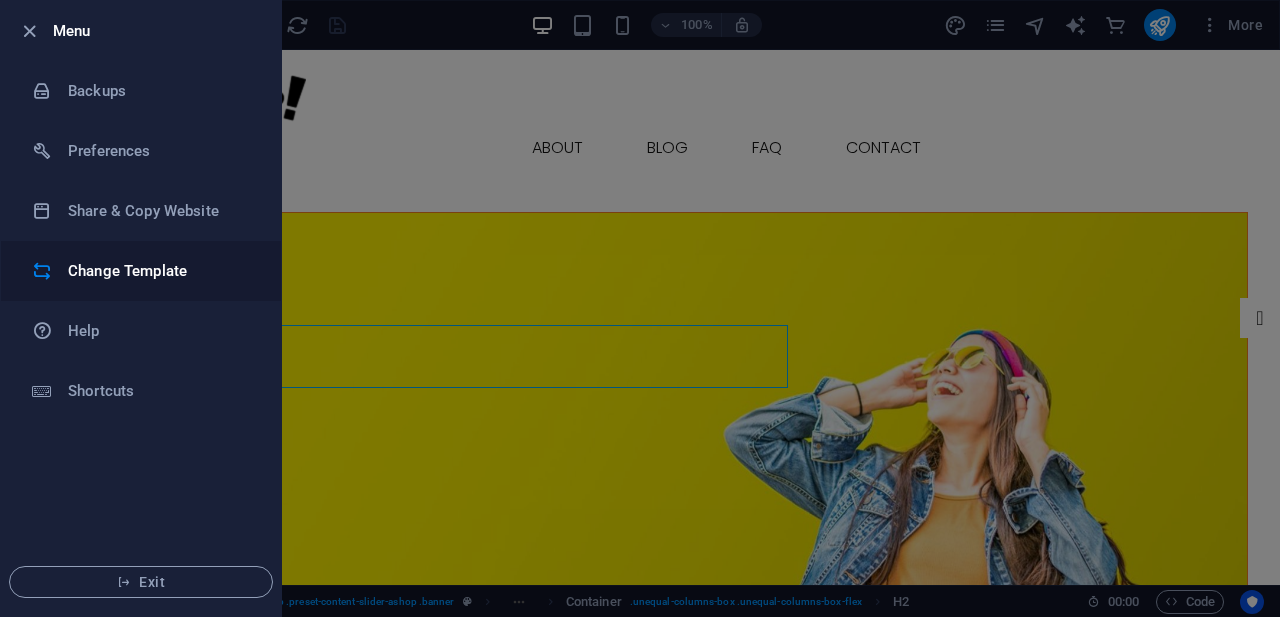click on "Change Template" at bounding box center [160, 271] 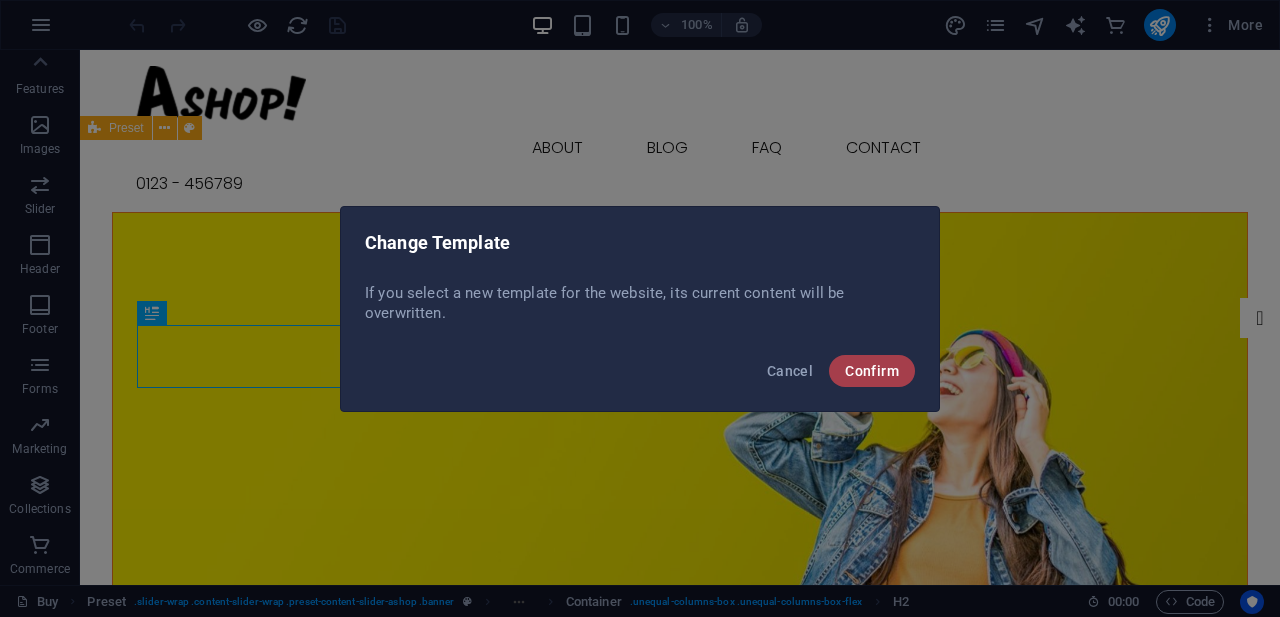 click on "Confirm" at bounding box center [872, 371] 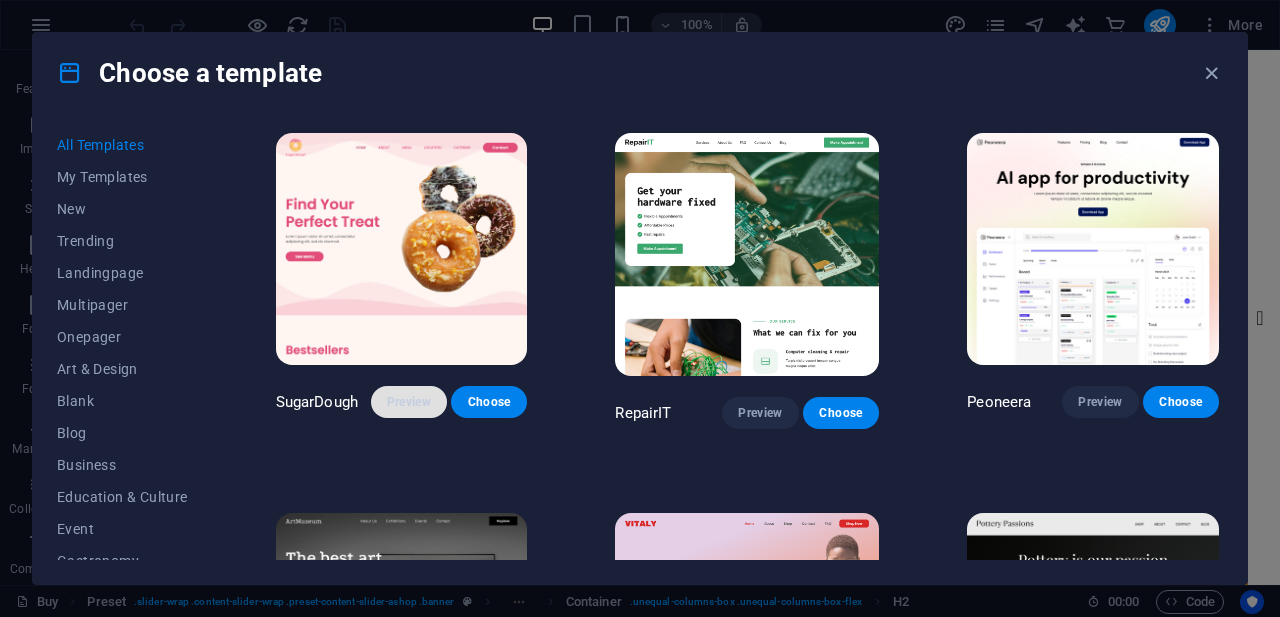 click on "Preview" at bounding box center [409, 402] 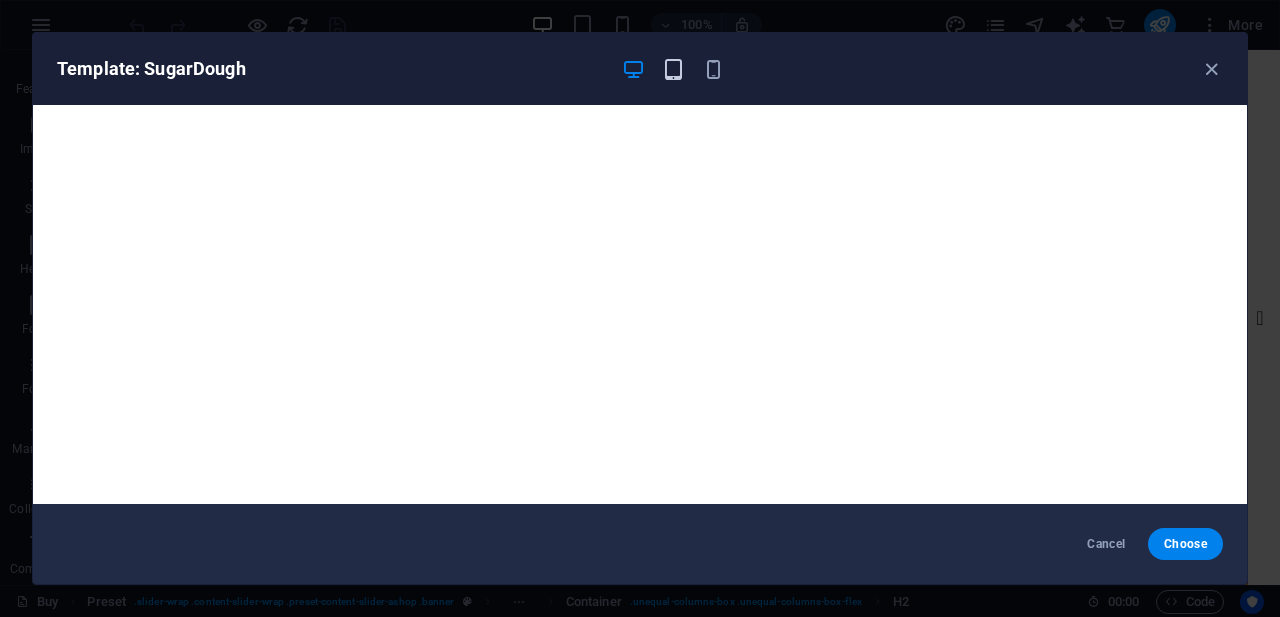 click at bounding box center (673, 69) 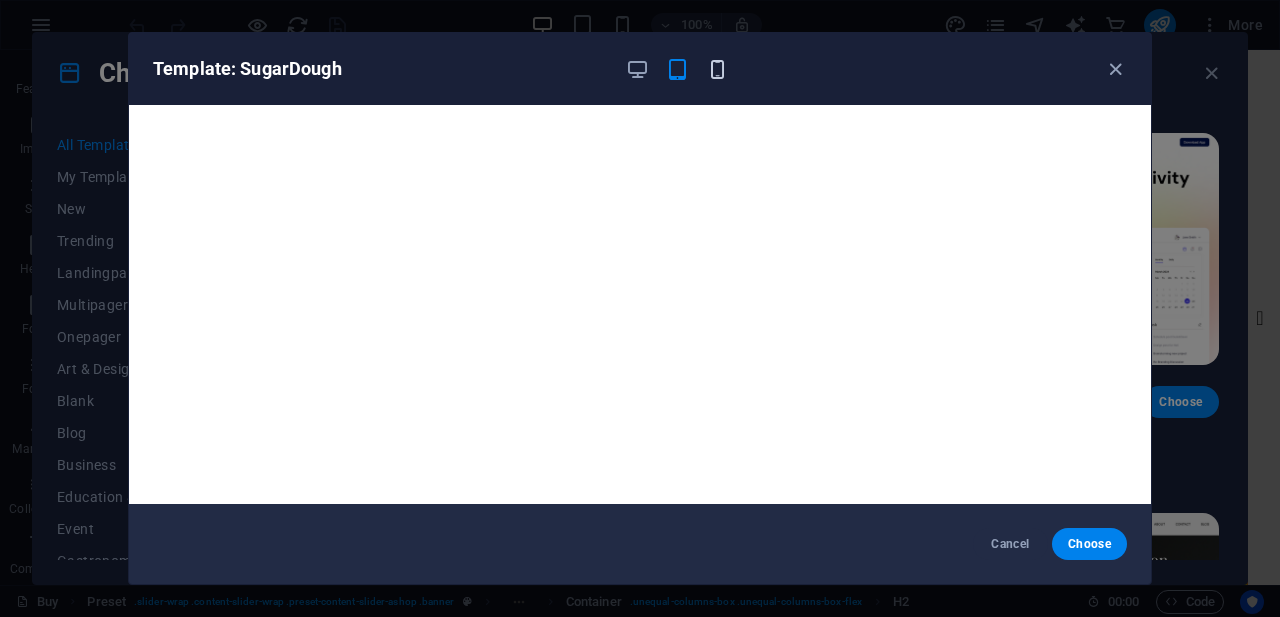 click at bounding box center [717, 69] 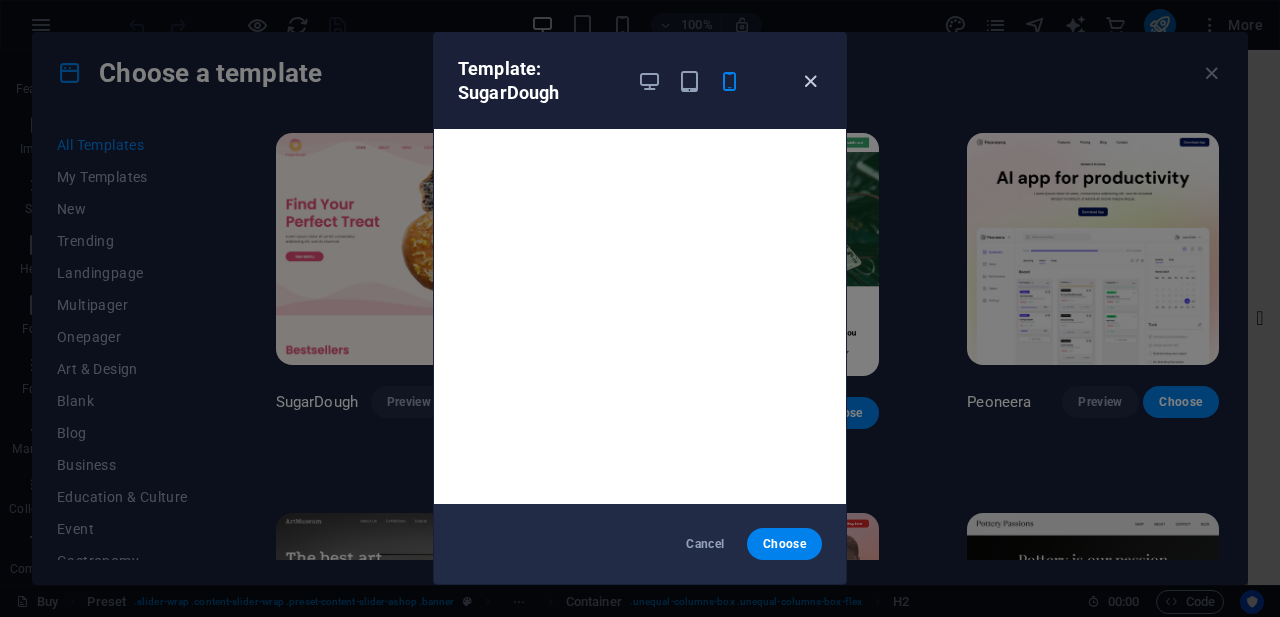 click at bounding box center [810, 81] 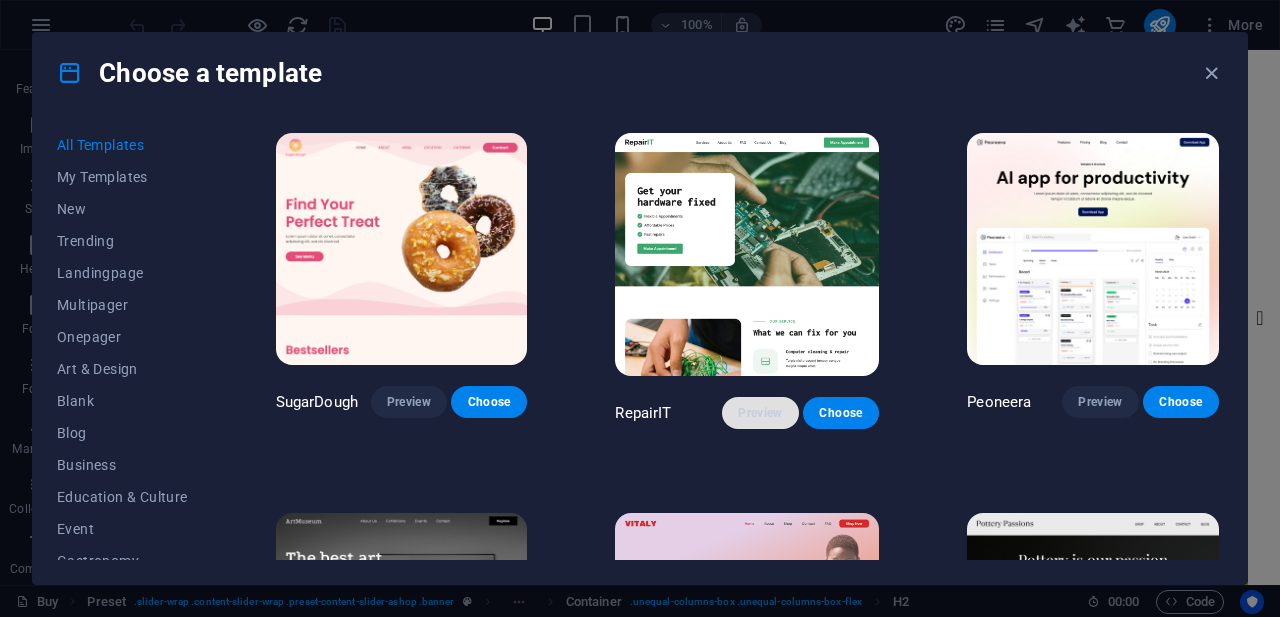 click on "Preview" at bounding box center (760, 413) 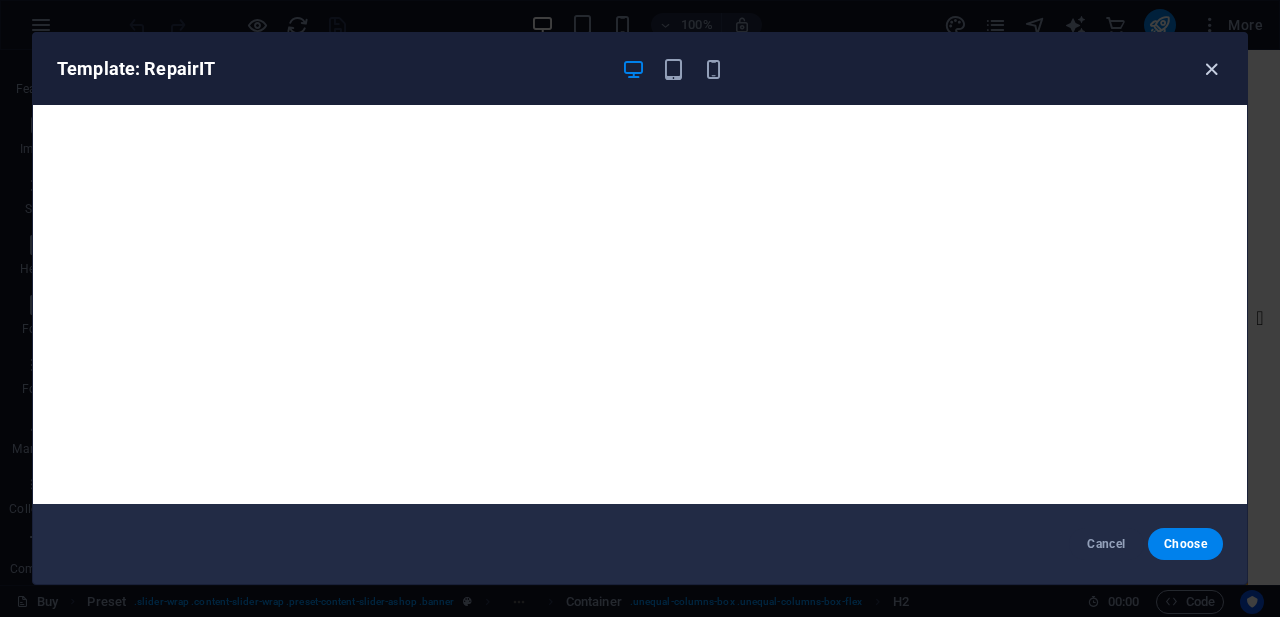 click at bounding box center (1211, 69) 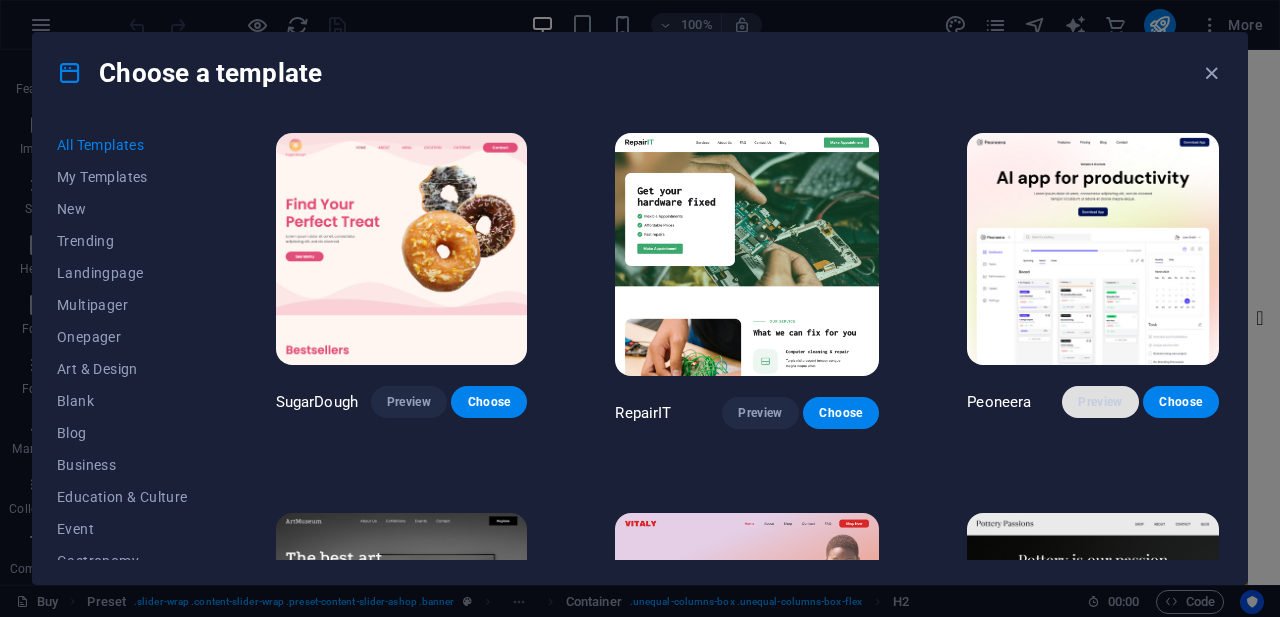 click on "Preview" at bounding box center (1100, 402) 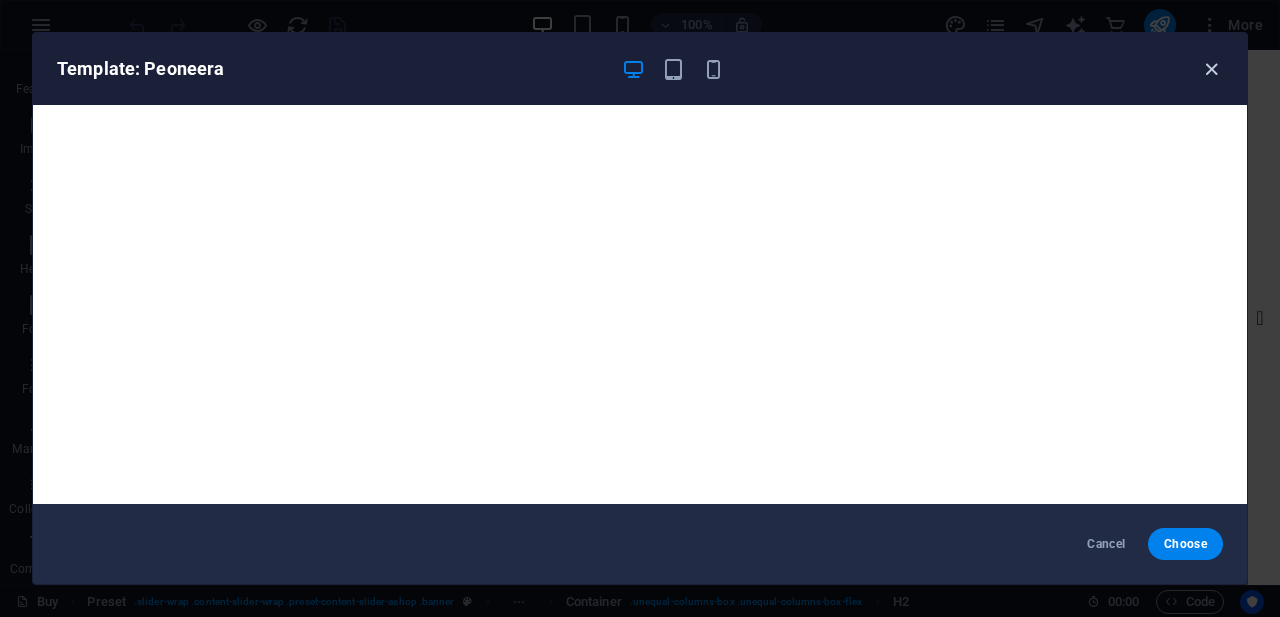 click at bounding box center [1211, 69] 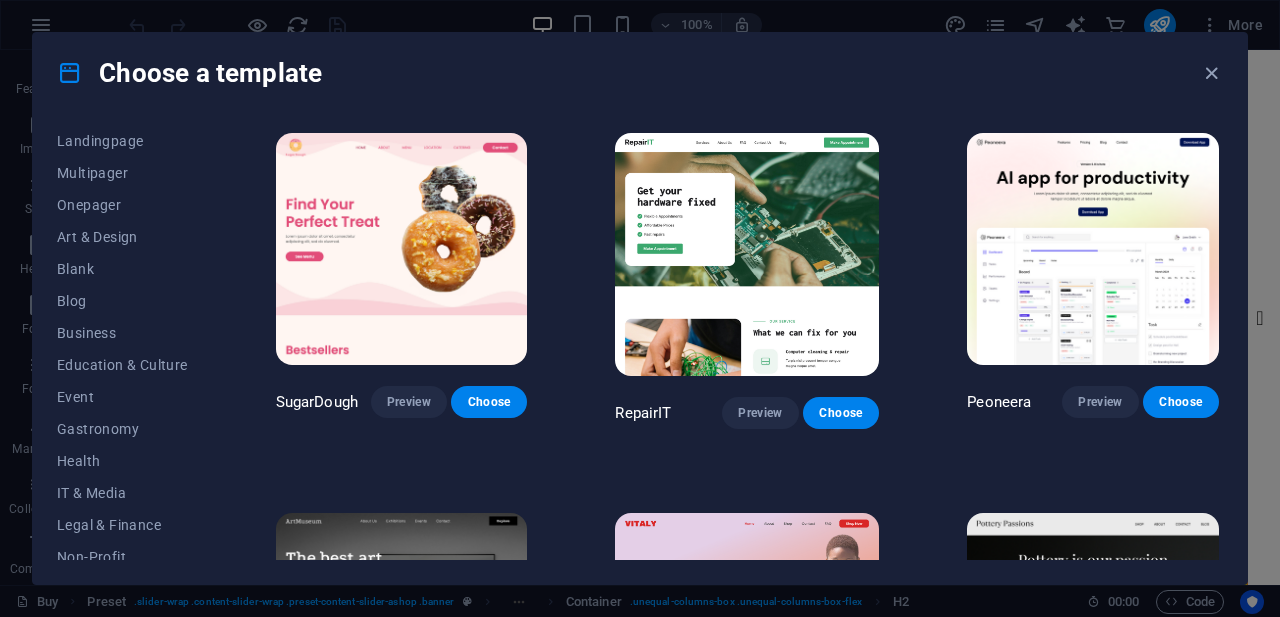 scroll, scrollTop: 0, scrollLeft: 0, axis: both 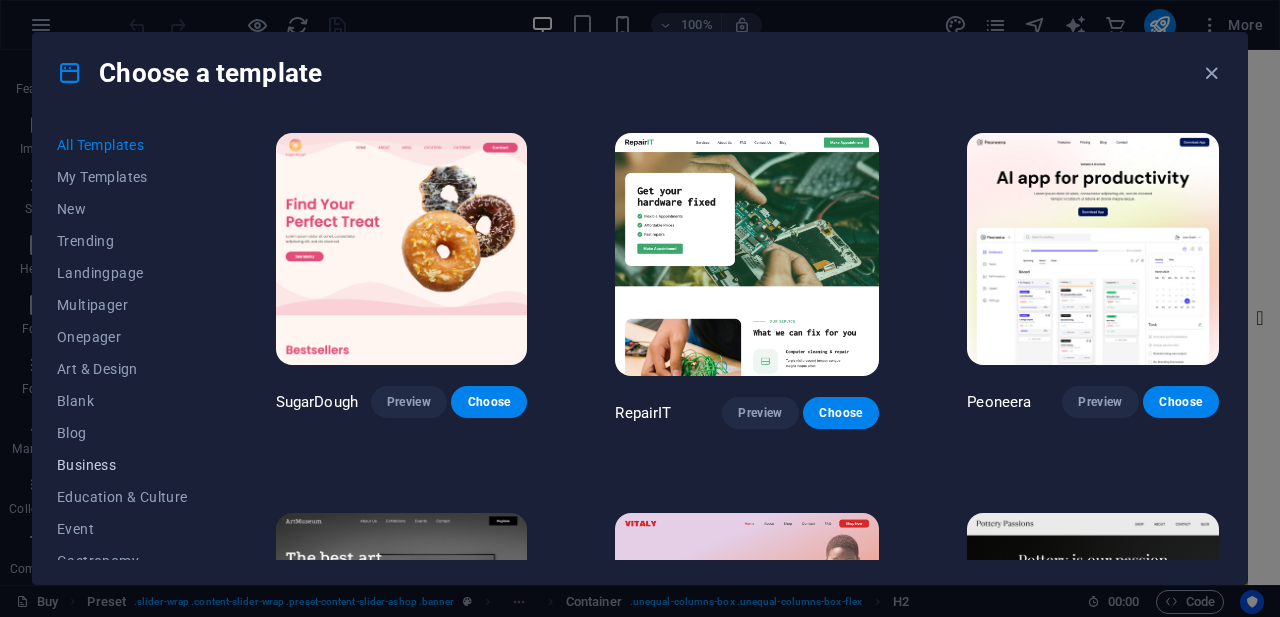 click on "Business" at bounding box center [122, 465] 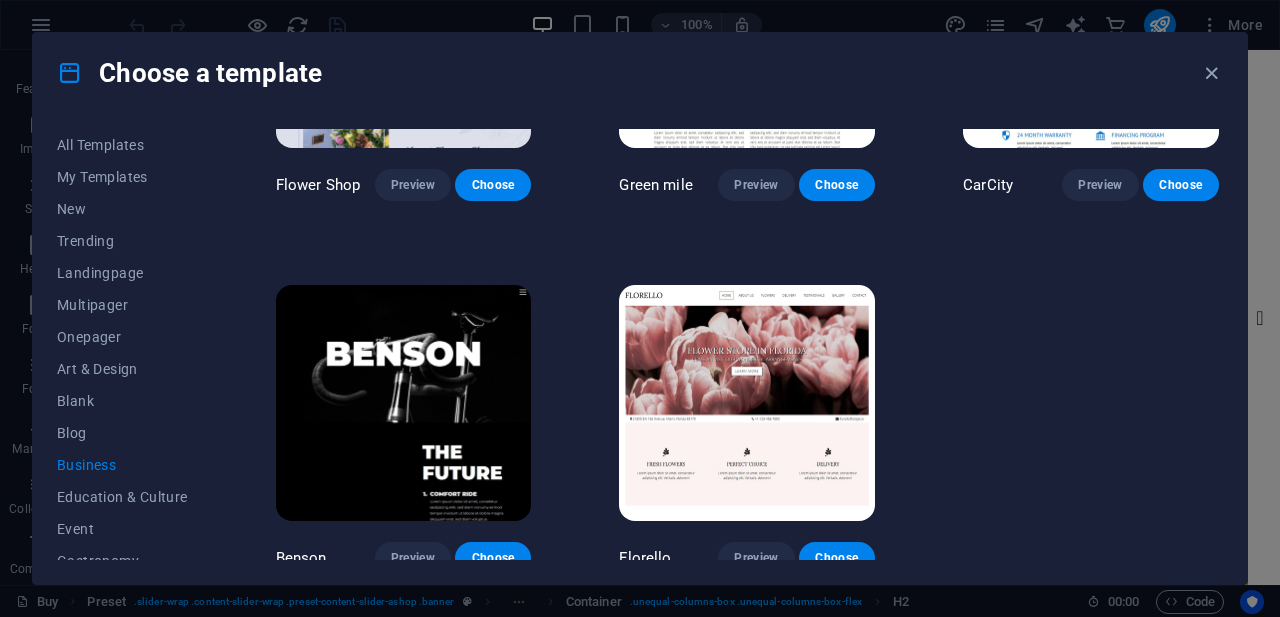scroll, scrollTop: 603, scrollLeft: 0, axis: vertical 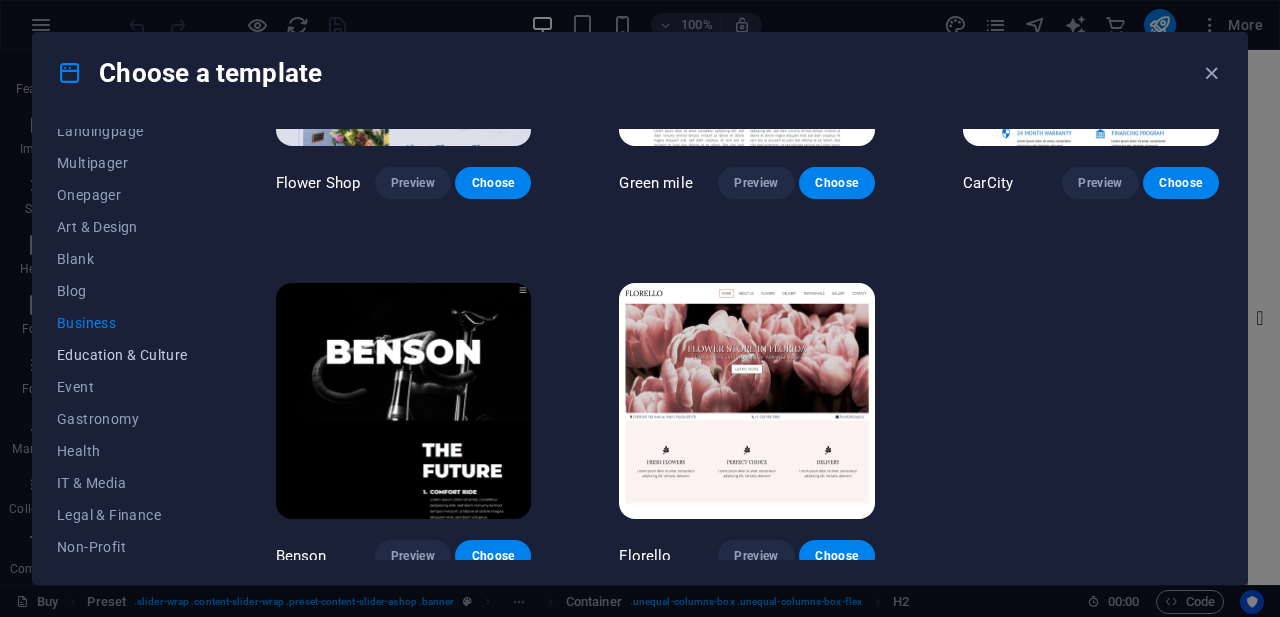 click on "Education & Culture" at bounding box center (122, 355) 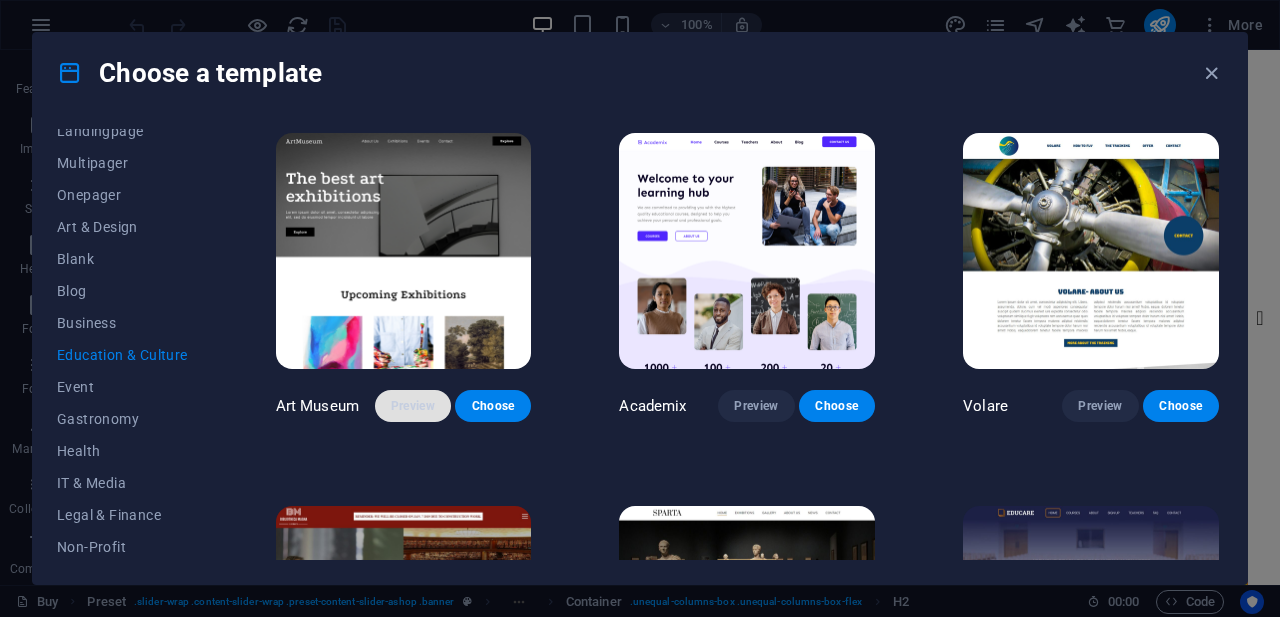 click on "Preview" at bounding box center [413, 406] 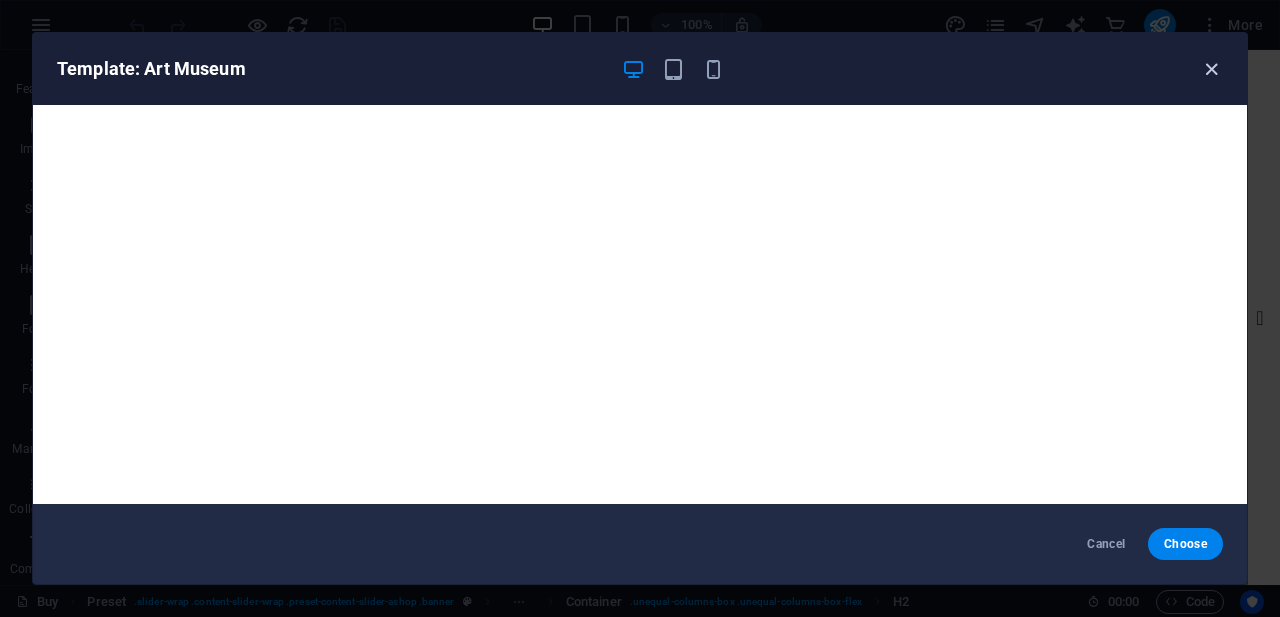 click at bounding box center (1211, 69) 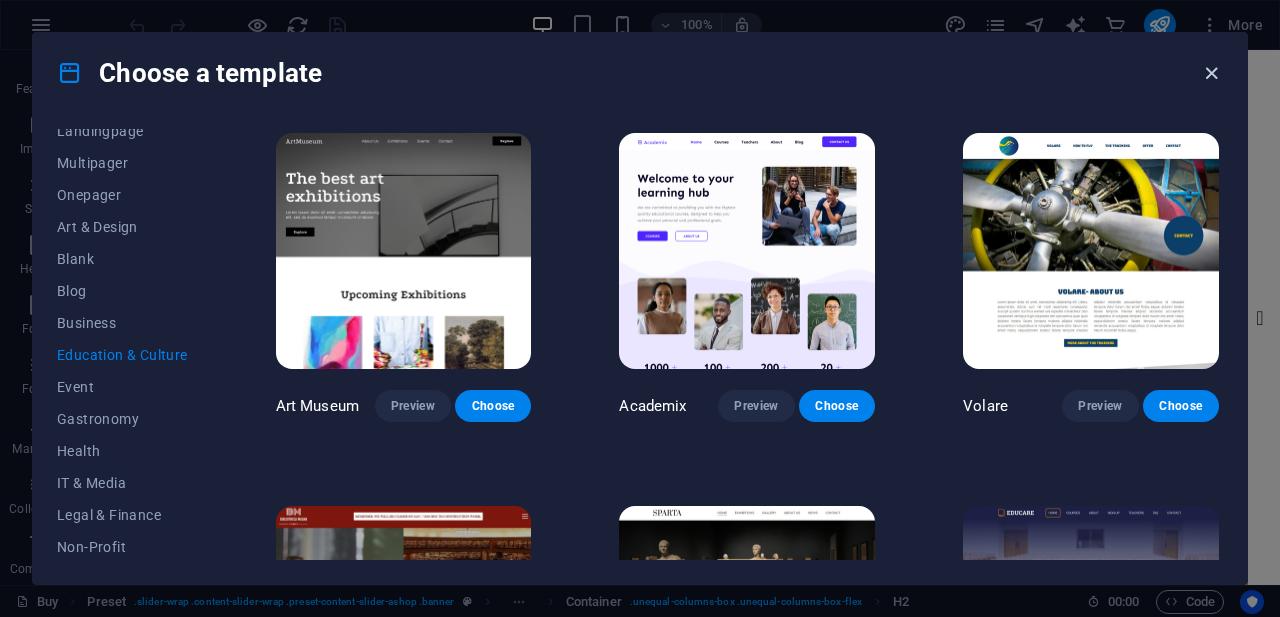 click at bounding box center [1211, 73] 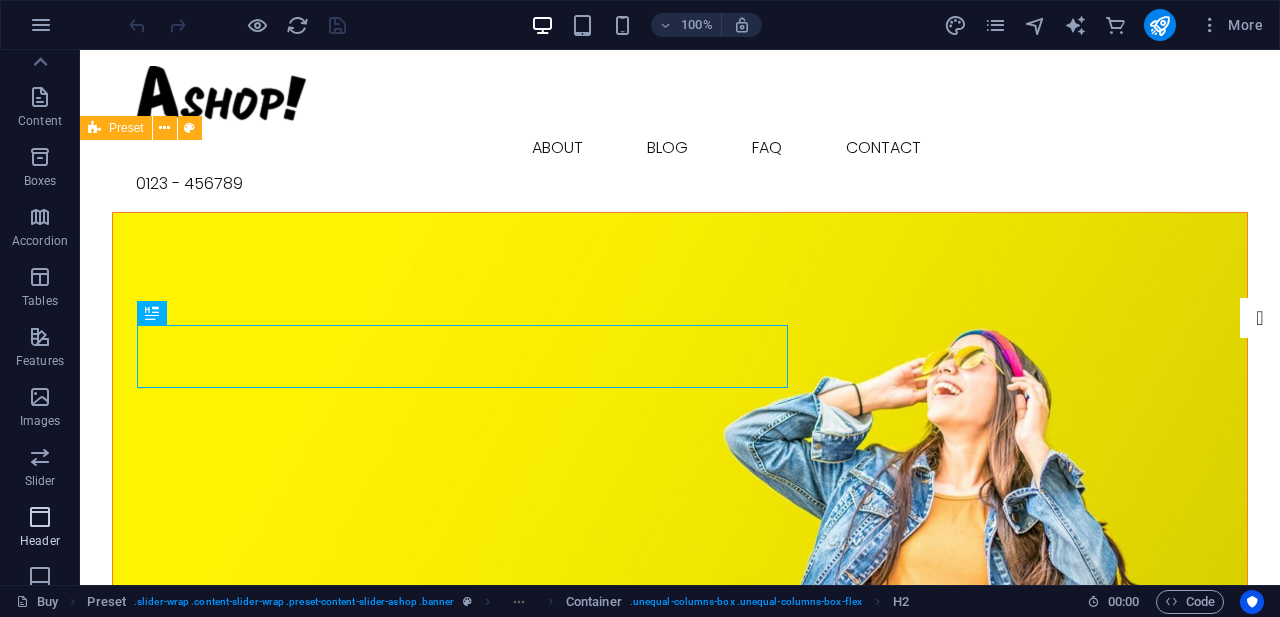 scroll, scrollTop: 0, scrollLeft: 0, axis: both 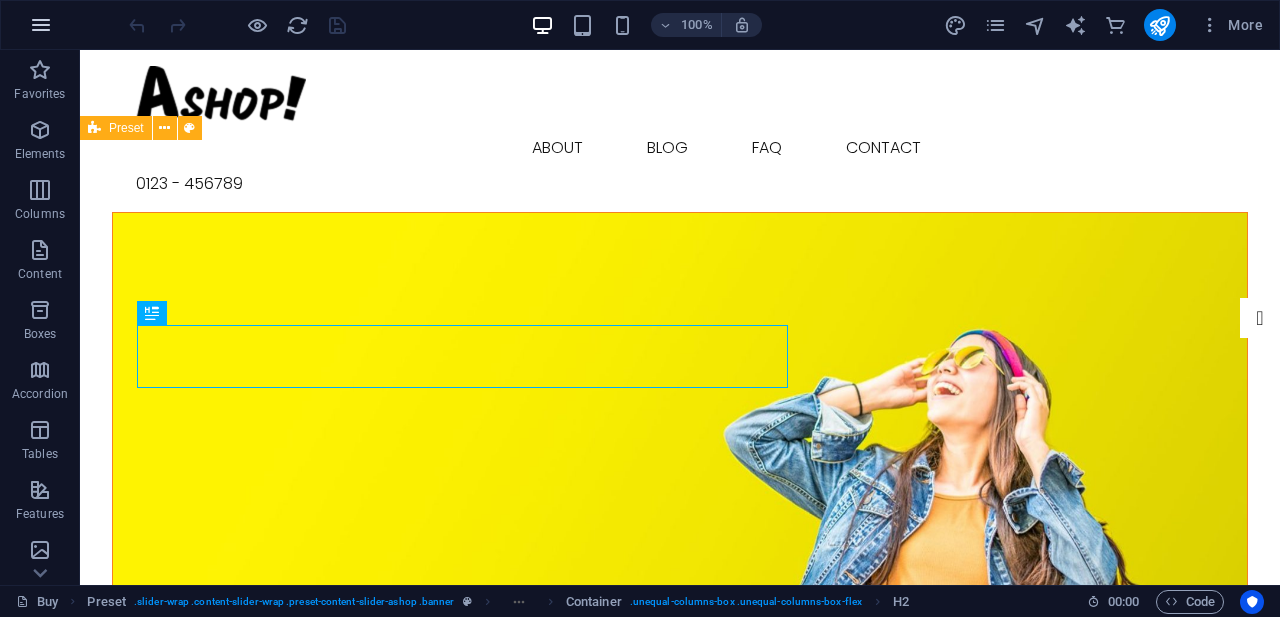 click at bounding box center [41, 25] 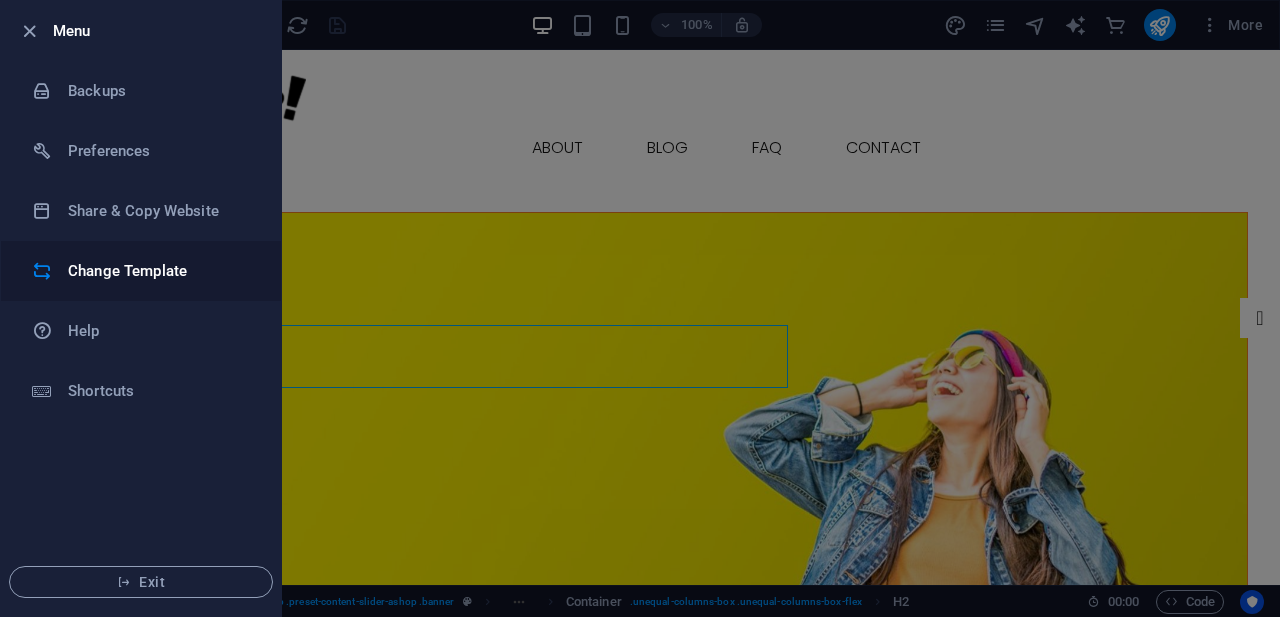 click on "Change Template" at bounding box center (160, 271) 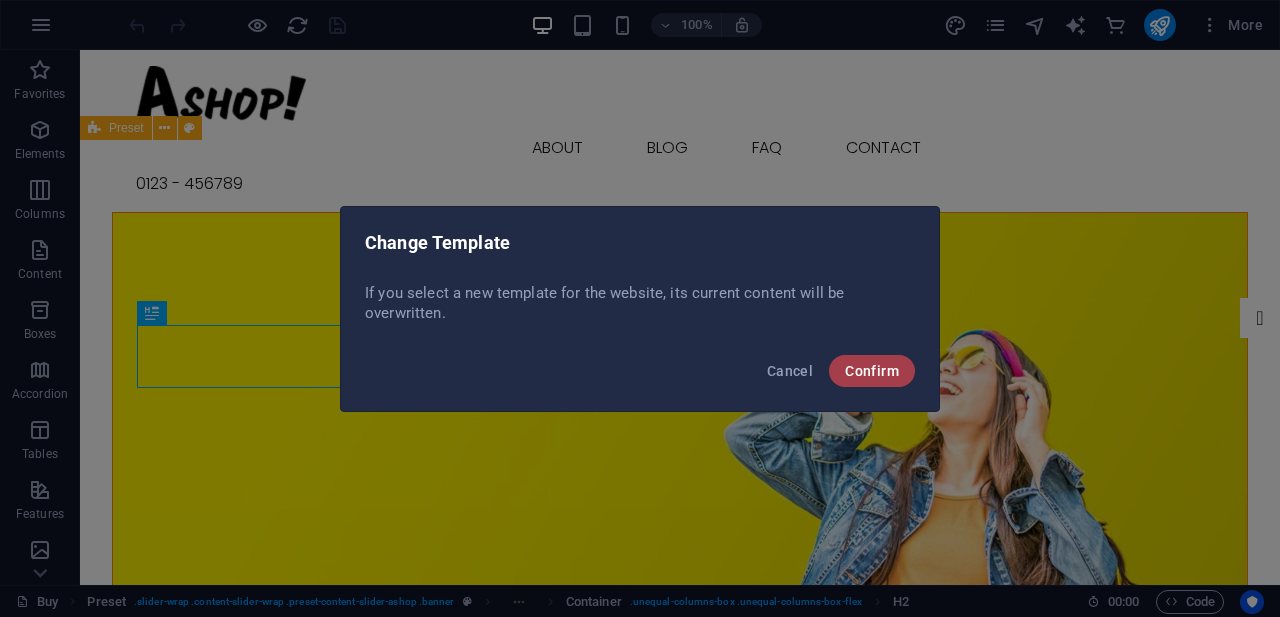 click on "Confirm" at bounding box center [872, 371] 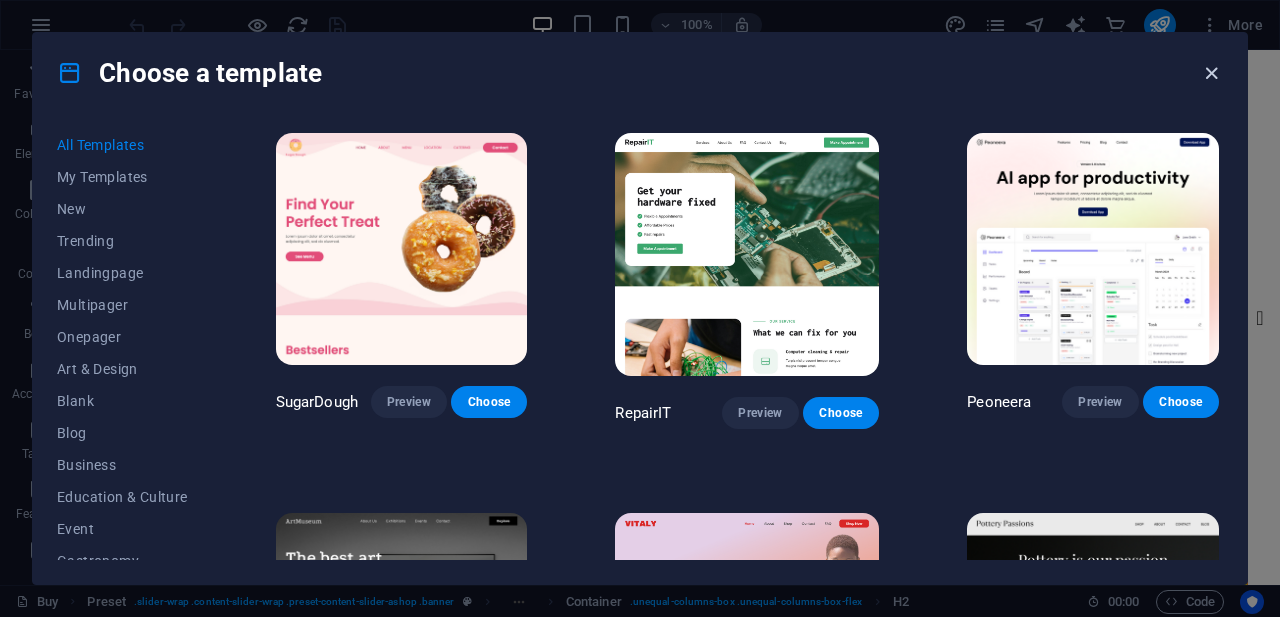 click at bounding box center [1211, 73] 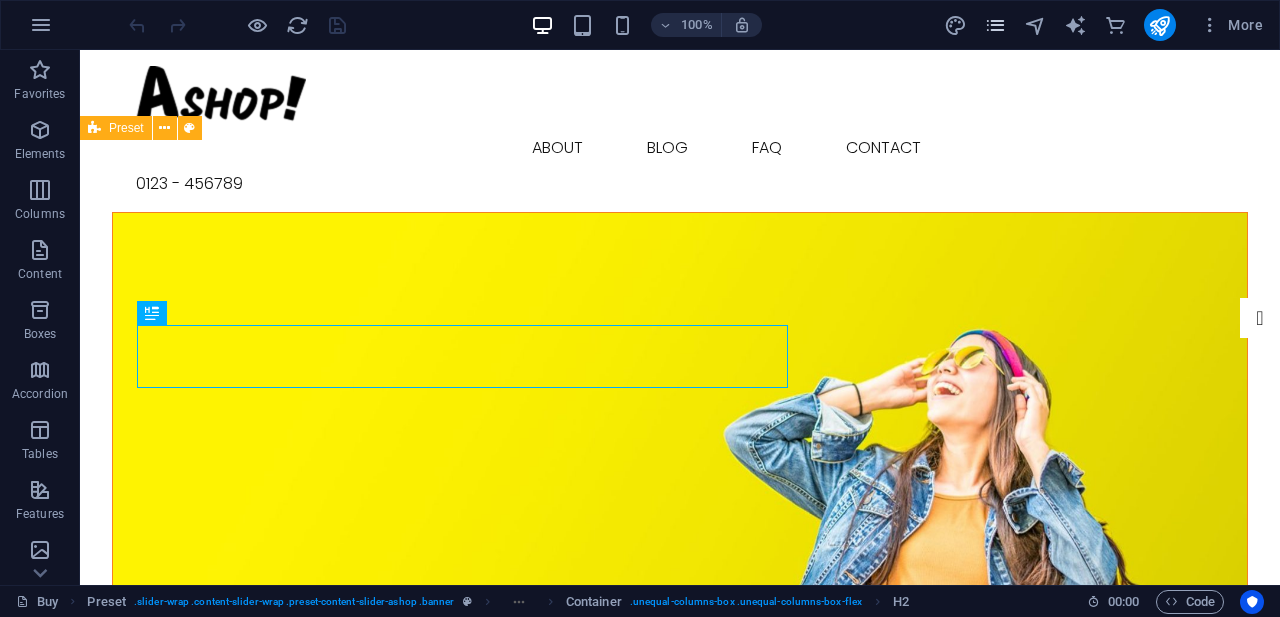 click at bounding box center [996, 25] 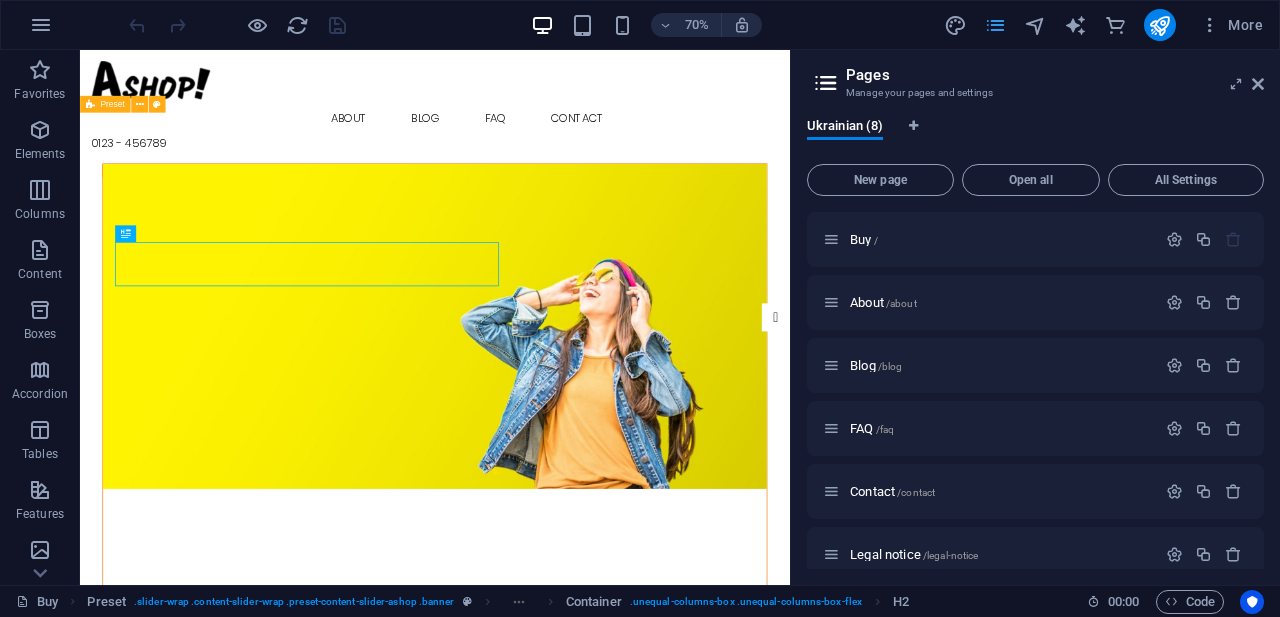 click at bounding box center [996, 25] 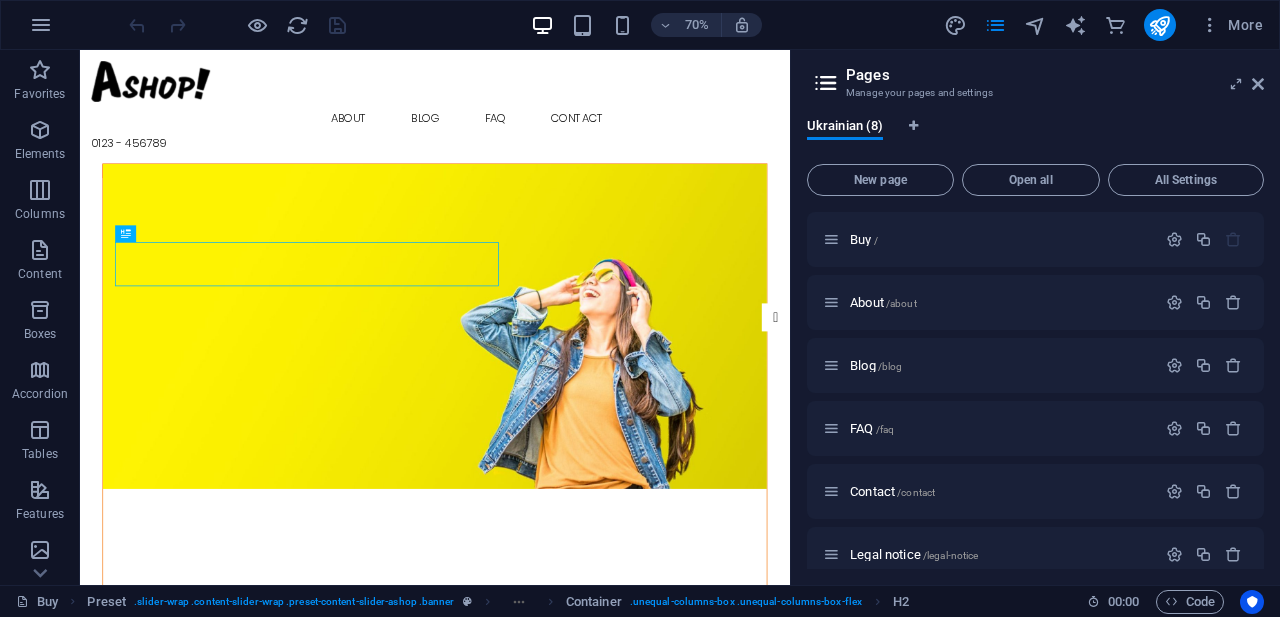 click on "70% More" at bounding box center [640, 25] 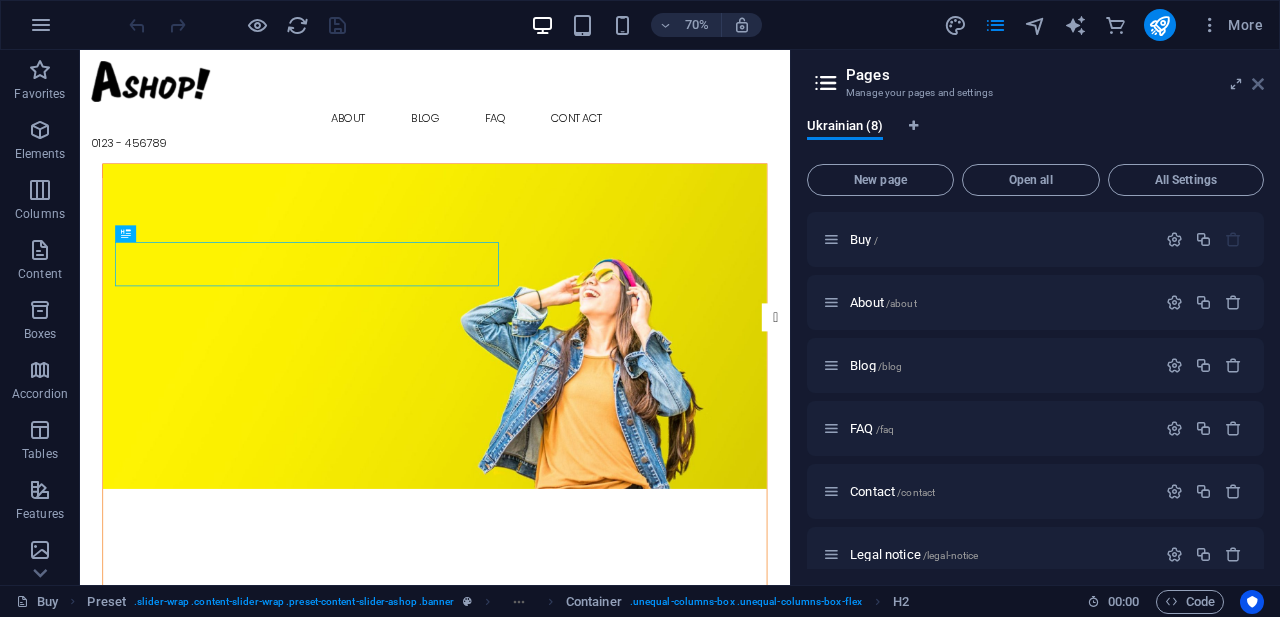 click at bounding box center (1258, 84) 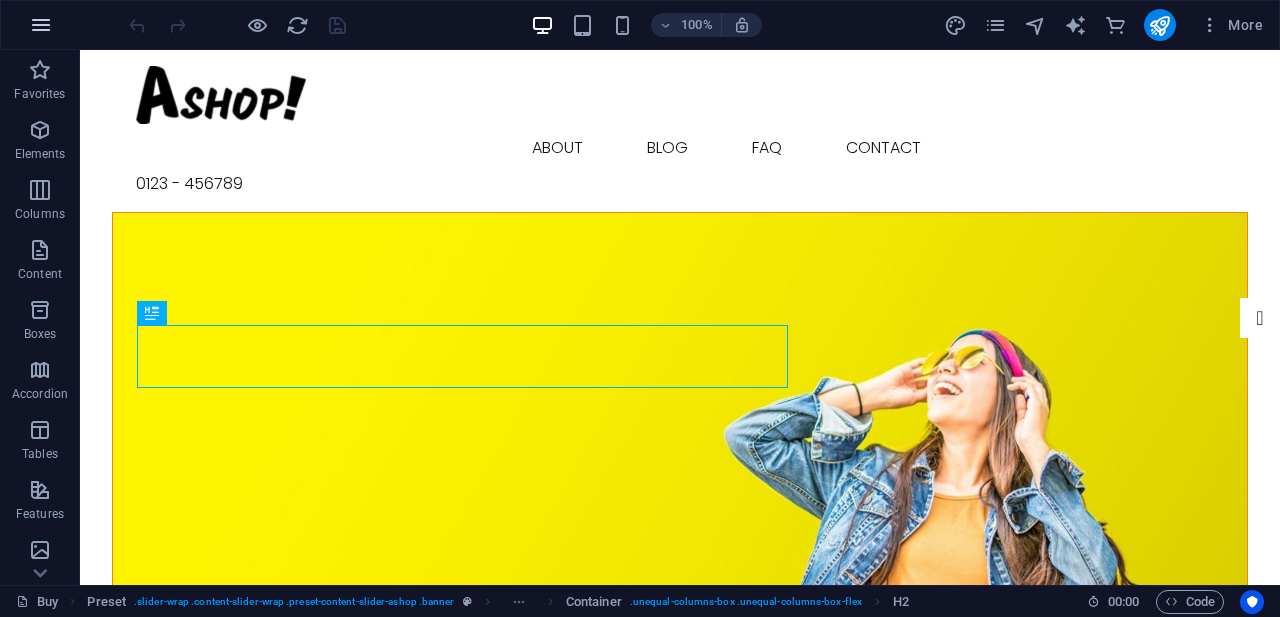 click at bounding box center [41, 25] 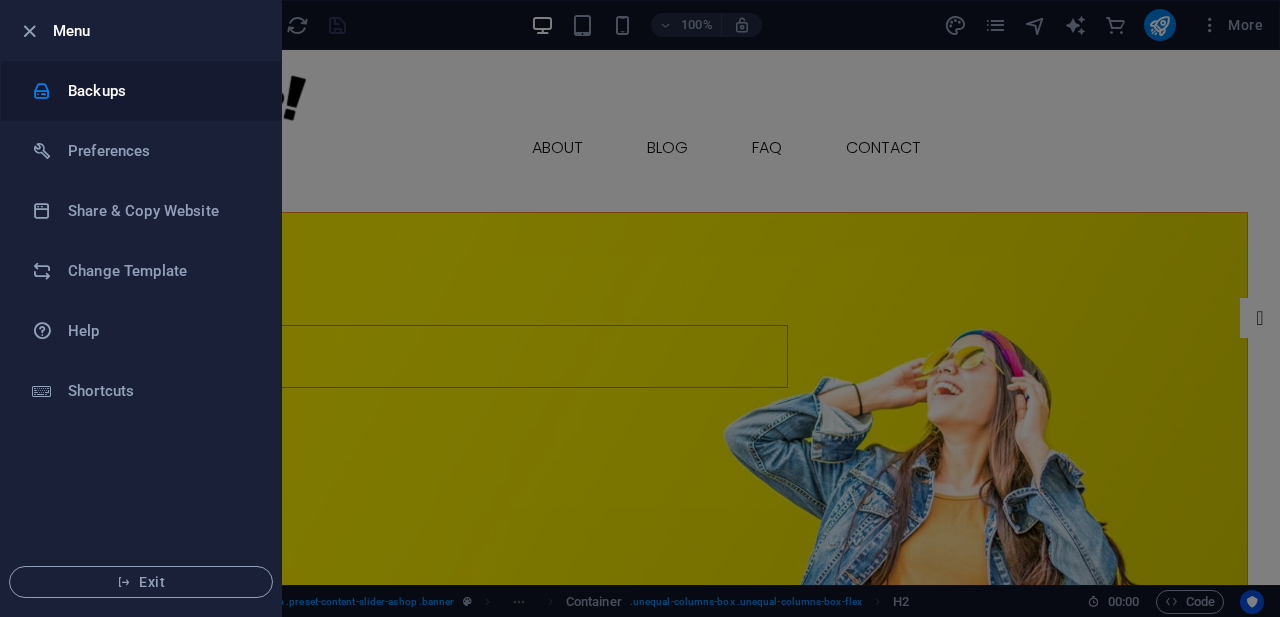 click on "Backups" at bounding box center [160, 91] 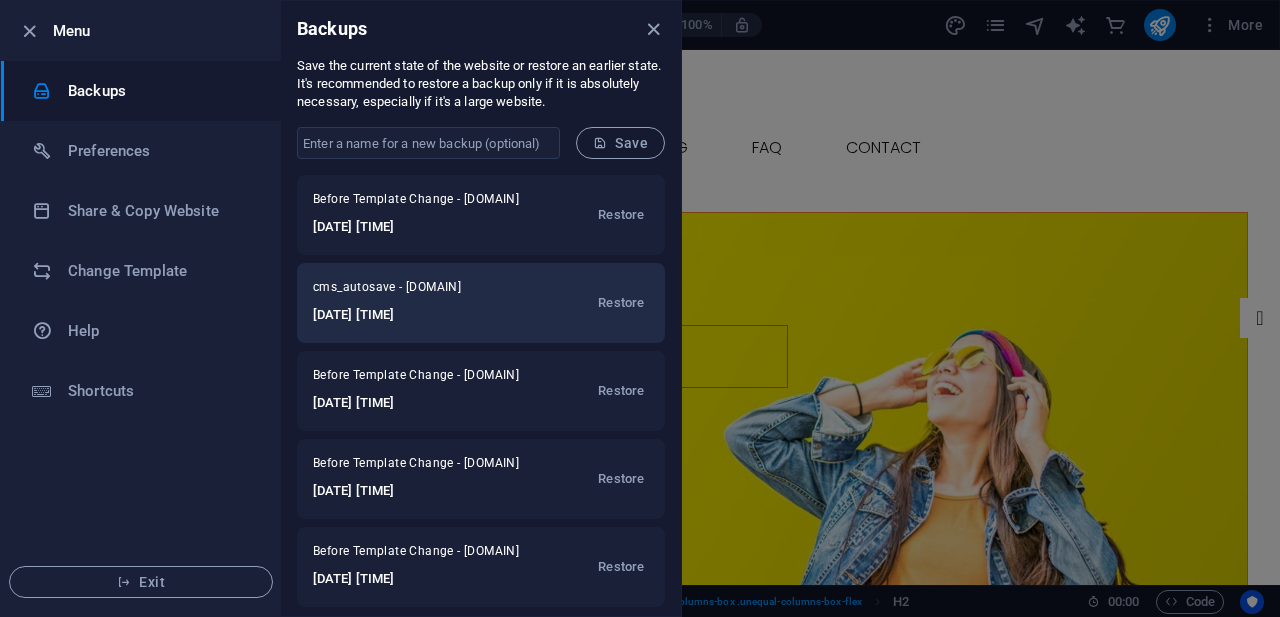 scroll, scrollTop: 7, scrollLeft: 0, axis: vertical 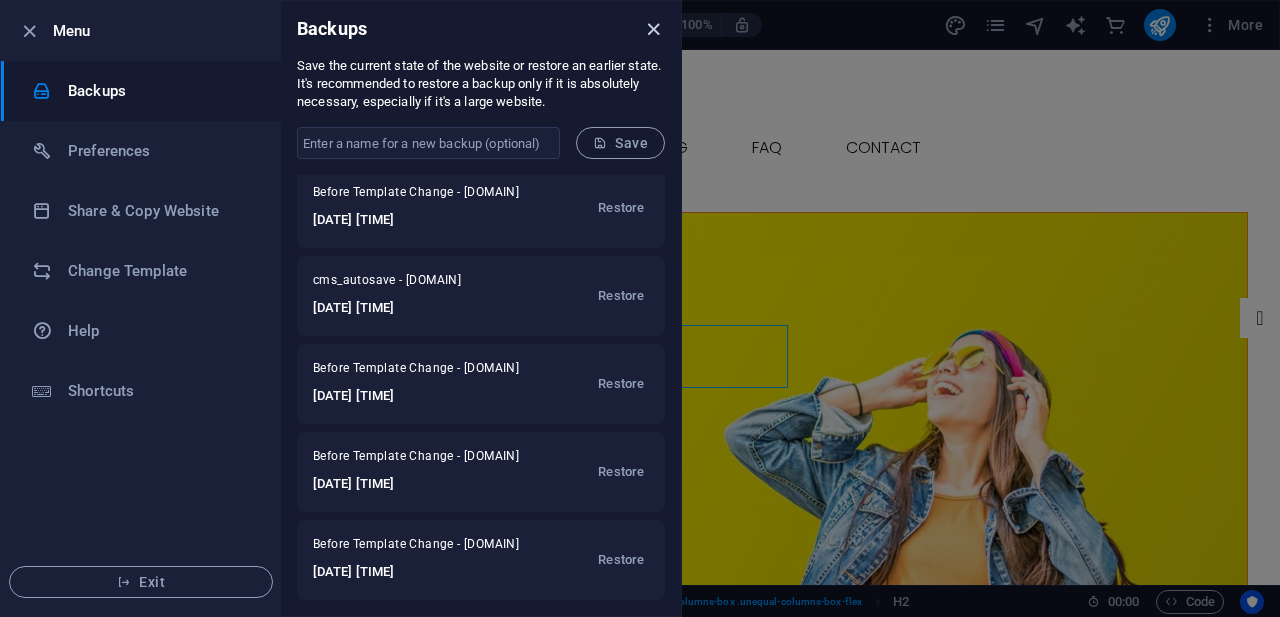 click at bounding box center (653, 29) 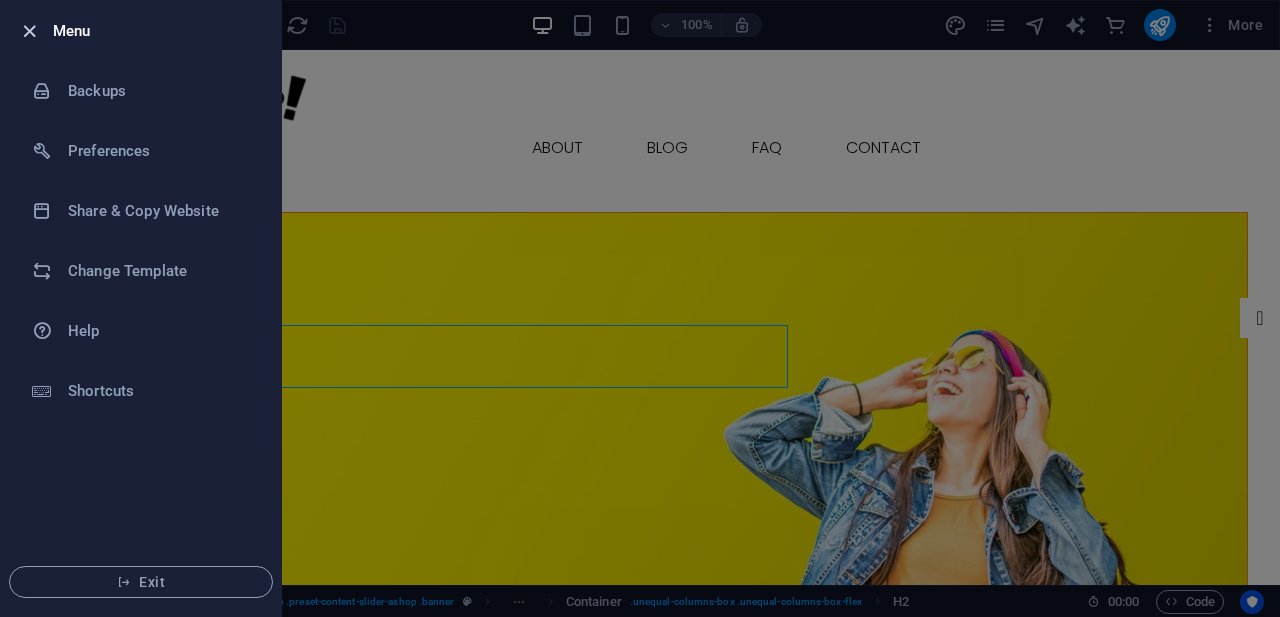 click at bounding box center (29, 31) 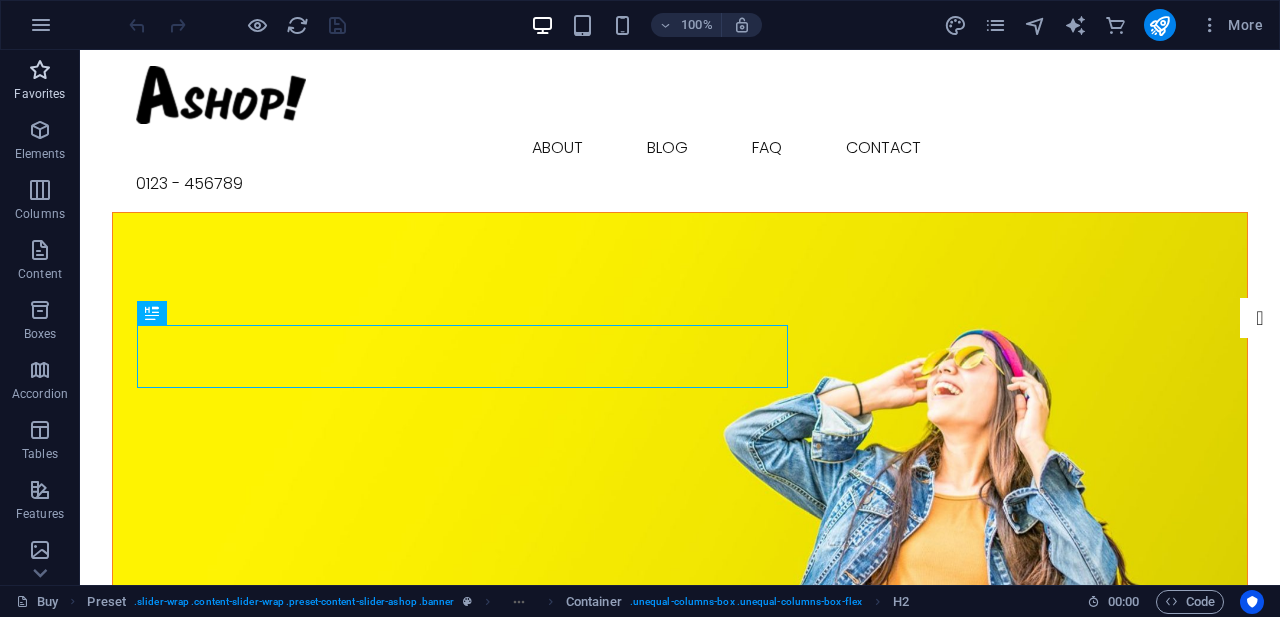 click at bounding box center [40, 70] 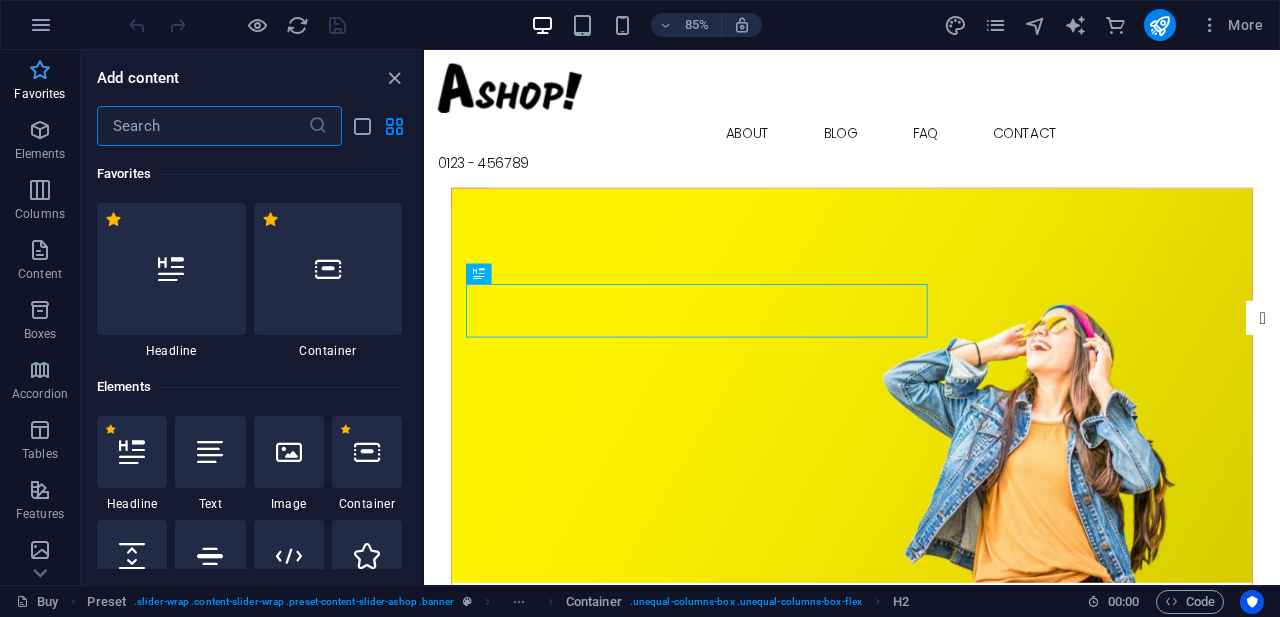 click on "Favorites" at bounding box center [40, 82] 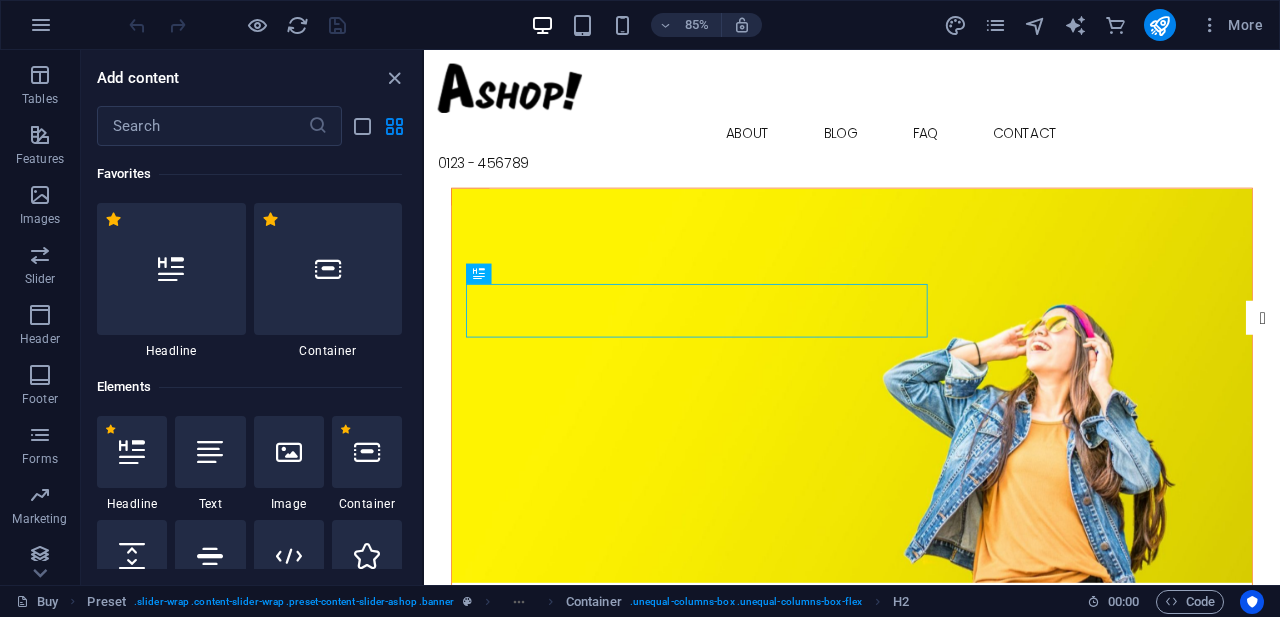 scroll, scrollTop: 425, scrollLeft: 0, axis: vertical 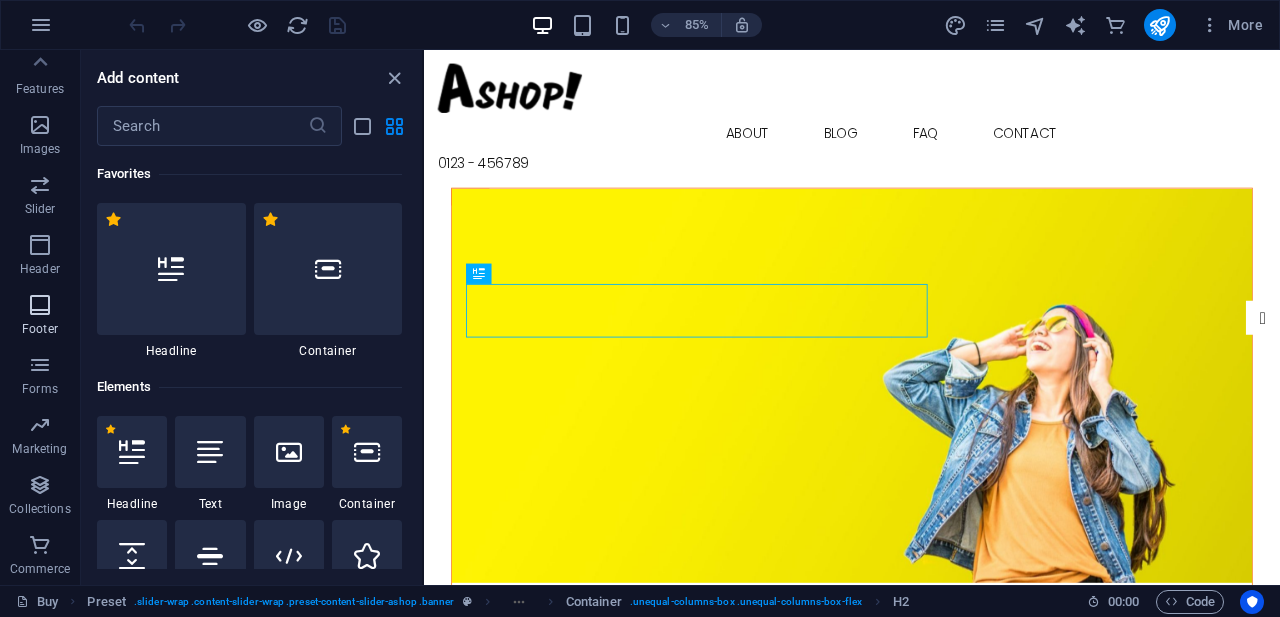 click on "Footer" at bounding box center [40, 317] 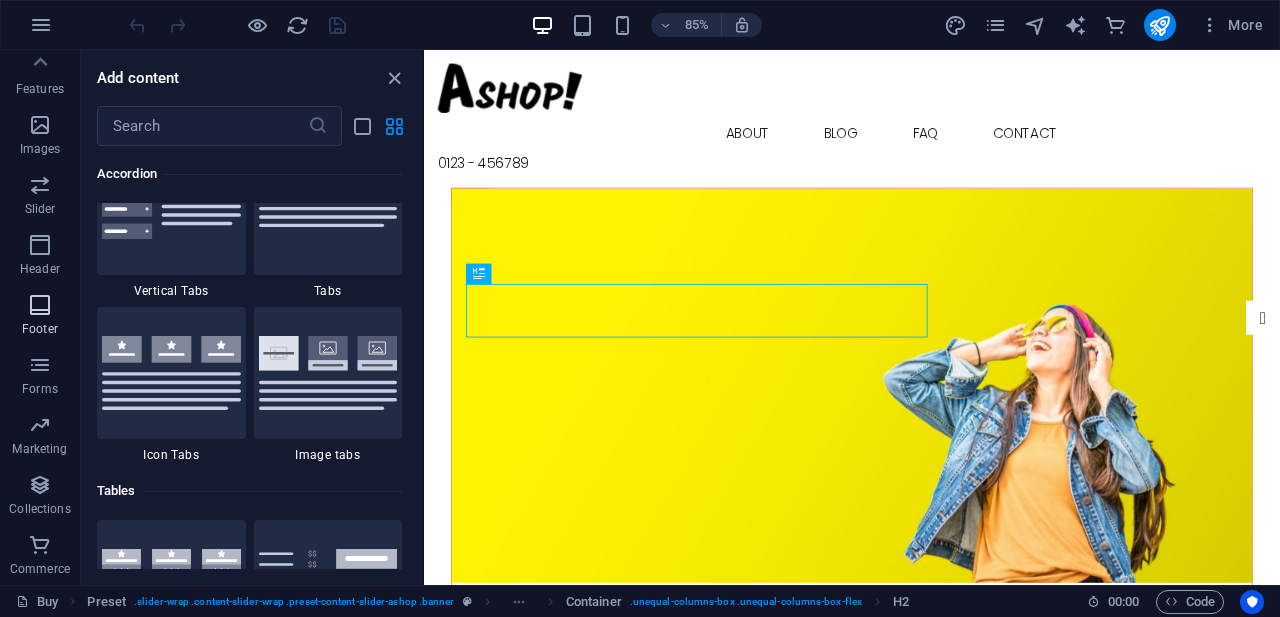 scroll, scrollTop: 13239, scrollLeft: 0, axis: vertical 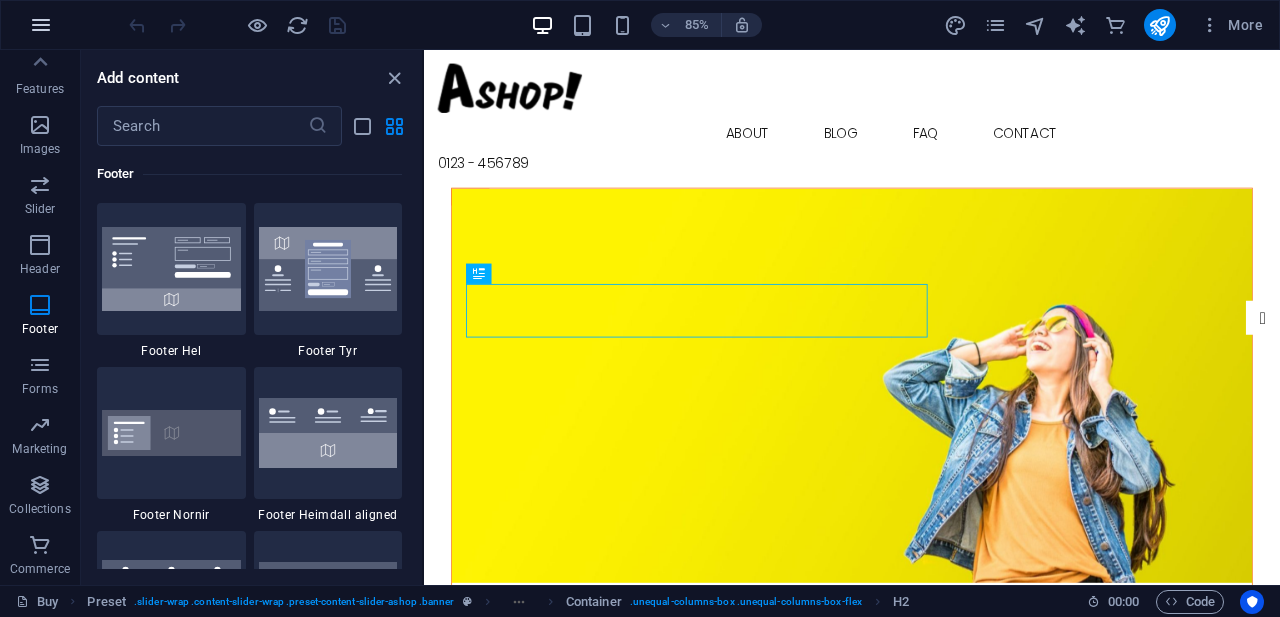 click at bounding box center [41, 25] 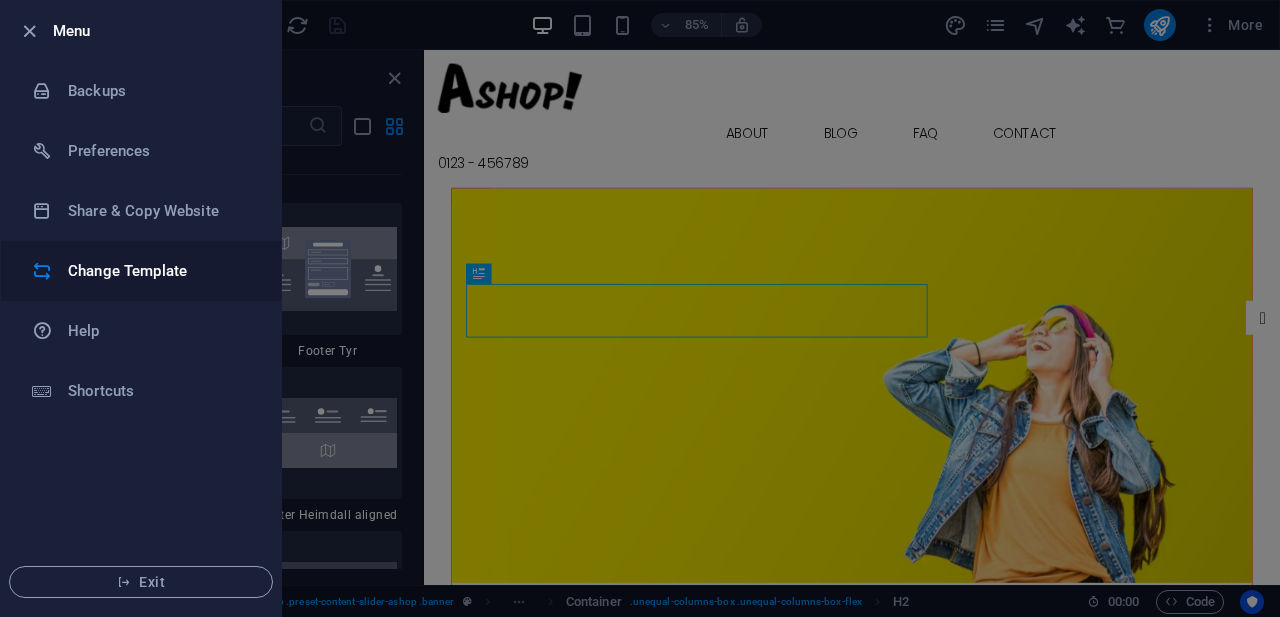 click on "Change Template" at bounding box center (160, 271) 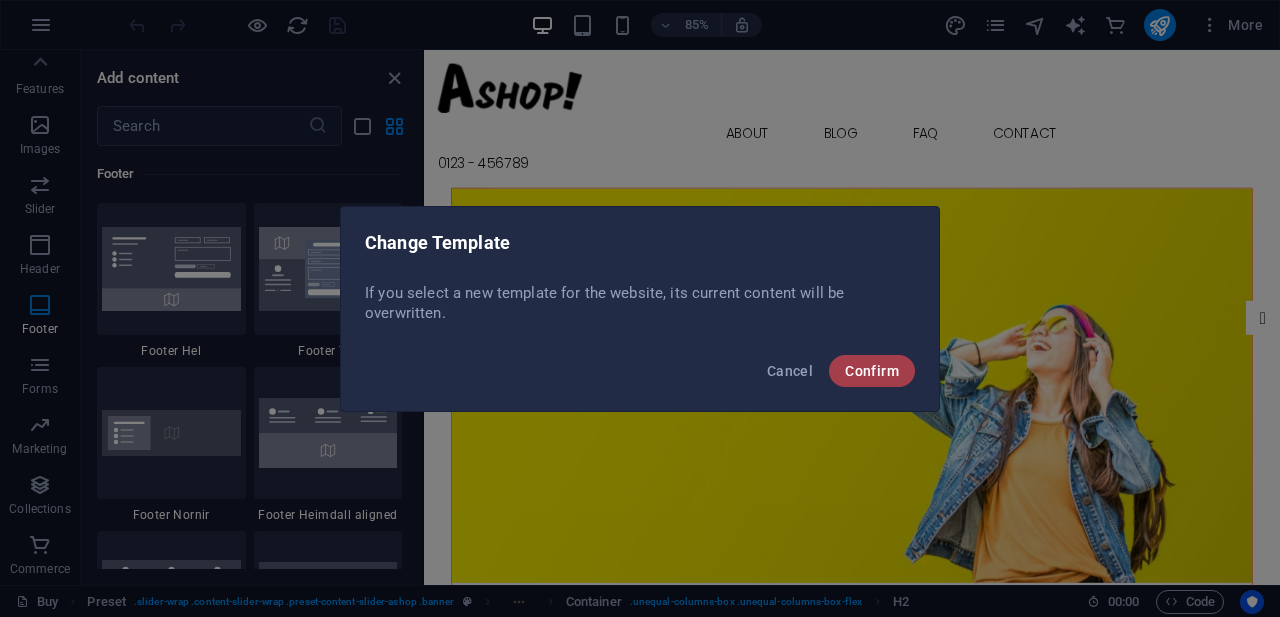click on "Confirm" at bounding box center (872, 371) 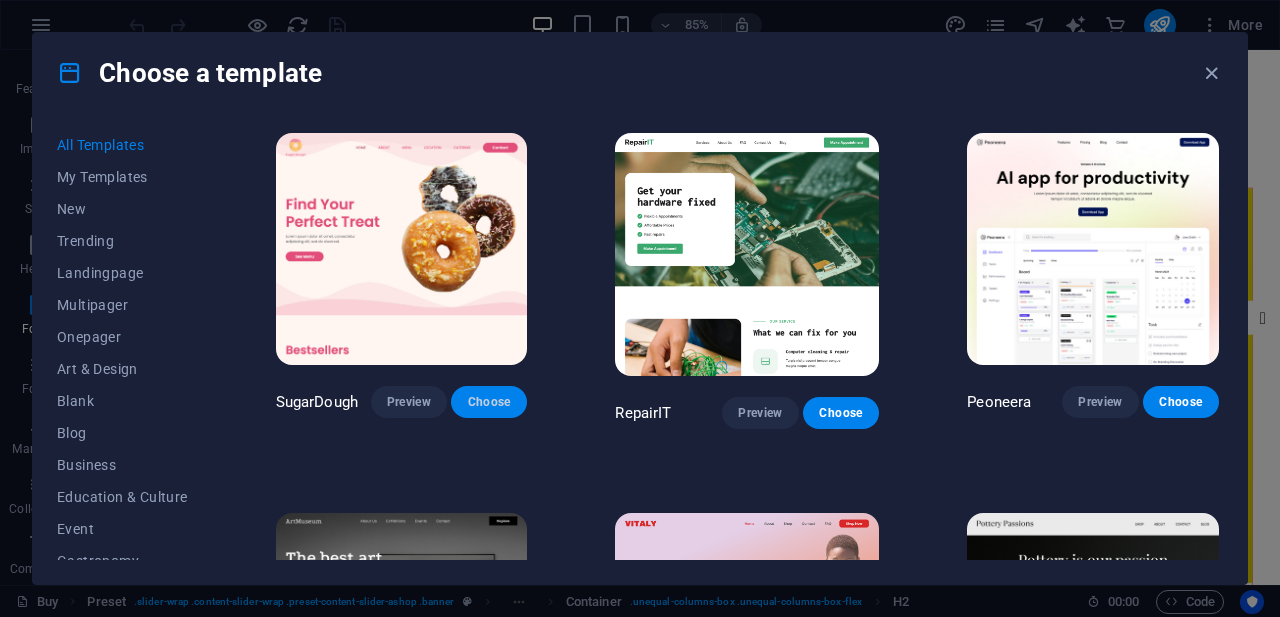 click on "Choose" at bounding box center (489, 402) 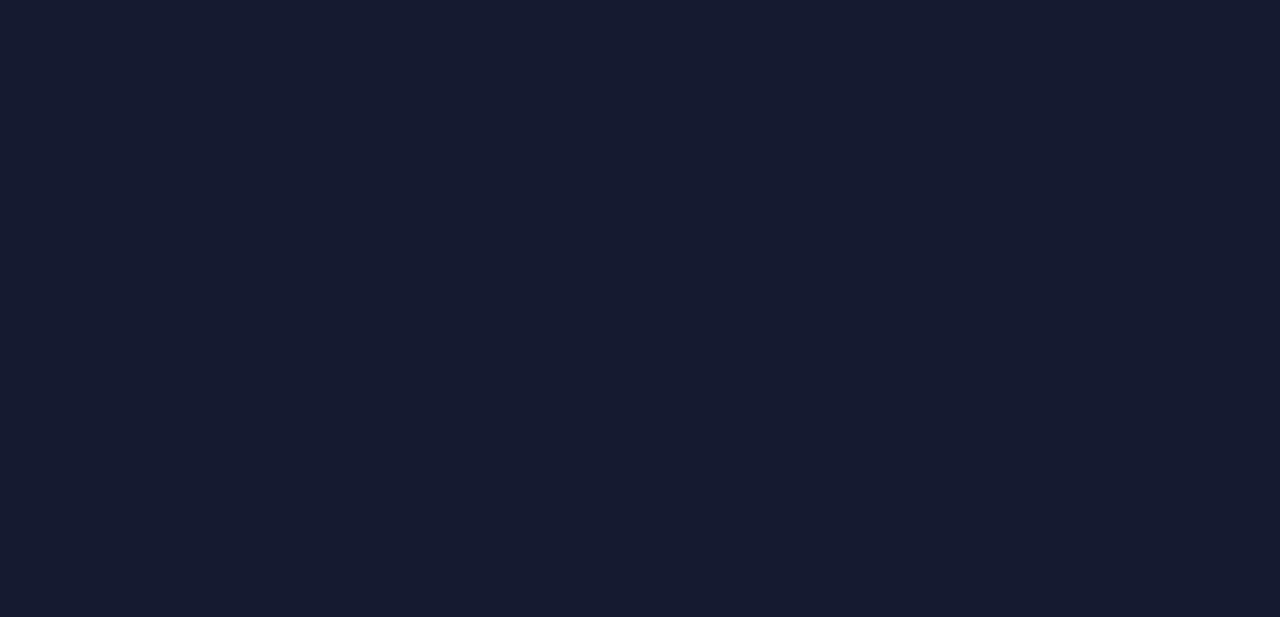 scroll, scrollTop: 0, scrollLeft: 0, axis: both 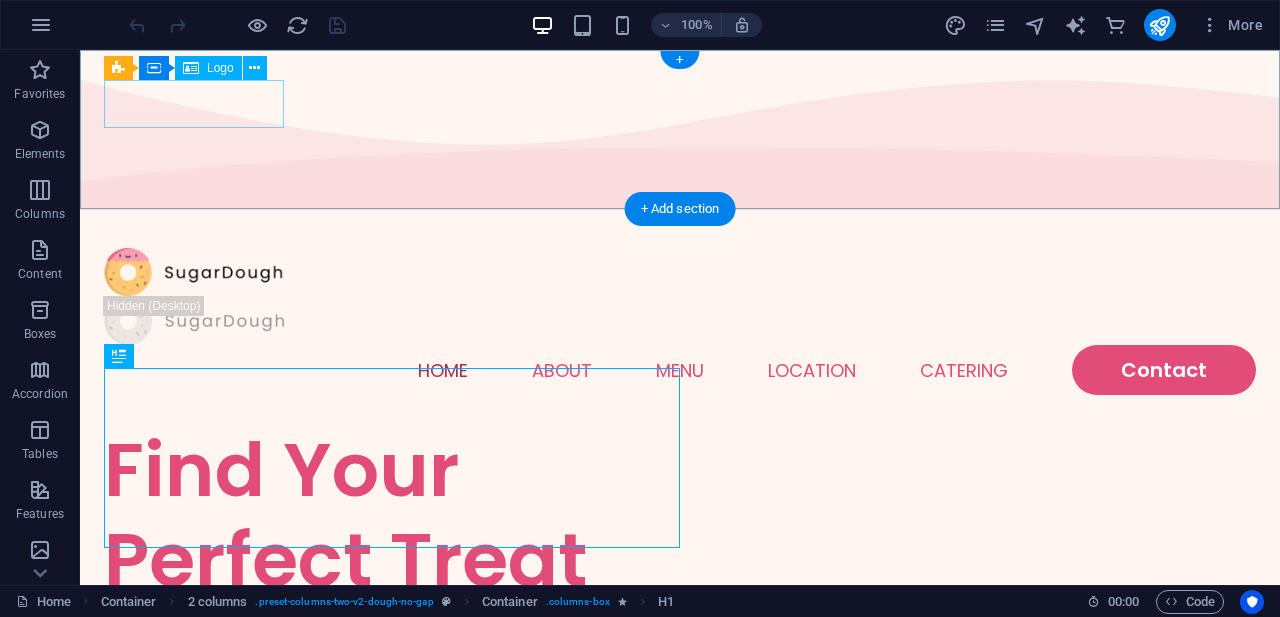 click at bounding box center [680, 272] 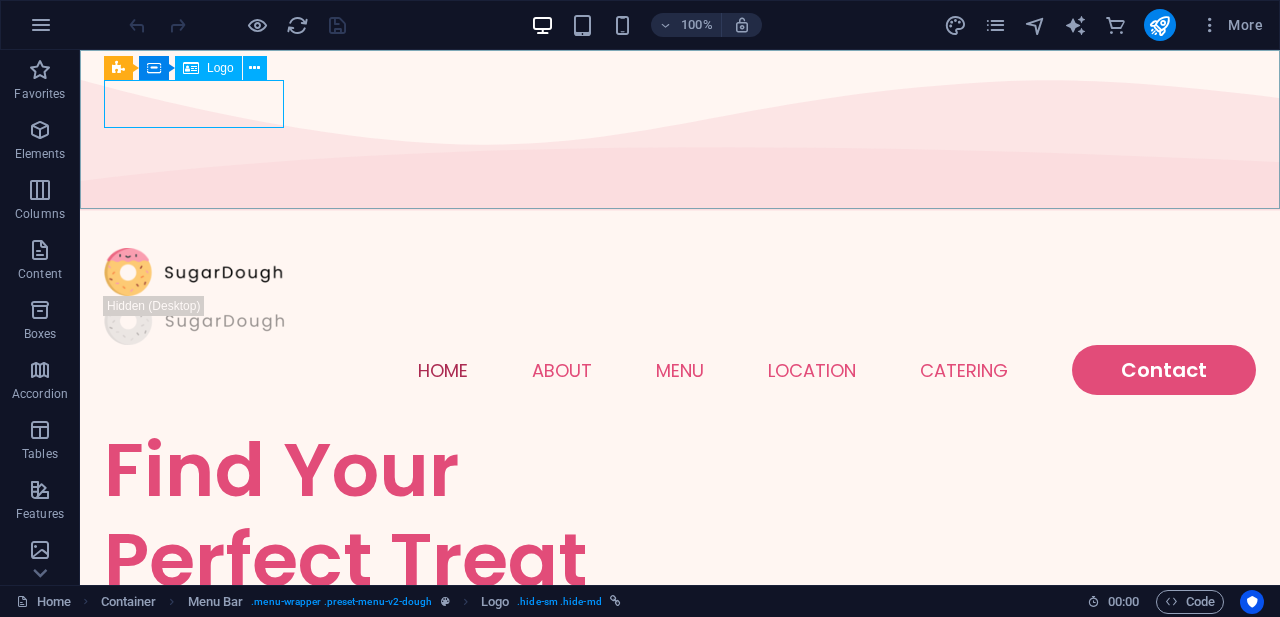 click on "Logo" at bounding box center (220, 68) 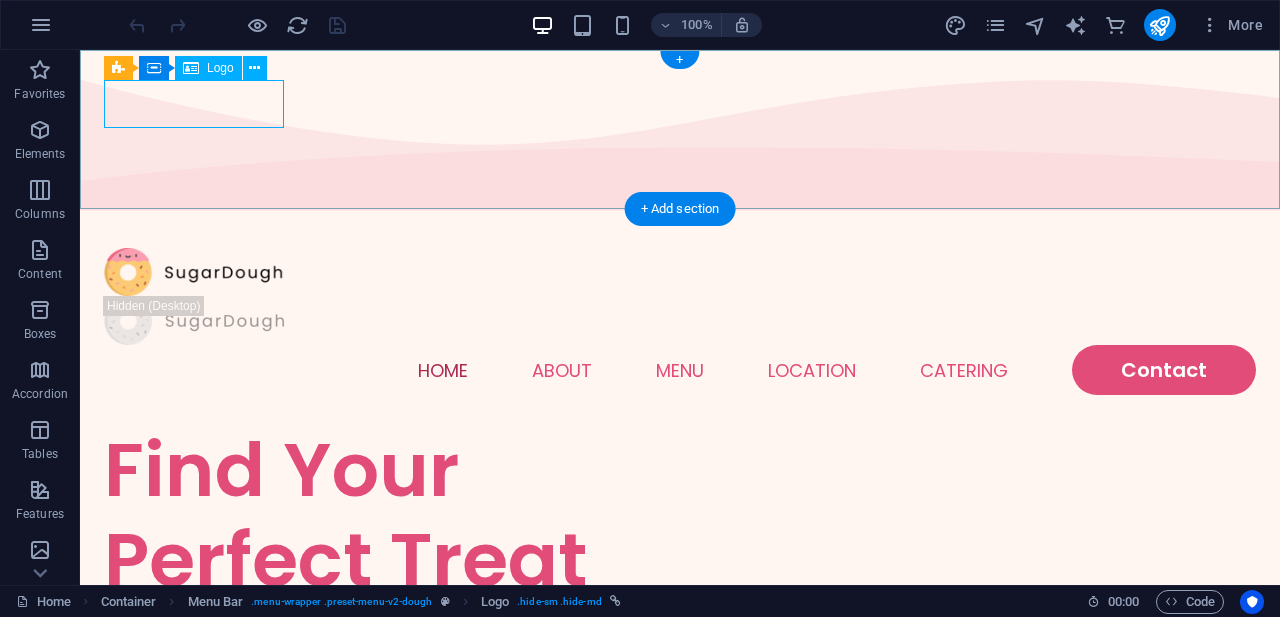 click at bounding box center (680, 272) 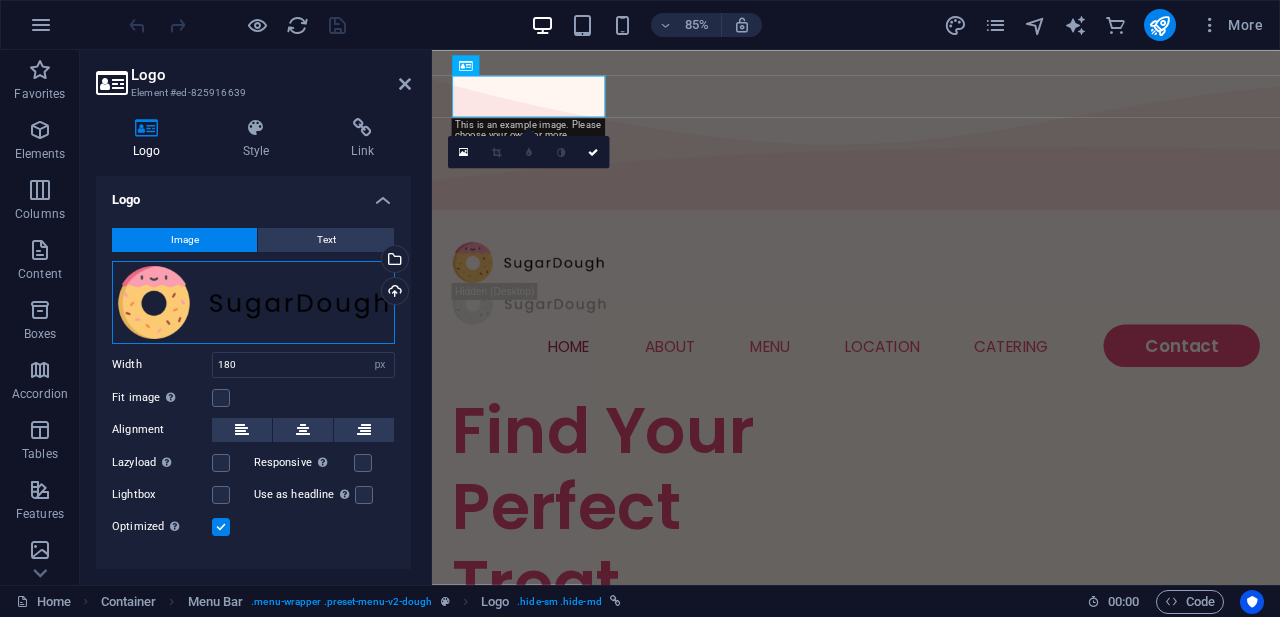 click on "Drag files here, click to choose files or select files from Files or our free stock photos & videos" at bounding box center (253, 302) 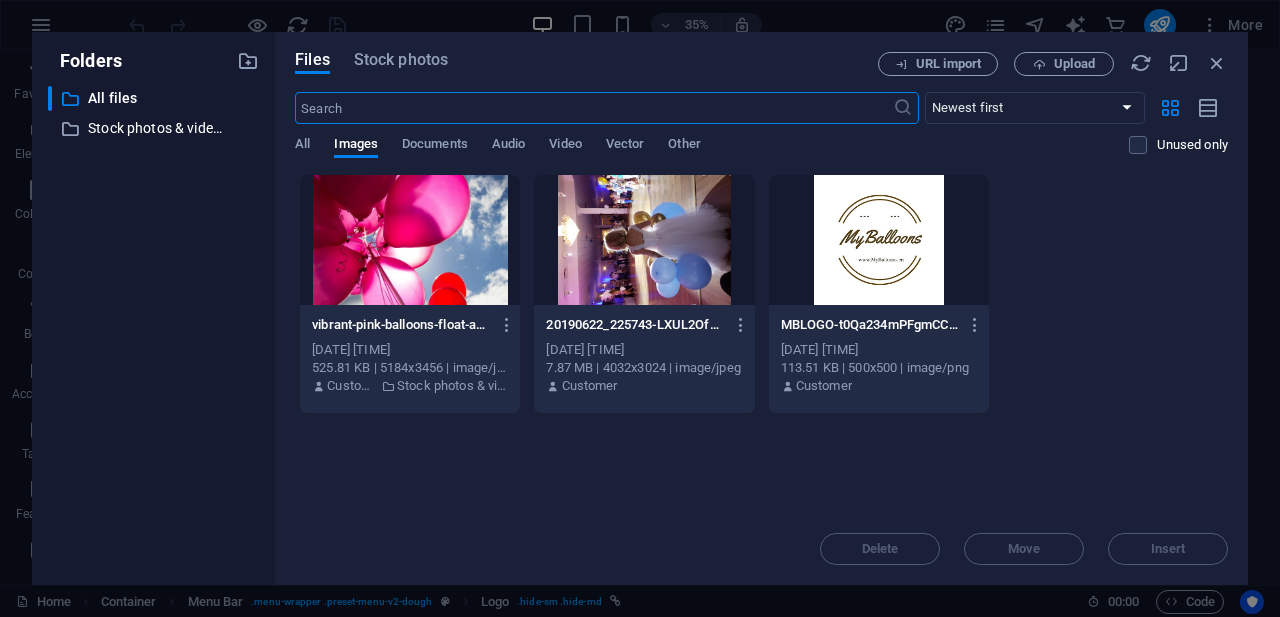 click at bounding box center [879, 240] 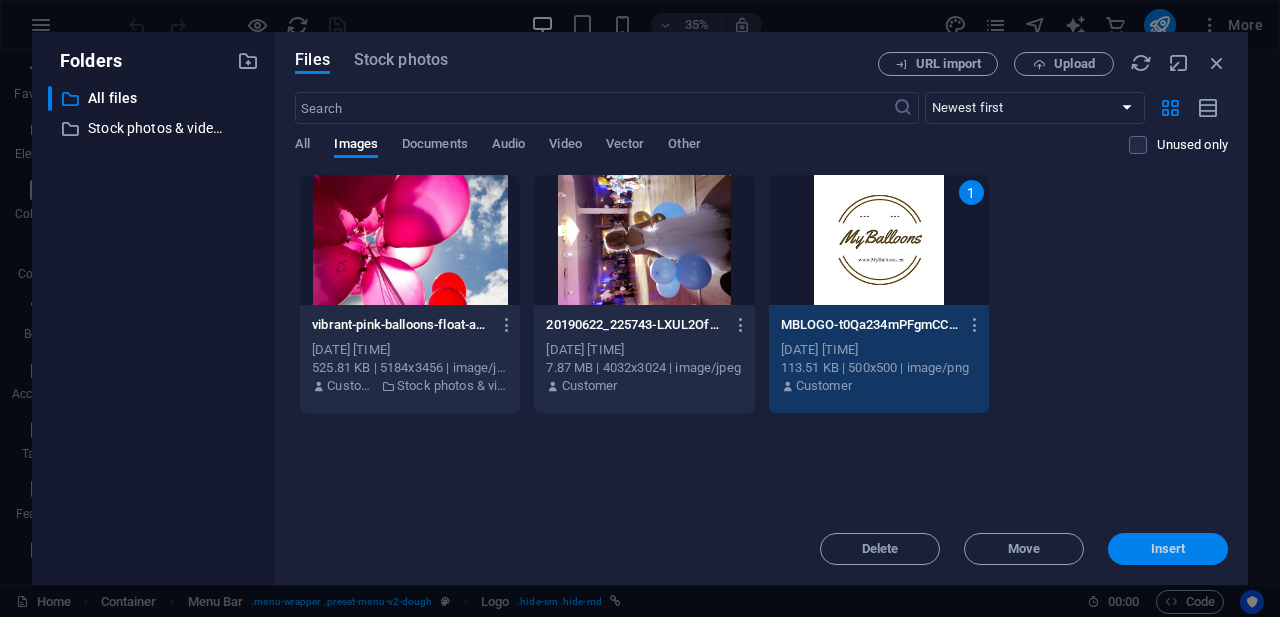 click on "Insert" at bounding box center [1168, 549] 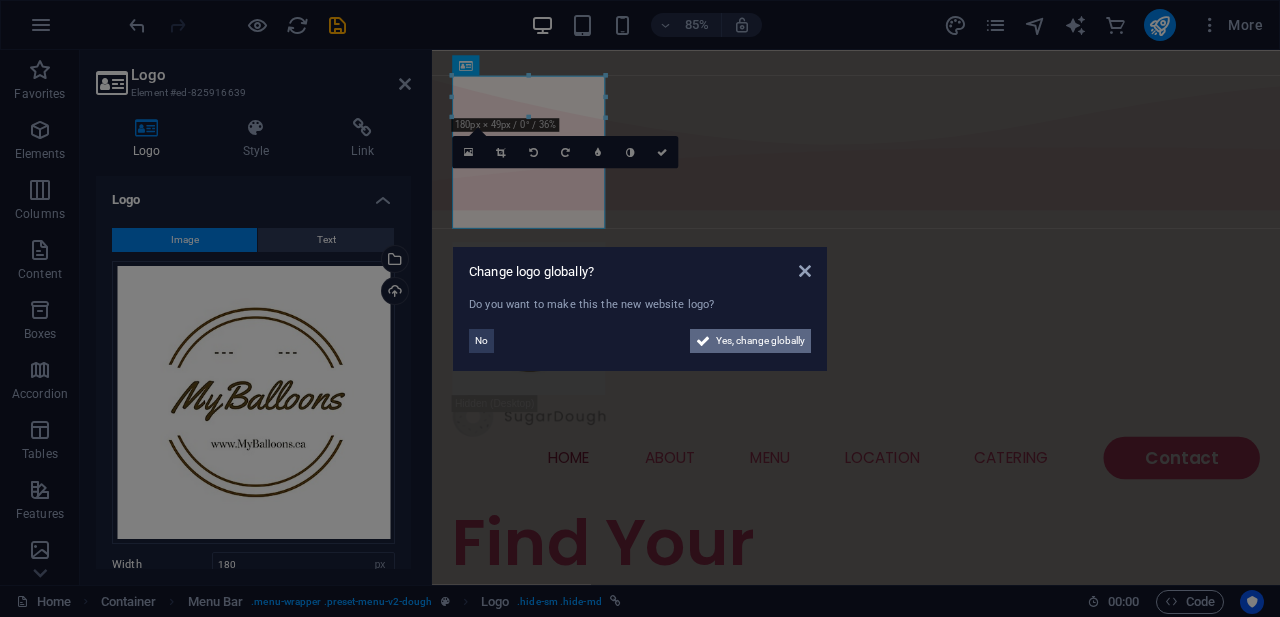 click on "Yes, change globally" at bounding box center [760, 341] 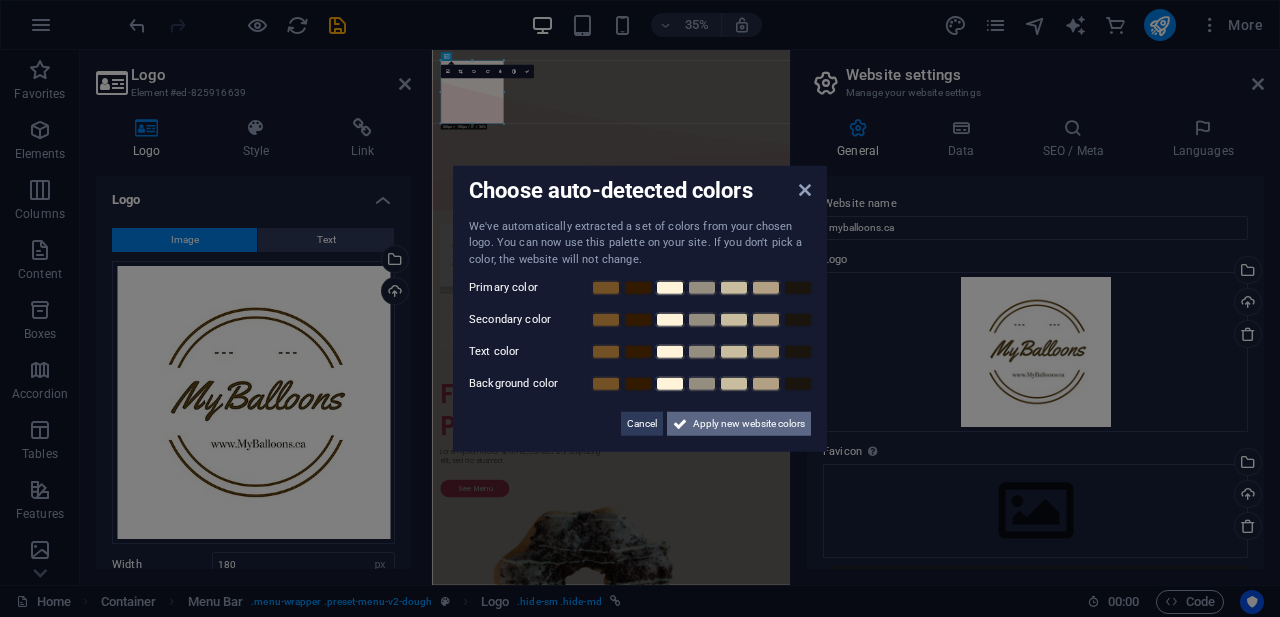 click on "Apply new website colors" at bounding box center (749, 424) 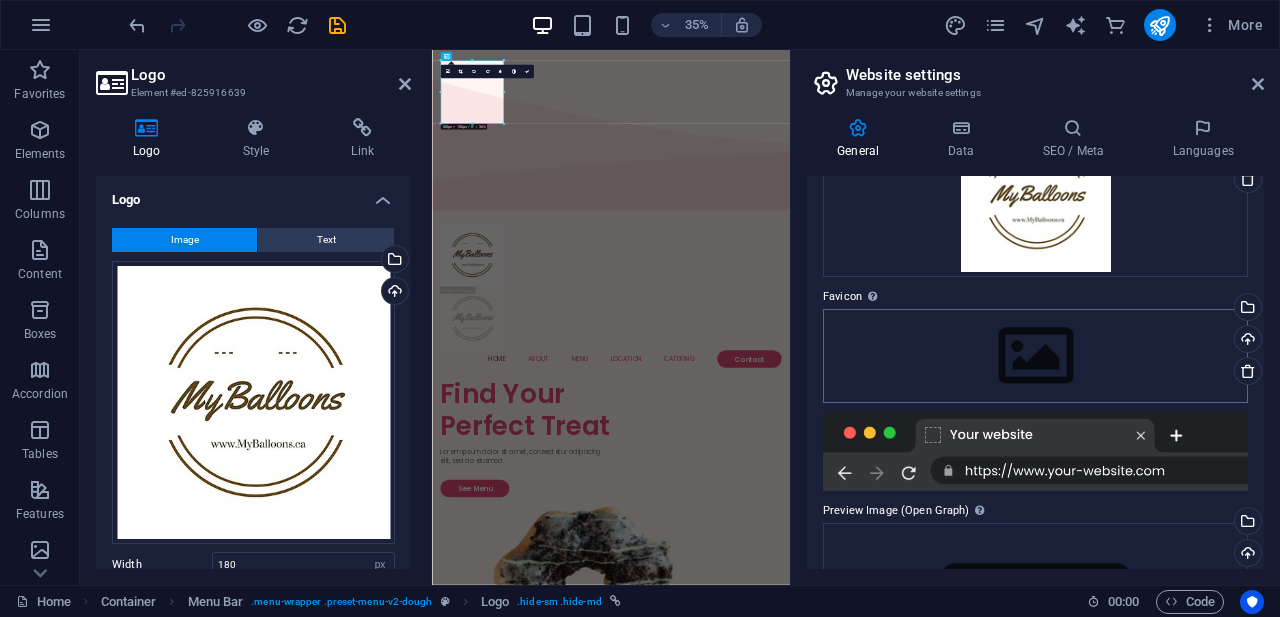 scroll, scrollTop: 167, scrollLeft: 0, axis: vertical 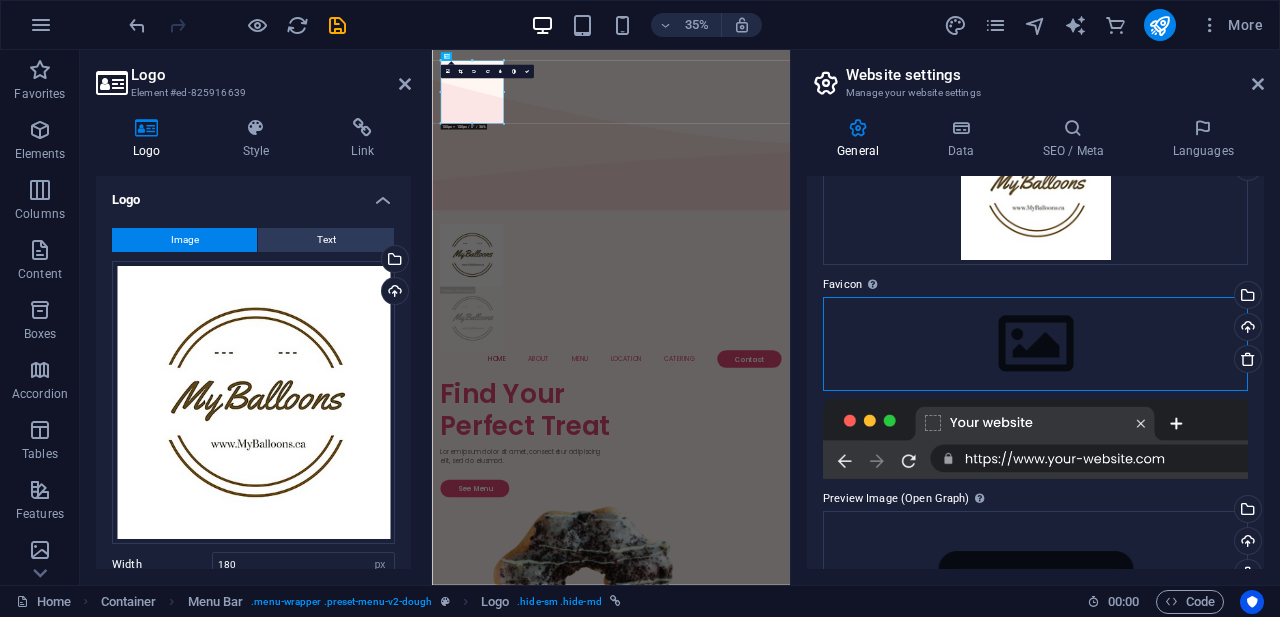 click on "Drag files here, click to choose files or select files from Files or our free stock photos & videos" at bounding box center (1035, 344) 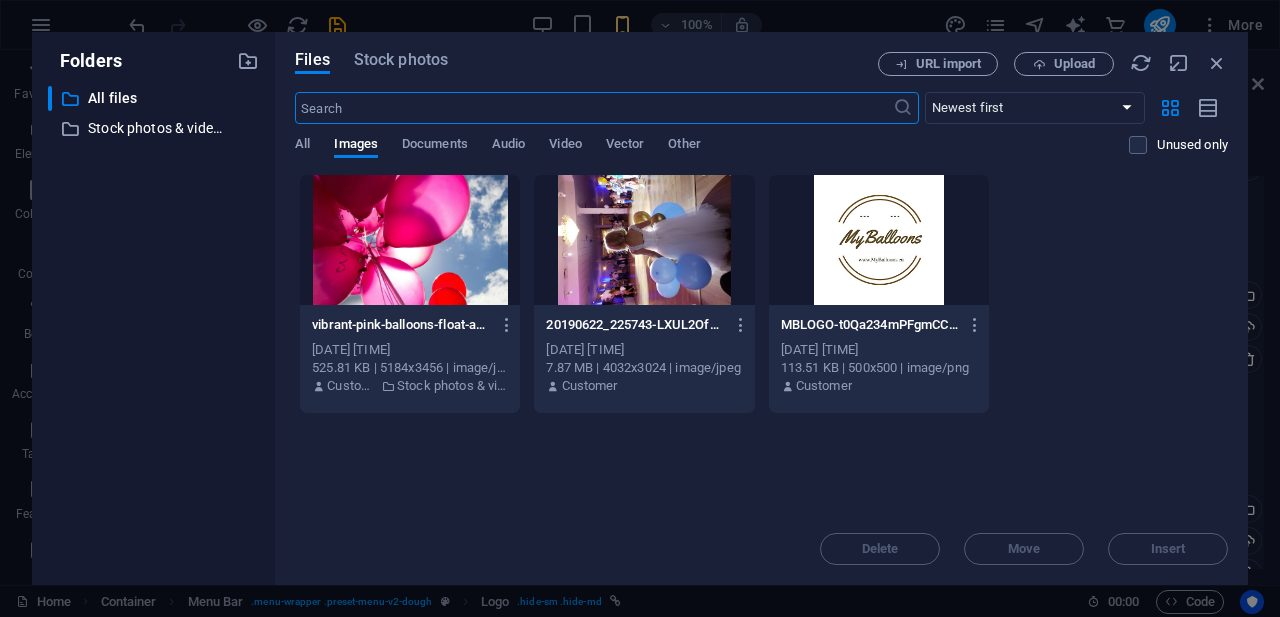 click at bounding box center (879, 240) 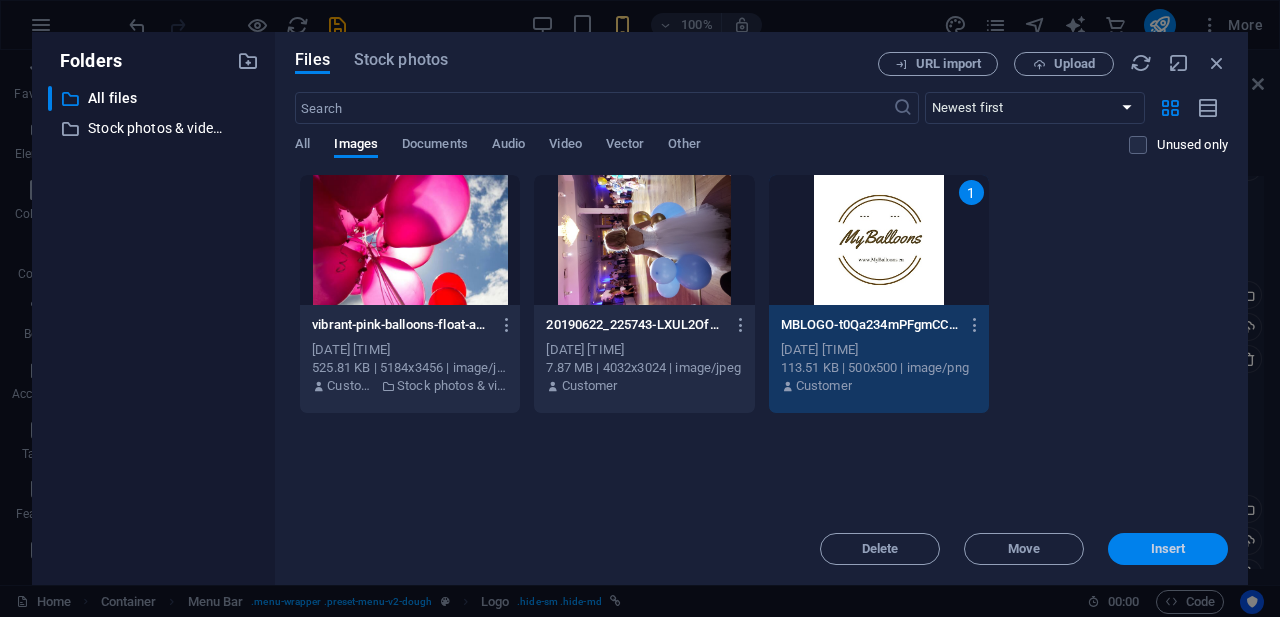 click on "Insert" at bounding box center (1168, 549) 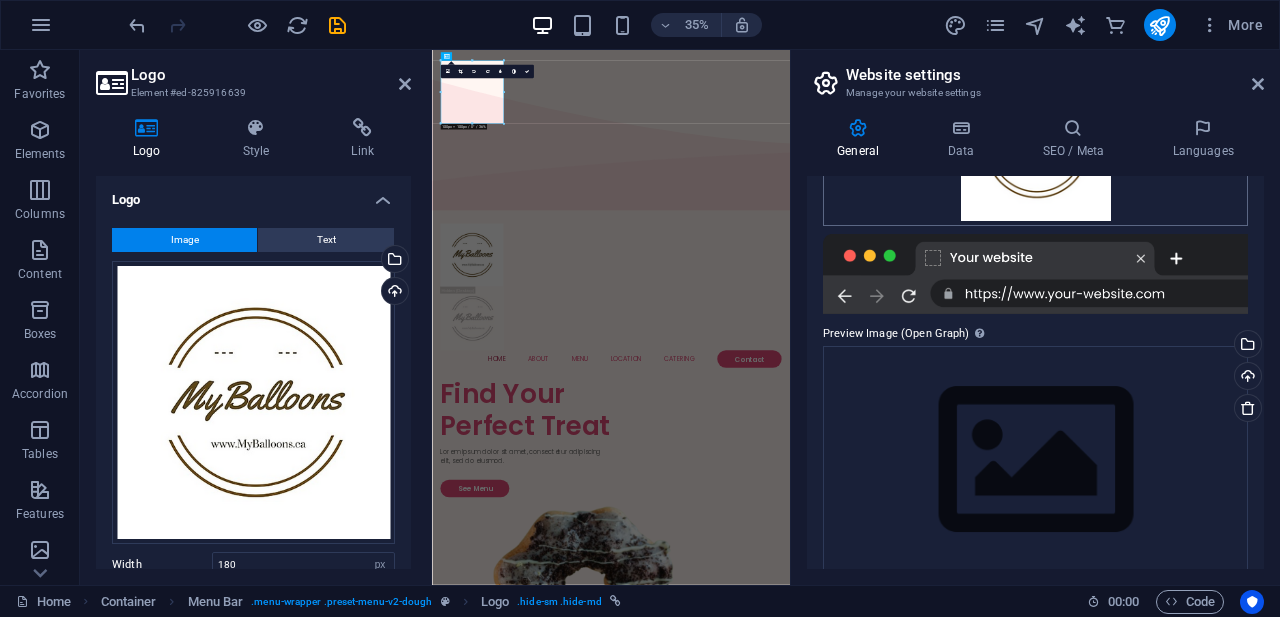 scroll, scrollTop: 420, scrollLeft: 0, axis: vertical 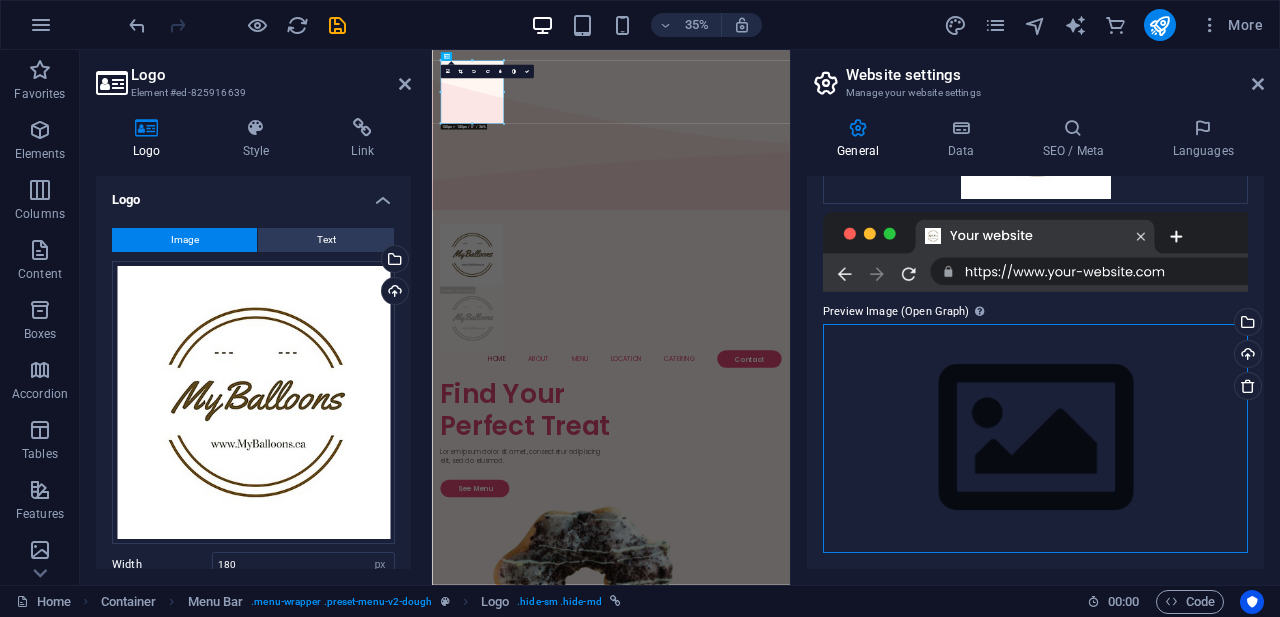 click on "Drag files here, click to choose files or select files from Files or our free stock photos & videos" at bounding box center [1035, 438] 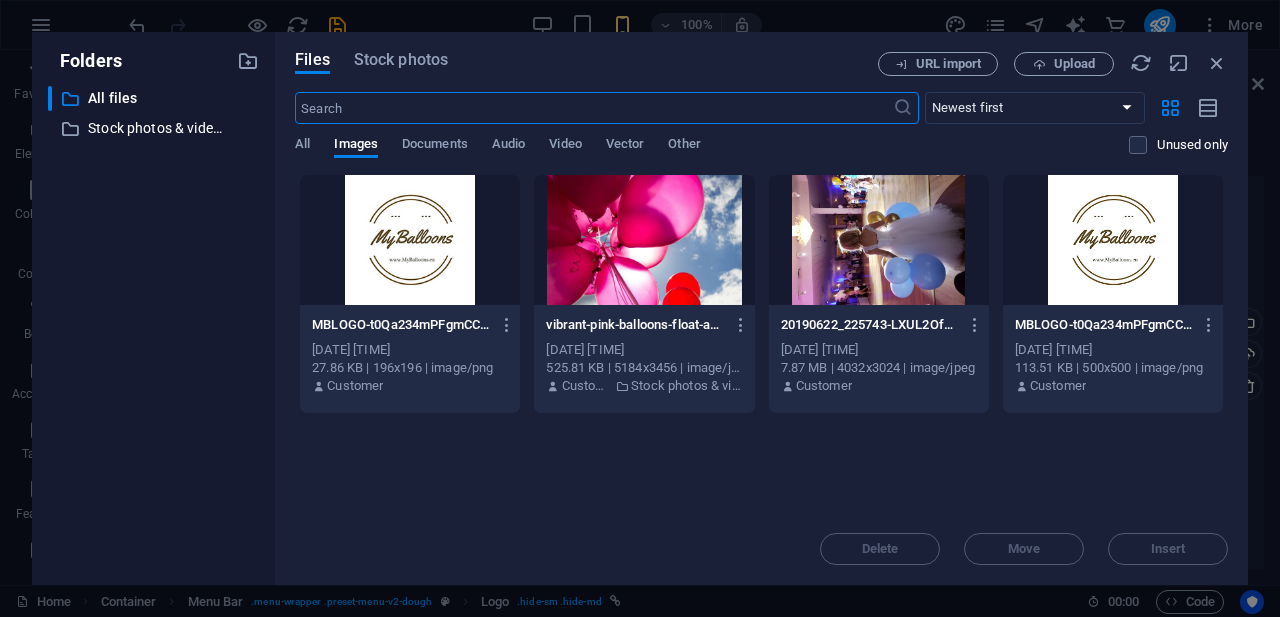 click at bounding box center (1113, 240) 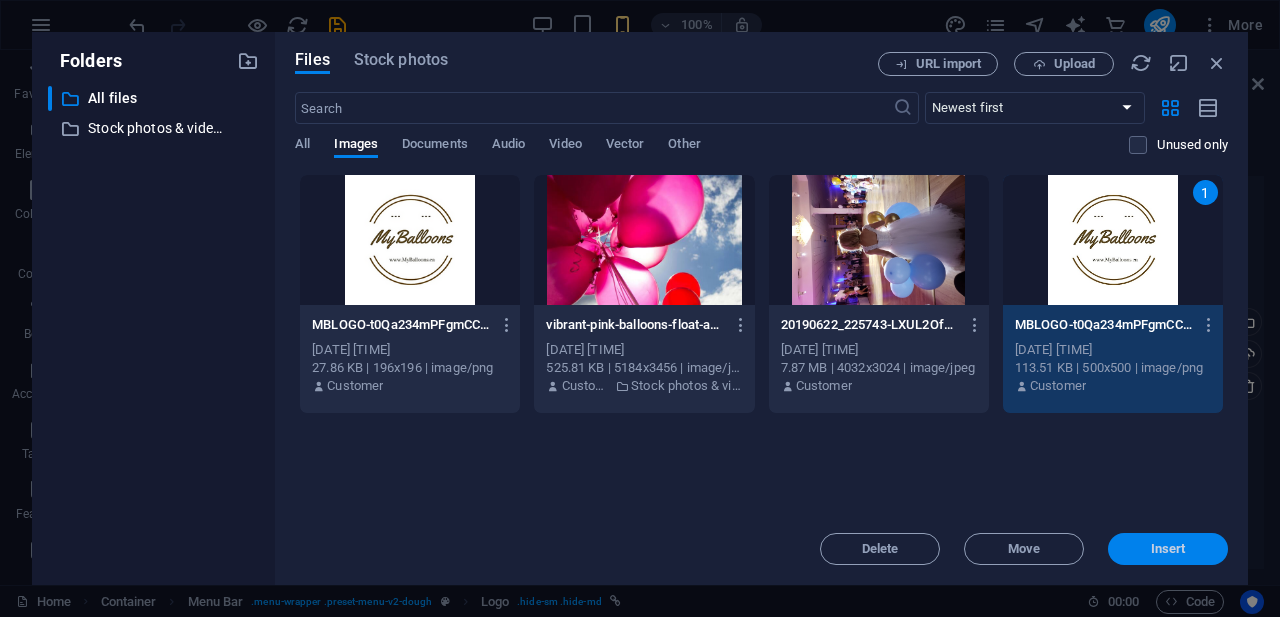 click on "Insert" at bounding box center (1168, 549) 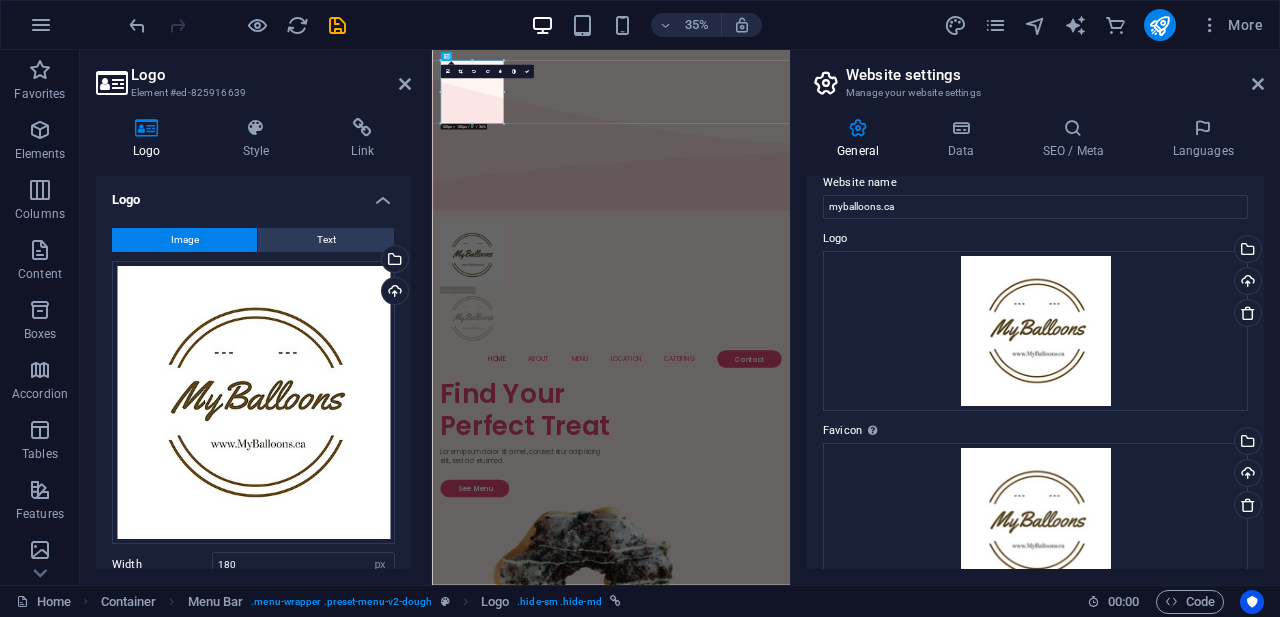 scroll, scrollTop: 0, scrollLeft: 0, axis: both 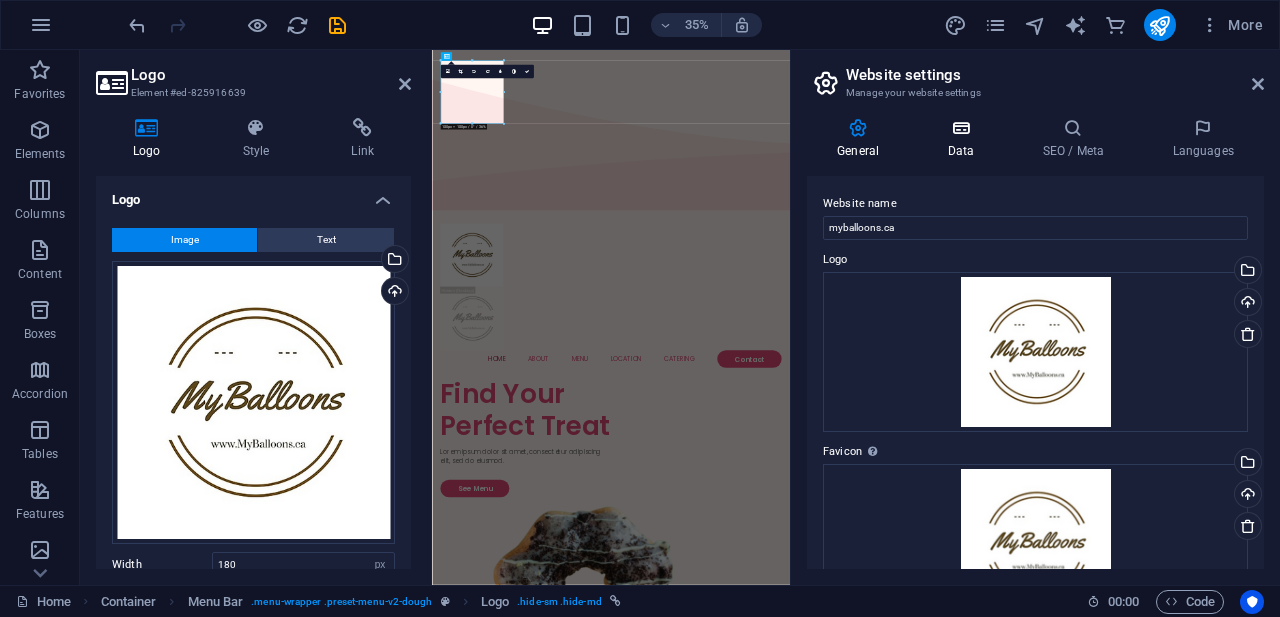 click at bounding box center (960, 128) 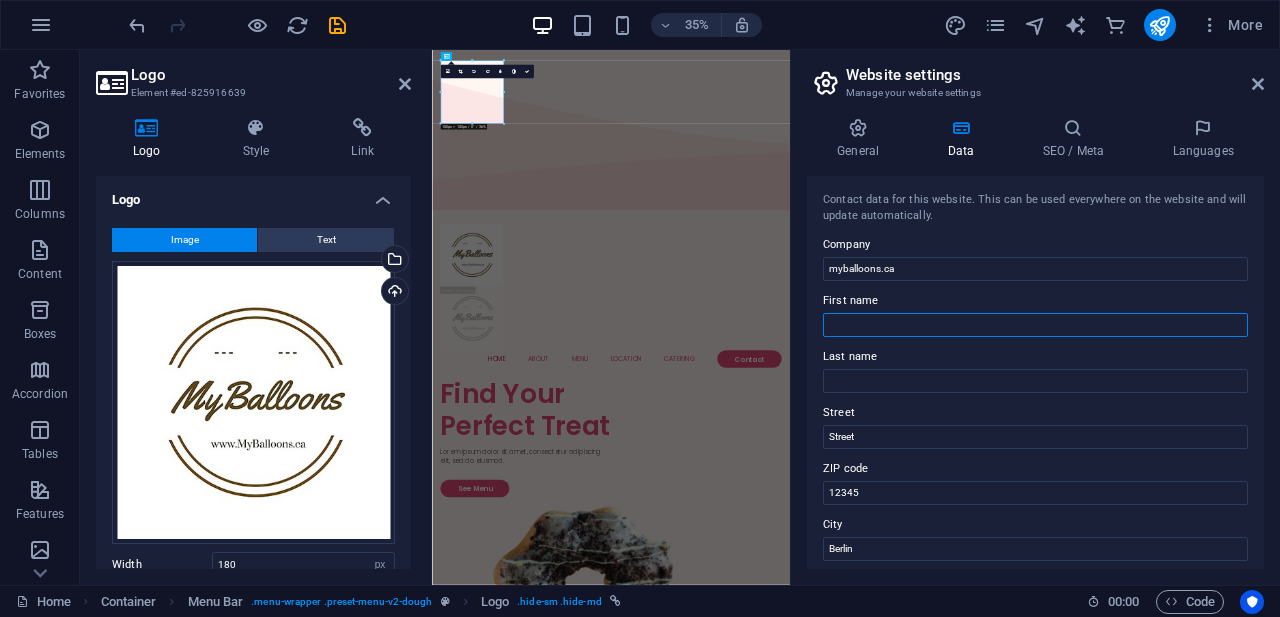 click on "First name" at bounding box center [1035, 325] 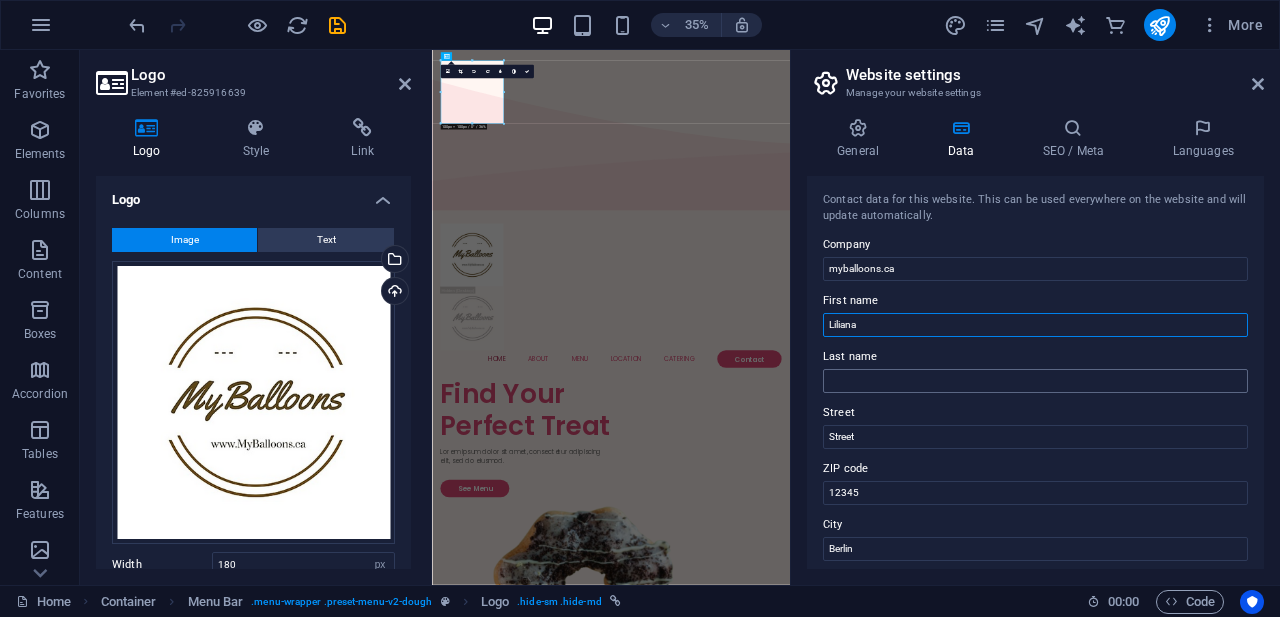 type on "Liliana" 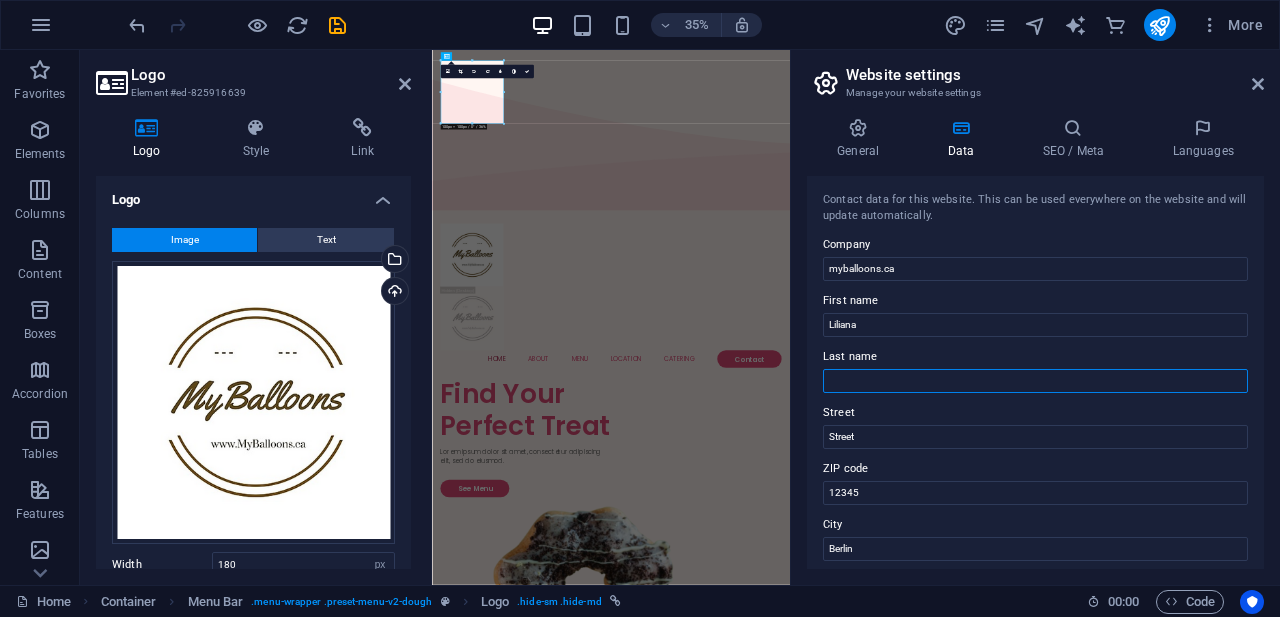 click on "Last name" at bounding box center [1035, 381] 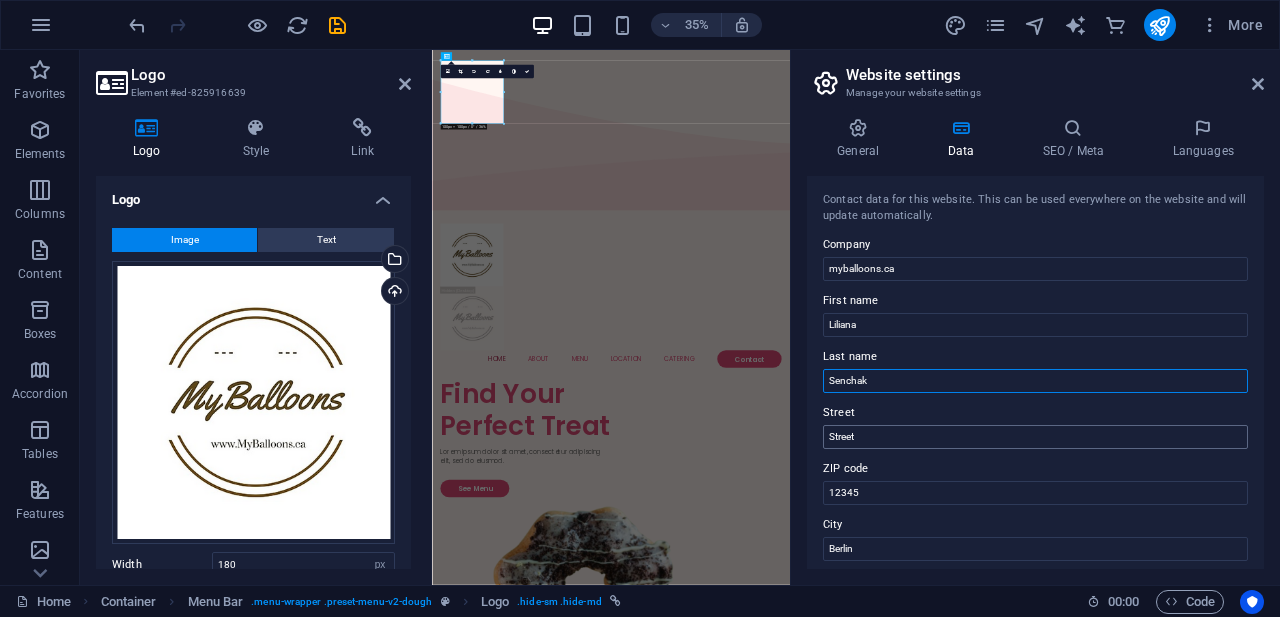 type on "Senchak" 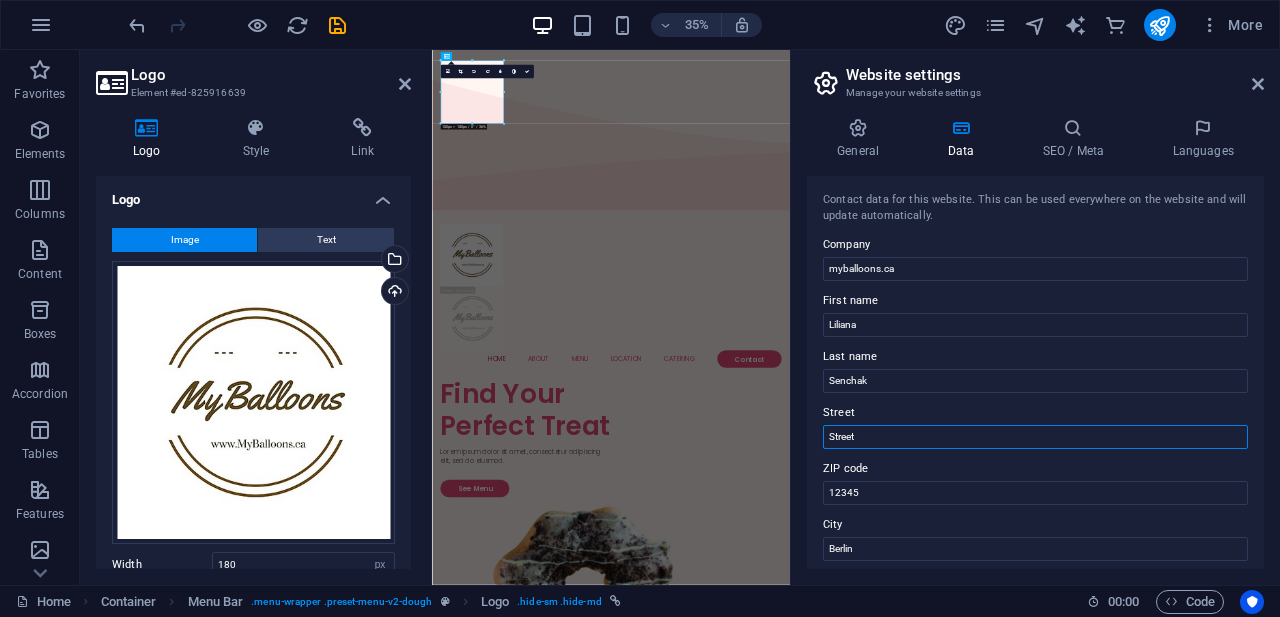 click on "Street" at bounding box center [1035, 437] 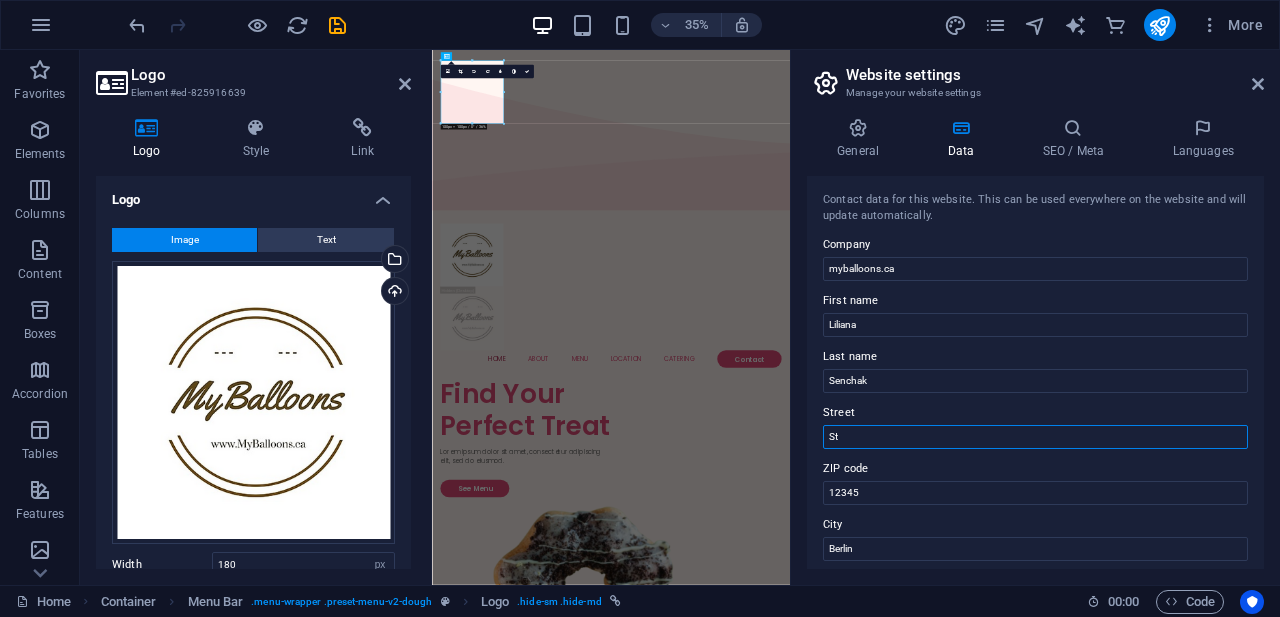 type on "S" 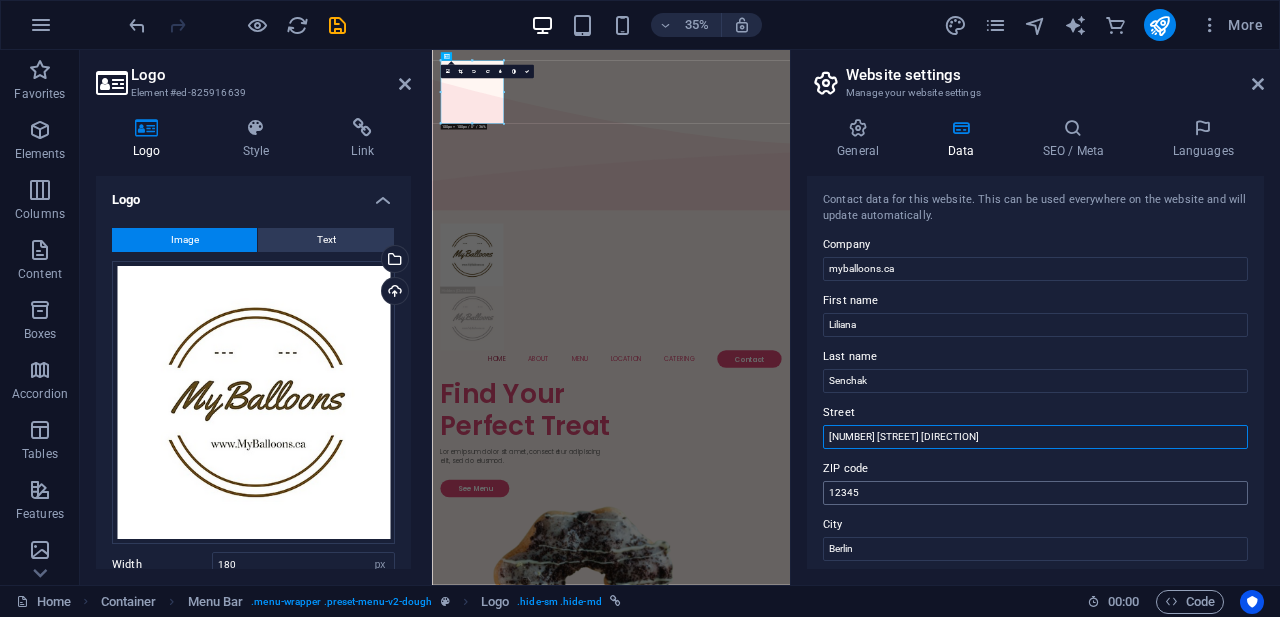 type on "[NUMBER] [STREET]" 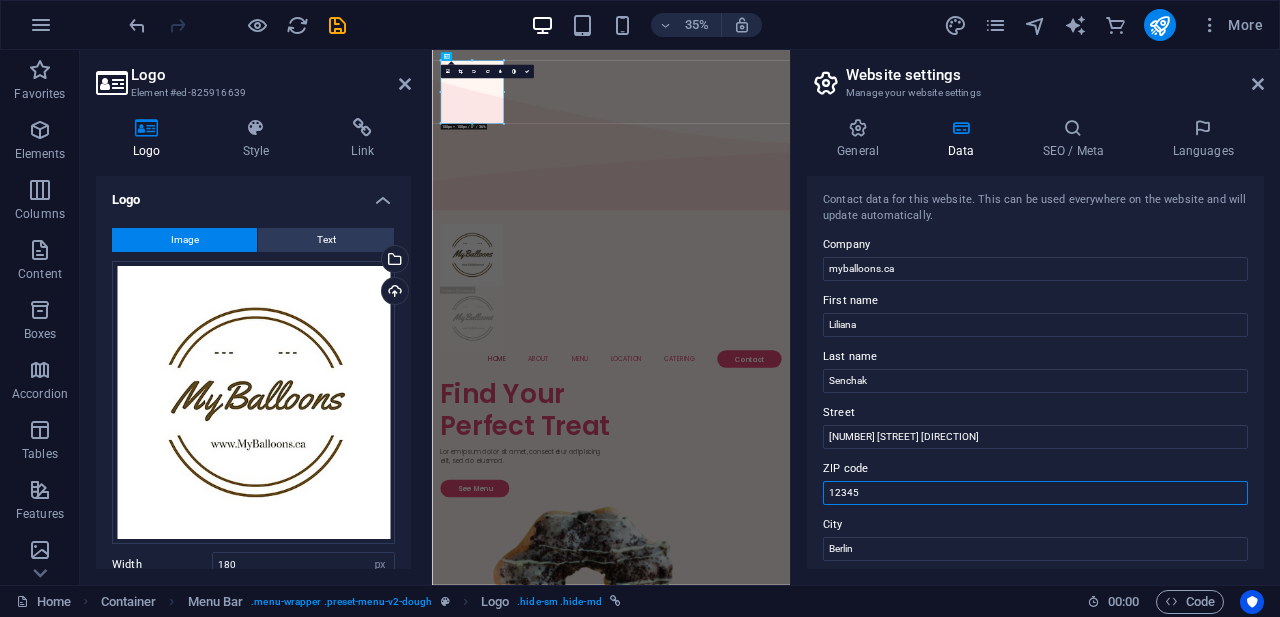 click on "12345" at bounding box center [1035, 493] 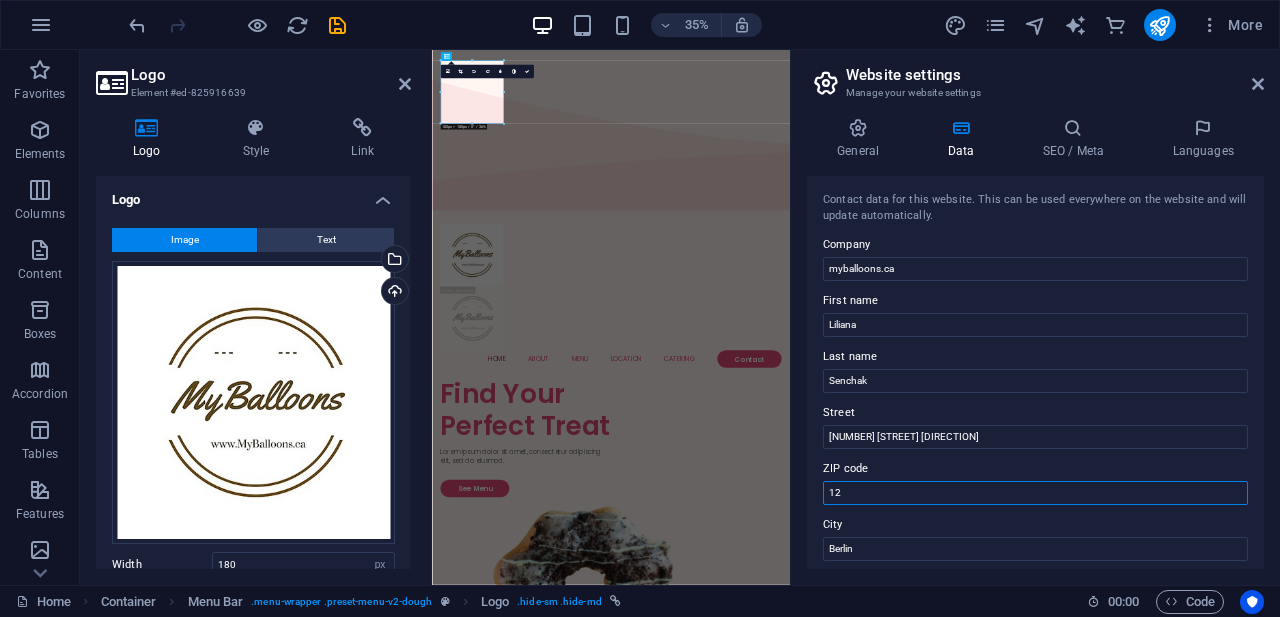 type on "1" 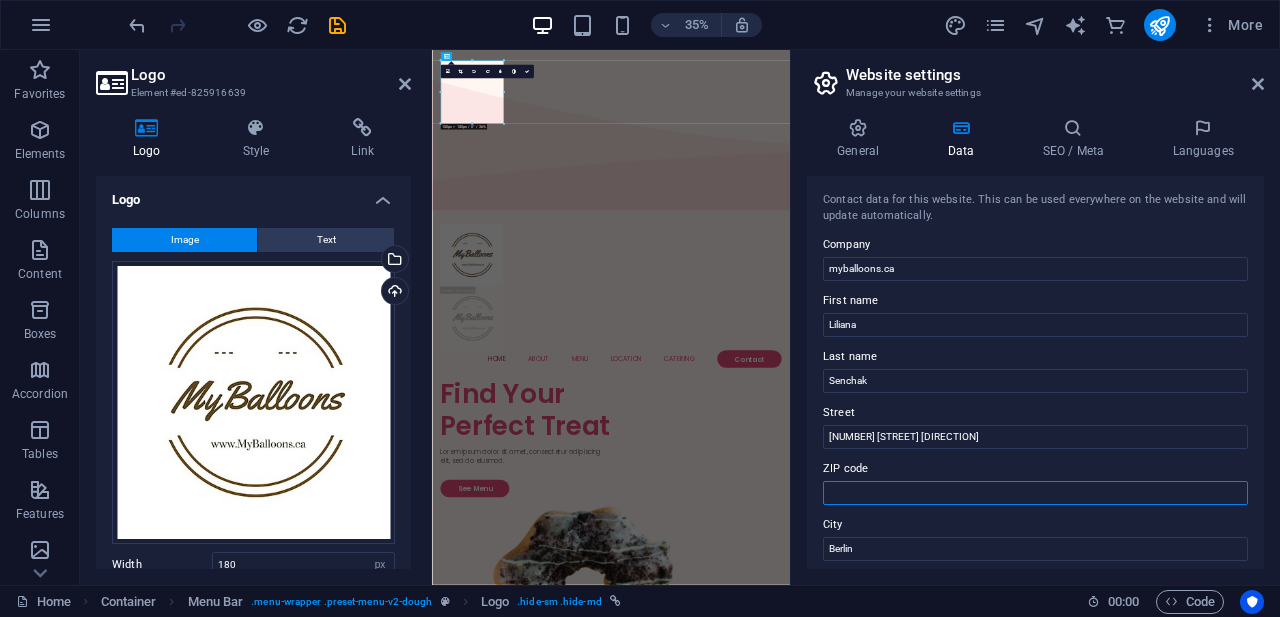 type on "l" 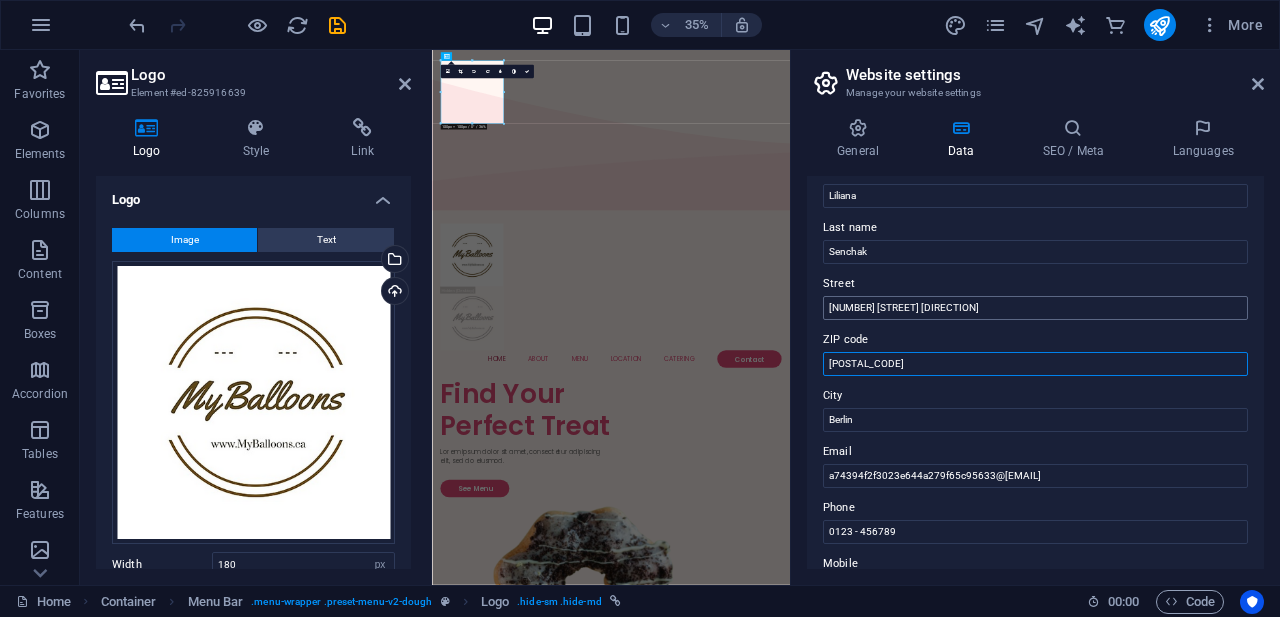 scroll, scrollTop: 135, scrollLeft: 0, axis: vertical 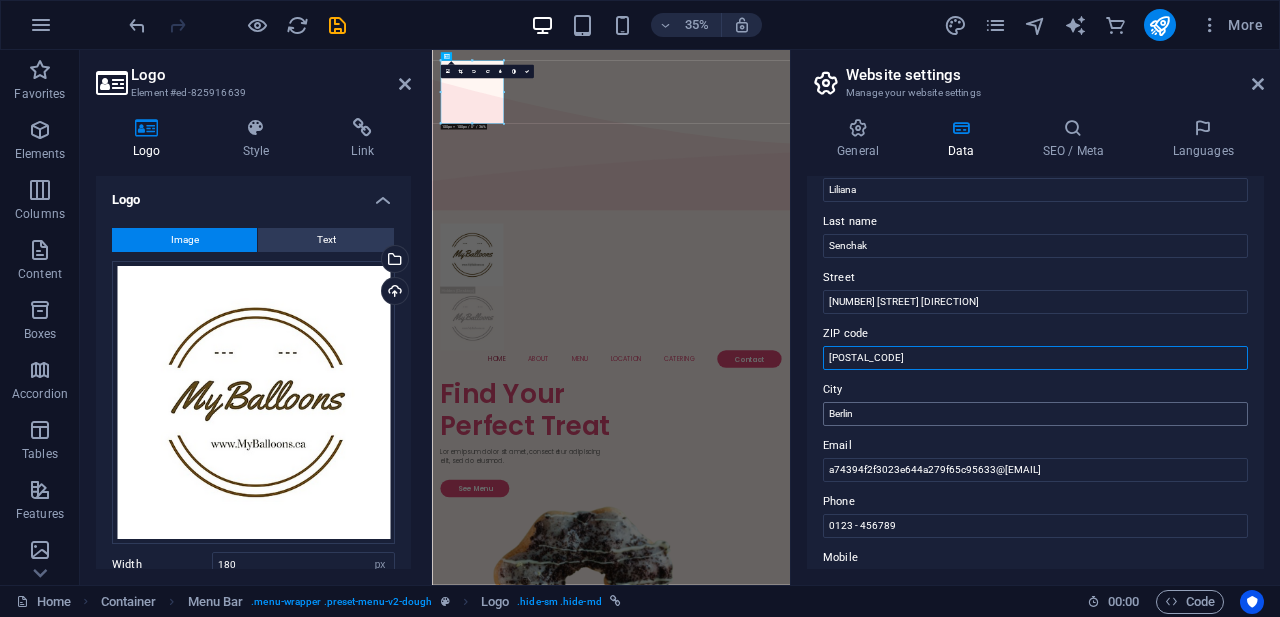 type on "[POSTAL_CODE]" 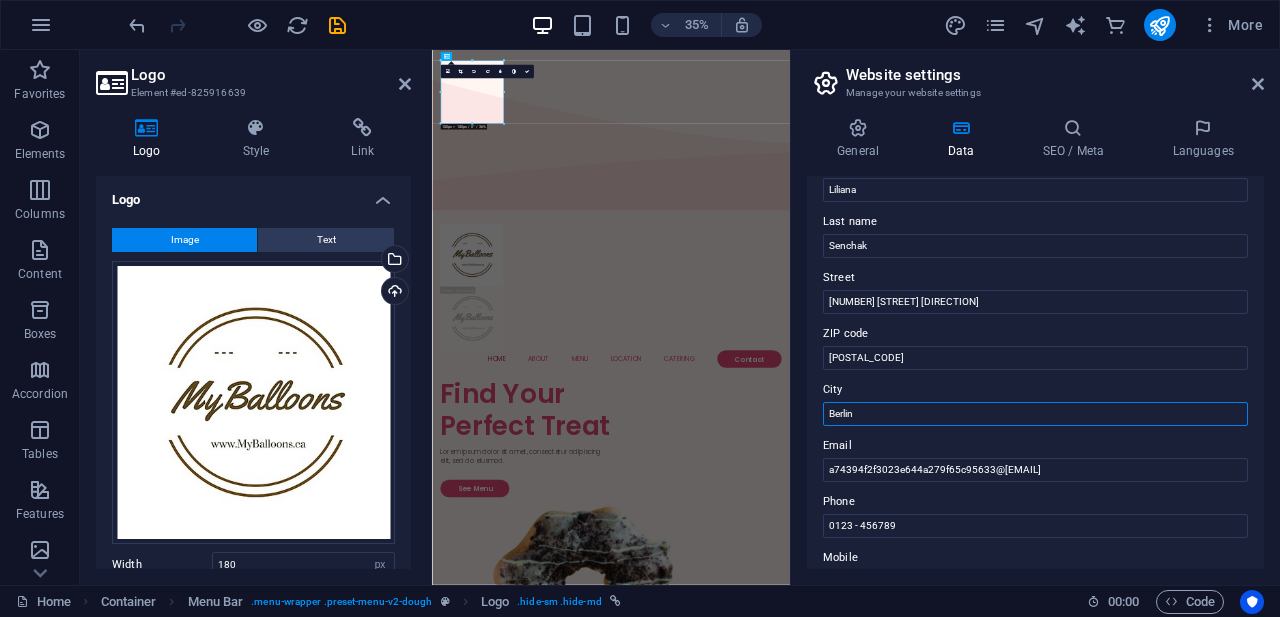 click on "Berlin" at bounding box center [1035, 414] 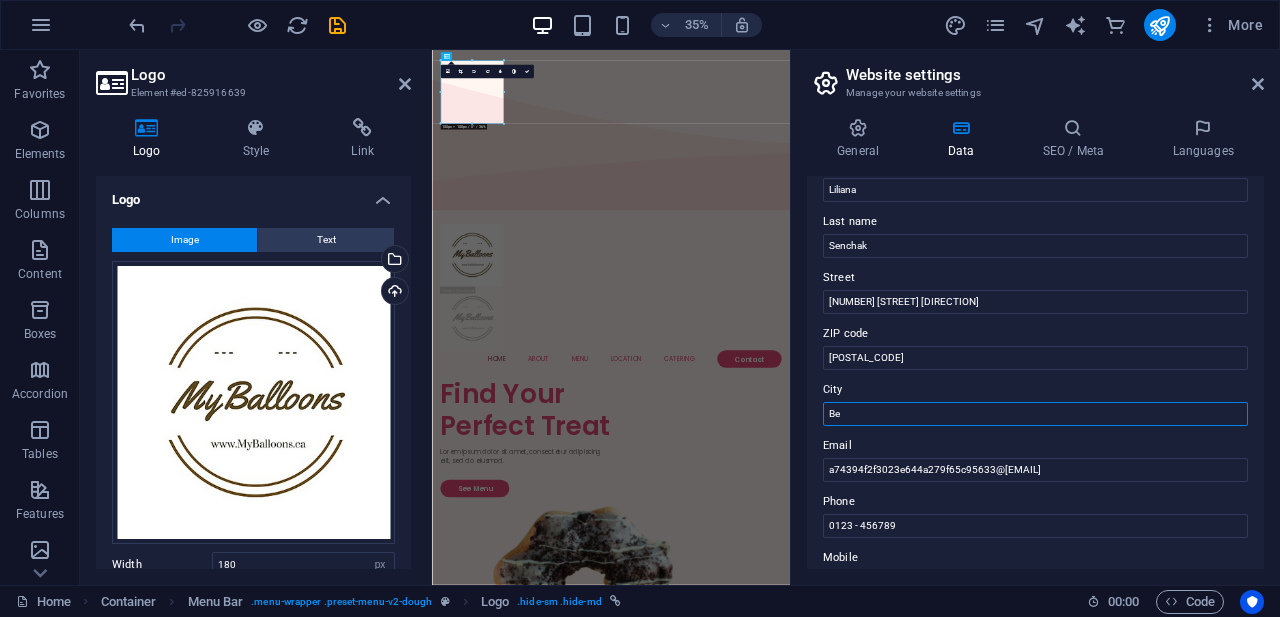 type on "B" 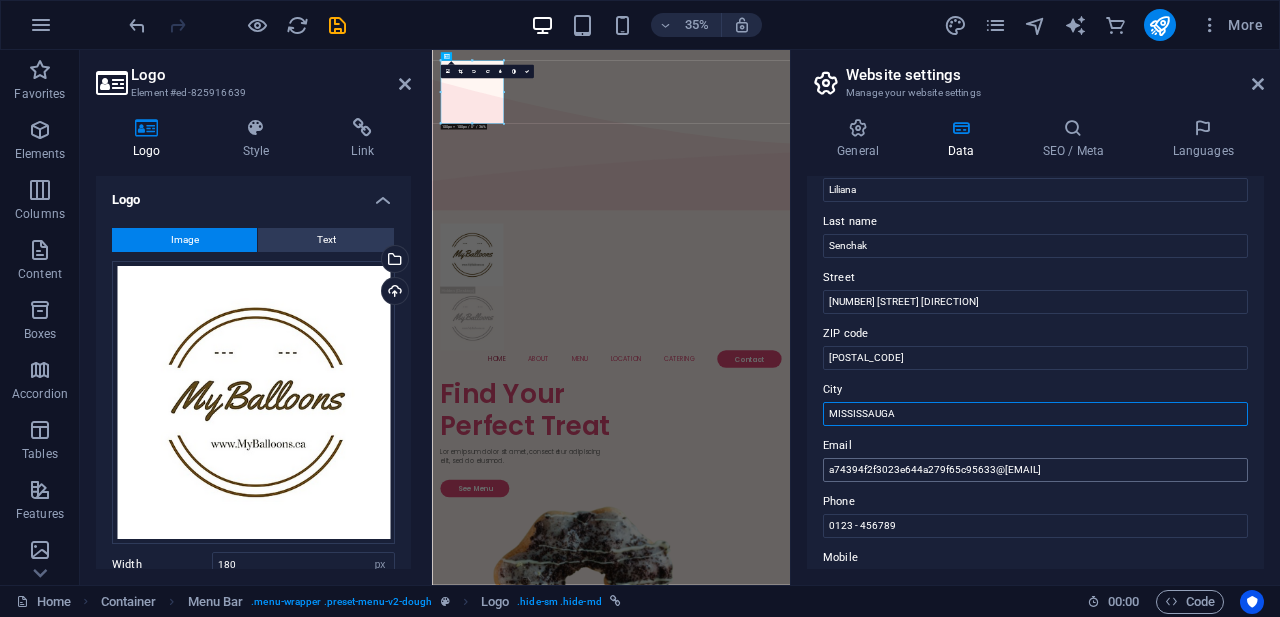 type on "MISSISSAUGA" 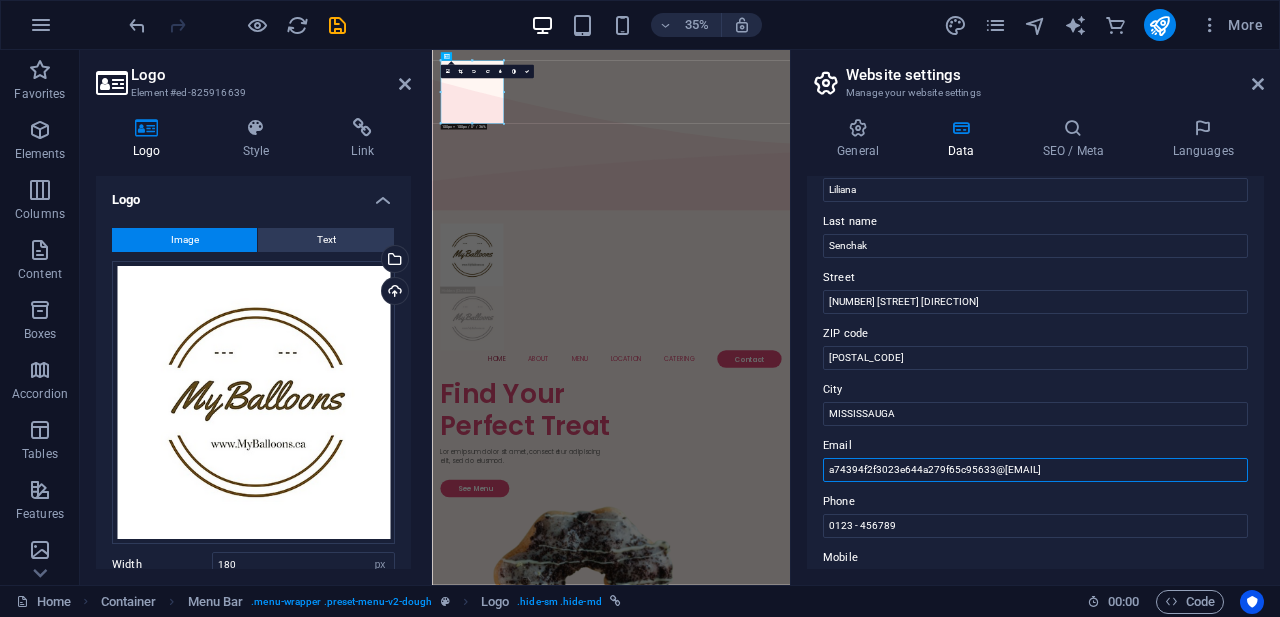 click on "a74394f2f3023e644a279f65c95633@cpanel.local" at bounding box center [1035, 470] 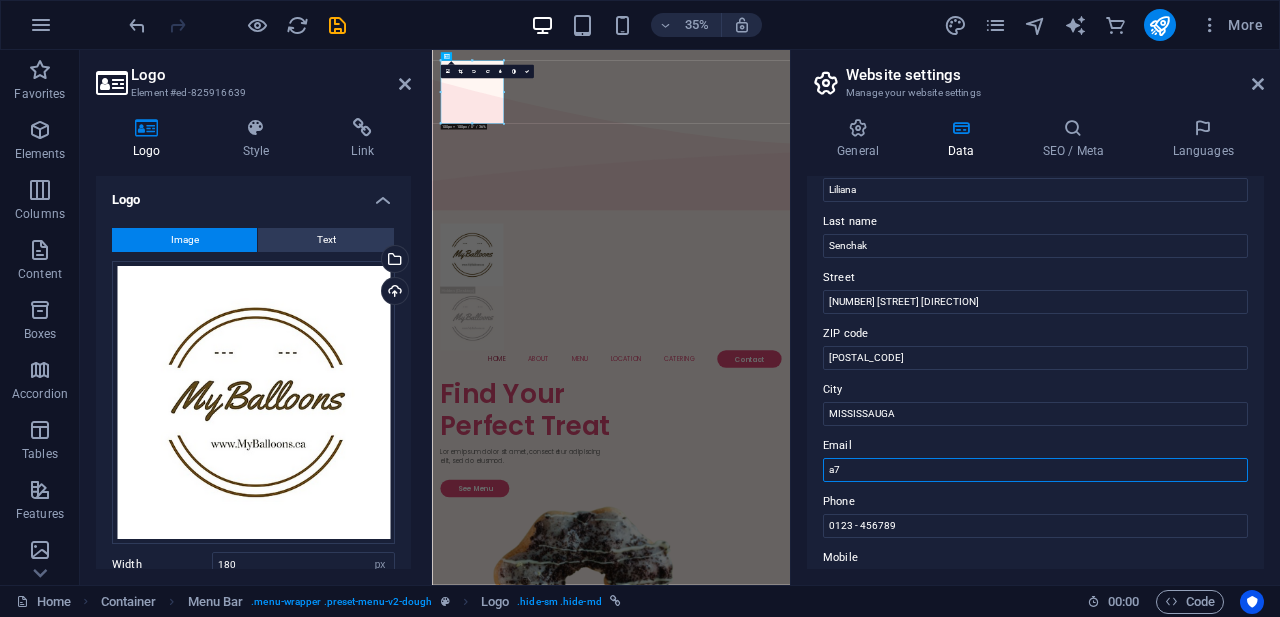 type on "a" 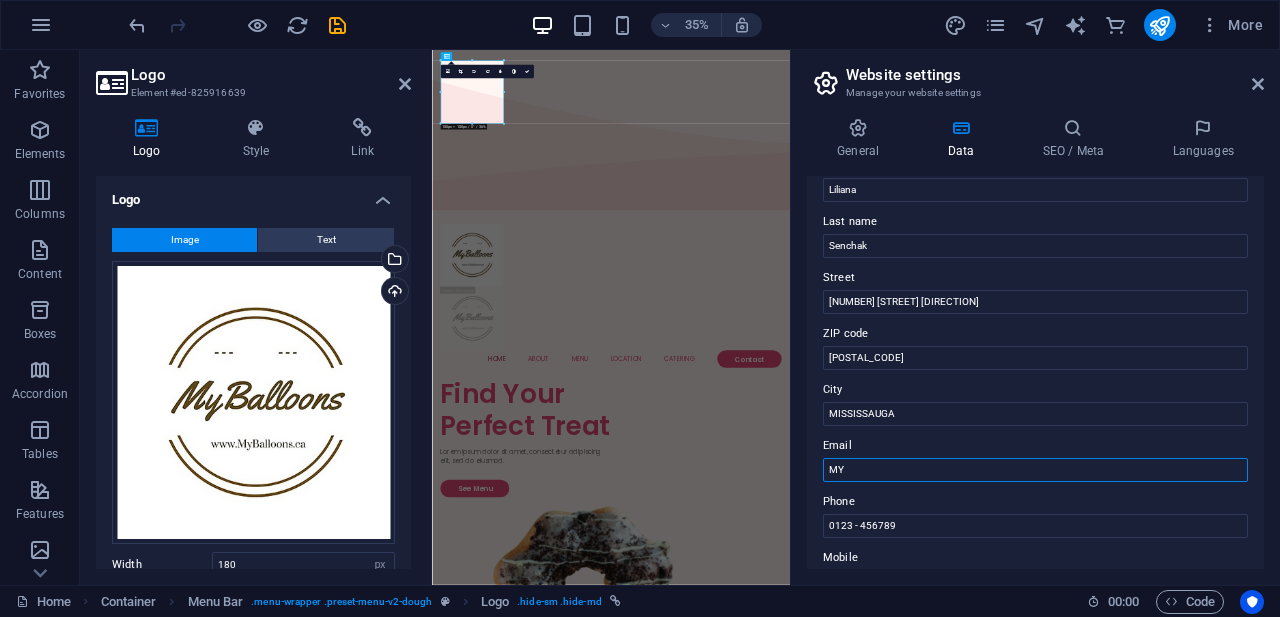 type on "M" 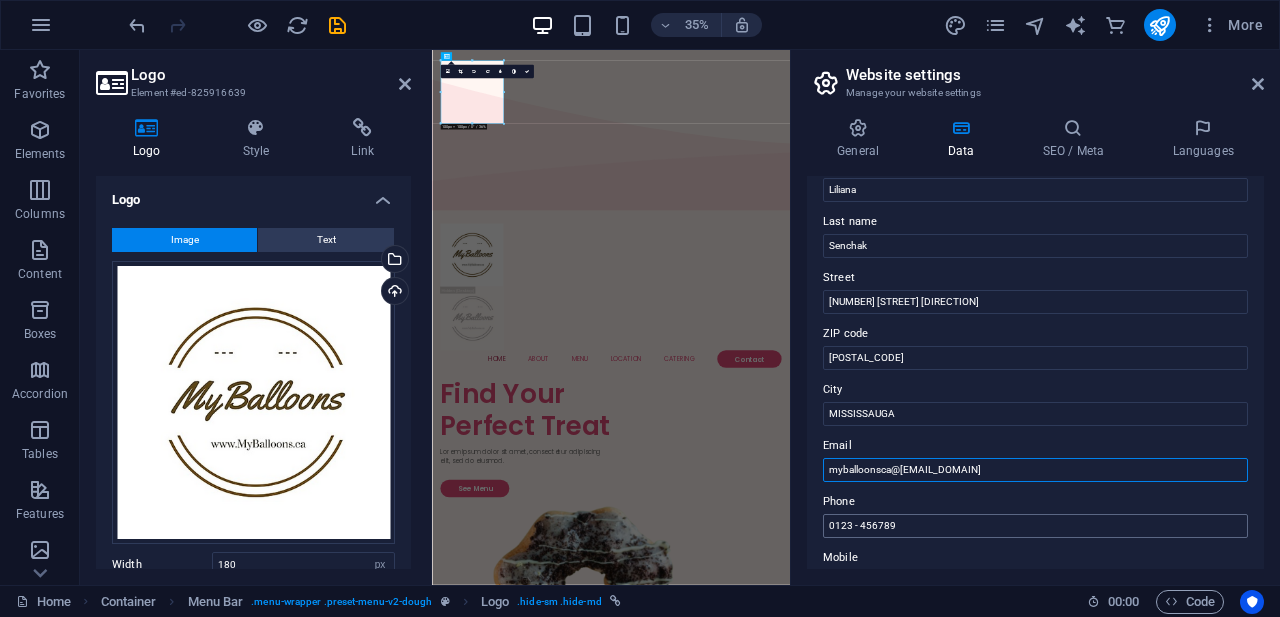 type on "[EMAIL]" 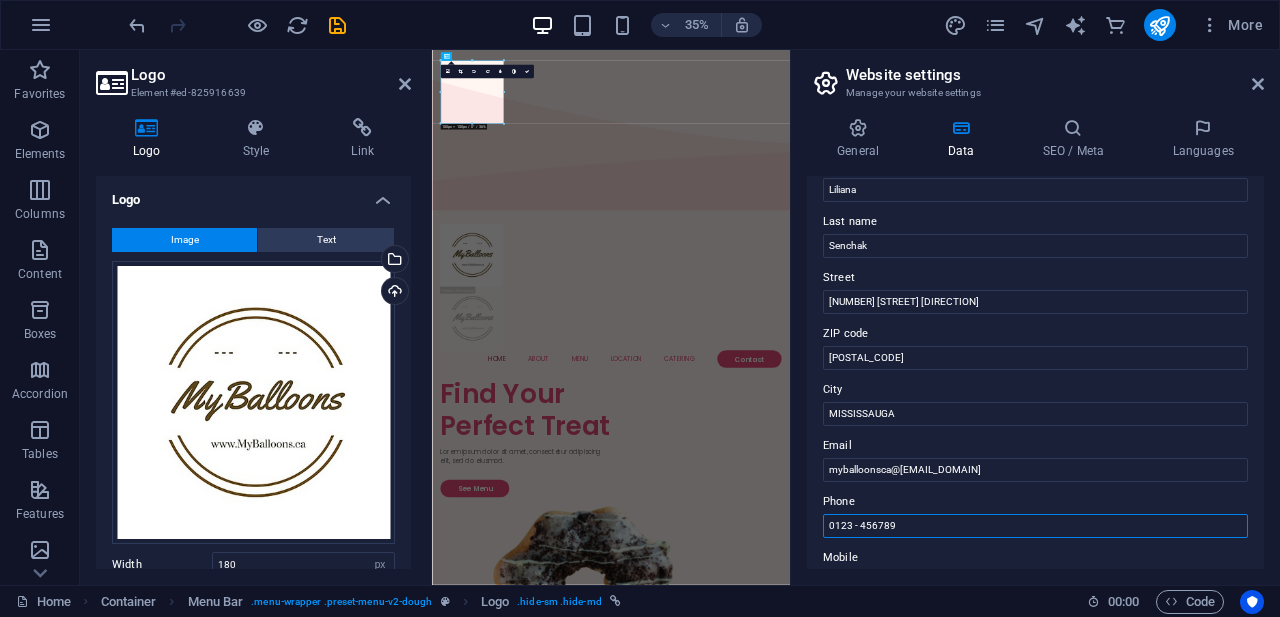 click on "0123 - 456789" at bounding box center [1035, 526] 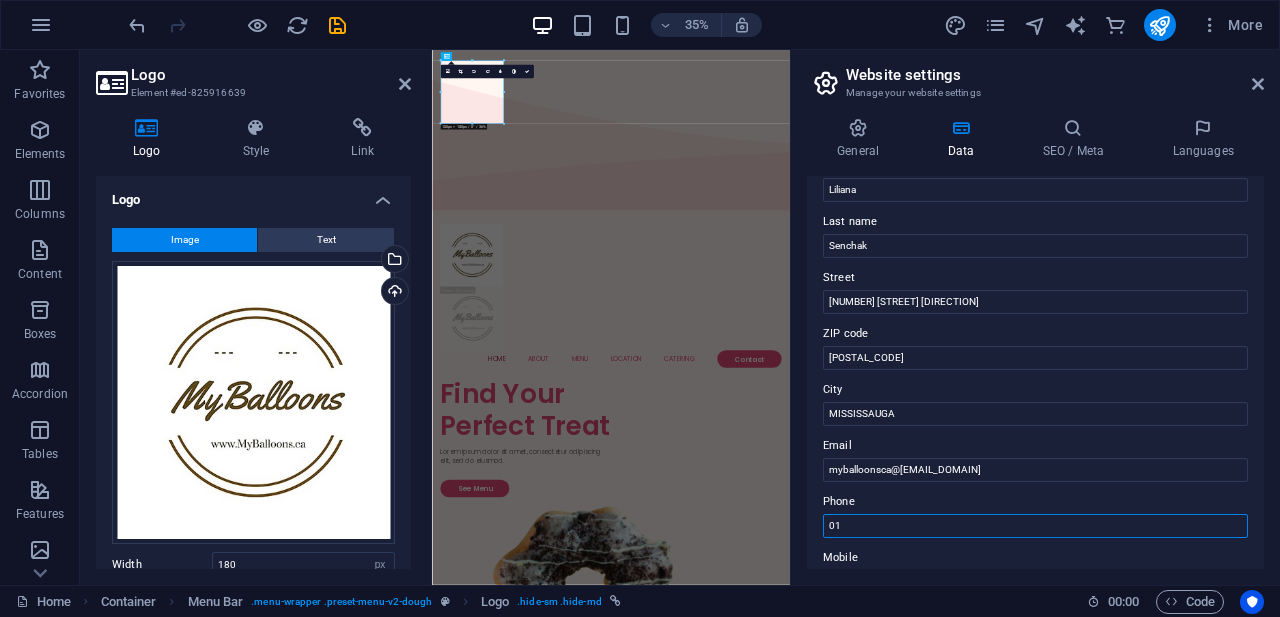 type on "0" 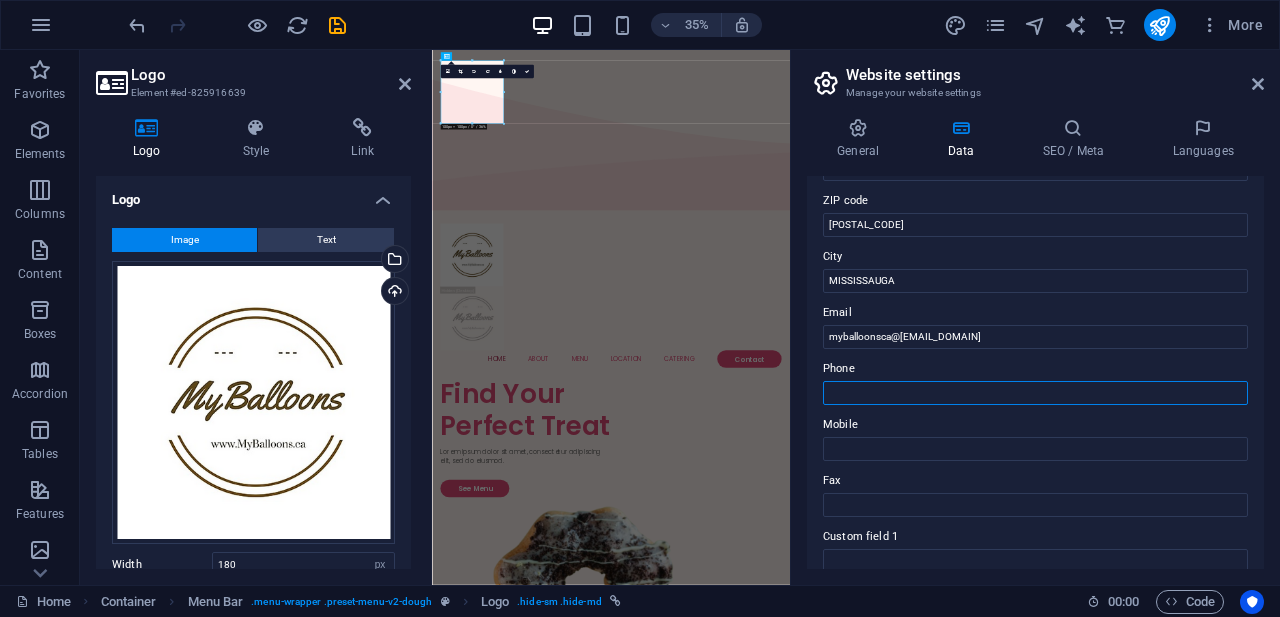 scroll, scrollTop: 279, scrollLeft: 0, axis: vertical 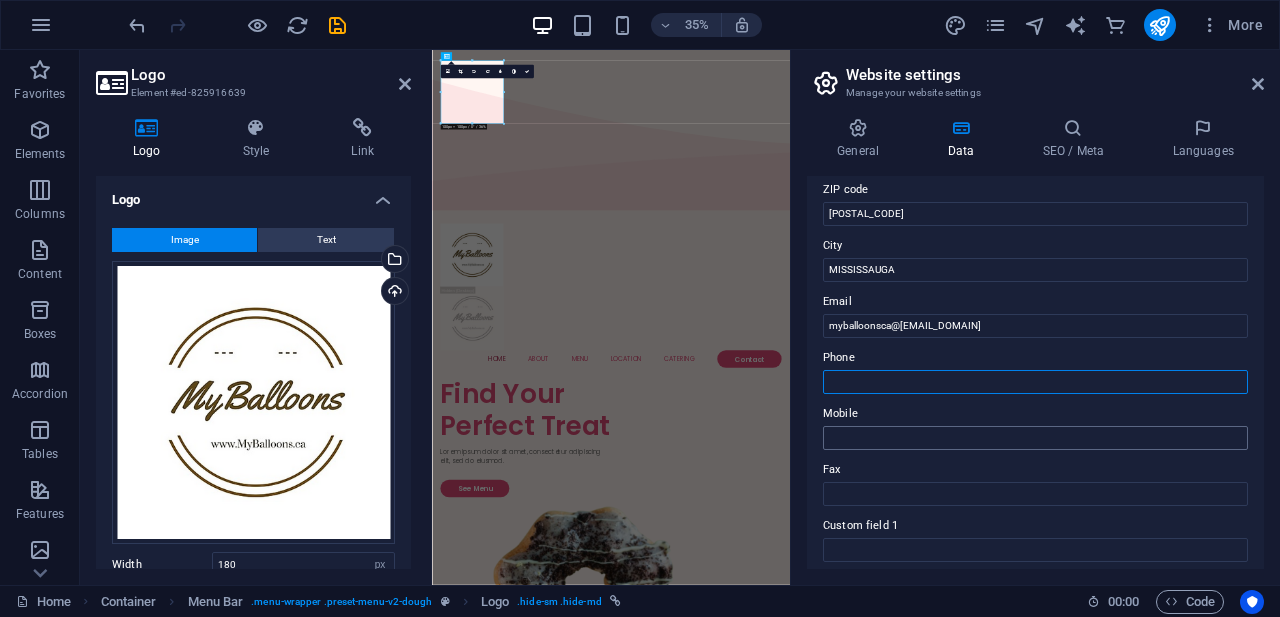 type 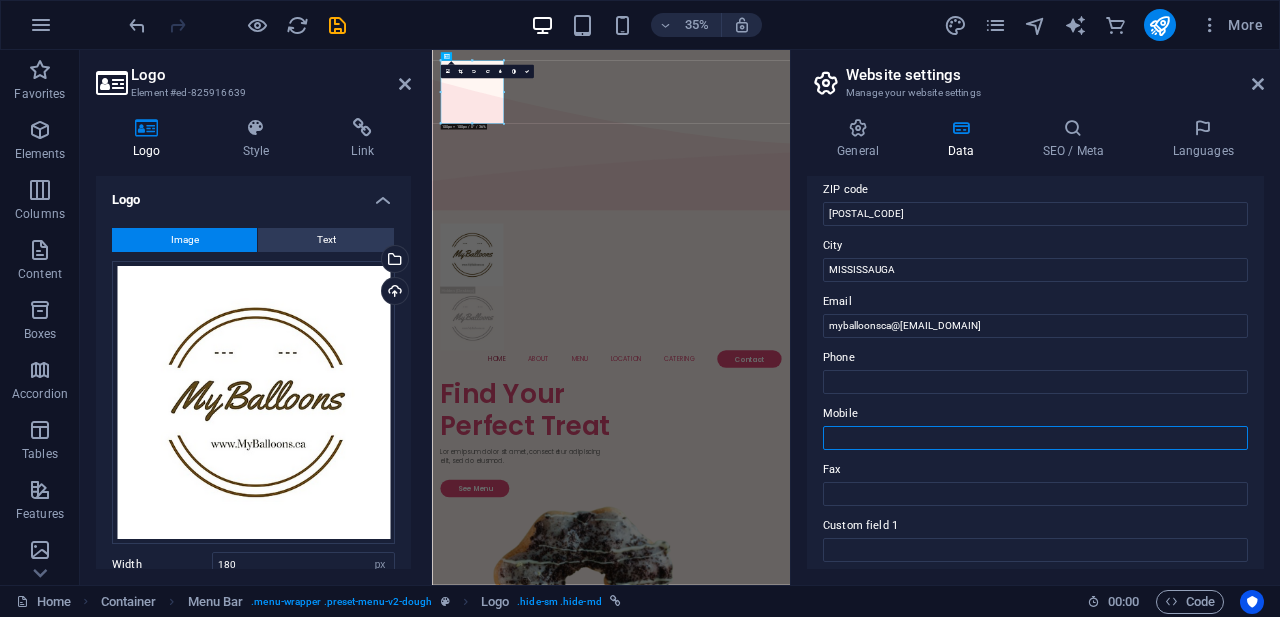 click on "Mobile" at bounding box center (1035, 438) 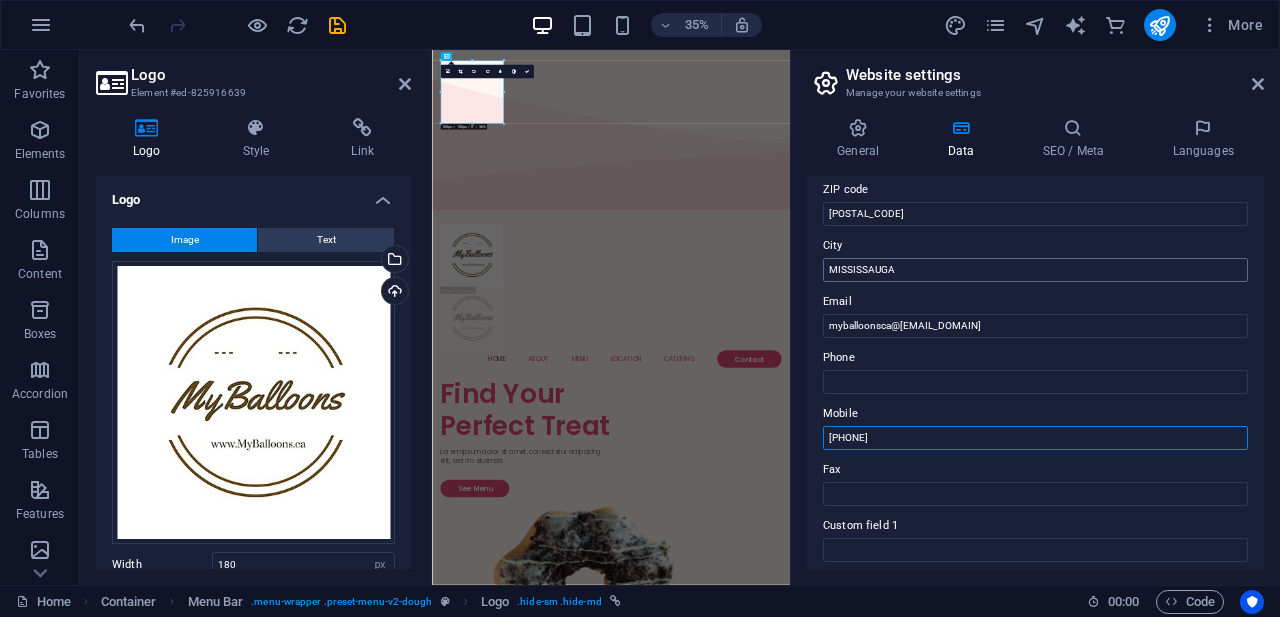 type on "[PHONE]" 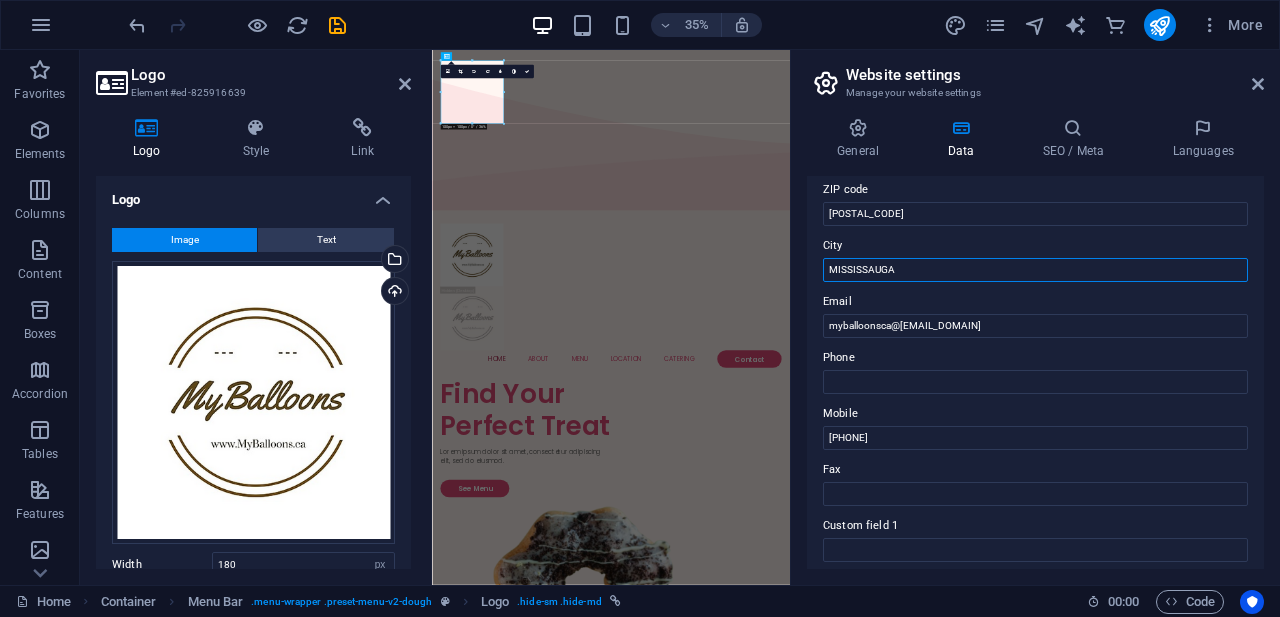 click on "MISSISSAUGA" at bounding box center (1035, 270) 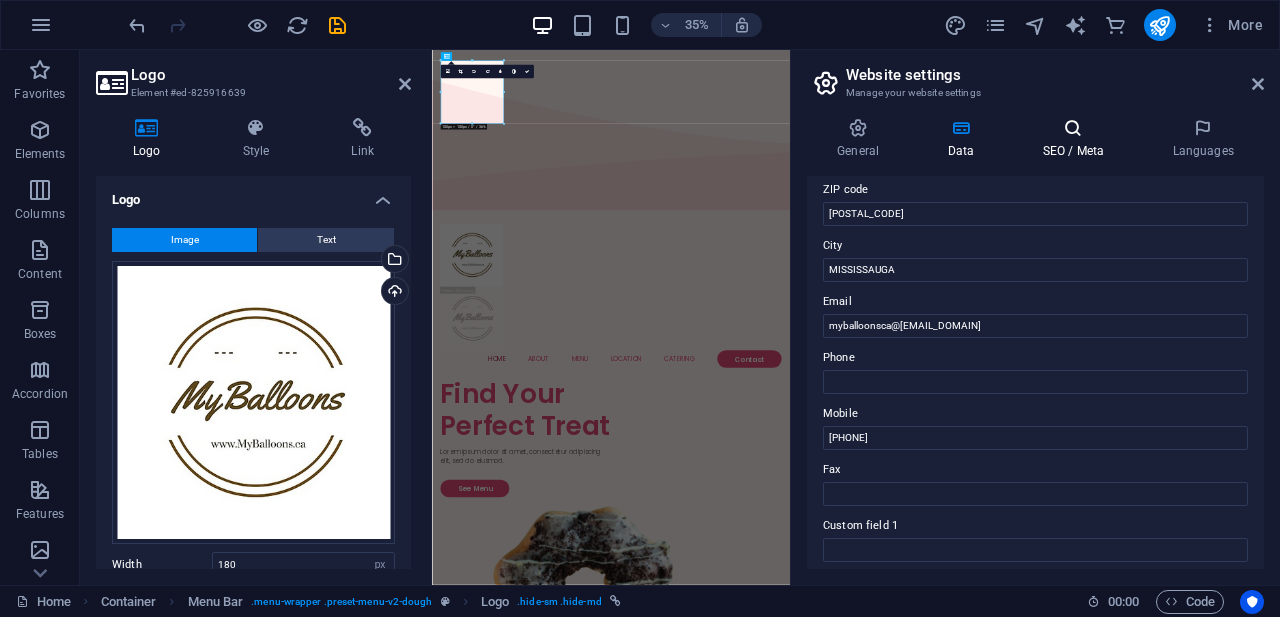click on "SEO / Meta" at bounding box center (1077, 139) 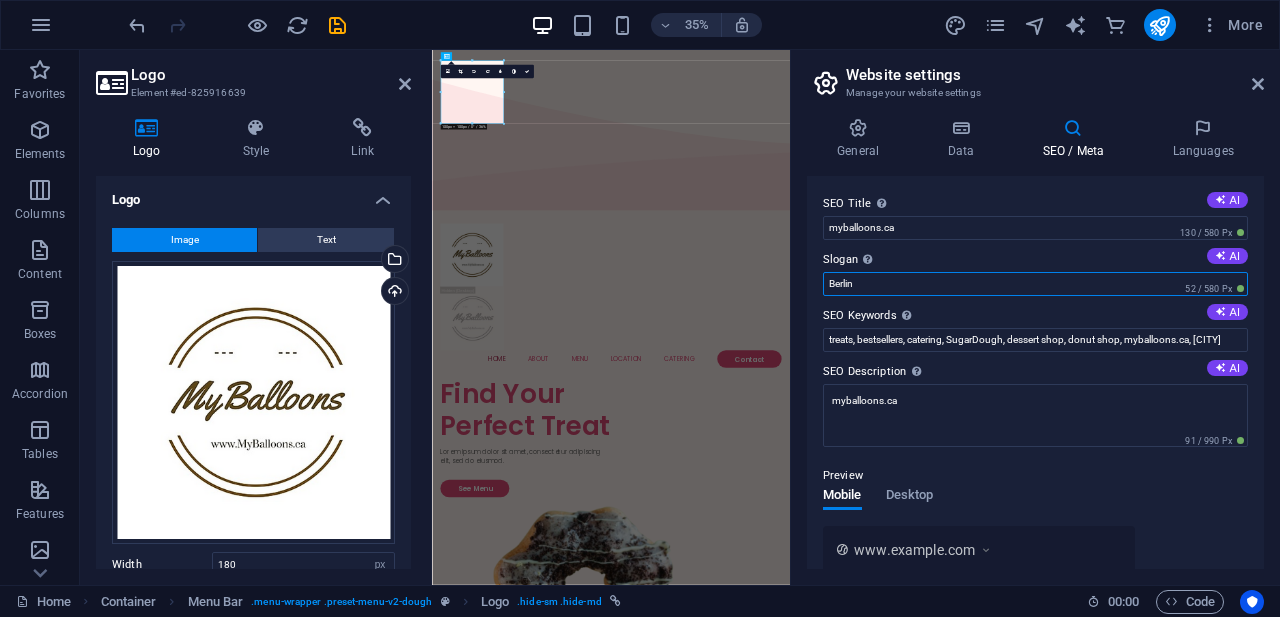 click on "Berlin" at bounding box center [1035, 284] 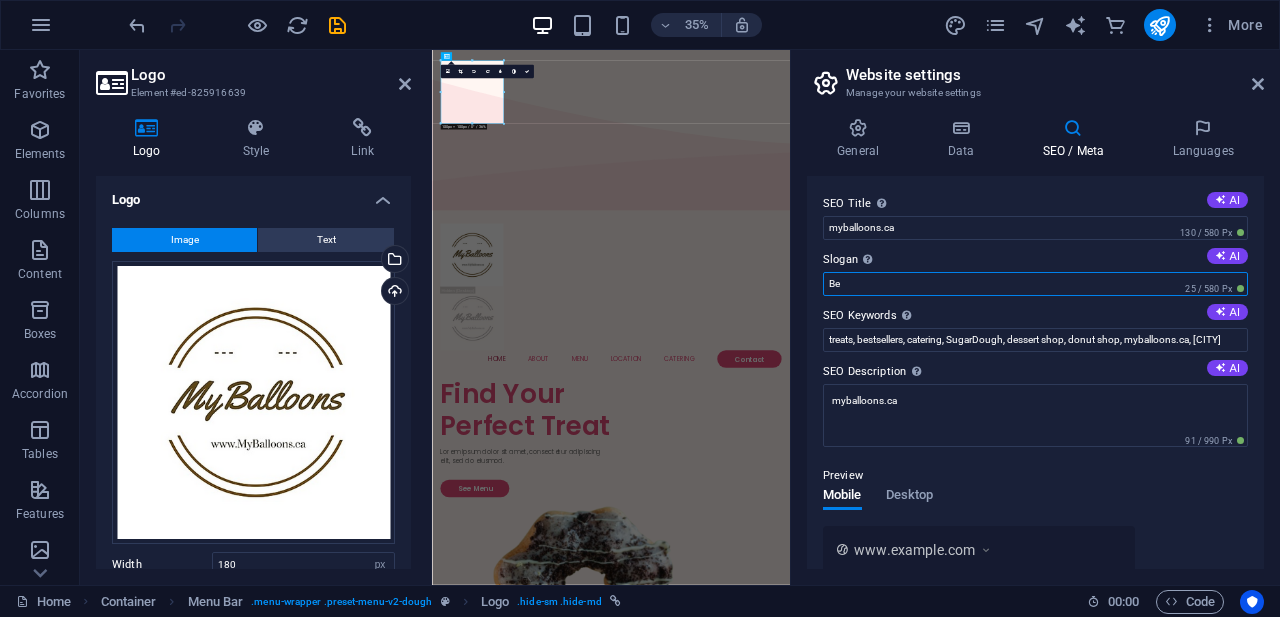 type on "B" 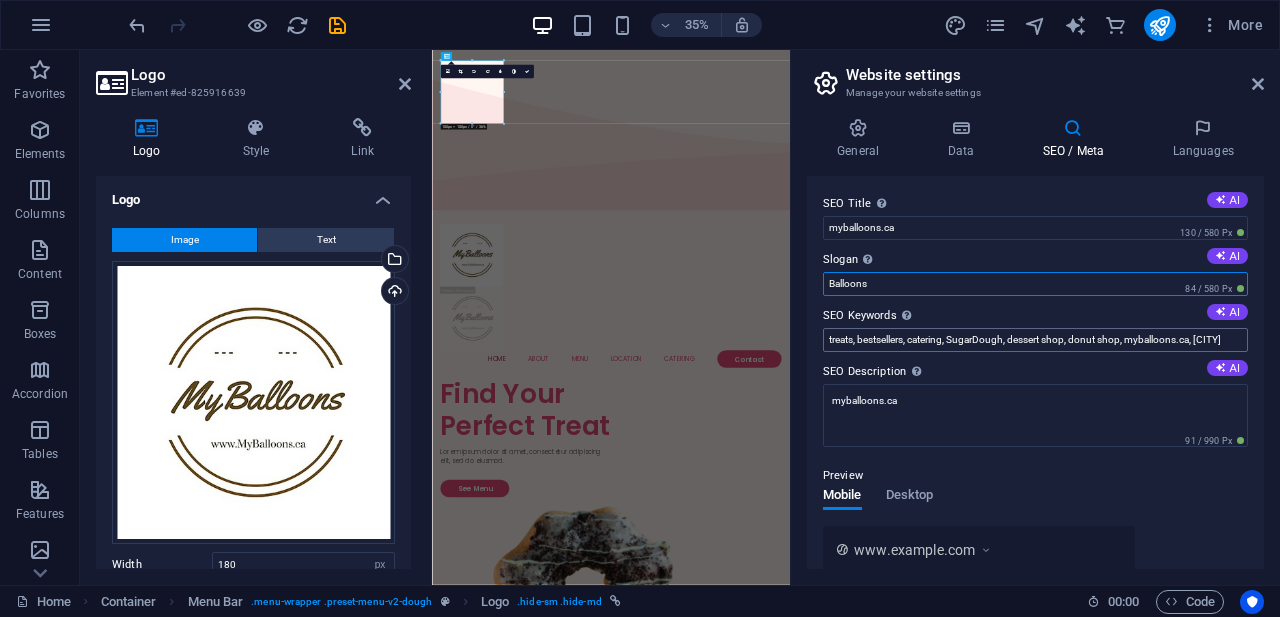 type on "Balloons" 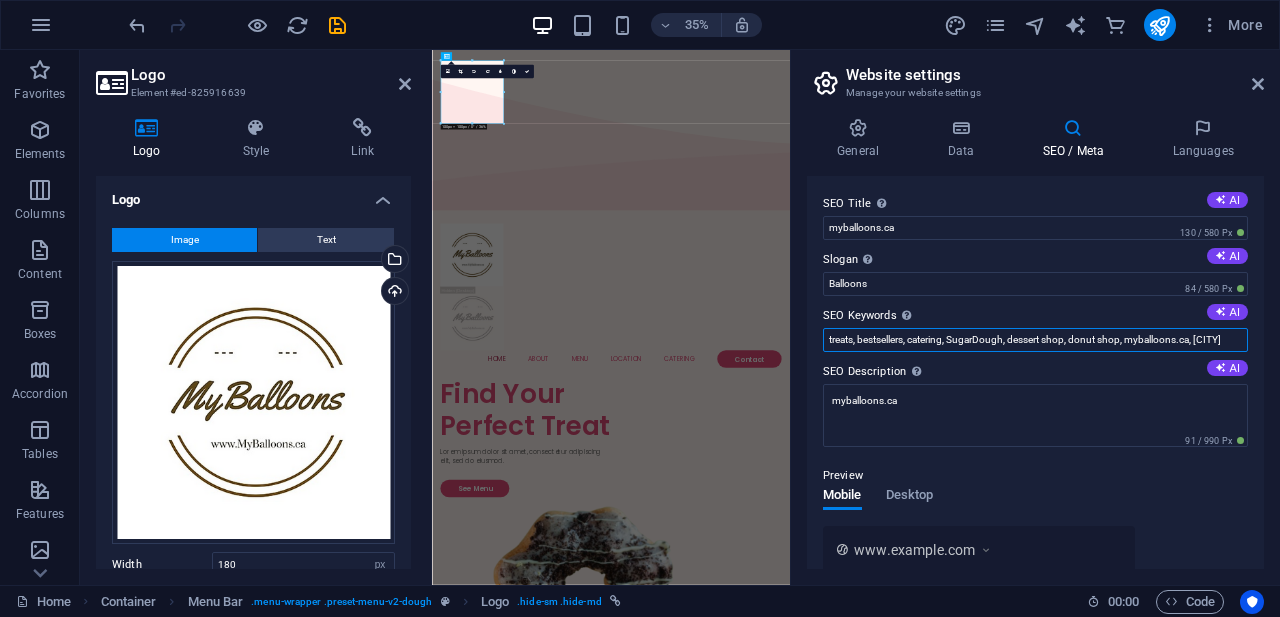 click on "treats, bestsellers, catering, SugarDough, dessert shop, donut shop, myballoons.ca, Berlin" at bounding box center (1035, 340) 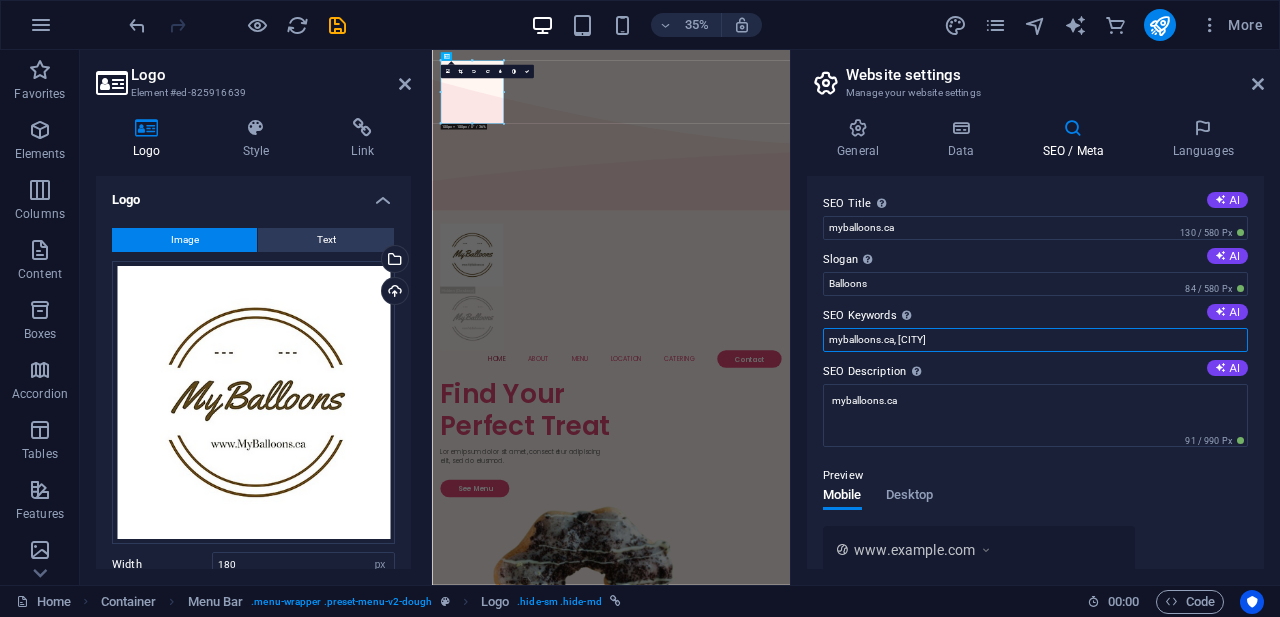 click on "myballoons.ca, Berlin" at bounding box center (1035, 340) 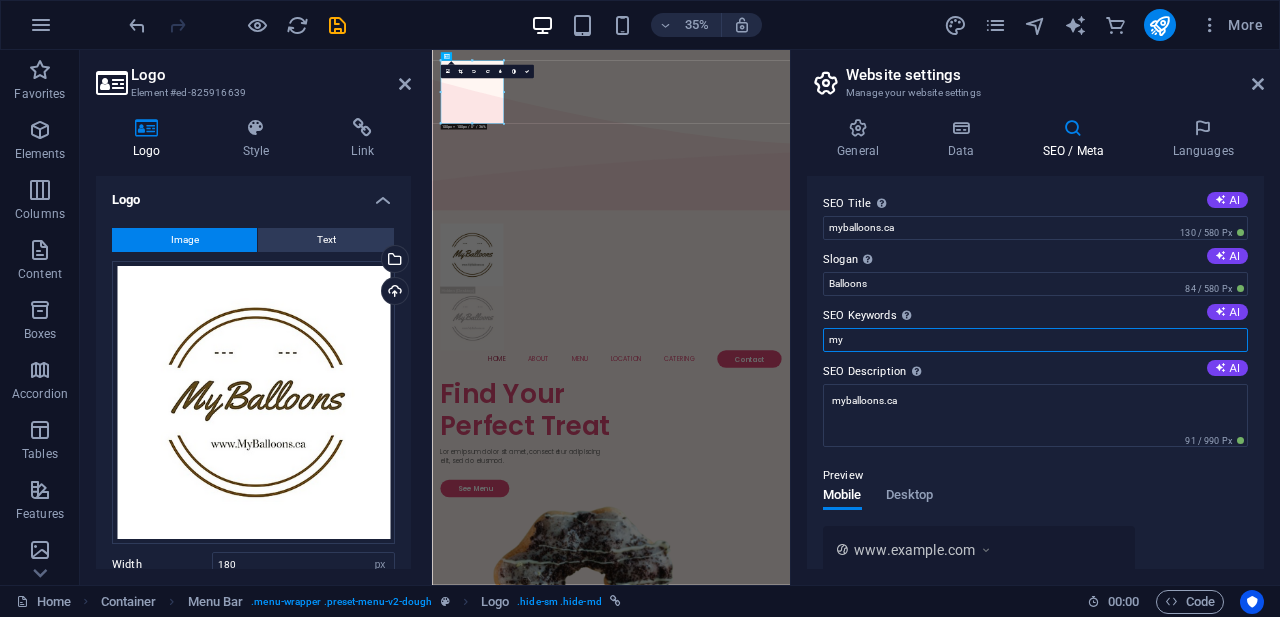 type on "m" 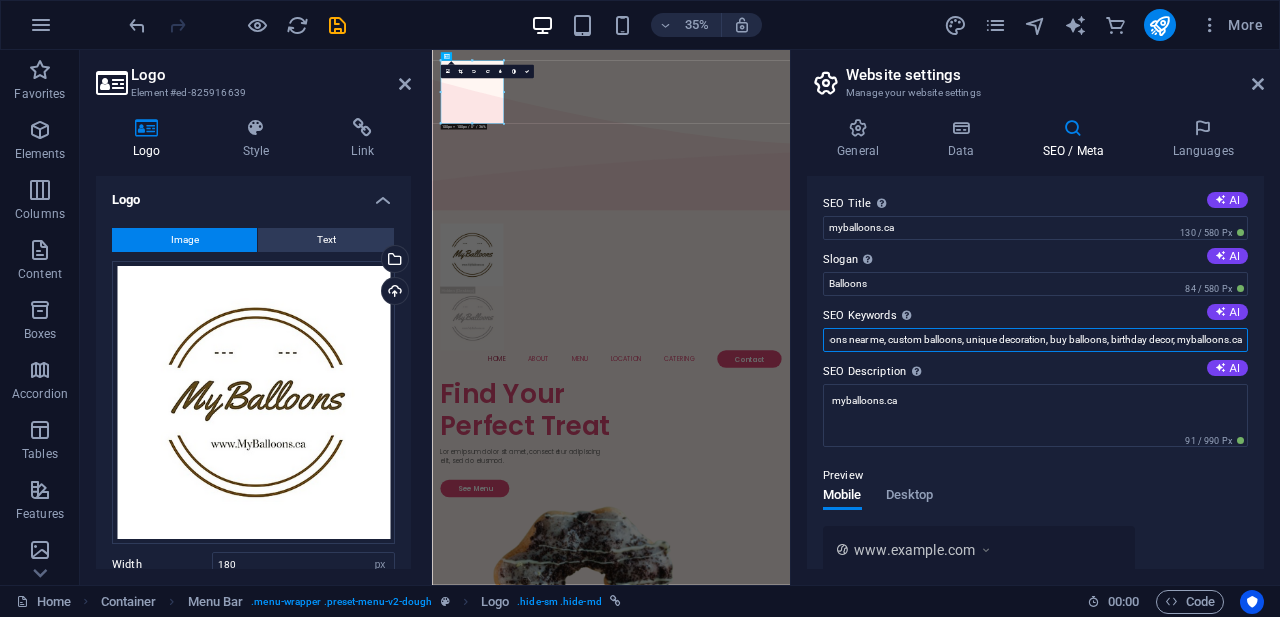 scroll, scrollTop: 0, scrollLeft: 70, axis: horizontal 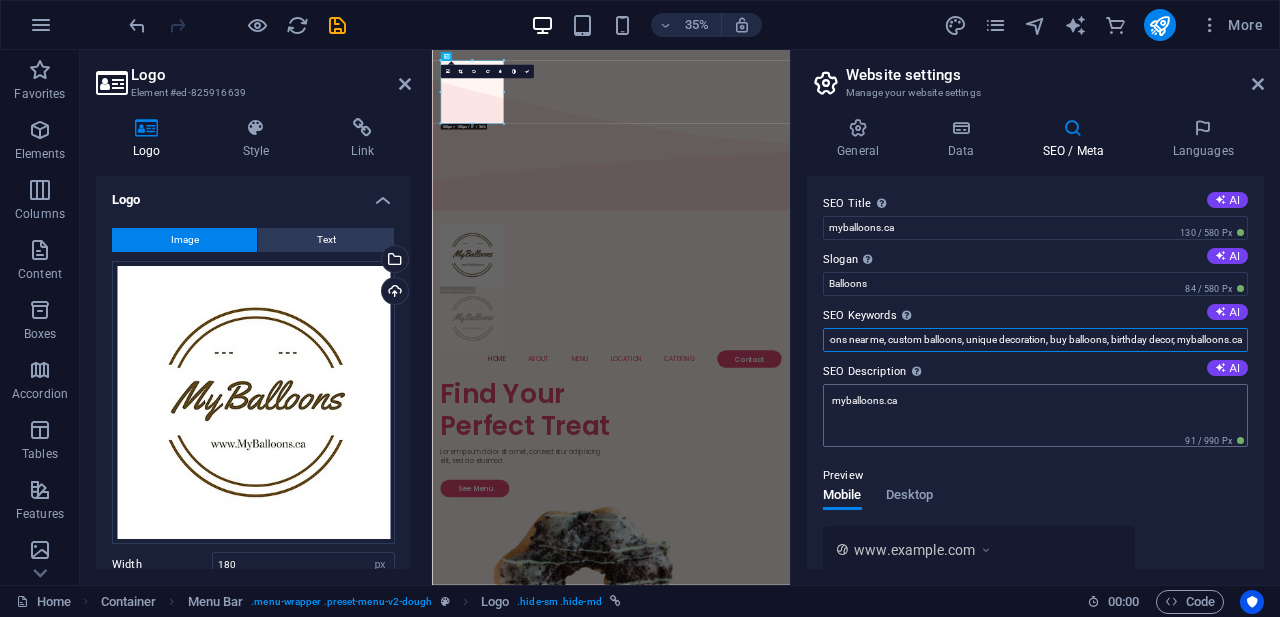 type on "balloons, balloons near me, custom balloons, unique decoration, buy balloons, birthday decor, myballoons.ca" 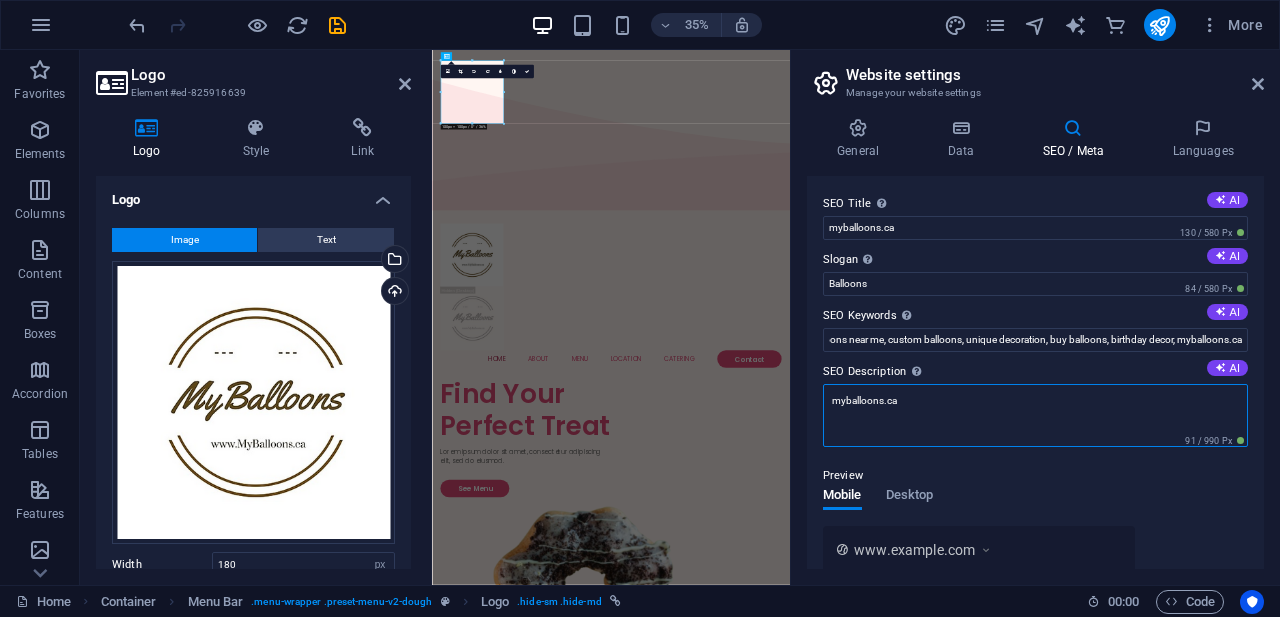 click on "myballoons.ca" at bounding box center (1035, 415) 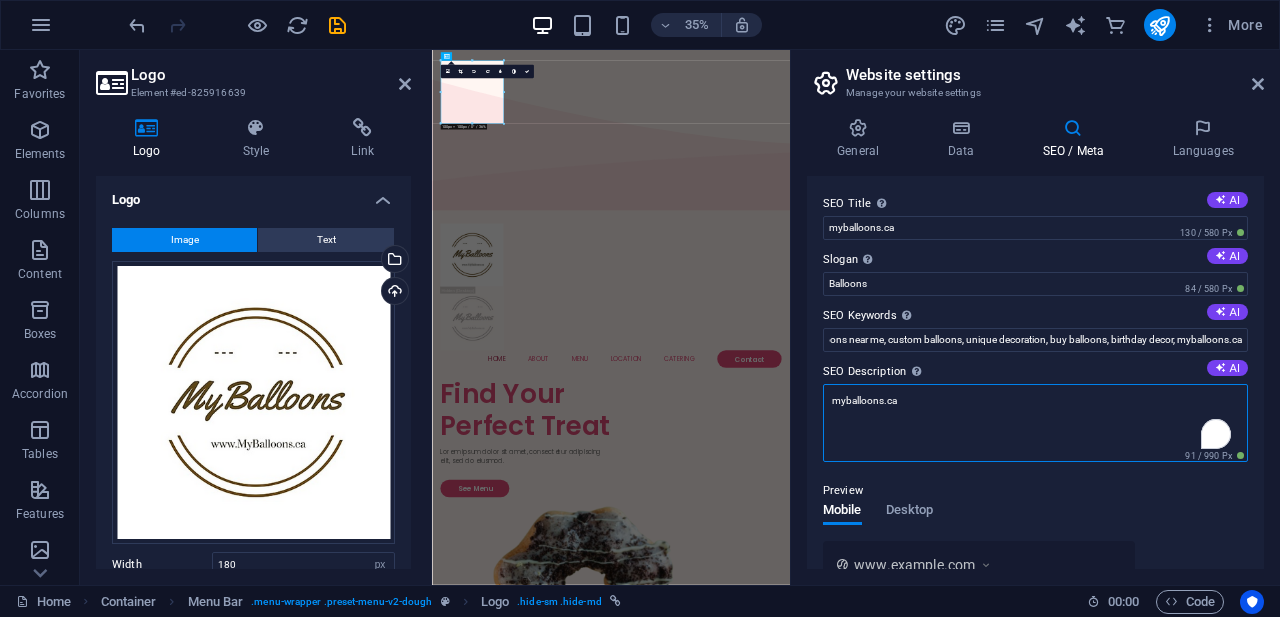 scroll, scrollTop: 0, scrollLeft: 0, axis: both 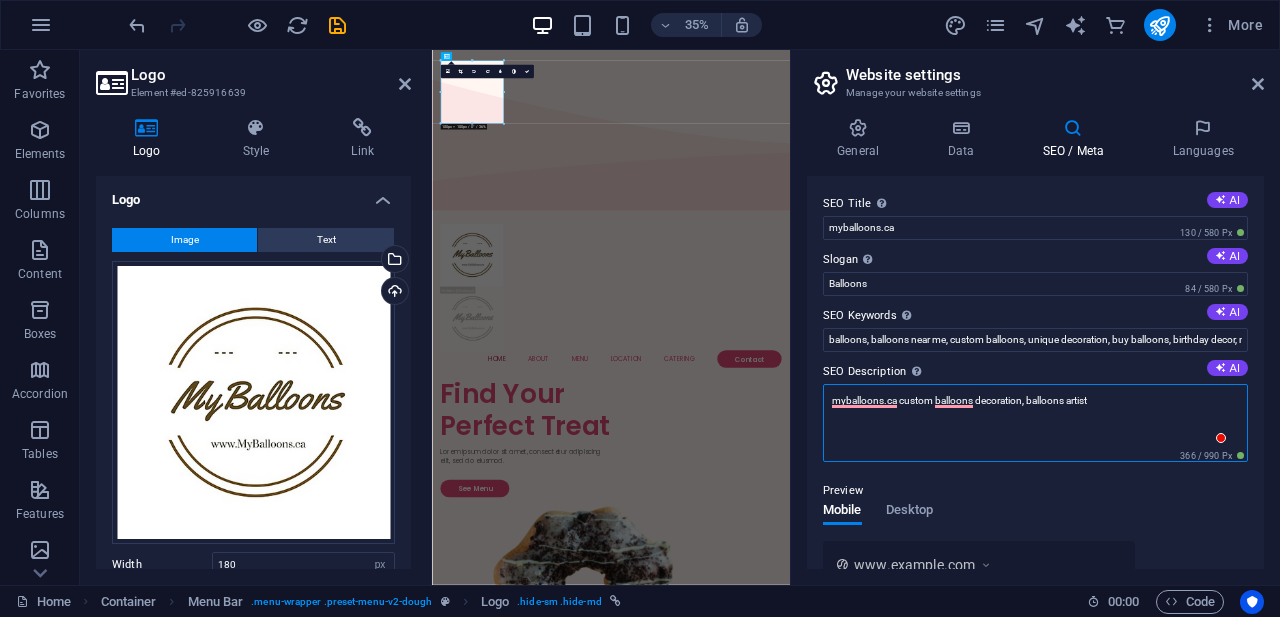click on "myballoons.ca custom balloons decoration, balloons artist" at bounding box center [1035, 423] 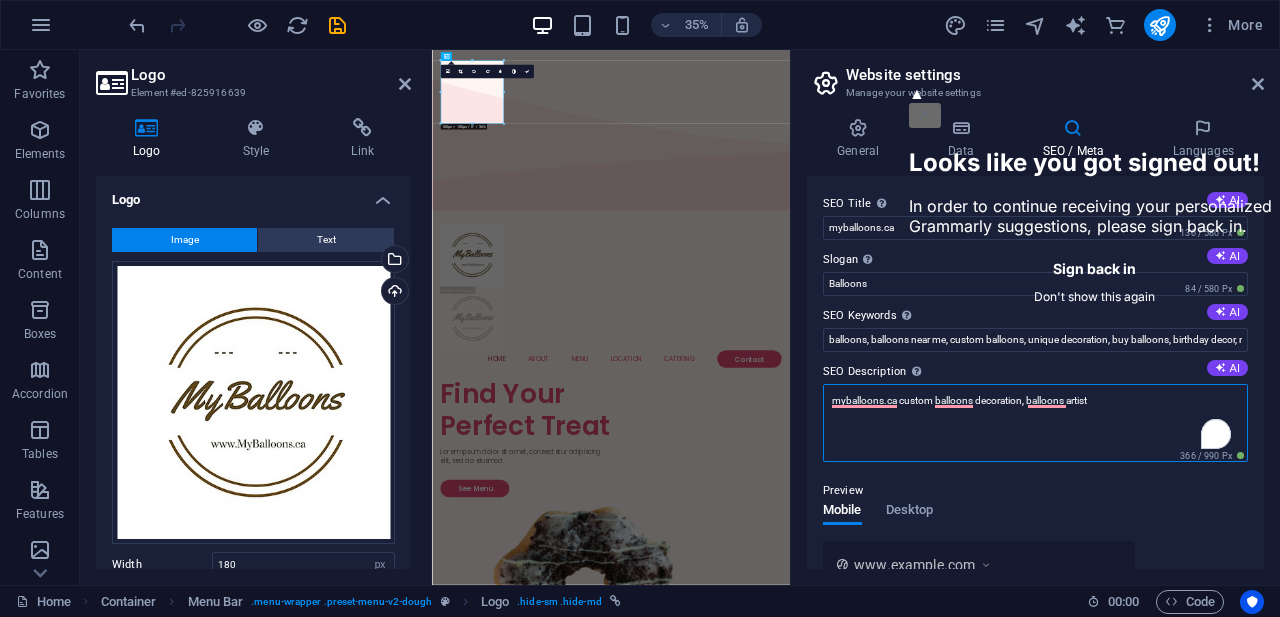 type on "myballoons.ca custom balloons decoration, balloons artist" 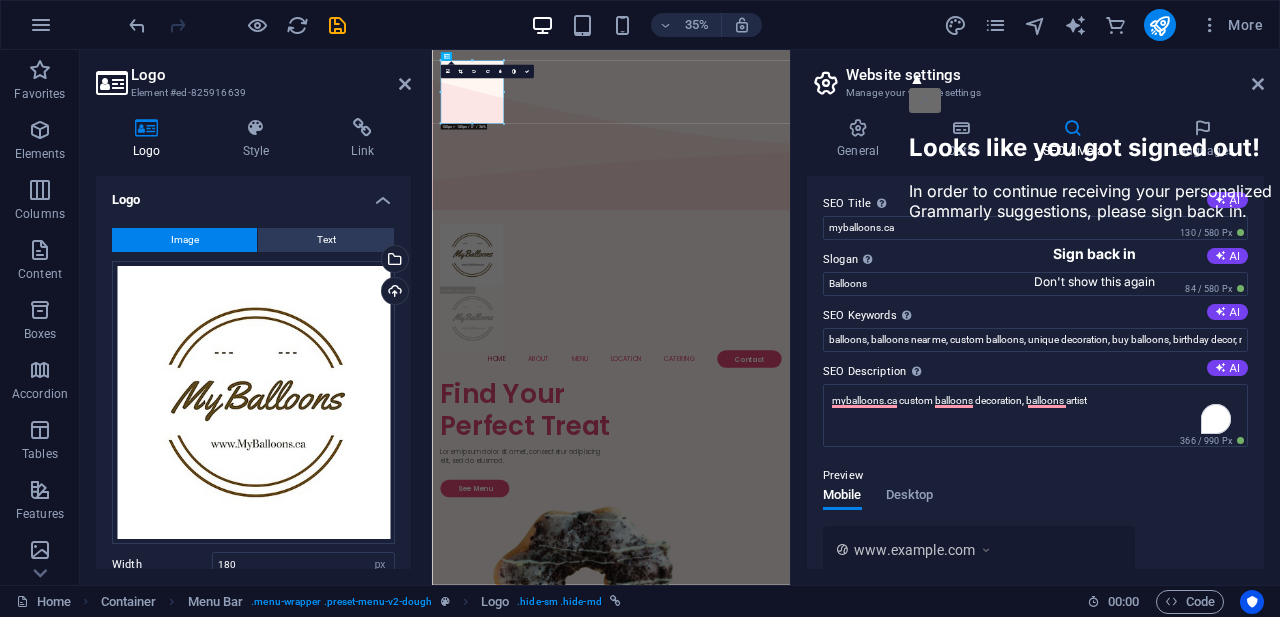 click on "Don't show this again" 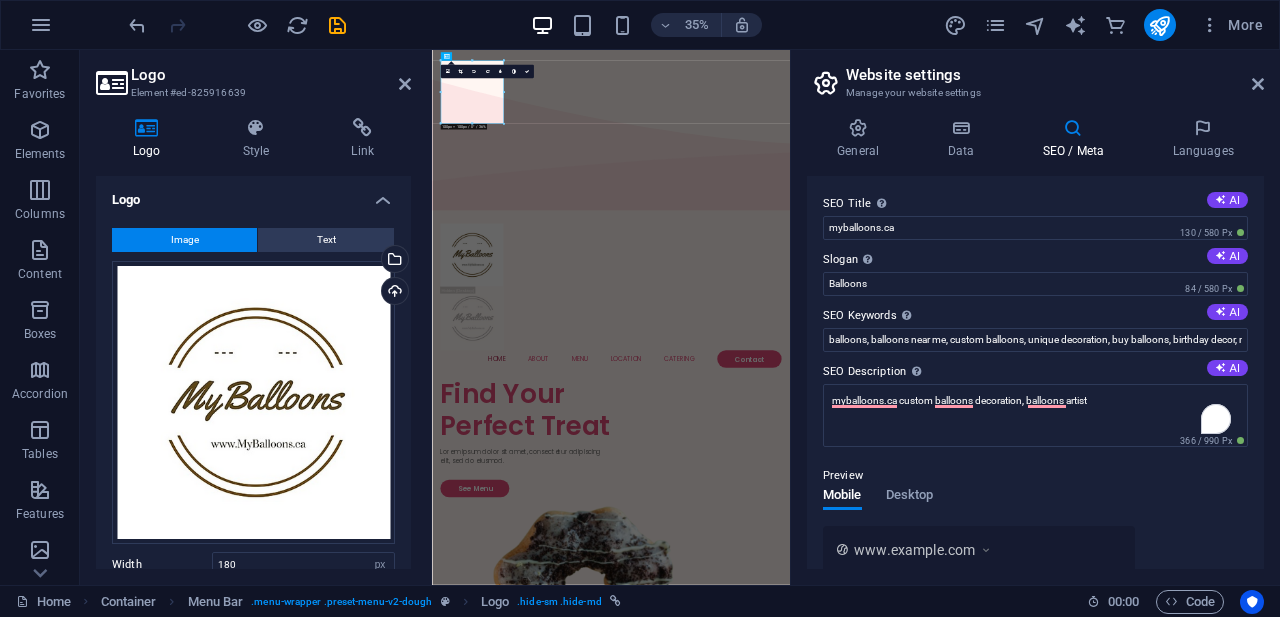 click on "Preview" at bounding box center (1035, 476) 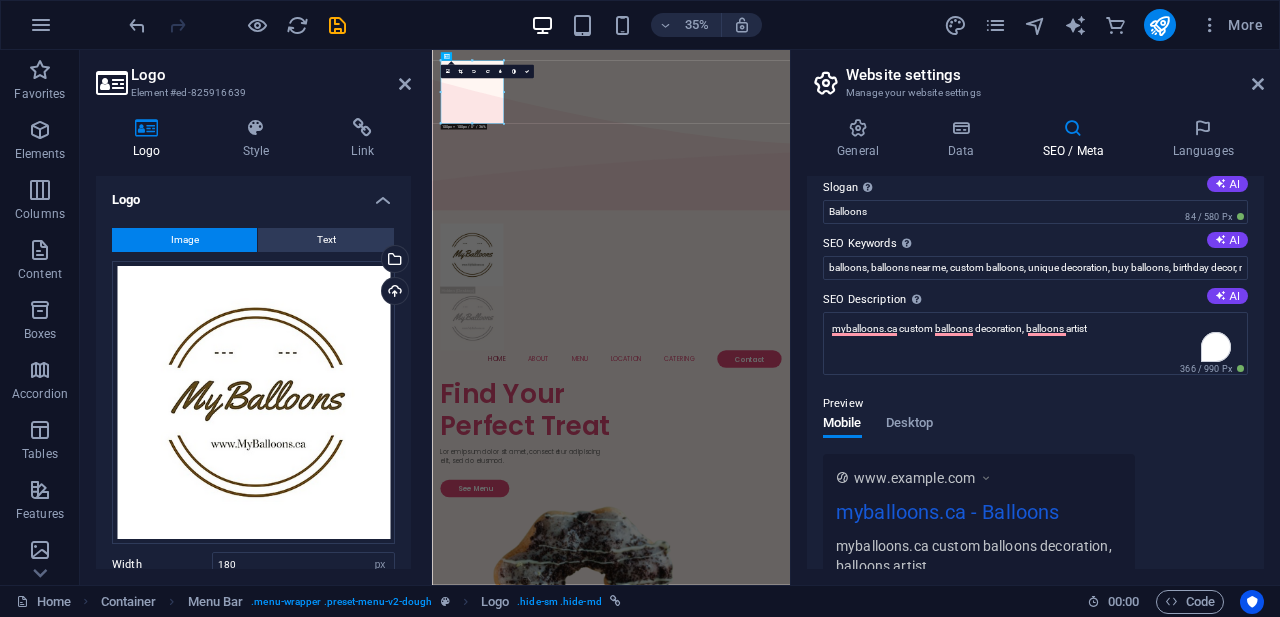 scroll, scrollTop: 0, scrollLeft: 0, axis: both 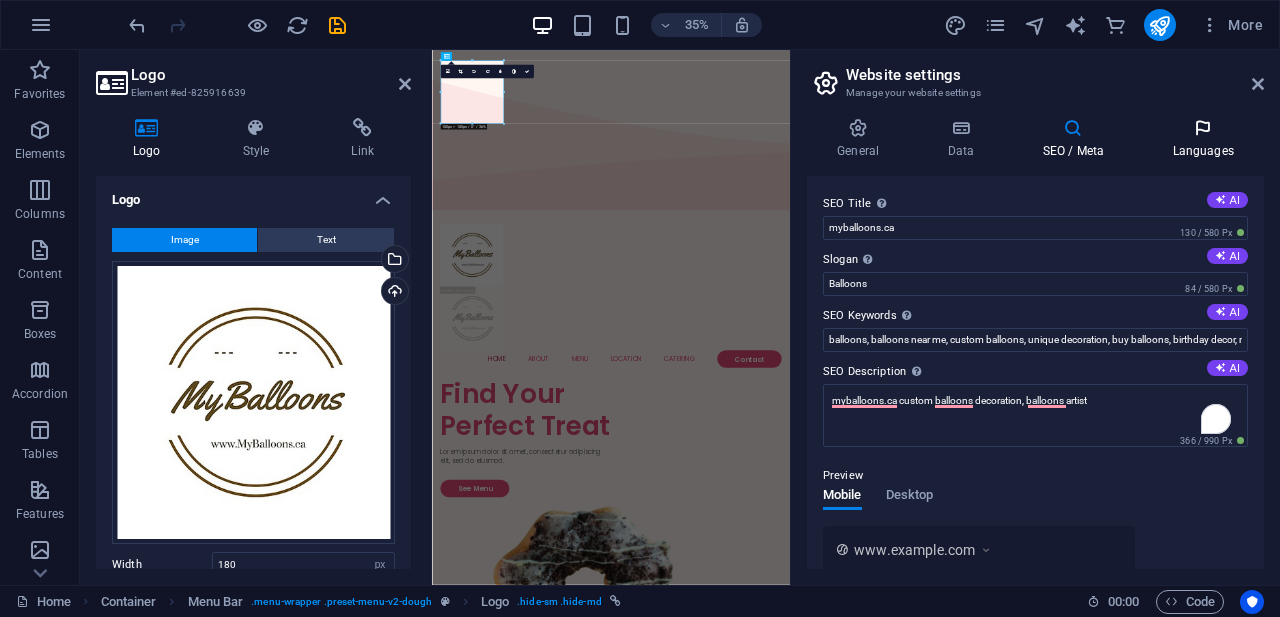 click on "Languages" at bounding box center [1203, 139] 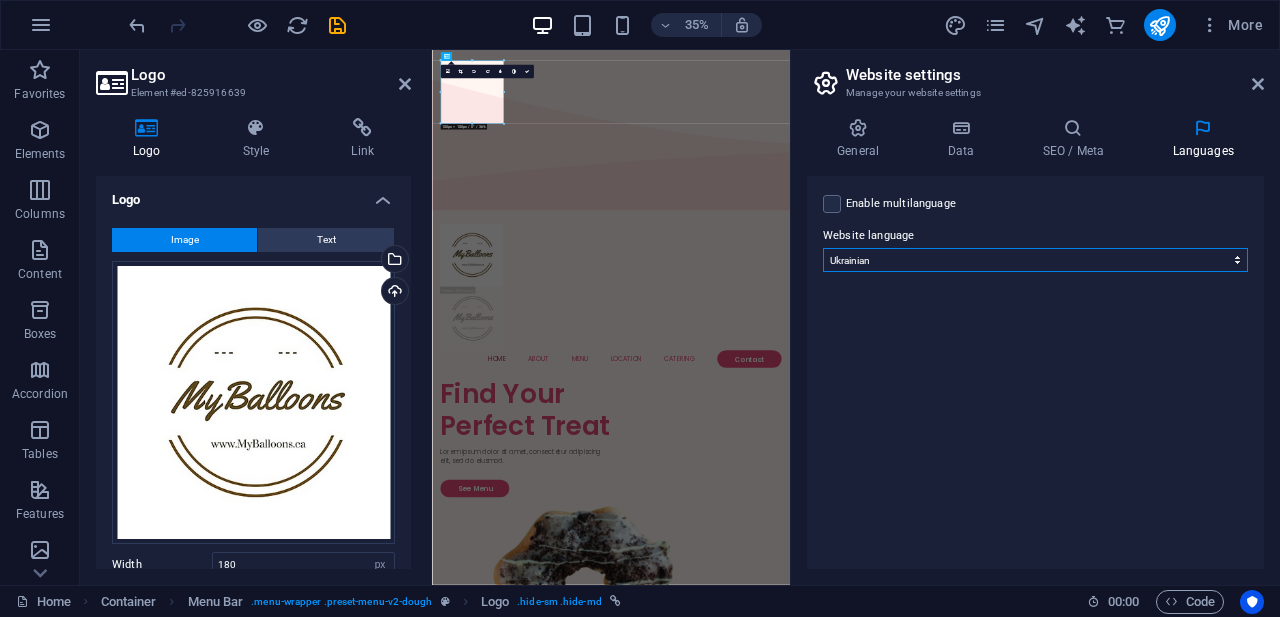 click on "Abkhazian Afar Afrikaans Akan Albanian Amharic Arabic Aragonese Armenian Assamese Avaric Avestan Aymara Azerbaijani Bambara Bashkir Basque Belarusian Bengali Bihari languages Bislama Bokmål Bosnian Breton Bulgarian Burmese Catalan Central Khmer Chamorro Chechen Chinese Church Slavic Chuvash Cornish Corsican Cree Croatian Czech Danish Dutch Dzongkha English Esperanto Estonian Ewe Faroese Farsi (Persian) Fijian Finnish French Fulah Gaelic Galician Ganda Georgian German Greek Greenlandic Guaraní Gujarati Haitian Creole Hausa Hebrew Herero Hindi Hiri Motu Hungarian Icelandic Ido Igbo Indonesian Interlingua Interlingue Inuktitut Inupiaq Irish Italian Japanese Javanese Kannada Kanuri Kashmiri Kazakh Kikuyu Kinyarwanda Komi Kongo Korean Kurdish Kwanyama Kyrgyz Lao Latin Latvian Limburgish Lingala Lithuanian Luba-Katanga Luxembourgish Macedonian Malagasy Malay Malayalam Maldivian Maltese Manx Maori Marathi Marshallese Mongolian Nauru Navajo Ndonga Nepali North Ndebele Northern Sami Norwegian Norwegian Nynorsk Nuosu" at bounding box center [1035, 260] 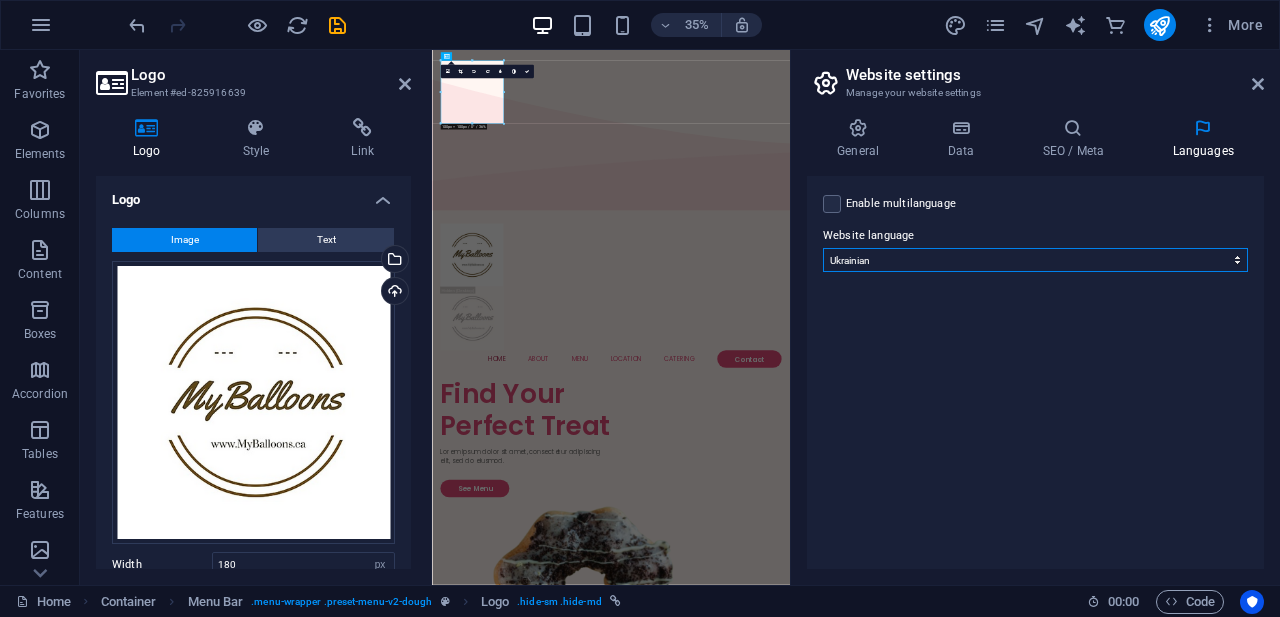 select on "41" 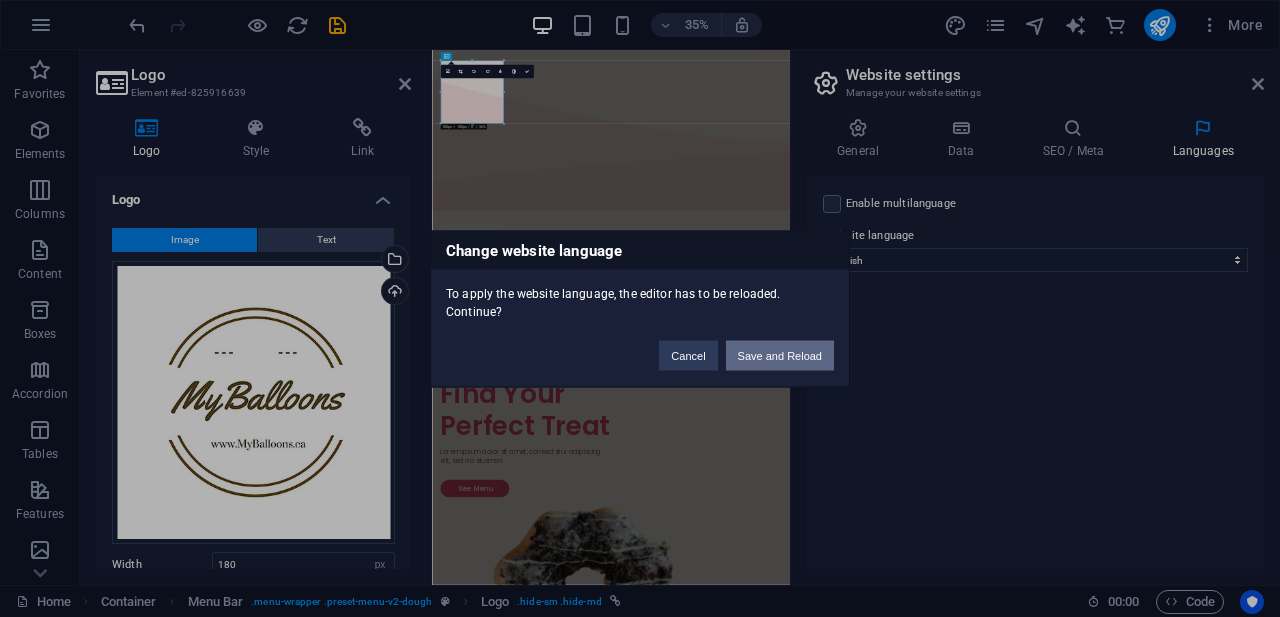 click on "Save and Reload" at bounding box center (780, 355) 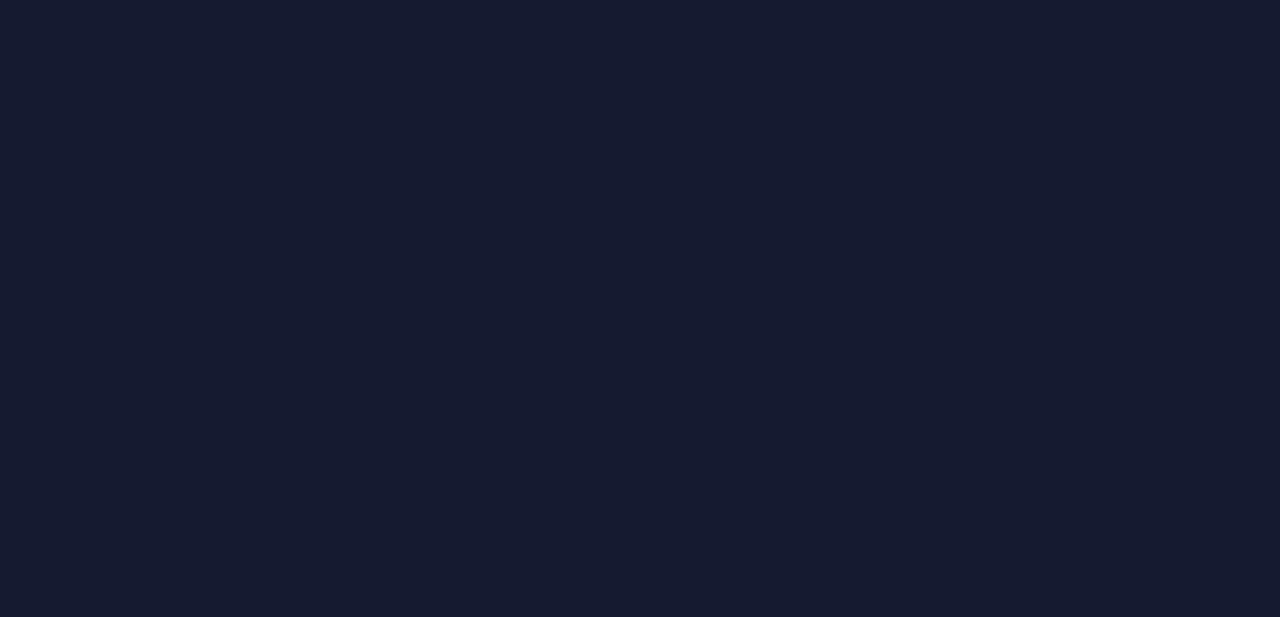 scroll, scrollTop: 0, scrollLeft: 0, axis: both 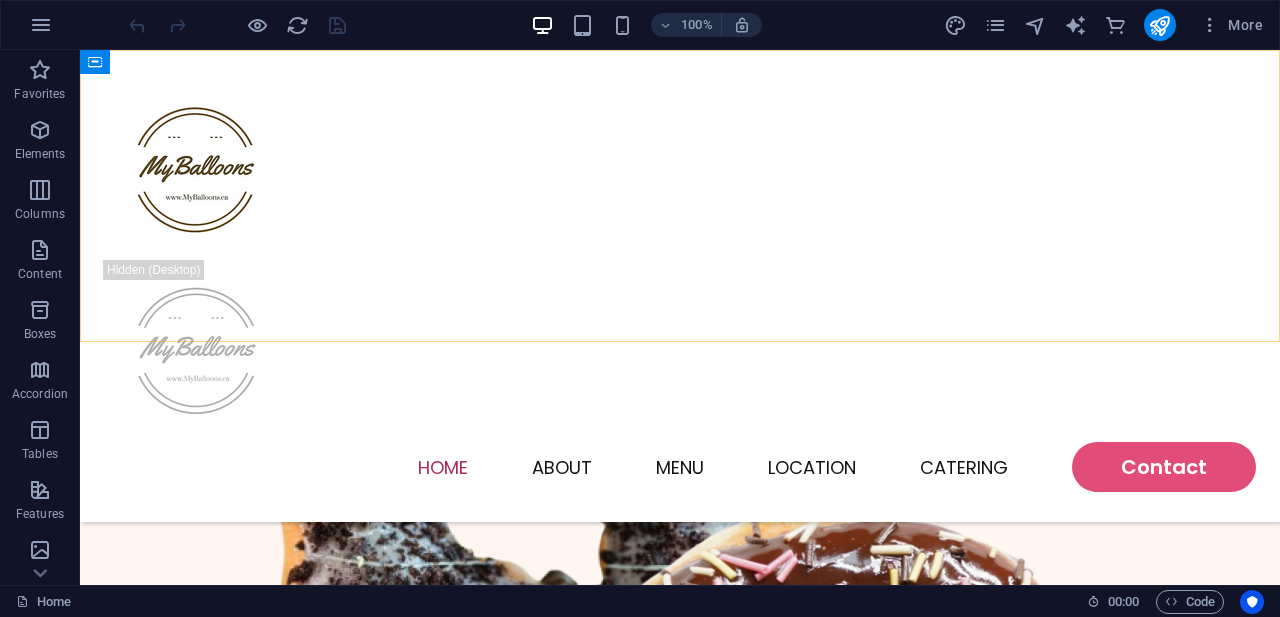 click on "Home About Menu Location Catering Contact" at bounding box center (680, 286) 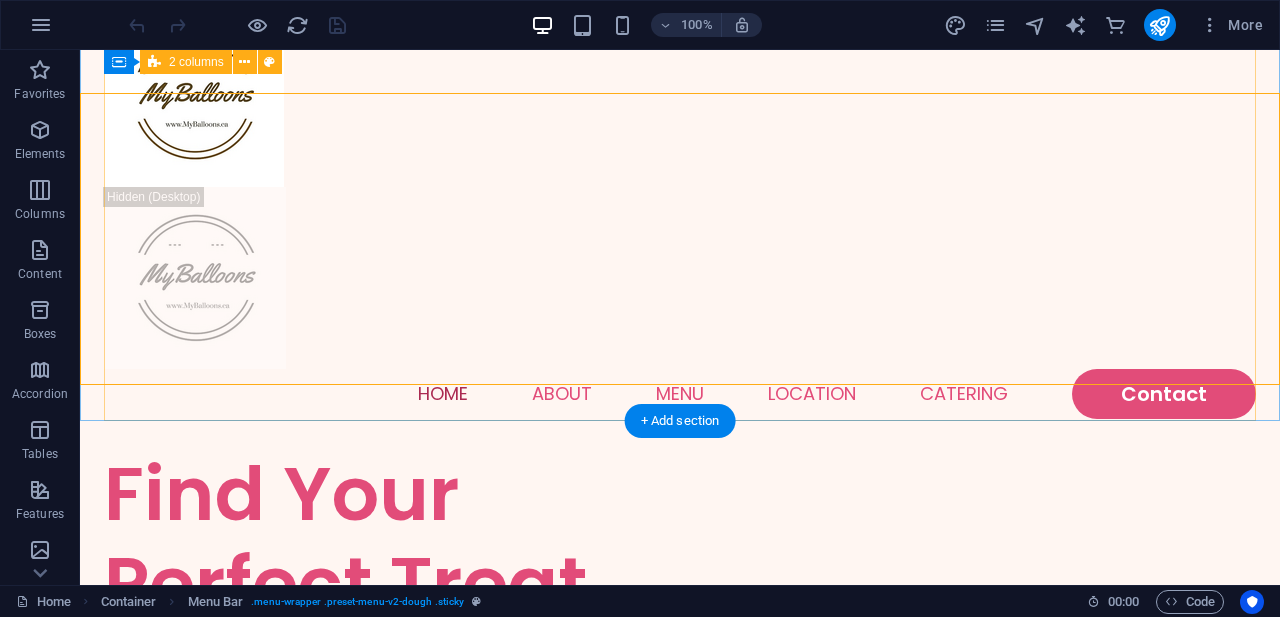 scroll, scrollTop: 200, scrollLeft: 0, axis: vertical 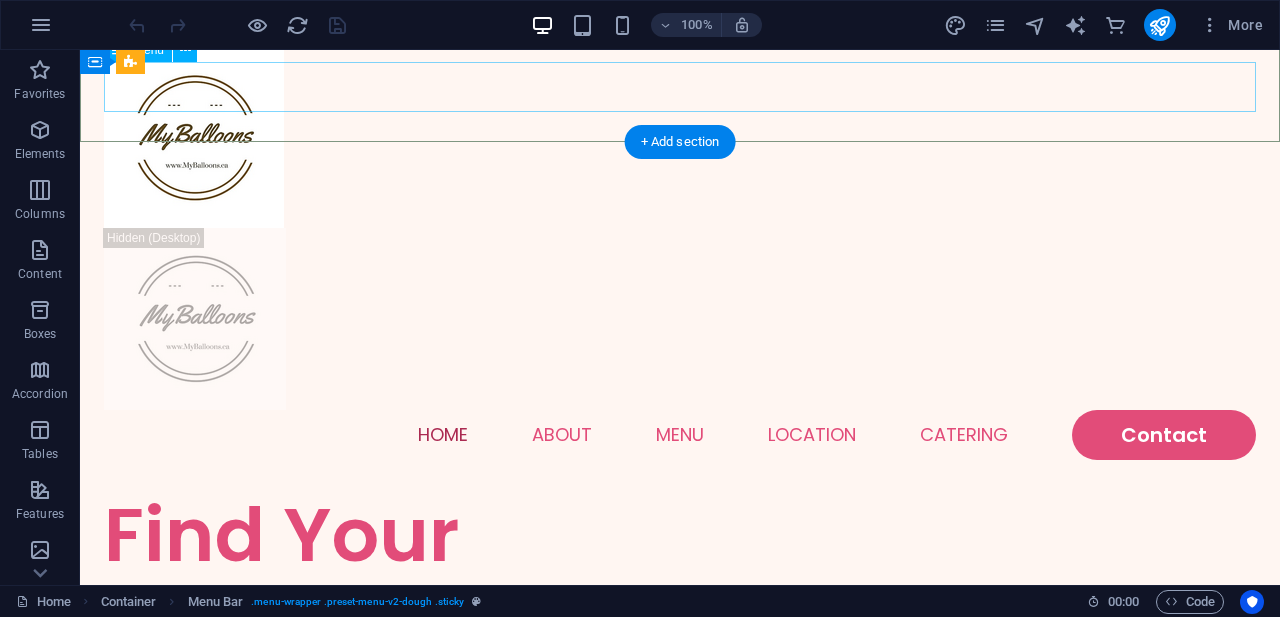 click on "Home About Menu Location Catering Contact" at bounding box center [680, 435] 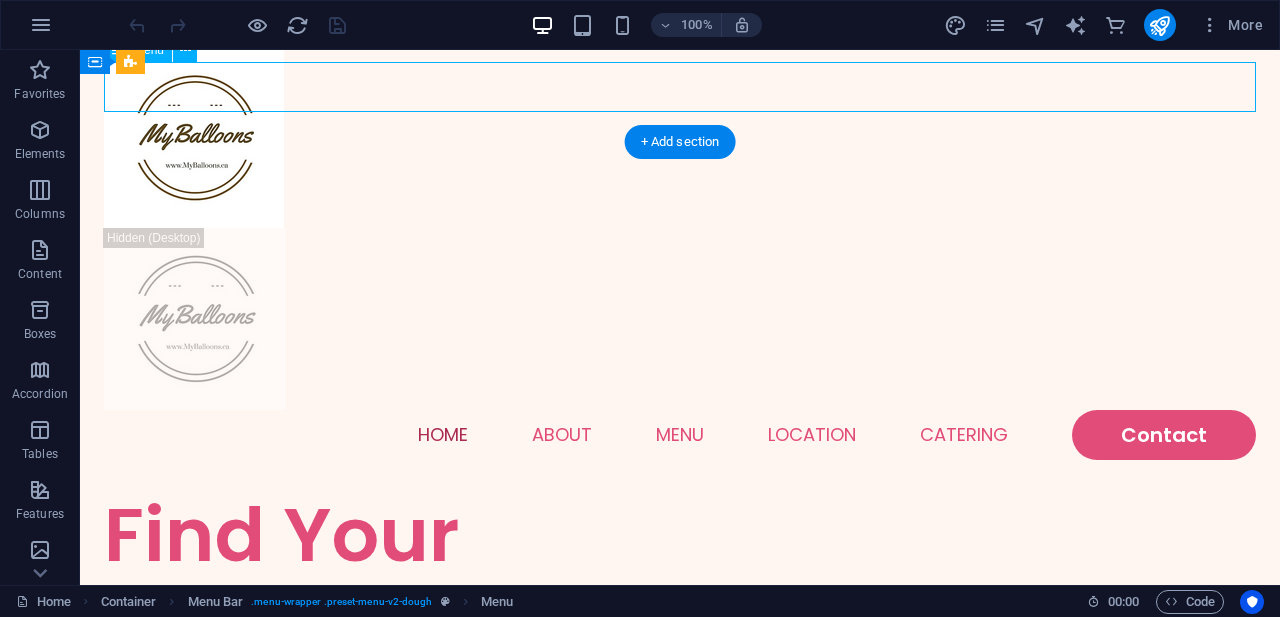 click on "Home About Menu Location Catering Contact" at bounding box center [680, 435] 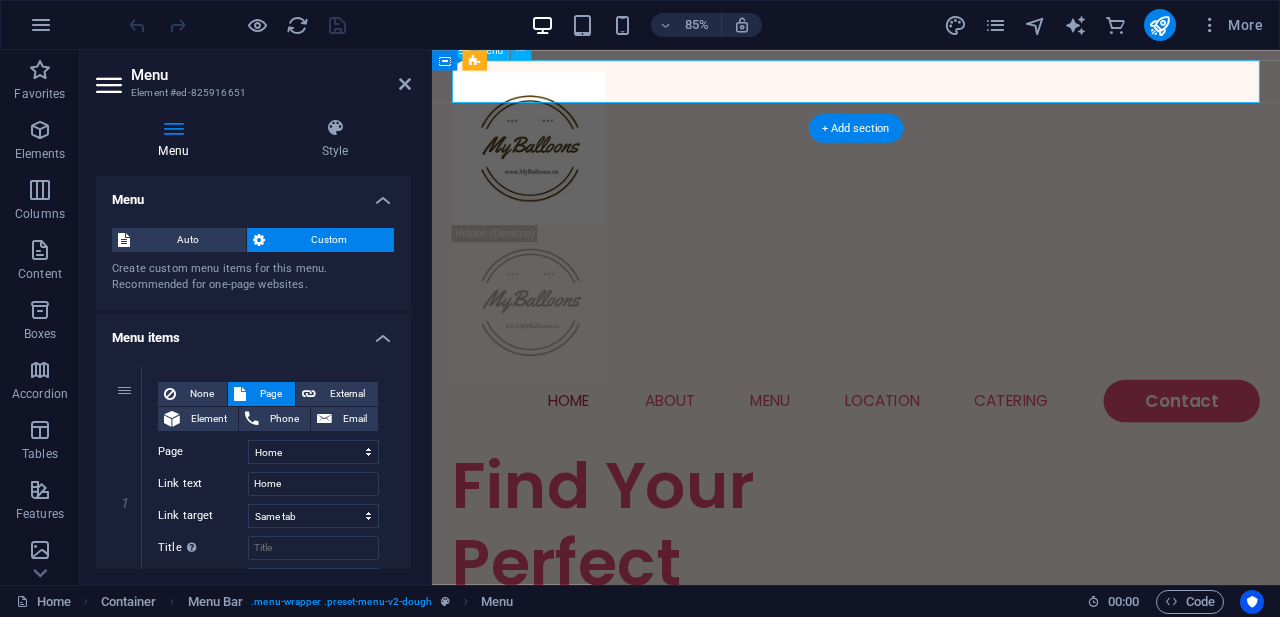 click on "Home About Menu Location Catering Contact" at bounding box center (931, 463) 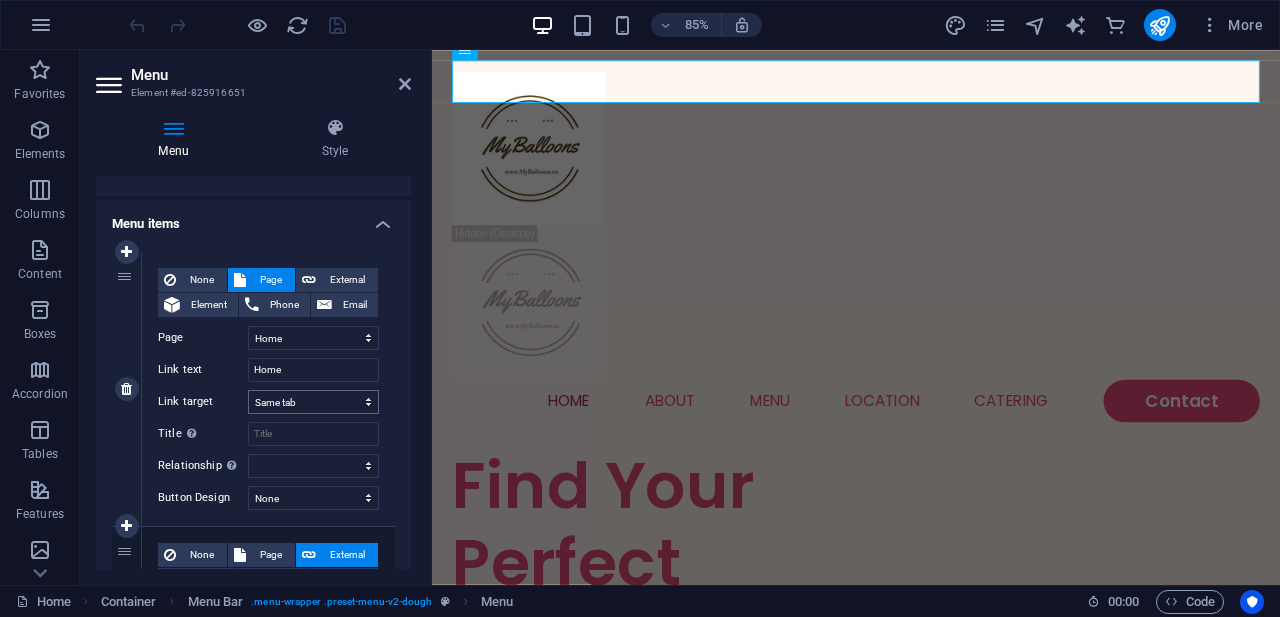 scroll, scrollTop: 110, scrollLeft: 0, axis: vertical 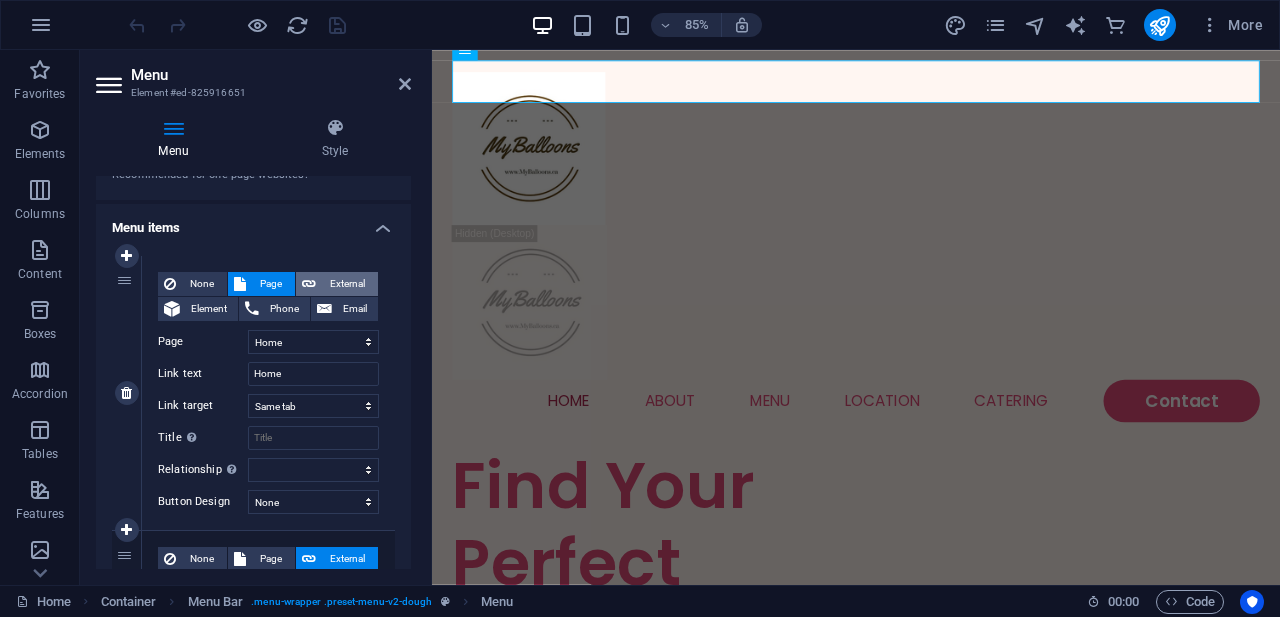 click on "External" at bounding box center [347, 284] 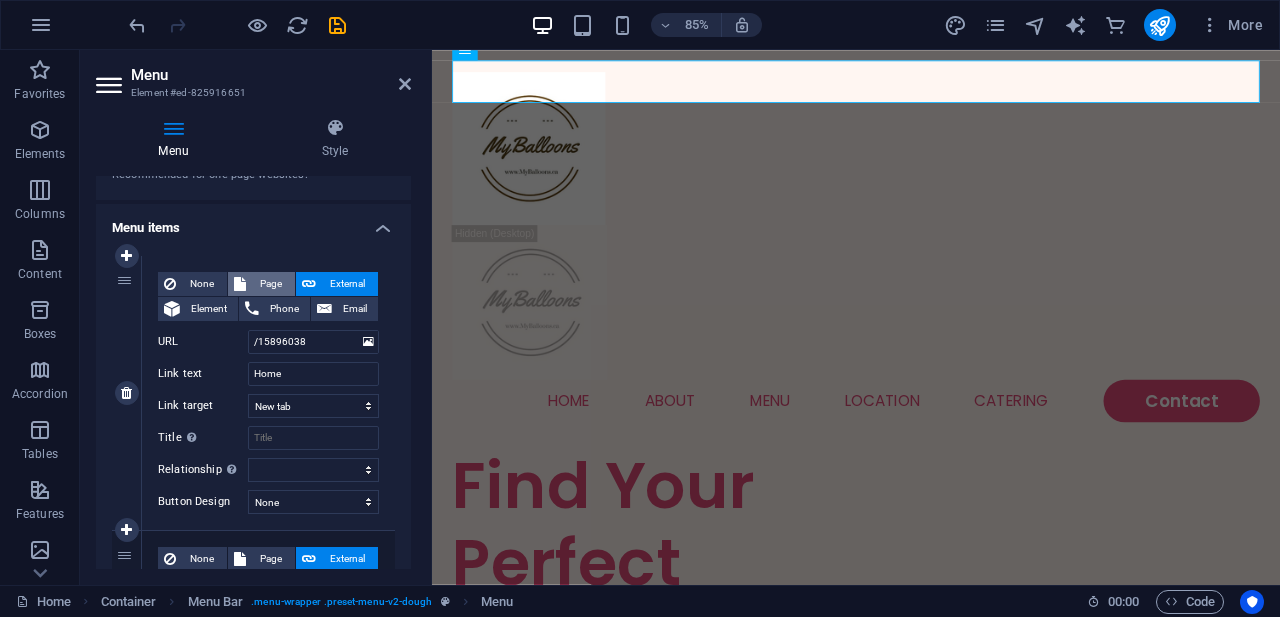 click on "Page" at bounding box center [270, 284] 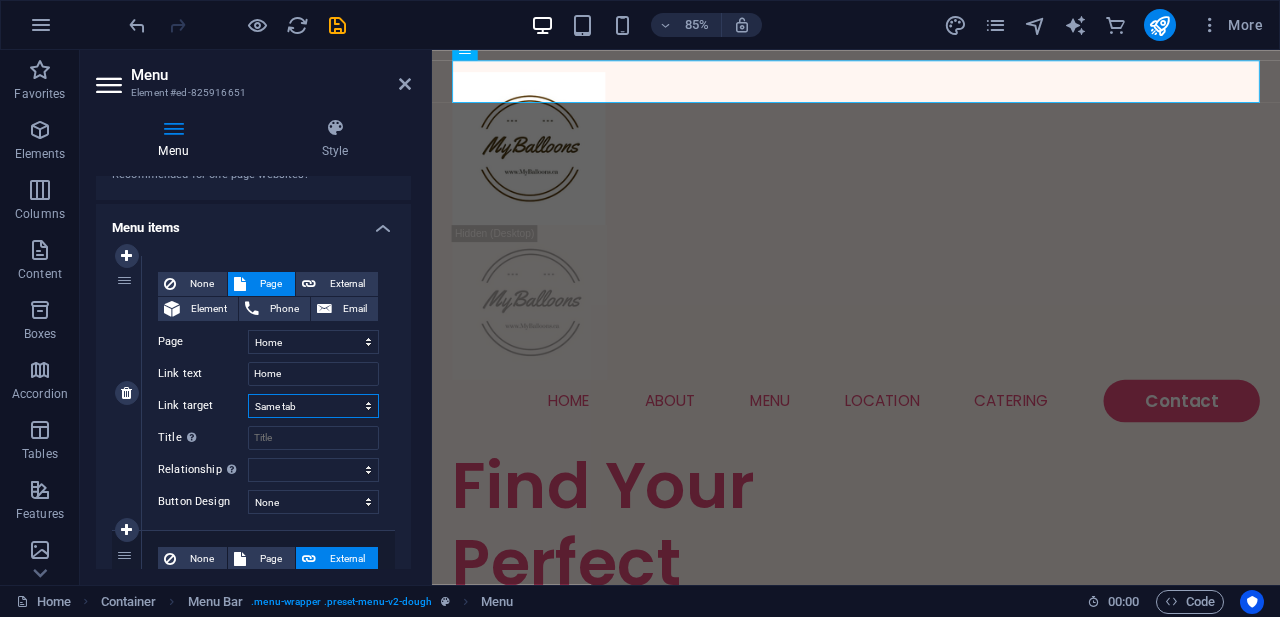 click on "New tab Same tab Overlay" at bounding box center [313, 406] 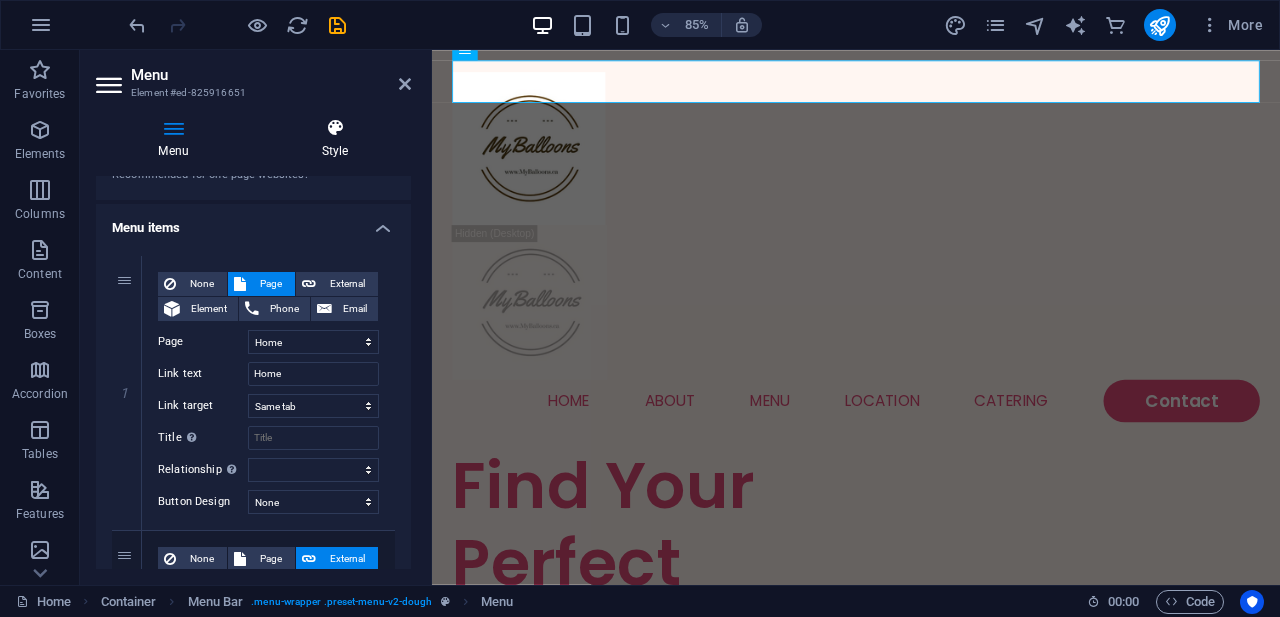 click on "Style" at bounding box center [335, 139] 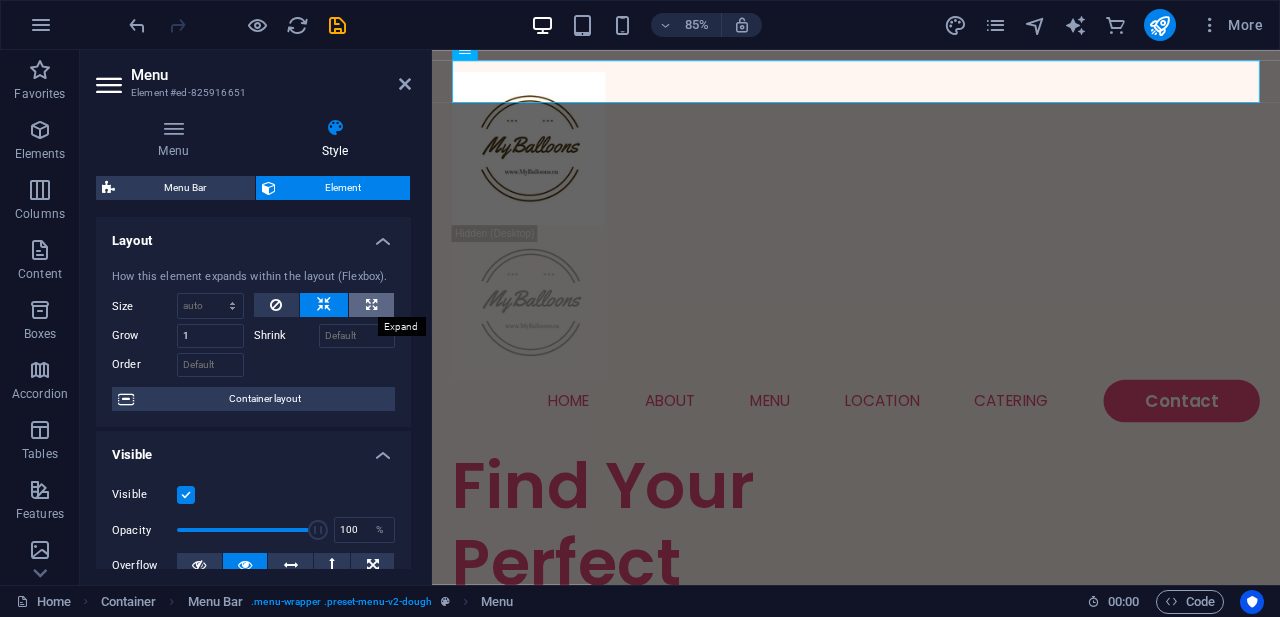 click at bounding box center [371, 305] 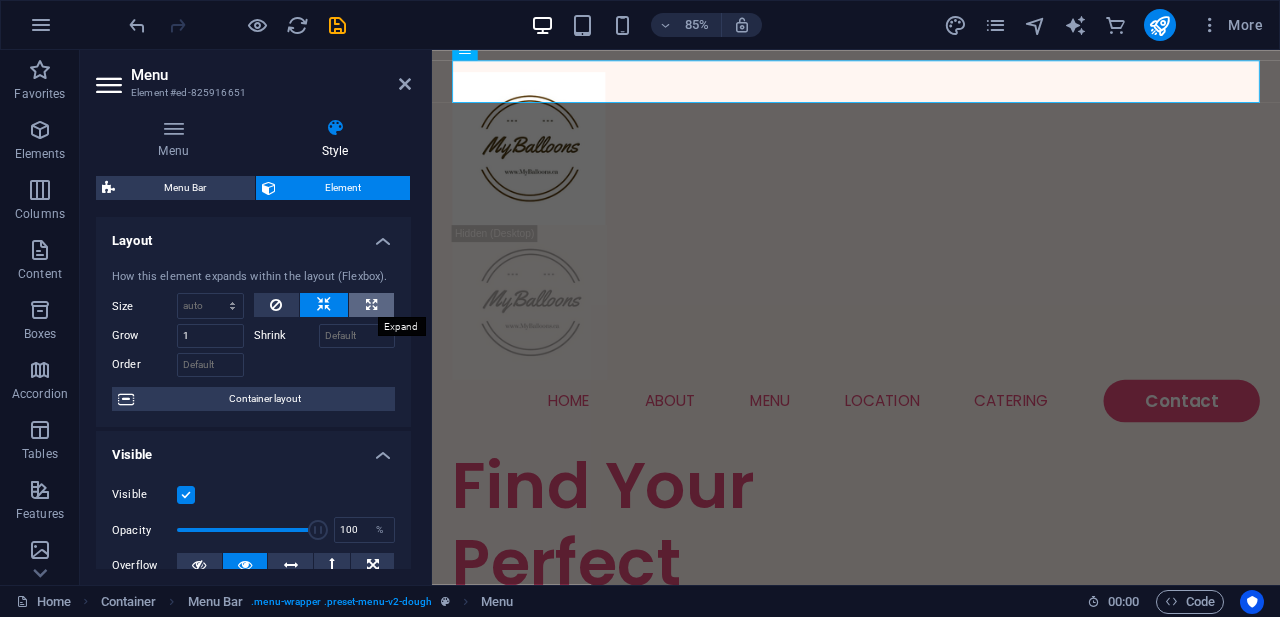 type on "100" 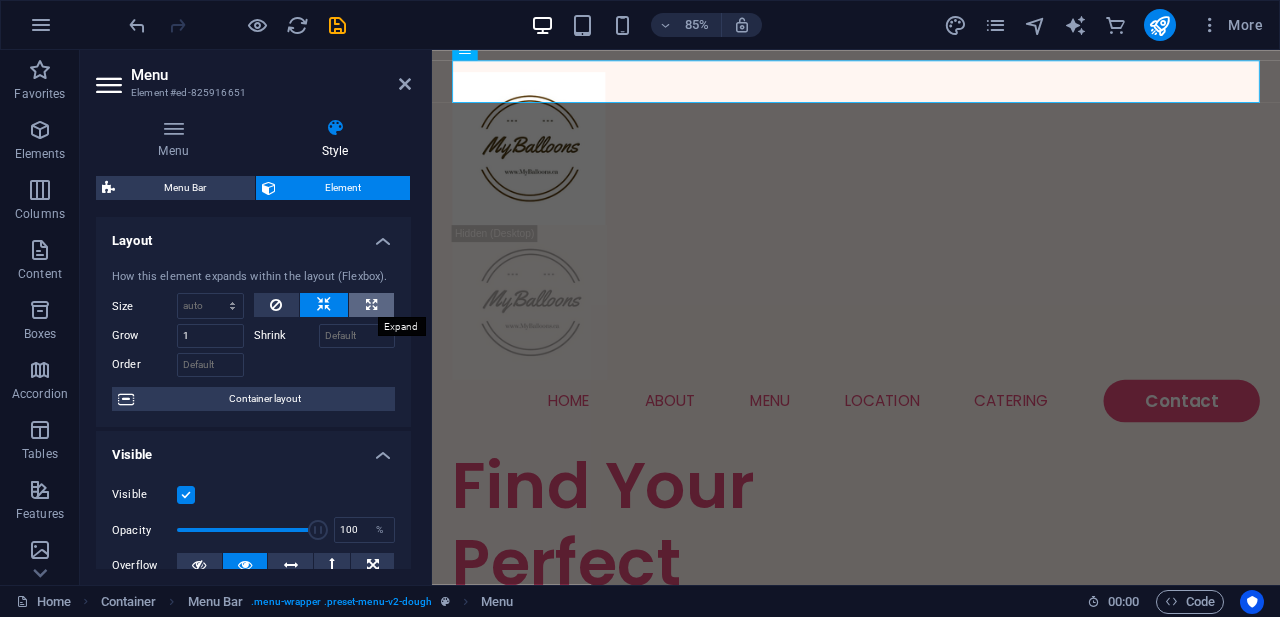select on "%" 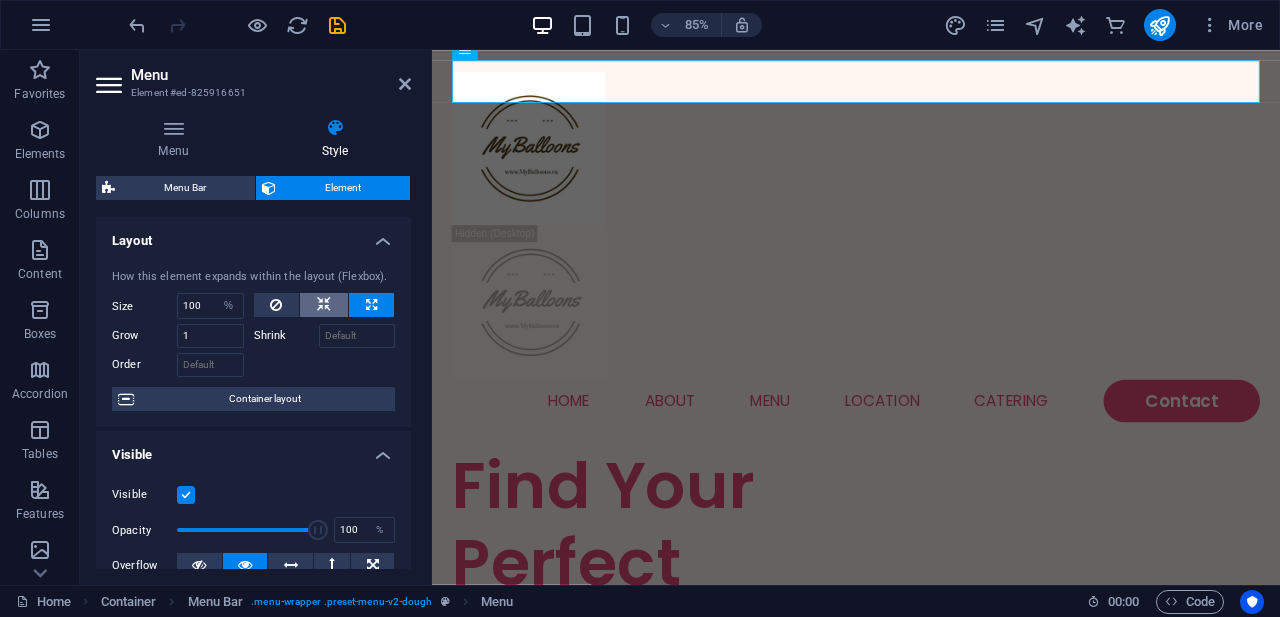 click at bounding box center [324, 305] 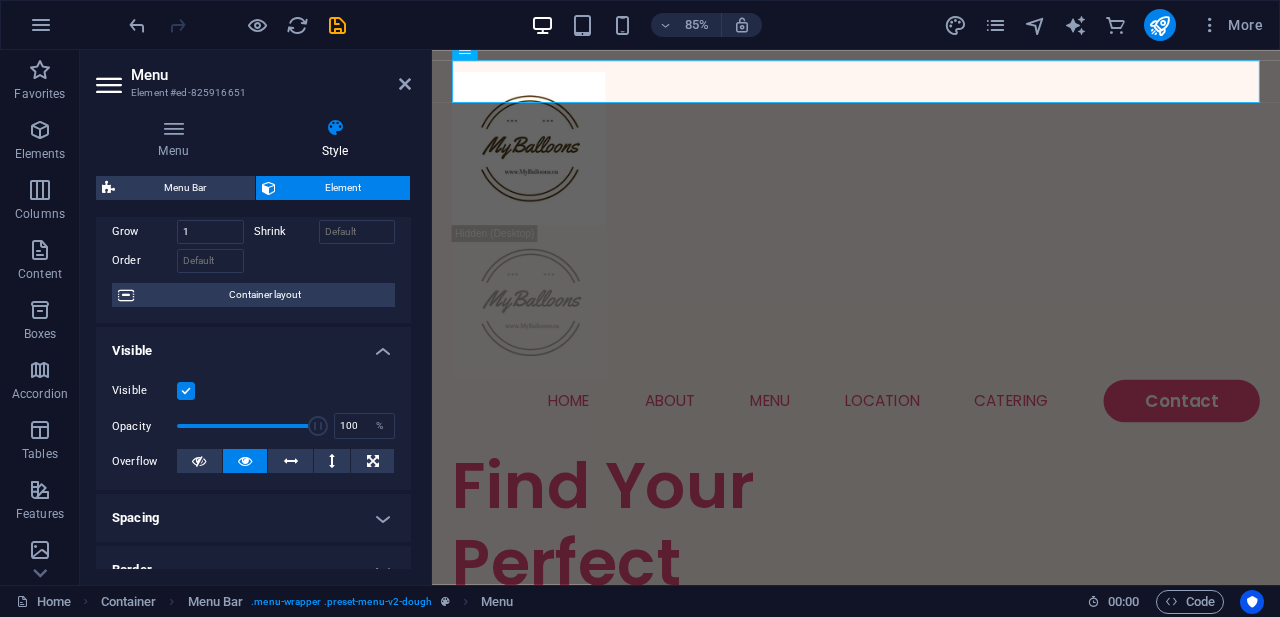 scroll, scrollTop: 105, scrollLeft: 0, axis: vertical 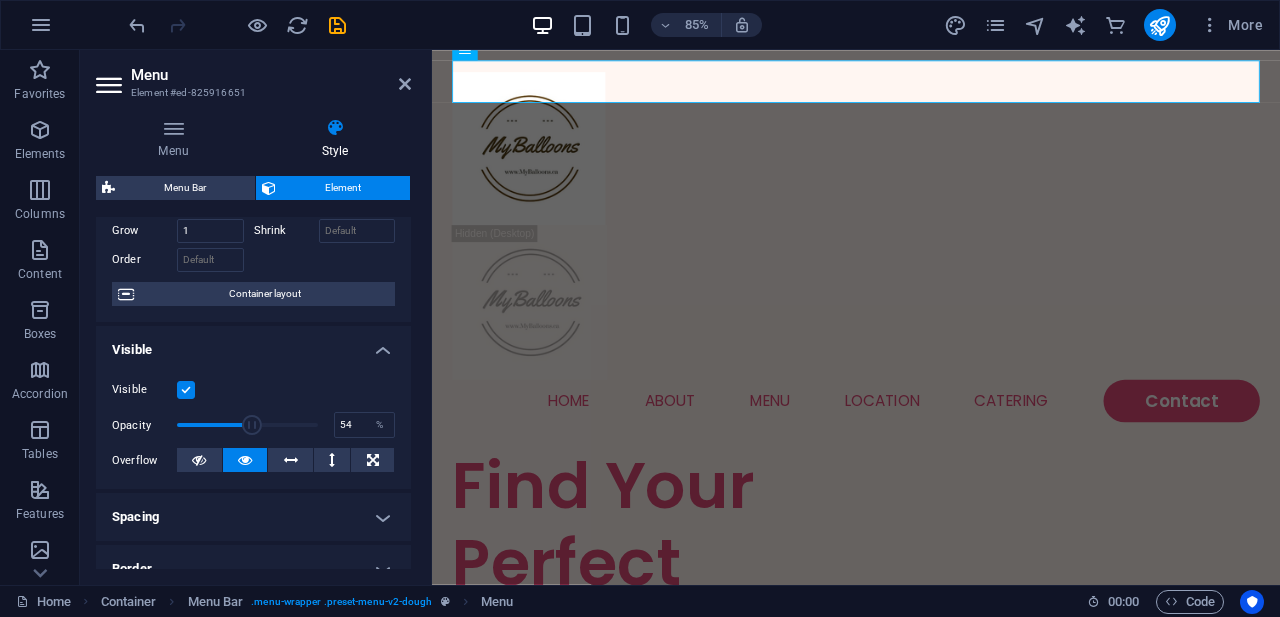 drag, startPoint x: 311, startPoint y: 428, endPoint x: 250, endPoint y: 422, distance: 61.294373 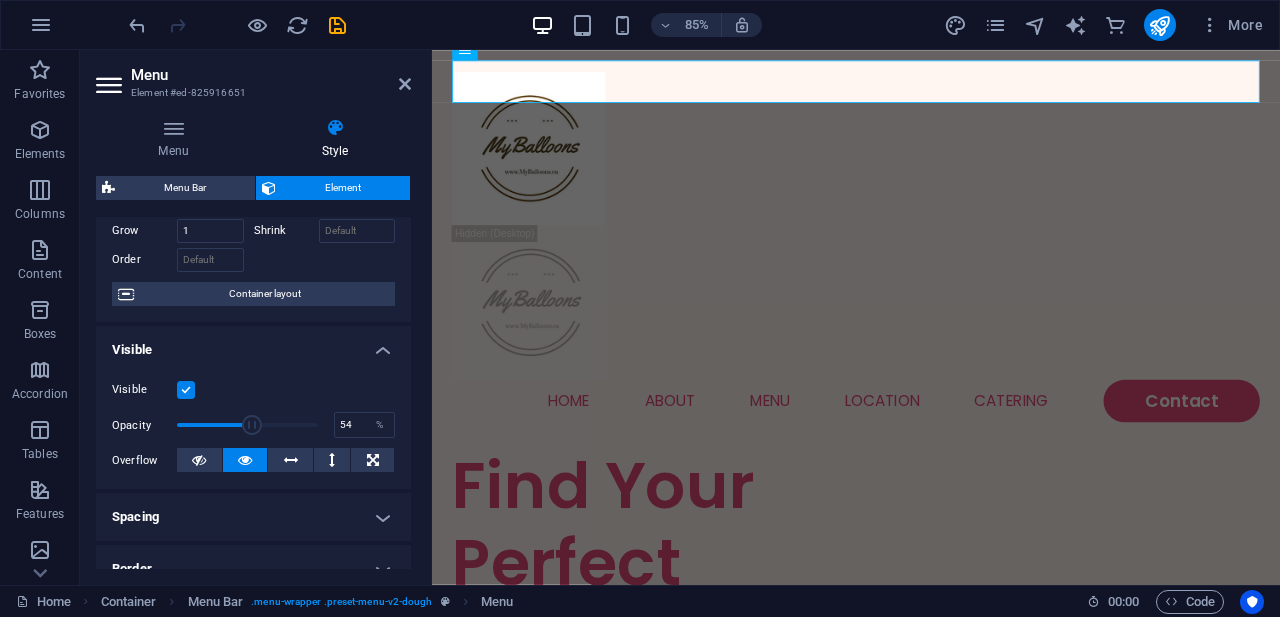click at bounding box center (252, 425) 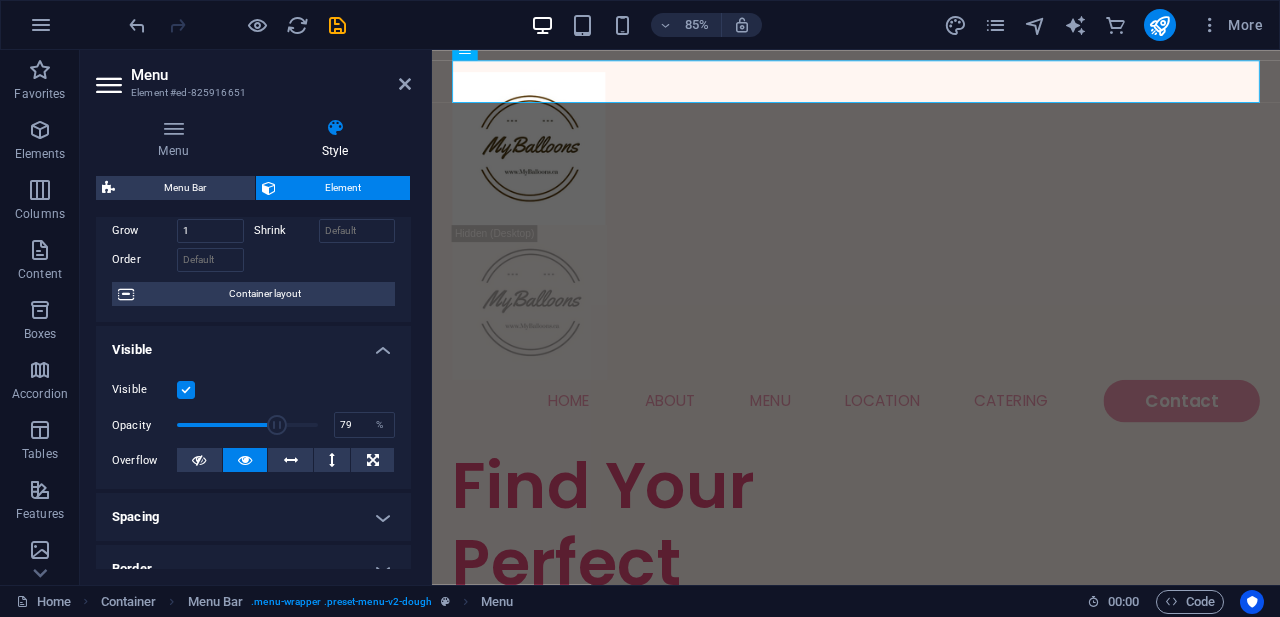 type on "80" 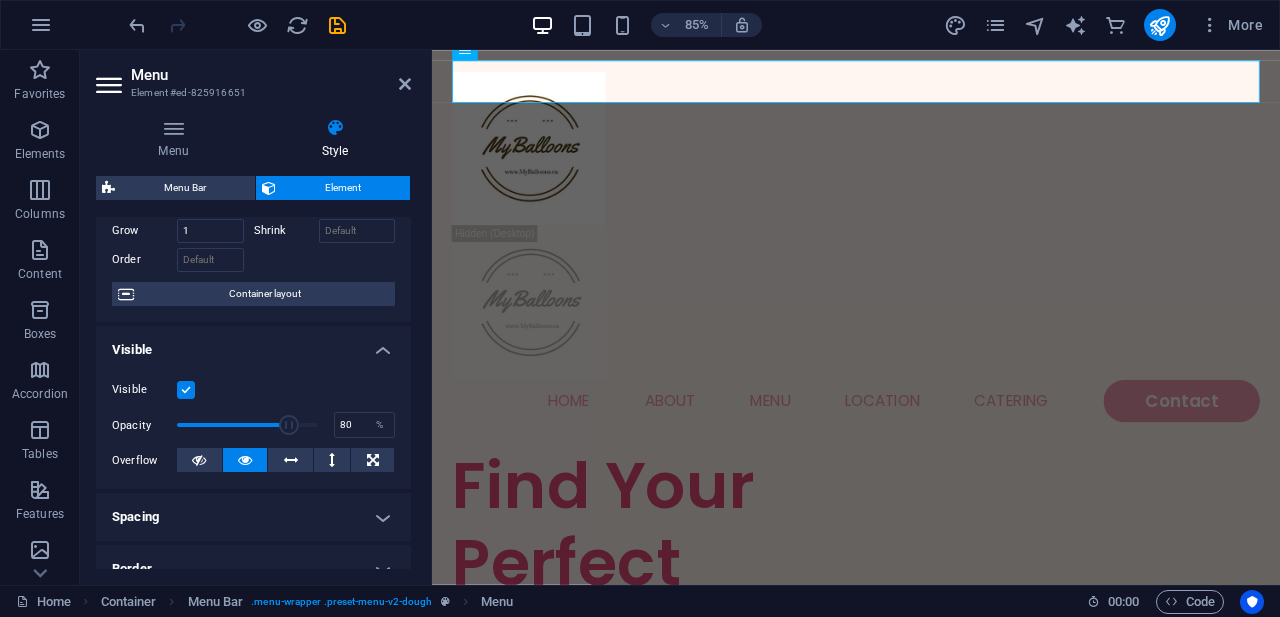 drag, startPoint x: 250, startPoint y: 422, endPoint x: 287, endPoint y: 421, distance: 37.01351 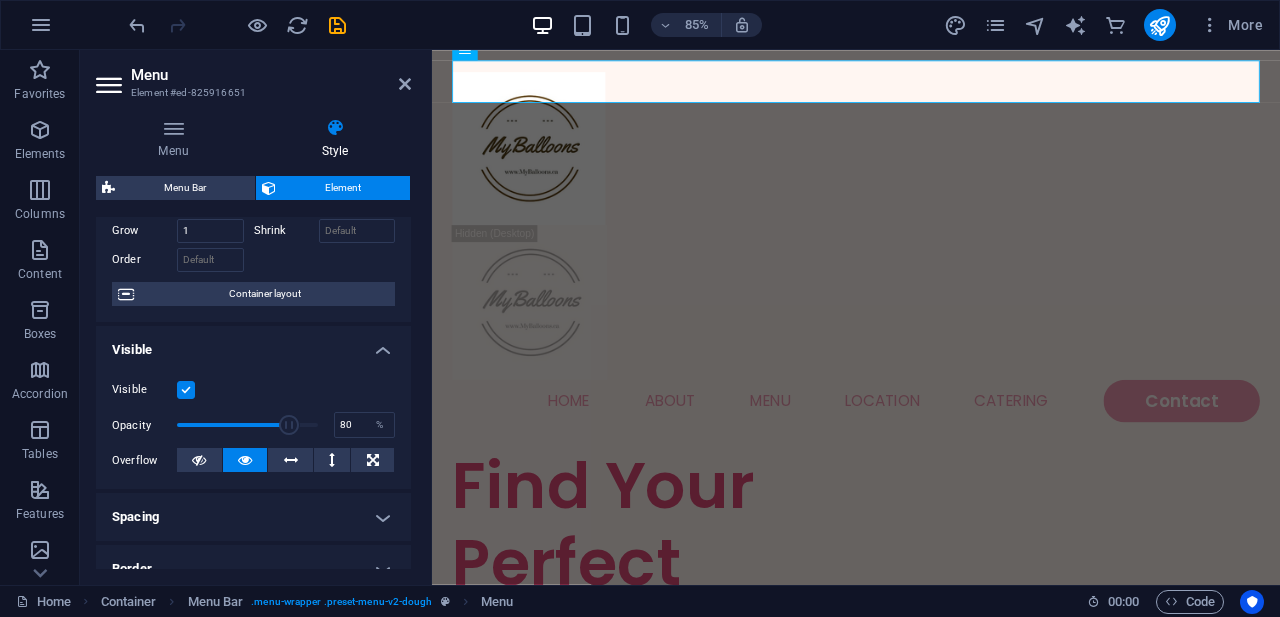 click at bounding box center (290, 425) 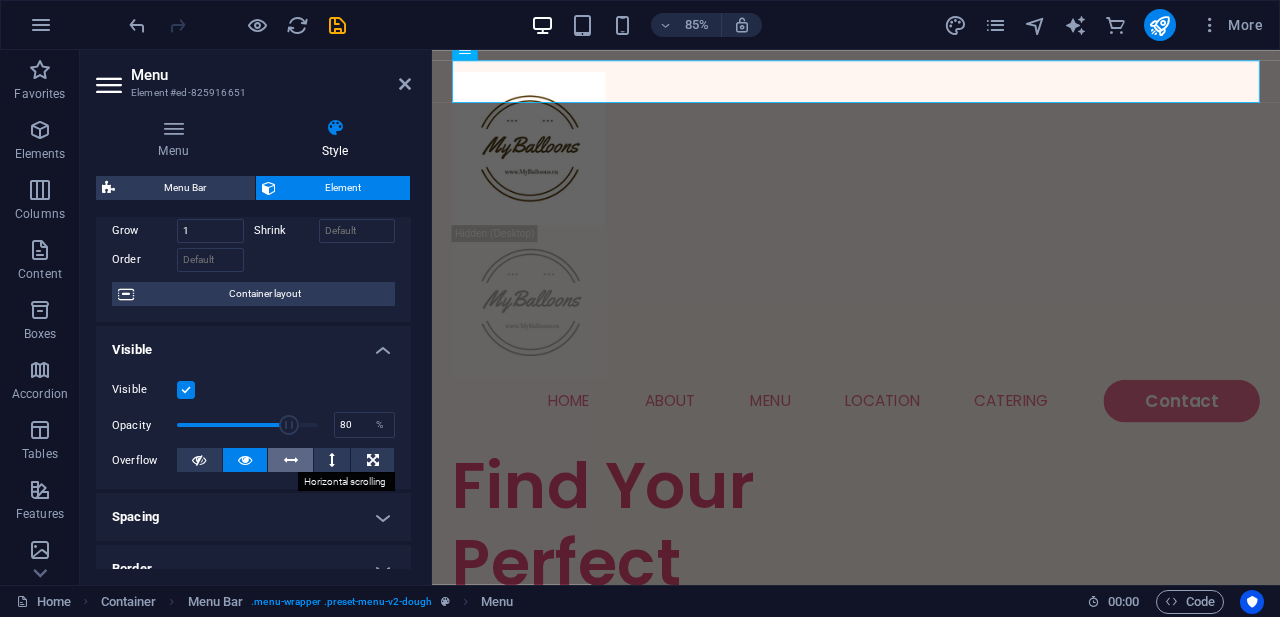 click at bounding box center [291, 460] 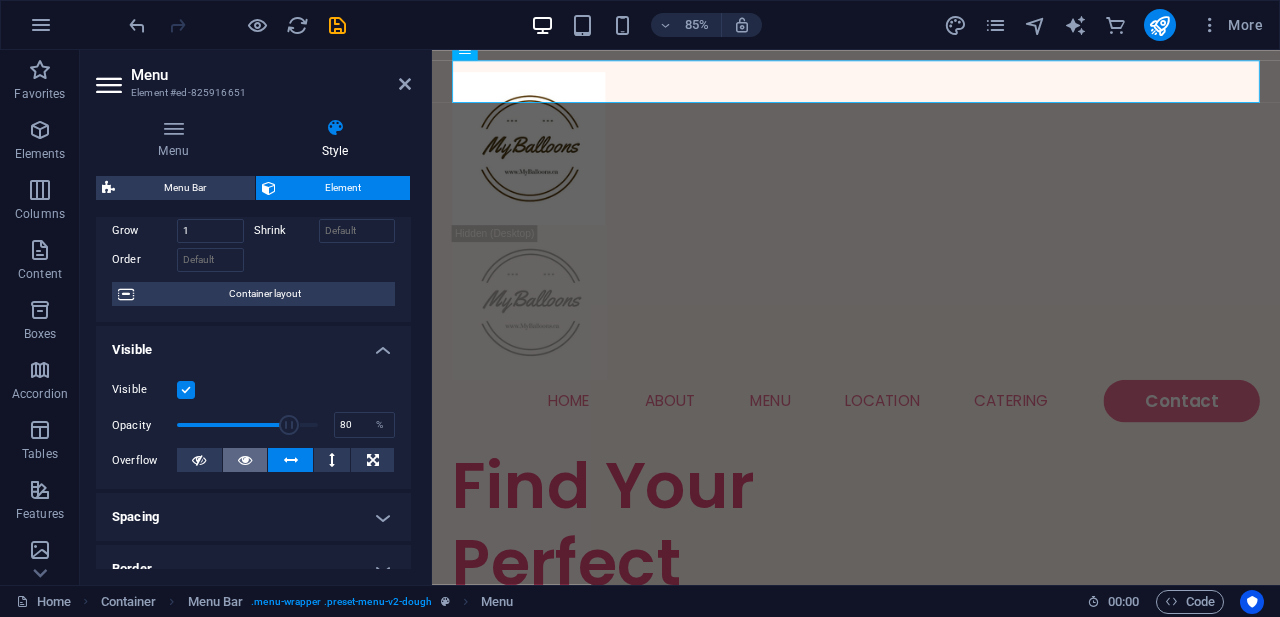 click at bounding box center [245, 460] 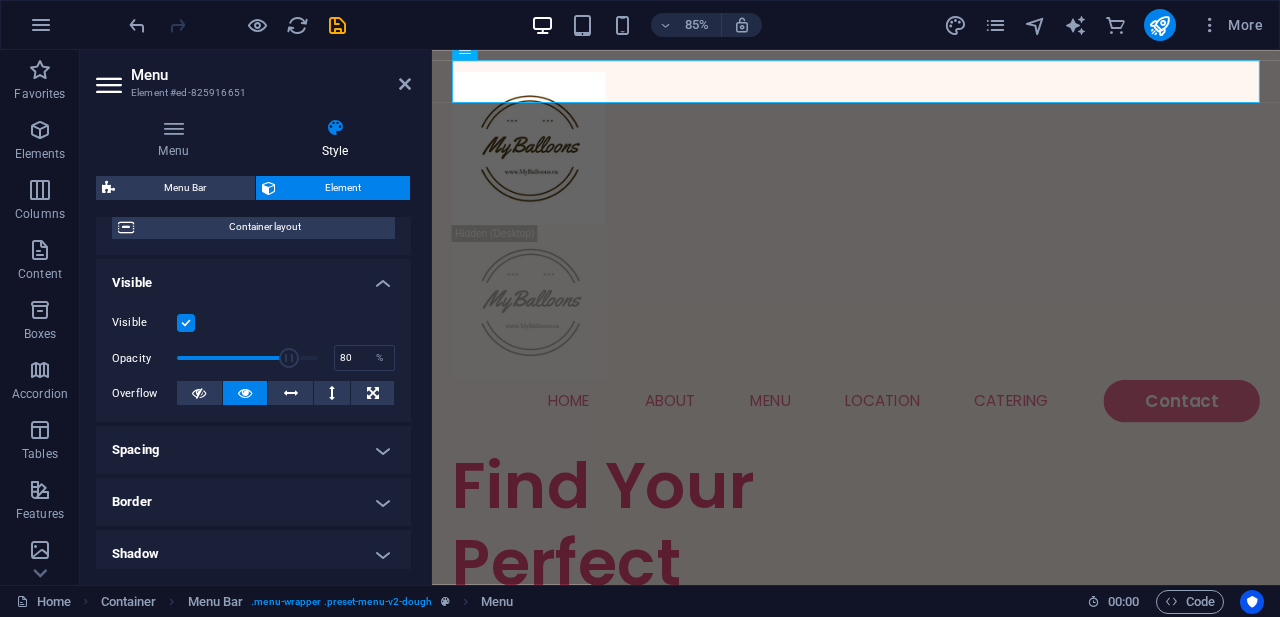 scroll, scrollTop: 187, scrollLeft: 0, axis: vertical 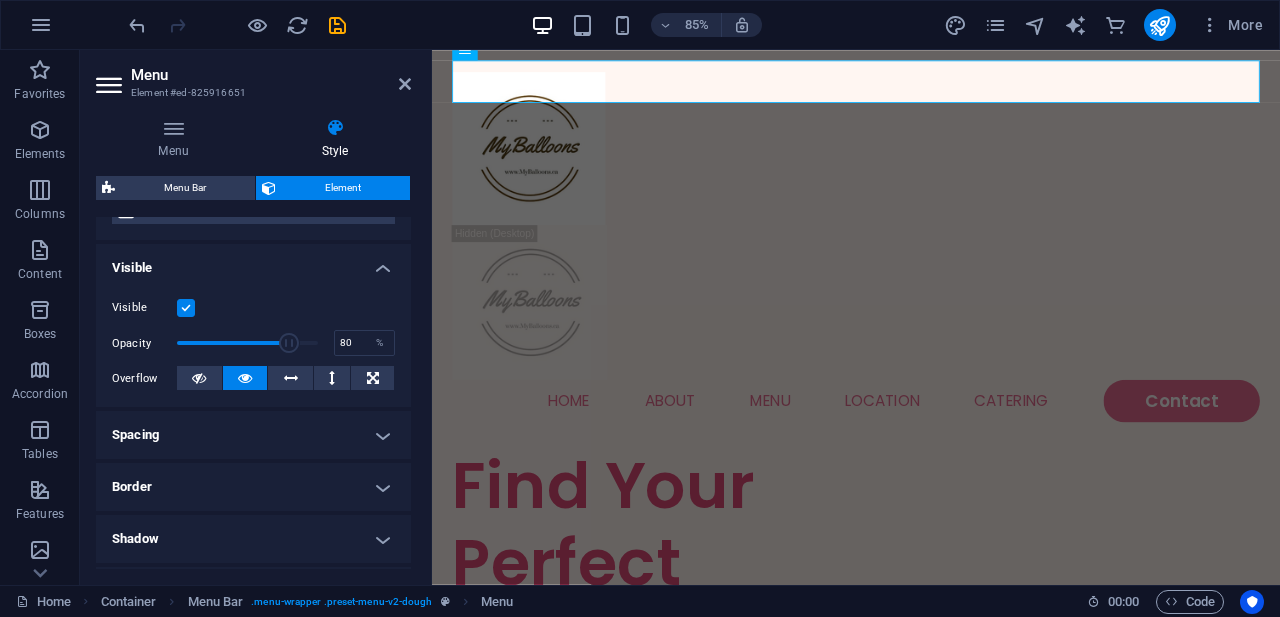 click on "Spacing" at bounding box center [253, 435] 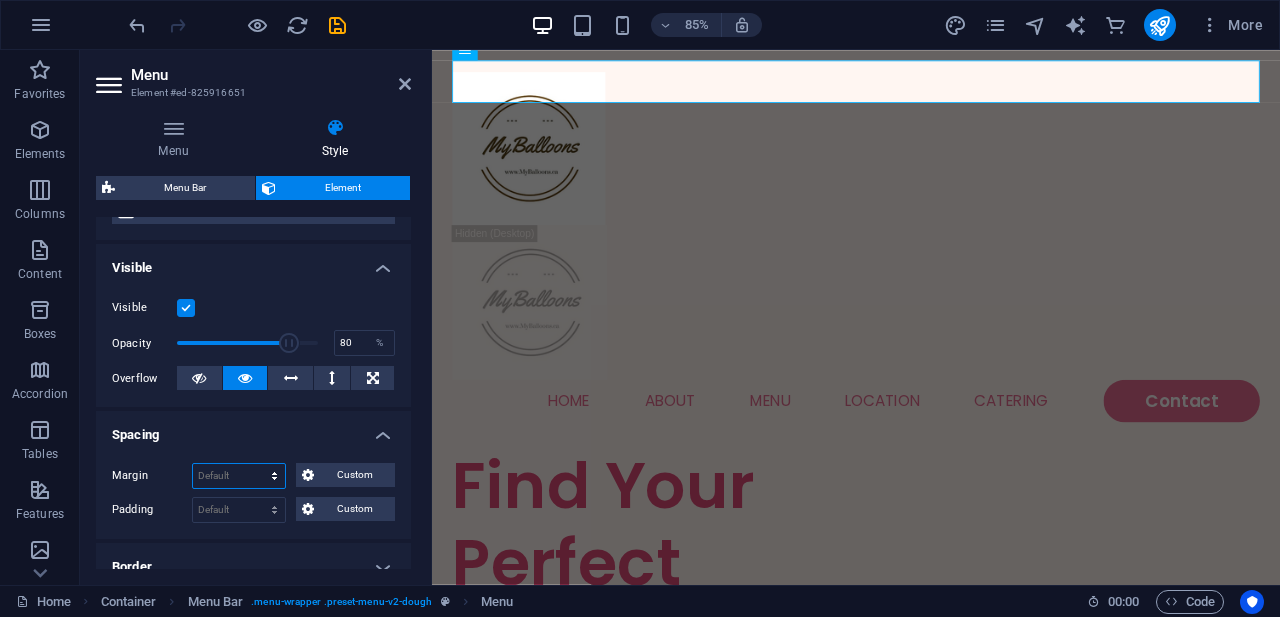 click on "Default auto px % rem vw vh Custom" at bounding box center (239, 476) 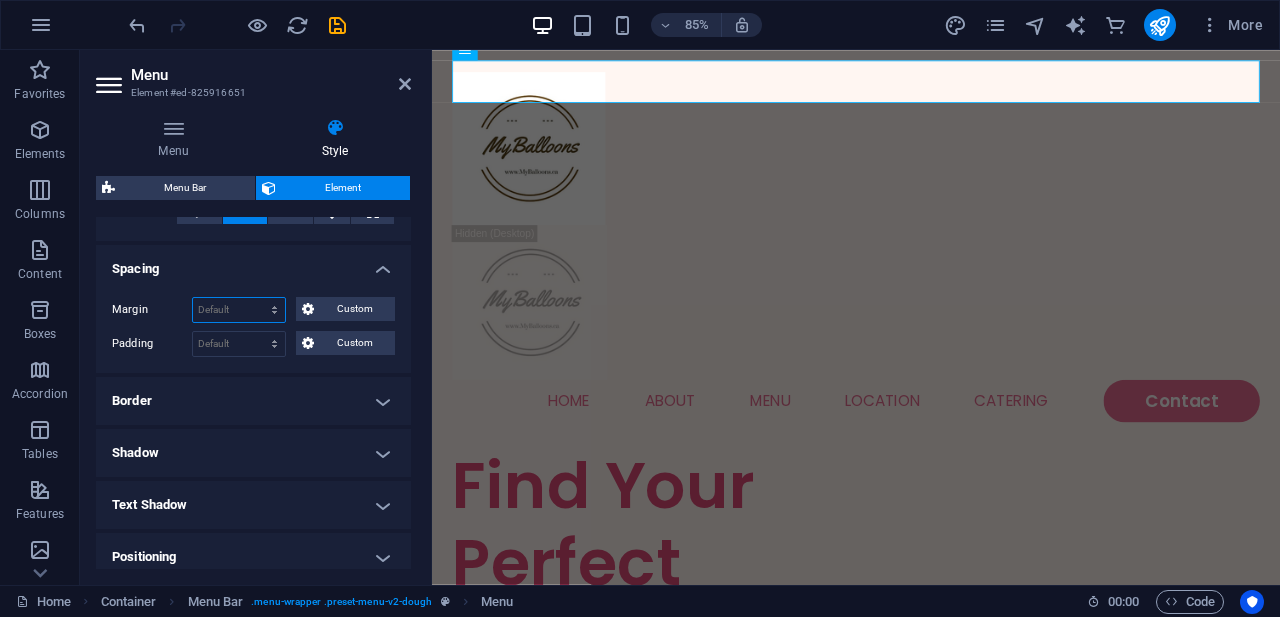scroll, scrollTop: 358, scrollLeft: 0, axis: vertical 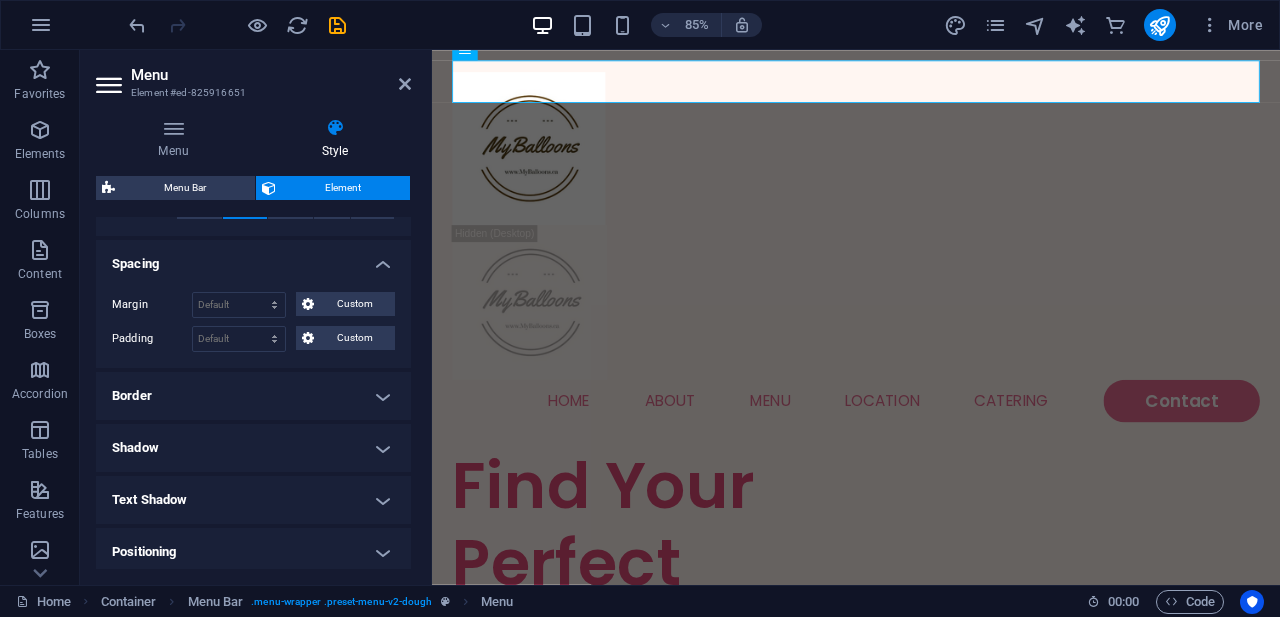 click on "Shadow" at bounding box center (253, 448) 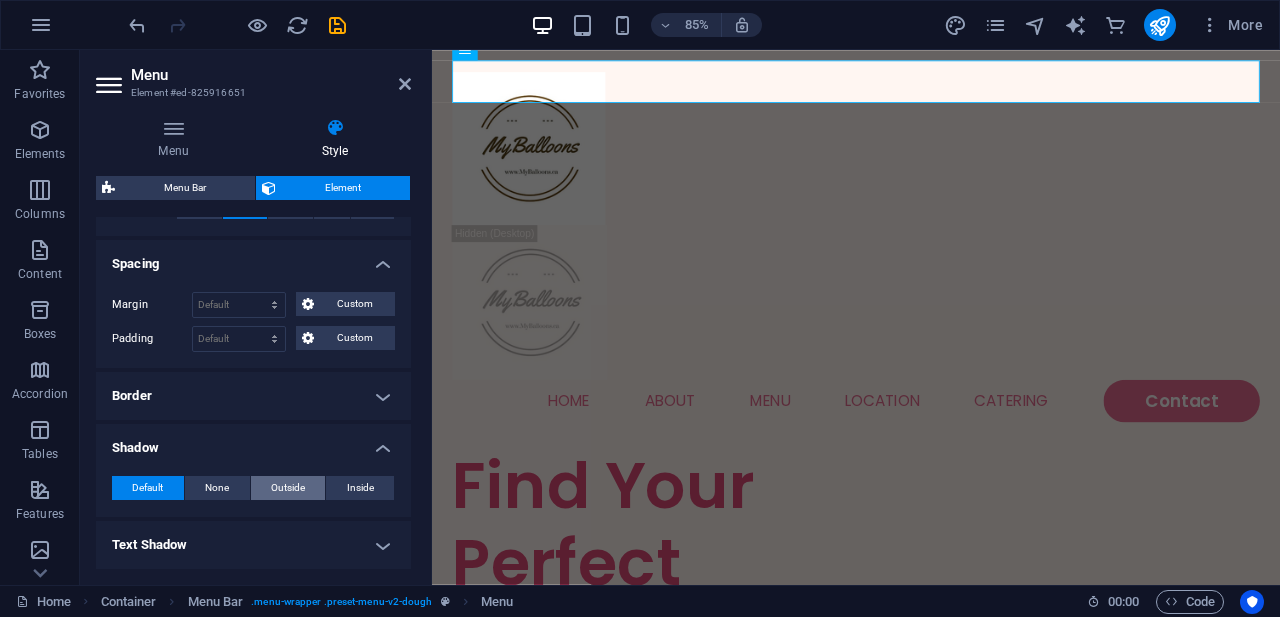 click on "Outside" at bounding box center (288, 488) 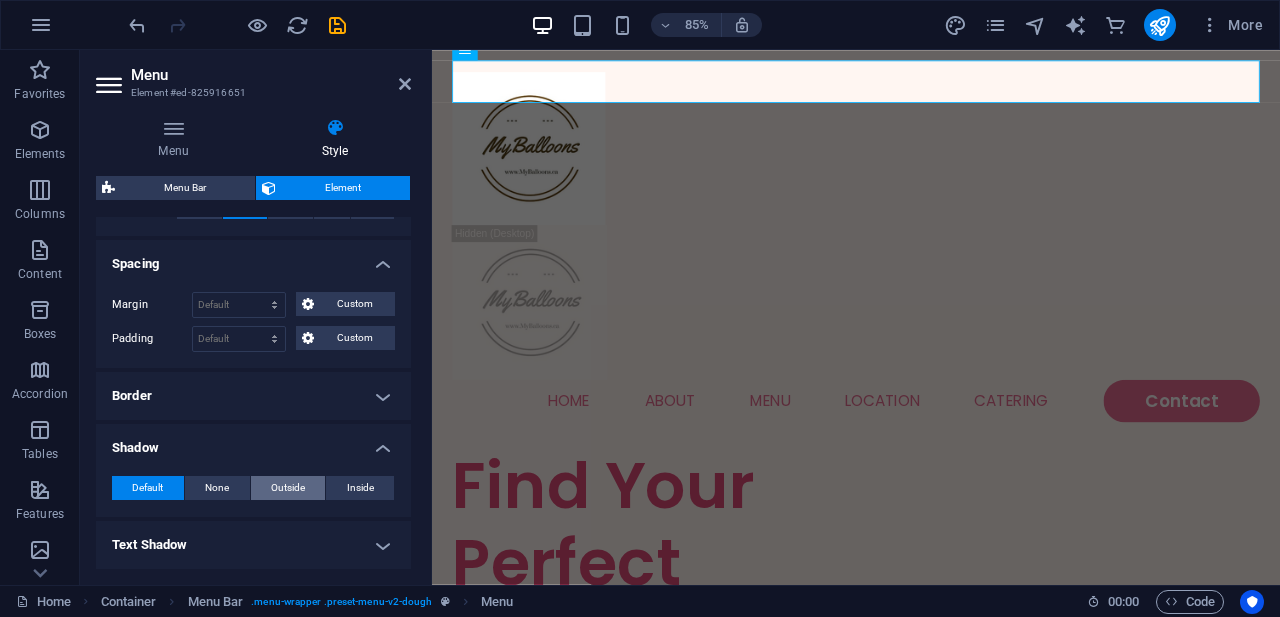 type on "2" 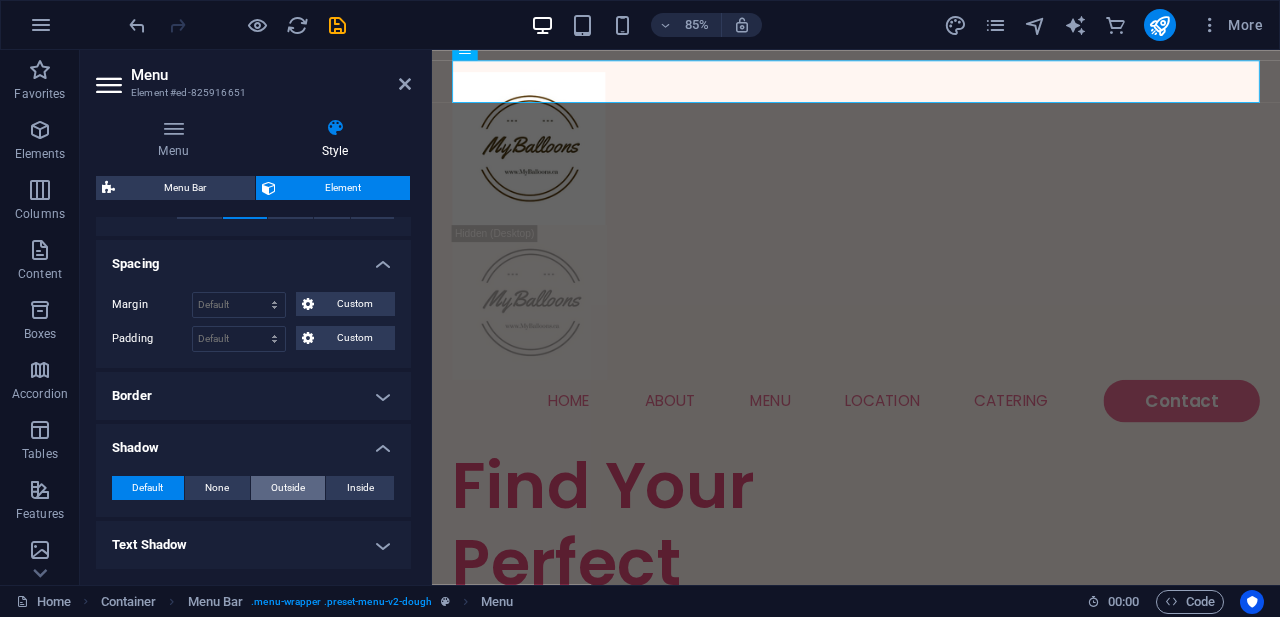 type on "2" 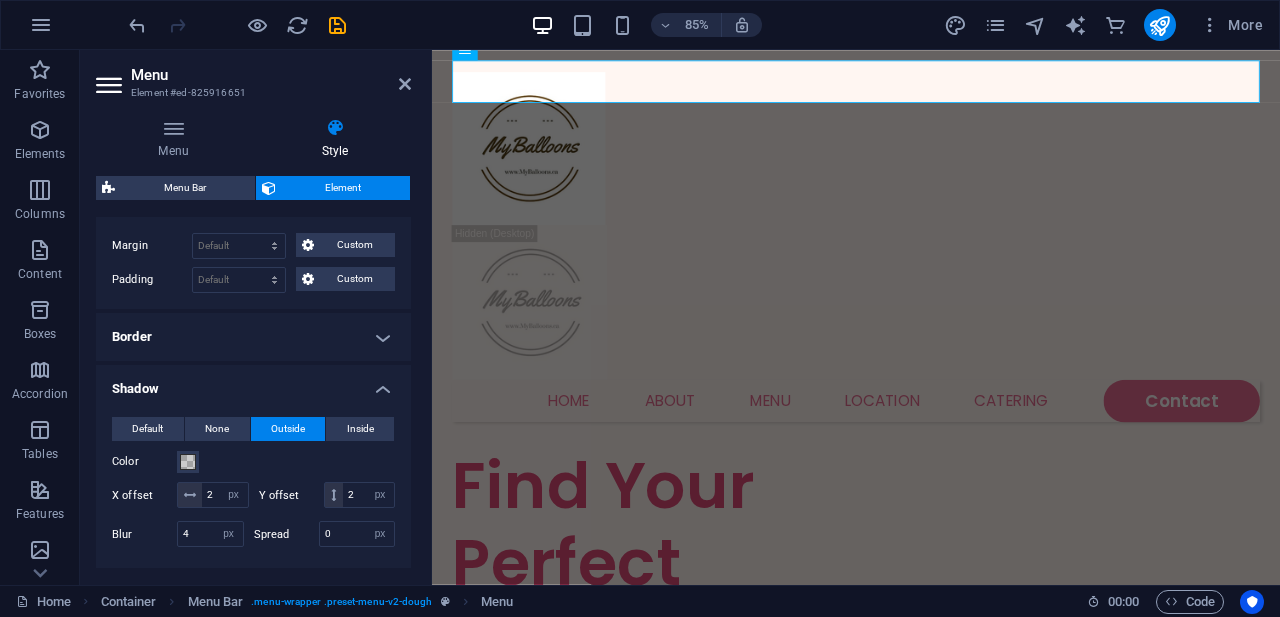 scroll, scrollTop: 401, scrollLeft: 0, axis: vertical 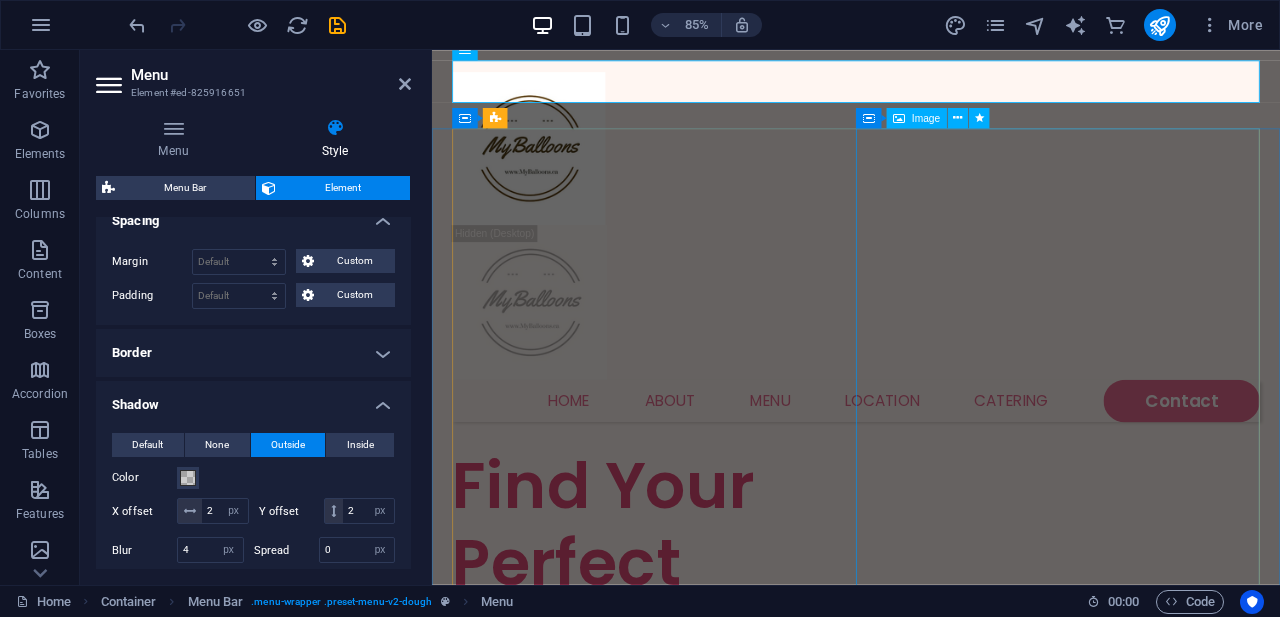 click at bounding box center [693, 1533] 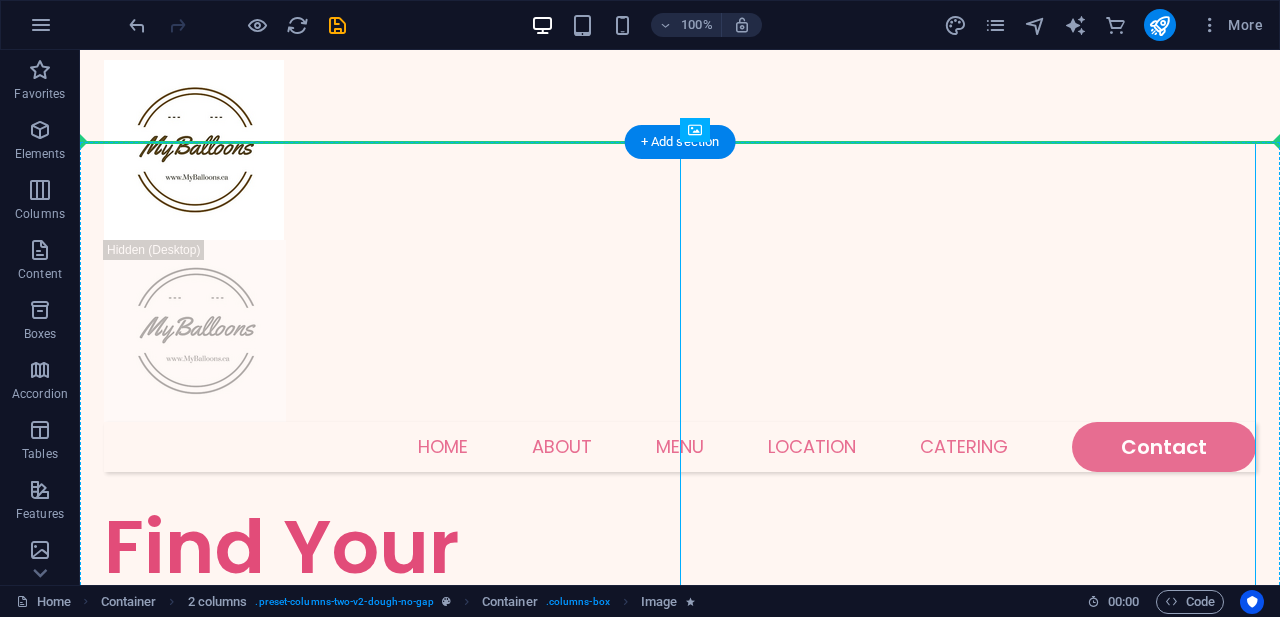 scroll, scrollTop: 0, scrollLeft: 0, axis: both 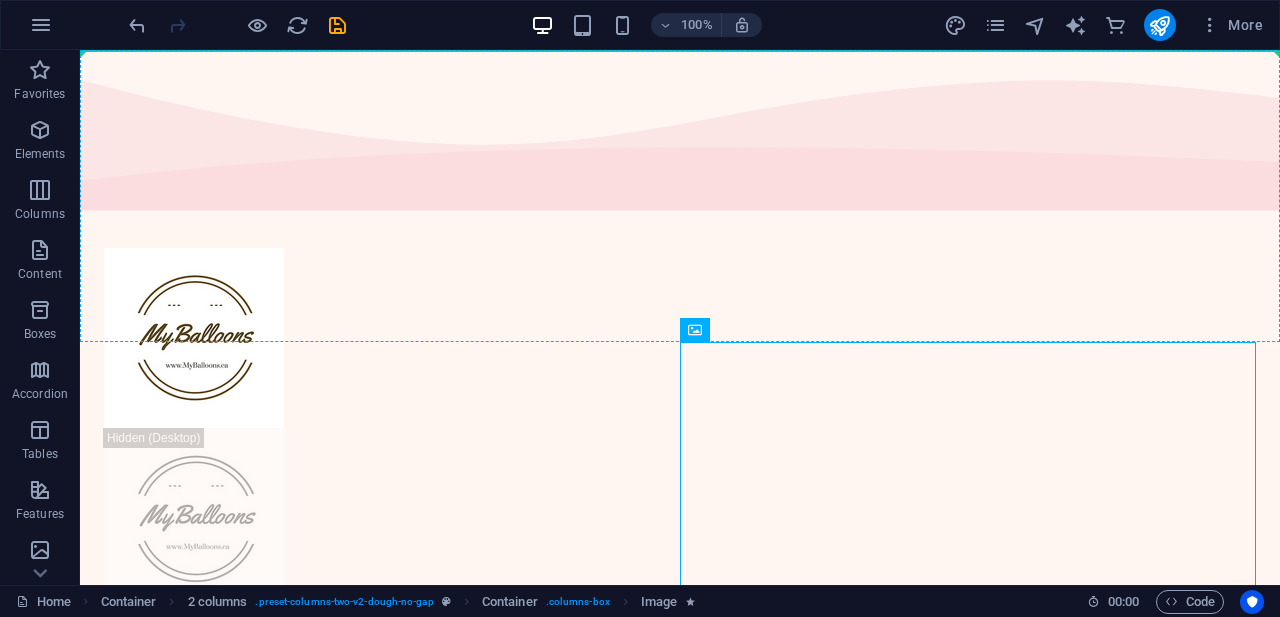 drag, startPoint x: 779, startPoint y: 244, endPoint x: 341, endPoint y: 26, distance: 489.2525 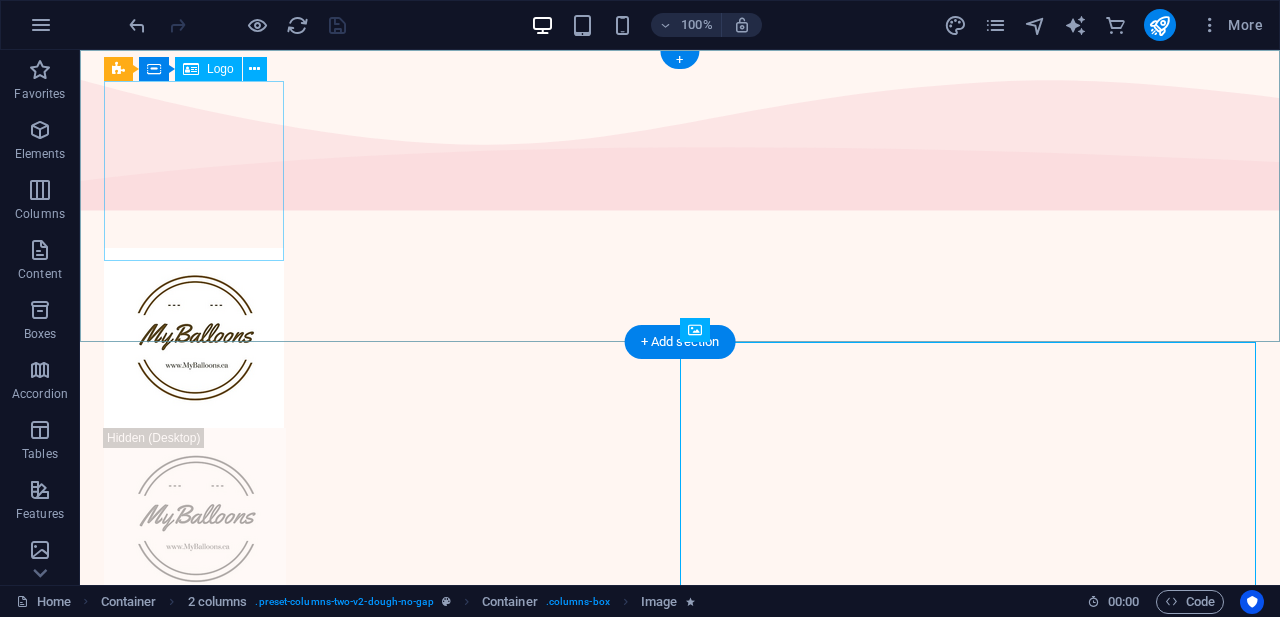 click at bounding box center [680, 338] 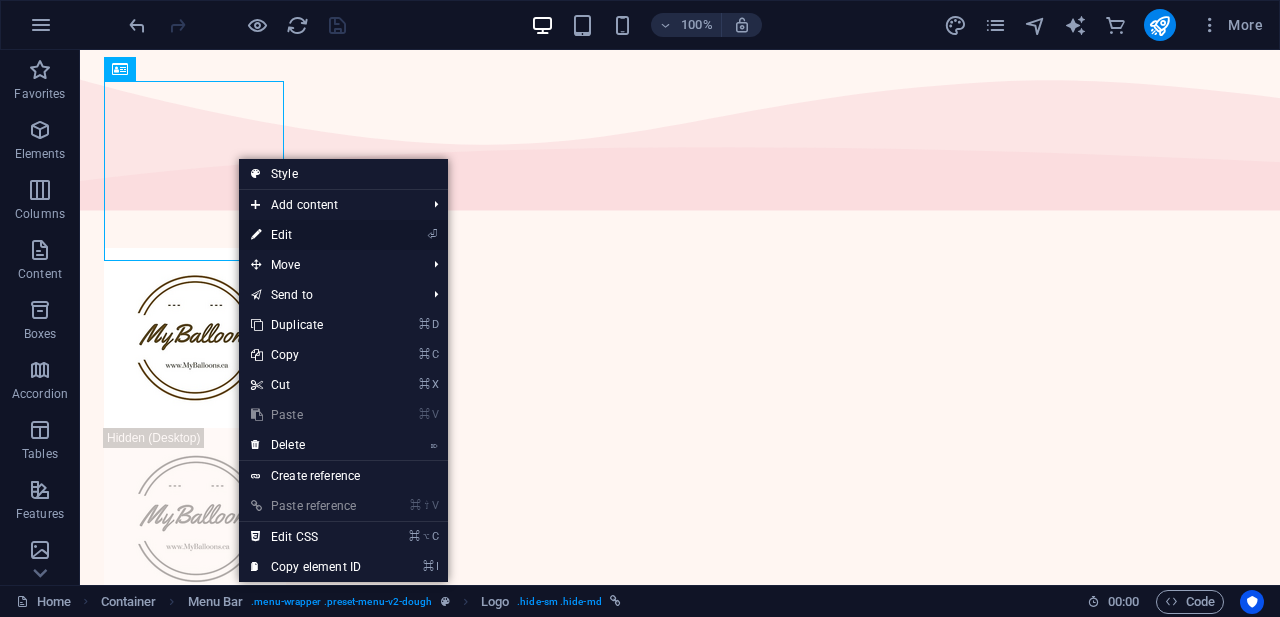 click on "⏎  Edit" at bounding box center [306, 235] 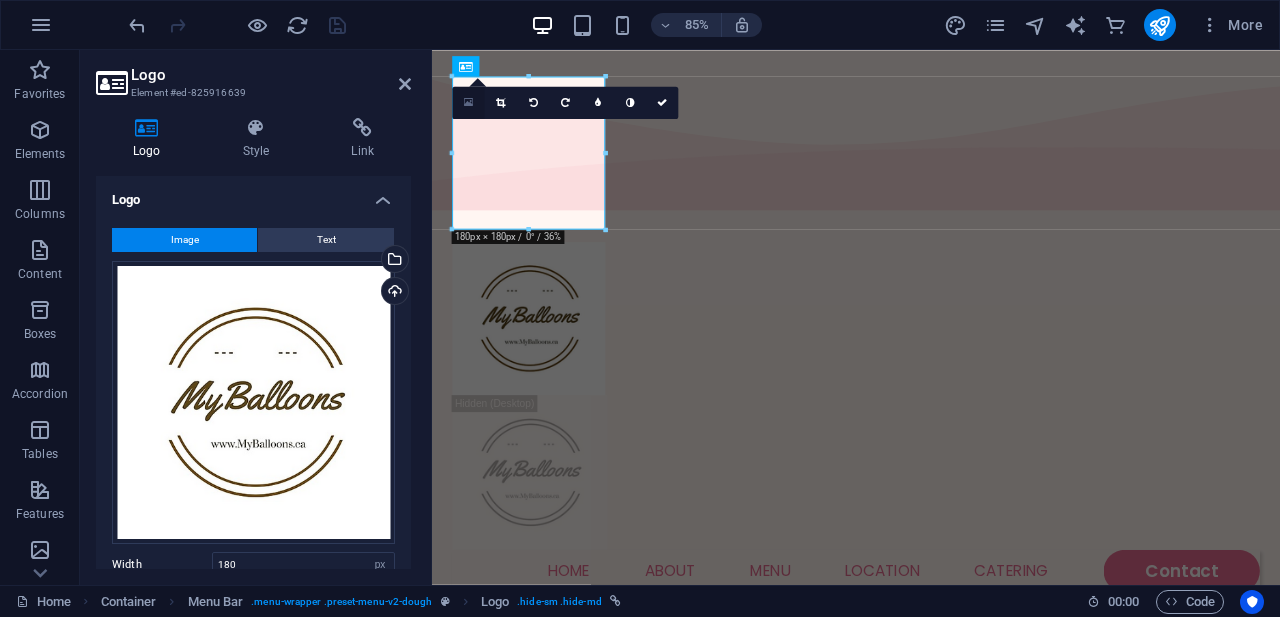 click at bounding box center (468, 103) 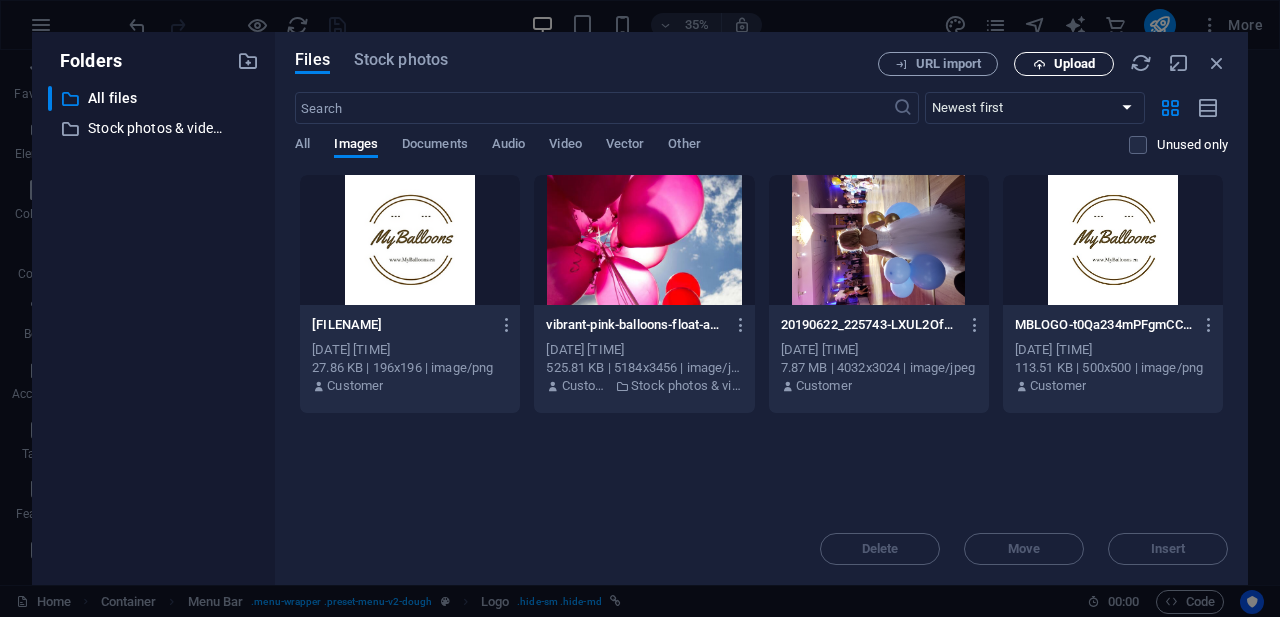 click on "Upload" at bounding box center [1074, 64] 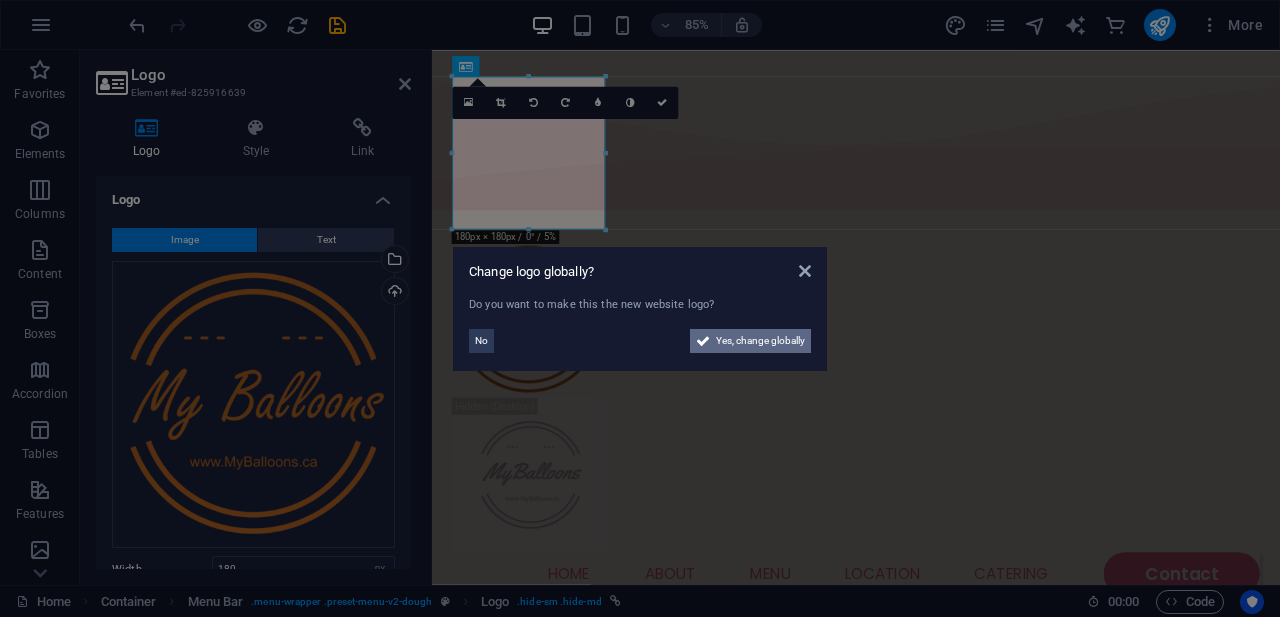 click on "Yes, change globally" at bounding box center (760, 341) 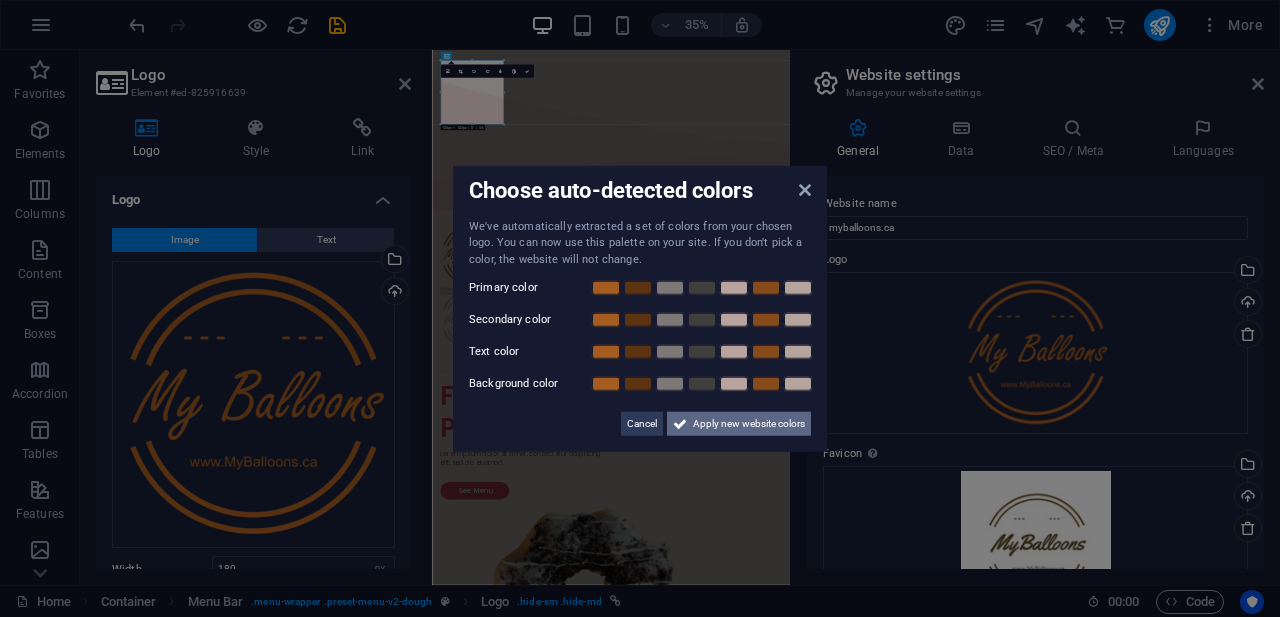 click on "Apply new website colors" at bounding box center (749, 424) 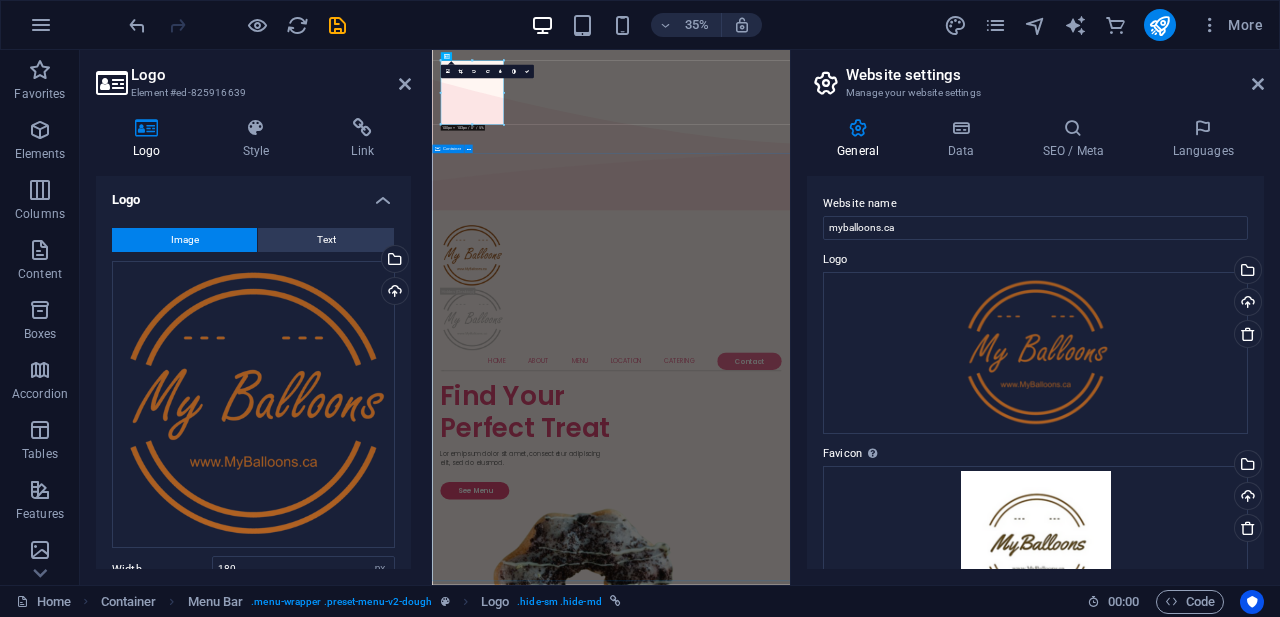 click on "Find Your Perfect Treat Lorem ipsum dolor sit amet, consectetur adipiscing elit, sed do eiusmod. See Menu" at bounding box center [943, 1749] 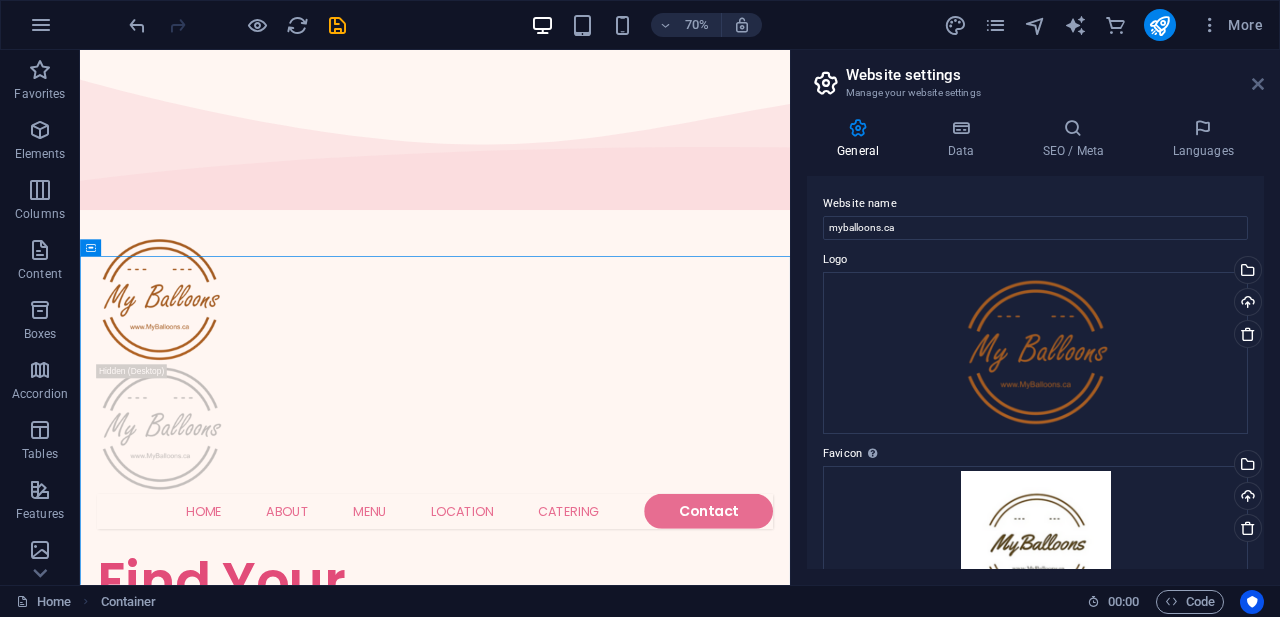 click at bounding box center (1258, 84) 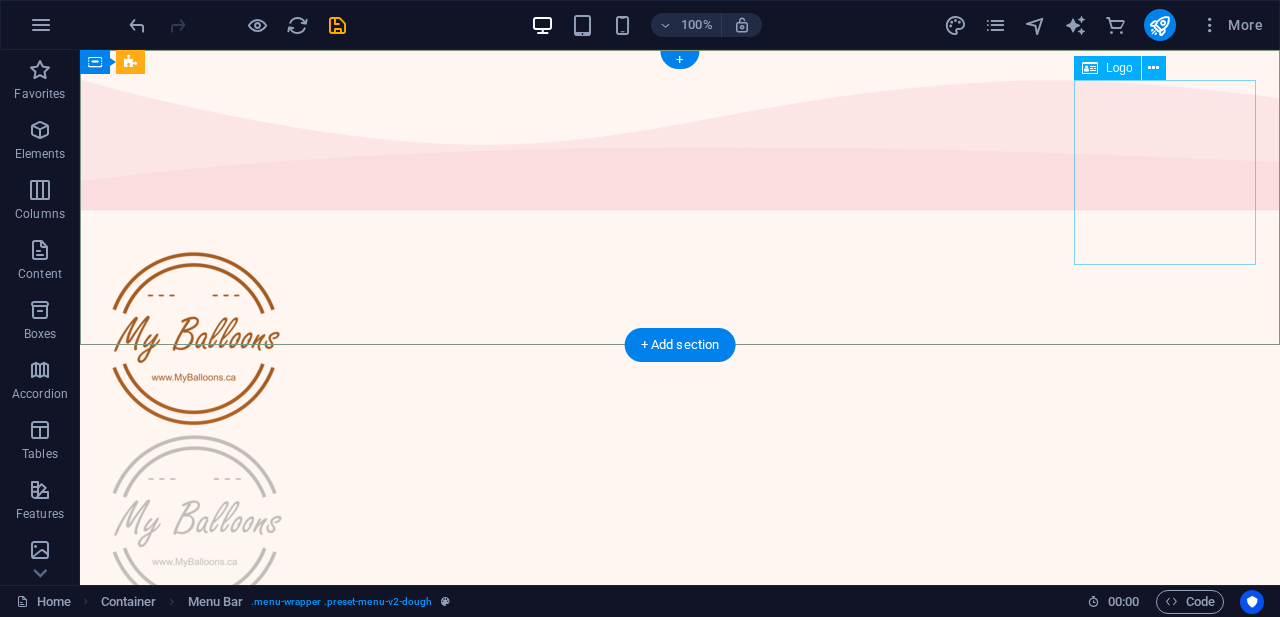 click at bounding box center [680, 523] 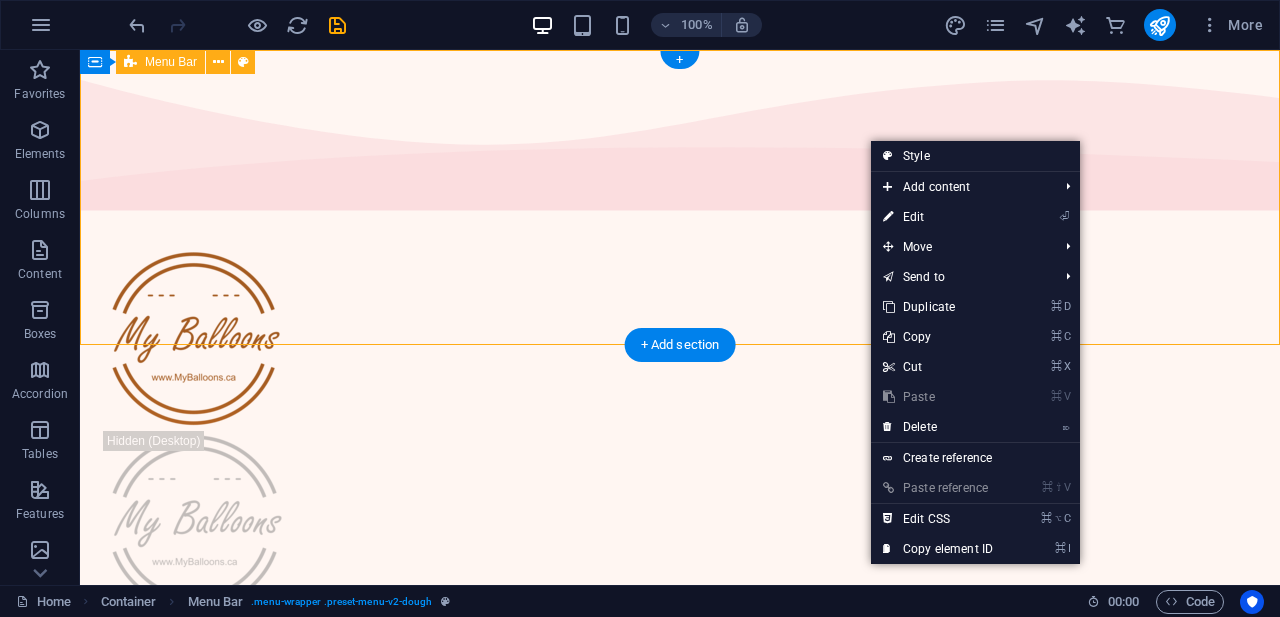 click on "Home About Menu Location Catering Contact" at bounding box center (680, 457) 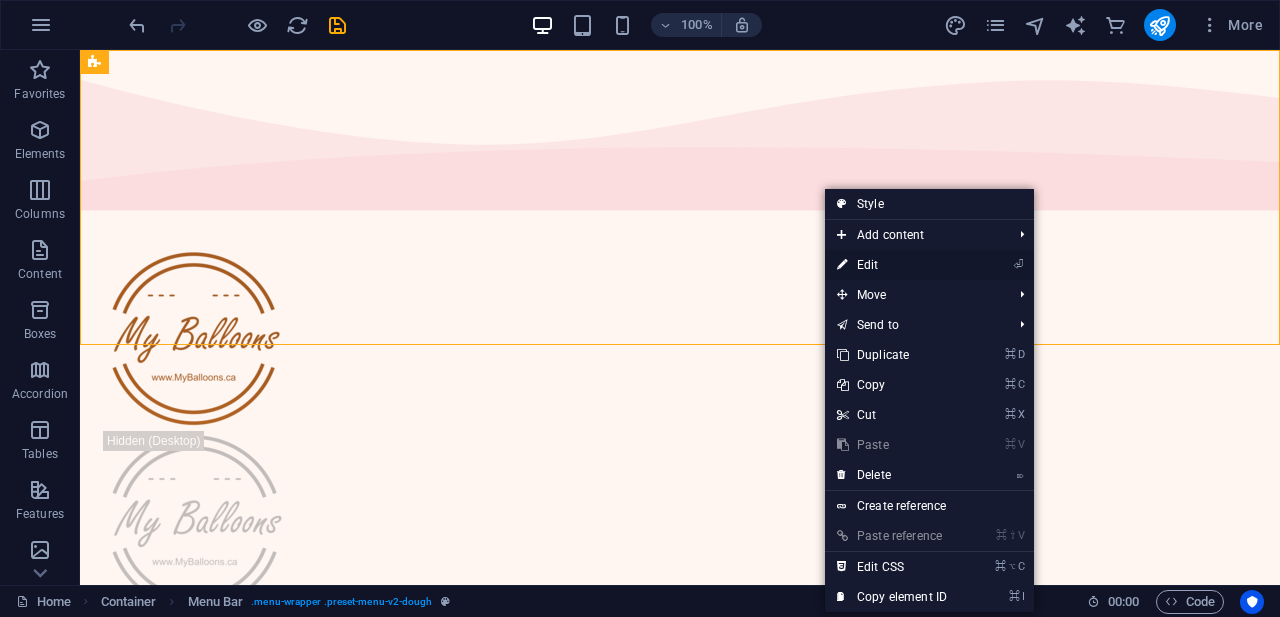click on "⏎  Edit" at bounding box center (892, 265) 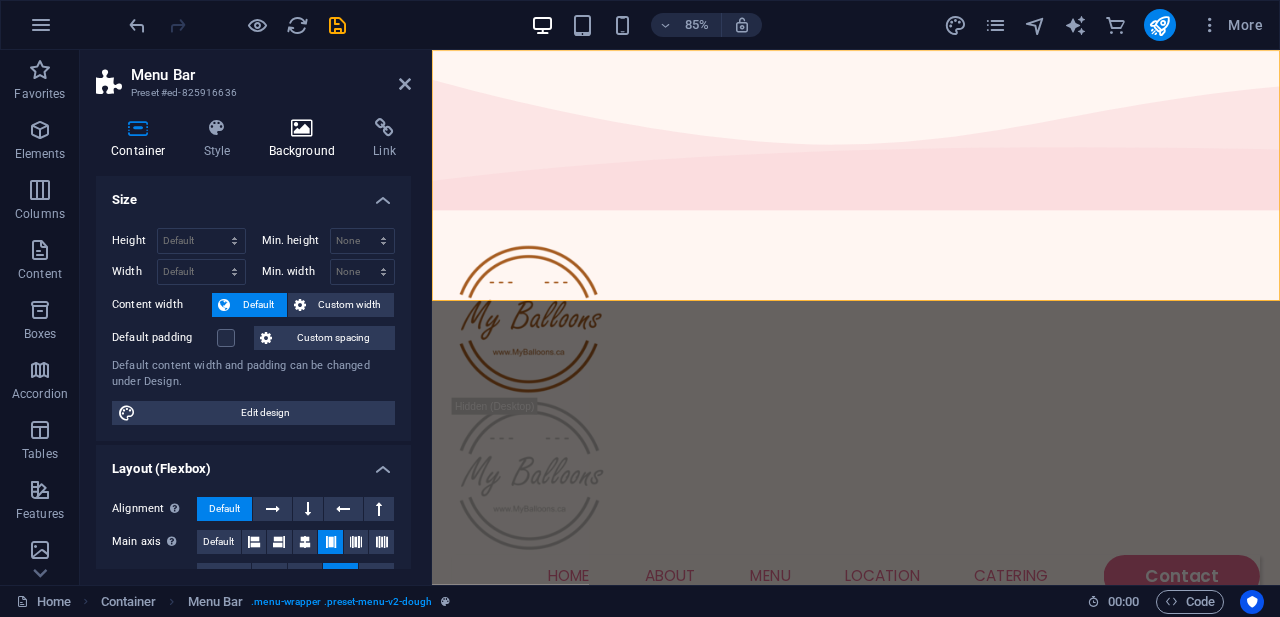 click at bounding box center [302, 128] 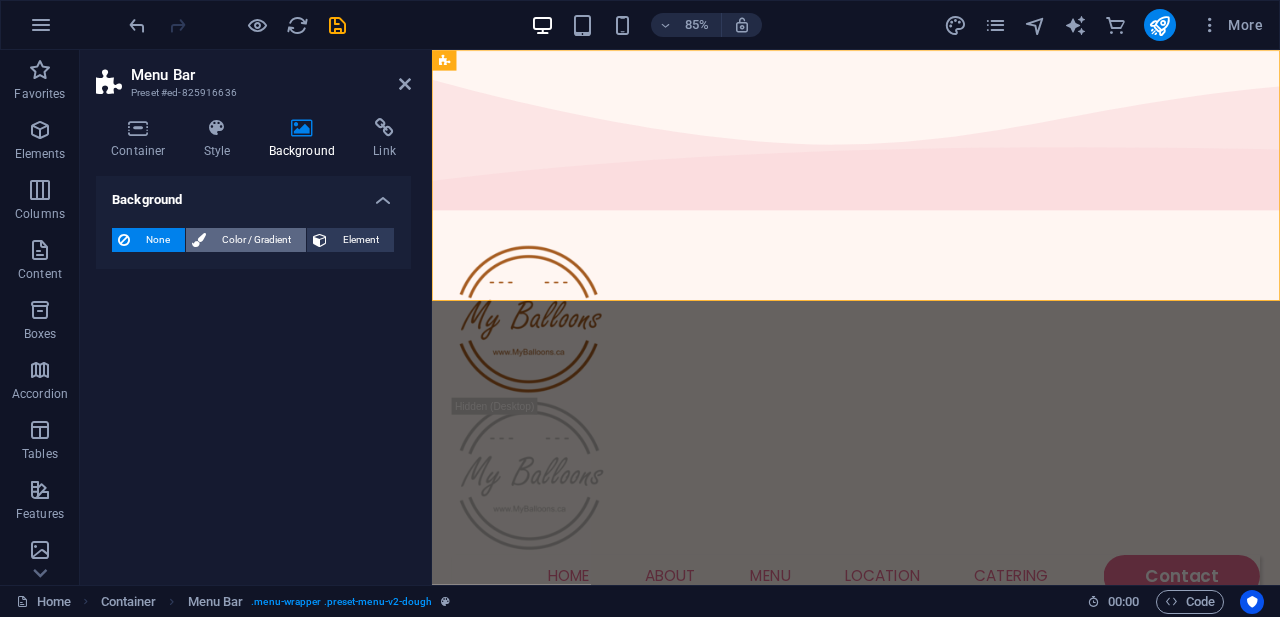 click on "Color / Gradient" at bounding box center (256, 240) 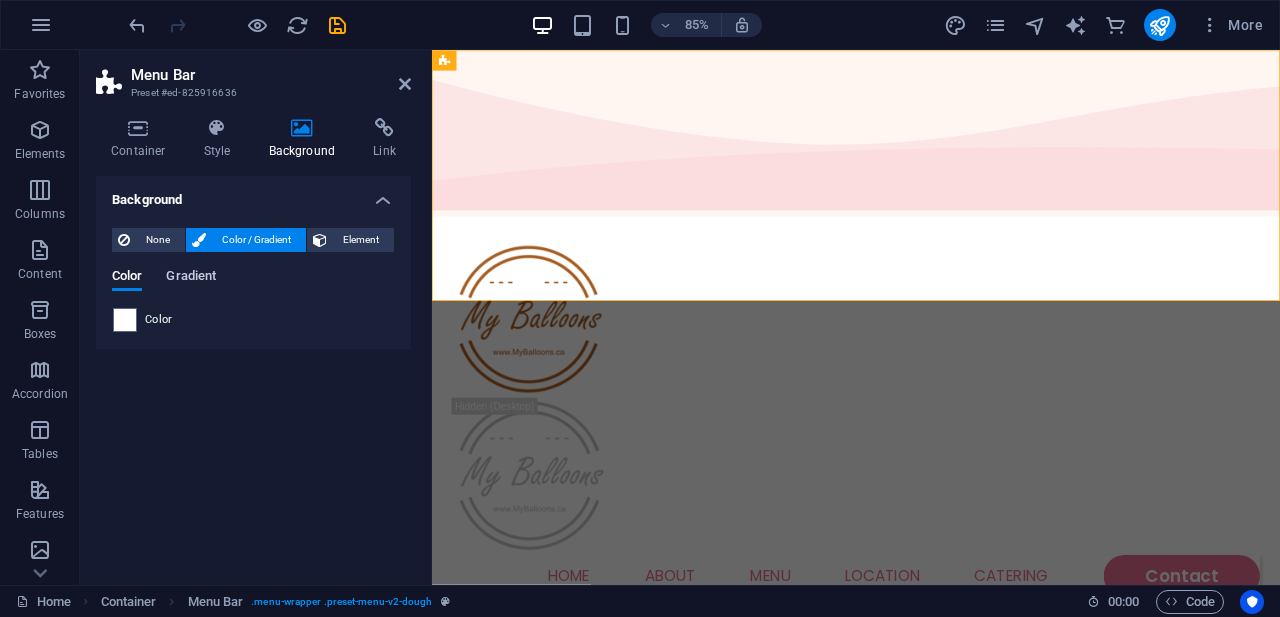 click on "Gradient" at bounding box center [191, 278] 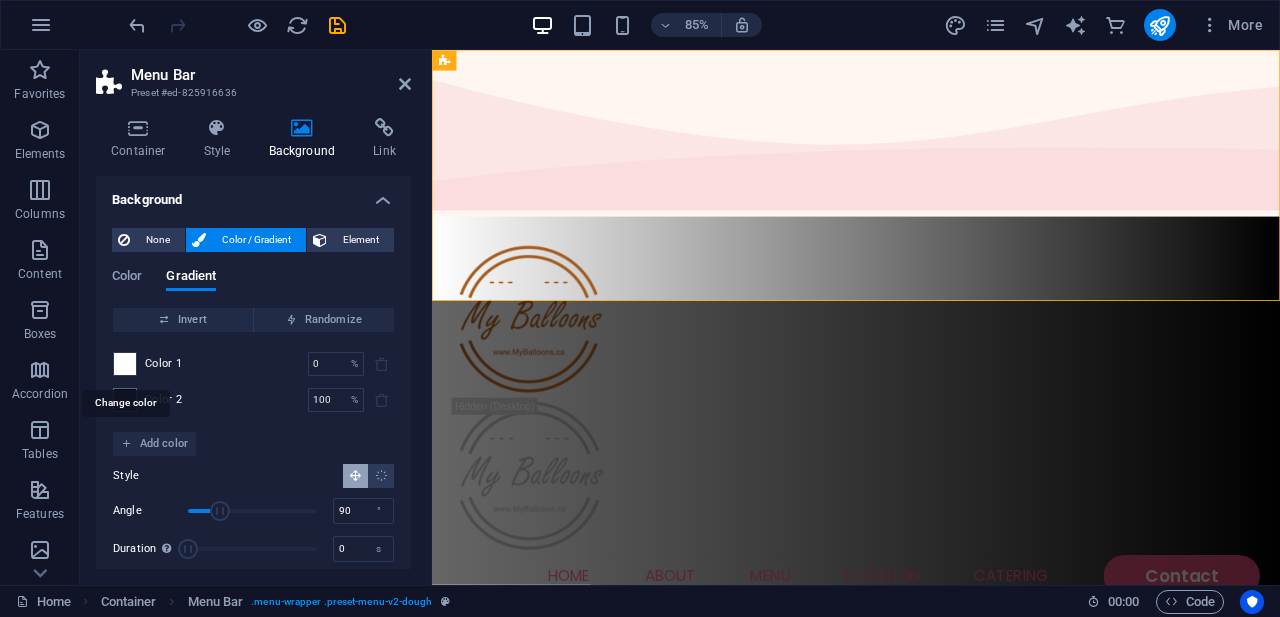 click at bounding box center [125, 364] 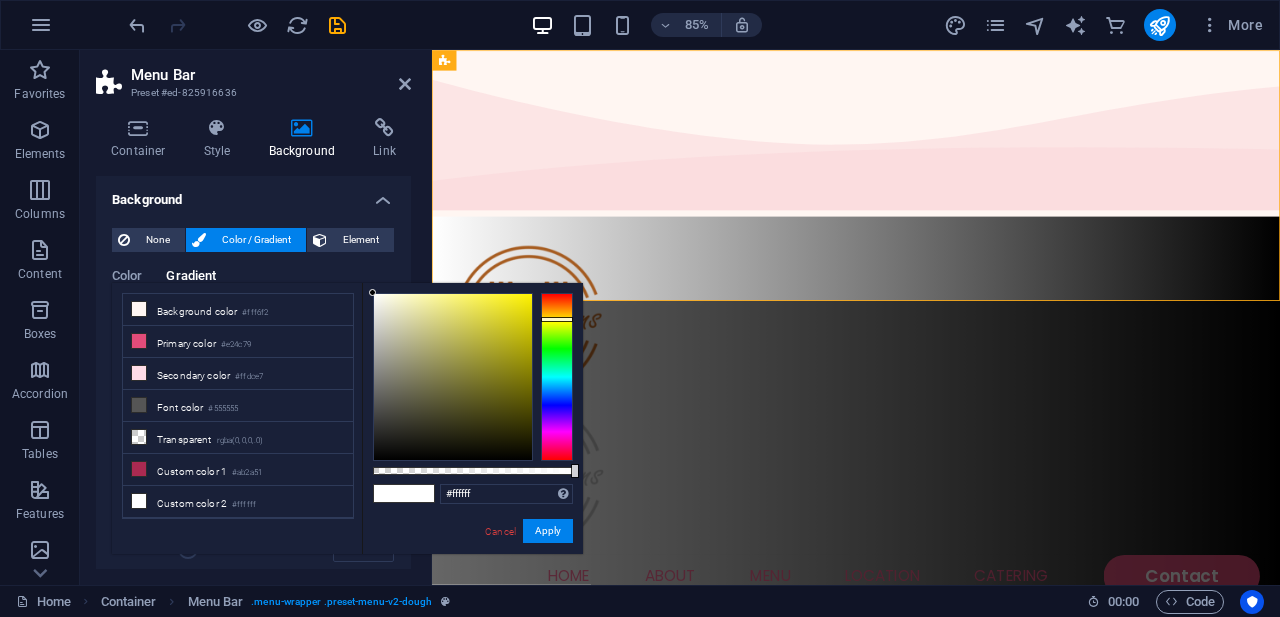 click at bounding box center [557, 377] 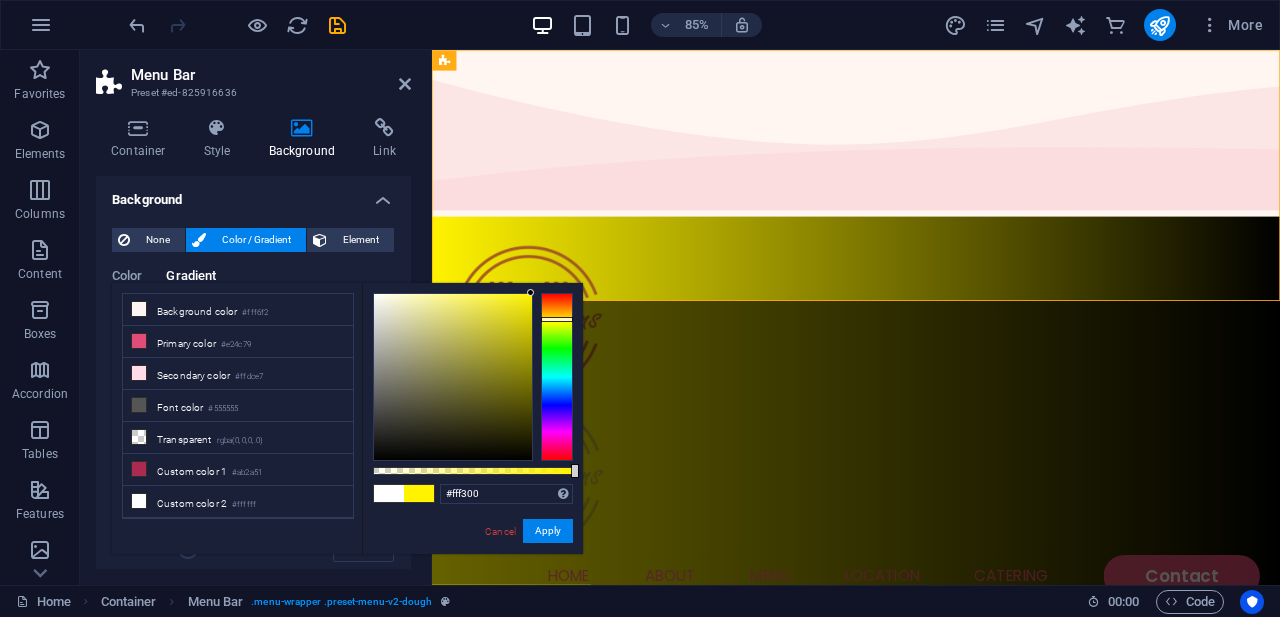 drag, startPoint x: 524, startPoint y: 300, endPoint x: 532, endPoint y: 291, distance: 12.0415945 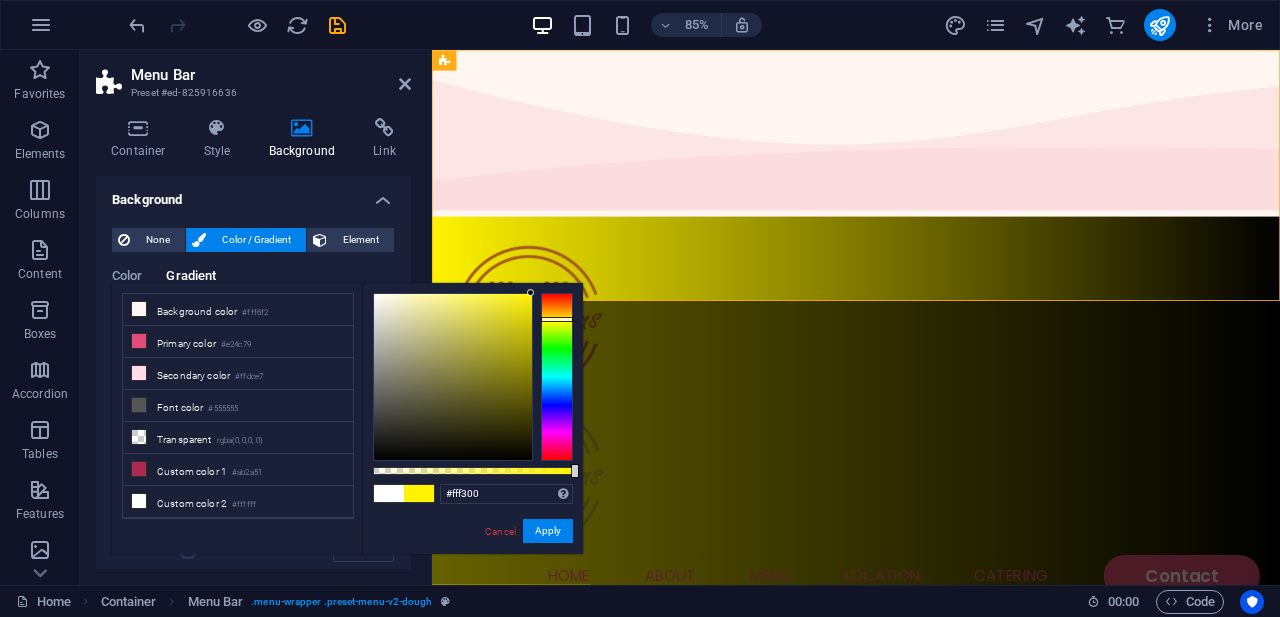 click at bounding box center (453, 377) 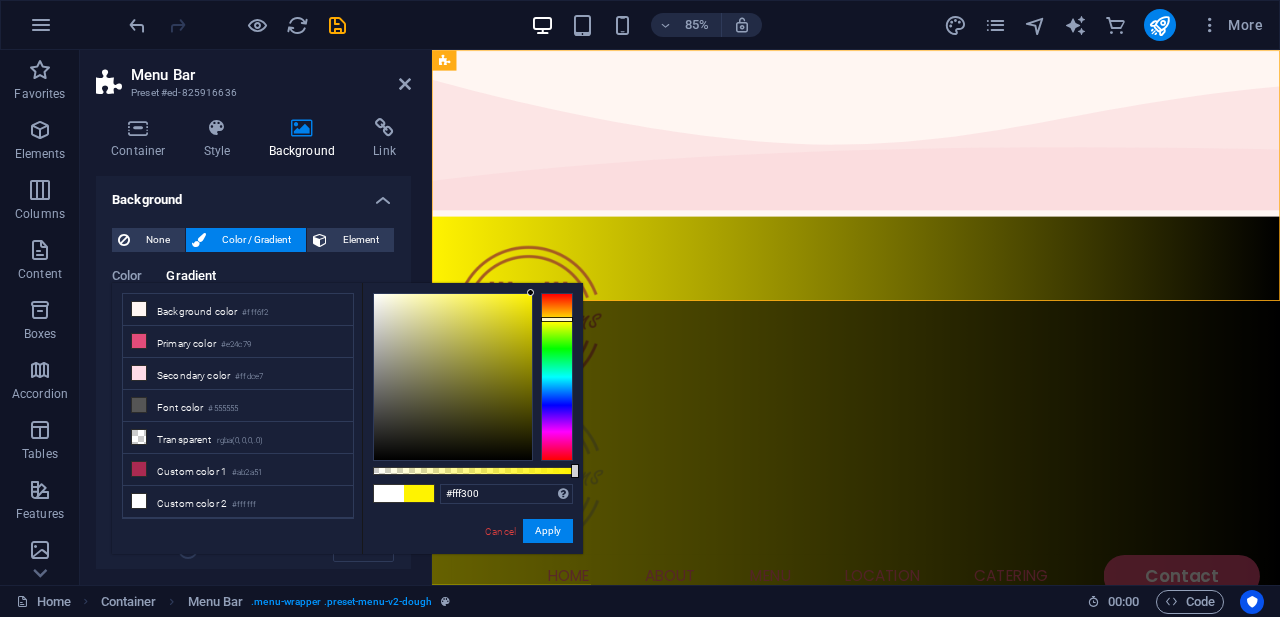 click on "Color Gradient" at bounding box center (253, 288) 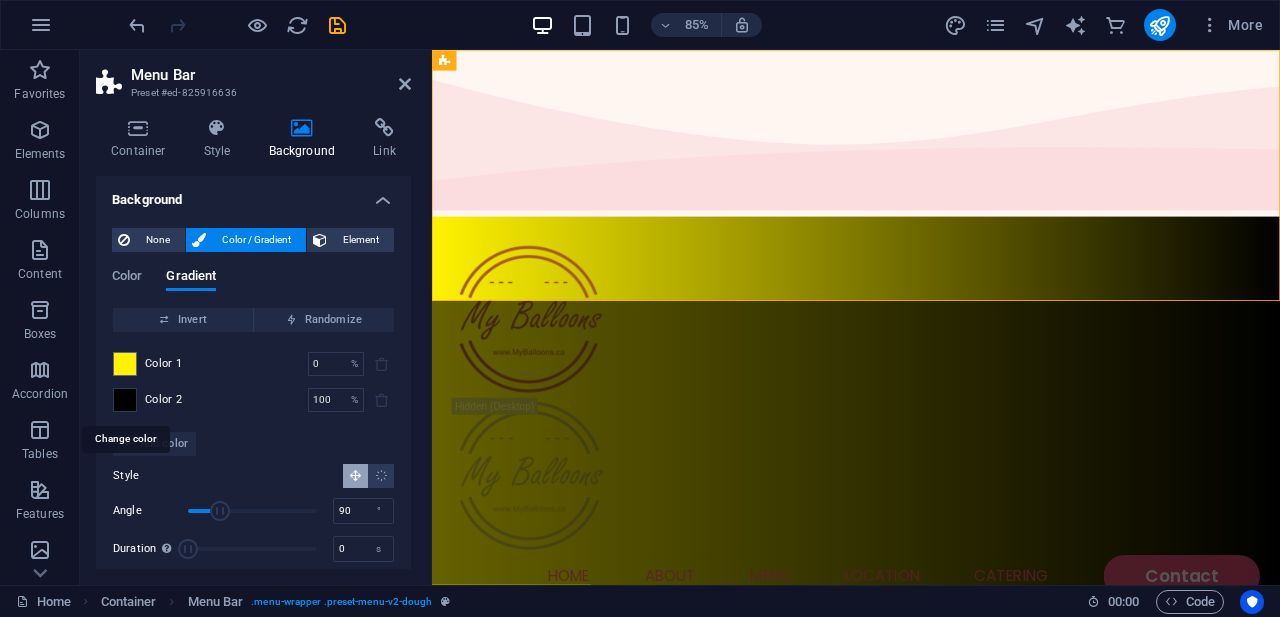 click at bounding box center (125, 400) 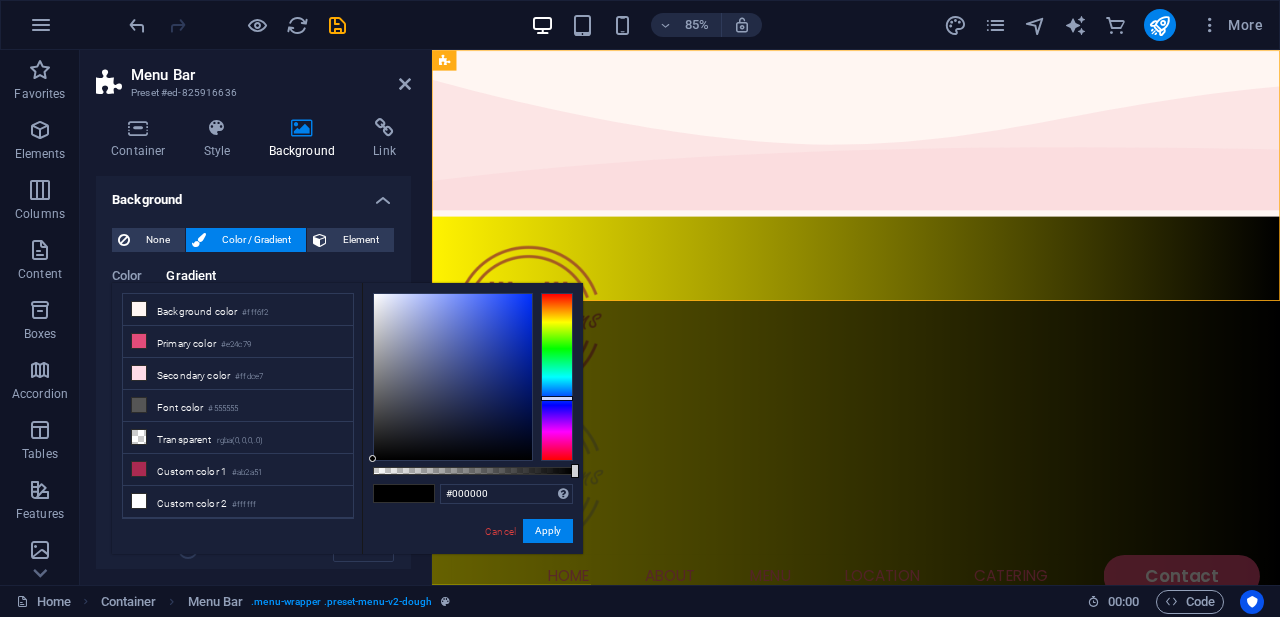 click at bounding box center [557, 377] 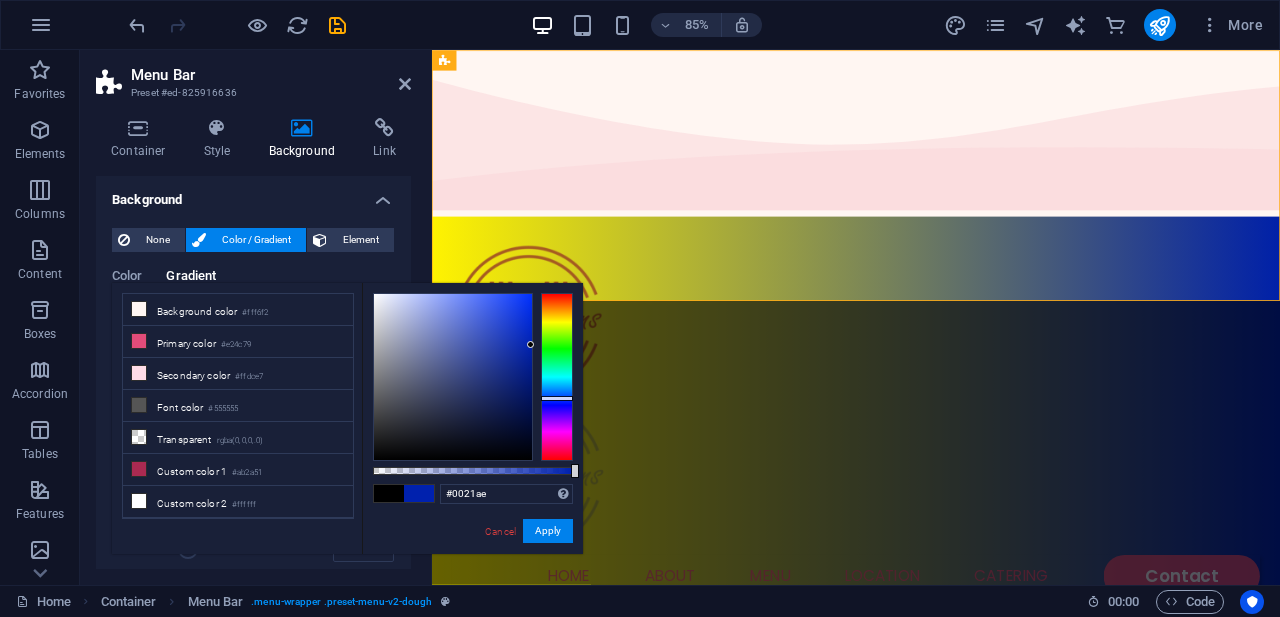type on "#0021b0" 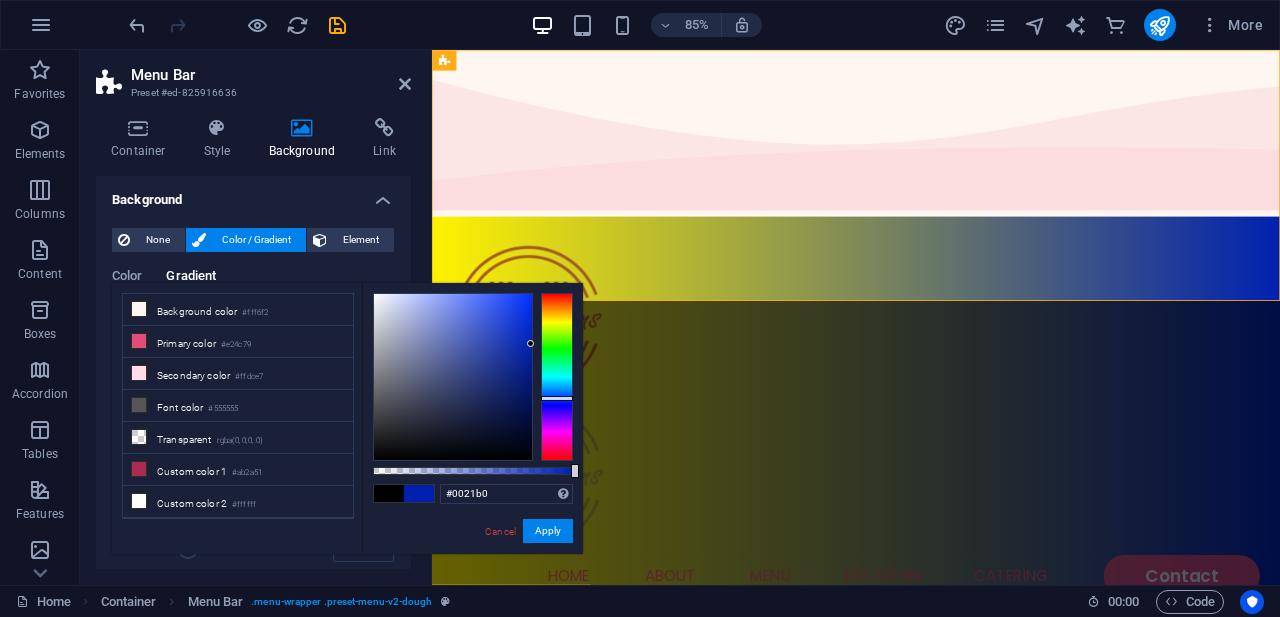 drag, startPoint x: 511, startPoint y: 325, endPoint x: 581, endPoint y: 344, distance: 72.53275 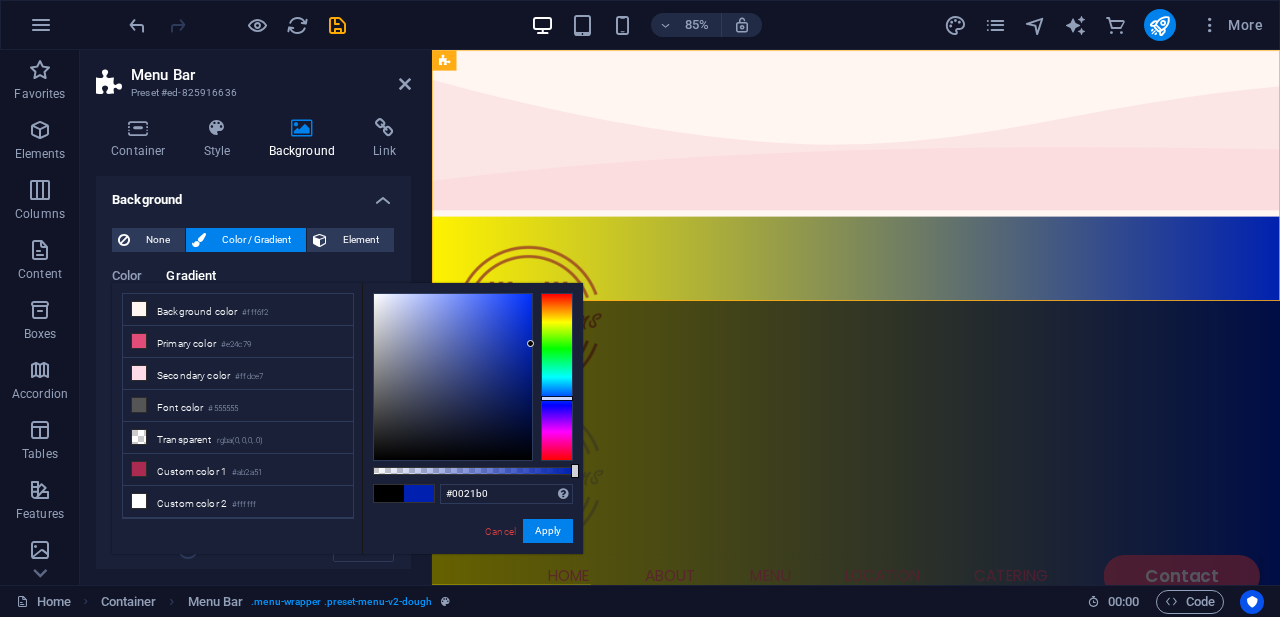 click on "#0021b0 Supported formats #0852ed rgb(8, 82, 237) rgba(8, 82, 237, 90%) hsv(221,97,93) hsl(221, 93%, 48%) Cancel Apply" at bounding box center [472, 563] 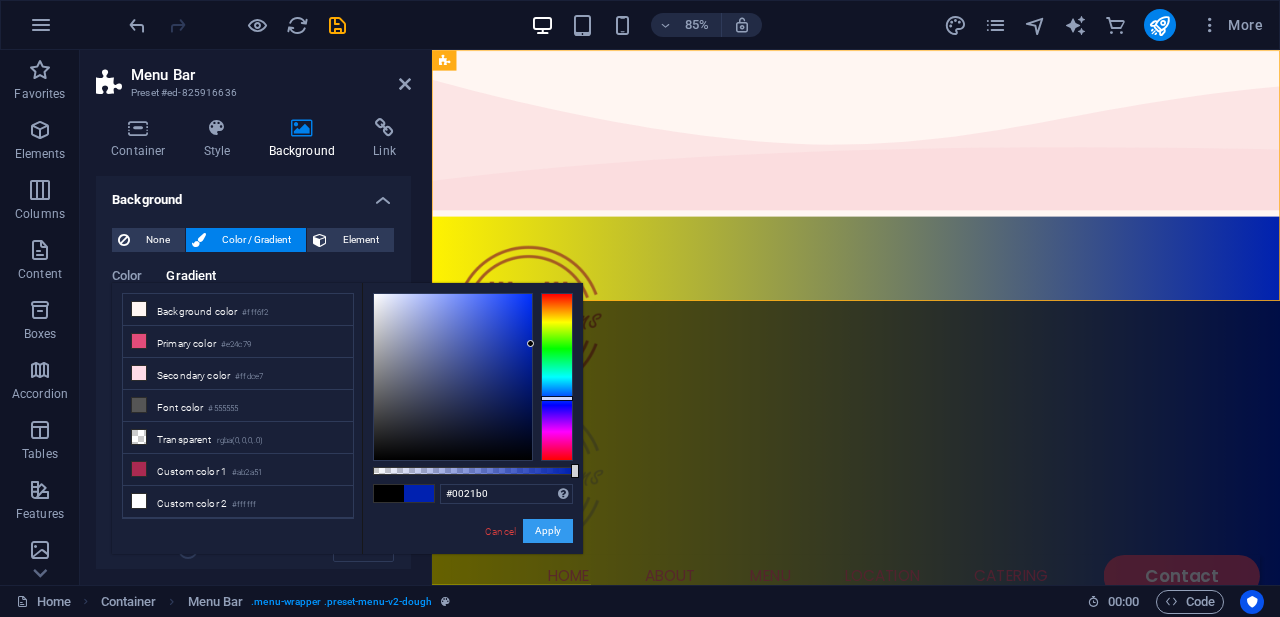 click on "Apply" at bounding box center (548, 531) 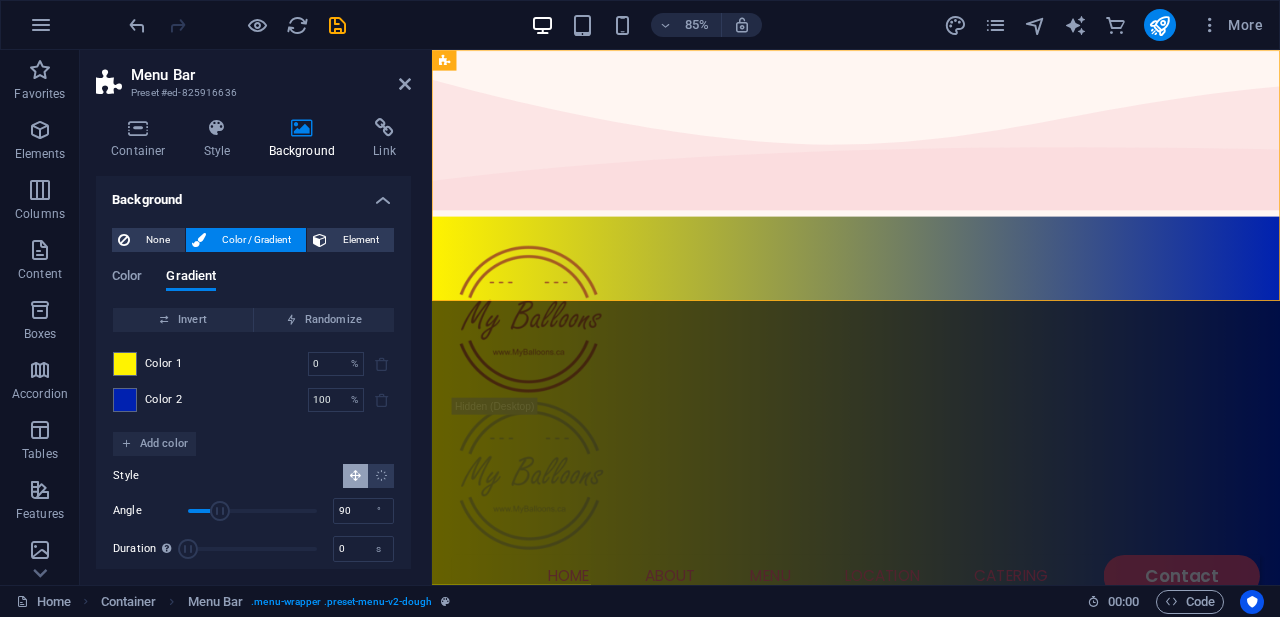 click on "Color Gradient" at bounding box center (253, 288) 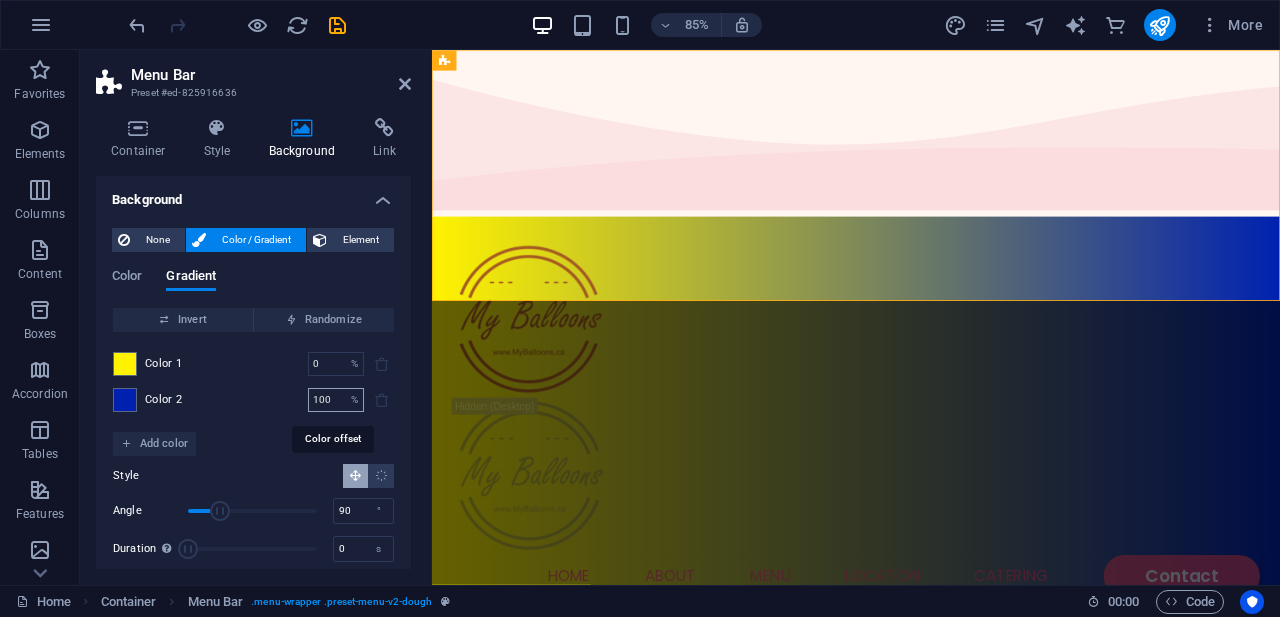 click on "%" at bounding box center (354, 400) 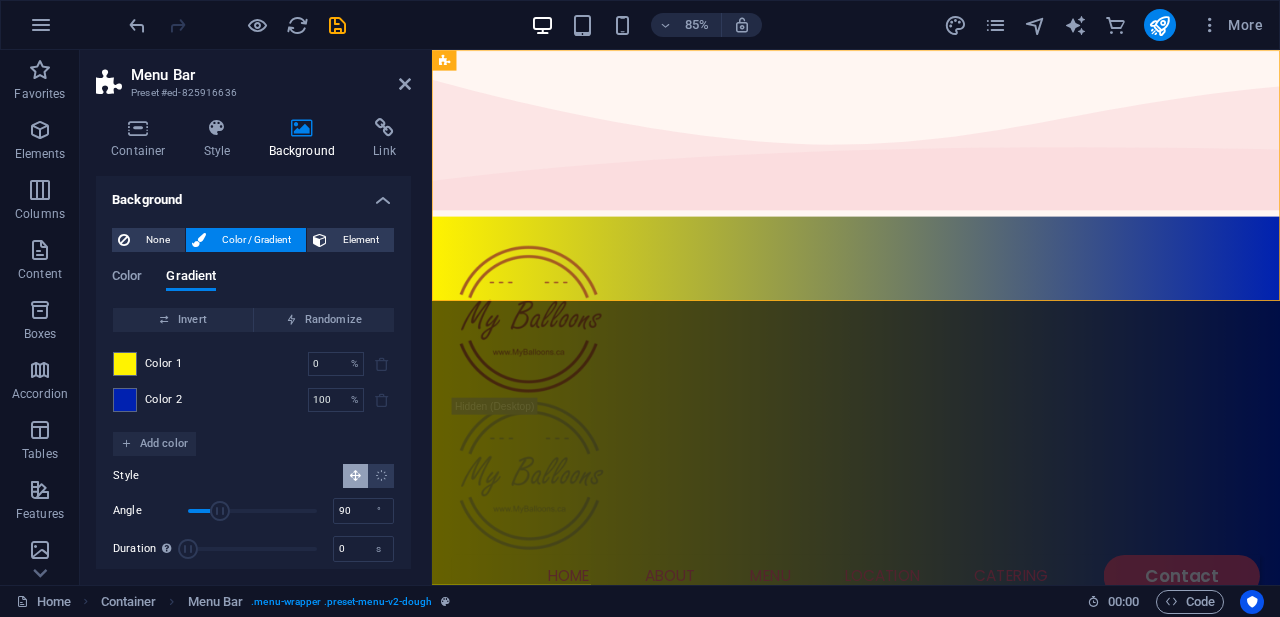 click on "Color 1 0 % ​ Color 2 100 % ​" at bounding box center (253, 382) 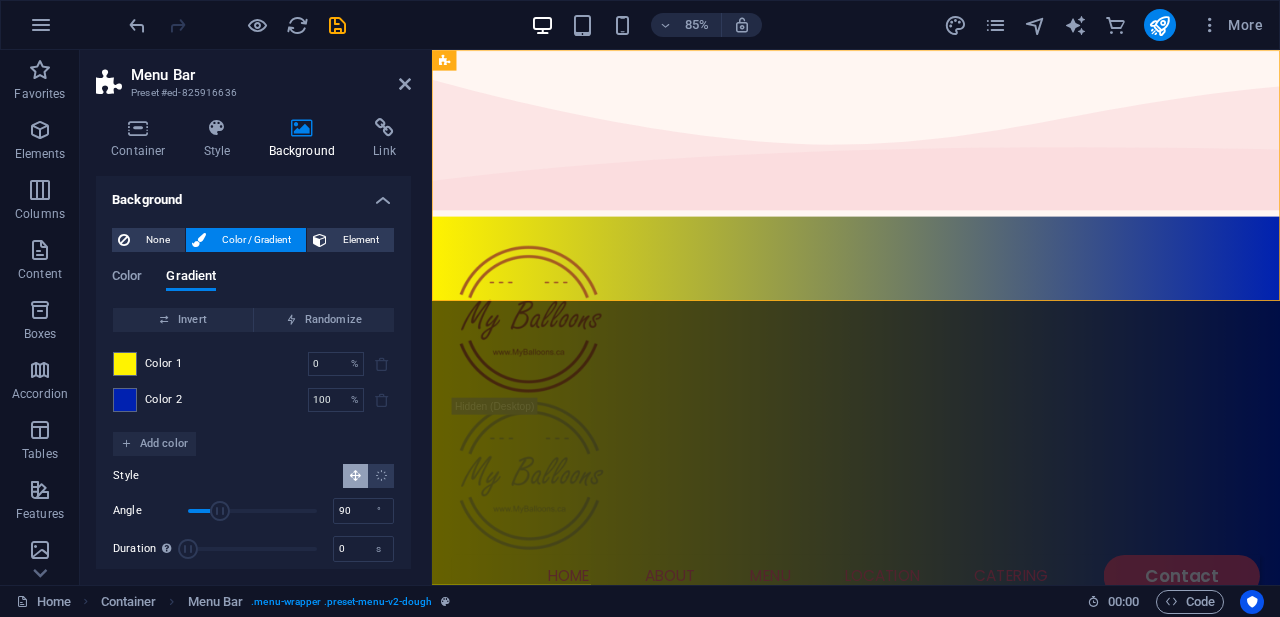 scroll, scrollTop: 19, scrollLeft: 0, axis: vertical 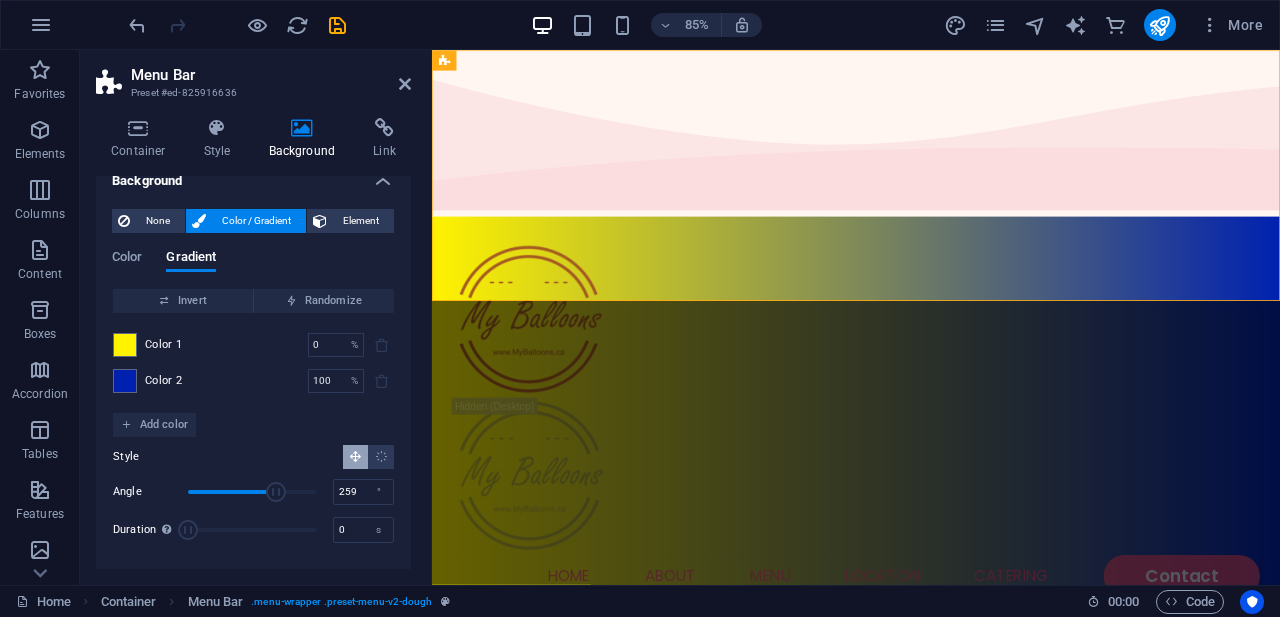 drag, startPoint x: 220, startPoint y: 490, endPoint x: 278, endPoint y: 484, distance: 58.30952 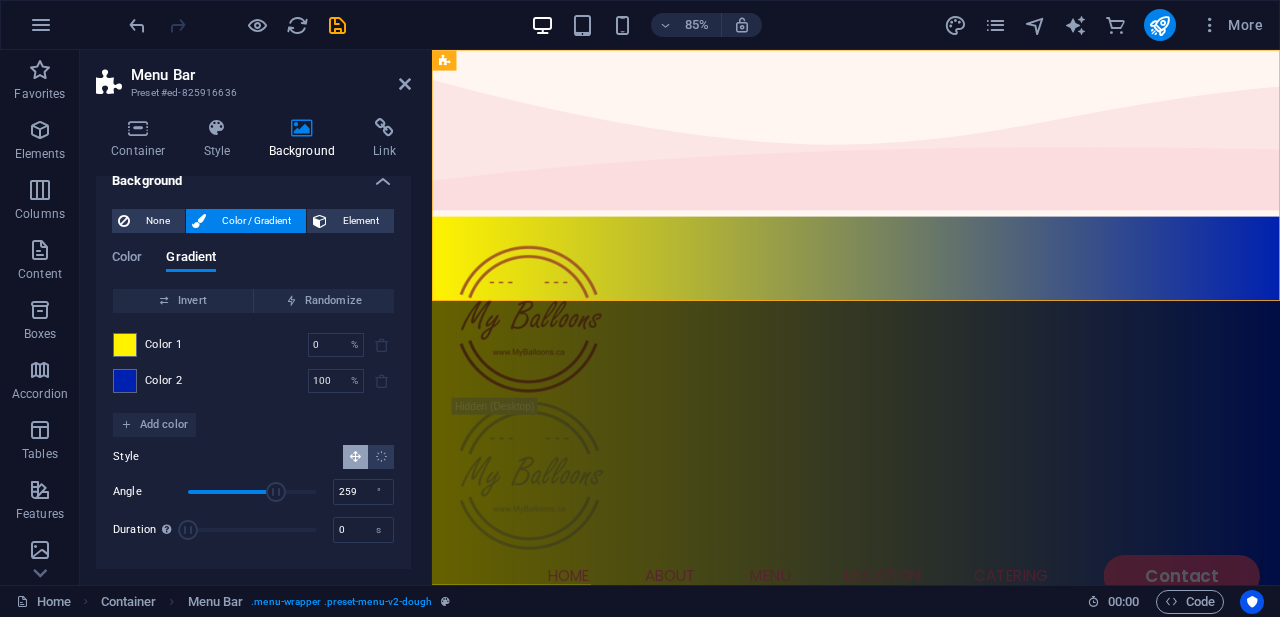 click at bounding box center (276, 492) 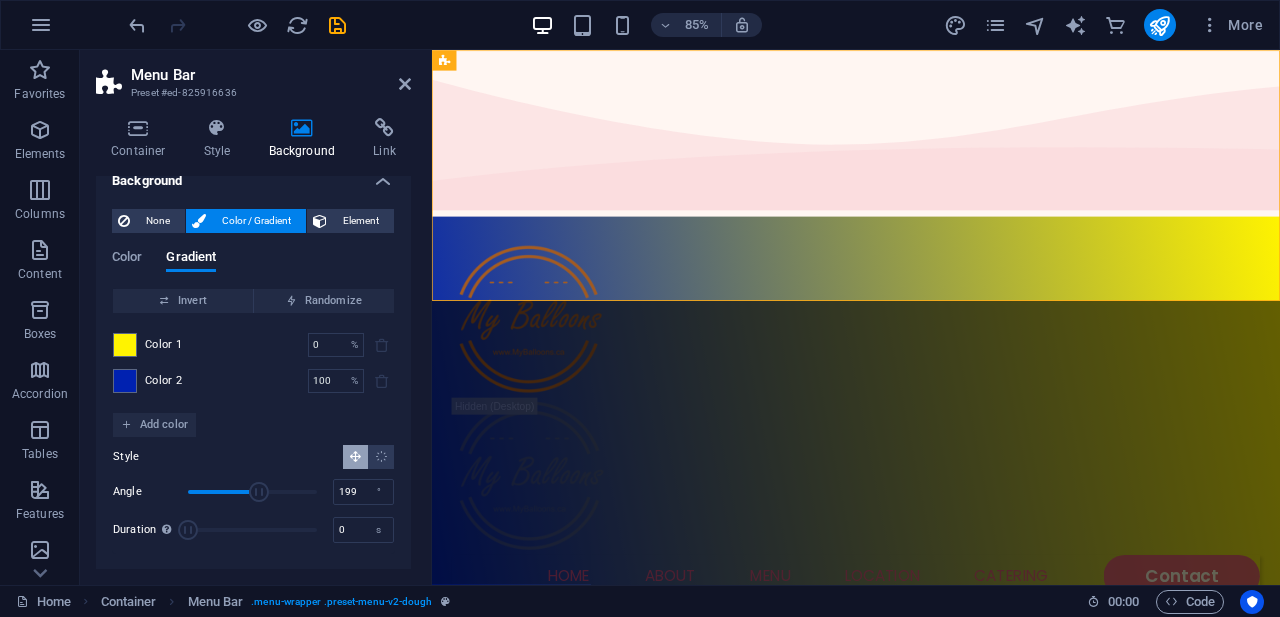 drag, startPoint x: 278, startPoint y: 484, endPoint x: 257, endPoint y: 484, distance: 21 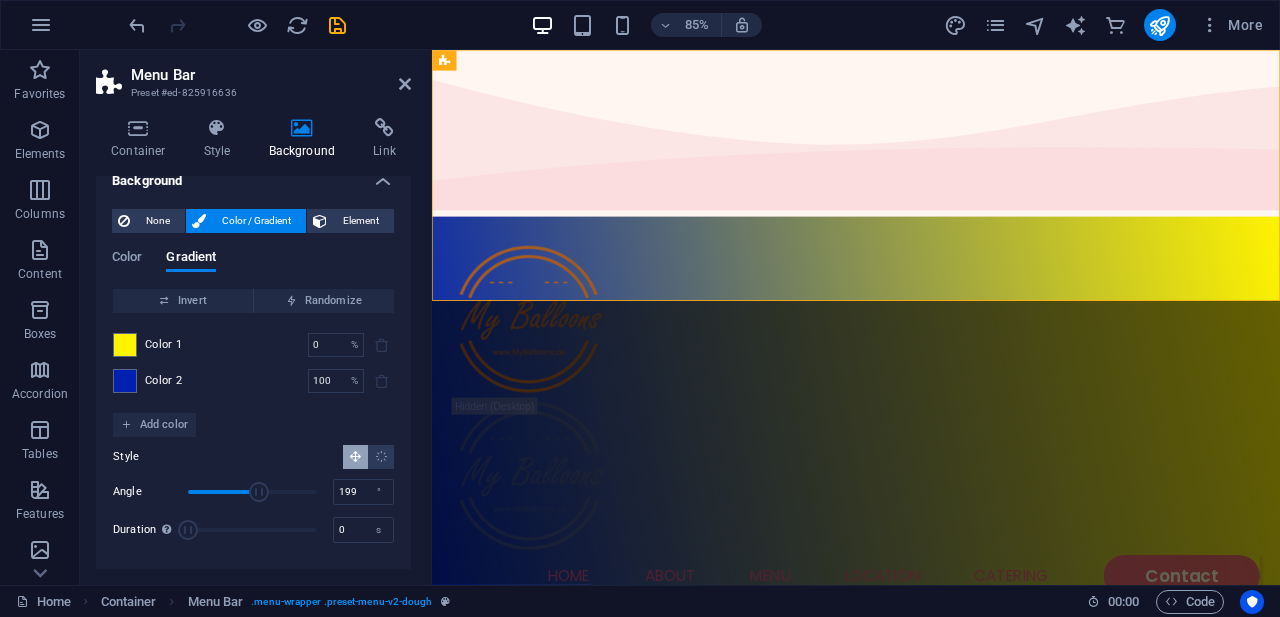 click at bounding box center (259, 492) 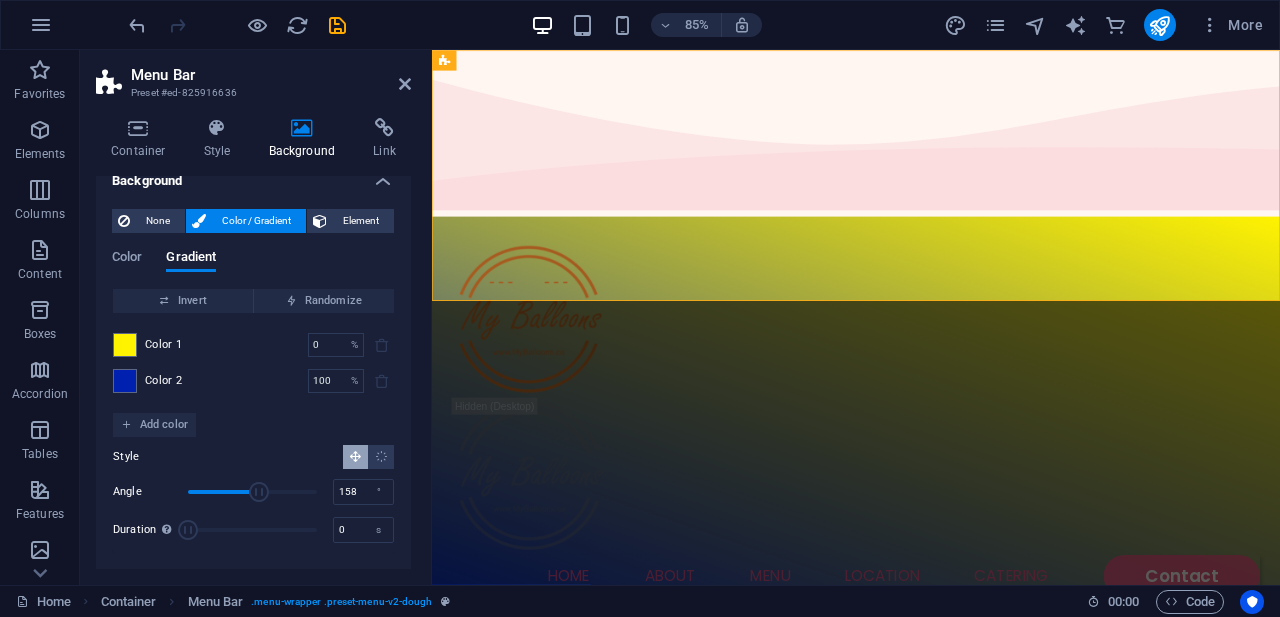 type on "156" 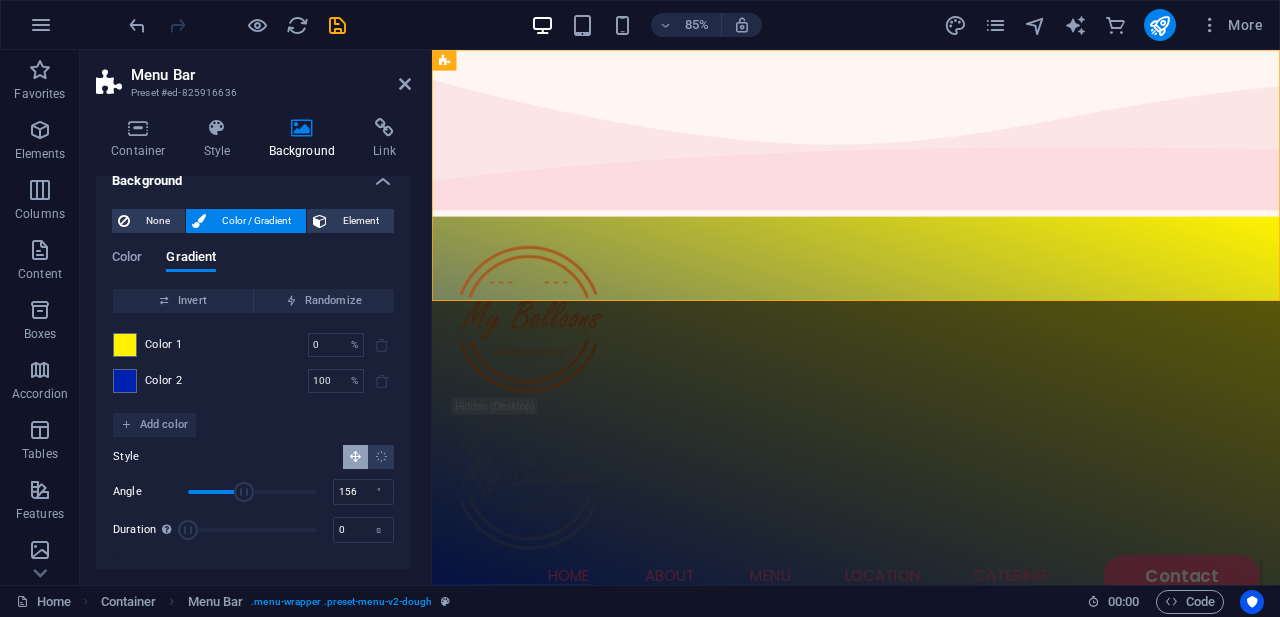 drag, startPoint x: 257, startPoint y: 484, endPoint x: 242, endPoint y: 483, distance: 15.033297 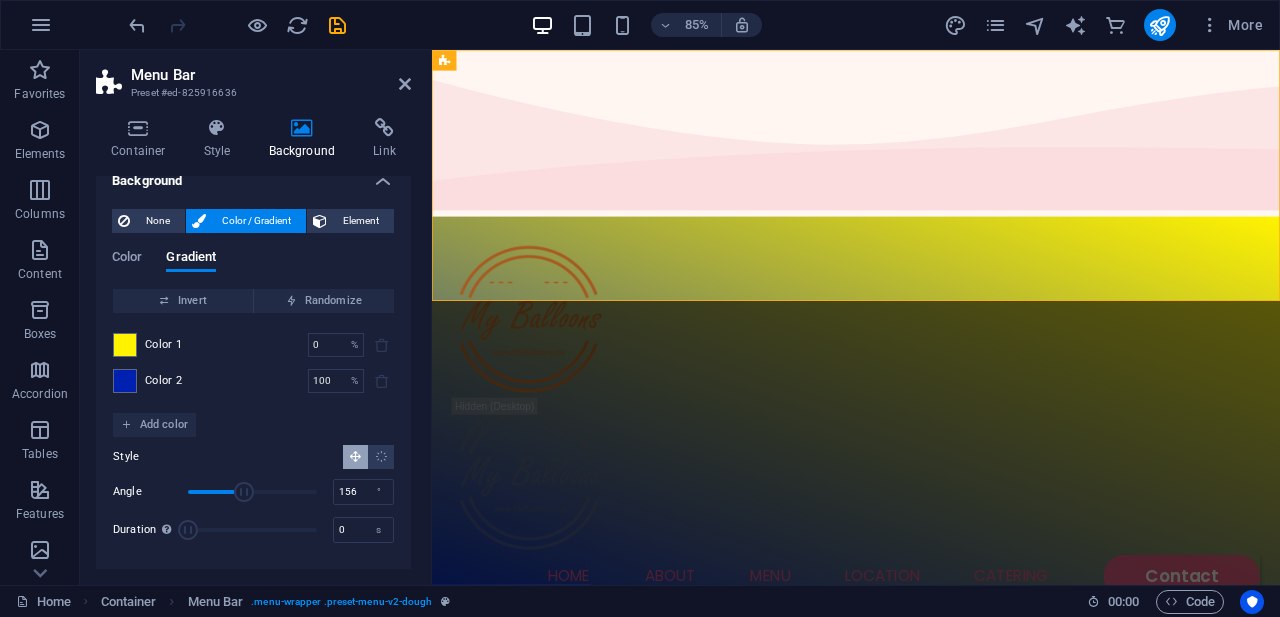 click at bounding box center [244, 492] 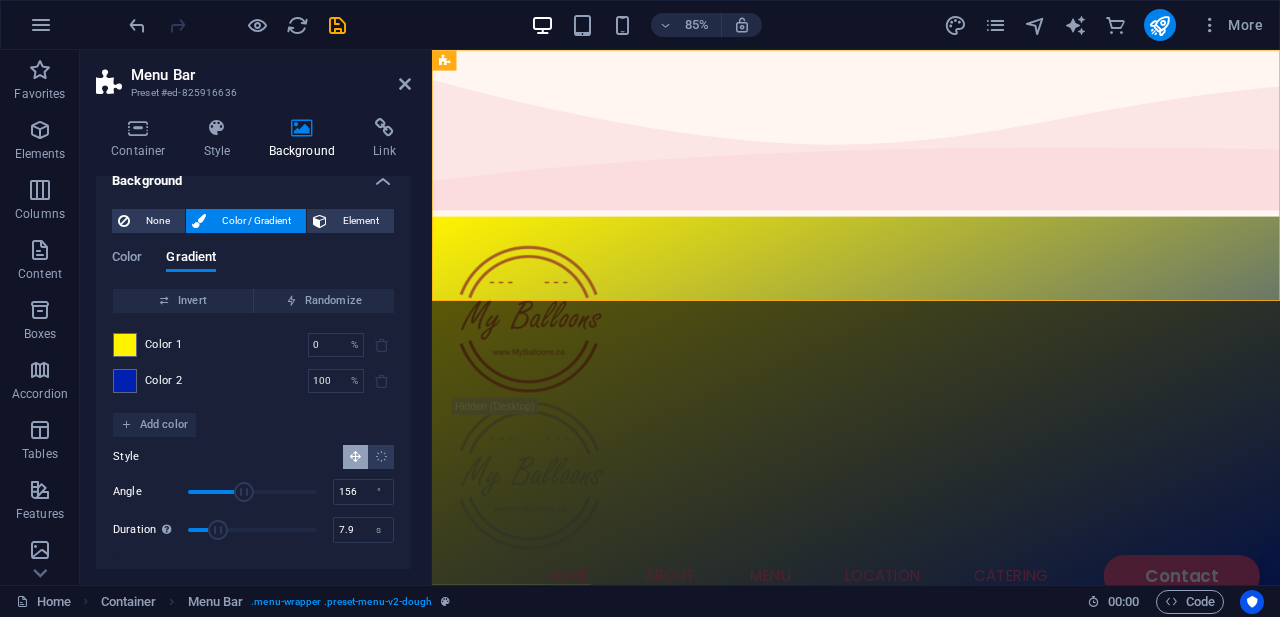 drag, startPoint x: 191, startPoint y: 532, endPoint x: 221, endPoint y: 530, distance: 30.066593 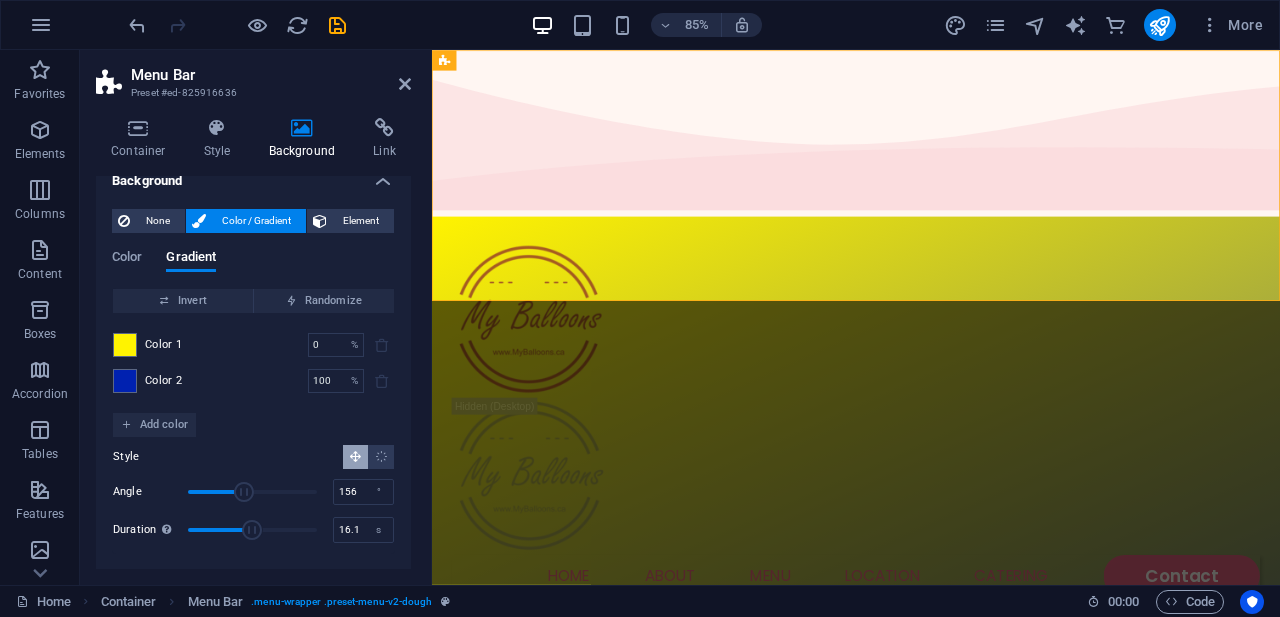drag, startPoint x: 221, startPoint y: 530, endPoint x: 255, endPoint y: 527, distance: 34.132095 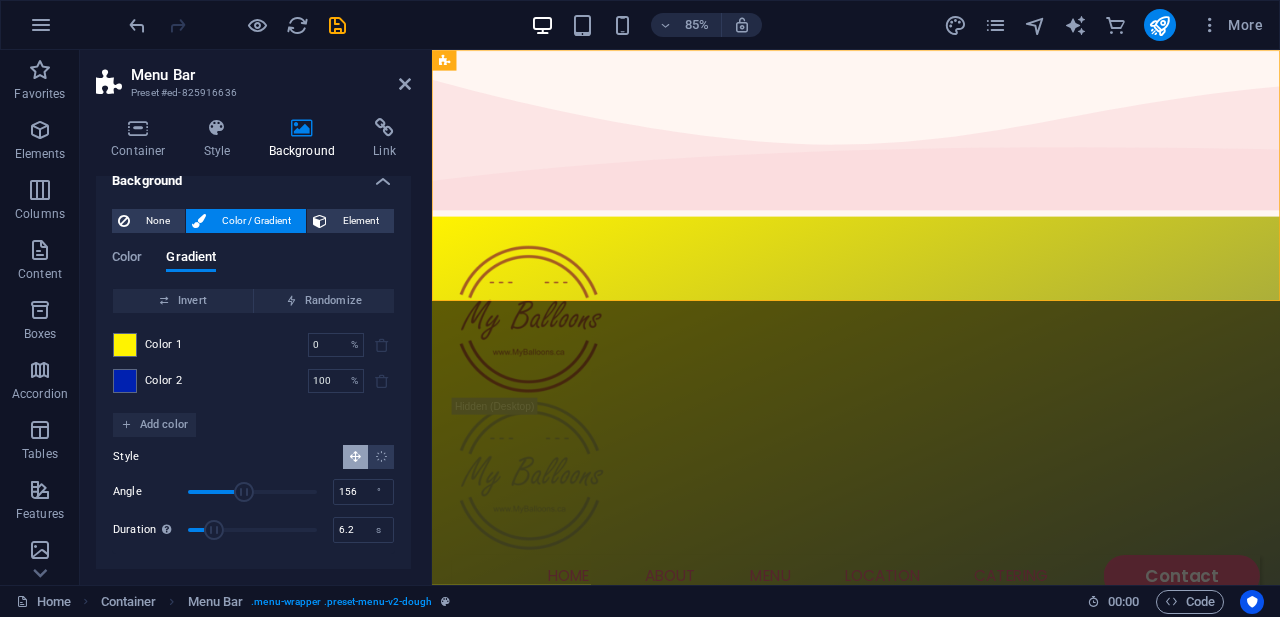 type on "6" 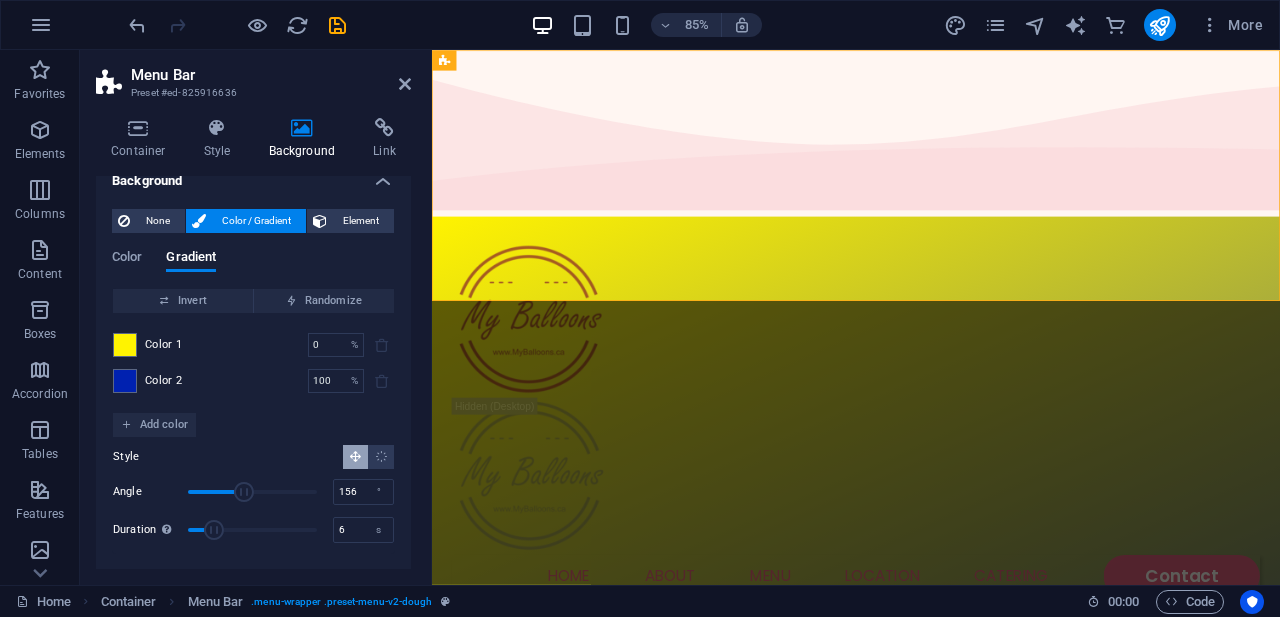 drag, startPoint x: 255, startPoint y: 527, endPoint x: 213, endPoint y: 530, distance: 42.107006 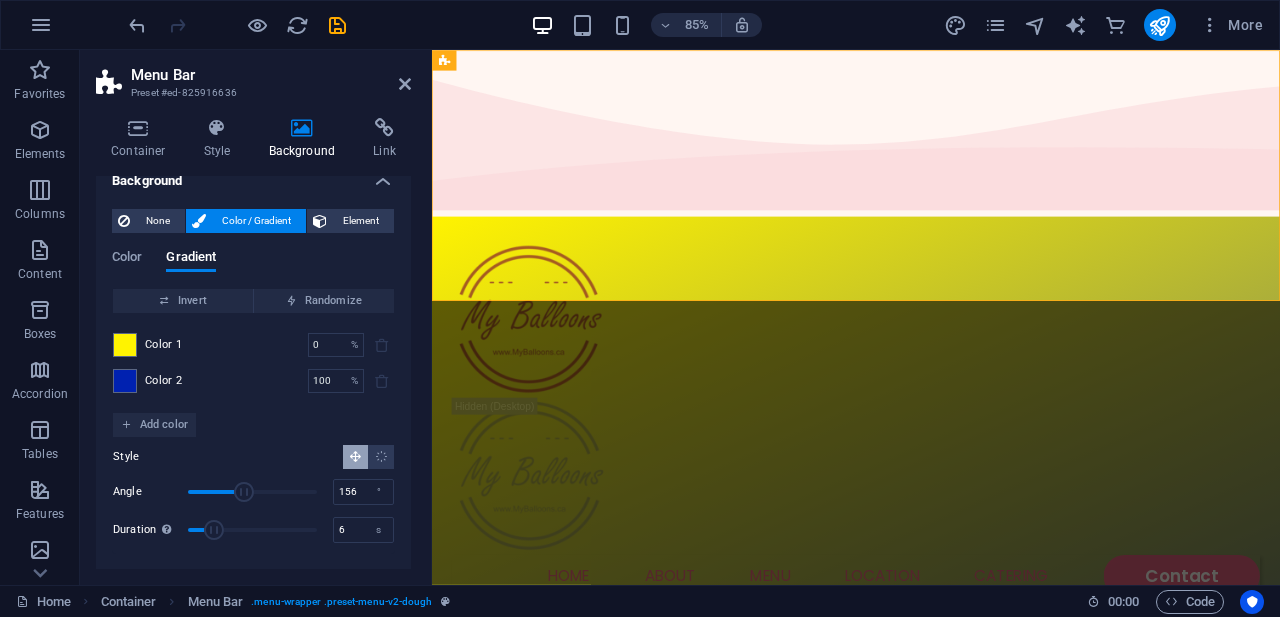 click on "Style" at bounding box center [253, 457] 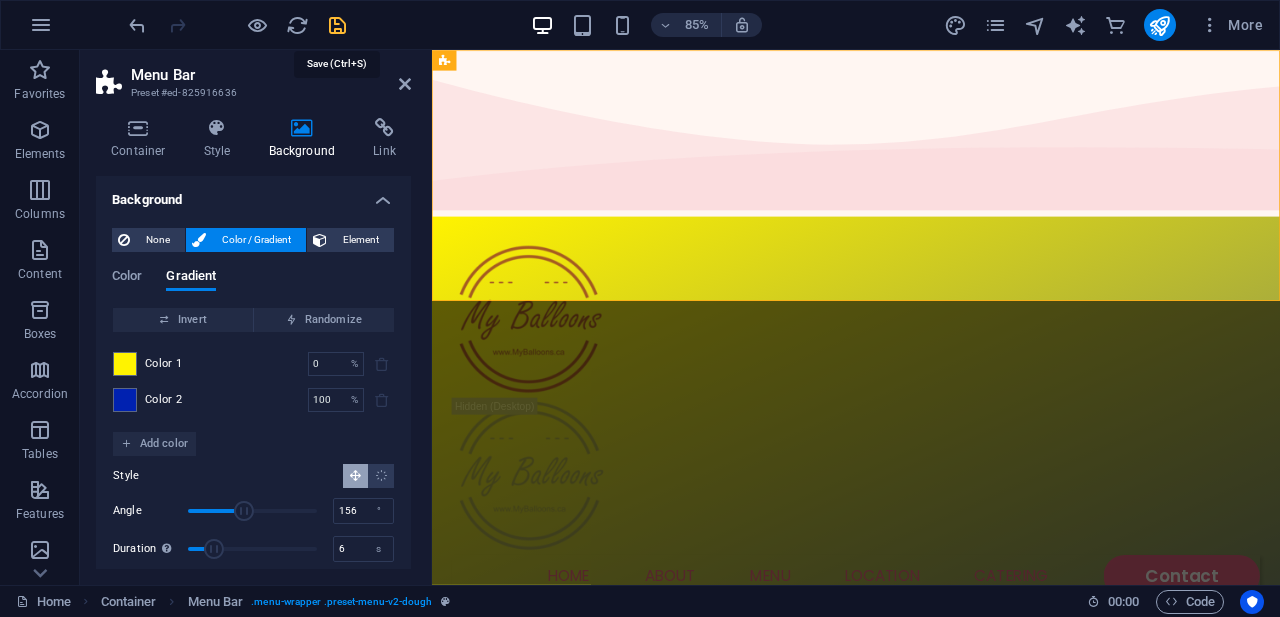 click at bounding box center [337, 25] 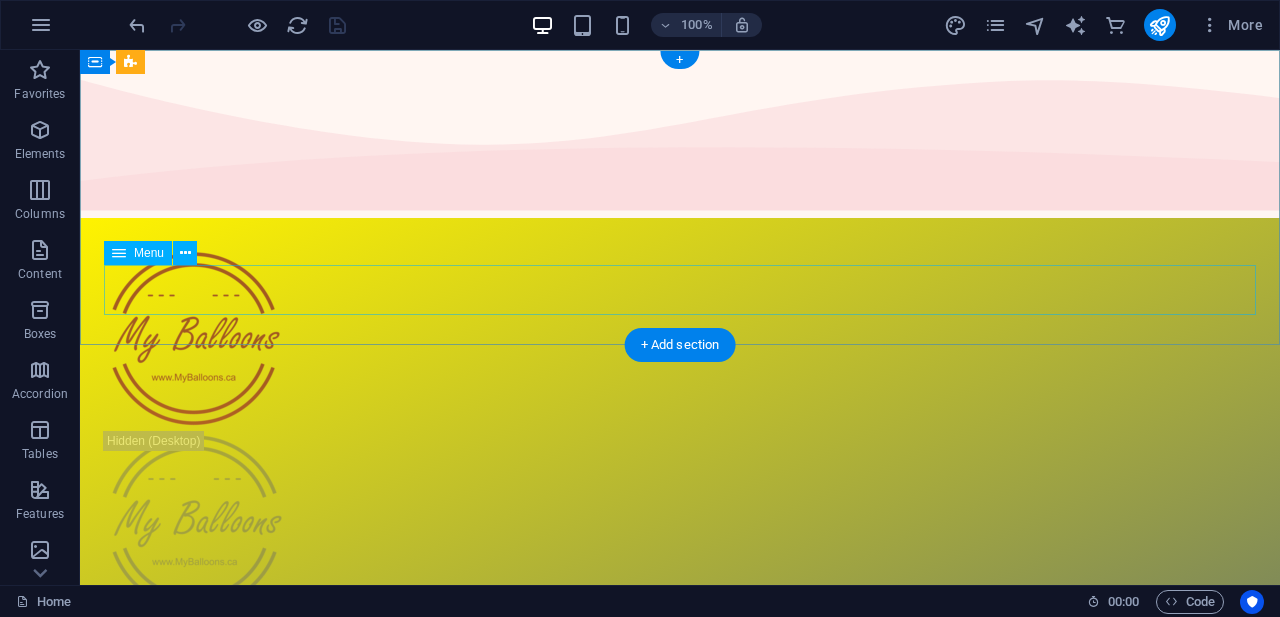 click on "Home About Menu Location Catering Contact" at bounding box center (680, 641) 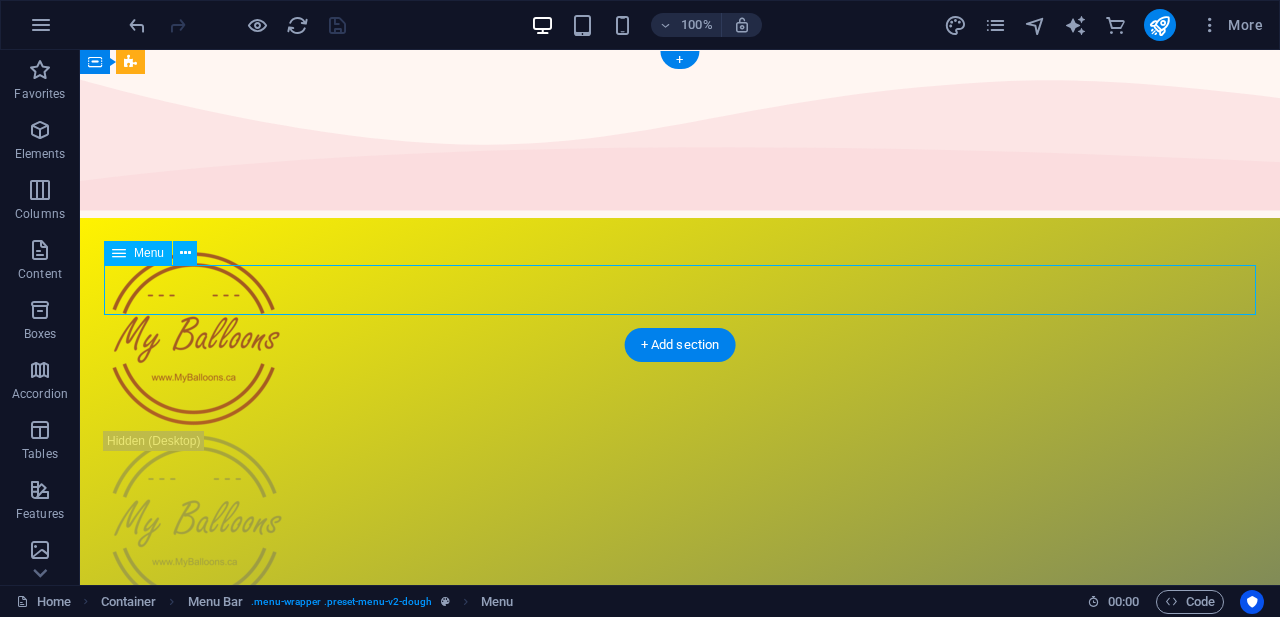 click on "Home About Menu Location Catering Contact" at bounding box center [680, 641] 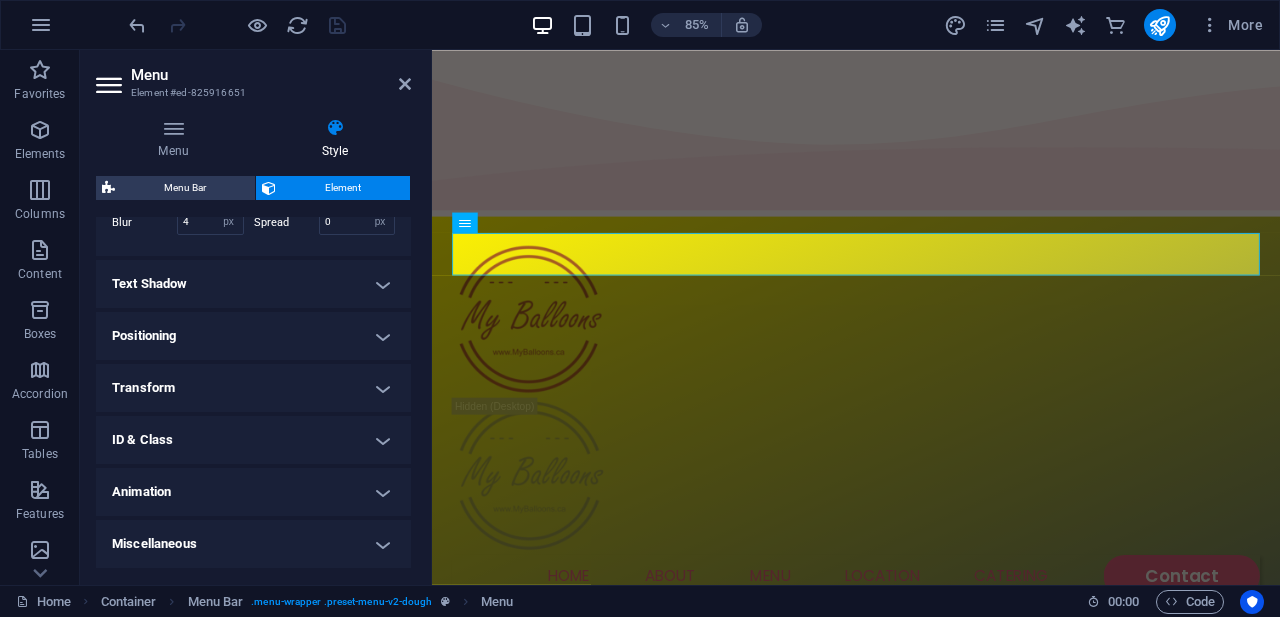 scroll, scrollTop: 754, scrollLeft: 0, axis: vertical 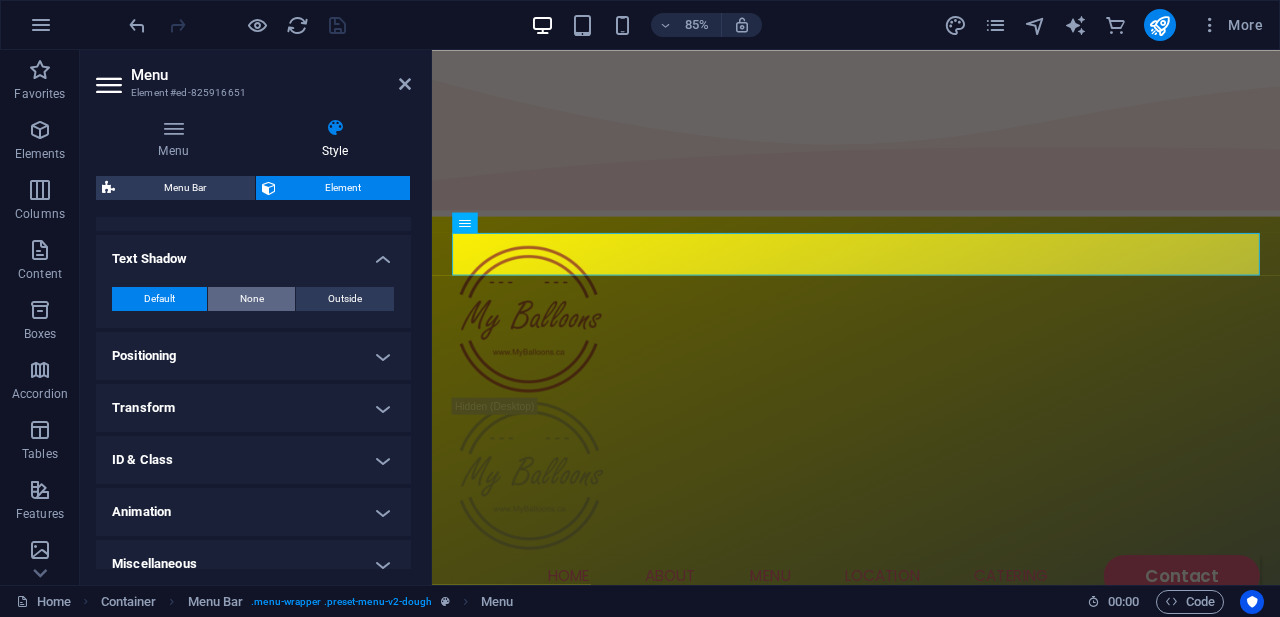 click on "None" at bounding box center (252, 299) 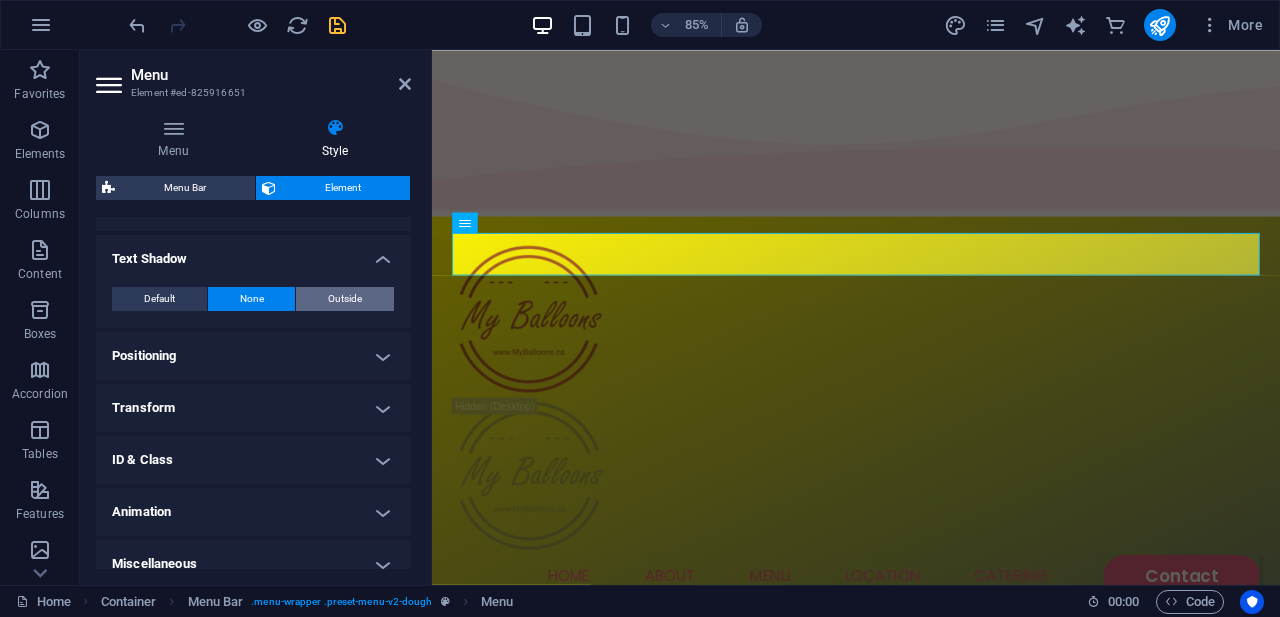 click on "Outside" at bounding box center (345, 299) 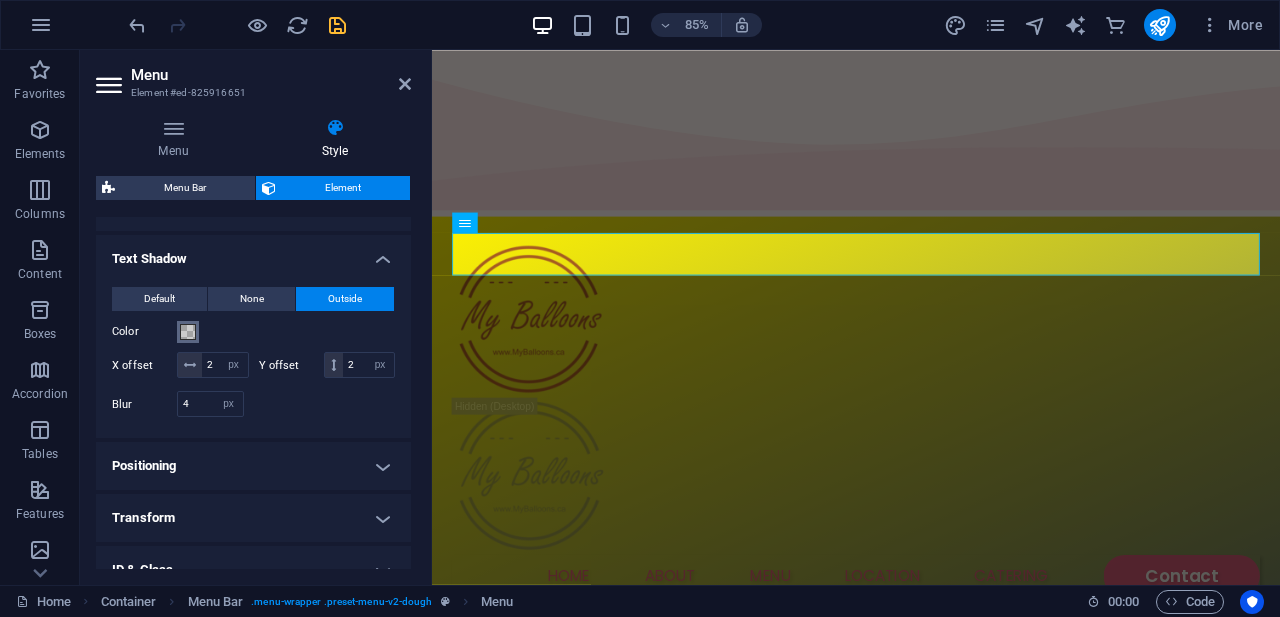 click at bounding box center (188, 332) 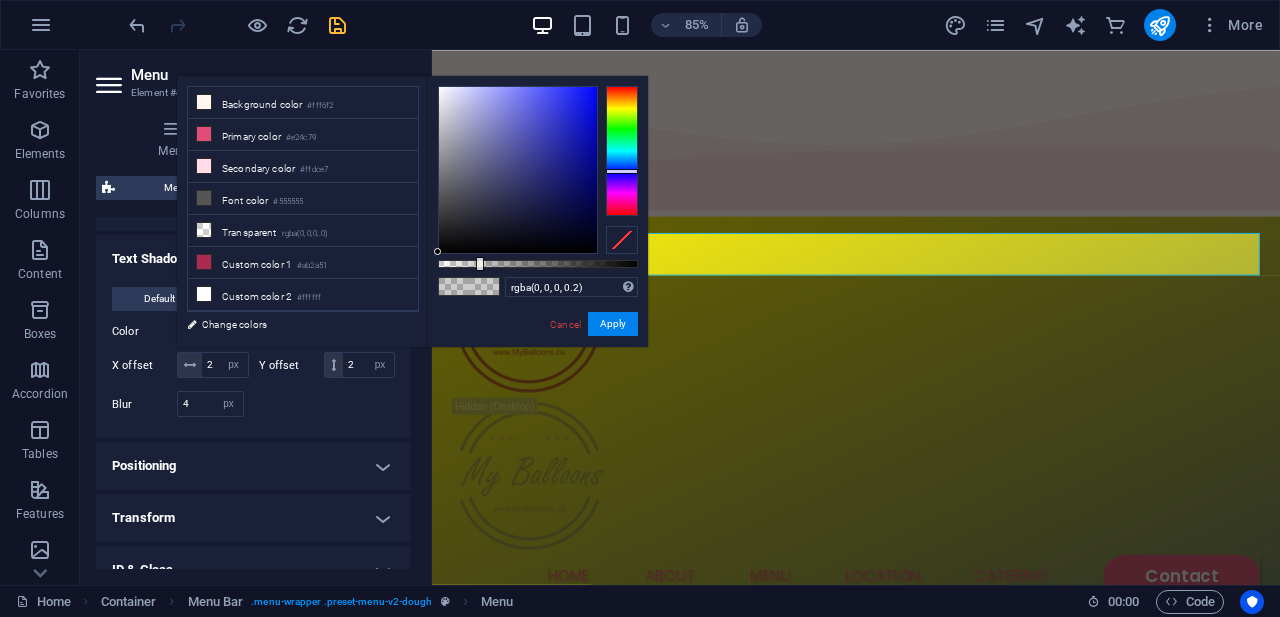 click at bounding box center (622, 151) 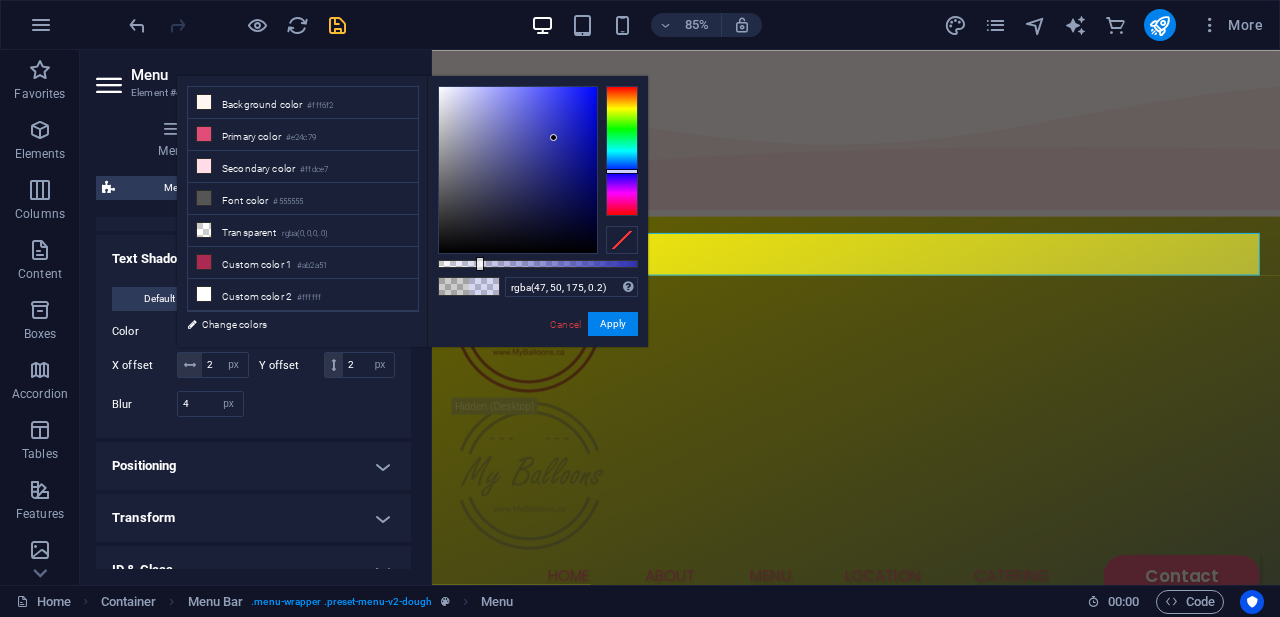 click at bounding box center [518, 170] 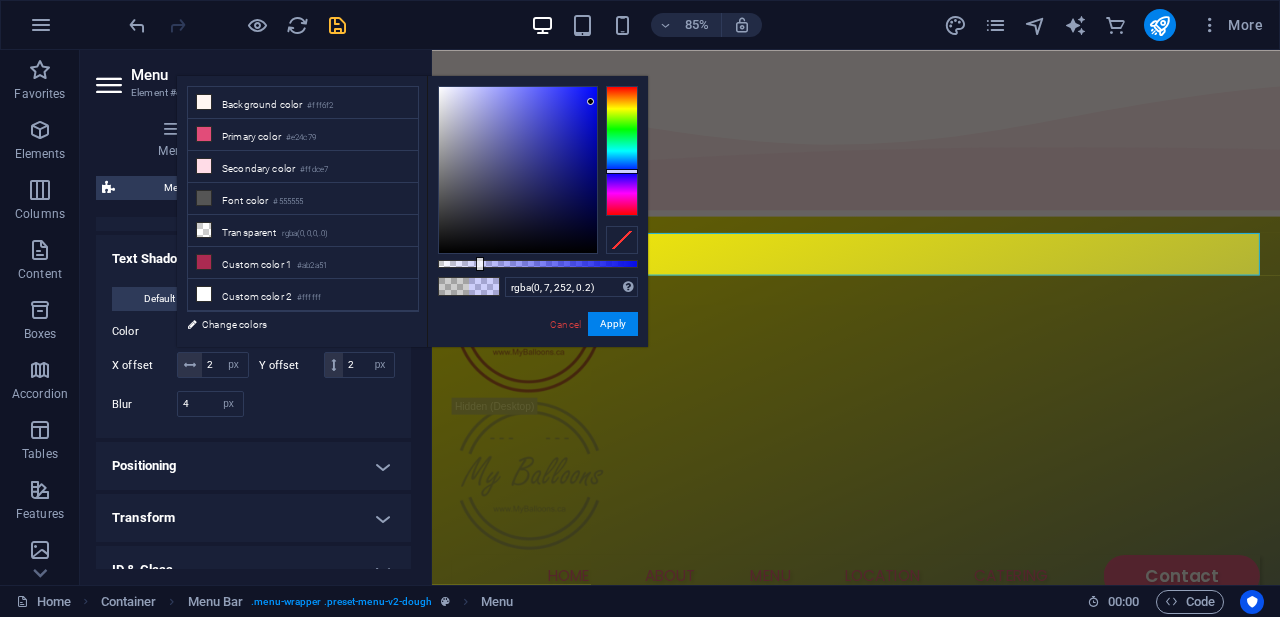 type on "rgba(0, 7, 255, 0.2)" 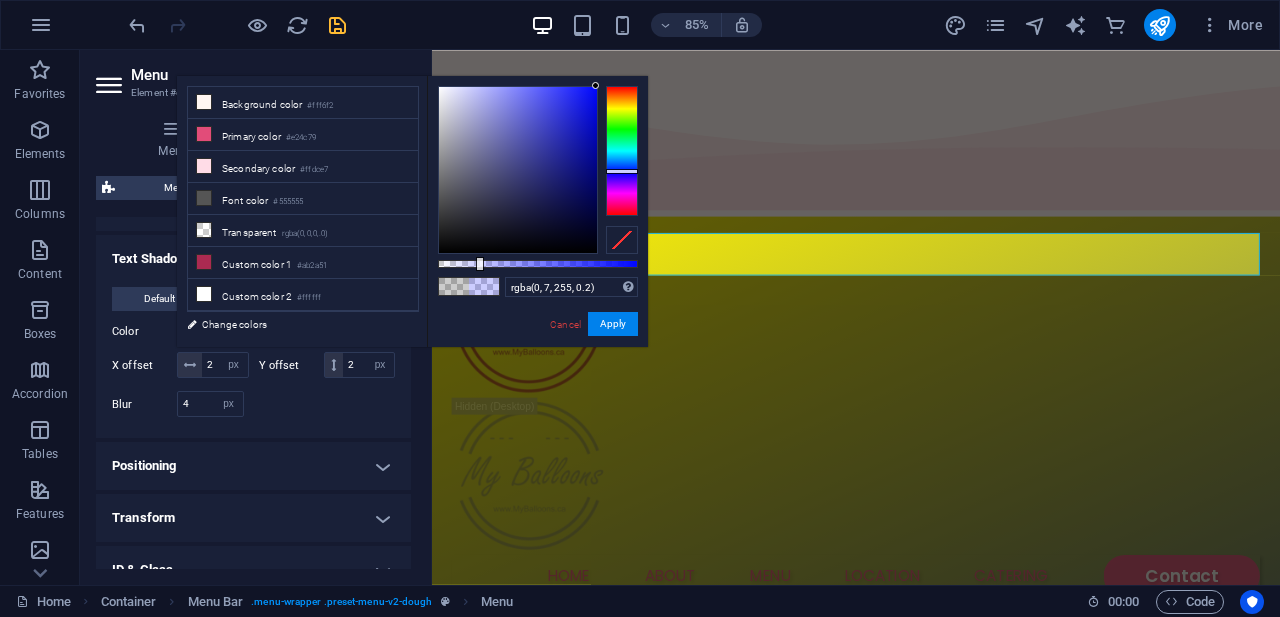 drag, startPoint x: 554, startPoint y: 137, endPoint x: 624, endPoint y: 70, distance: 96.89685 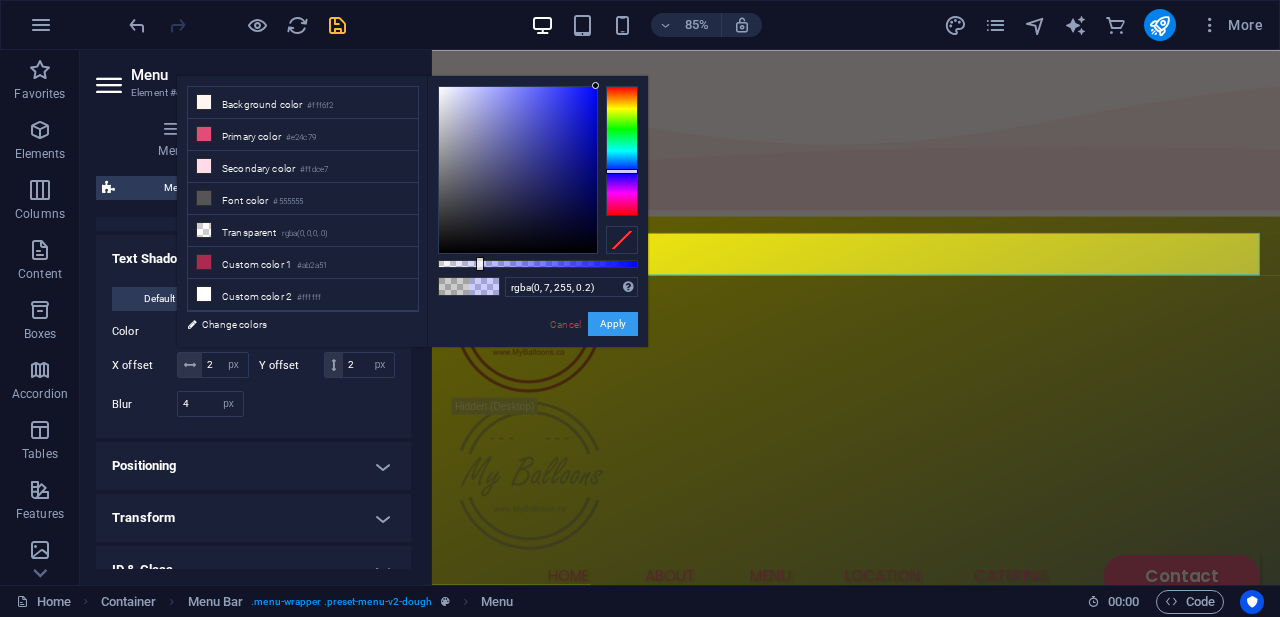 click on "Apply" at bounding box center (613, 324) 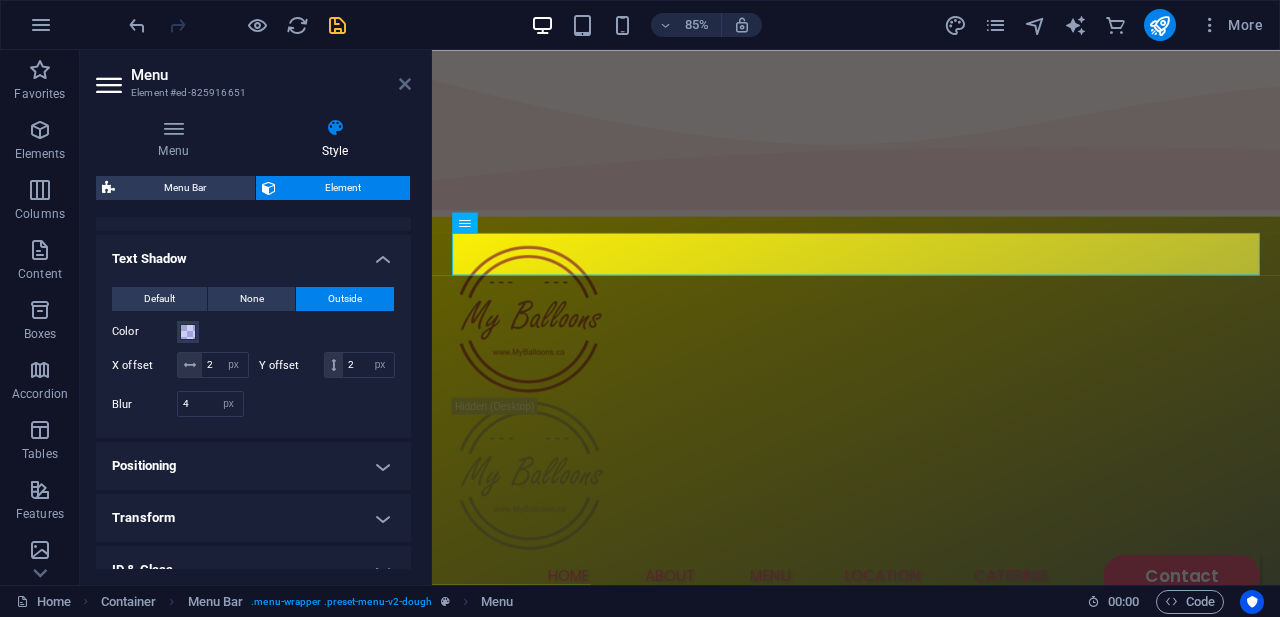 click at bounding box center (405, 84) 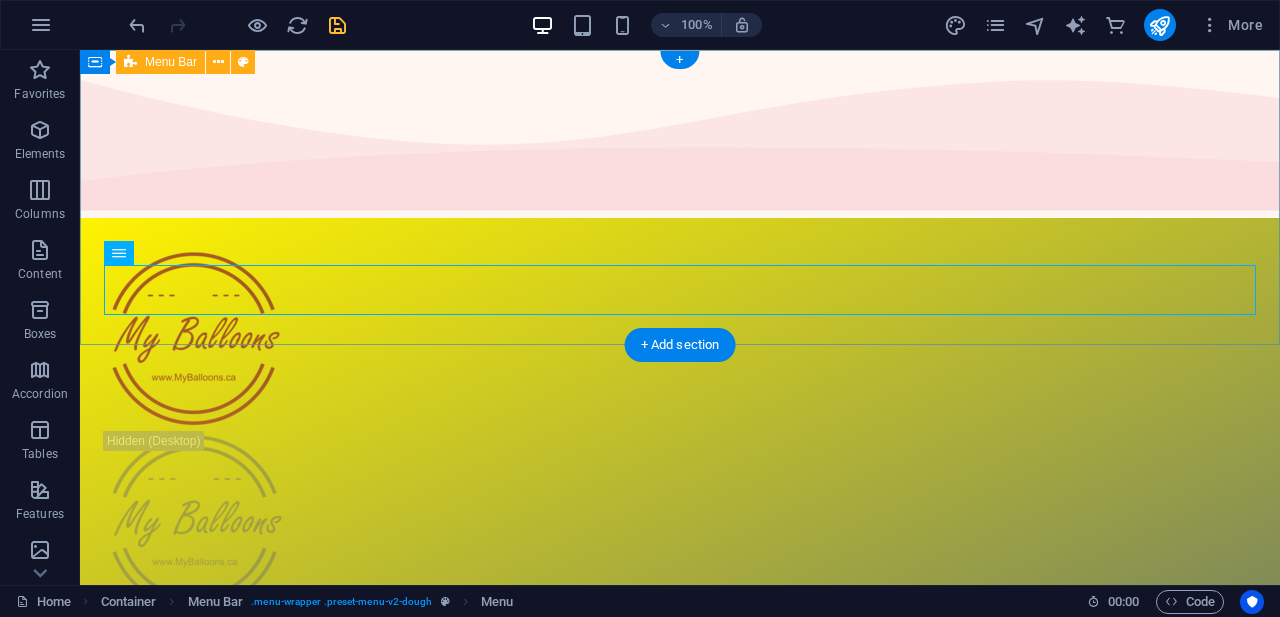 click on "Home About Menu Location Catering Contact" at bounding box center [680, 457] 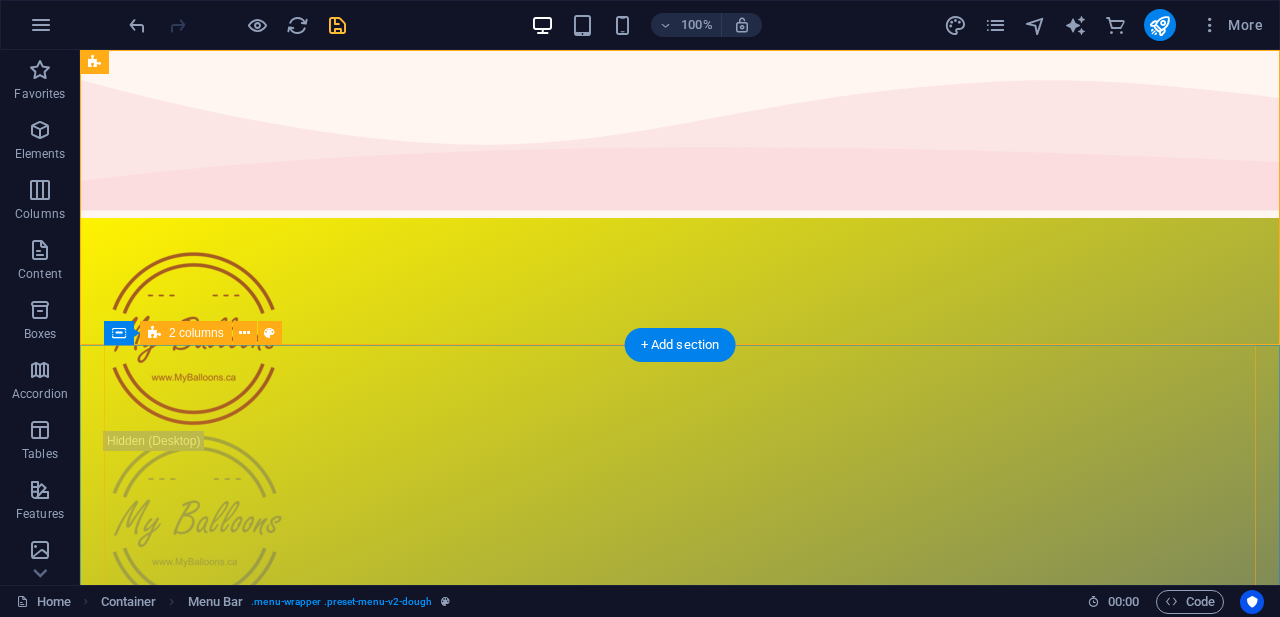 click on "Find Your Perfect Treat Lorem ipsum dolor sit amet, consectetur adipiscing elit, sed do eiusmod. See Menu" at bounding box center (680, 1451) 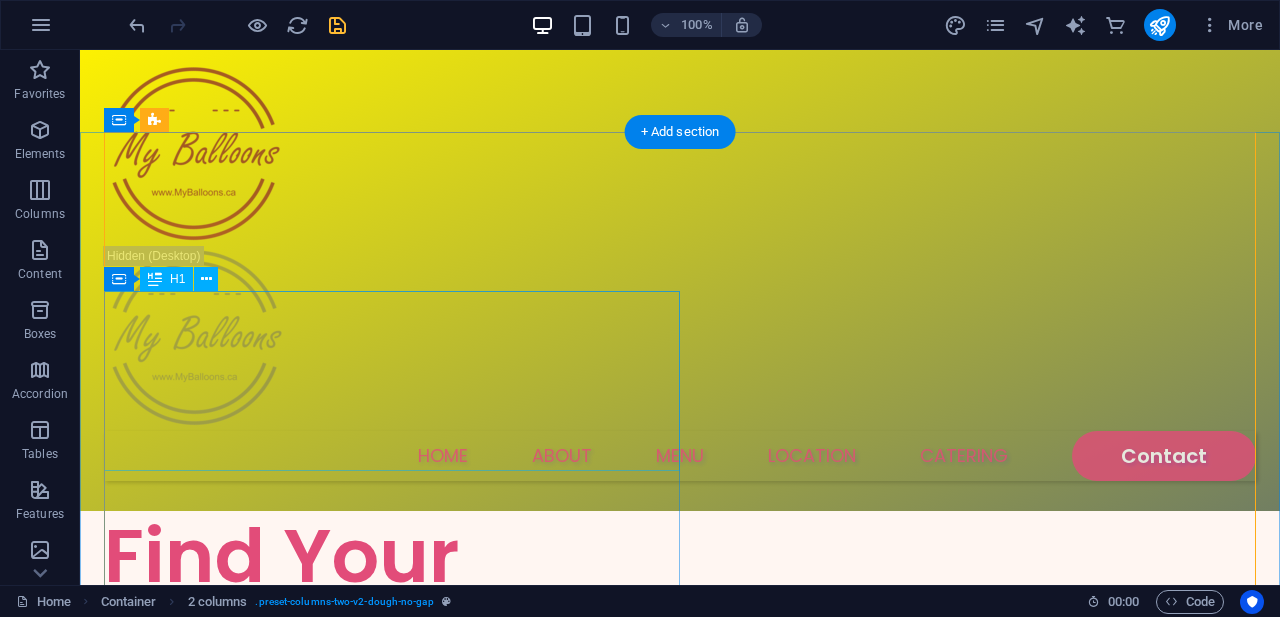 scroll, scrollTop: 171, scrollLeft: 0, axis: vertical 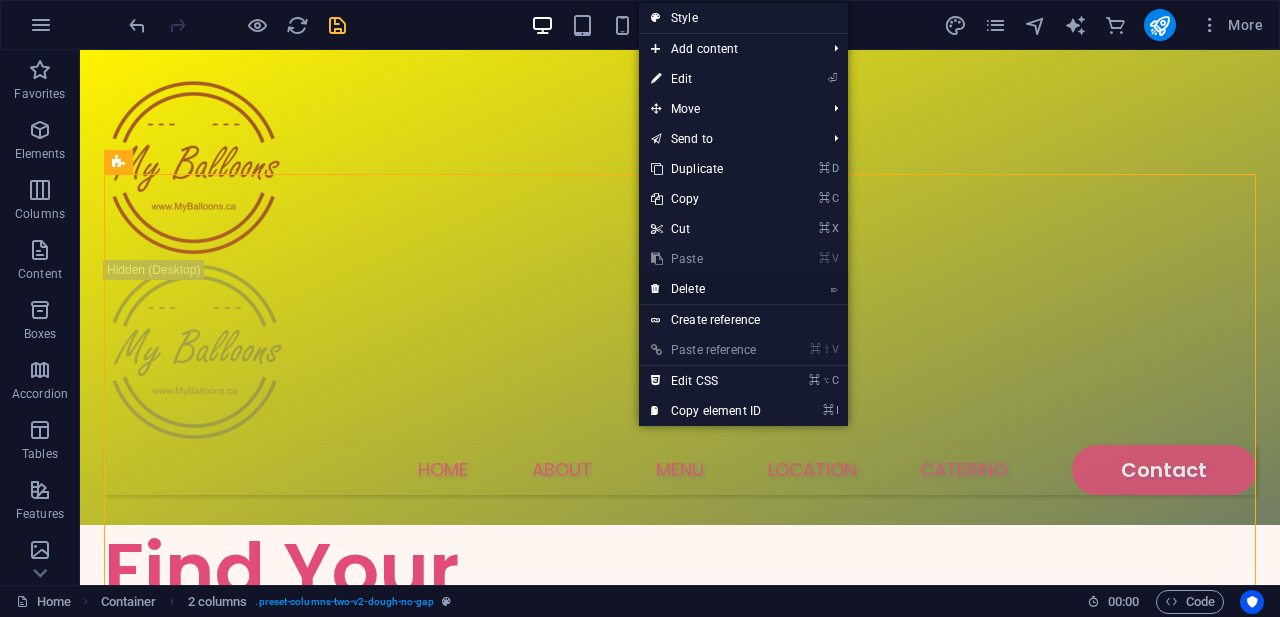 click on "⌦  Delete" at bounding box center (706, 289) 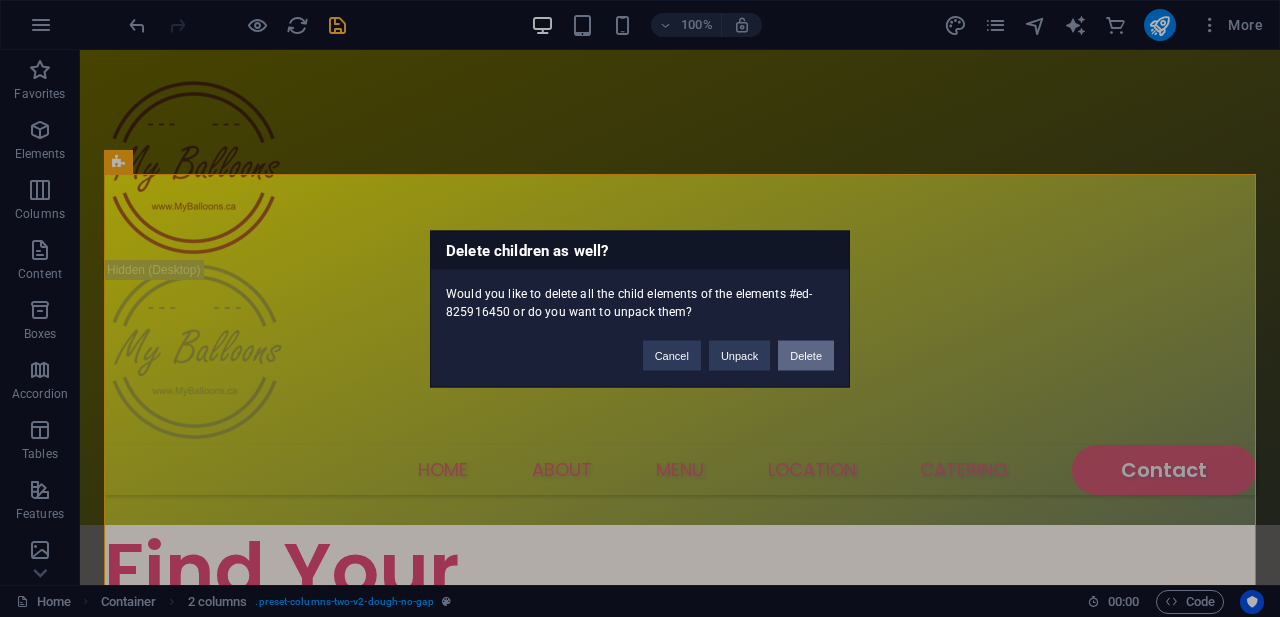 click on "Delete" at bounding box center [806, 355] 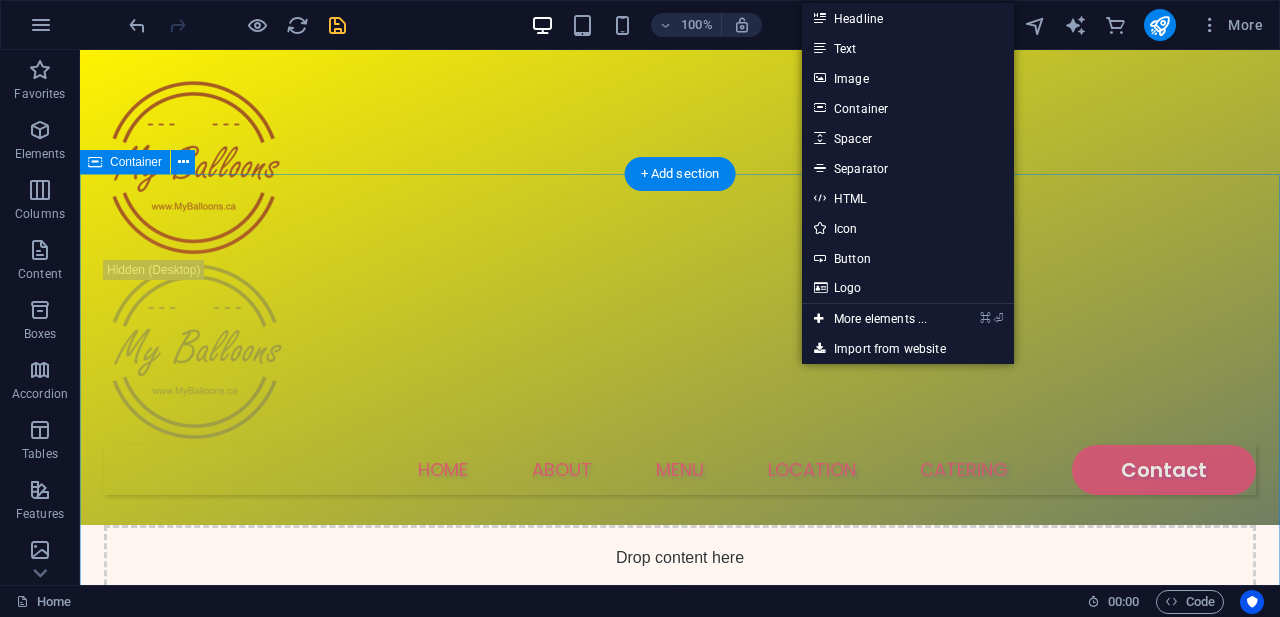 click on "Drop content here or  Add elements  Paste clipboard" at bounding box center (680, 739) 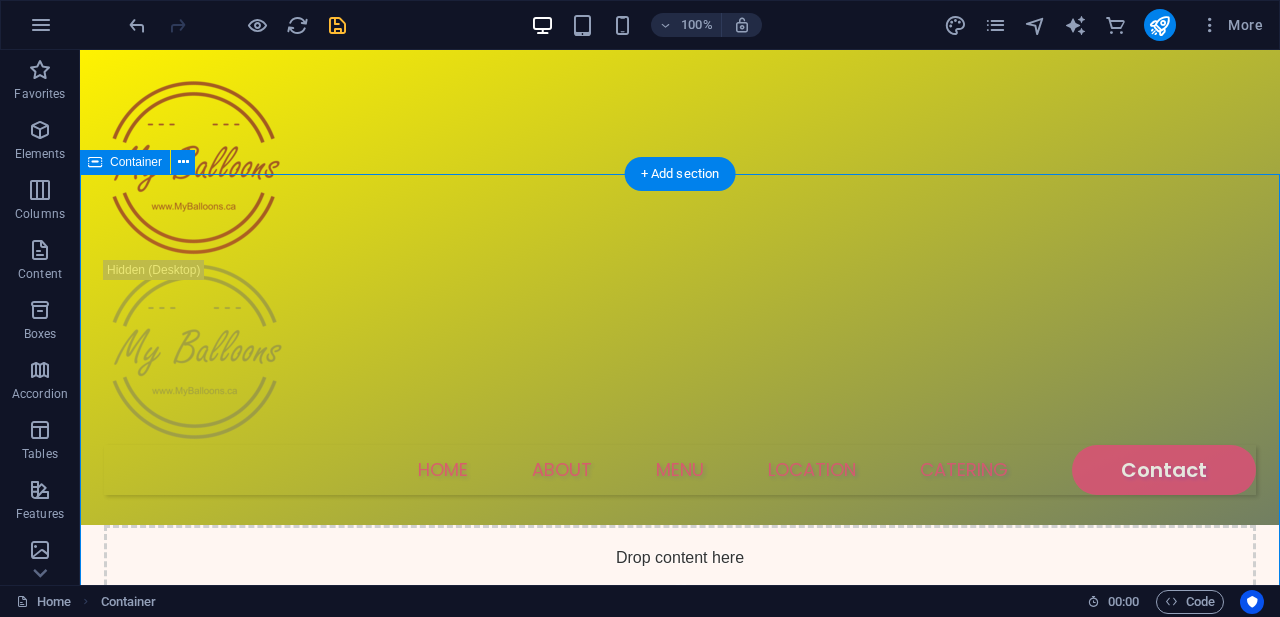 click on "Add elements" at bounding box center (621, 626) 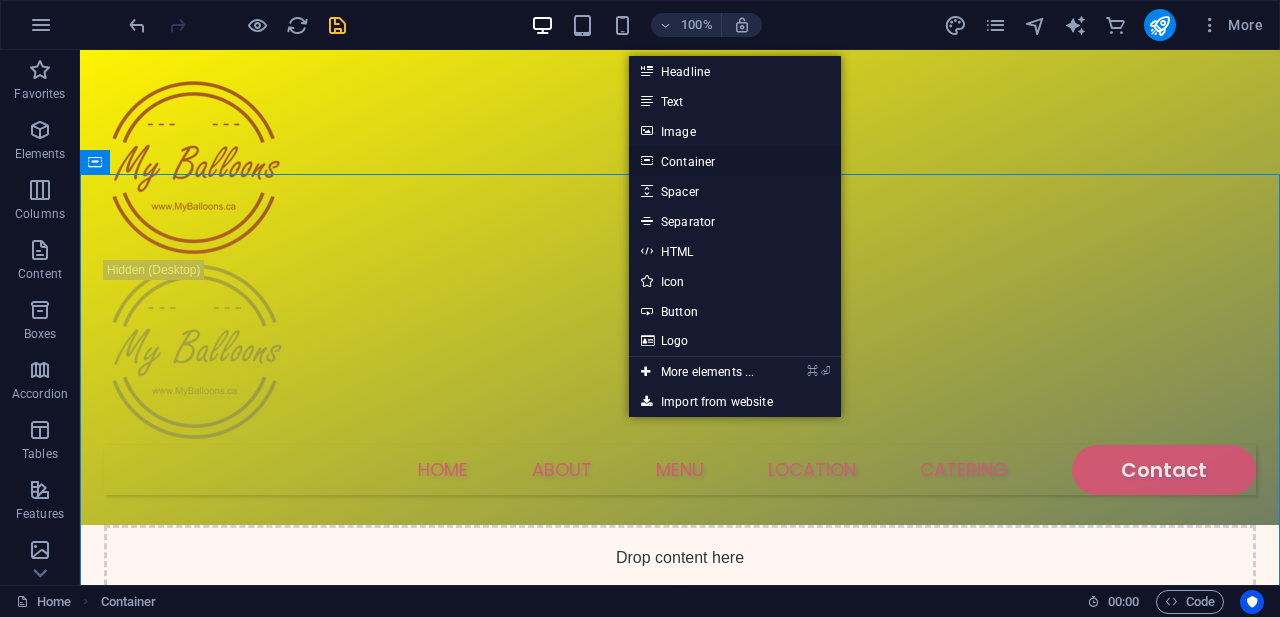 click on "Container" at bounding box center [735, 161] 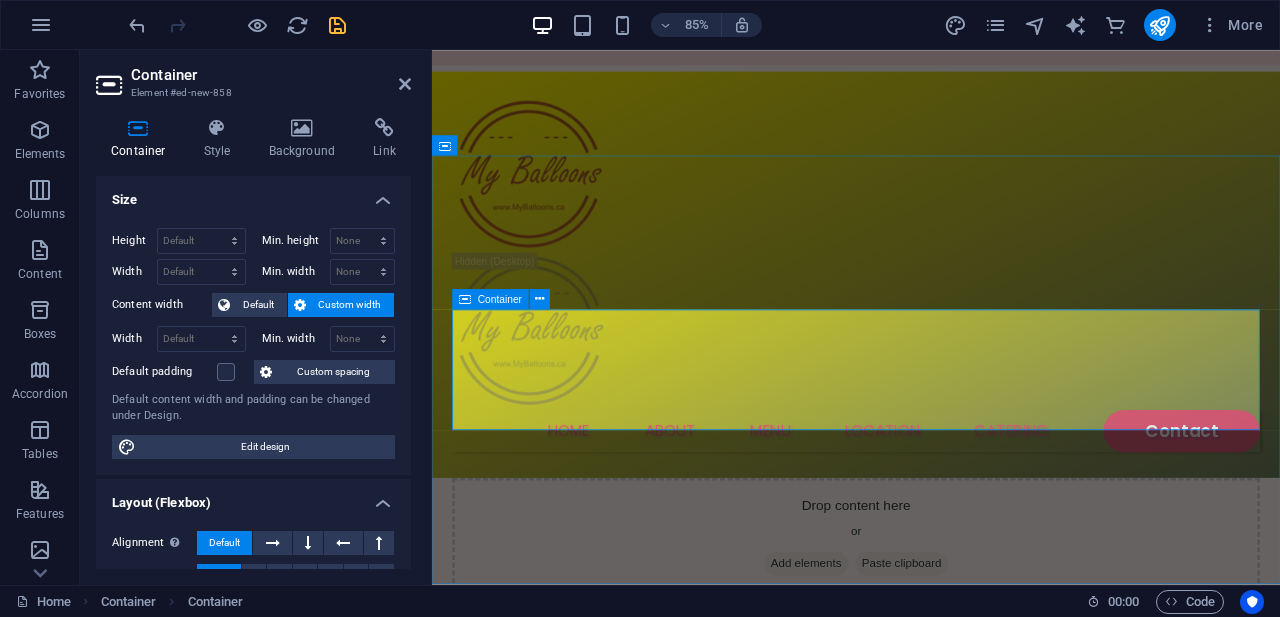 click on "Add elements" at bounding box center [872, 654] 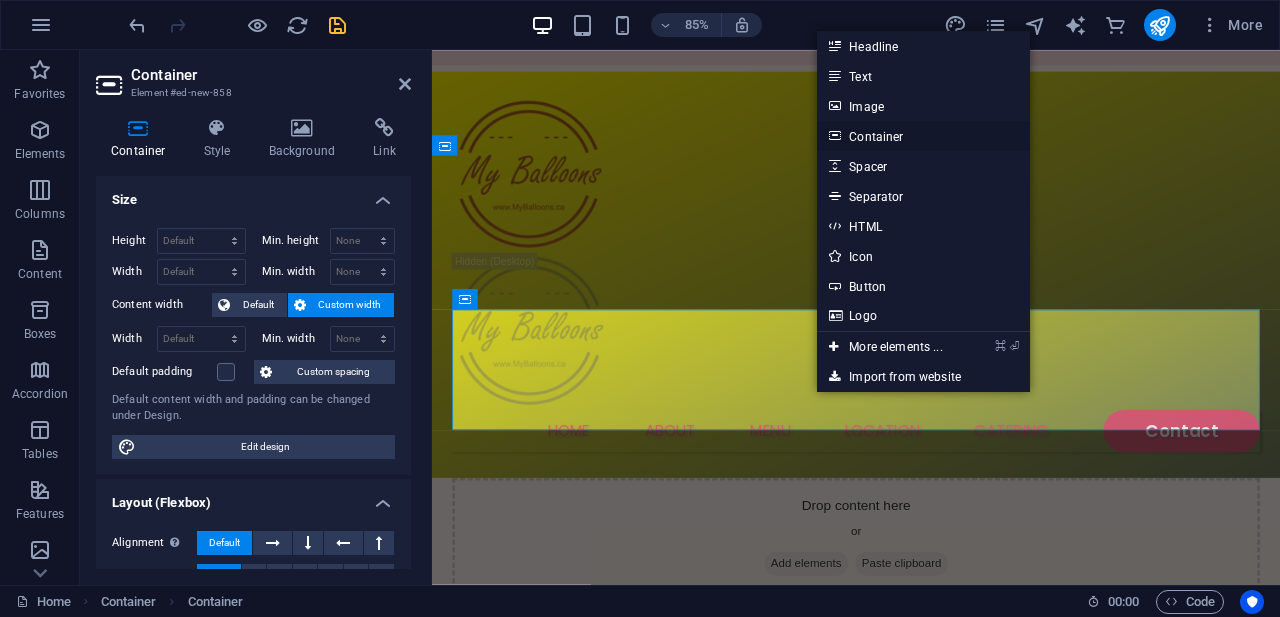 click on "Container" at bounding box center (923, 136) 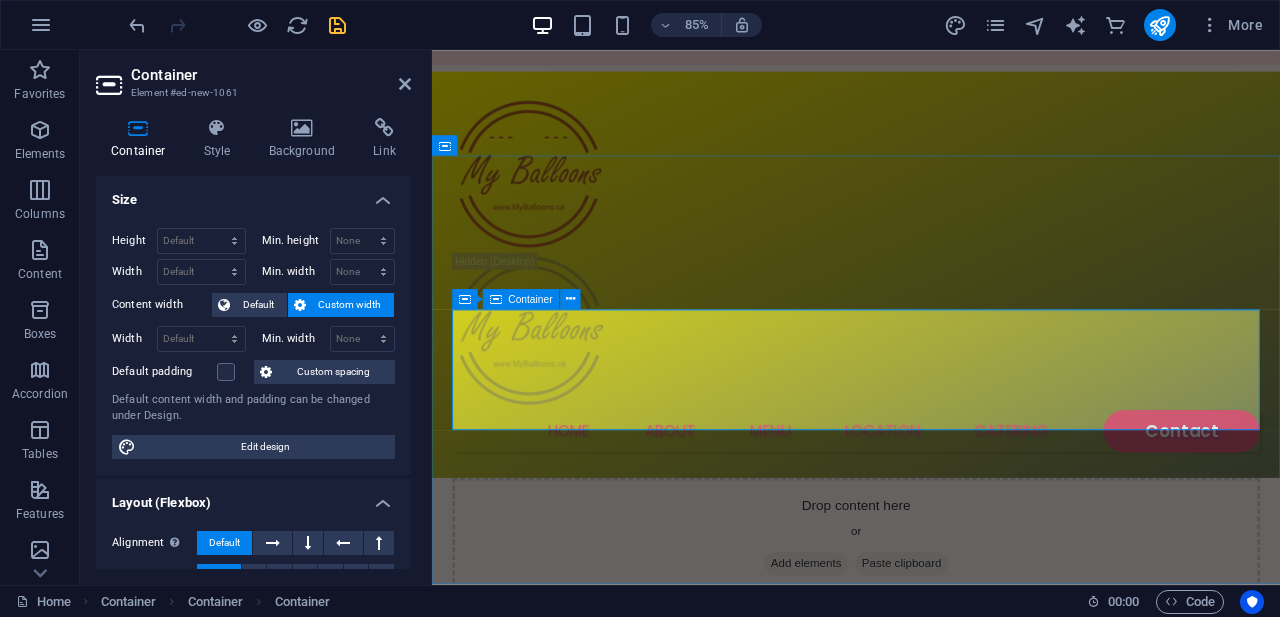 click on "Drop content here or  Add elements  Paste clipboard" at bounding box center (931, 624) 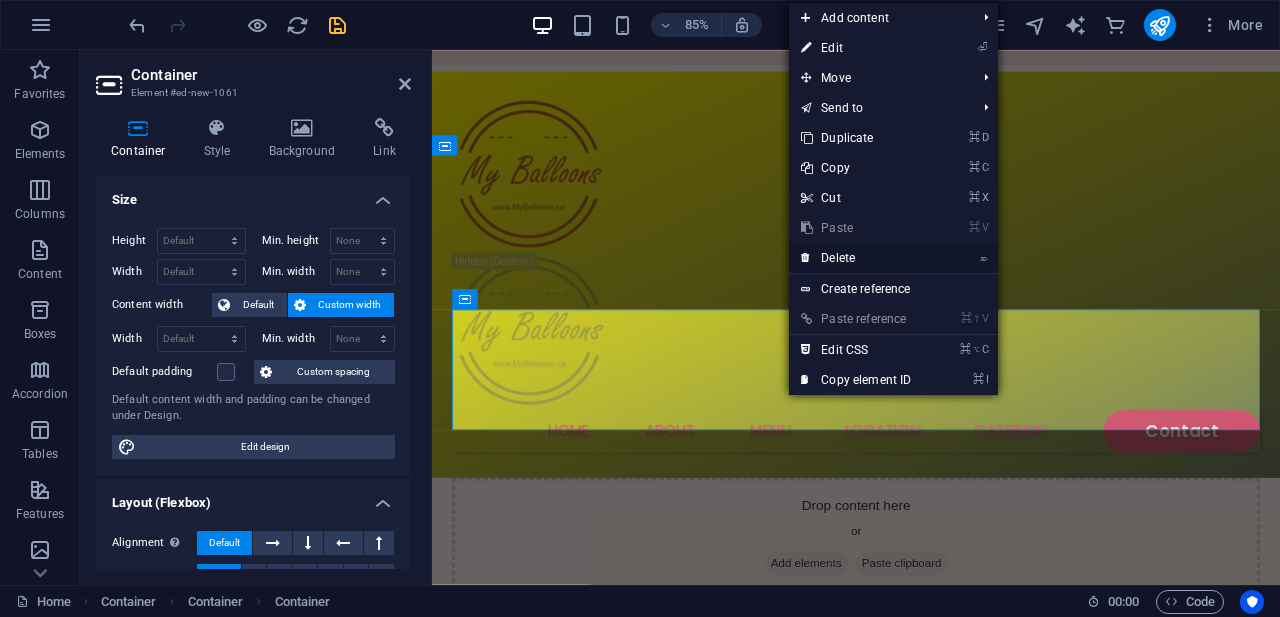 click on "⌦  Delete" at bounding box center (856, 258) 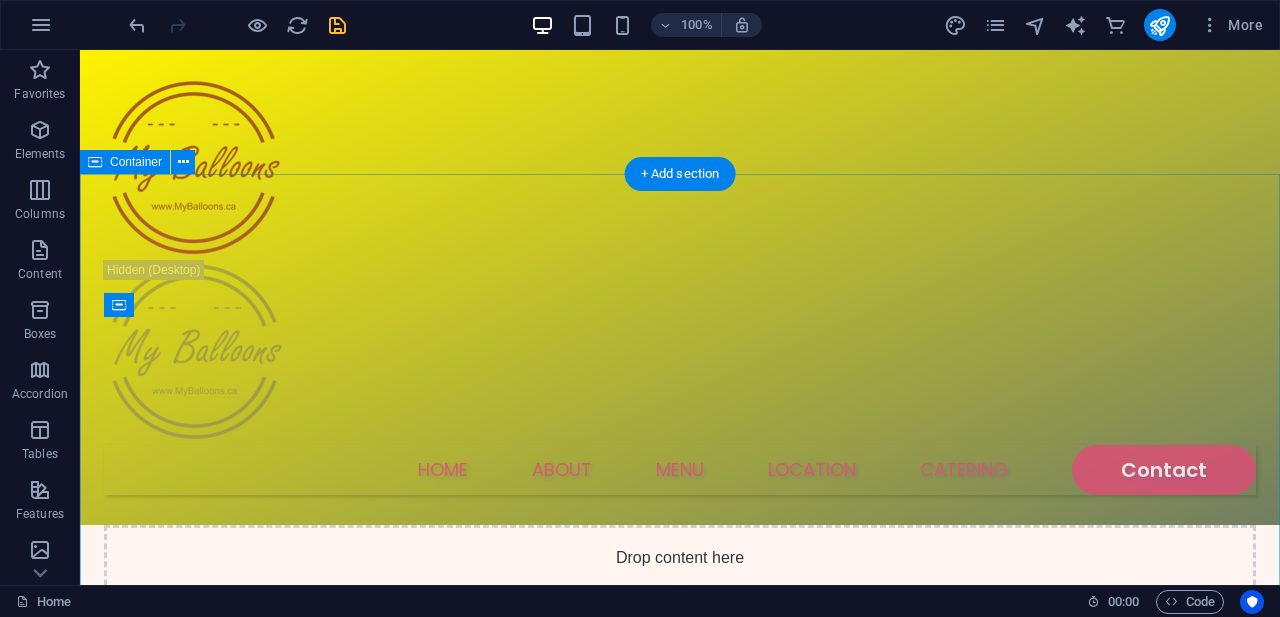 click on "Drop content here or  Add elements  Paste clipboard" at bounding box center (680, 739) 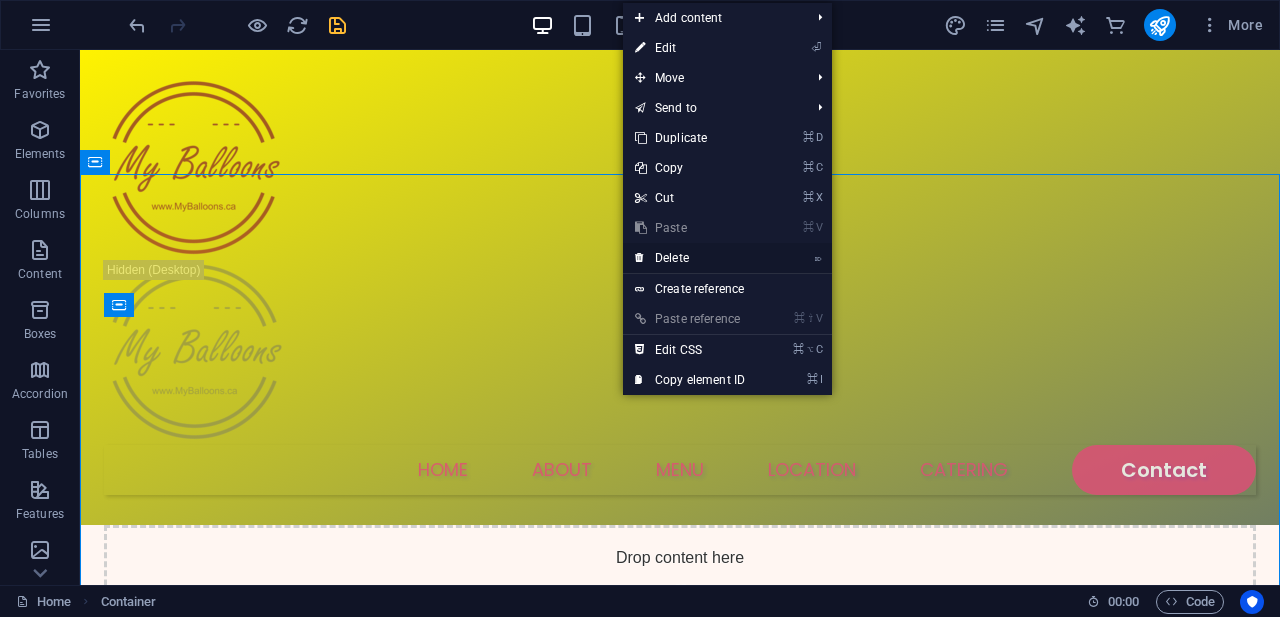 click on "⌦  Delete" at bounding box center [690, 258] 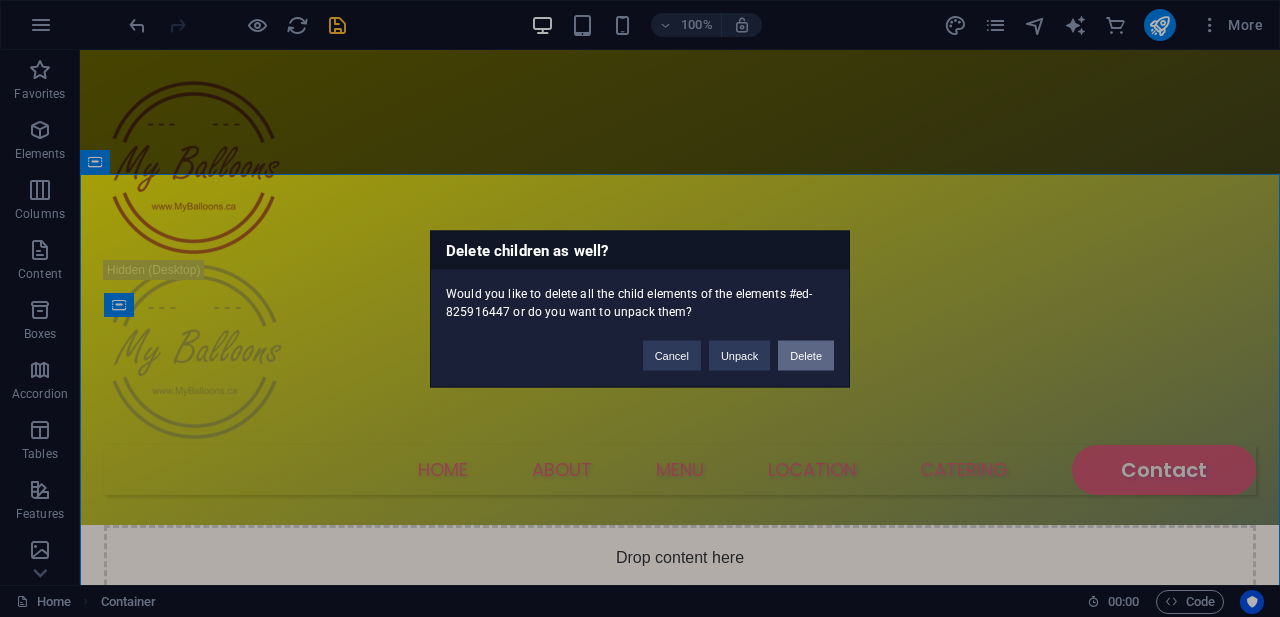 click on "Delete" at bounding box center [806, 355] 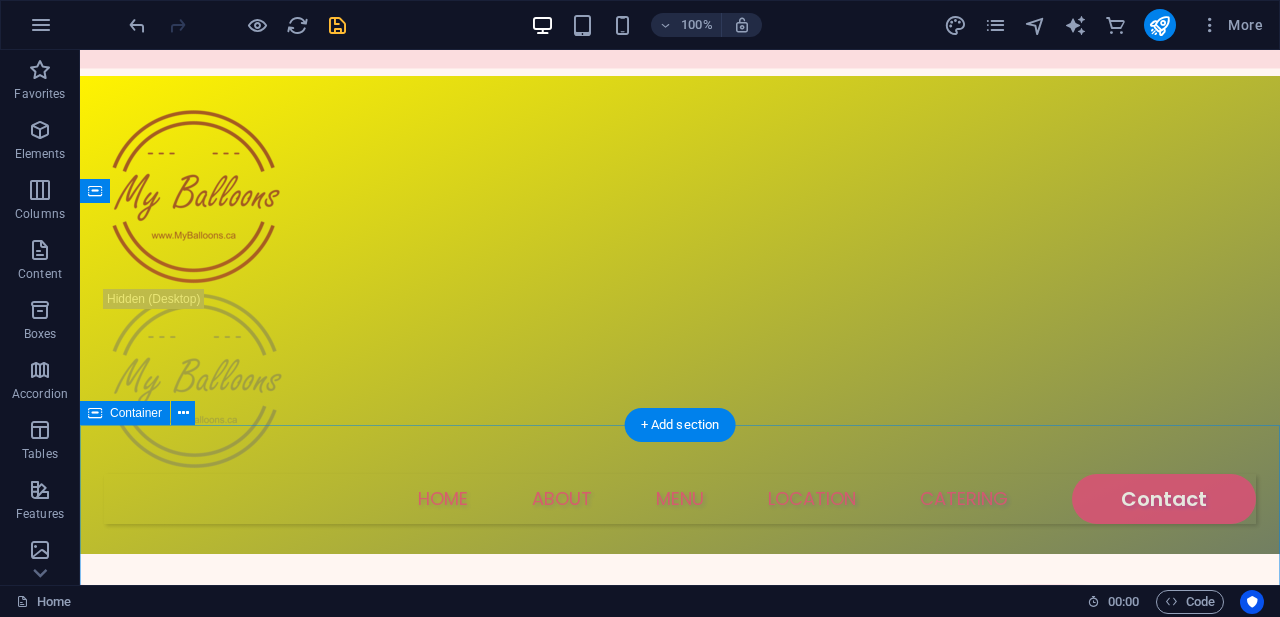 scroll, scrollTop: 0, scrollLeft: 0, axis: both 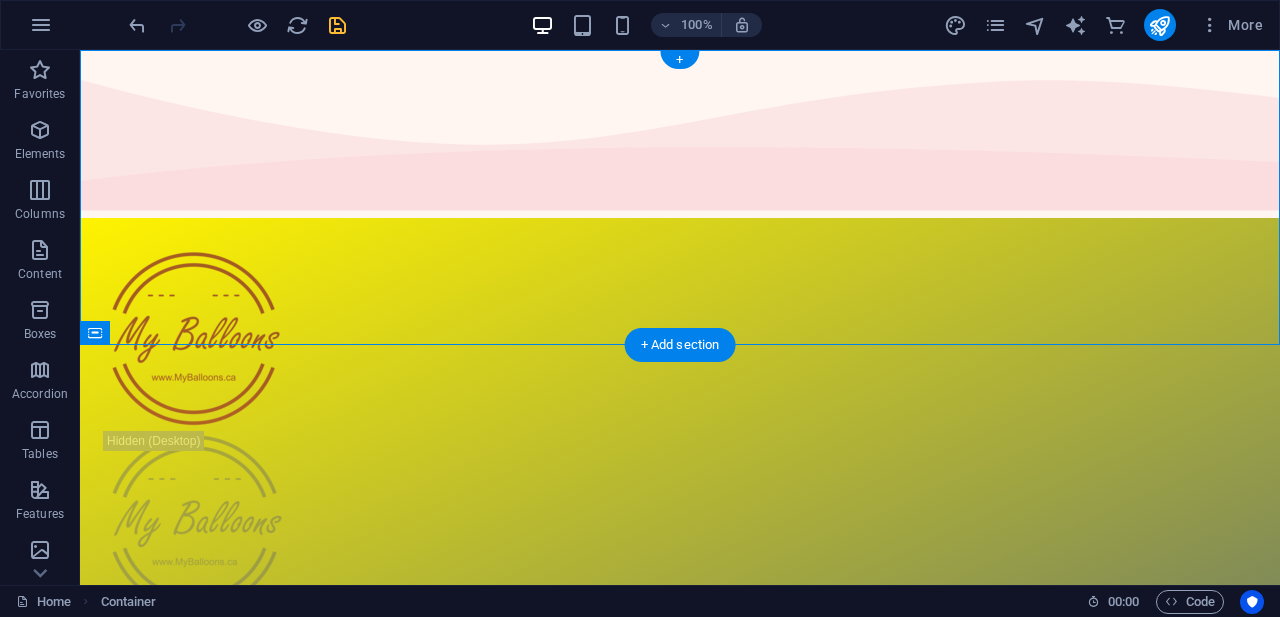 drag, startPoint x: 768, startPoint y: 344, endPoint x: 770, endPoint y: 221, distance: 123.01626 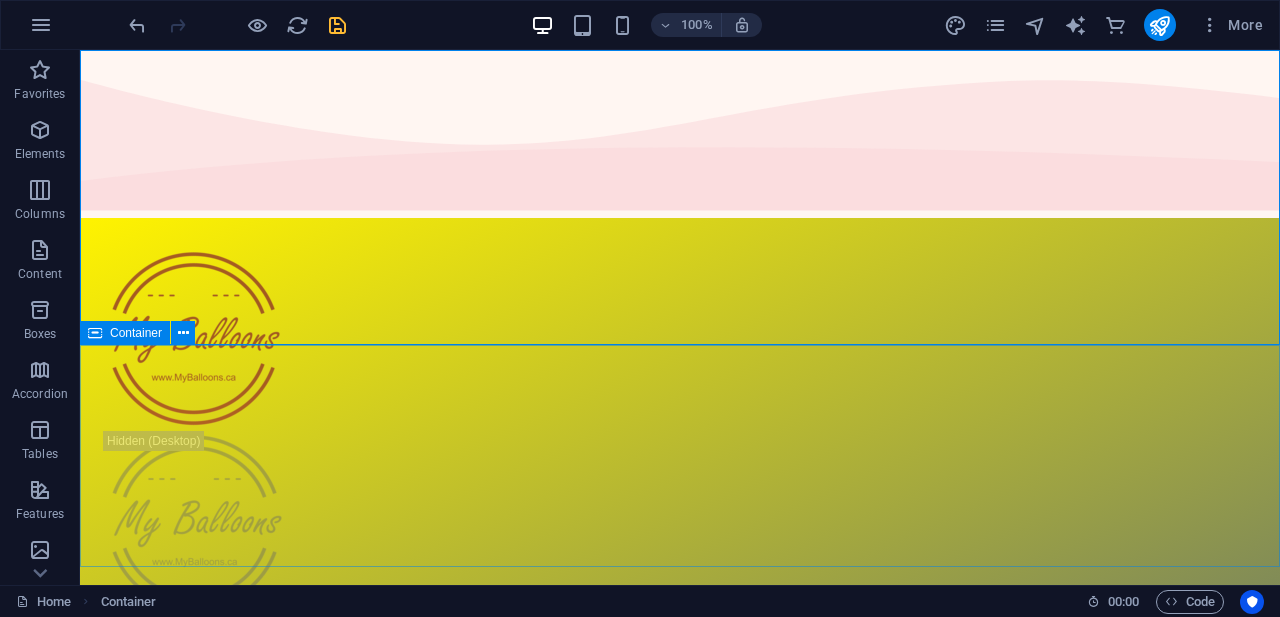 click at bounding box center [95, 333] 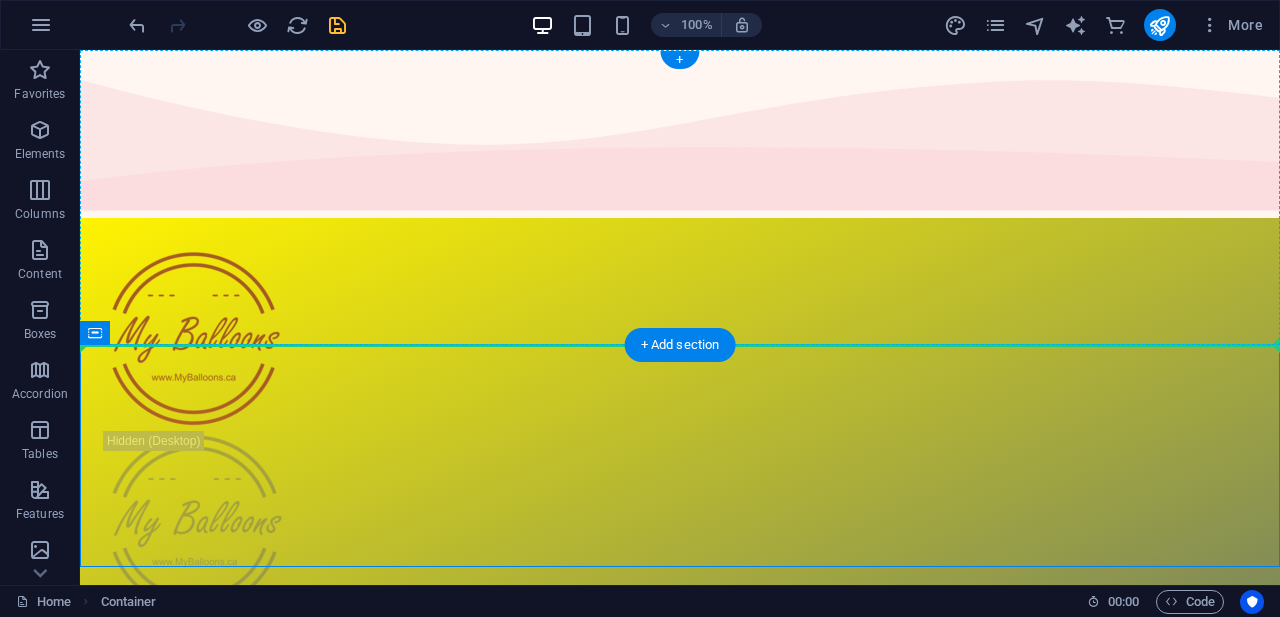 drag, startPoint x: 176, startPoint y: 388, endPoint x: 96, endPoint y: 250, distance: 159.51175 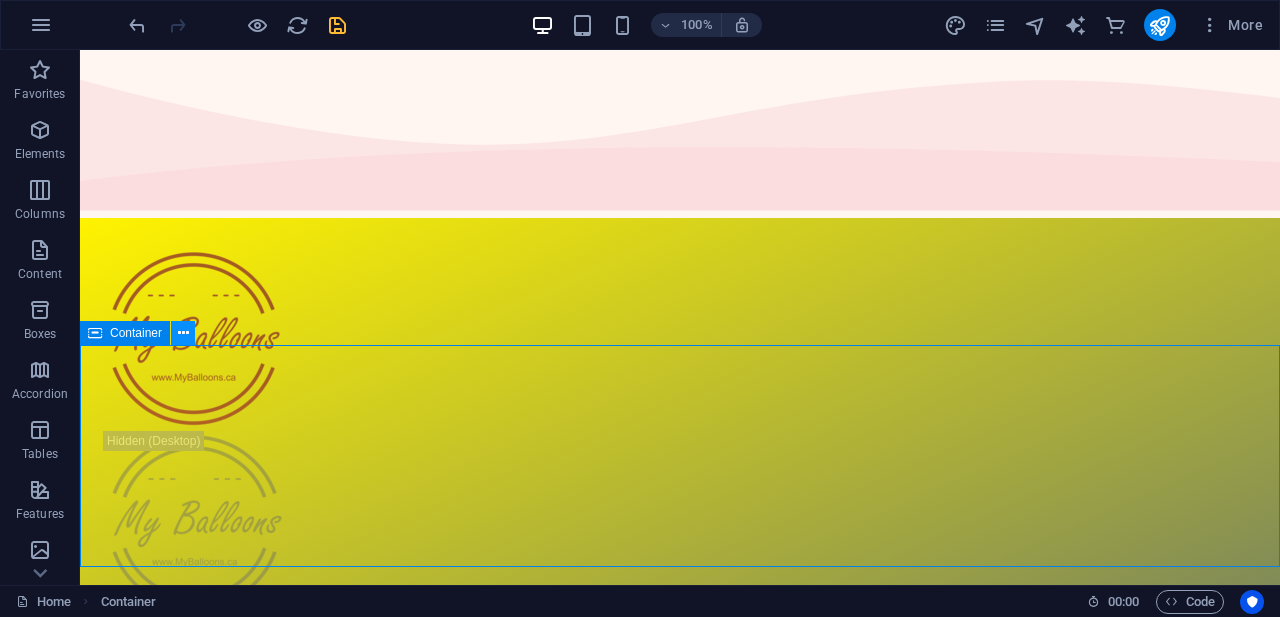 click at bounding box center [183, 333] 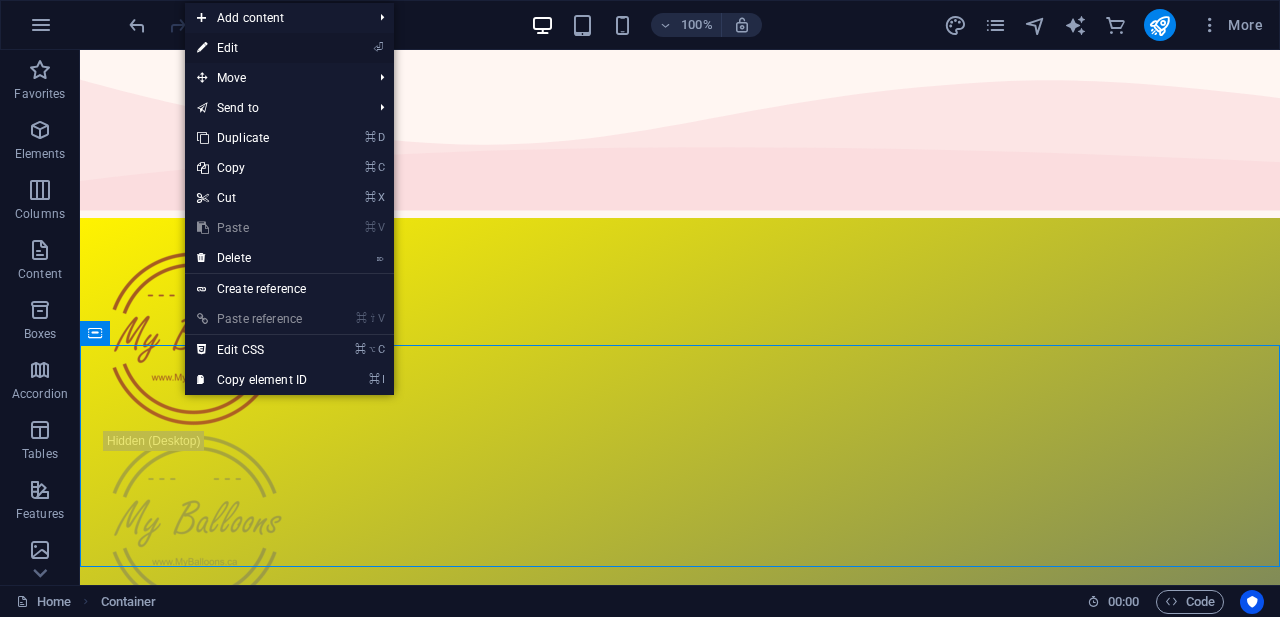 click on "⏎  Edit" at bounding box center (289, 48) 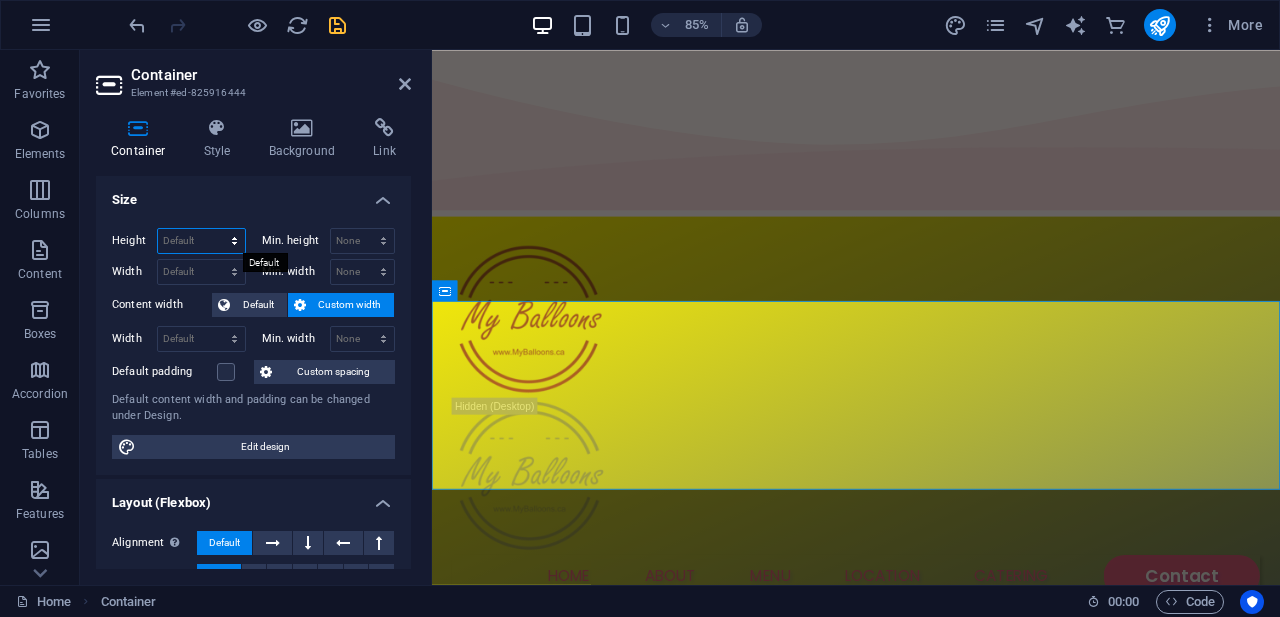 click on "Default px rem % vh vw" at bounding box center [201, 241] 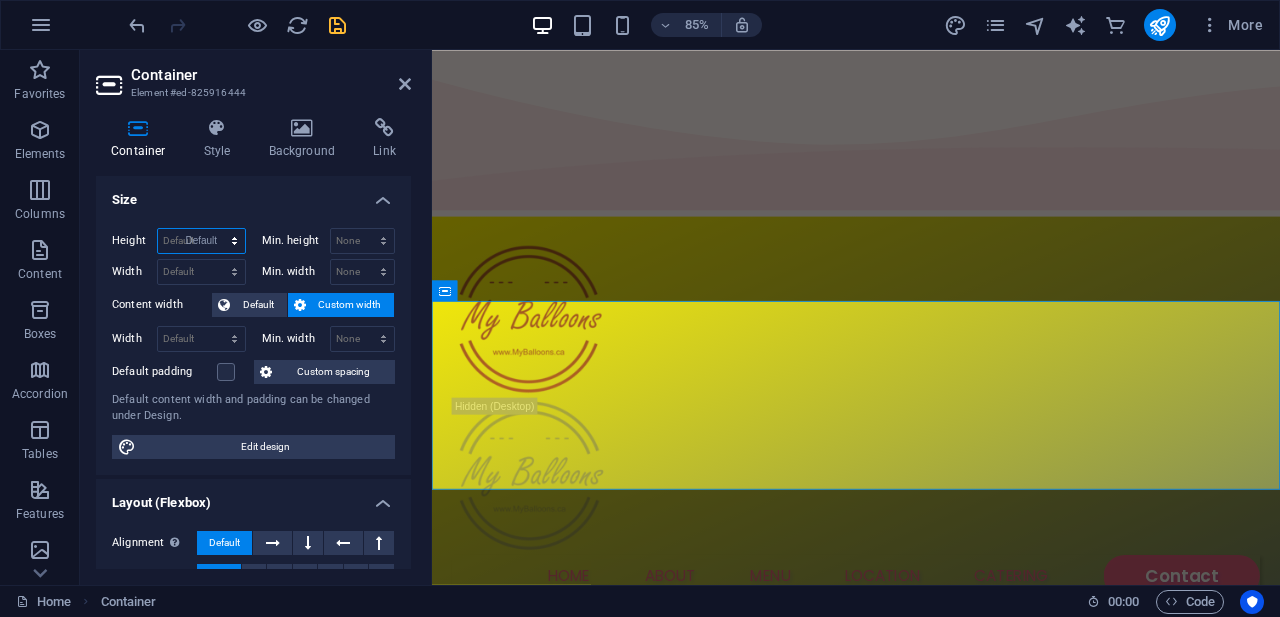 select on "DISABLED_OPTION_VALUE" 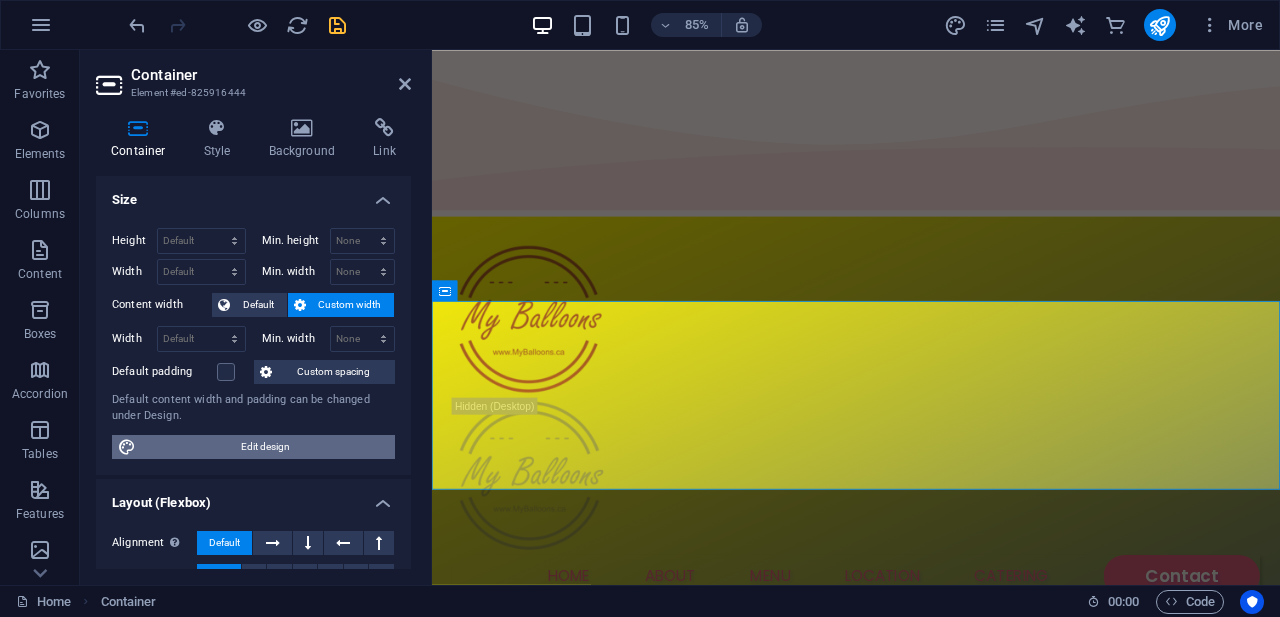 click on "Edit design" at bounding box center (265, 447) 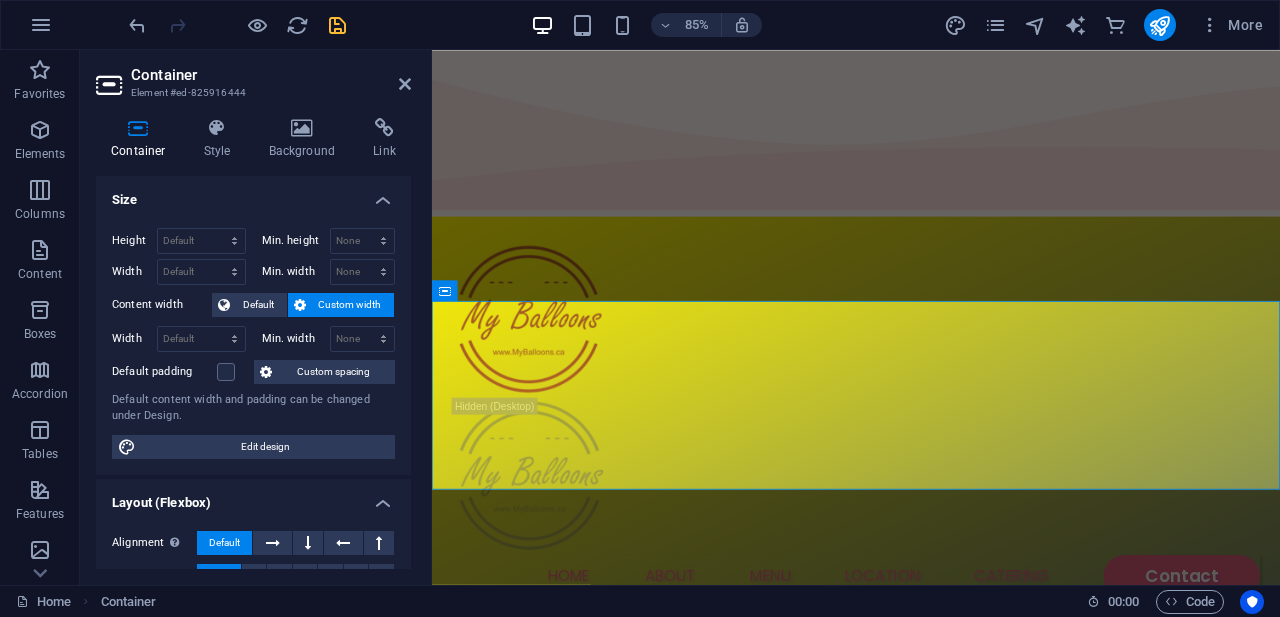 select on "px" 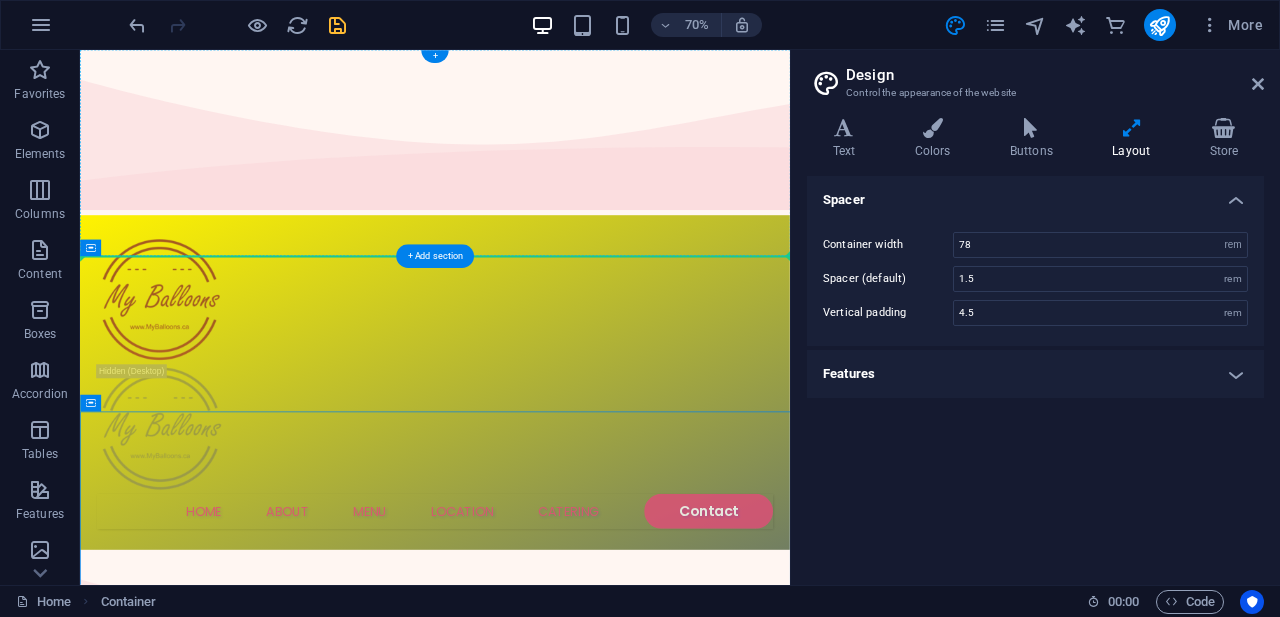 drag, startPoint x: 685, startPoint y: 574, endPoint x: 886, endPoint y: 282, distance: 354.49258 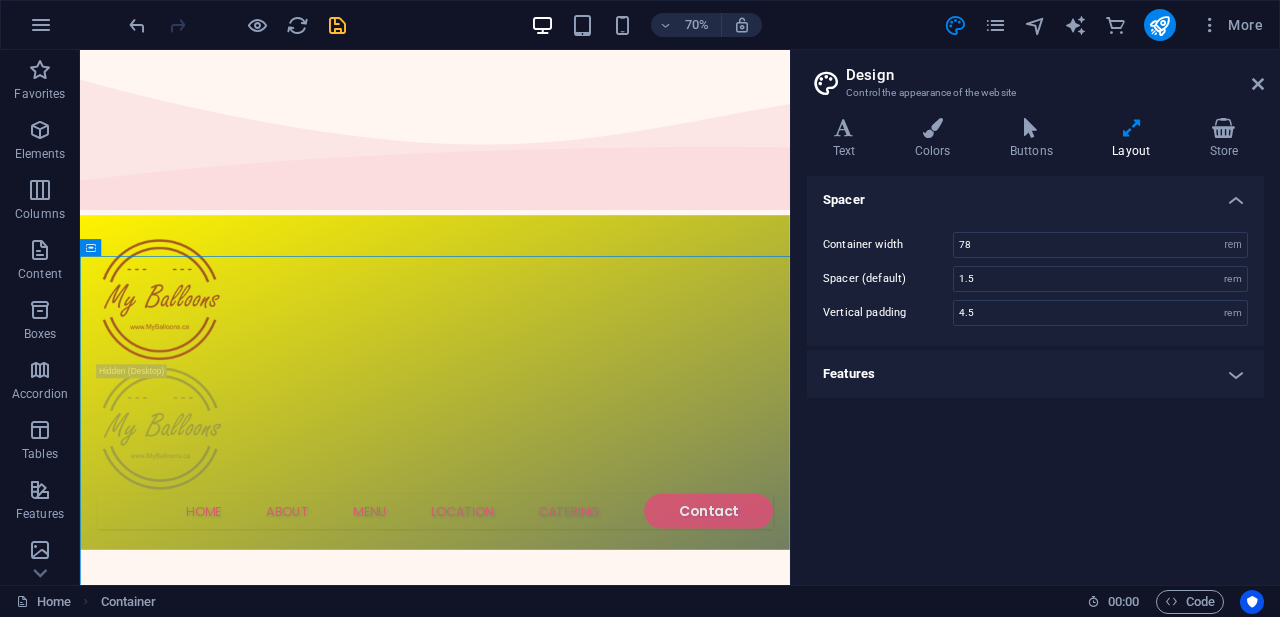 click on "Spacer" at bounding box center [1035, 194] 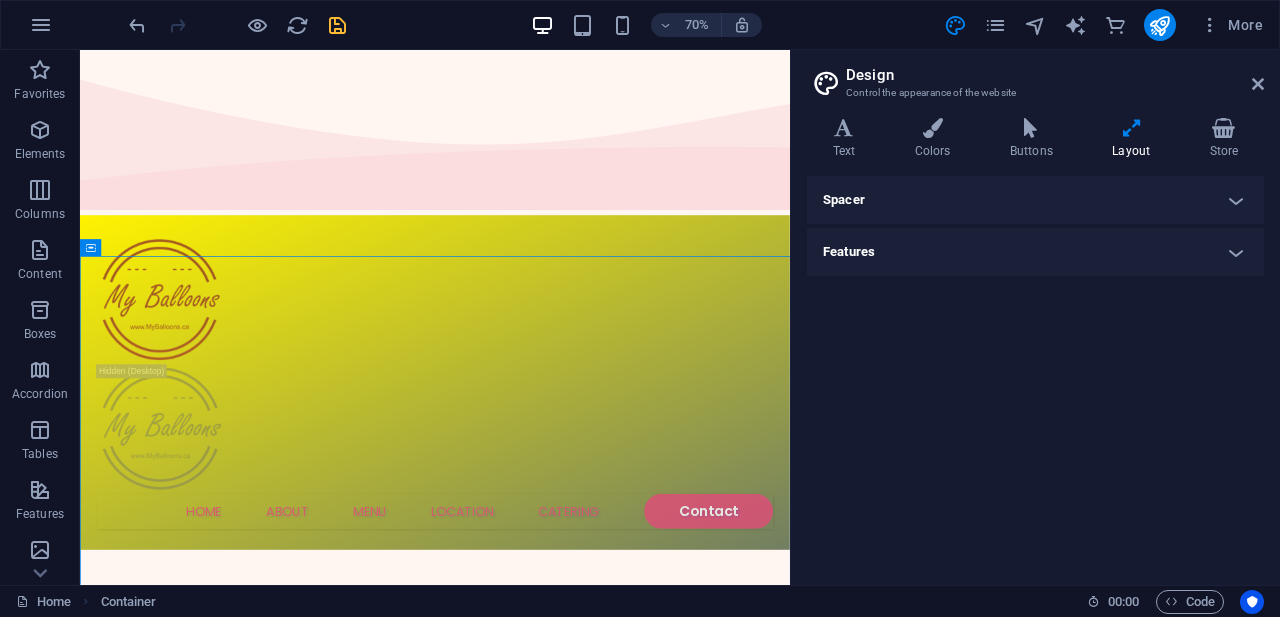 click on "Features" at bounding box center [1035, 252] 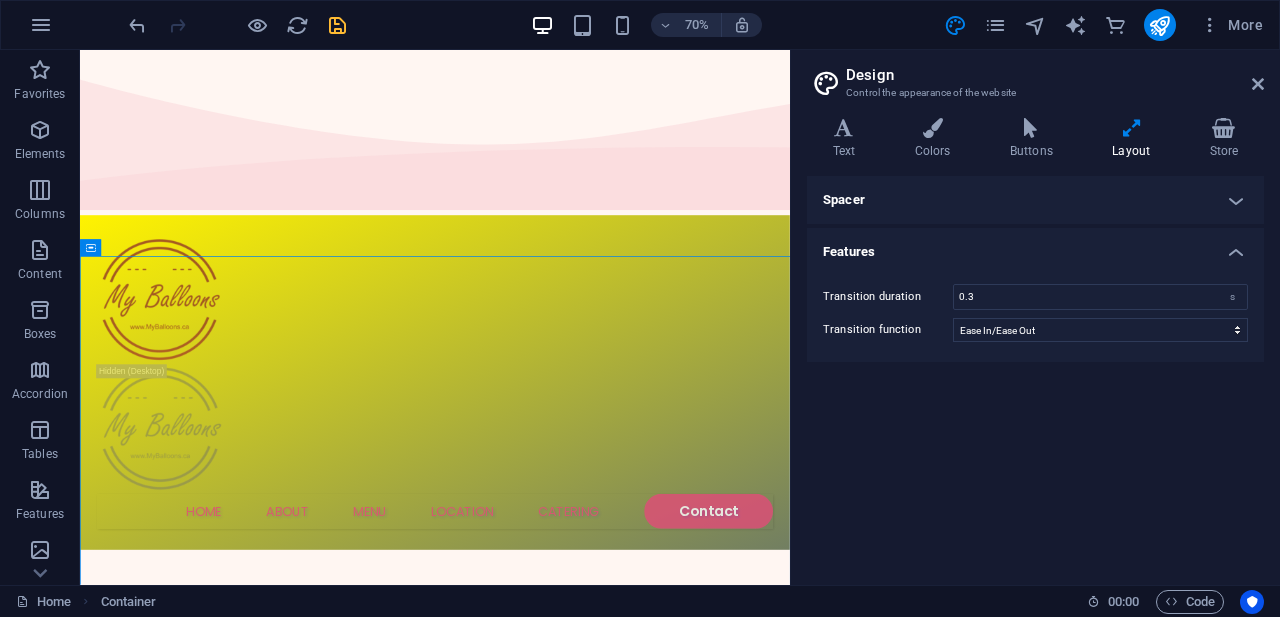click on "Features" at bounding box center (1035, 246) 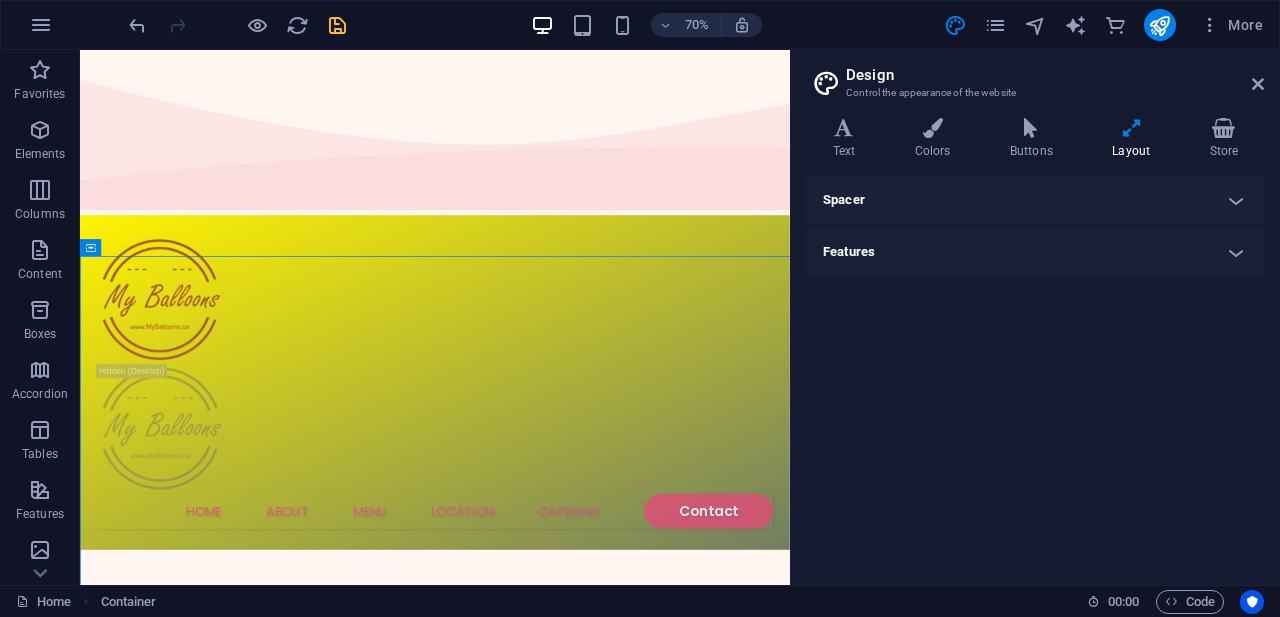 click on "Spacer" at bounding box center (1035, 200) 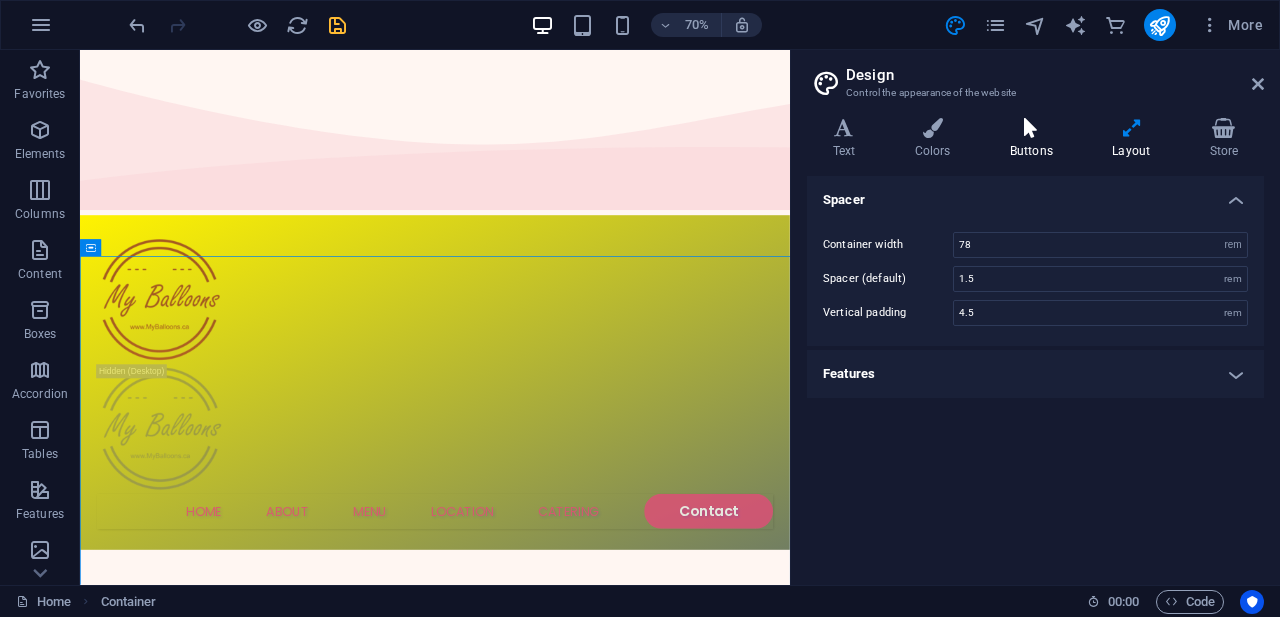 click on "Buttons" at bounding box center (1035, 139) 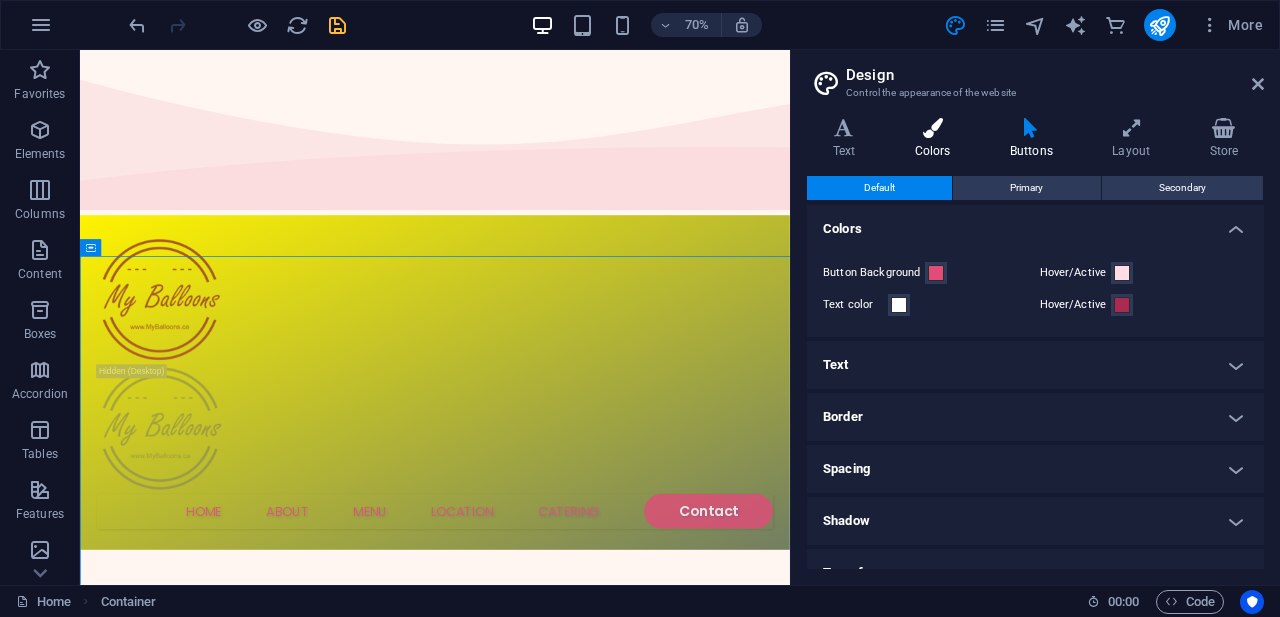 click at bounding box center (932, 128) 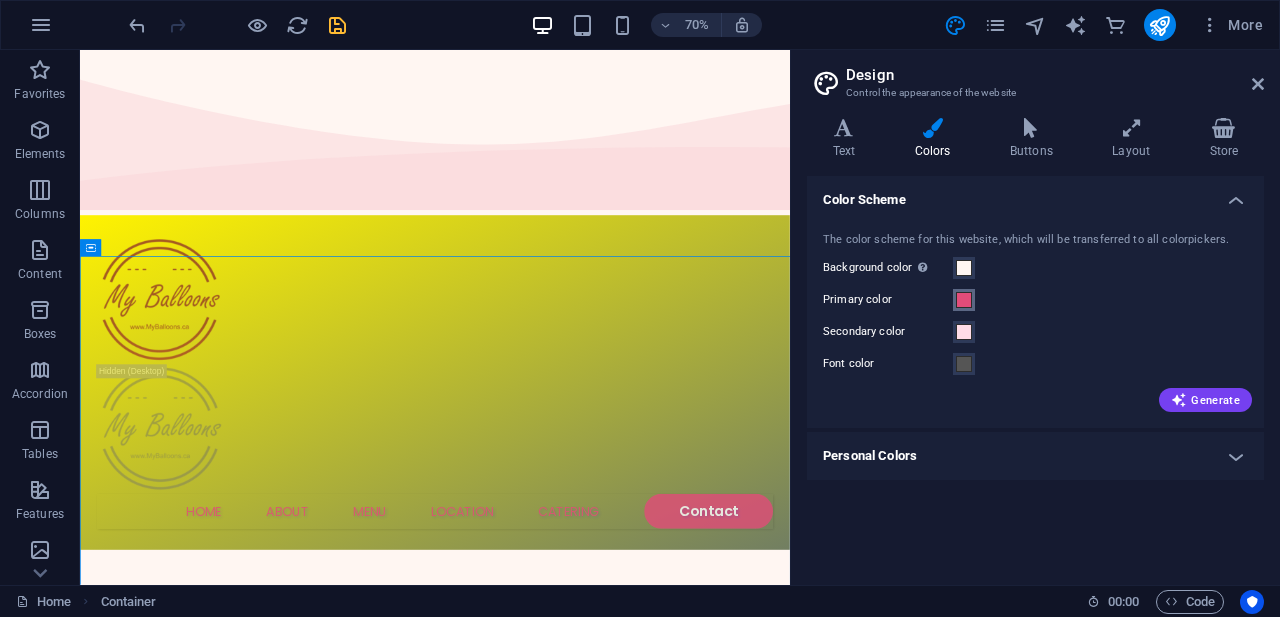 click at bounding box center [964, 300] 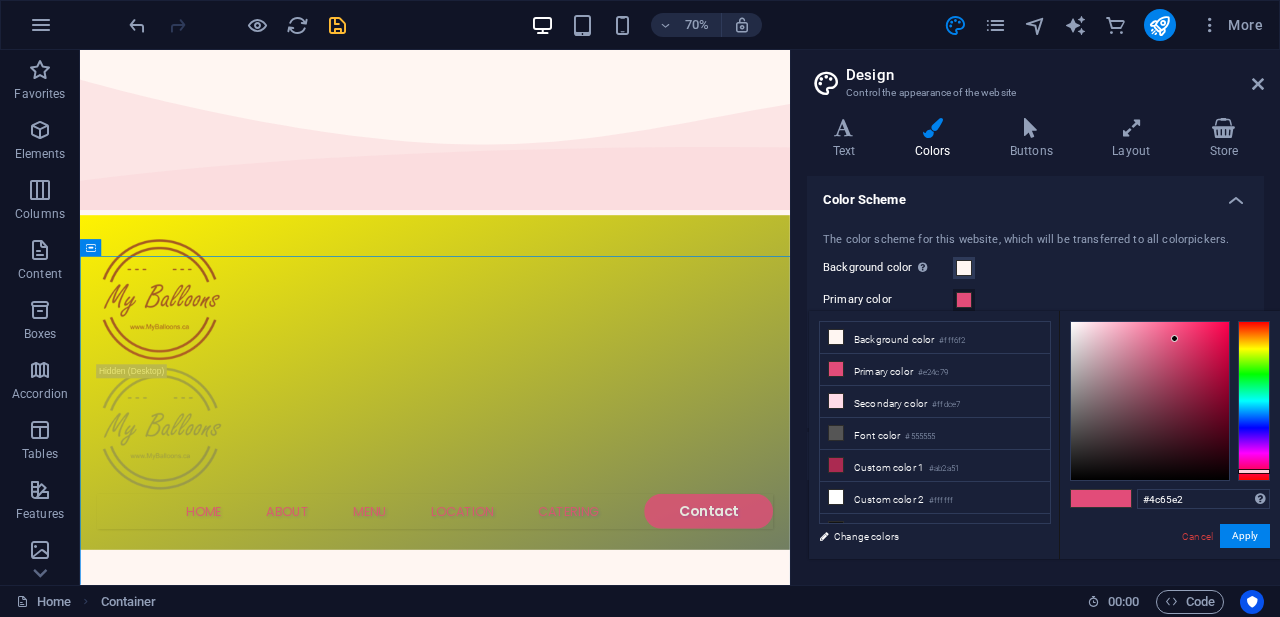click at bounding box center [1254, 401] 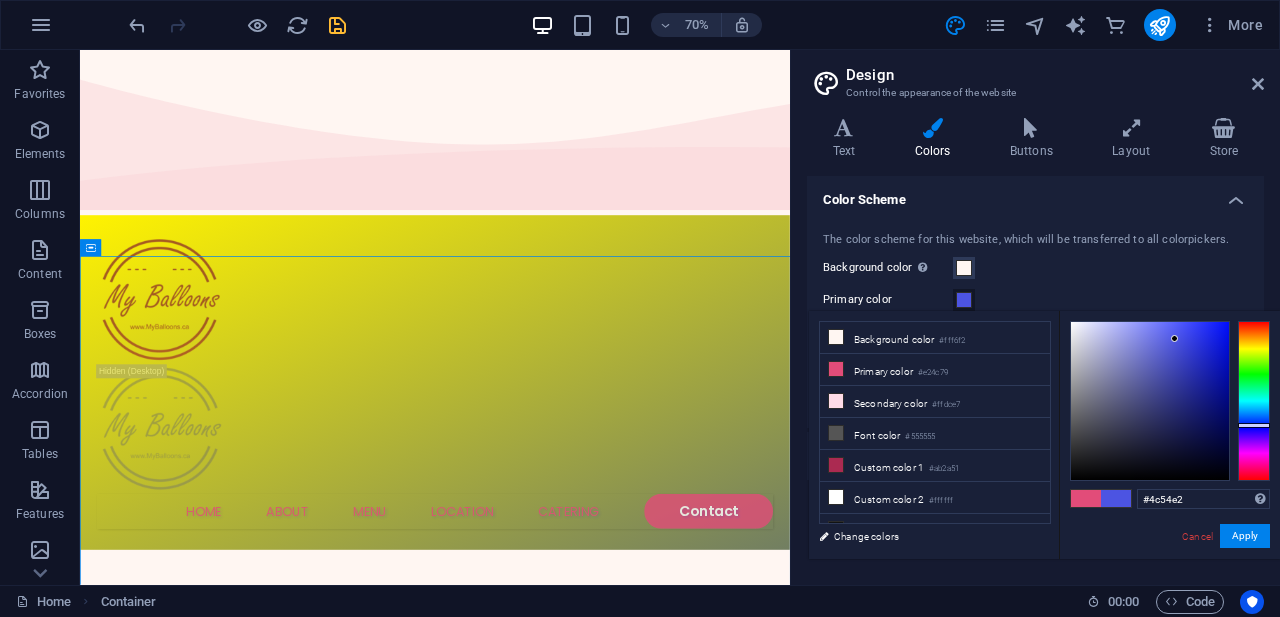 click at bounding box center (1254, 401) 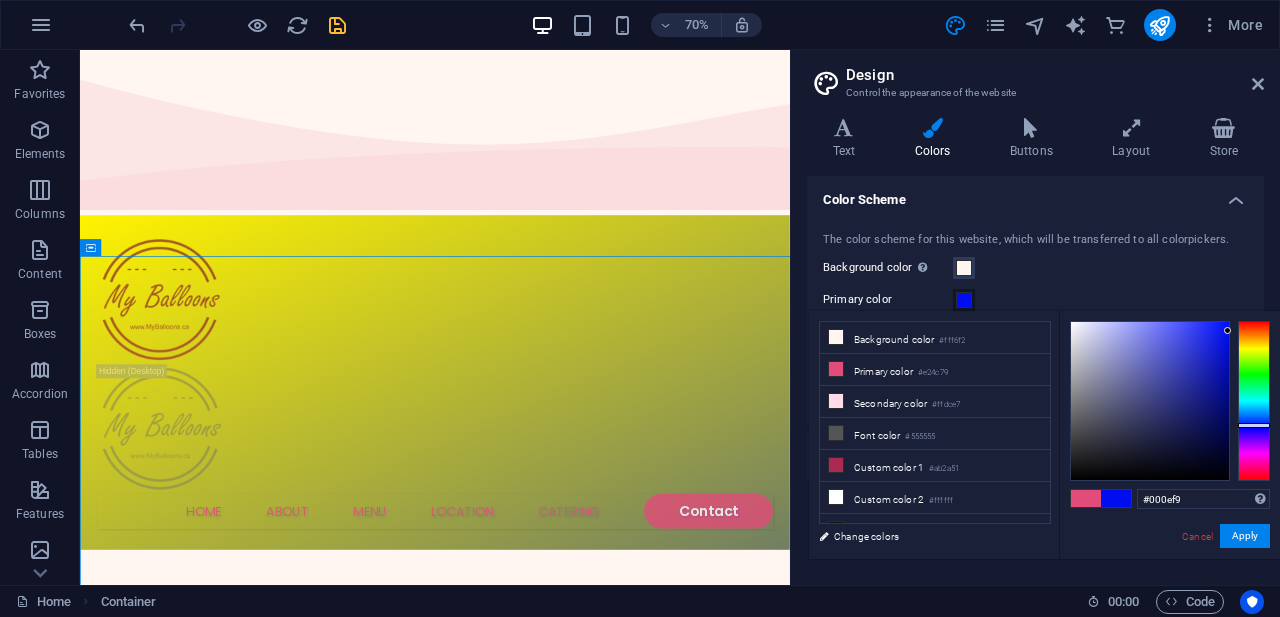 type on "#000efa" 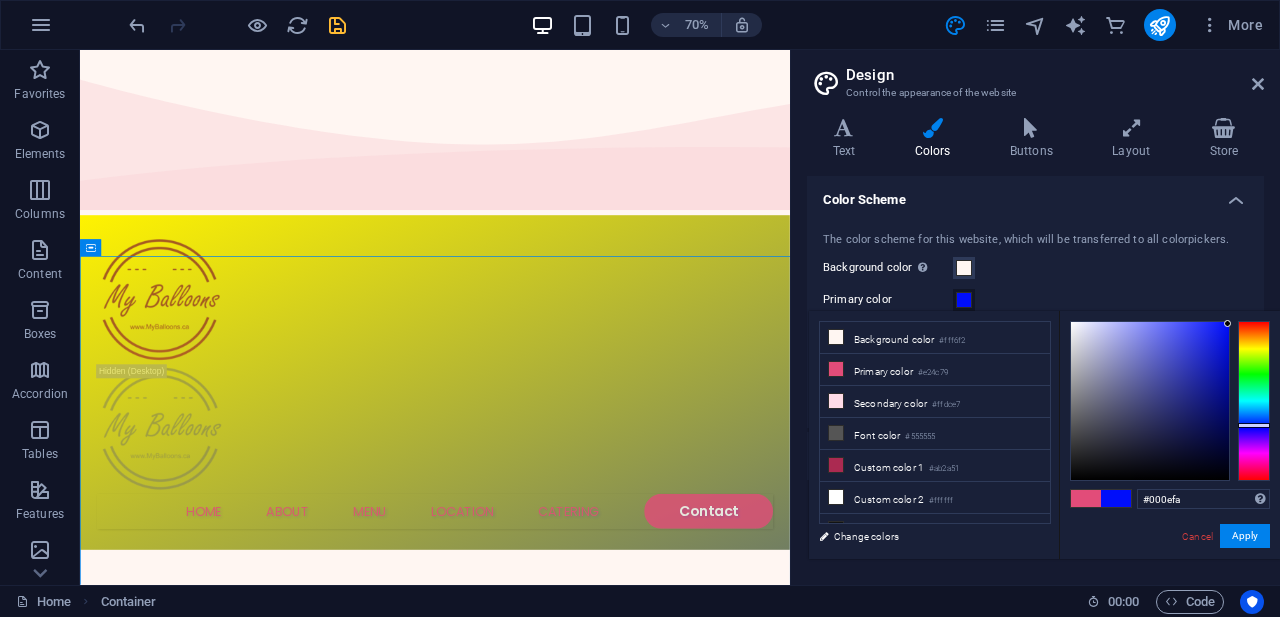 drag, startPoint x: 1209, startPoint y: 361, endPoint x: 1240, endPoint y: 324, distance: 48.270073 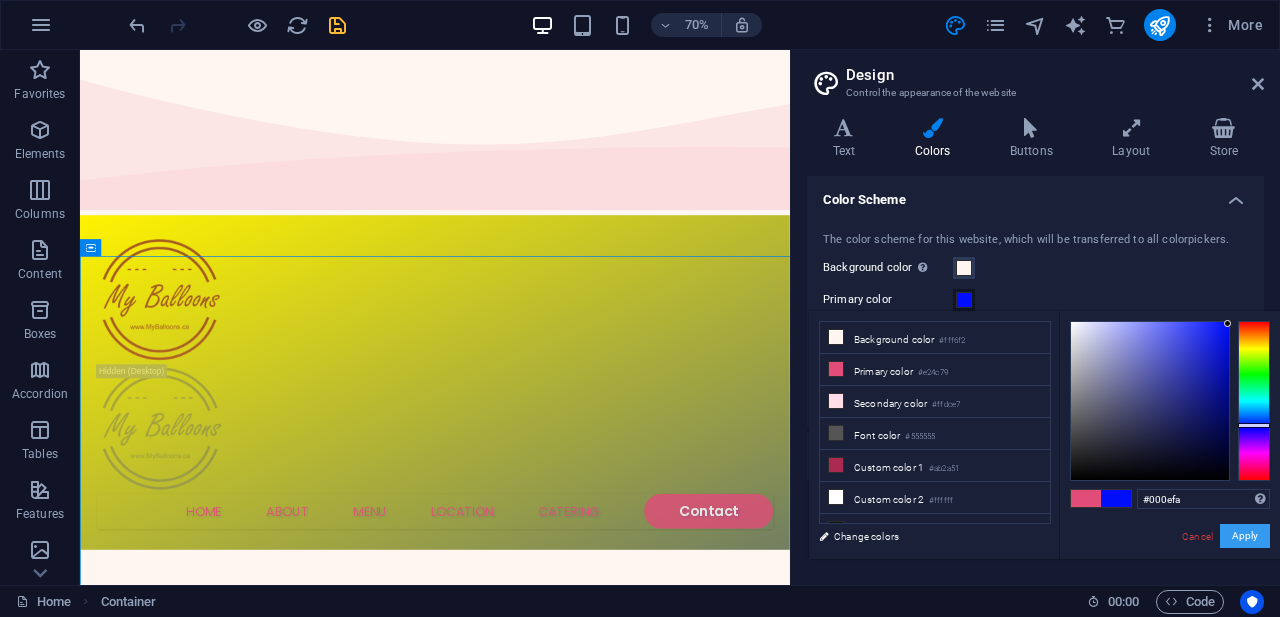 click on "Apply" at bounding box center (1245, 536) 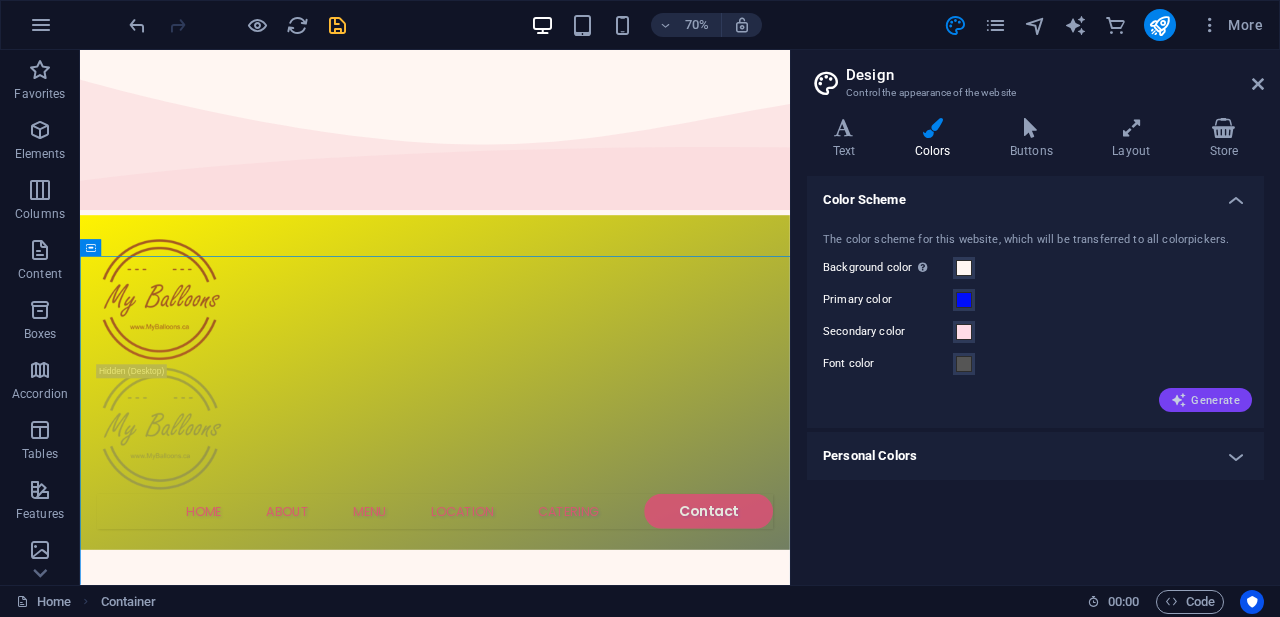 click on "Generate" at bounding box center (1205, 400) 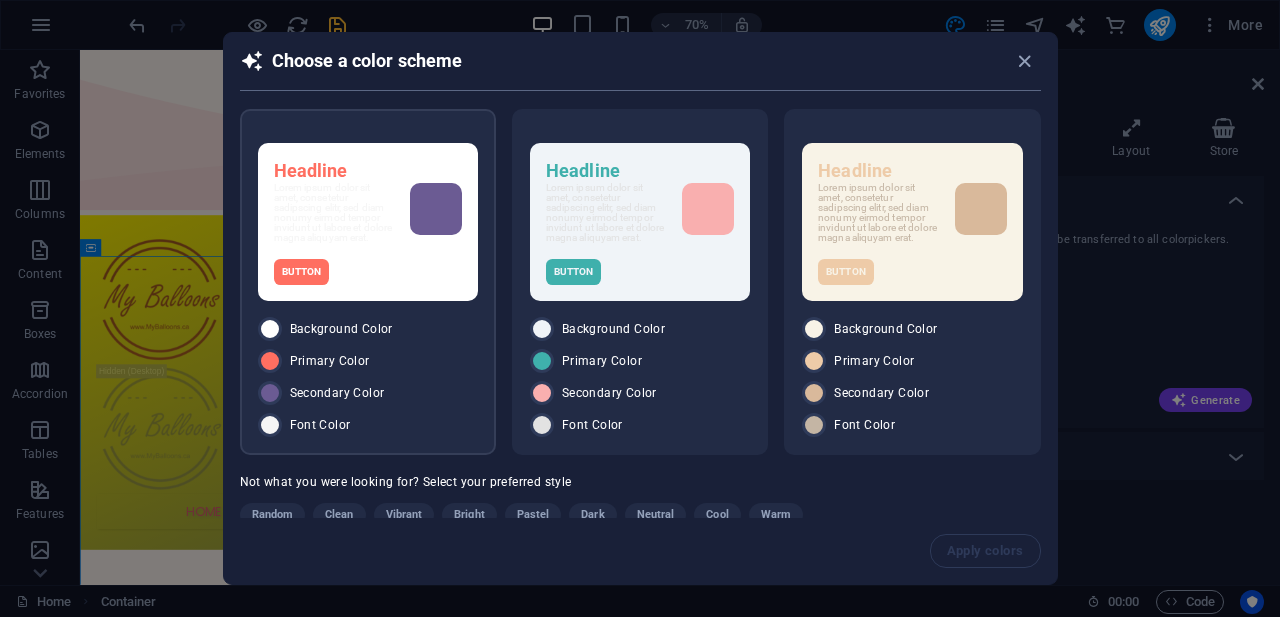 click on "Button" at bounding box center [368, 272] 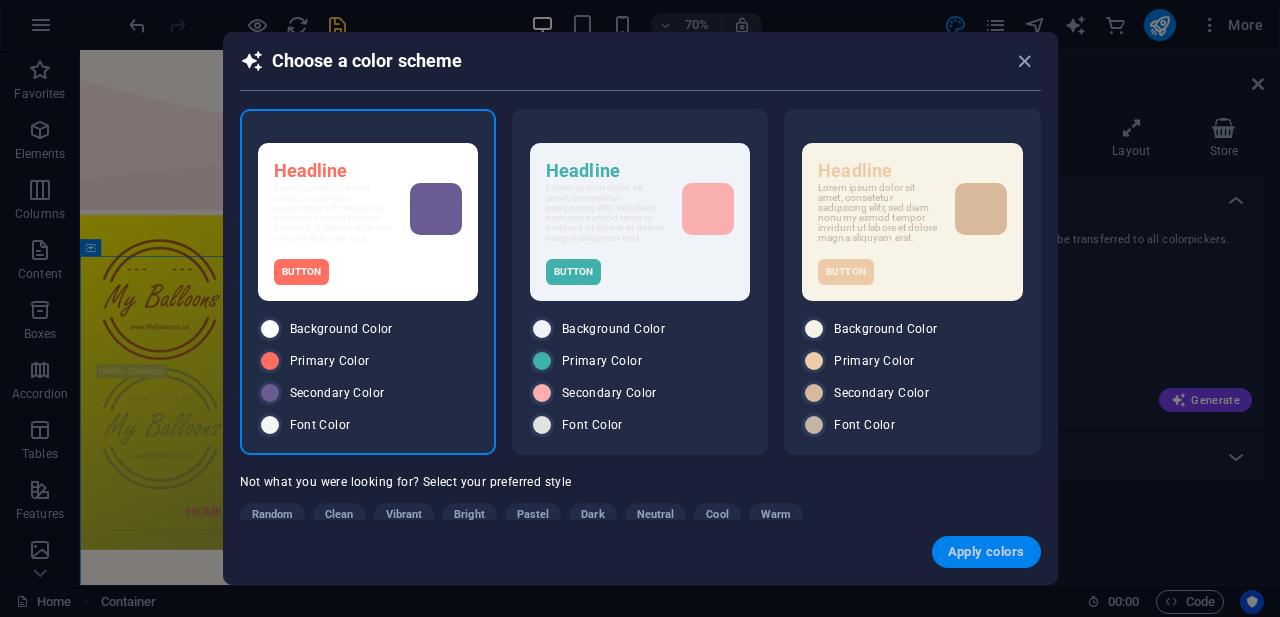 click on "Apply colors" at bounding box center [986, 552] 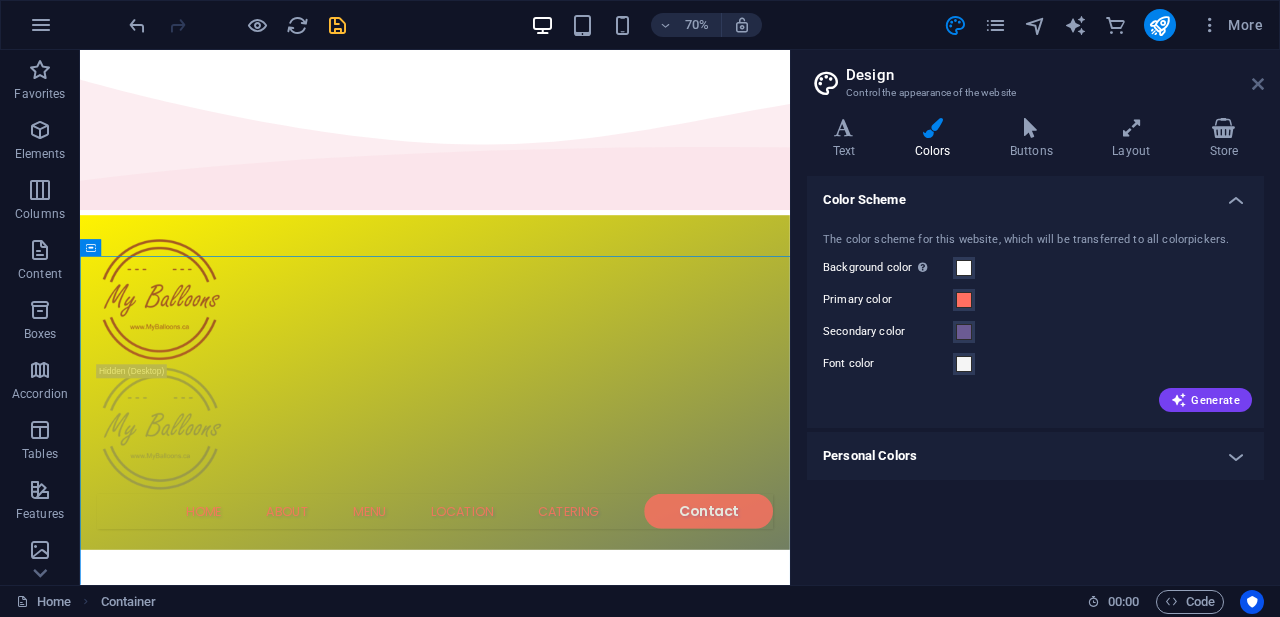 click at bounding box center [1258, 84] 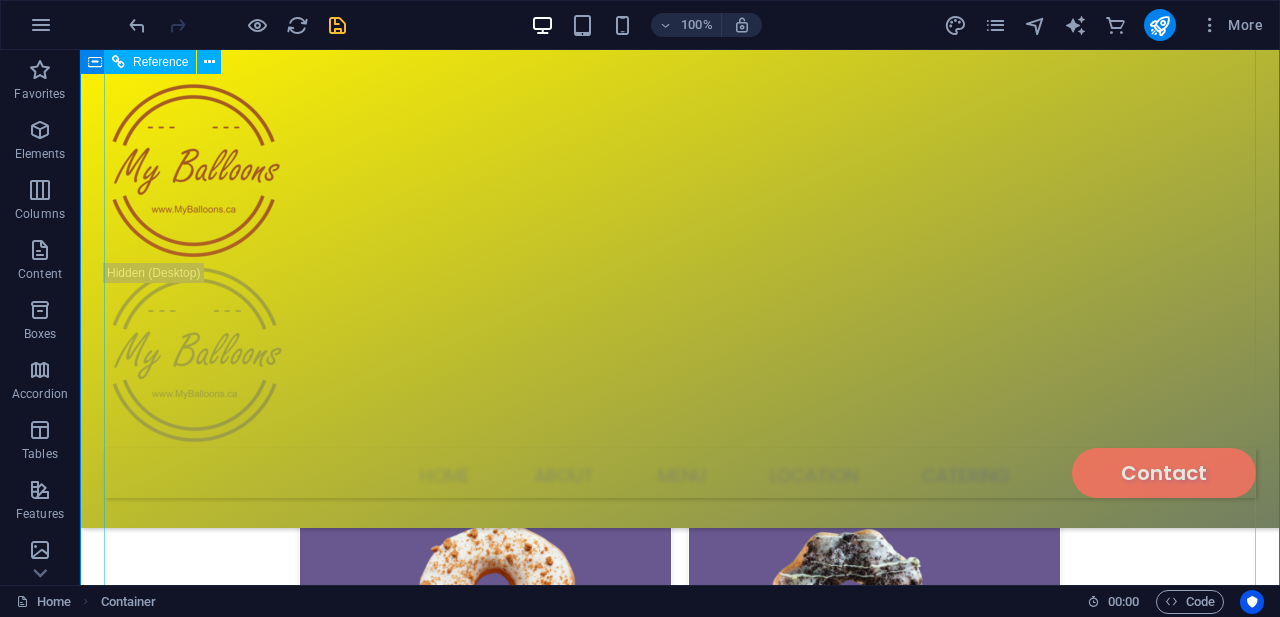 scroll, scrollTop: 525, scrollLeft: 0, axis: vertical 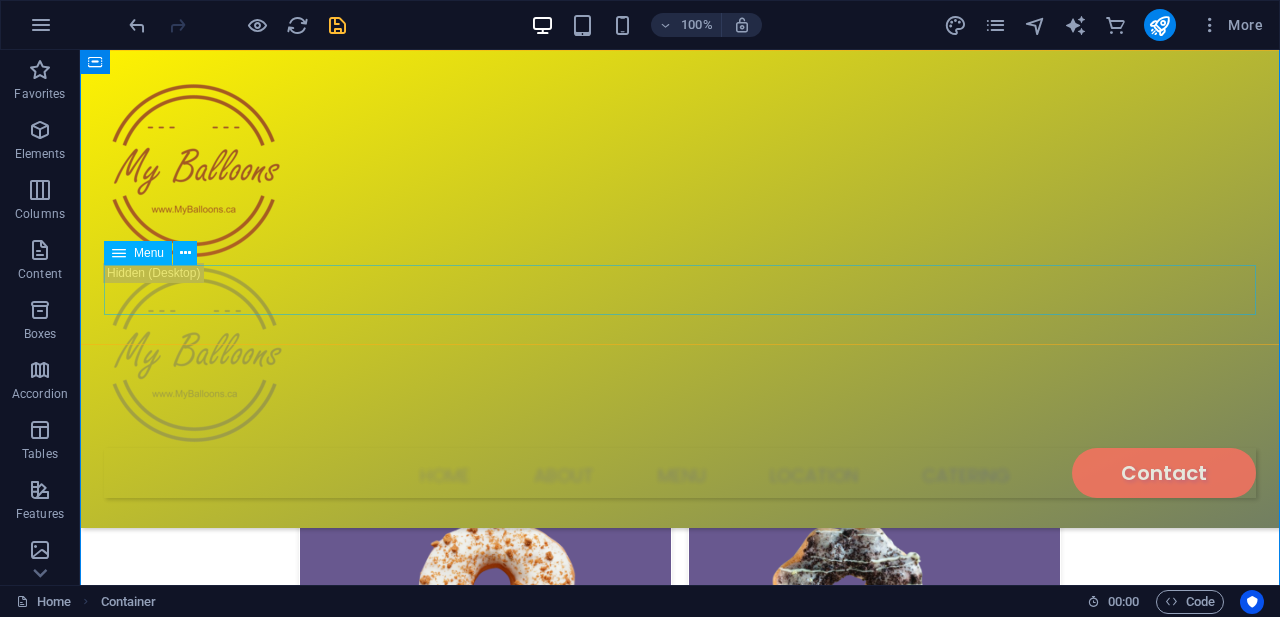 click on "Home About Menu Location Catering Contact" at bounding box center (680, 473) 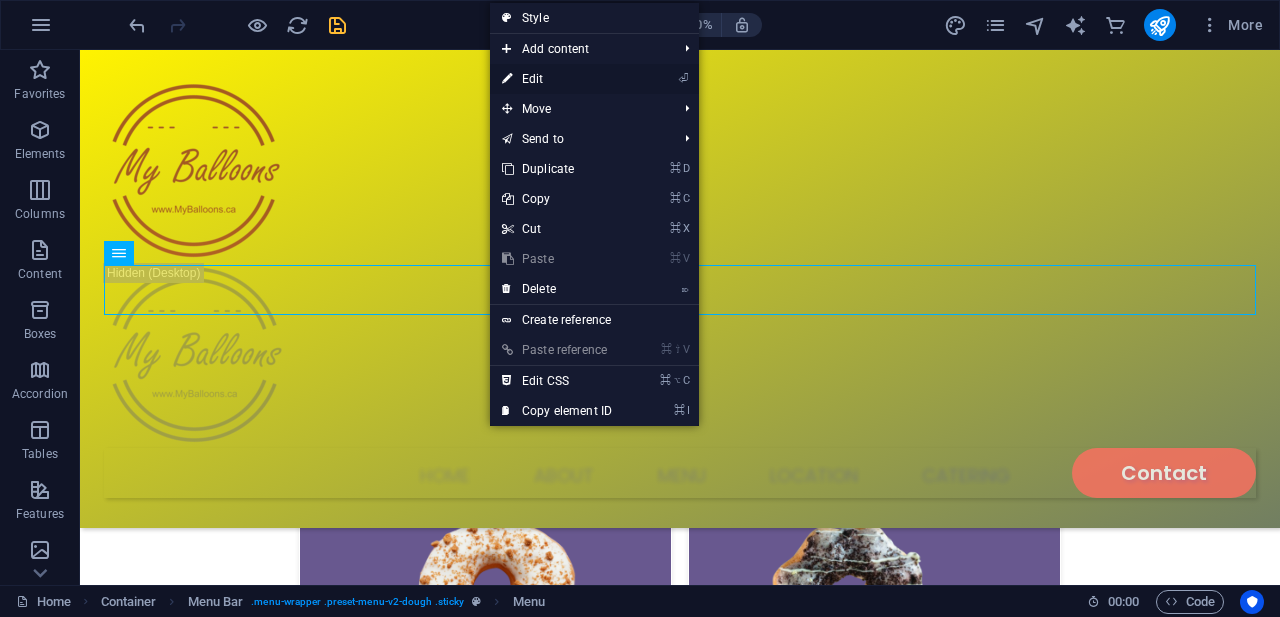 click on "⏎  Edit" at bounding box center (557, 79) 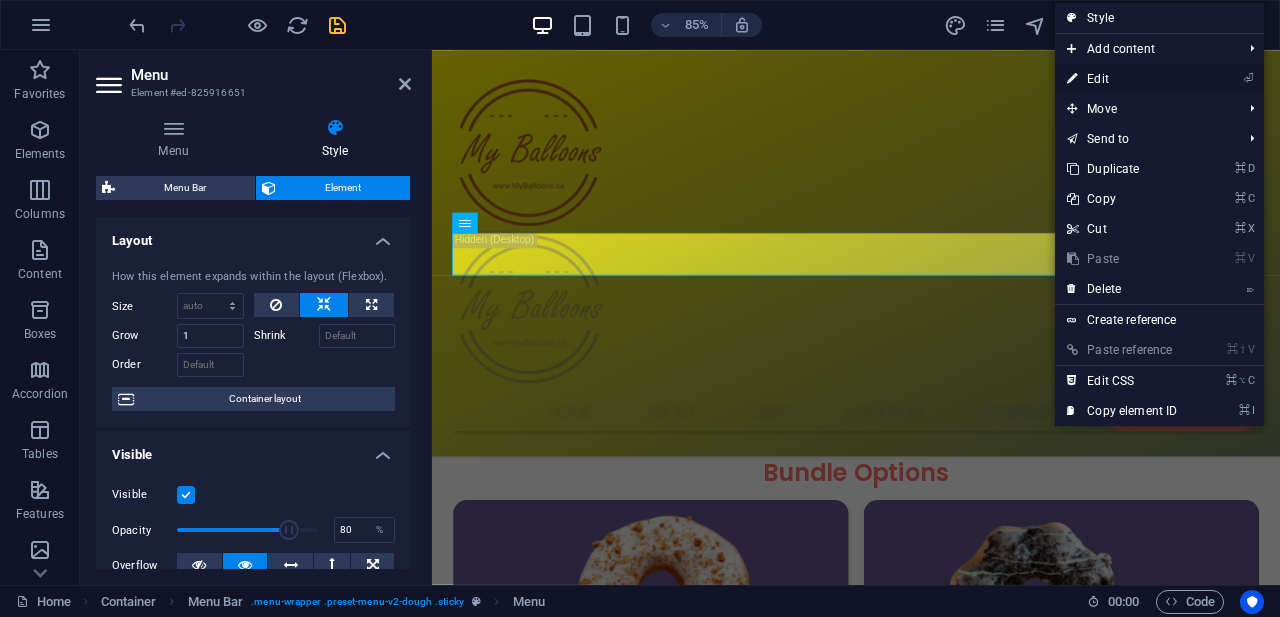 click on "⏎  Edit" at bounding box center (1122, 79) 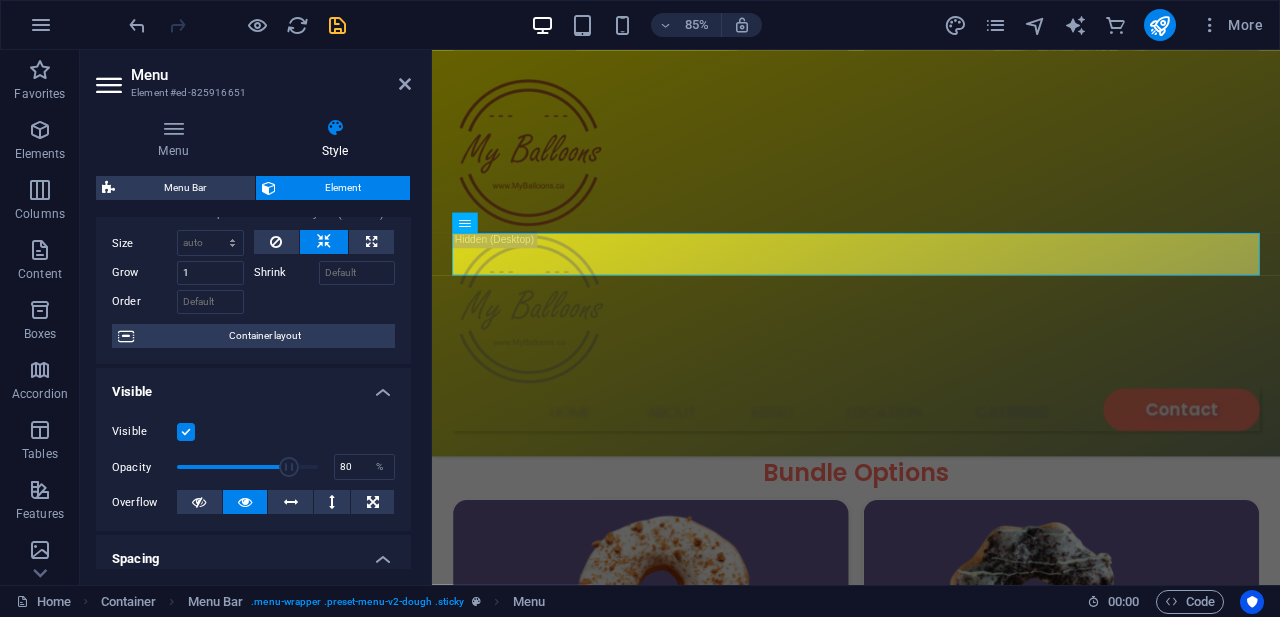 scroll, scrollTop: 68, scrollLeft: 0, axis: vertical 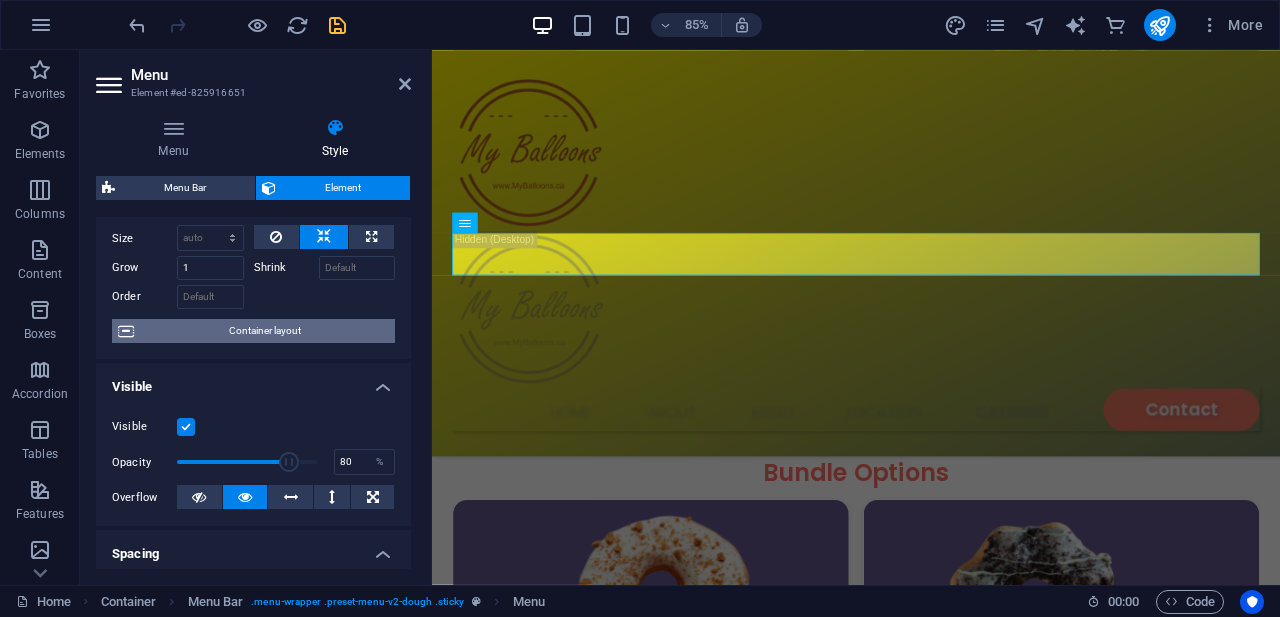 click on "Container layout" at bounding box center (264, 331) 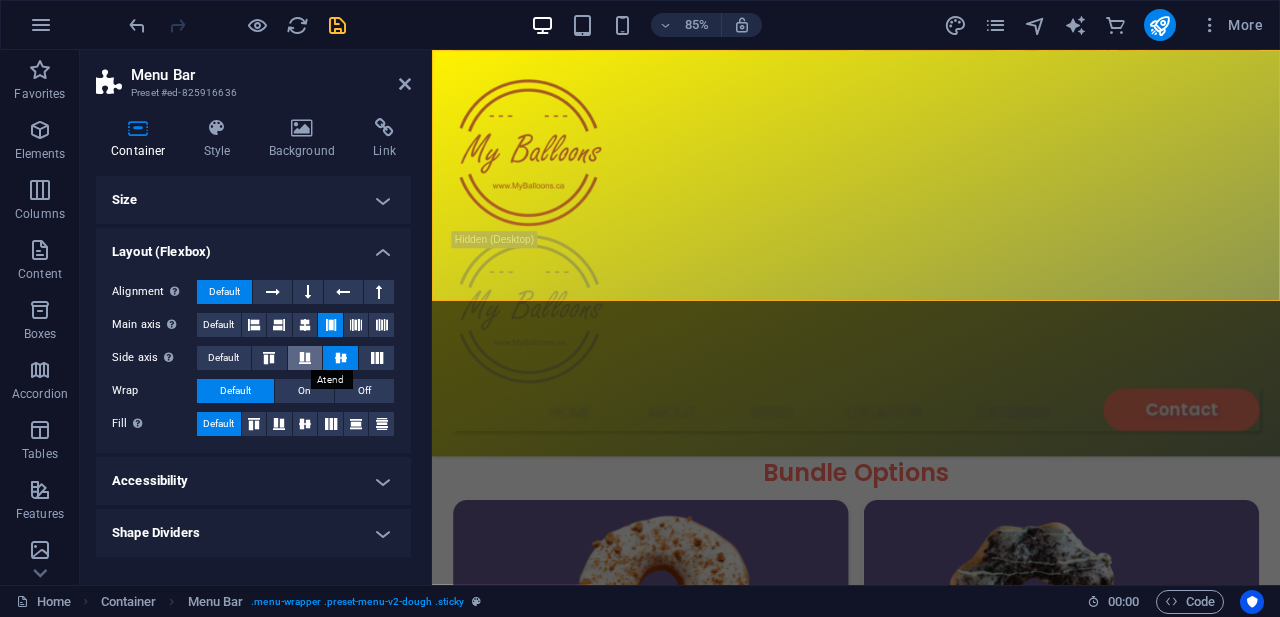 click at bounding box center (305, 358) 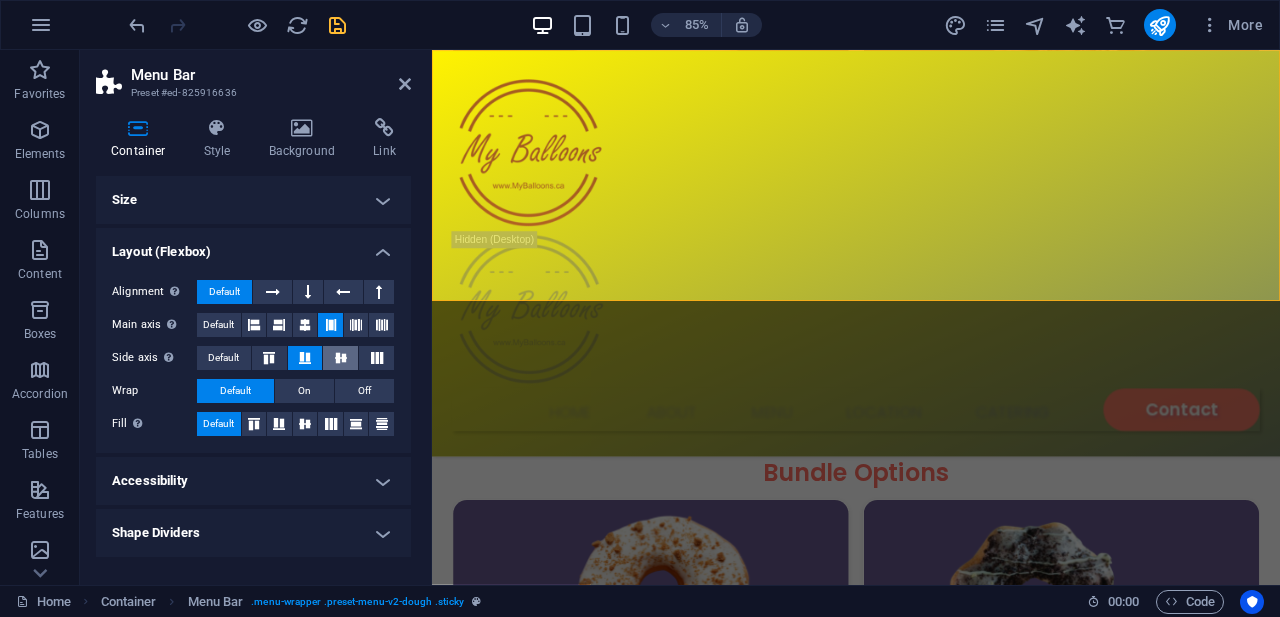 click at bounding box center [341, 358] 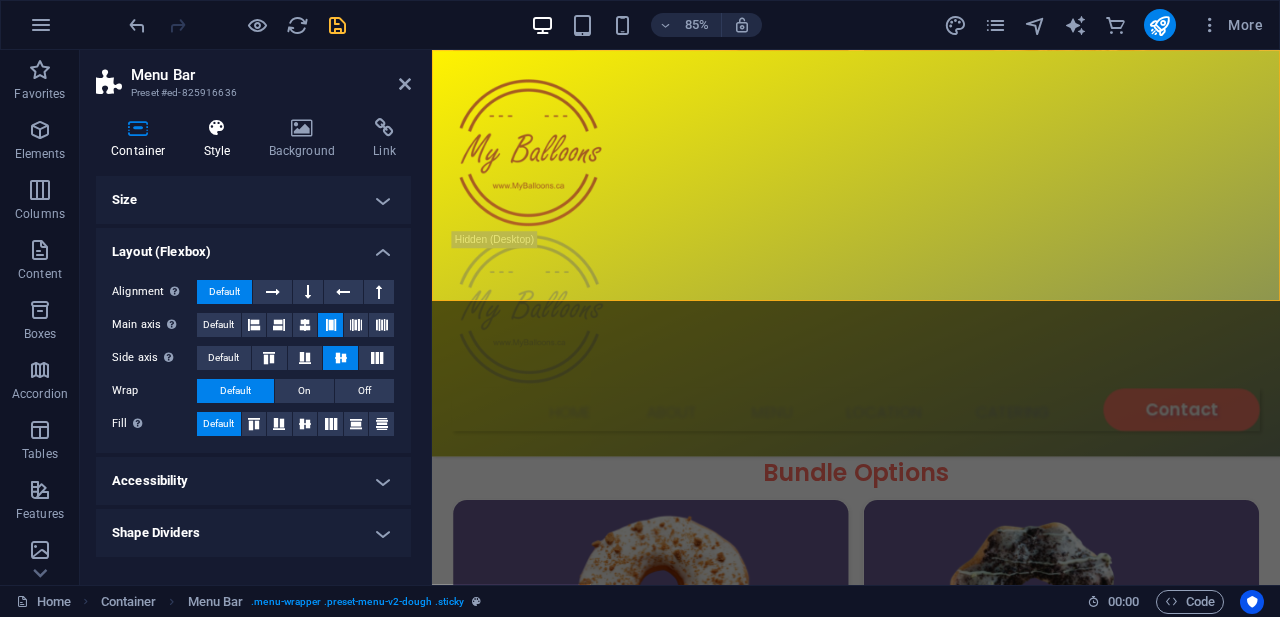 click at bounding box center (217, 128) 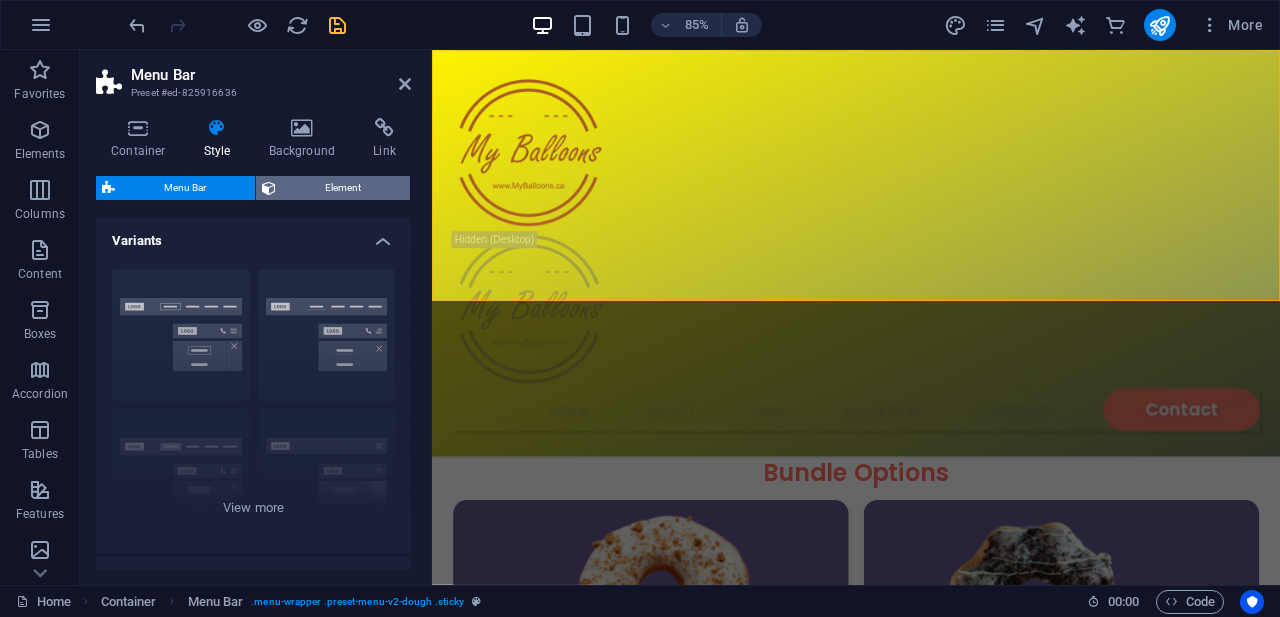 click on "Element" at bounding box center (343, 188) 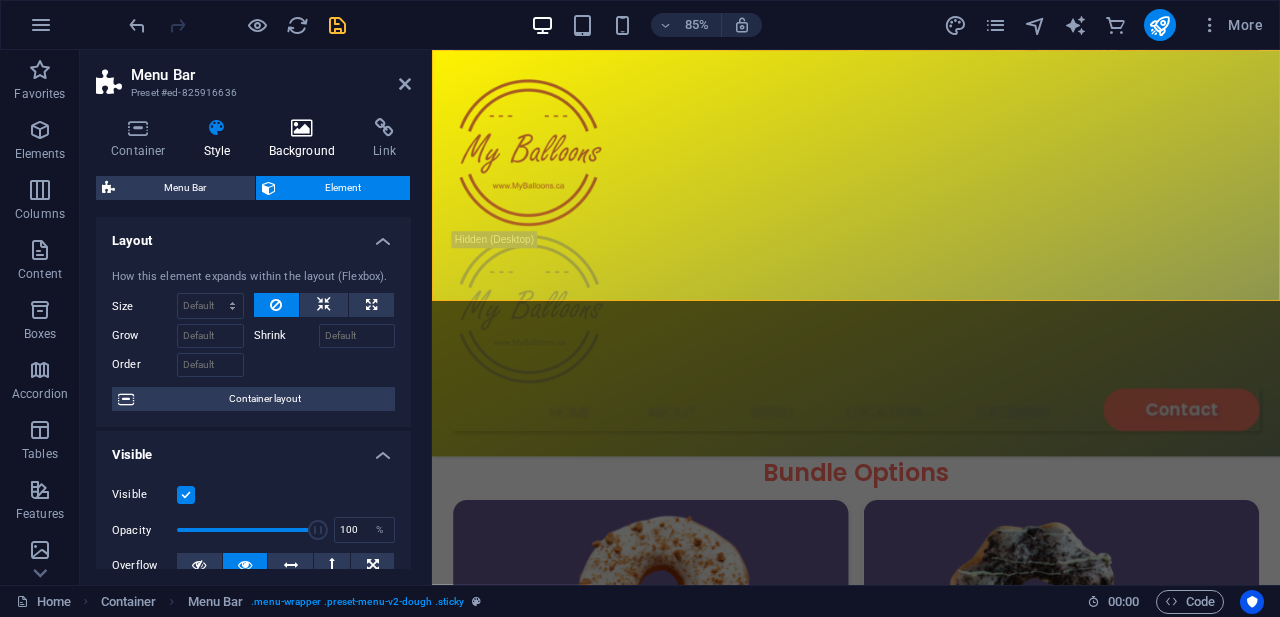 click at bounding box center (302, 128) 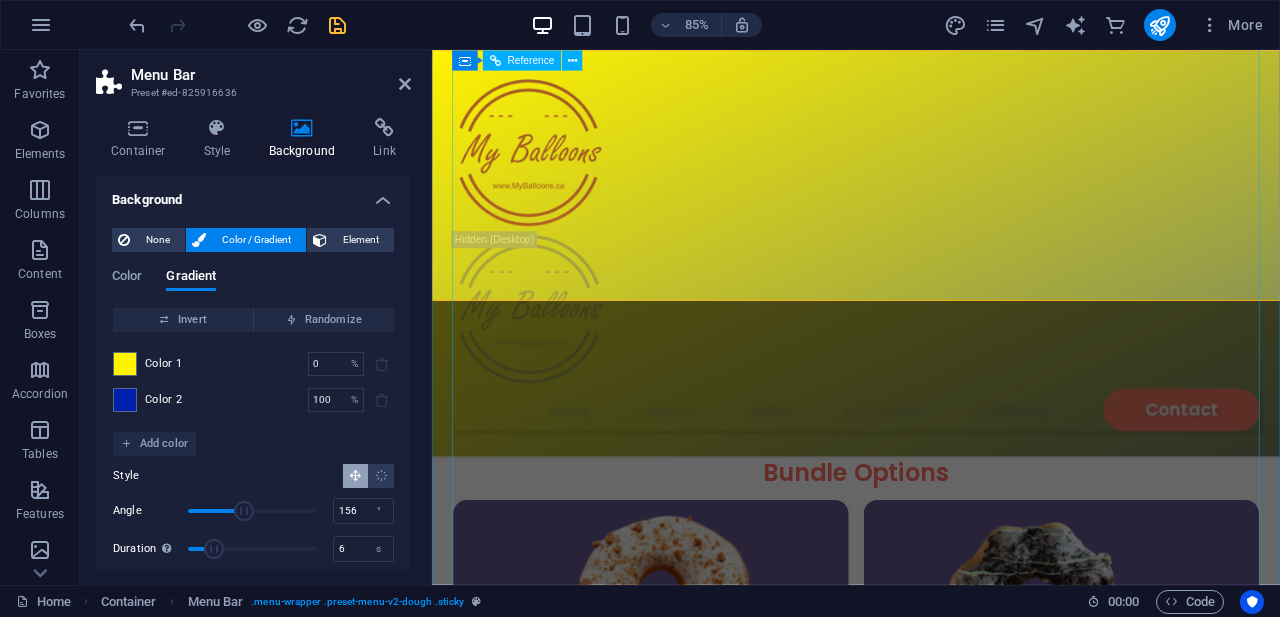 click on "Featured Products Sugary Donut Sugary Donut $3.50 Choco Sprinkle Choco Sprinkle $2.50 Bundle Options Classic Bundle Classic Bundle $18.50 Spicy Bundle Spicy Bundle $20.50 SugarDough Merch Donut Mug Donut Mug $22.50  My Account   Track Orders   Shopping Bag  Display prices in: USD" at bounding box center [931, 865] 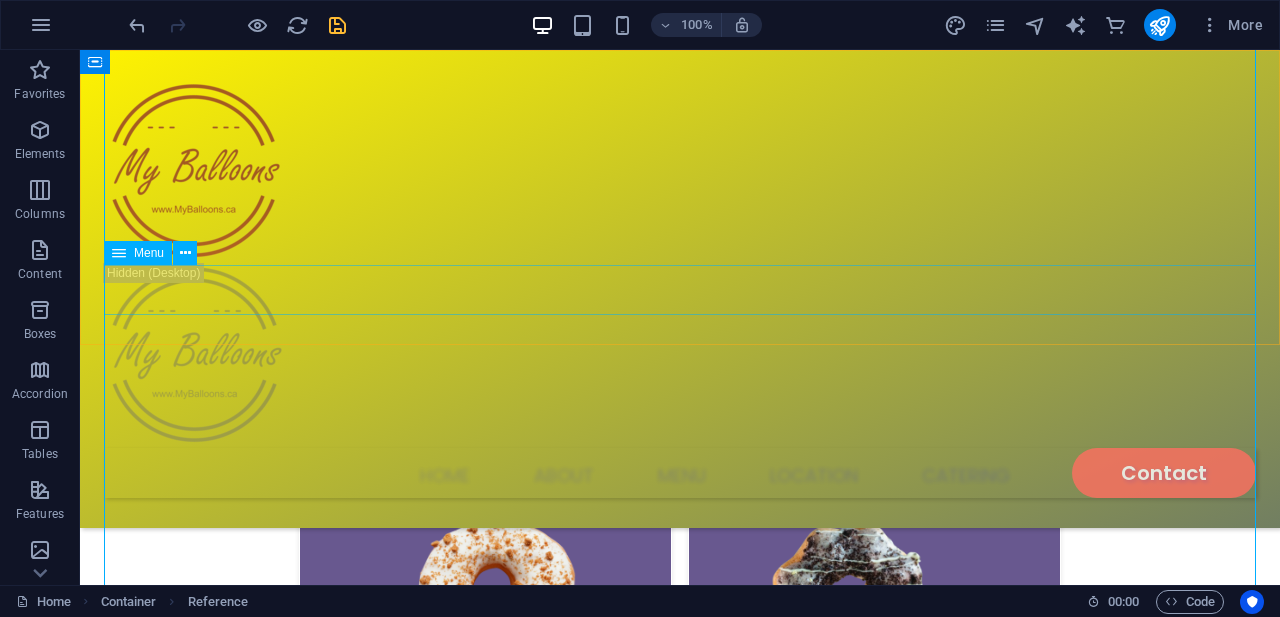 click on "Home About Menu Location Catering Contact" at bounding box center [680, 473] 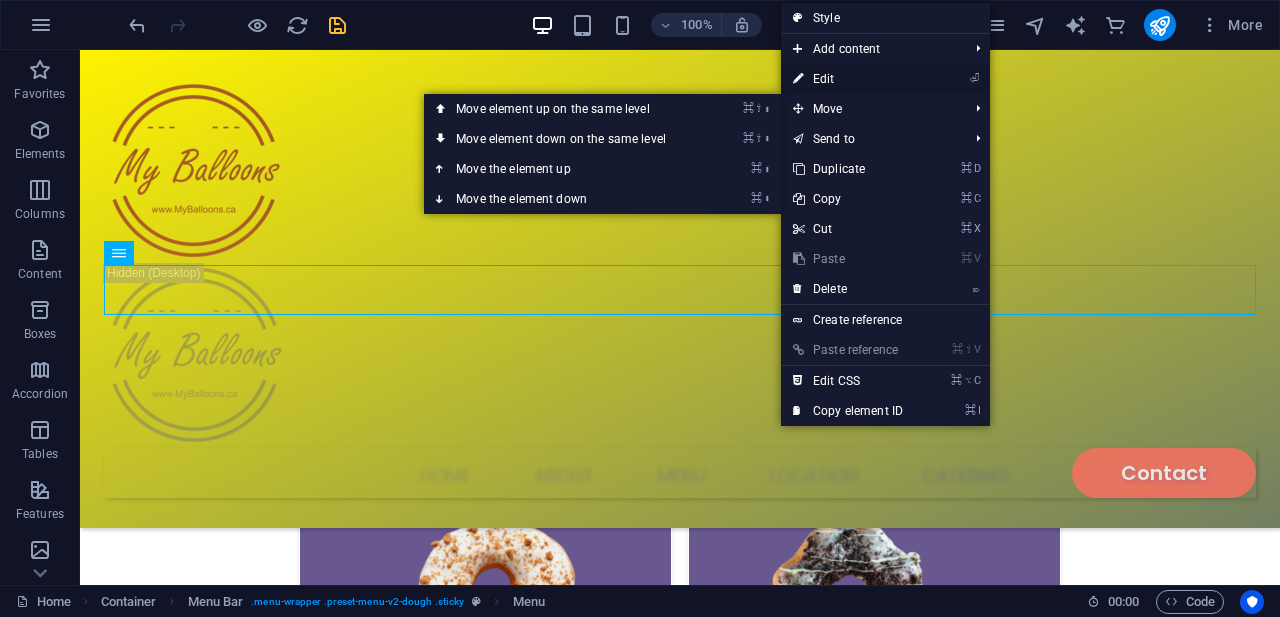 click on "⏎  Edit" at bounding box center [848, 79] 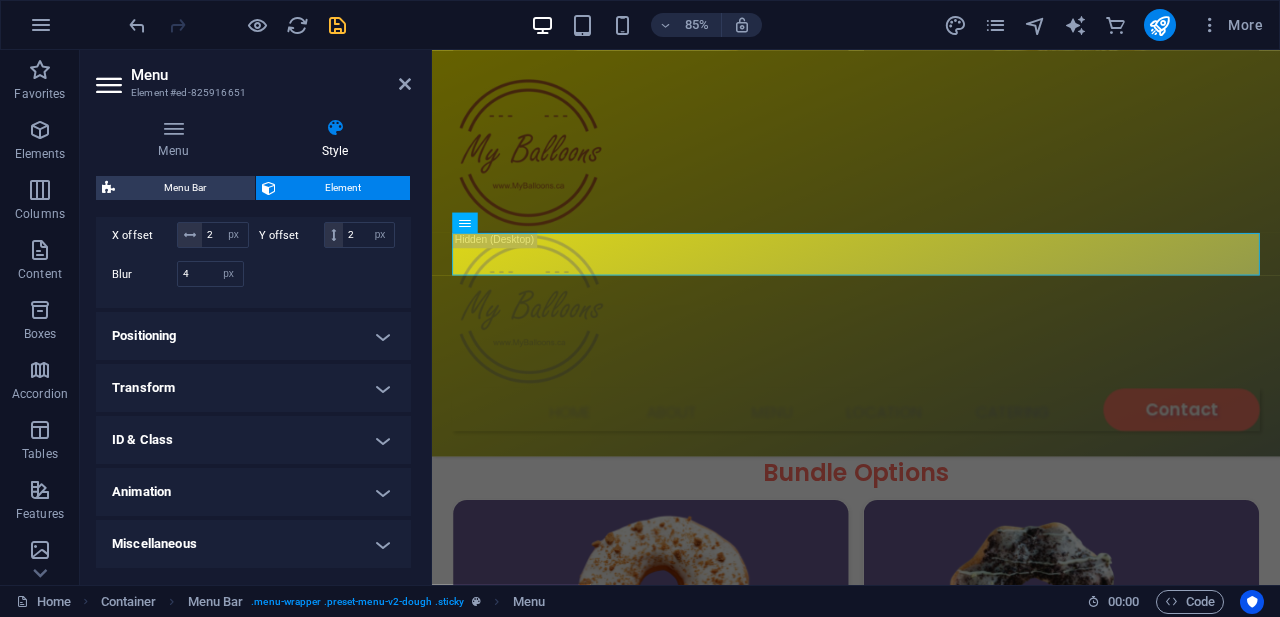 scroll, scrollTop: 935, scrollLeft: 0, axis: vertical 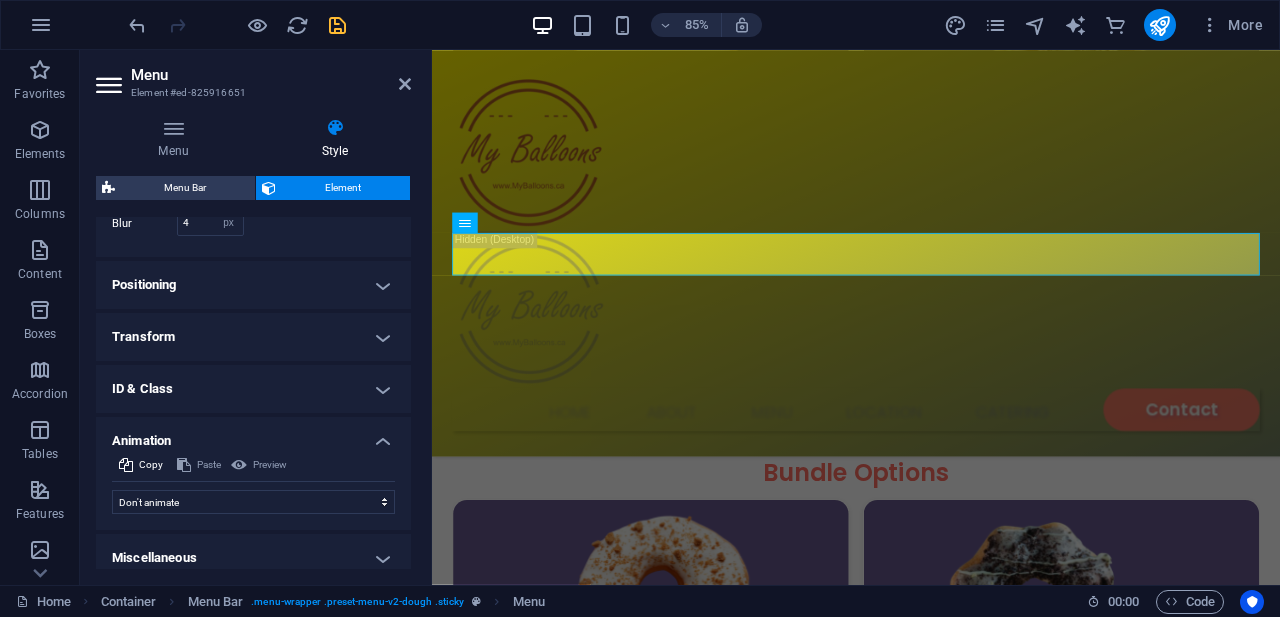 click on "Animation" at bounding box center (253, 435) 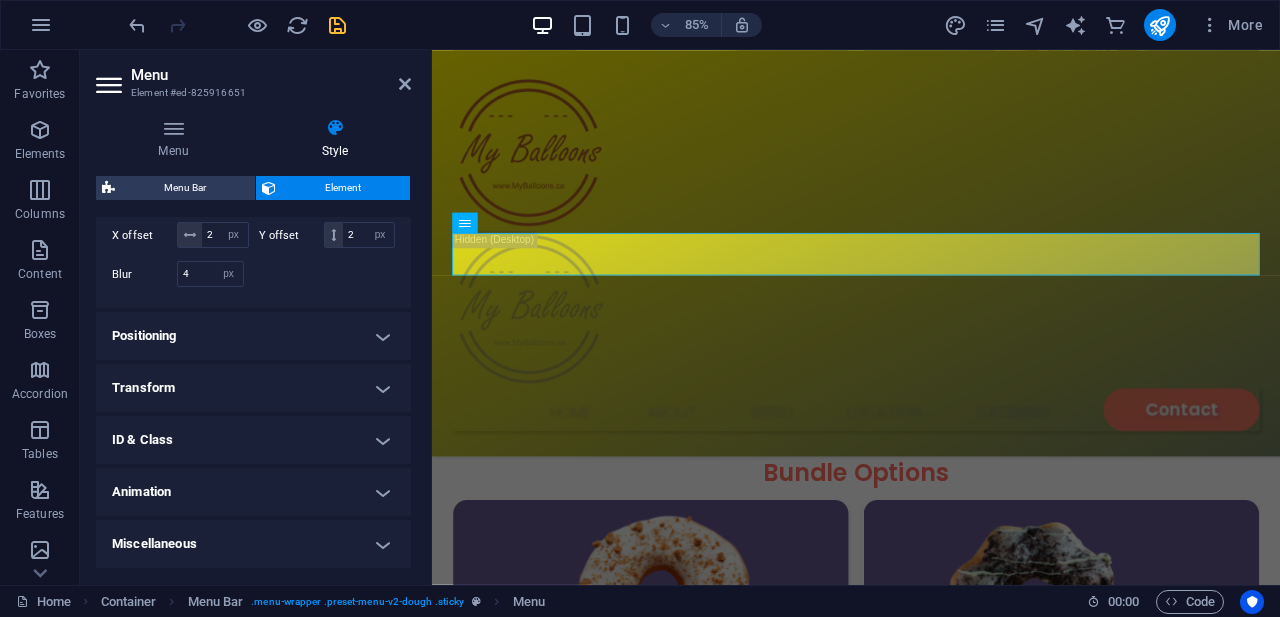 click on "Transform" at bounding box center (253, 388) 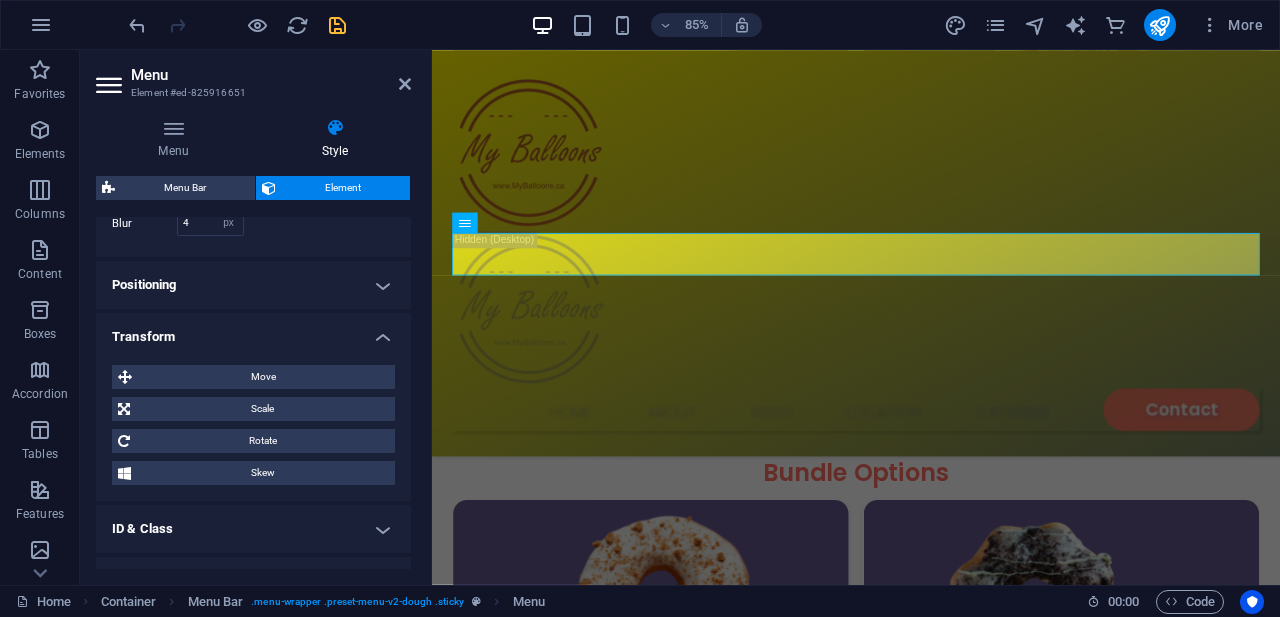 click on "Transform" at bounding box center [253, 331] 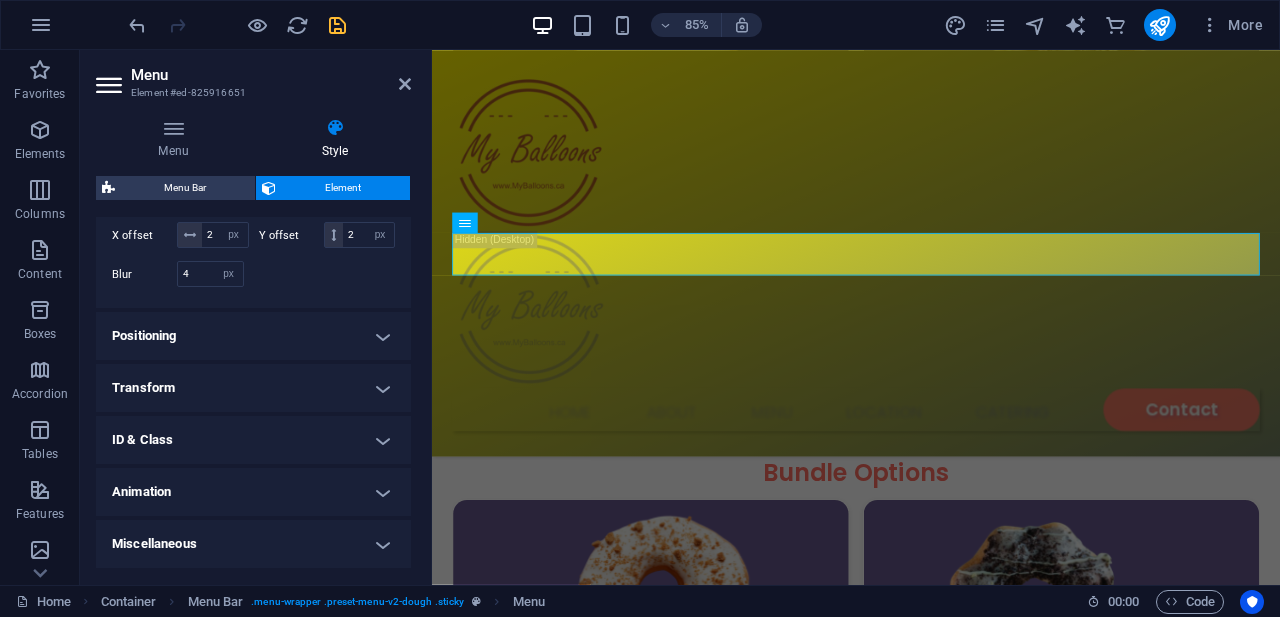 click on "Positioning" at bounding box center (253, 336) 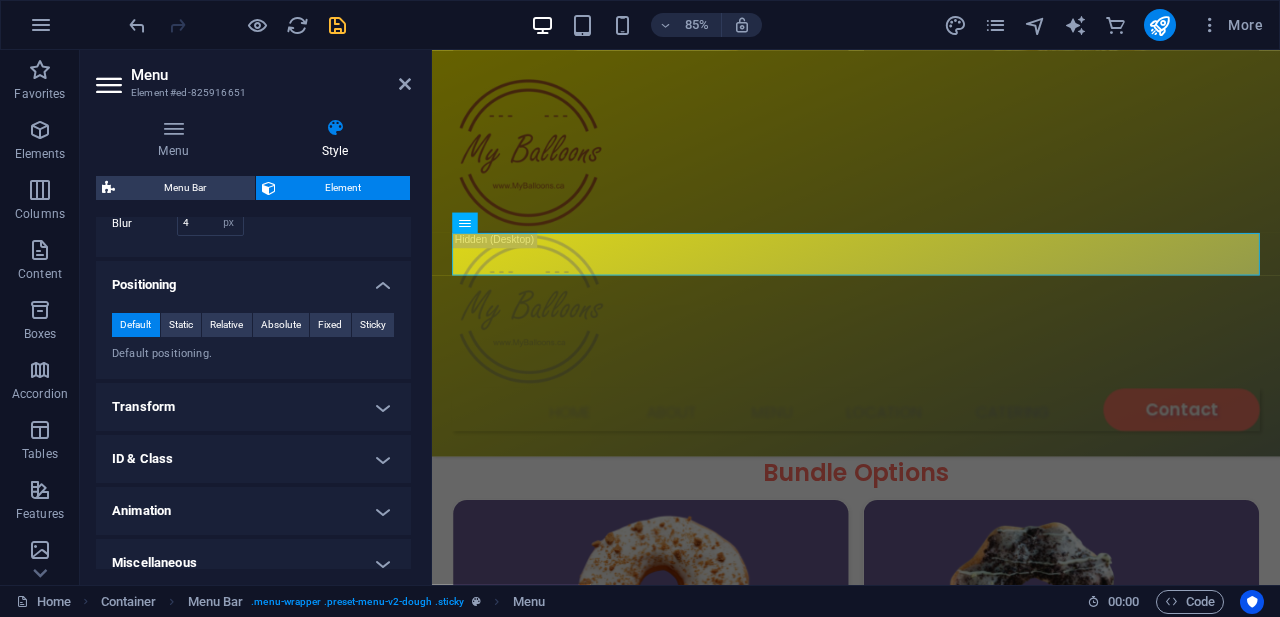 click on "Positioning" at bounding box center (253, 279) 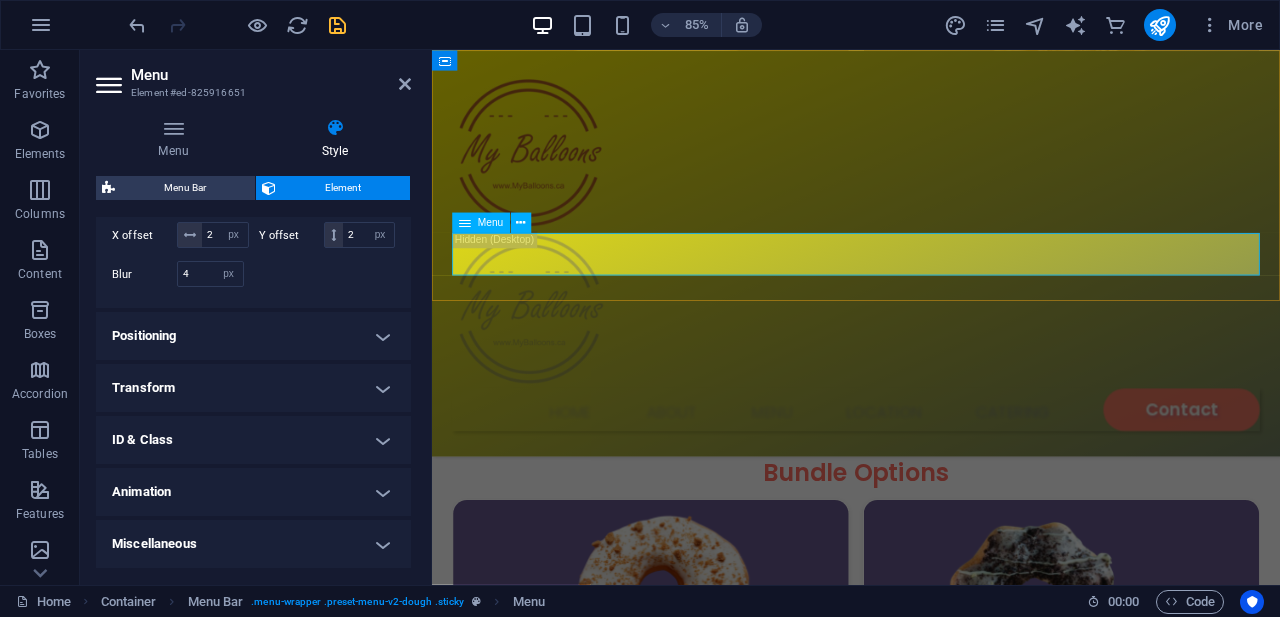 click on "Home About Menu Location Catering Contact" at bounding box center [931, 473] 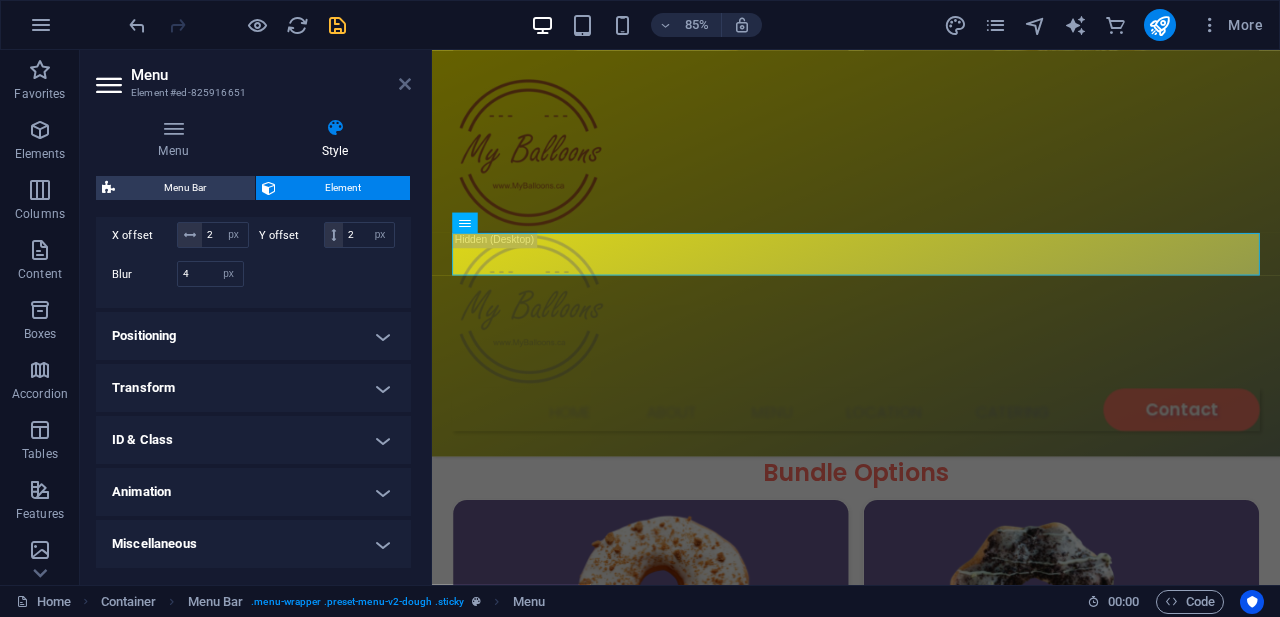 click at bounding box center (405, 84) 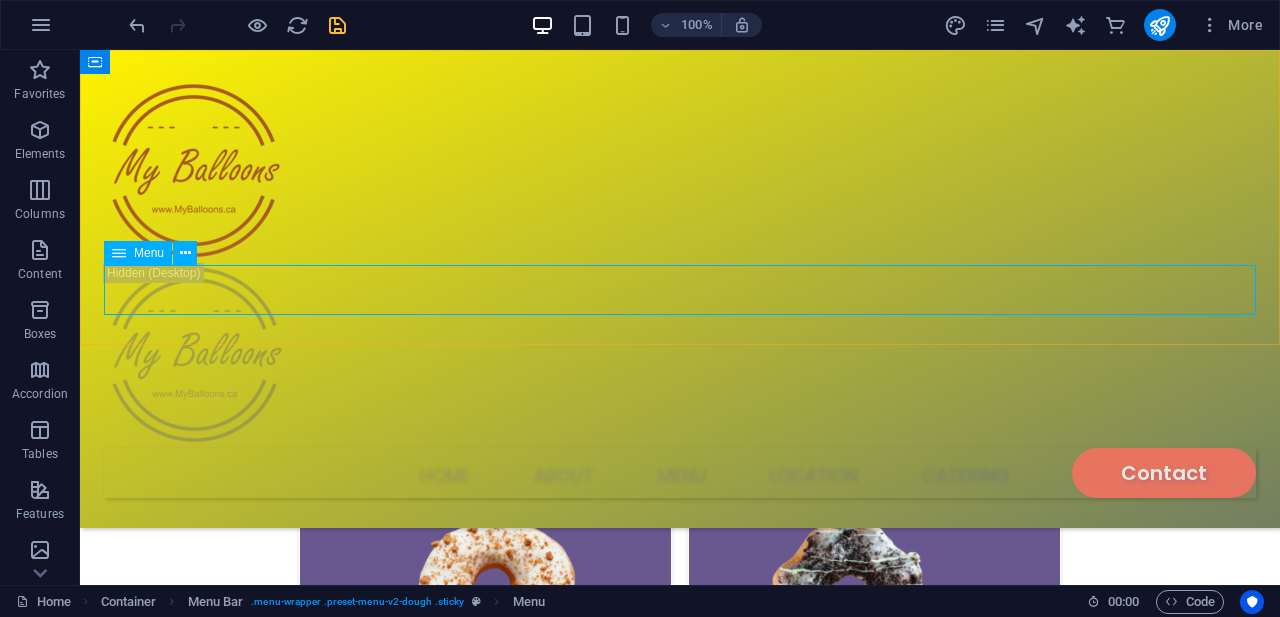 click on "Home About Menu Location Catering Contact" at bounding box center [680, 473] 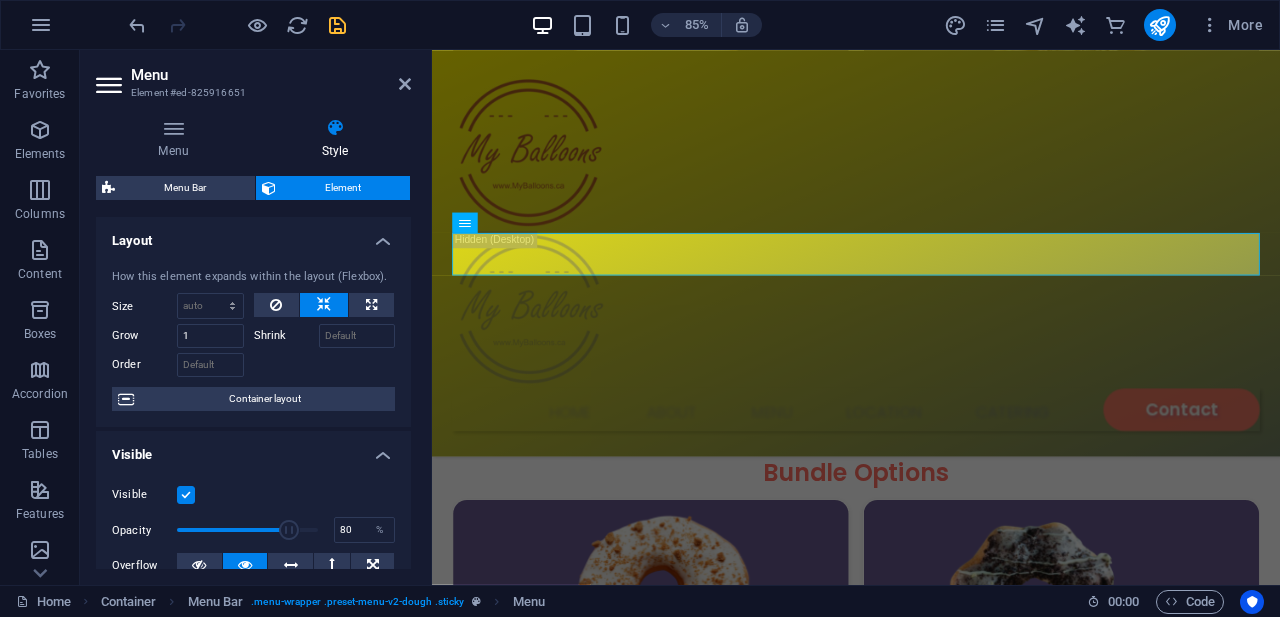 click on "Menu Element #ed-825916651" at bounding box center (253, 76) 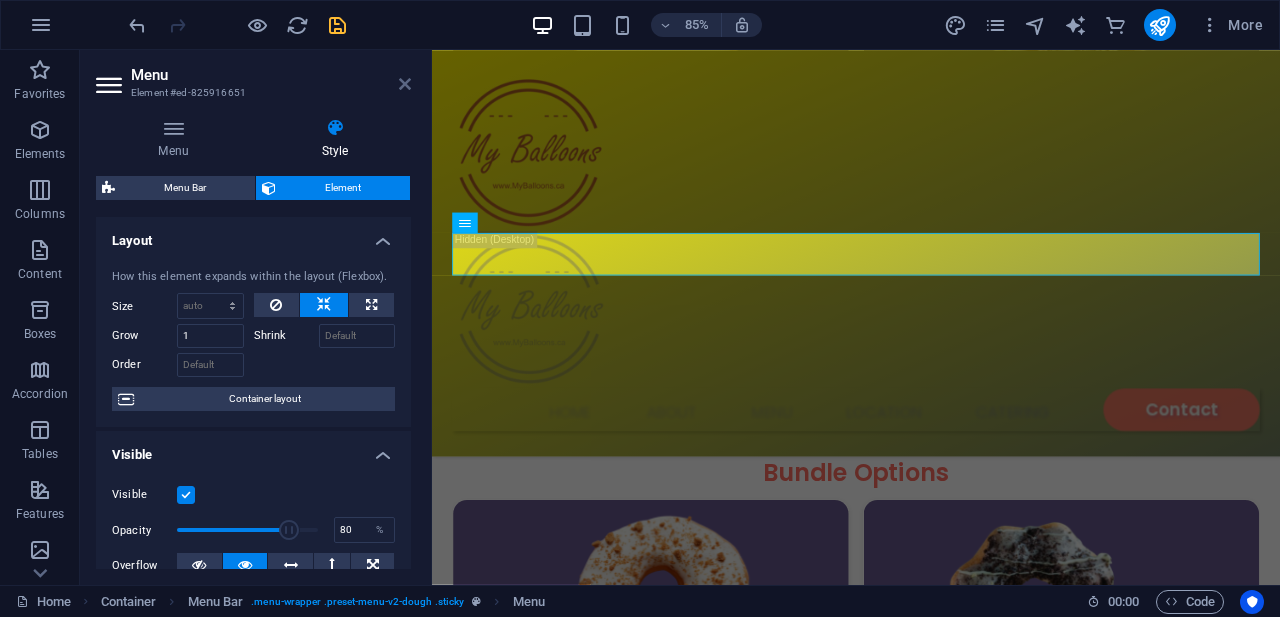 click at bounding box center (405, 84) 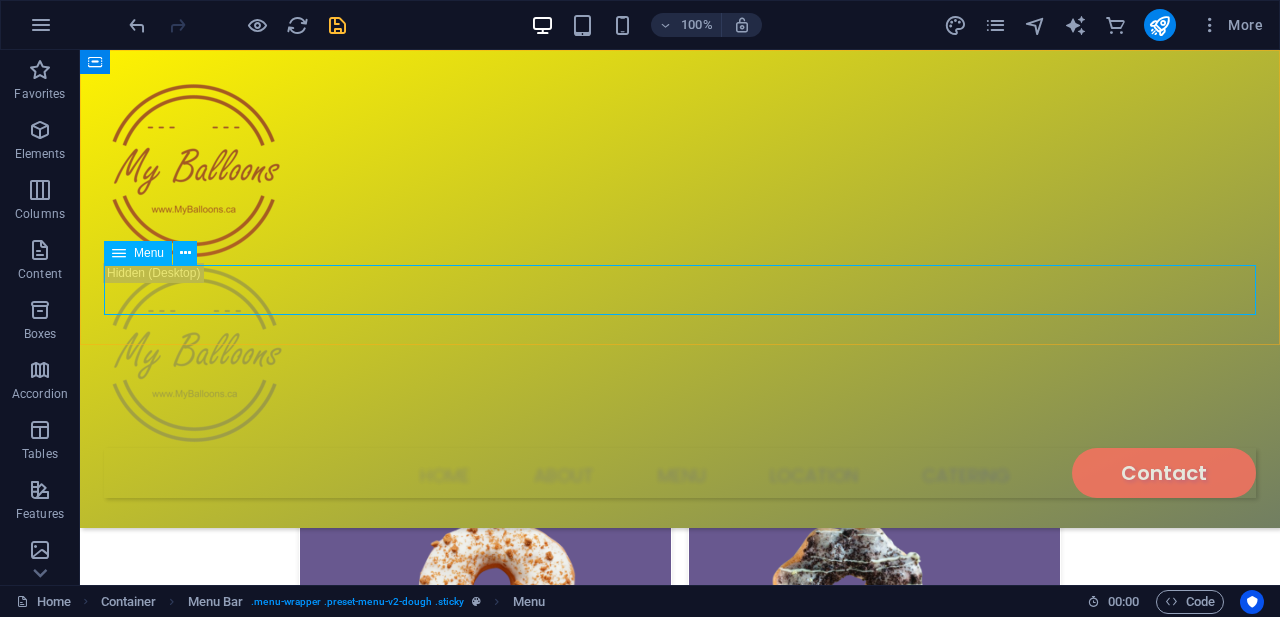 click at bounding box center [119, 253] 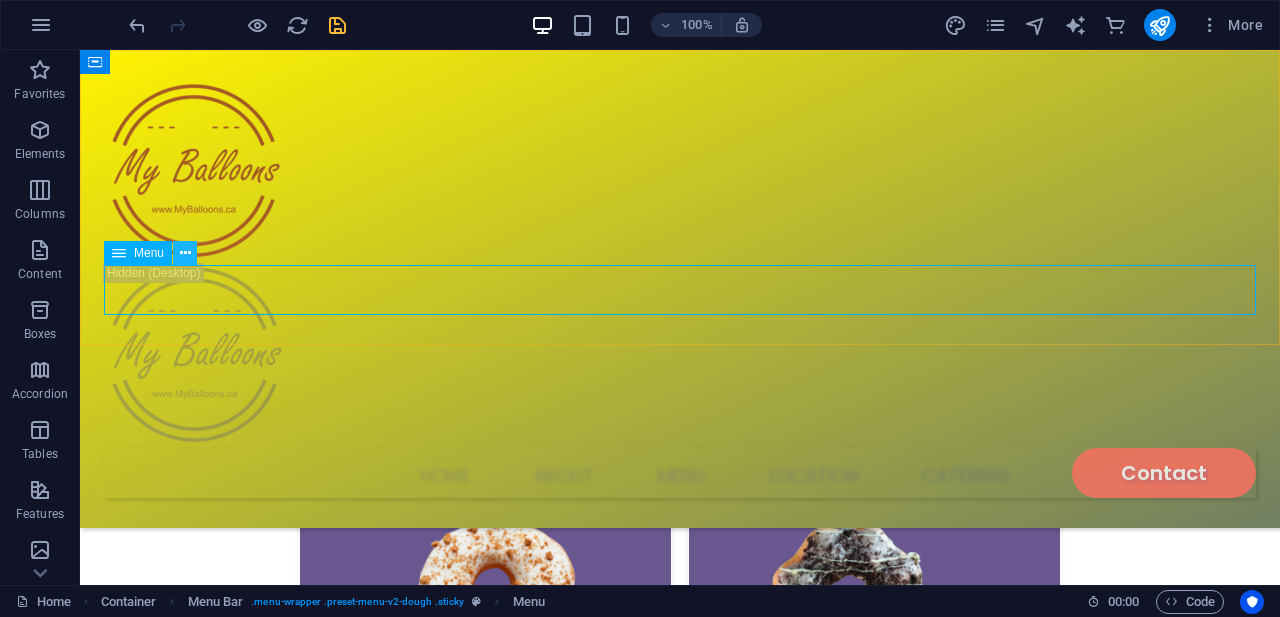 click at bounding box center [185, 253] 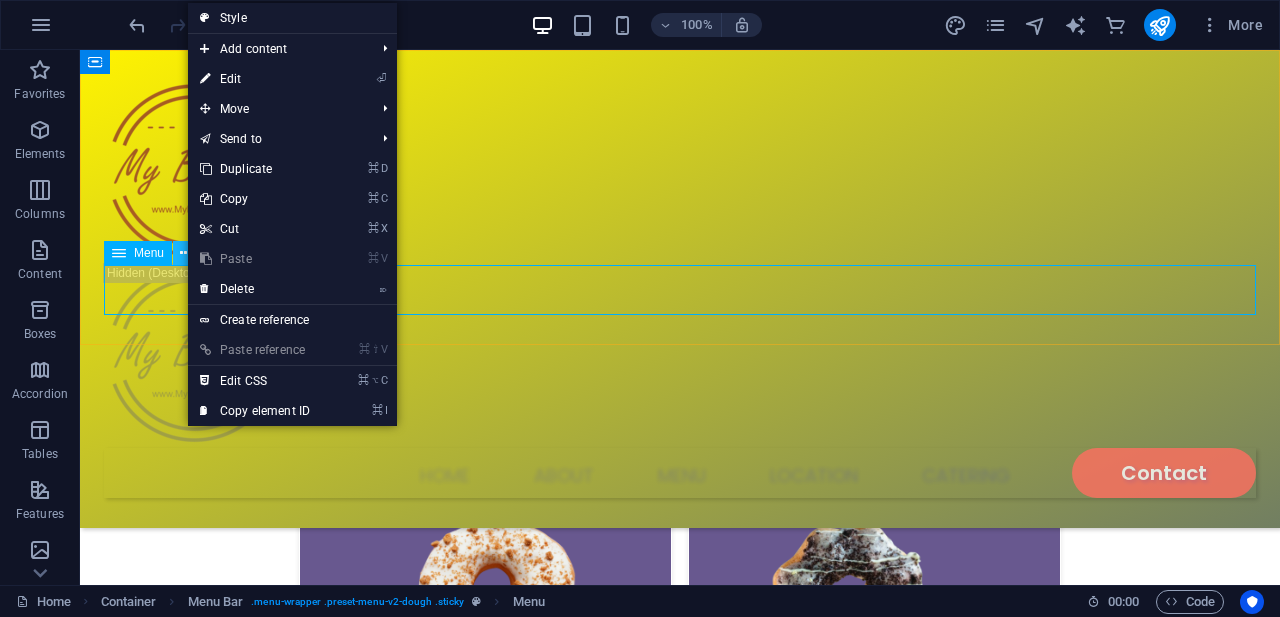 click at bounding box center [185, 253] 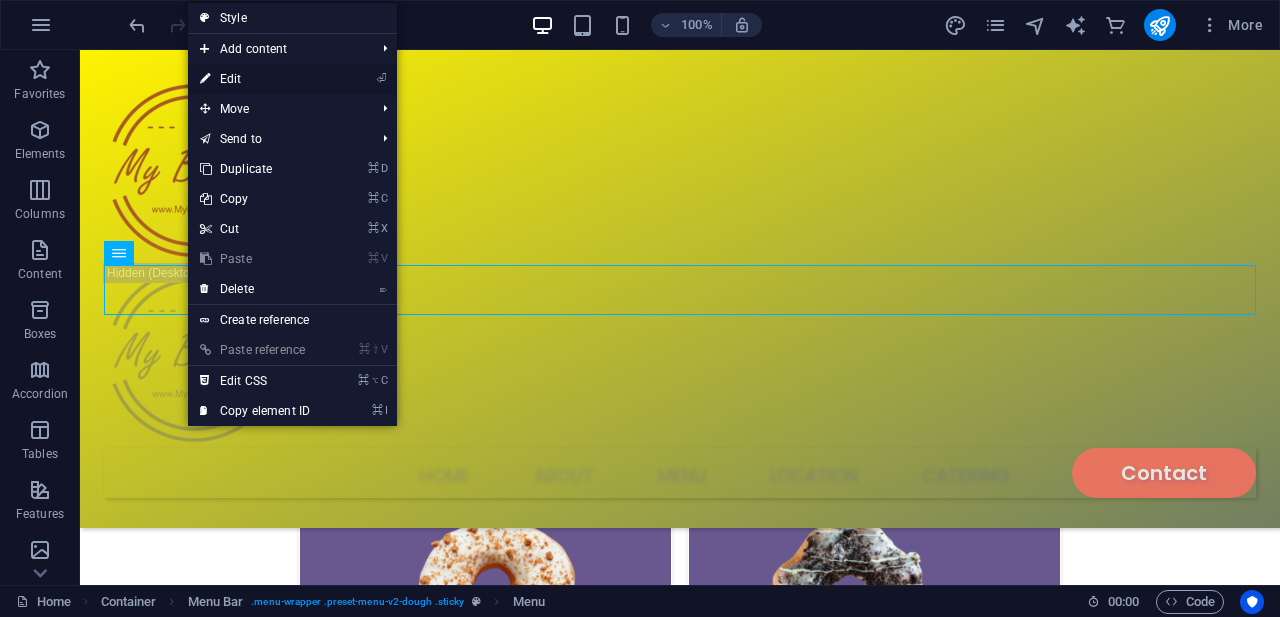 click on "⏎  Edit" at bounding box center (255, 79) 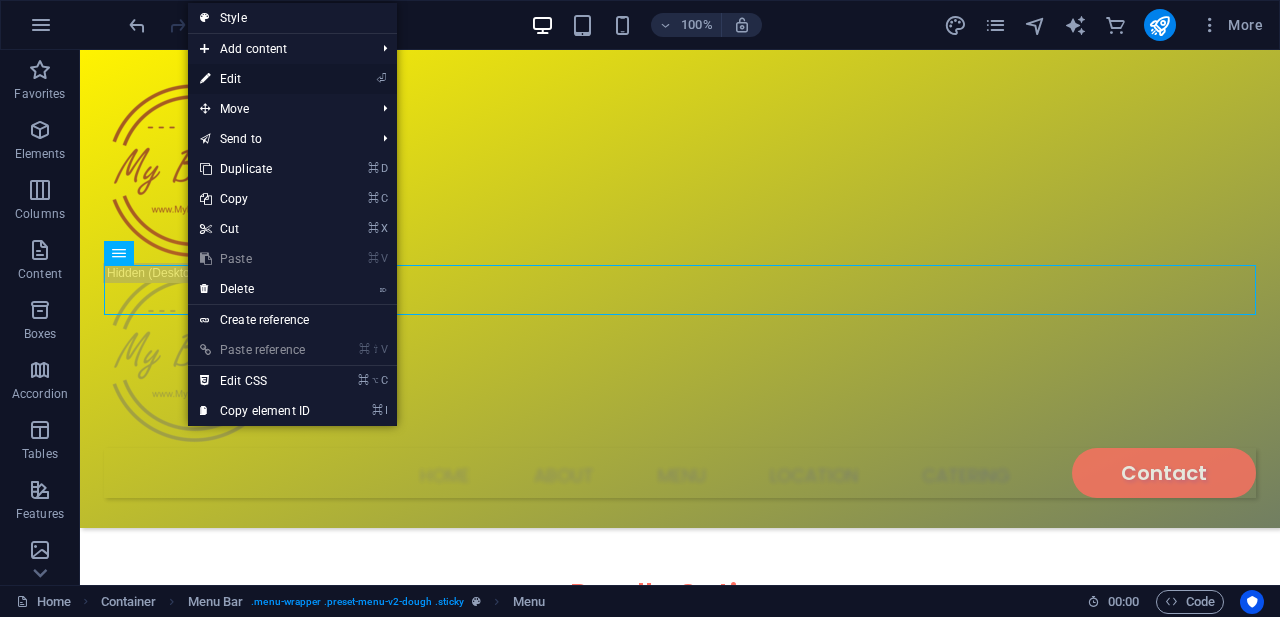 select 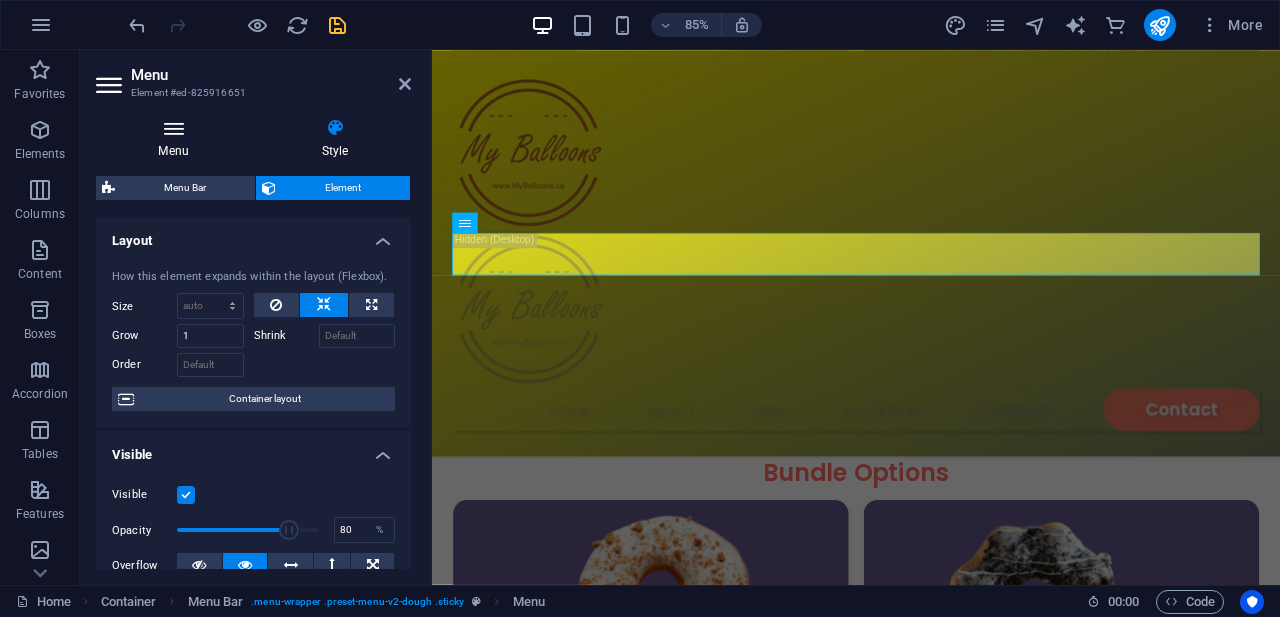 click at bounding box center [173, 128] 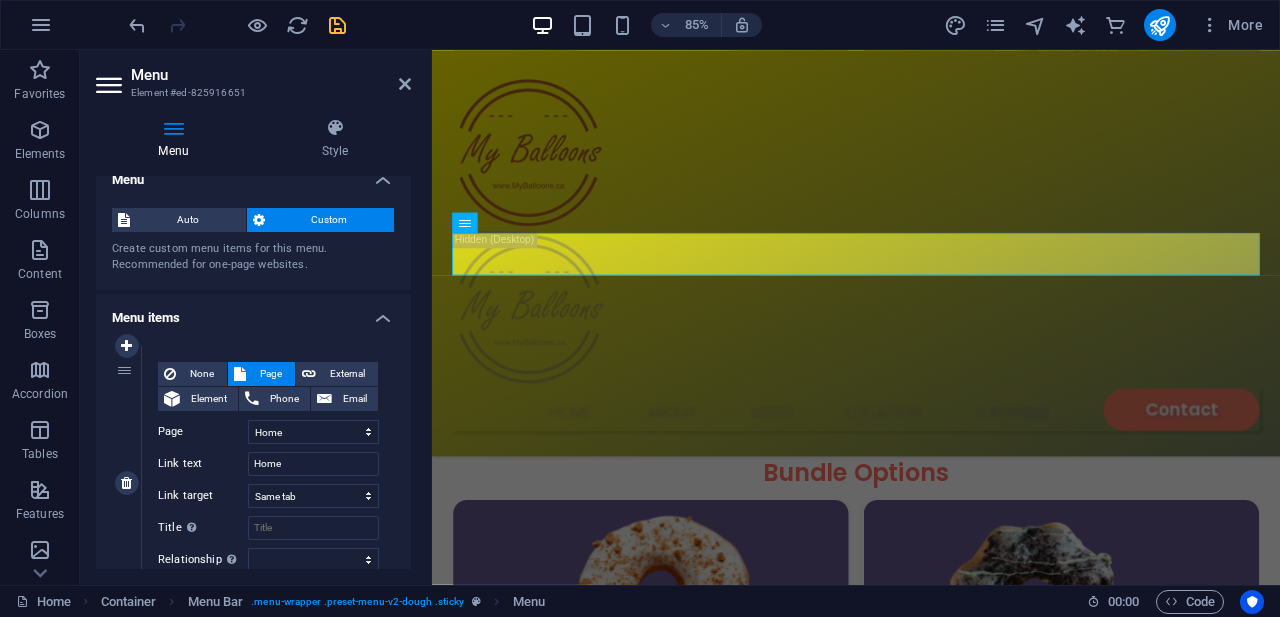 scroll, scrollTop: 0, scrollLeft: 0, axis: both 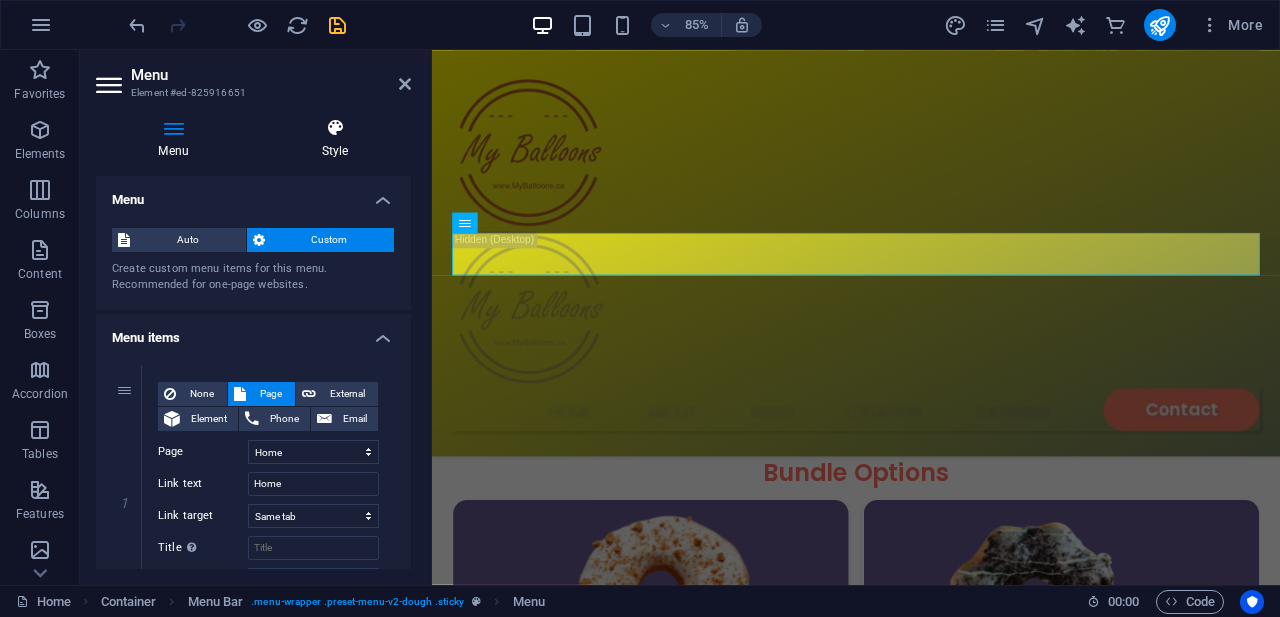 click on "Style" at bounding box center (335, 139) 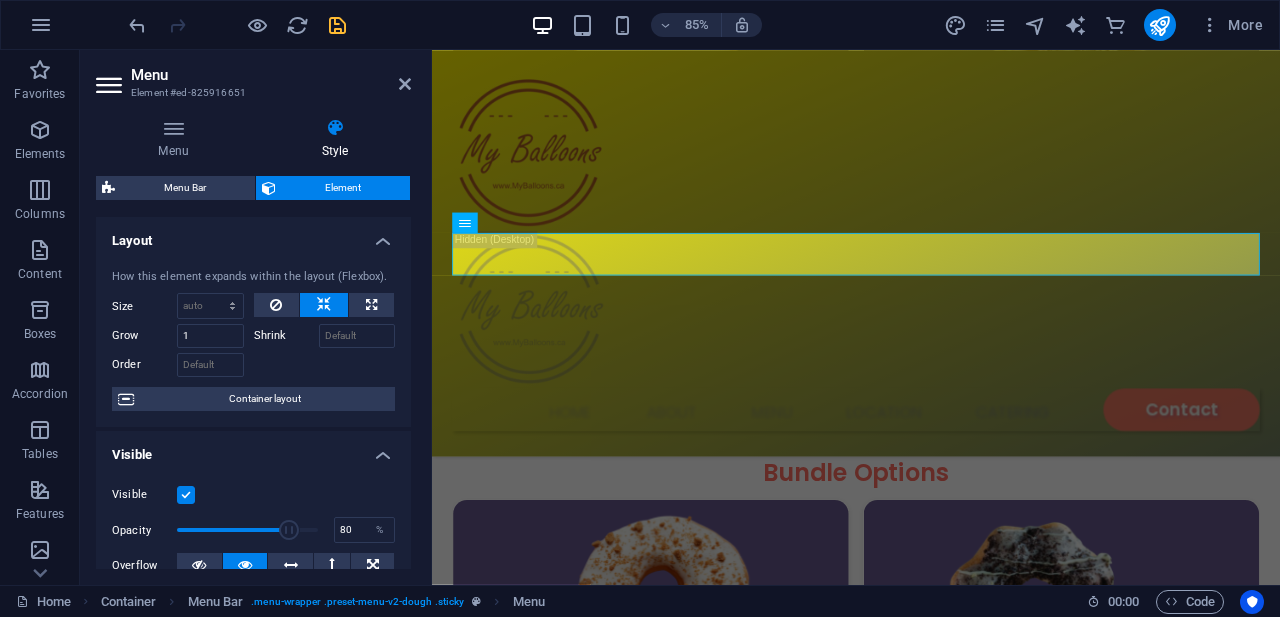 click on "Element" at bounding box center (343, 188) 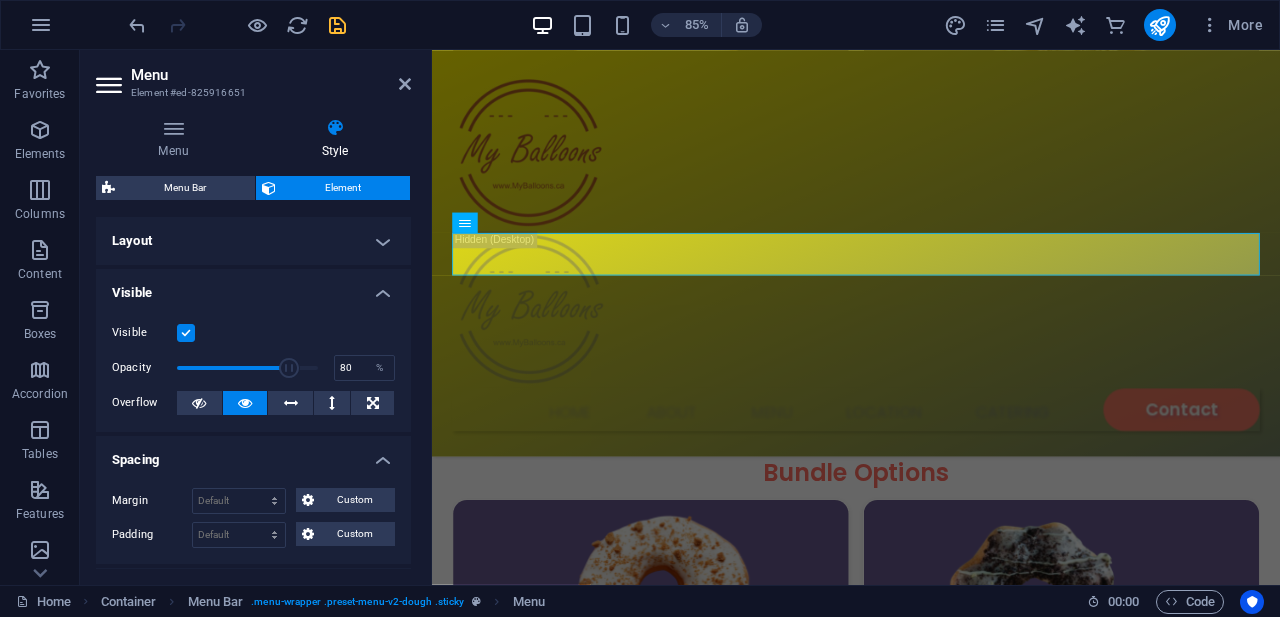 click at bounding box center [186, 333] 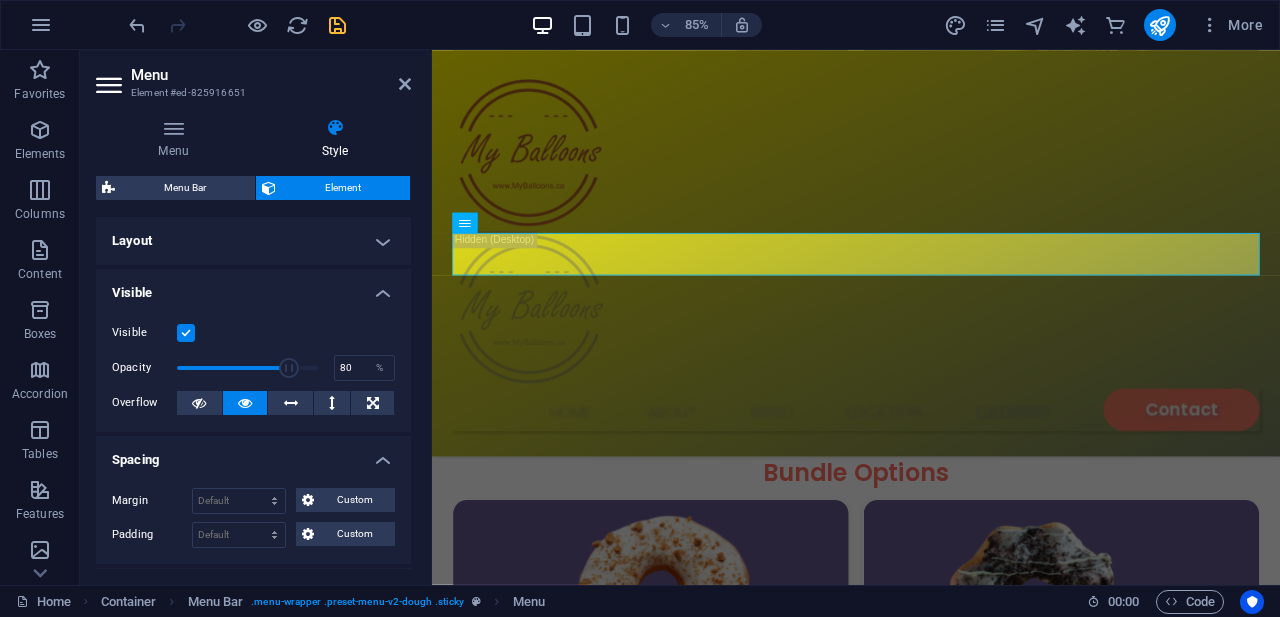 click on "Visible" at bounding box center (0, 0) 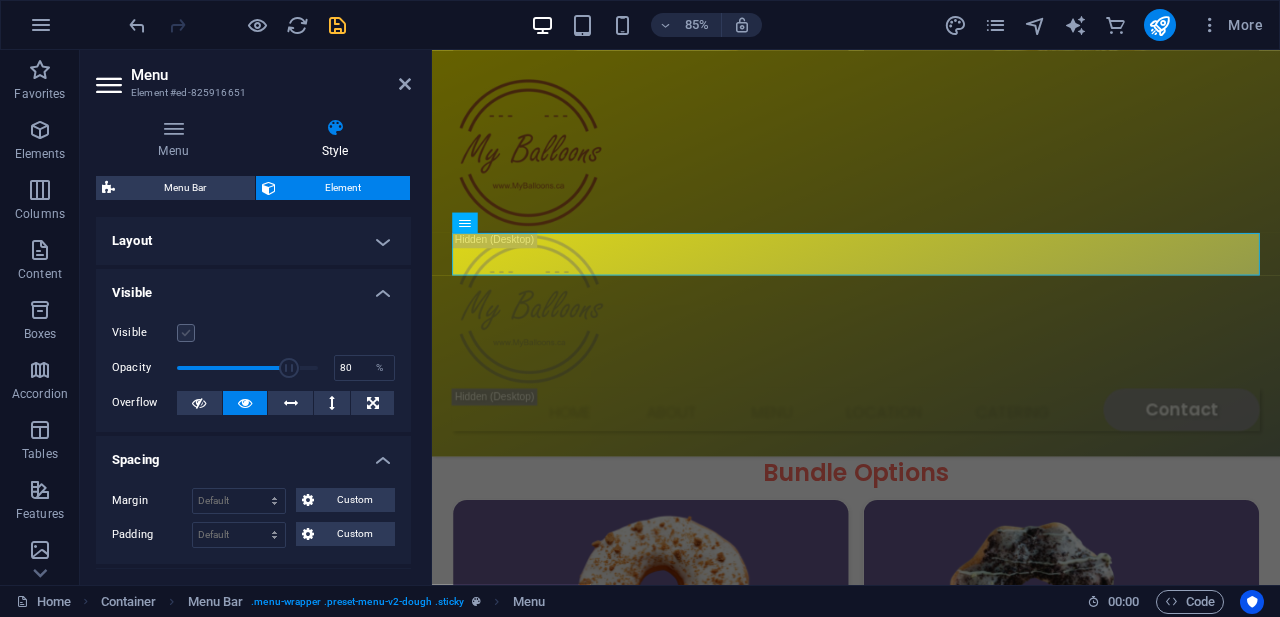 click at bounding box center (186, 333) 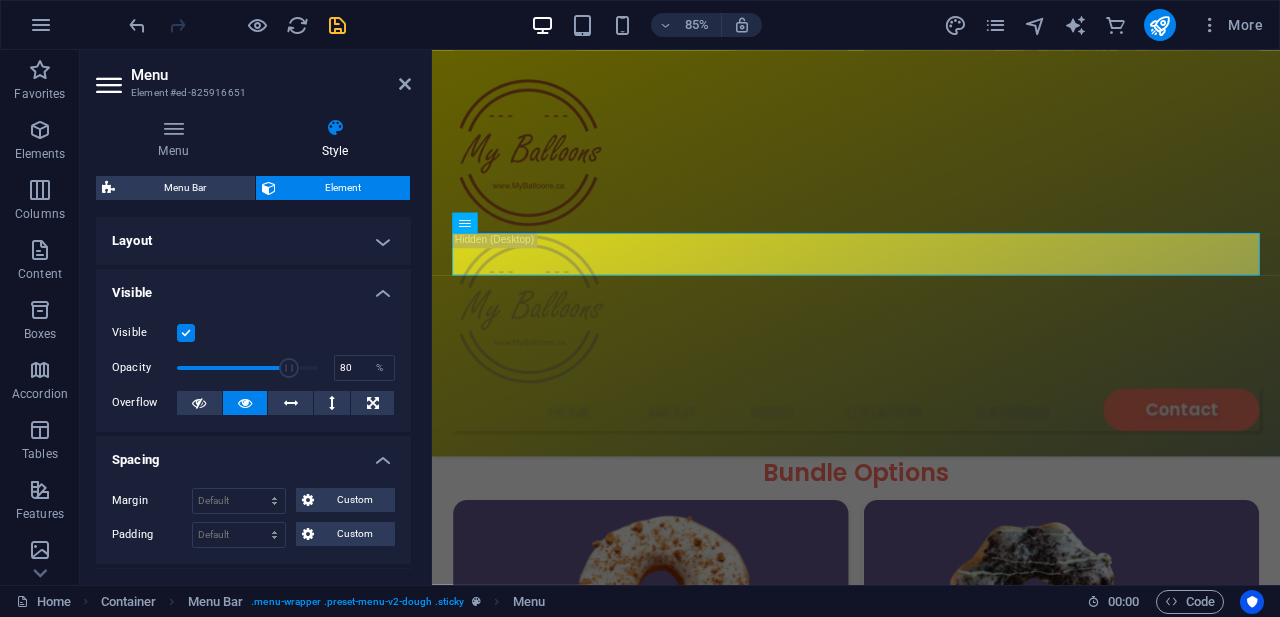 click at bounding box center (186, 333) 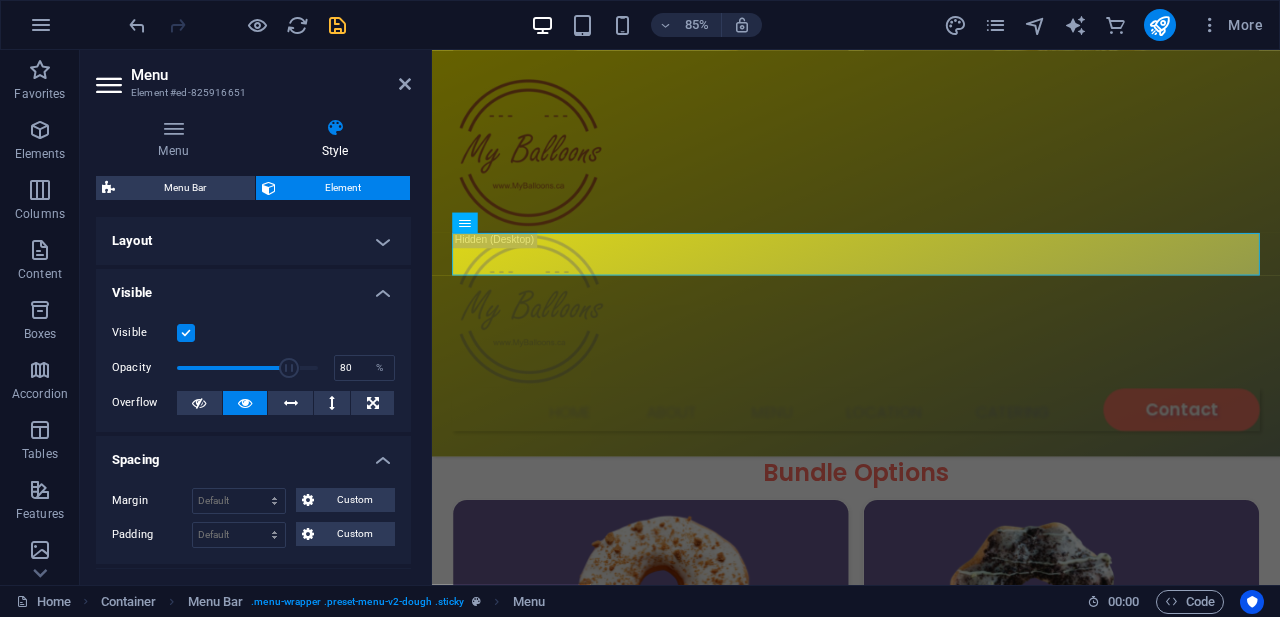 click on "Visible" at bounding box center [0, 0] 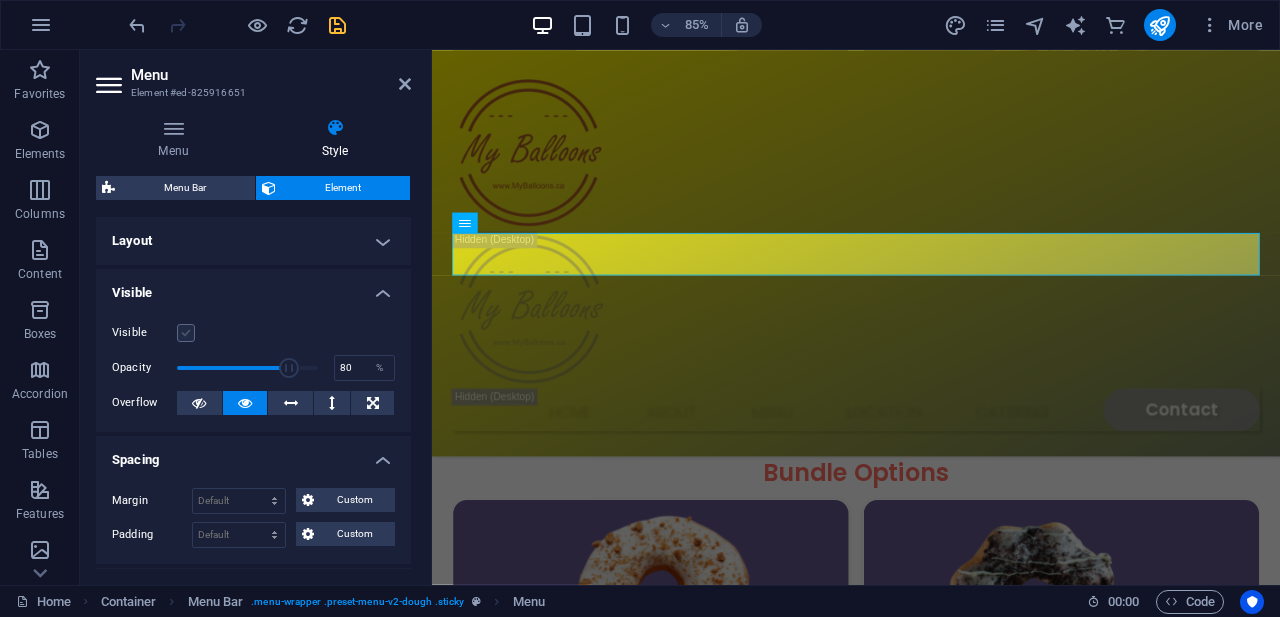 click at bounding box center [186, 333] 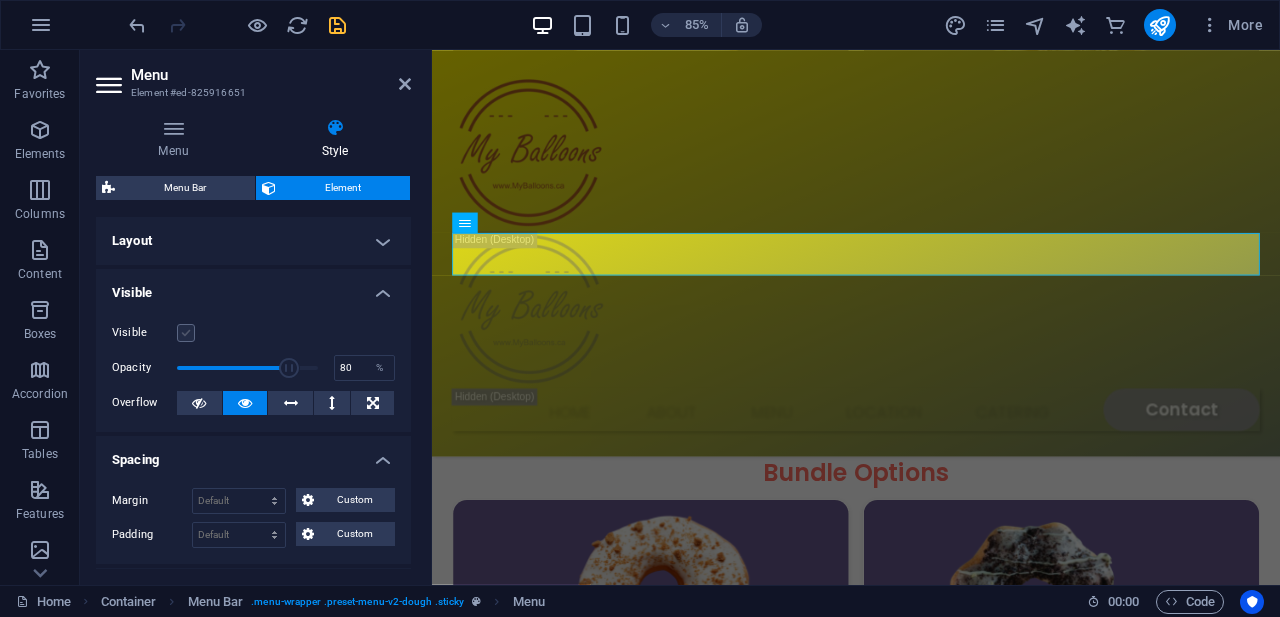 click on "Visible" at bounding box center [0, 0] 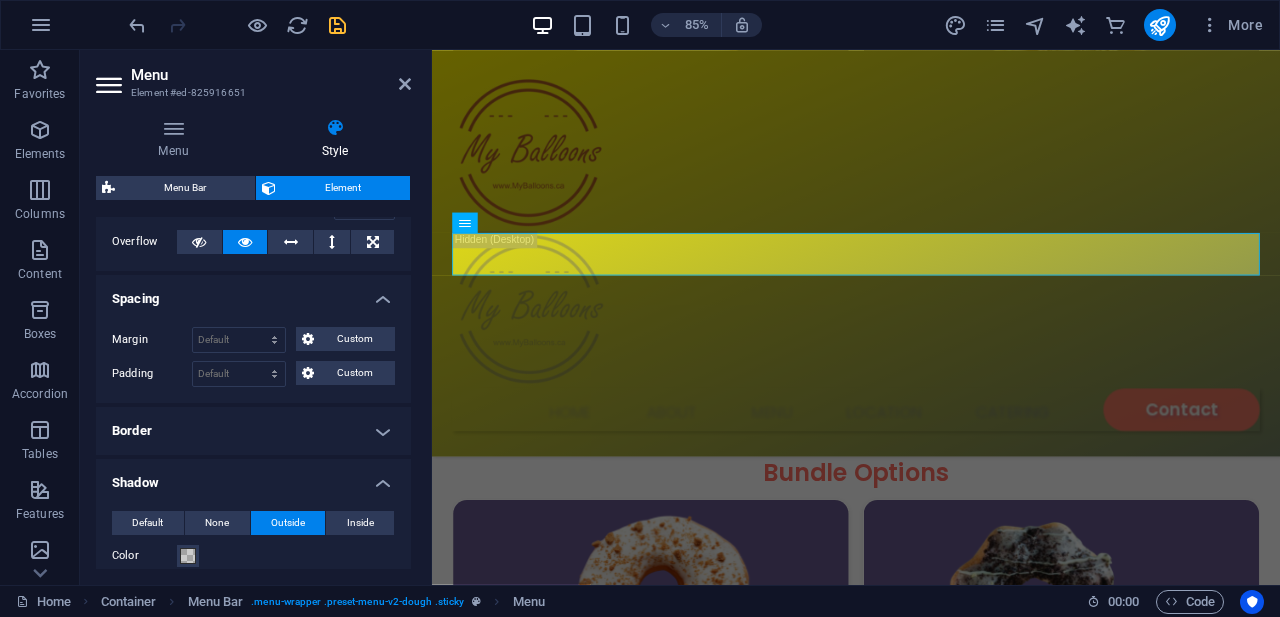 scroll, scrollTop: 164, scrollLeft: 0, axis: vertical 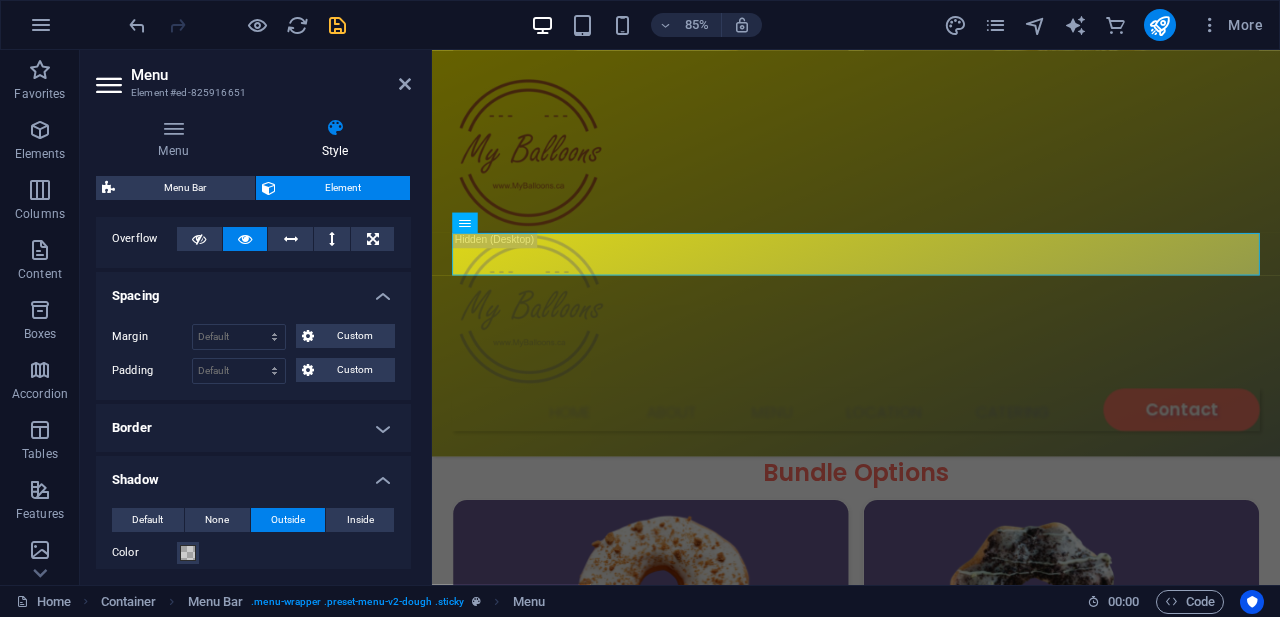 click on "Border" at bounding box center (253, 428) 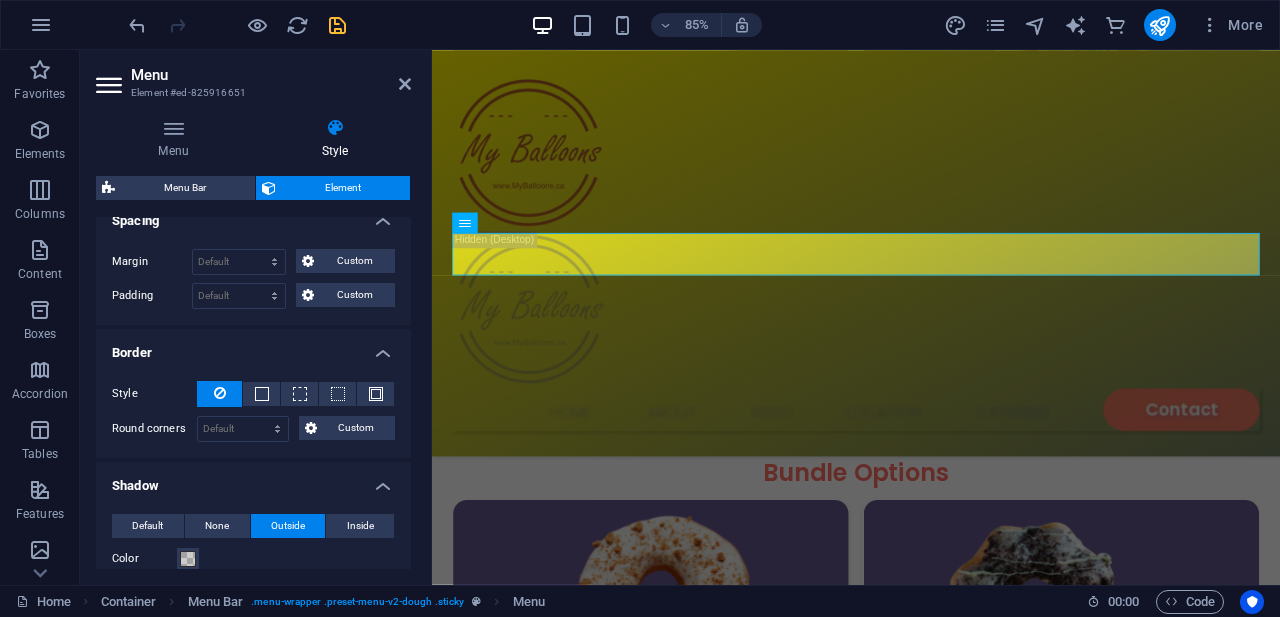 scroll, scrollTop: 242, scrollLeft: 0, axis: vertical 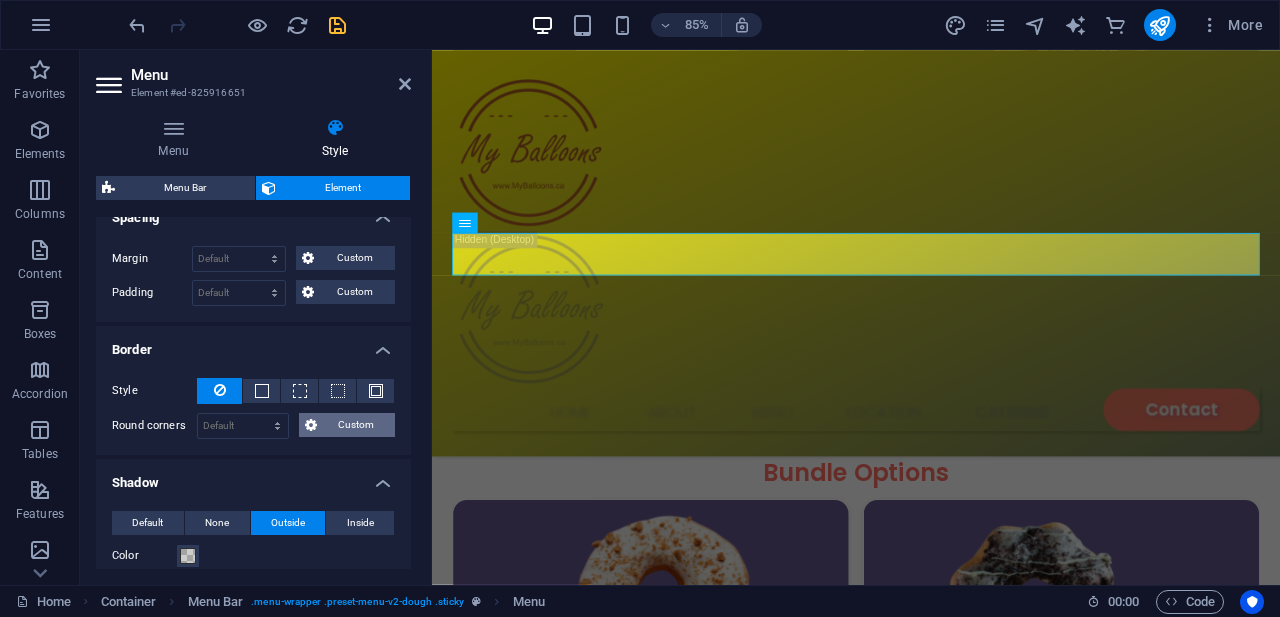 click on "Custom" at bounding box center [356, 425] 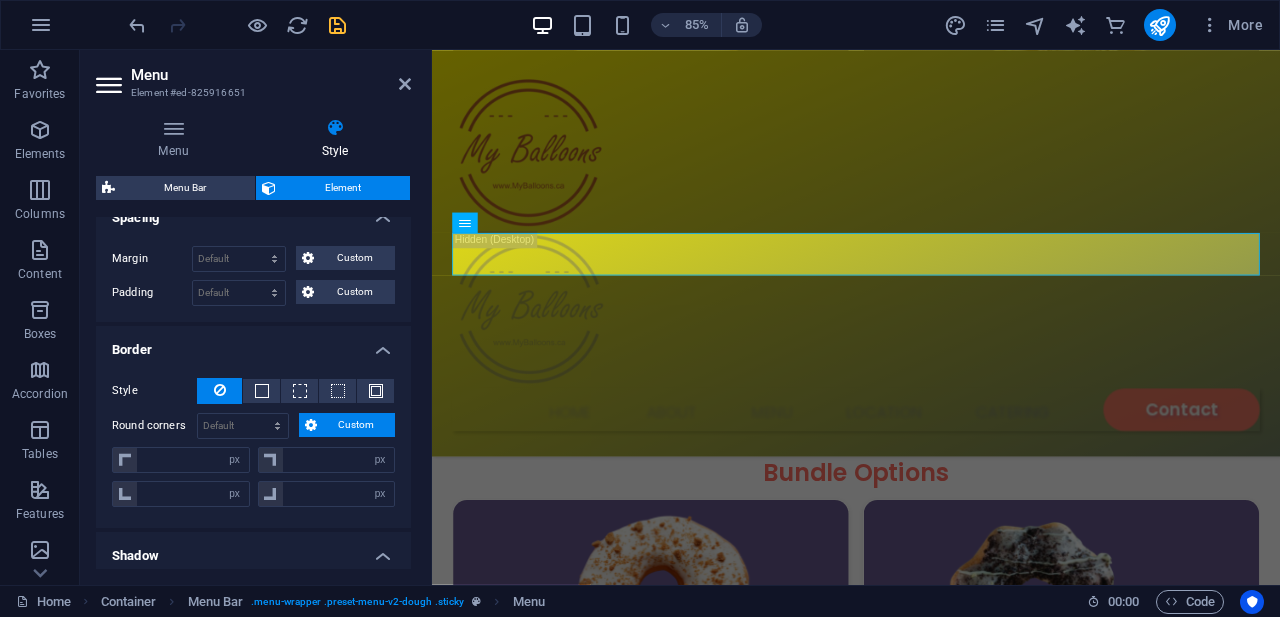 click on "Custom" at bounding box center (356, 425) 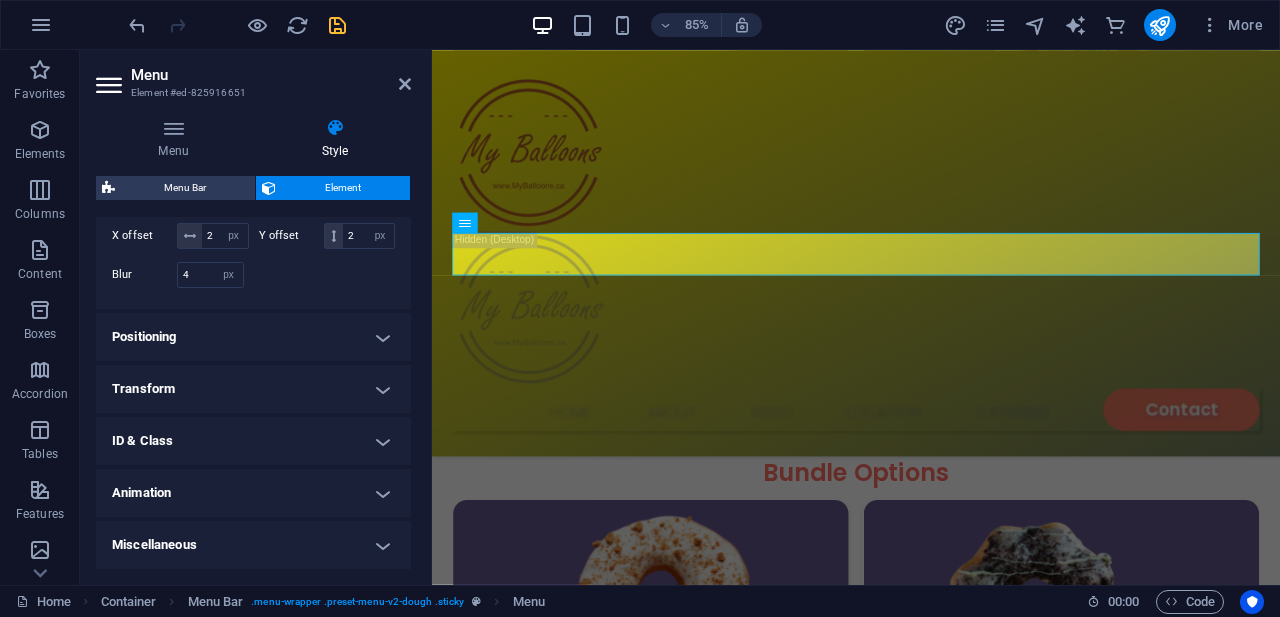 scroll, scrollTop: 853, scrollLeft: 0, axis: vertical 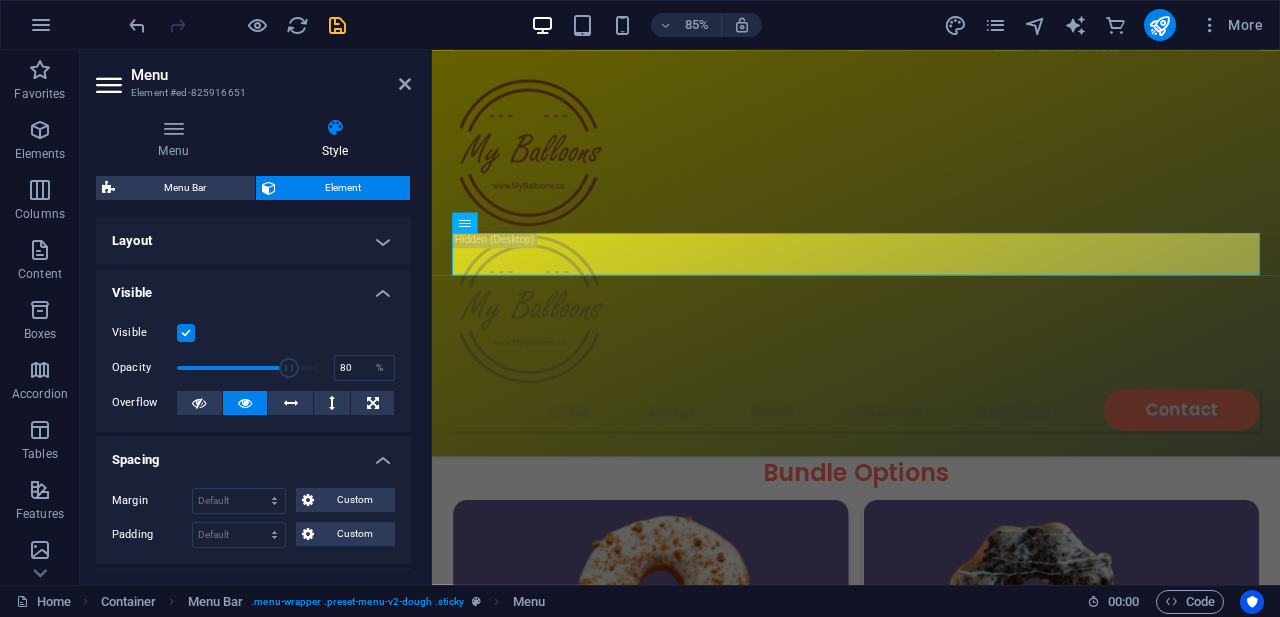 click on "Layout" at bounding box center (253, 241) 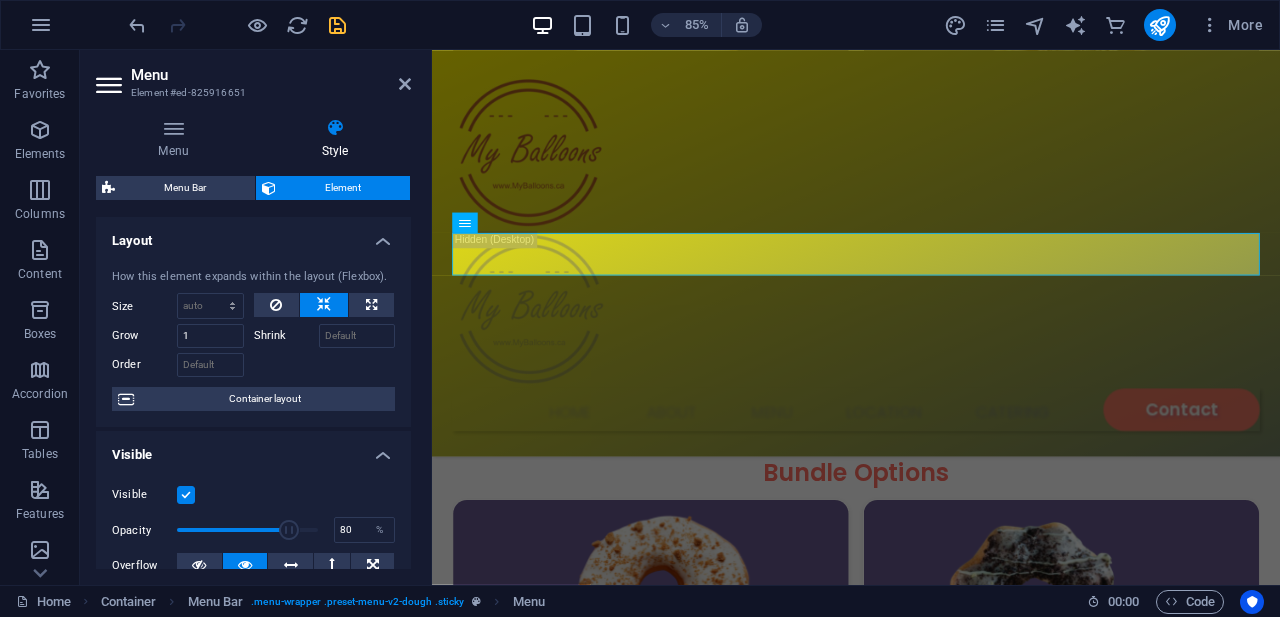 click on "Layout" at bounding box center [253, 235] 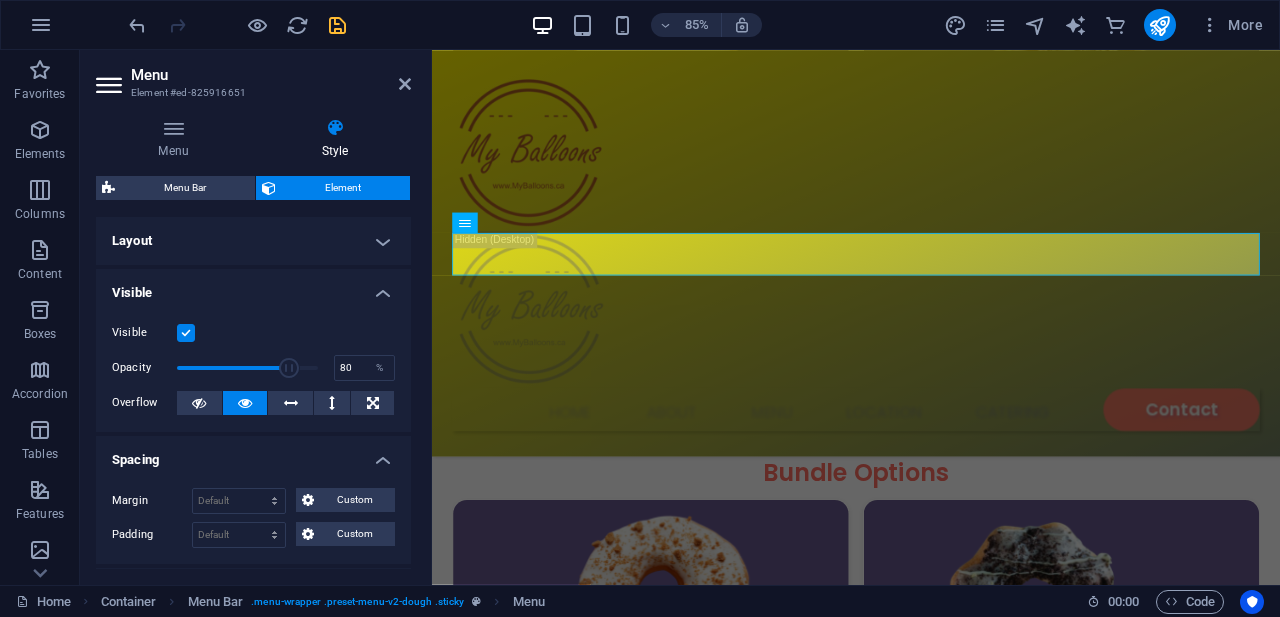 click on "Menu Element #ed-825916651" at bounding box center (253, 76) 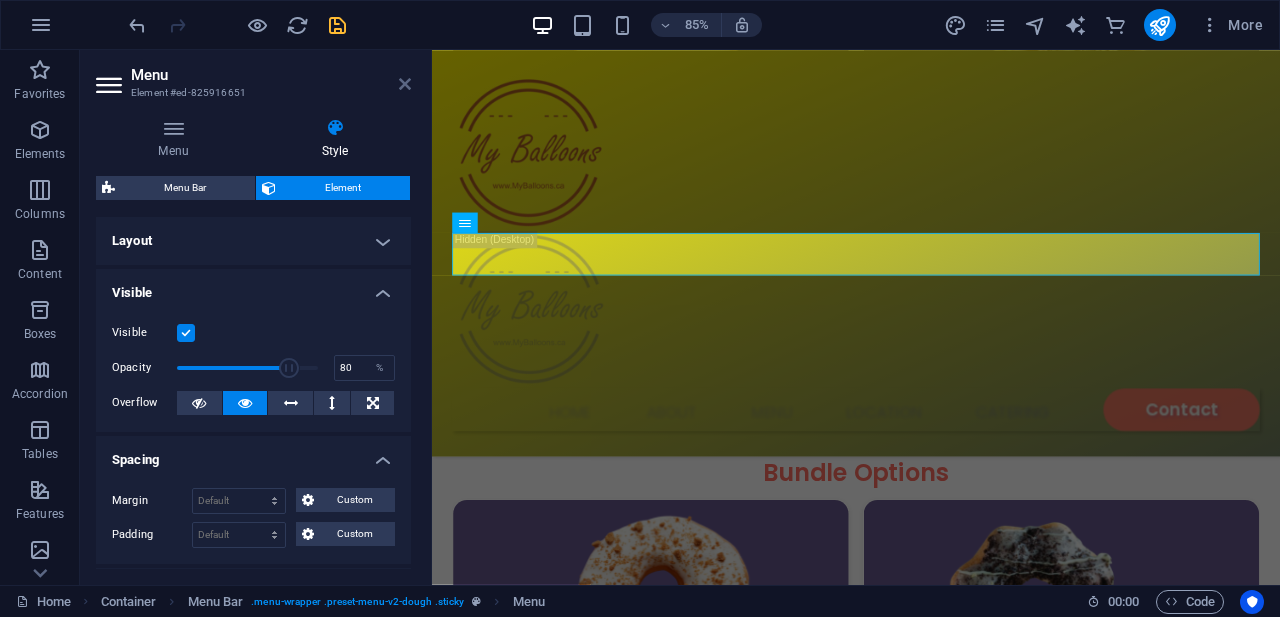 click at bounding box center (405, 84) 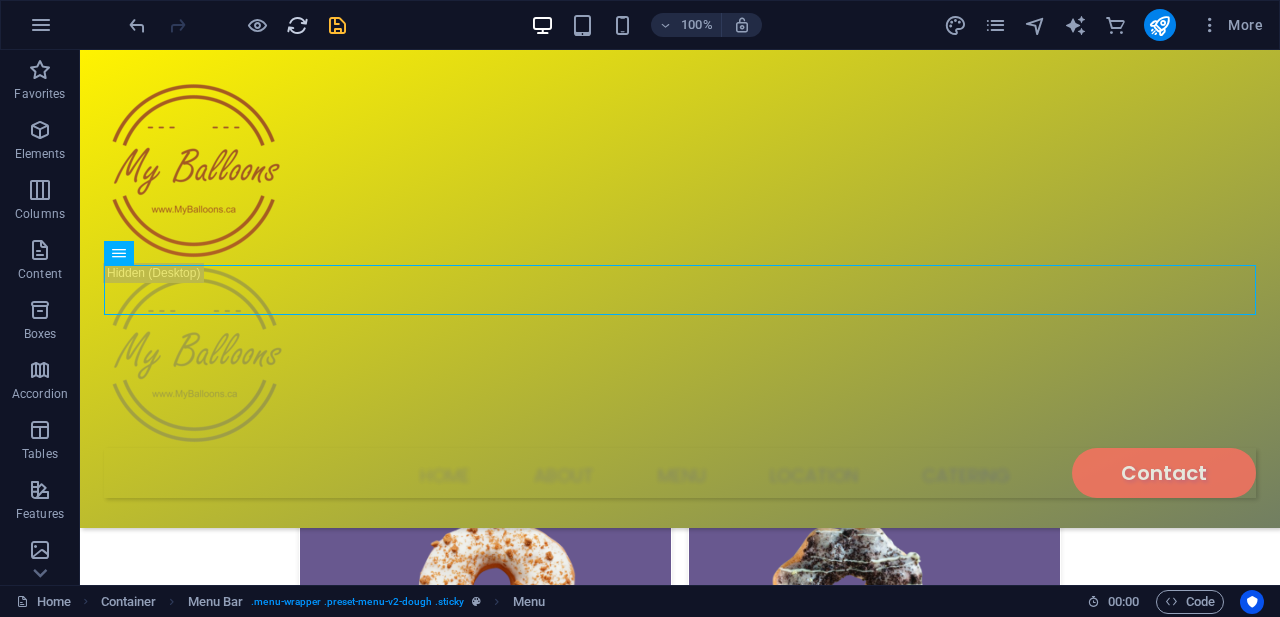 click at bounding box center (297, 25) 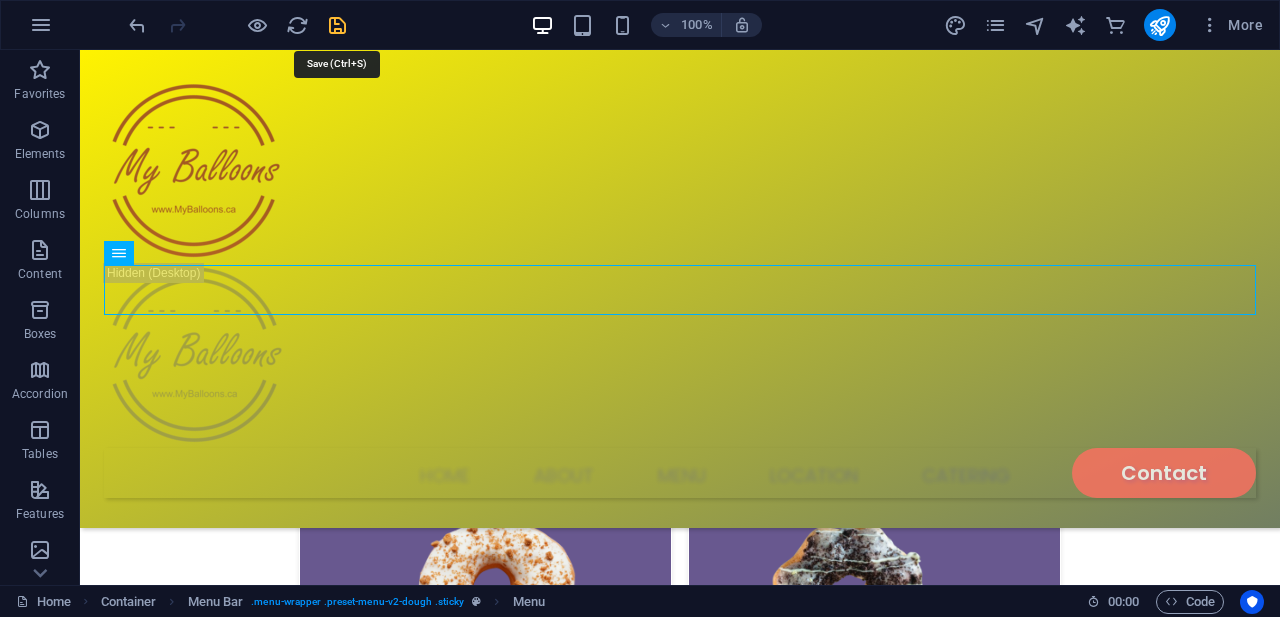 click at bounding box center [337, 25] 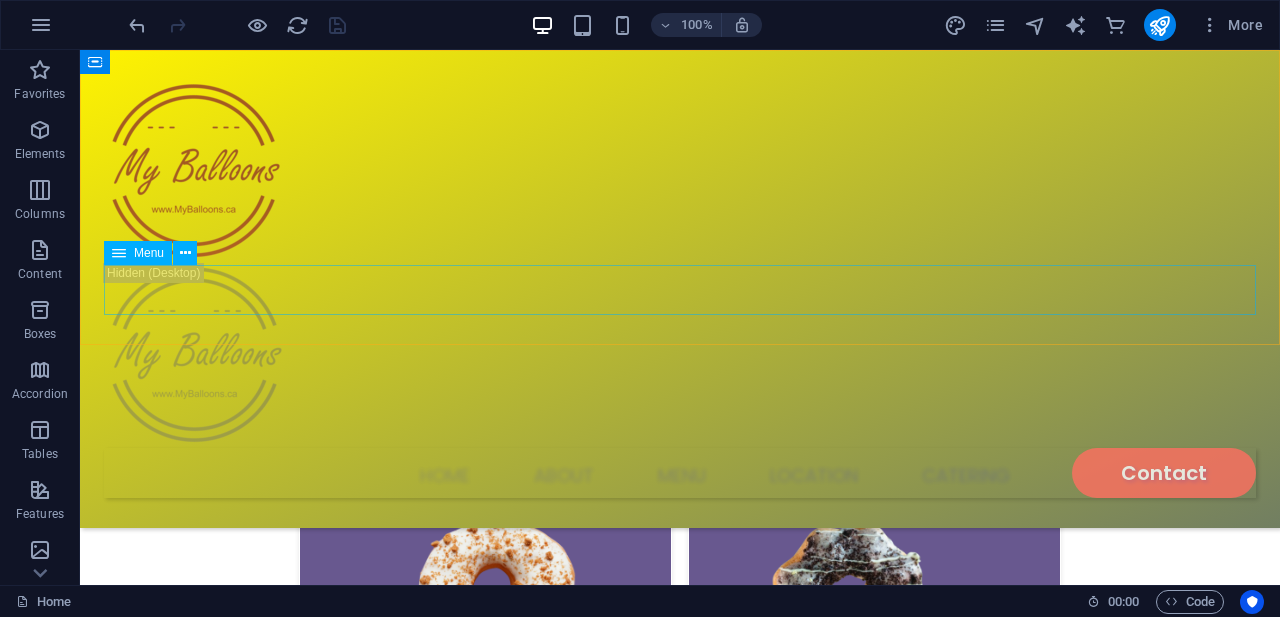 click on "Home About Menu Location Catering Contact" at bounding box center (680, 473) 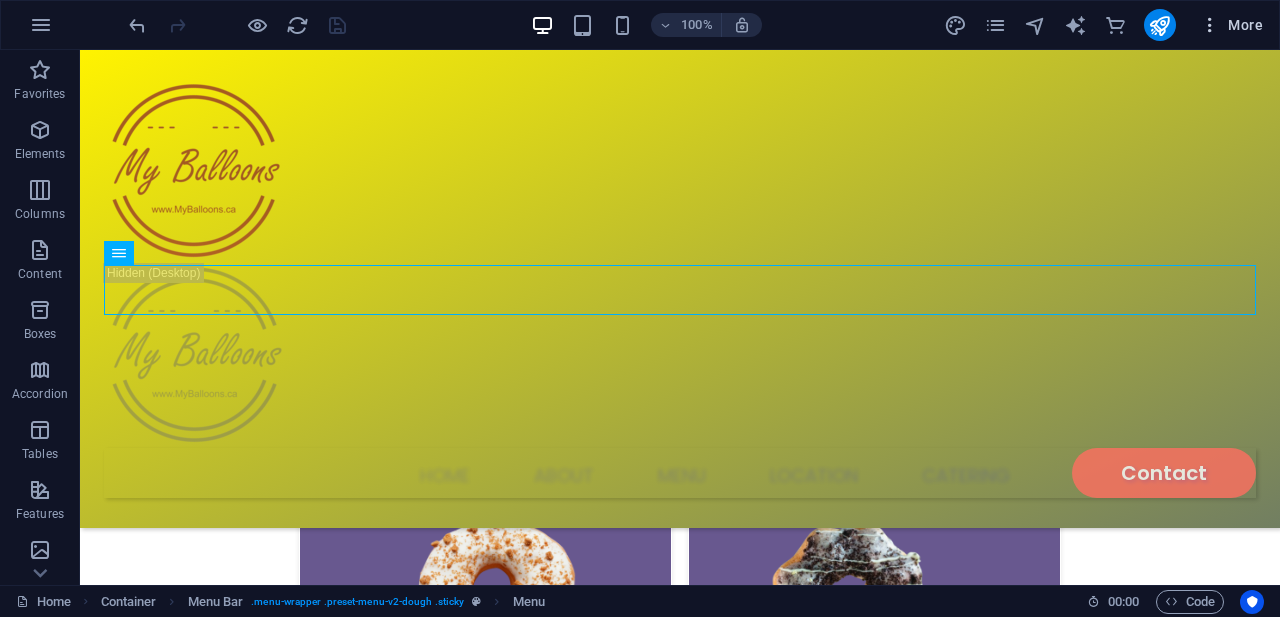 click at bounding box center [1210, 25] 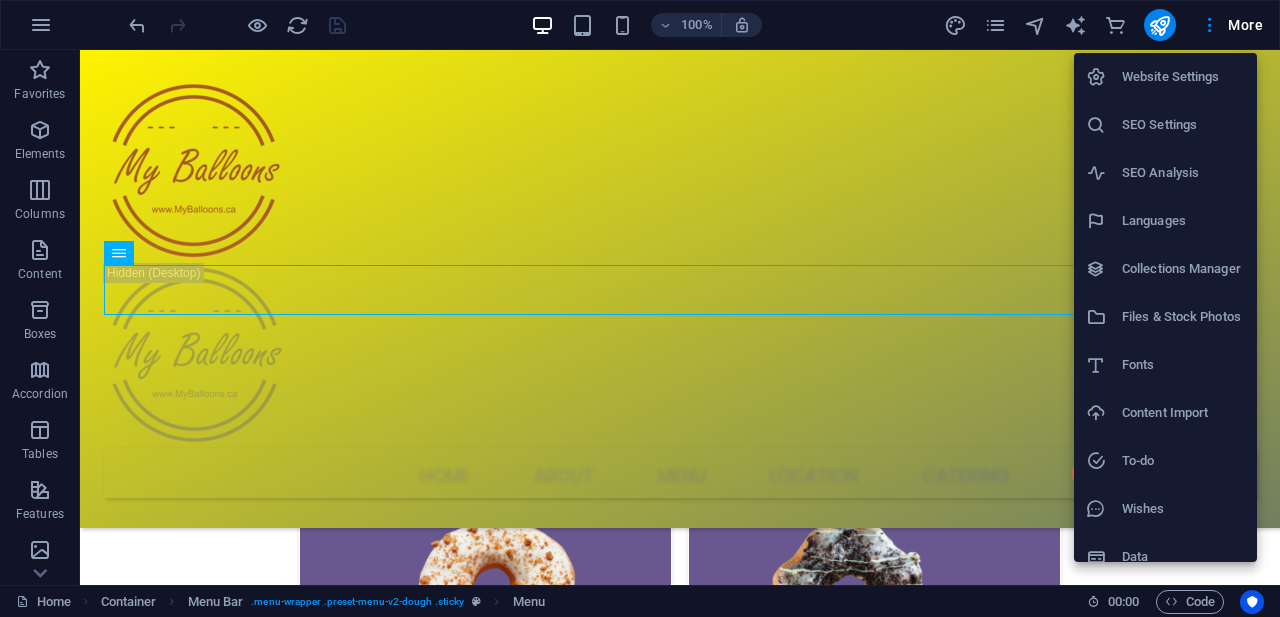 click at bounding box center (640, 308) 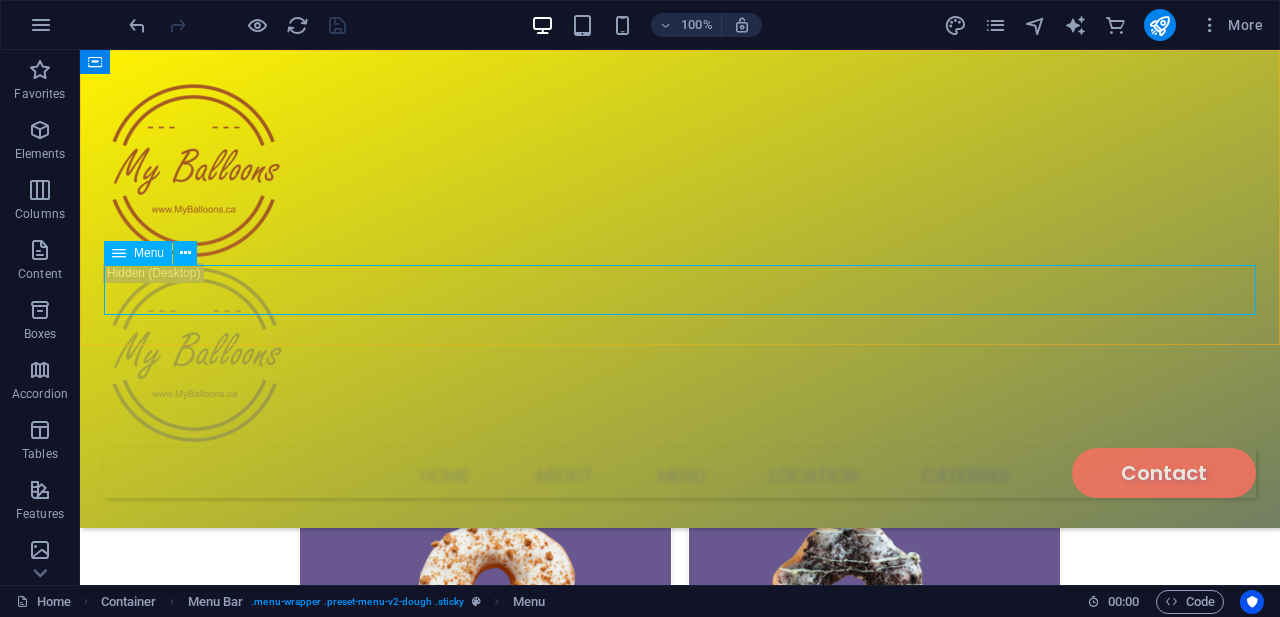 click on "Home About Menu Location Catering Contact" at bounding box center [680, 473] 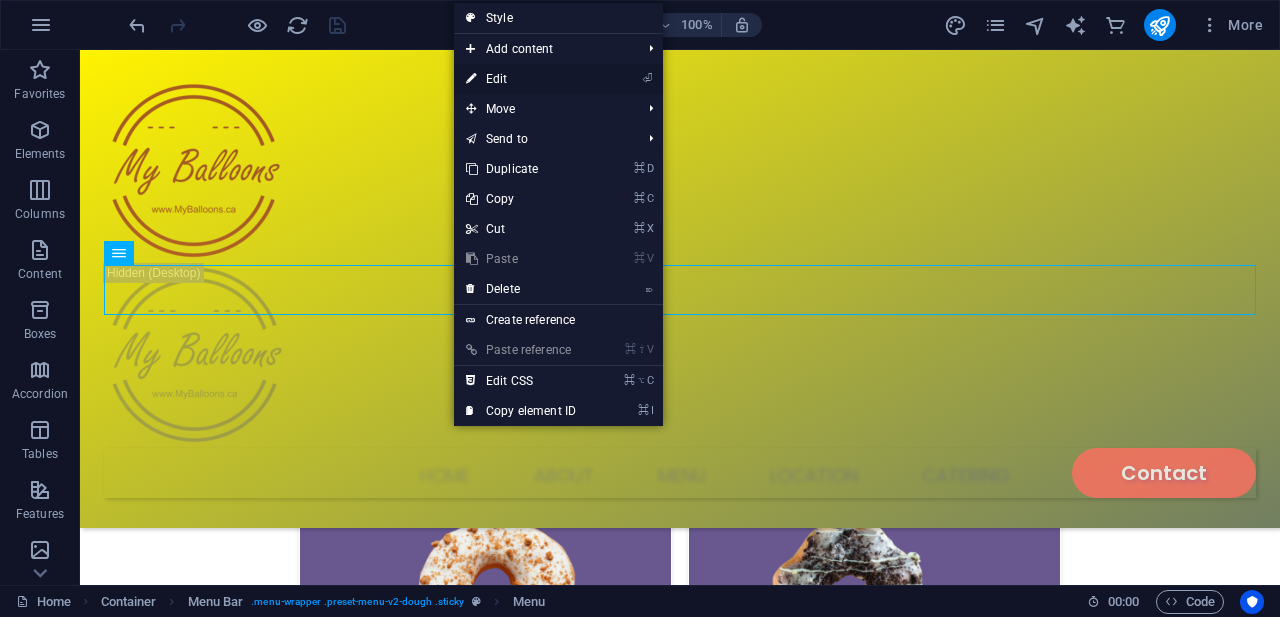 click on "⏎  Edit" at bounding box center [521, 79] 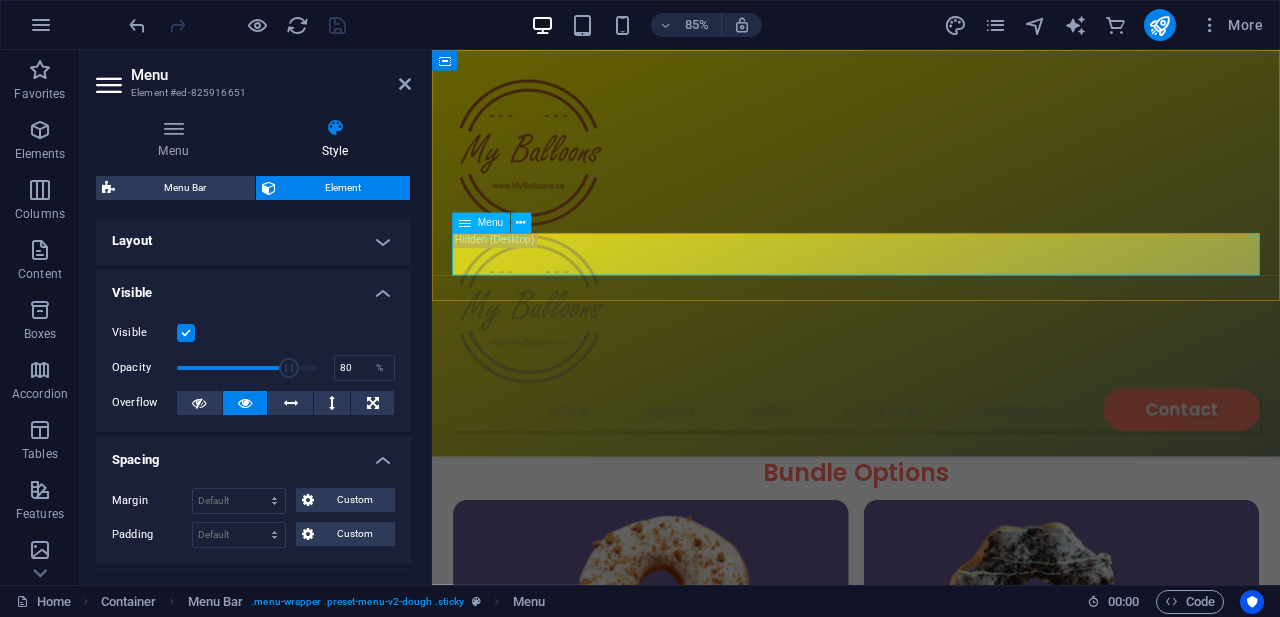 click on "Home About Menu Location Catering Contact" at bounding box center [931, 473] 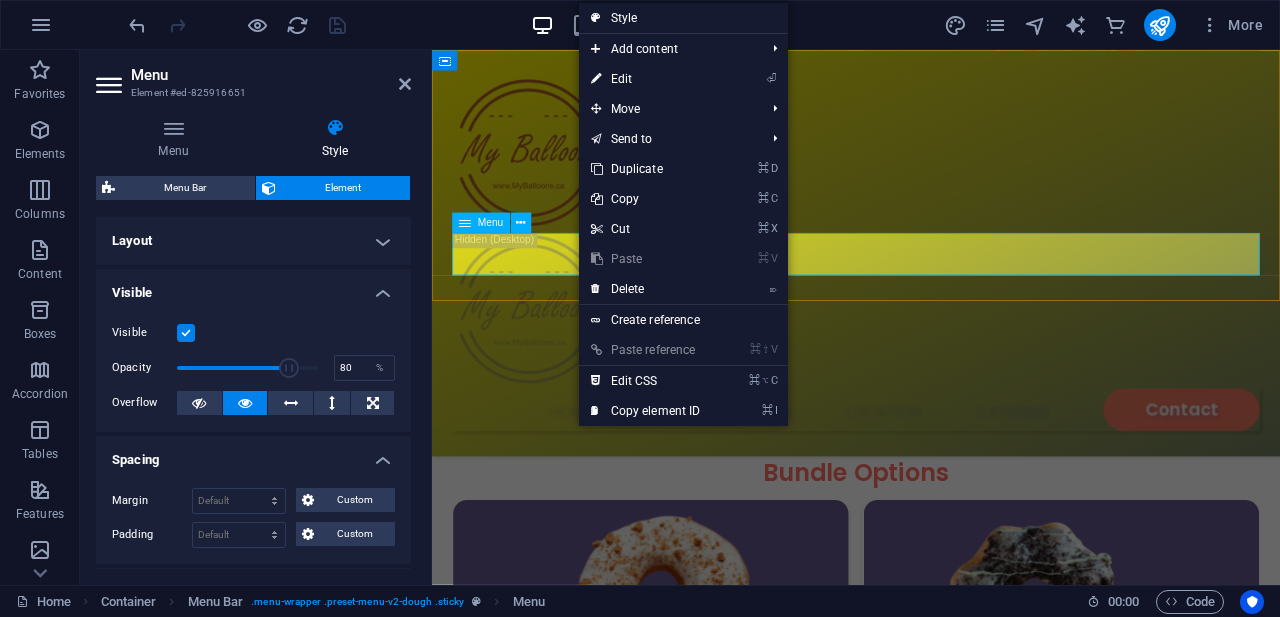 click on "Home About Menu Location Catering Contact" at bounding box center [931, 473] 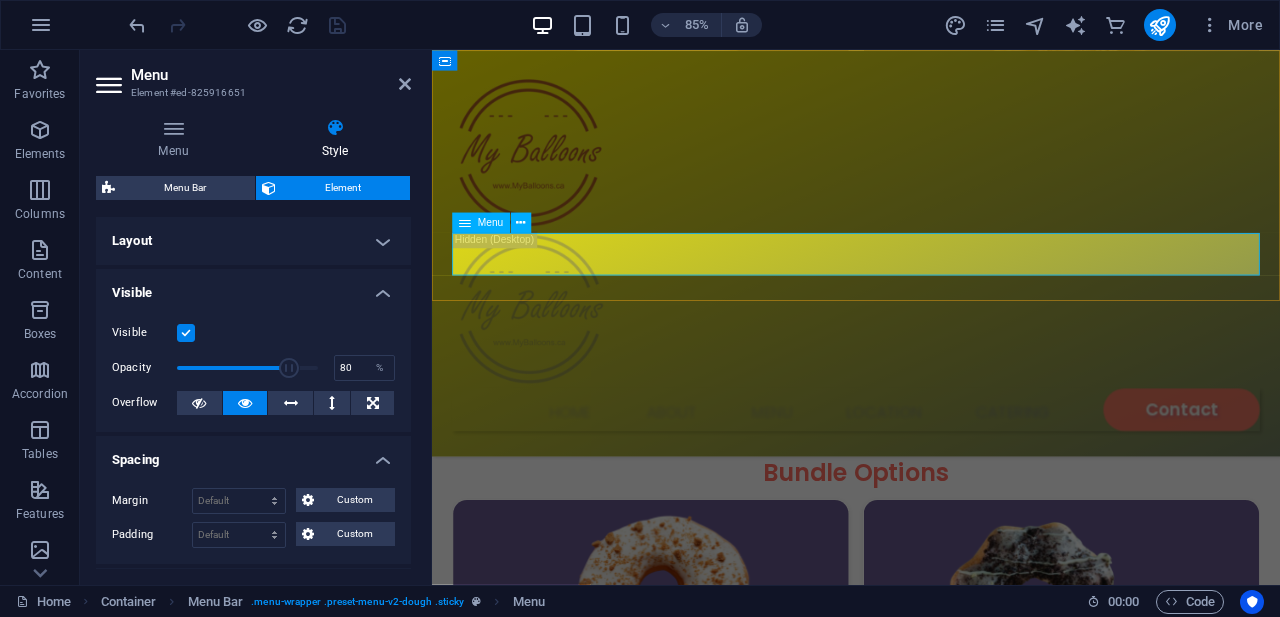 click on "Home About Menu Location Catering Contact" at bounding box center [931, 473] 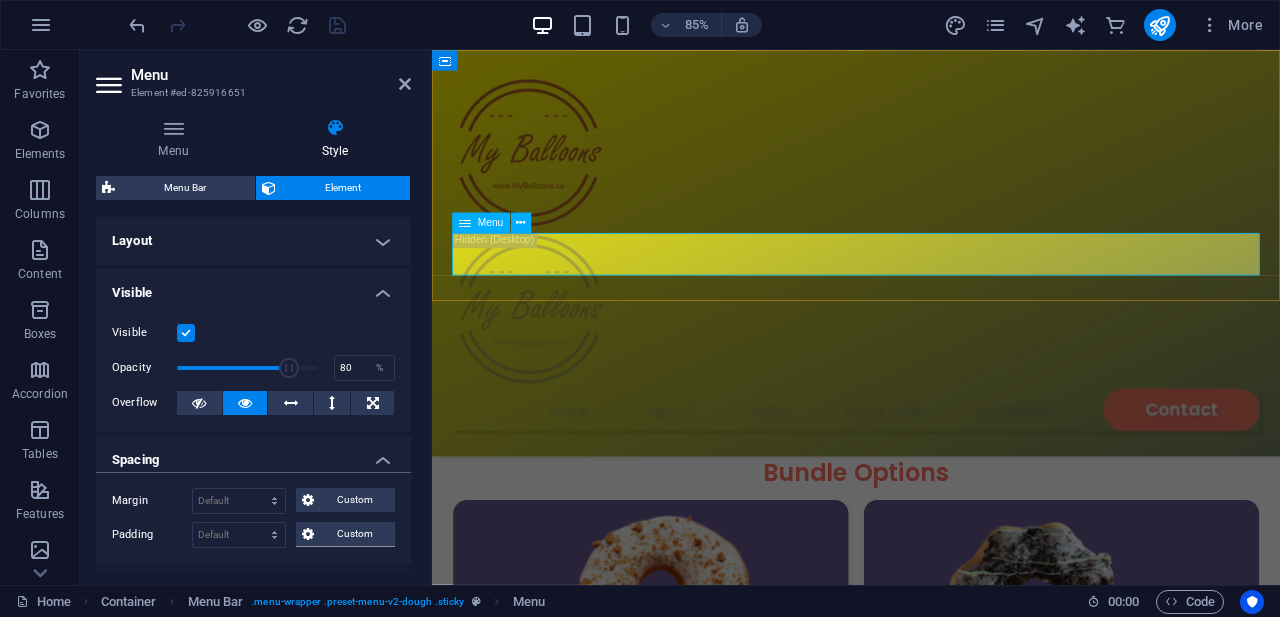 click on "Home About Menu Location Catering Contact" at bounding box center [931, 473] 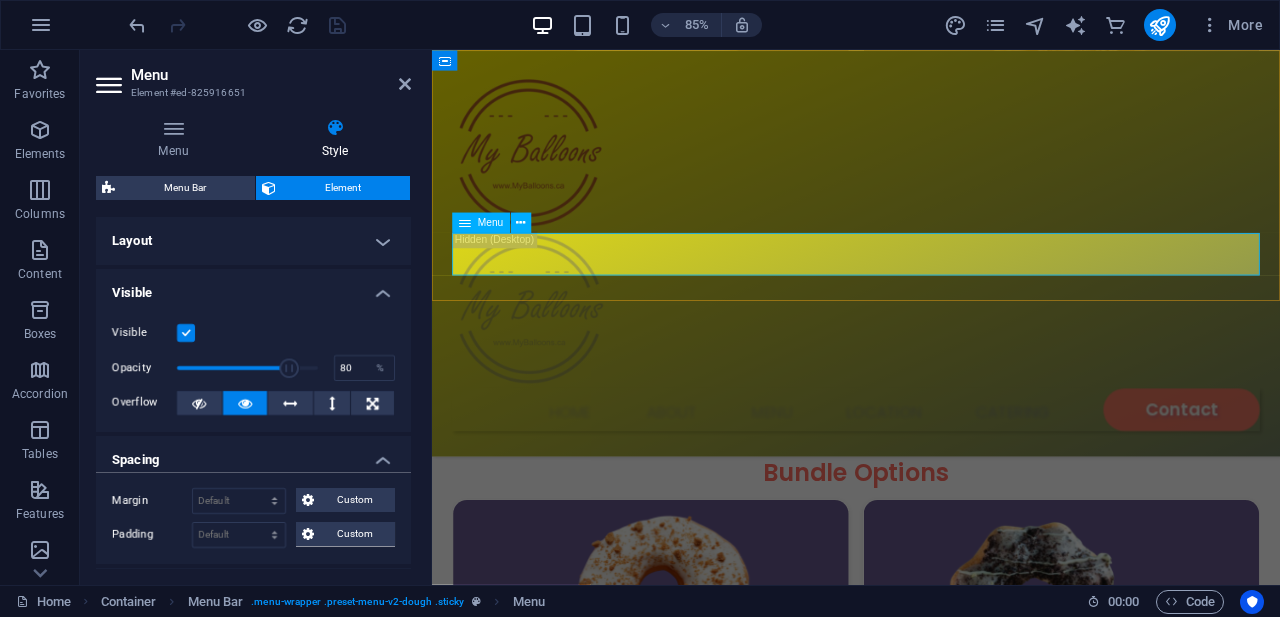 click on "Home About Menu Location Catering Contact" at bounding box center [931, 473] 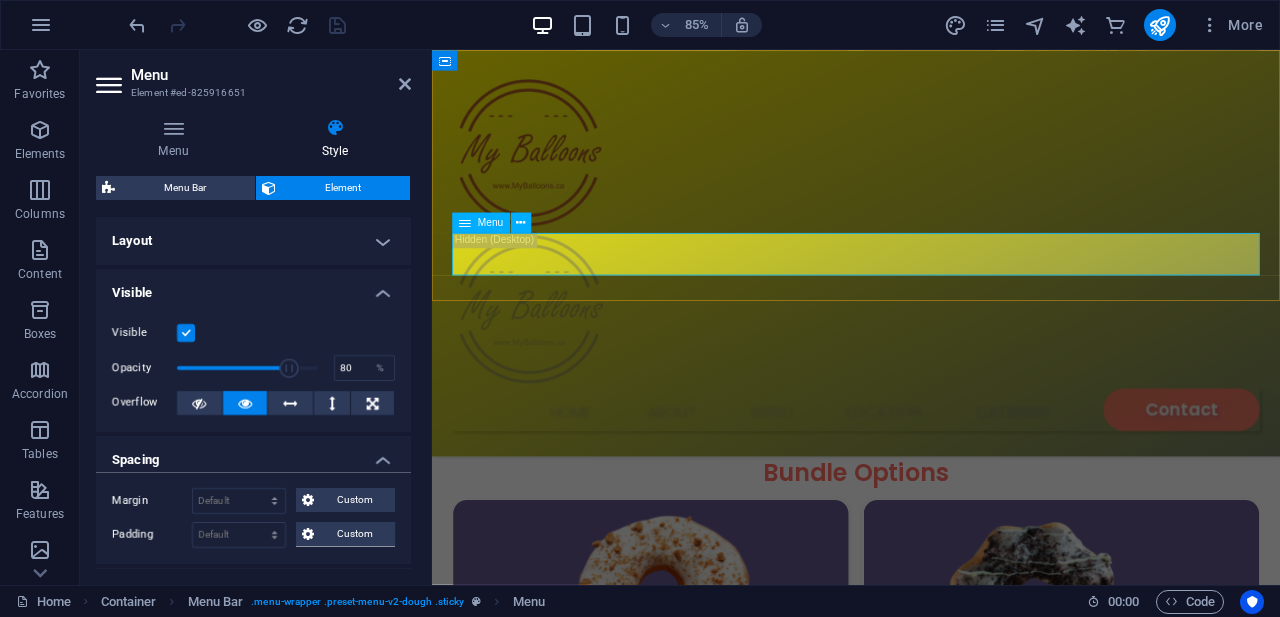 click on "Home About Menu Location Catering Contact" at bounding box center (931, 473) 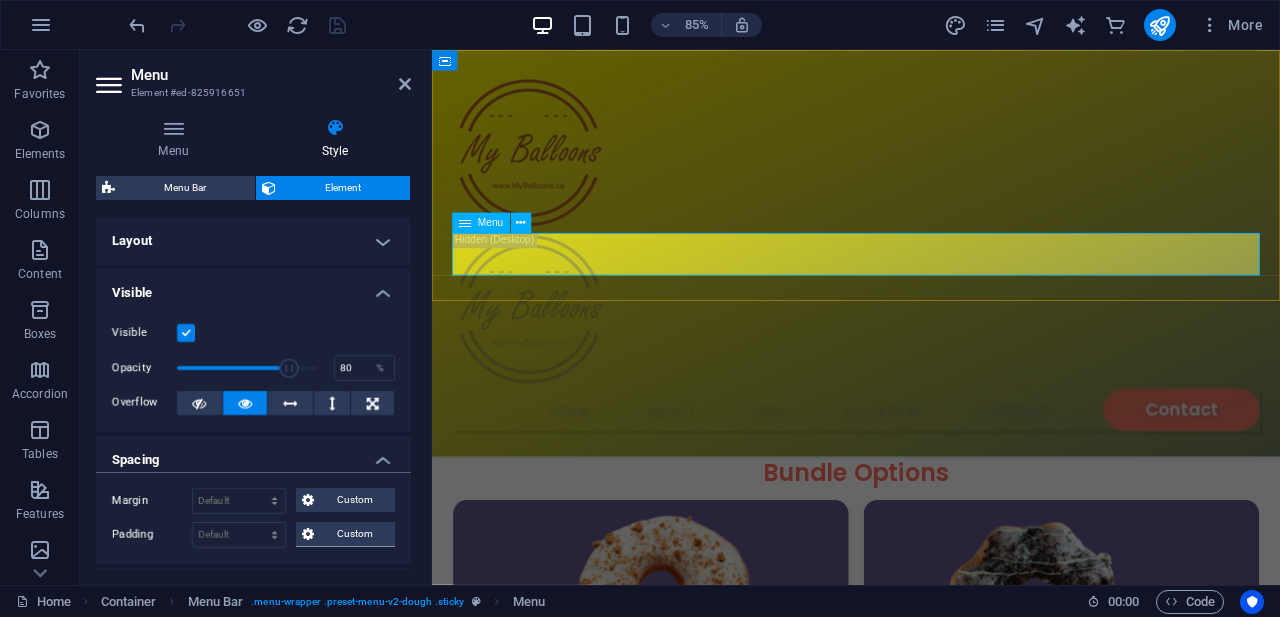 click on "Home About Menu Location Catering Contact" at bounding box center (931, 473) 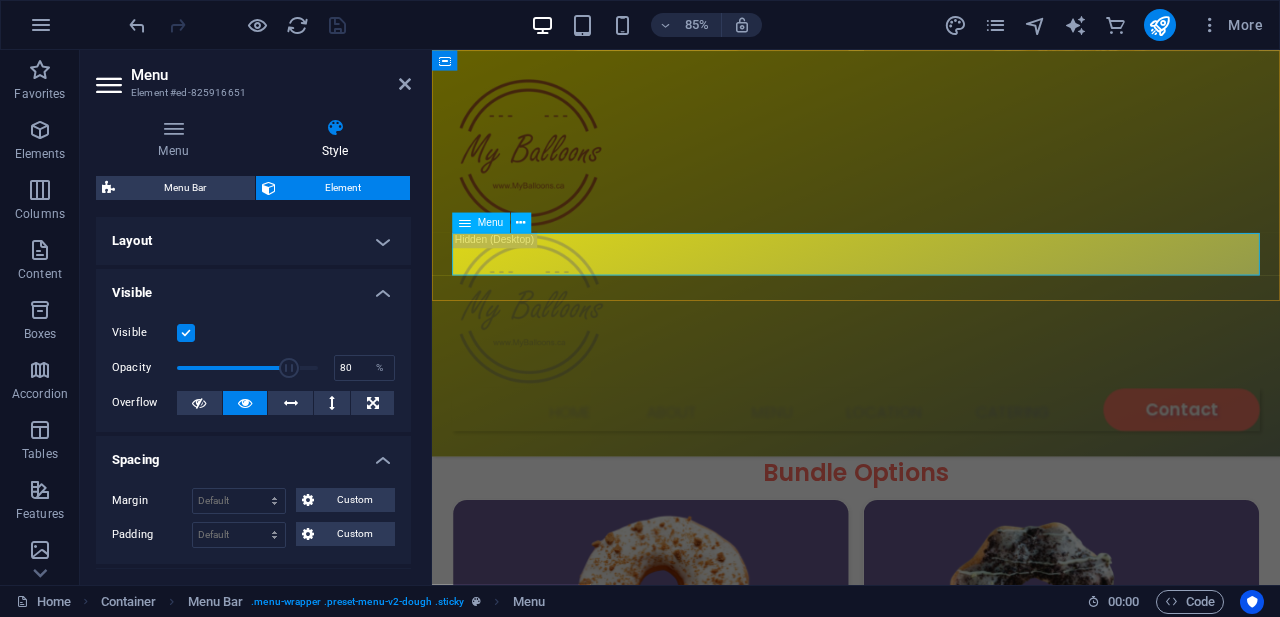 click on "Home About Menu Location Catering Contact" at bounding box center (931, 473) 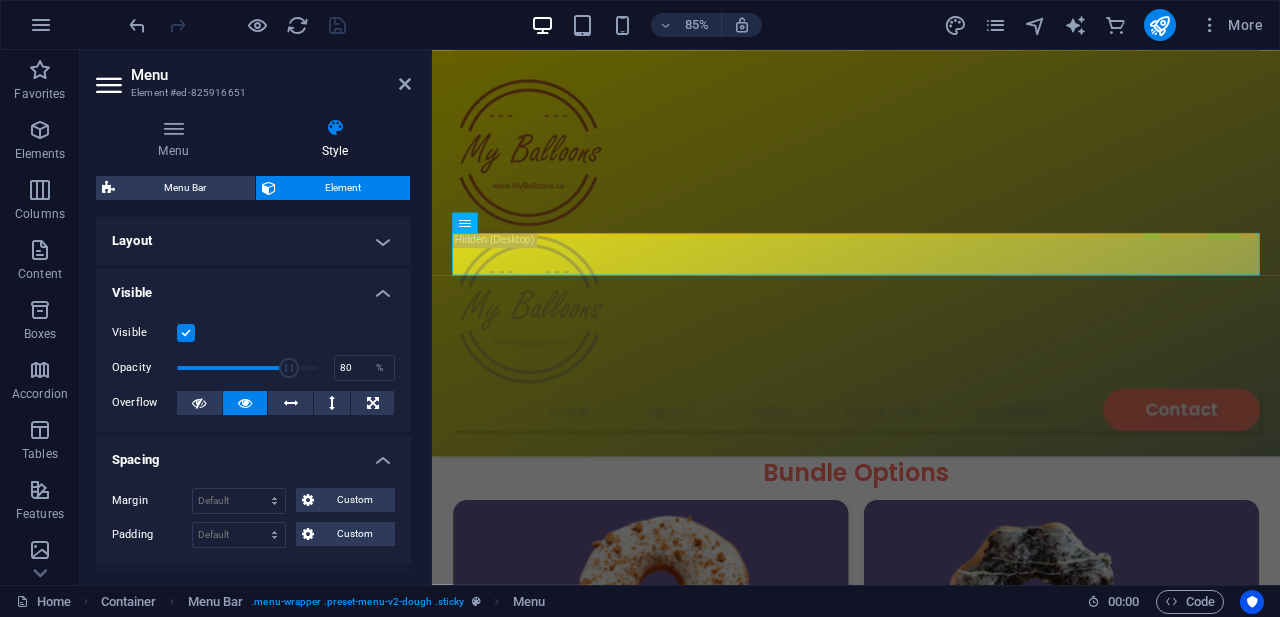 click at bounding box center [111, 85] 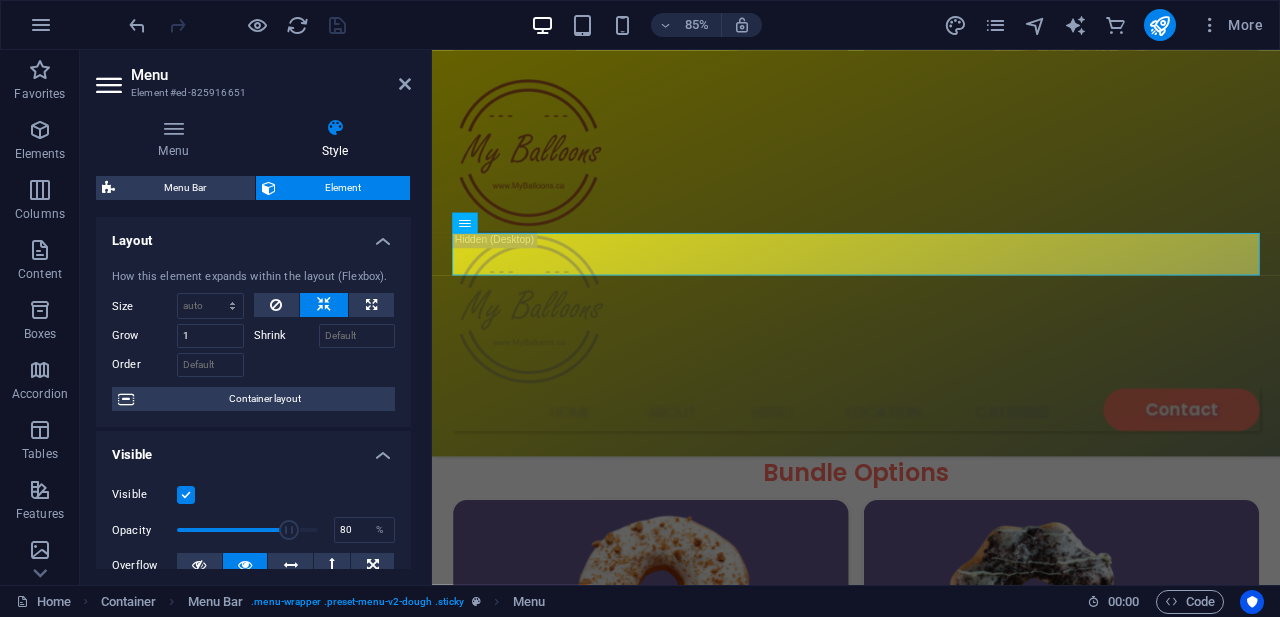 click on "Layout" at bounding box center [253, 235] 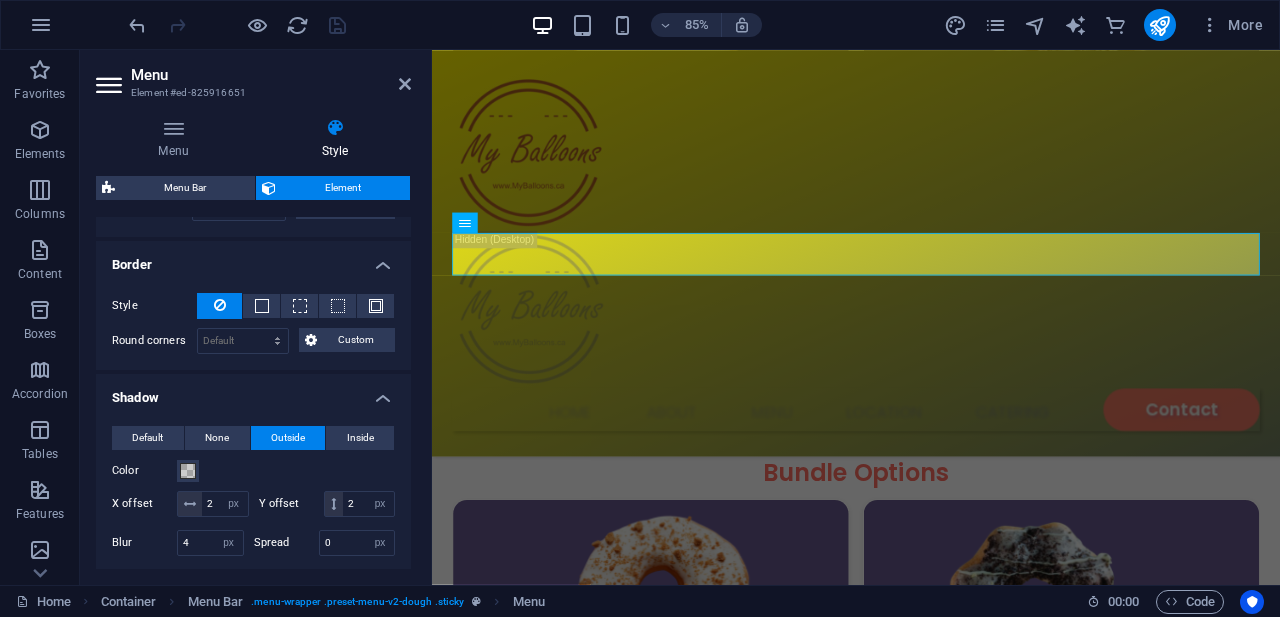 scroll, scrollTop: 376, scrollLeft: 0, axis: vertical 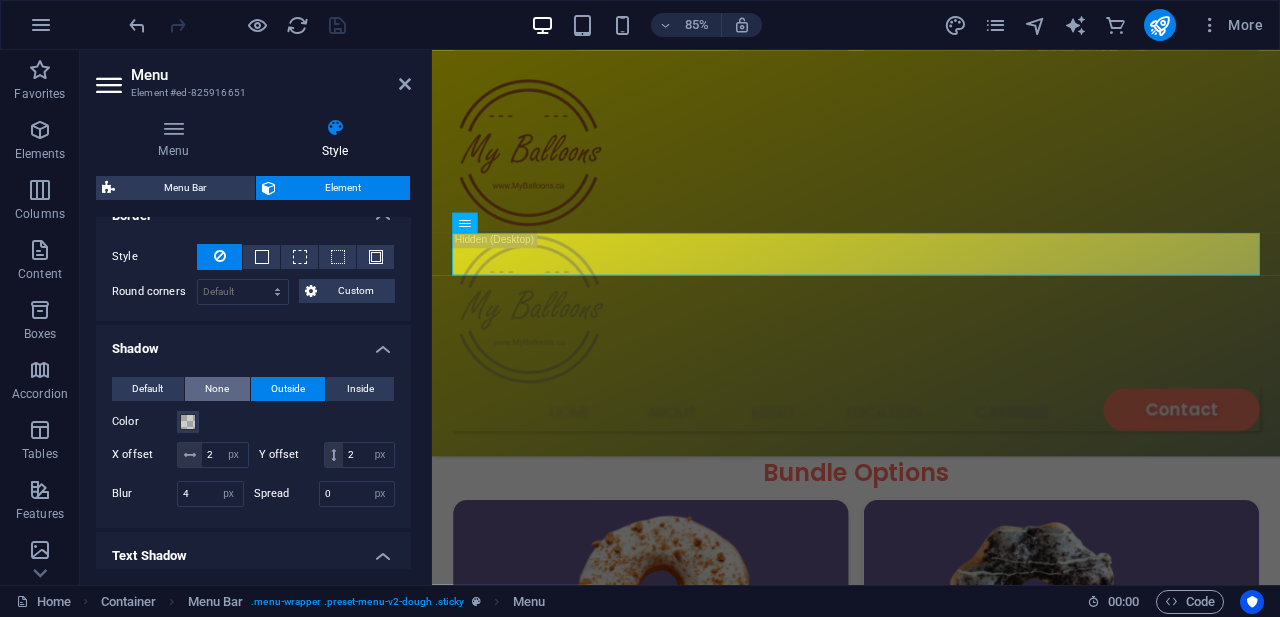 click on "None" at bounding box center (217, 389) 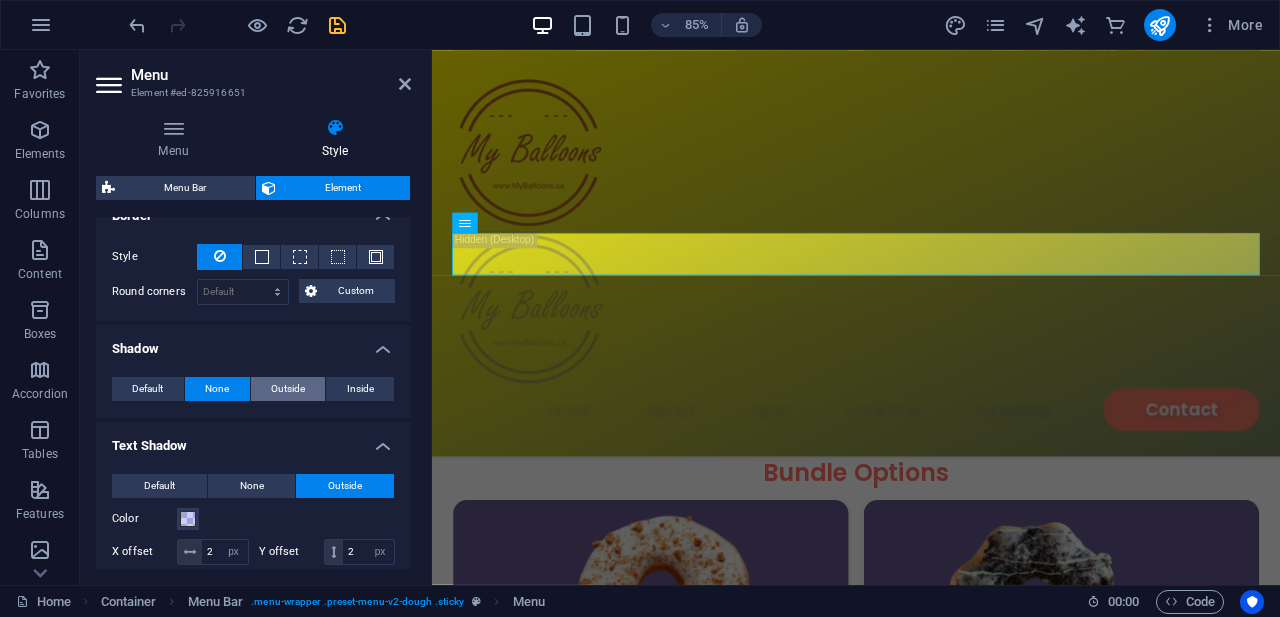 click on "Outside" at bounding box center (288, 389) 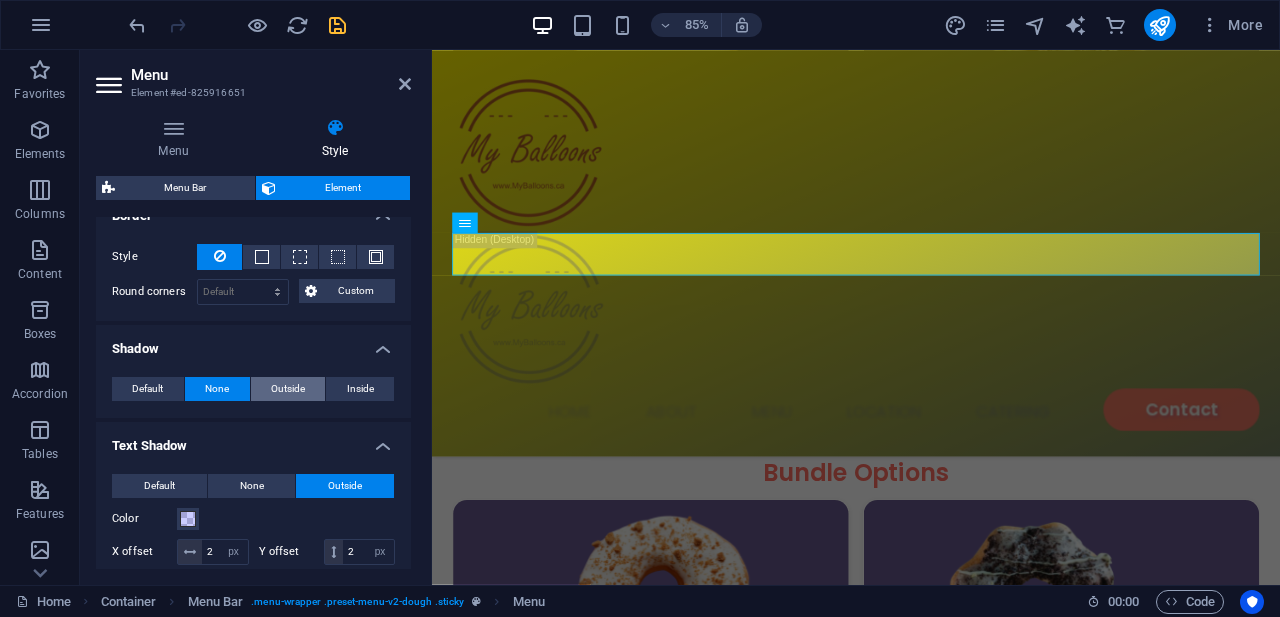 type on "2" 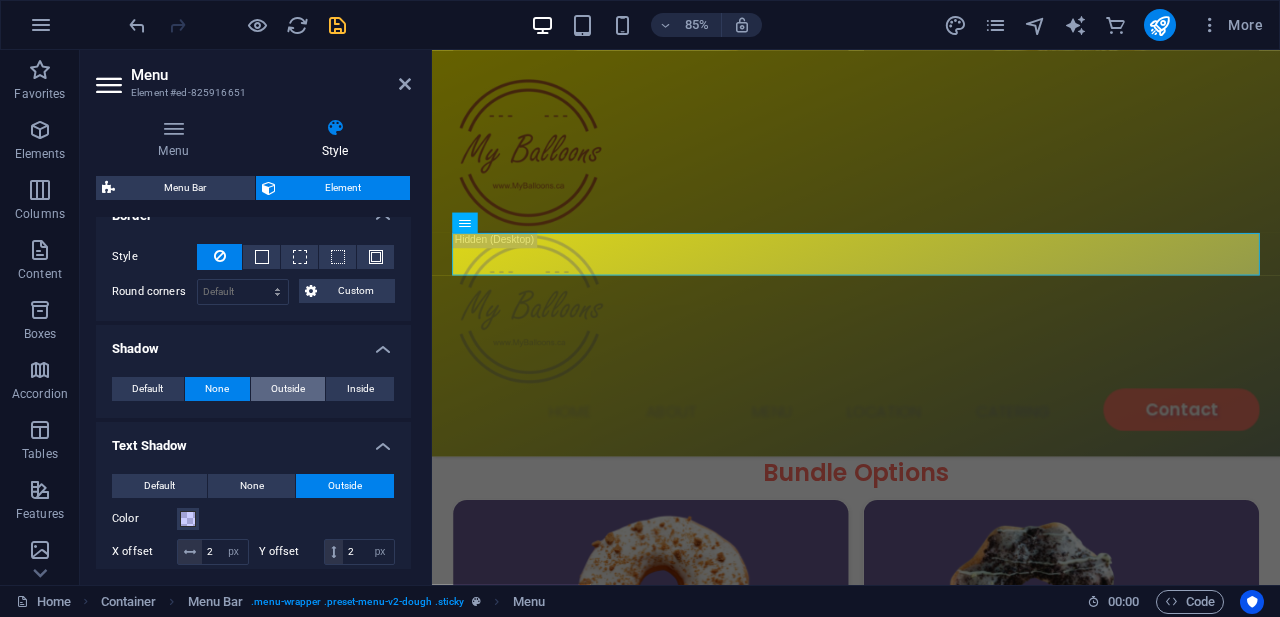 type on "2" 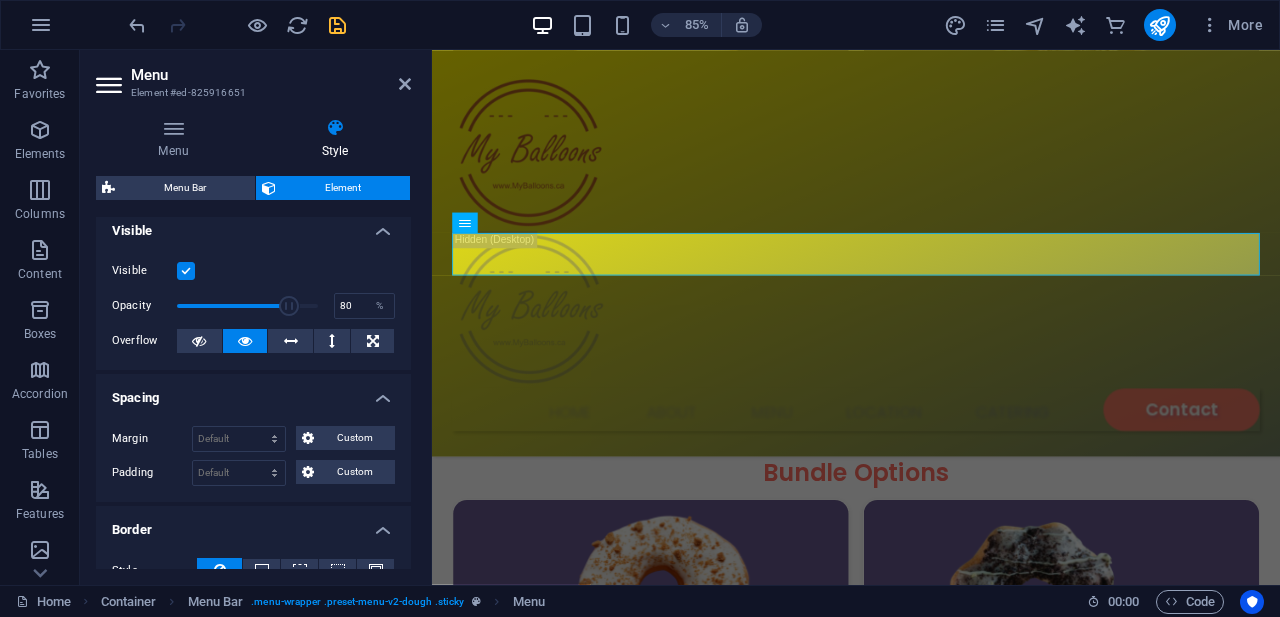 scroll, scrollTop: 38, scrollLeft: 0, axis: vertical 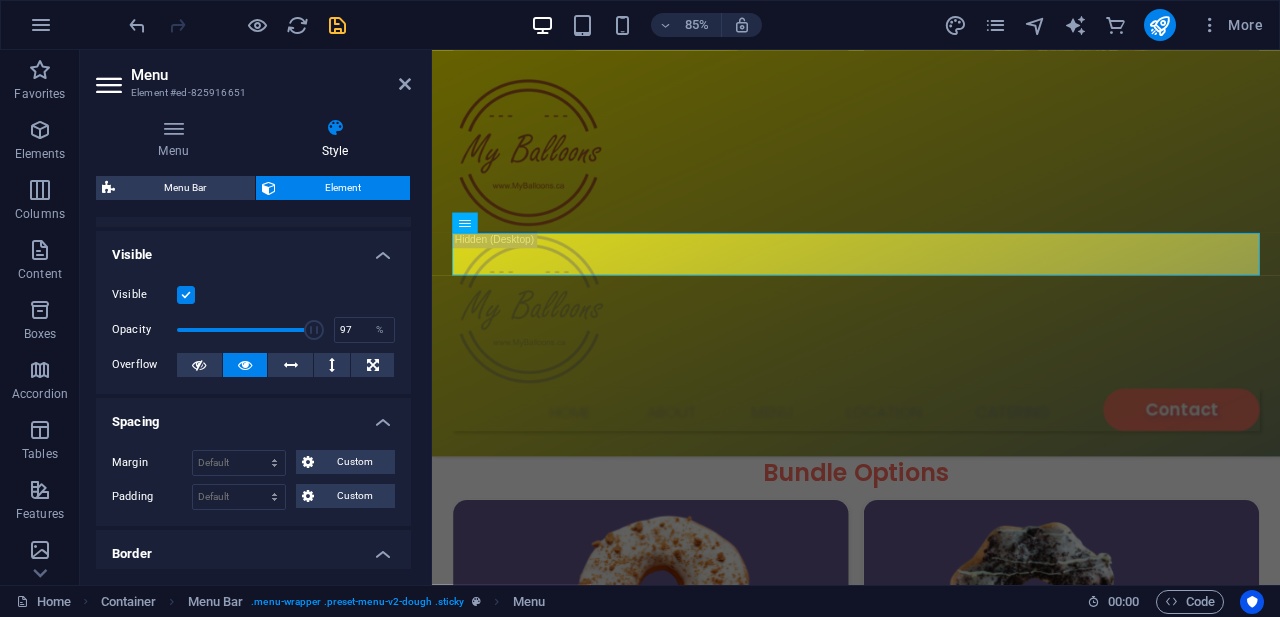 type on "100" 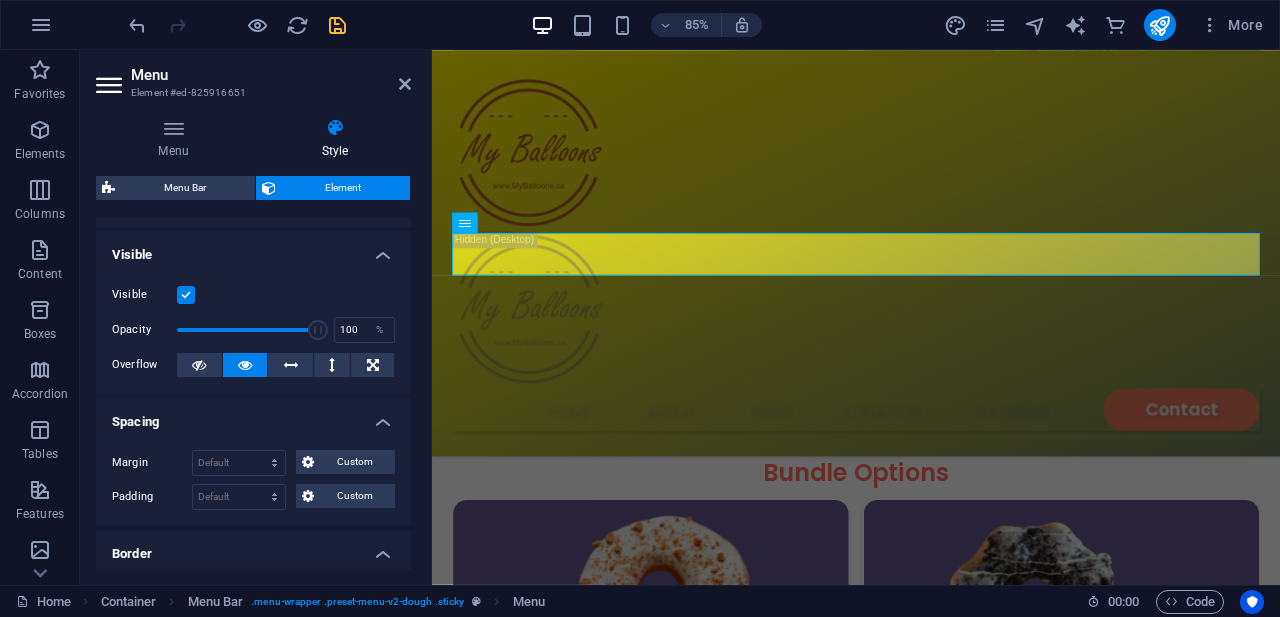 drag, startPoint x: 278, startPoint y: 332, endPoint x: 359, endPoint y: 345, distance: 82.036575 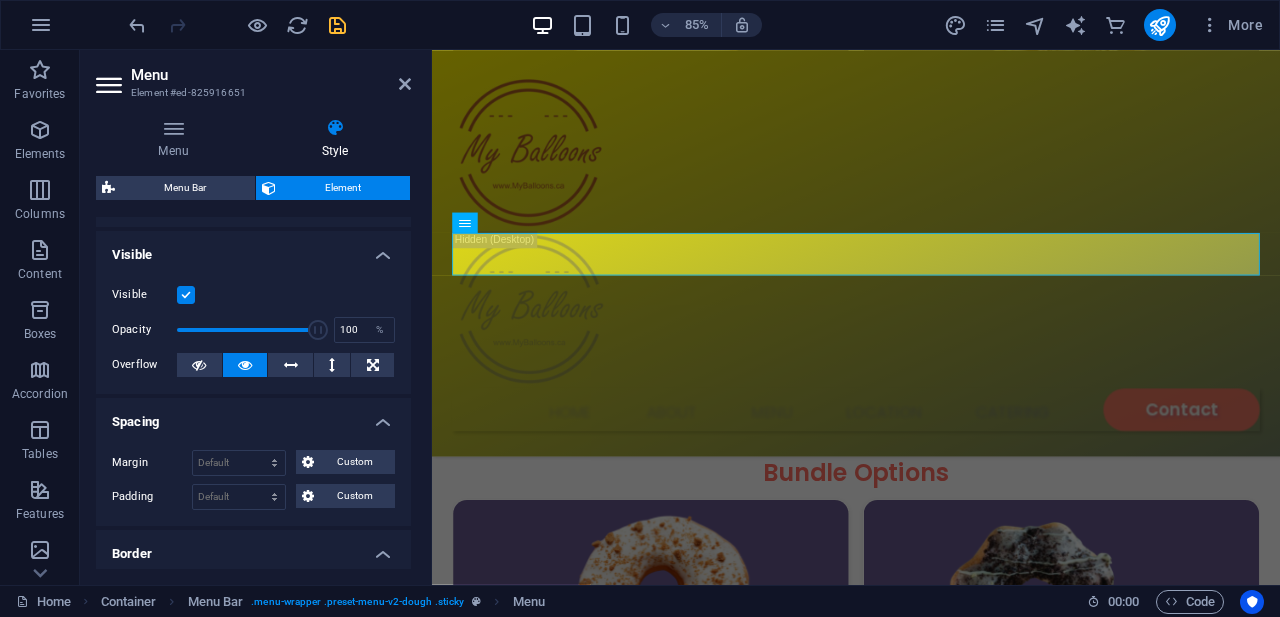 click on "Visible Opacity 100 % Overflow" at bounding box center (253, 330) 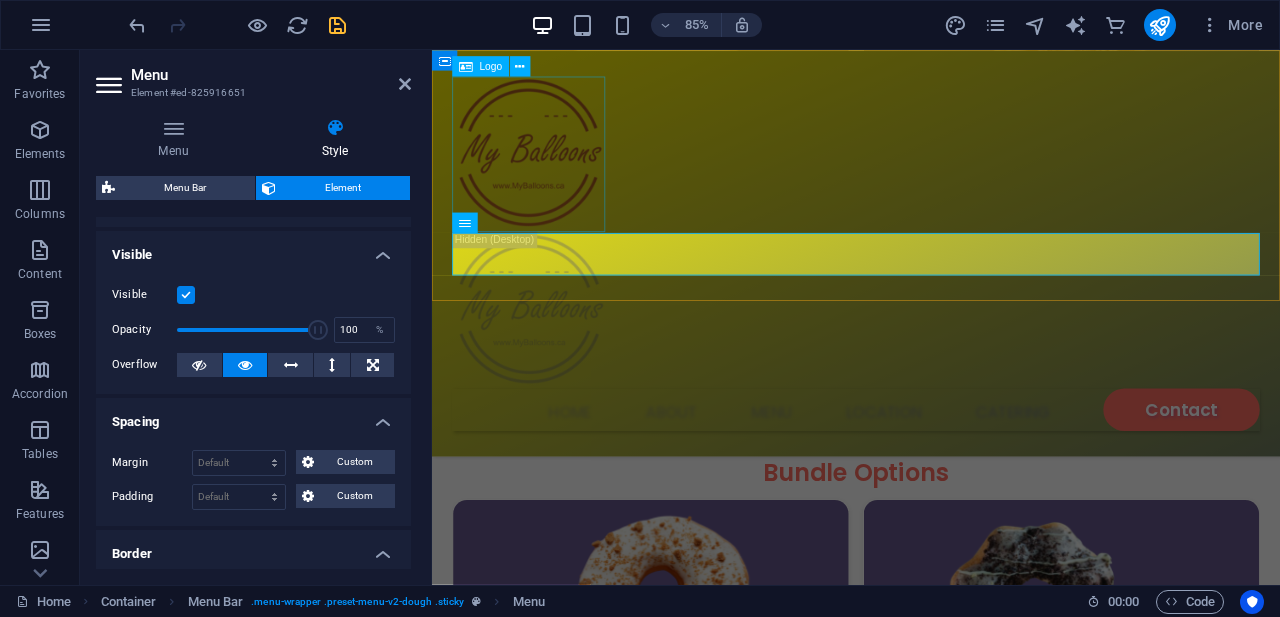 click at bounding box center [931, 171] 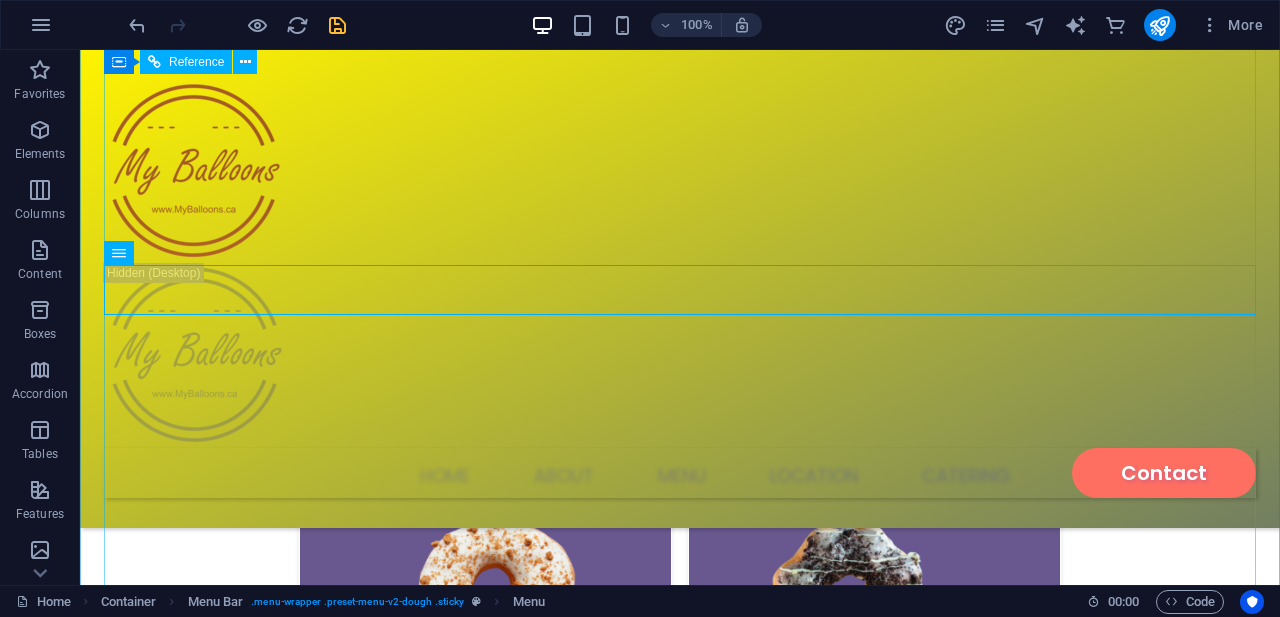 click on "Featured Products Sugary Donut Sugary Donut $3.50 Choco Sprinkle Choco Sprinkle $2.50 Bundle Options Classic Bundle Classic Bundle $18.50 Spicy Bundle Spicy Bundle $20.50 SugarDough Merch Donut Mug Donut Mug $22.50  My Account   Track Orders   Shopping Bag  Display prices in: USD" at bounding box center [680, 761] 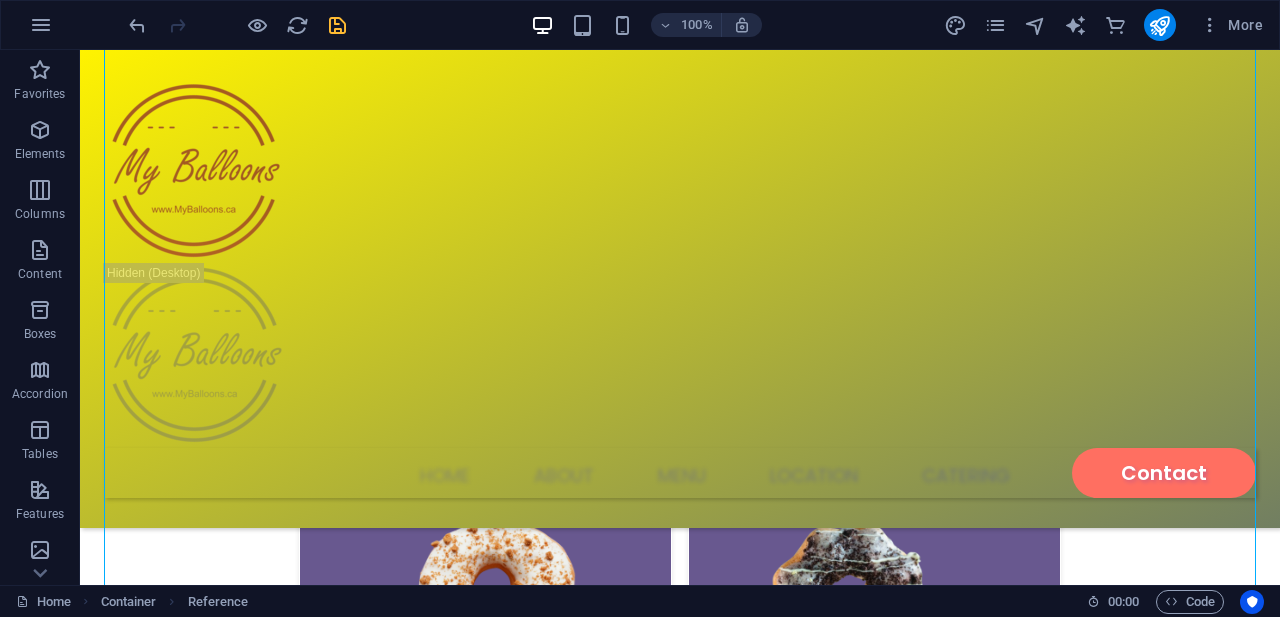 click on "100%" at bounding box center (646, 25) 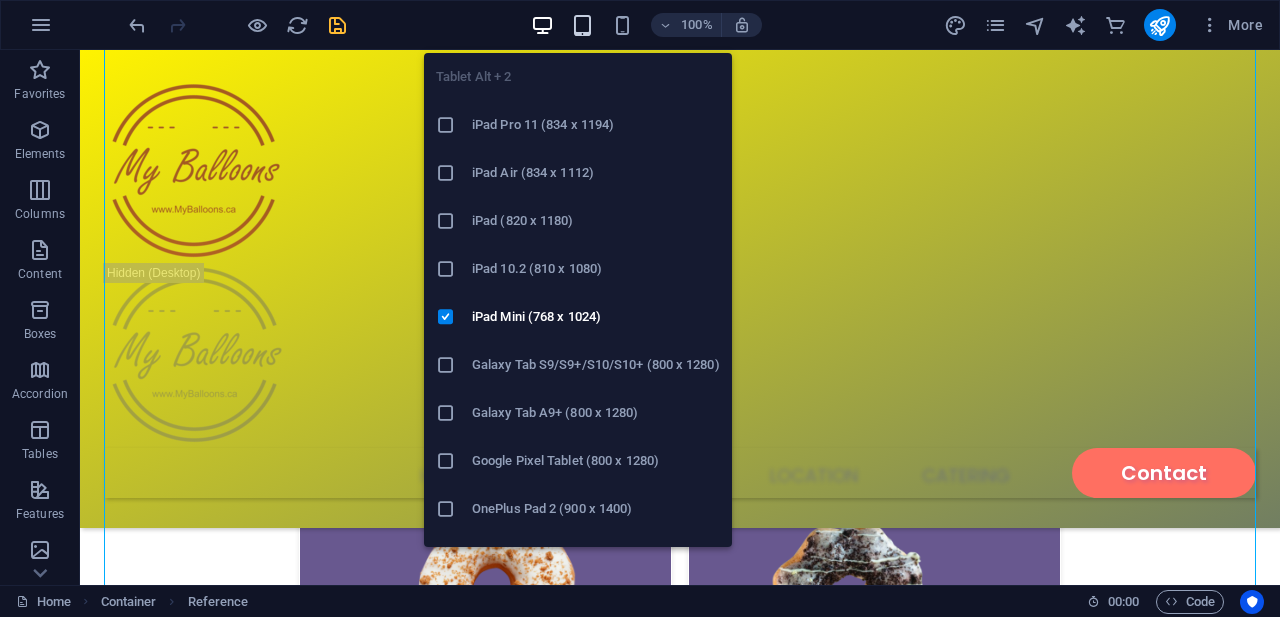 click at bounding box center (582, 25) 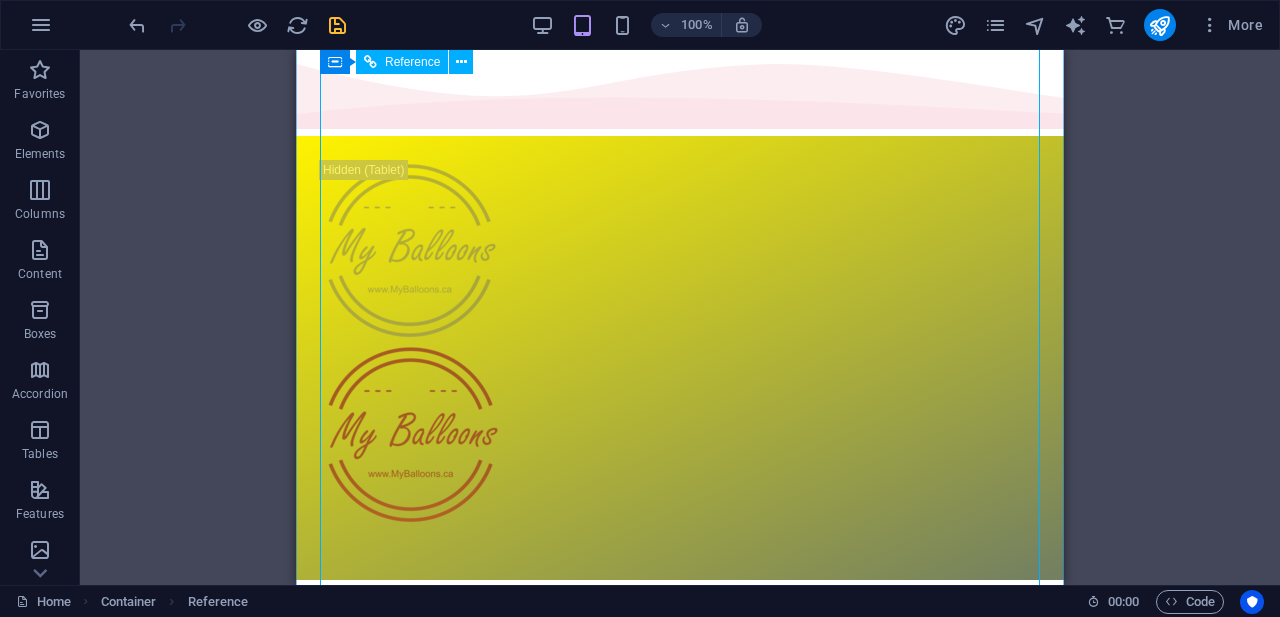 scroll, scrollTop: 0, scrollLeft: 0, axis: both 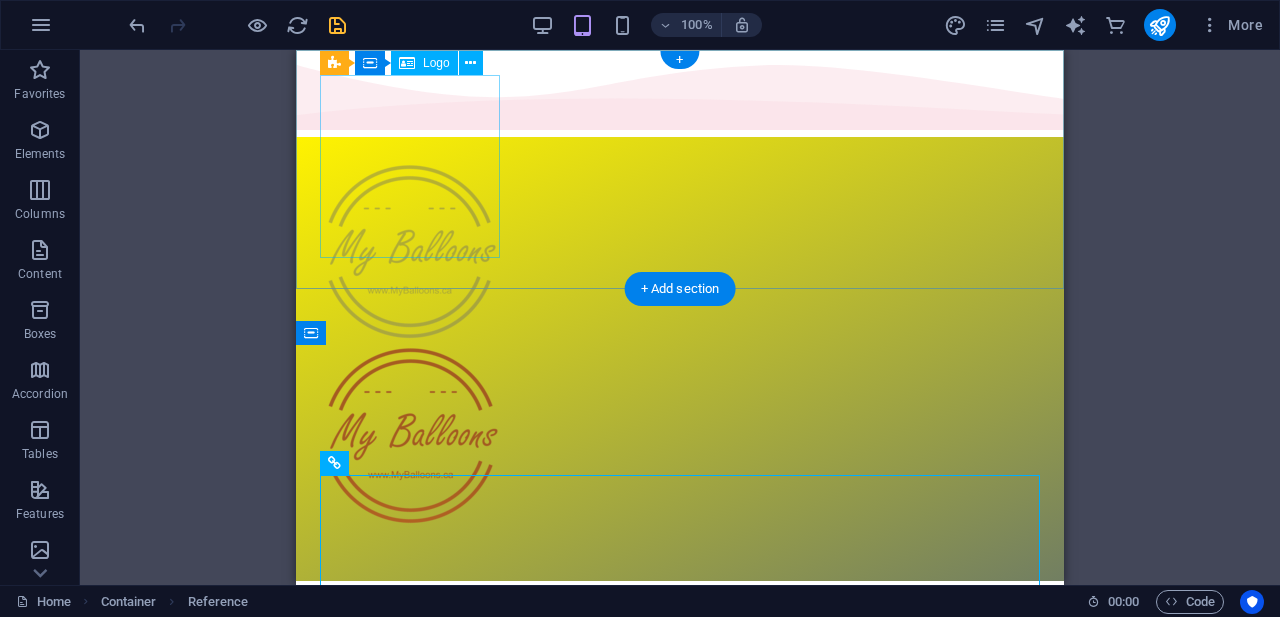 click at bounding box center [680, 252] 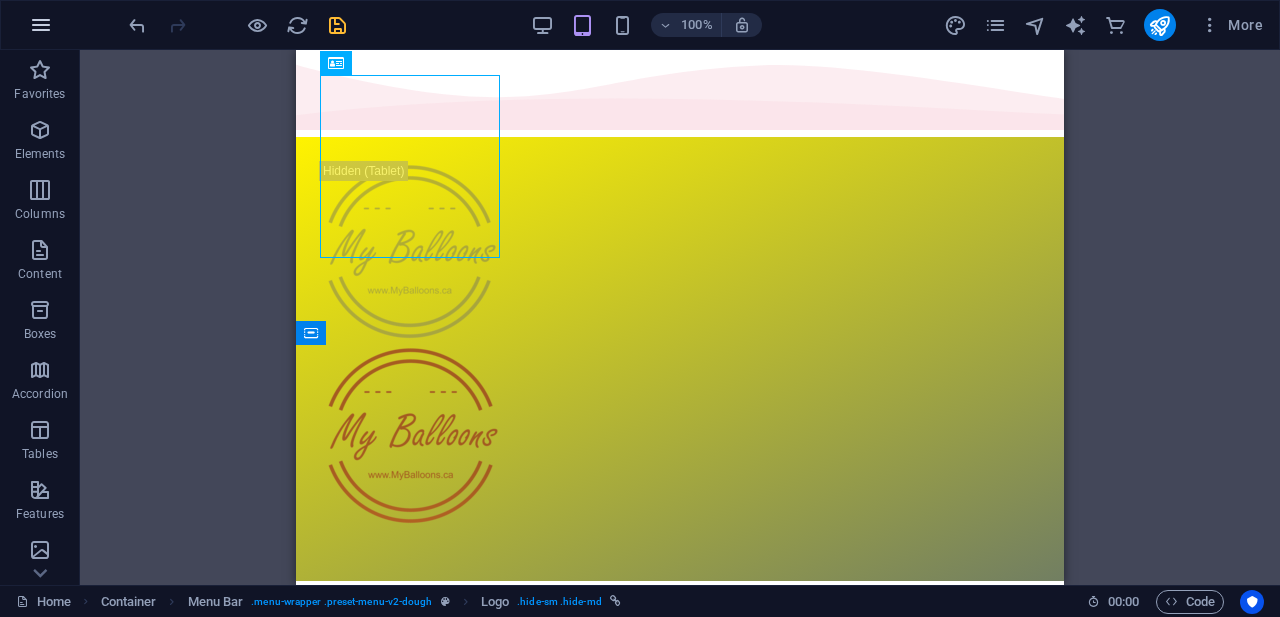 click at bounding box center [41, 25] 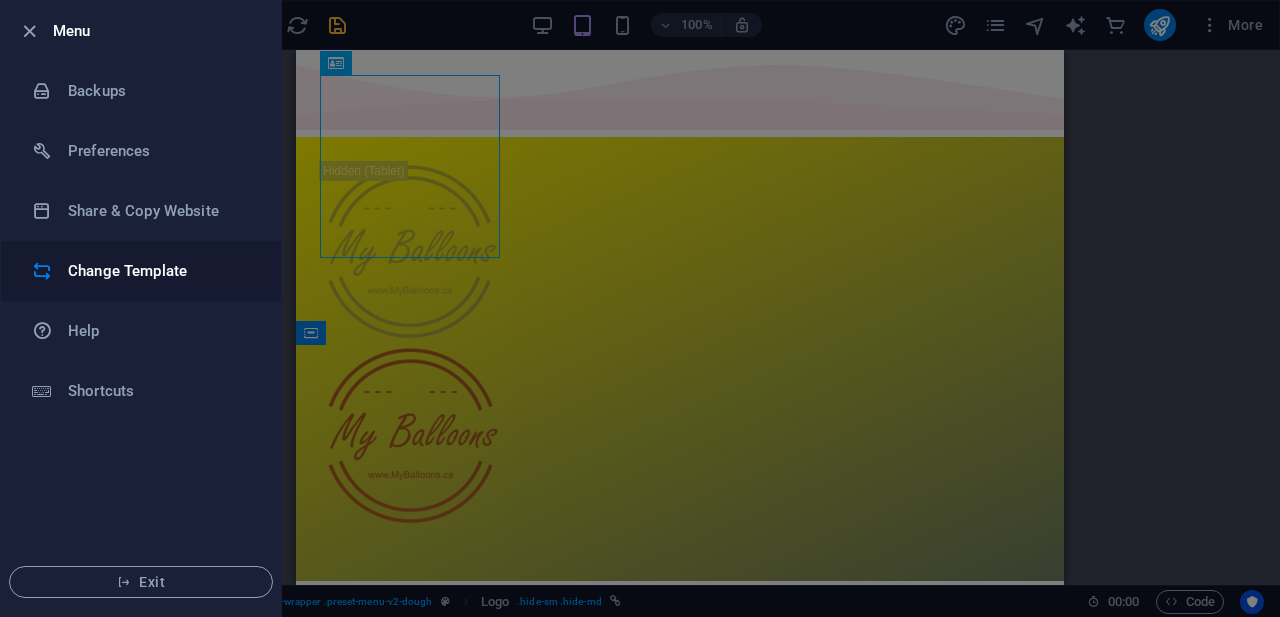click on "Change Template" at bounding box center (141, 271) 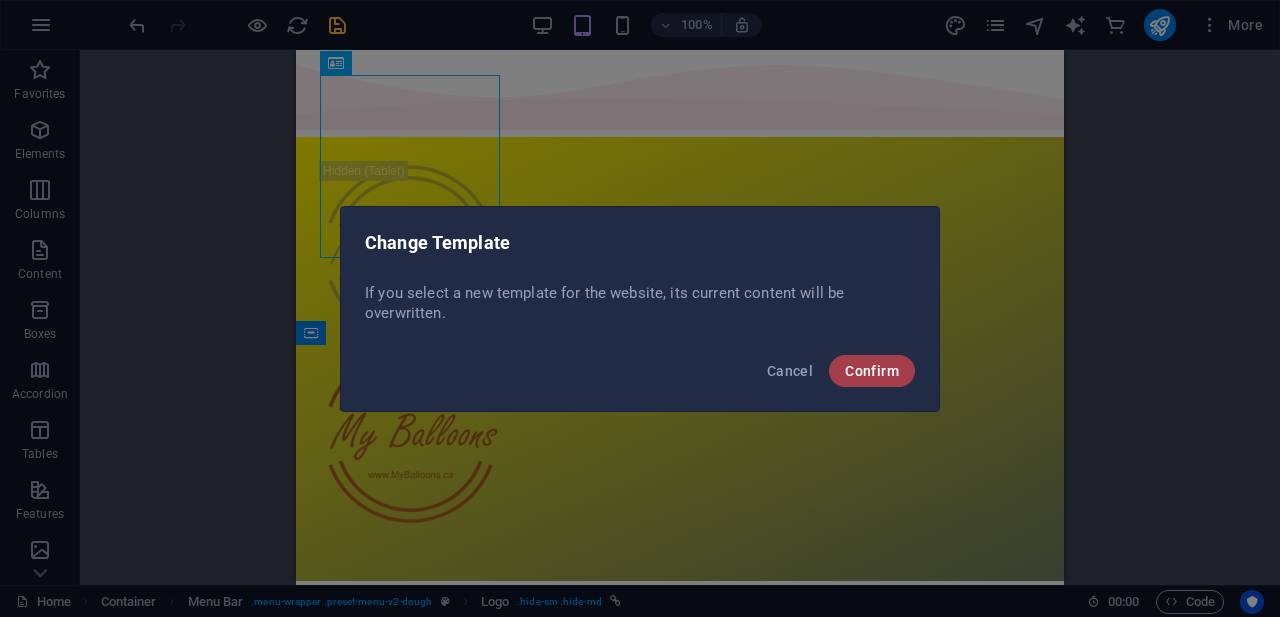 click on "Confirm" at bounding box center (872, 371) 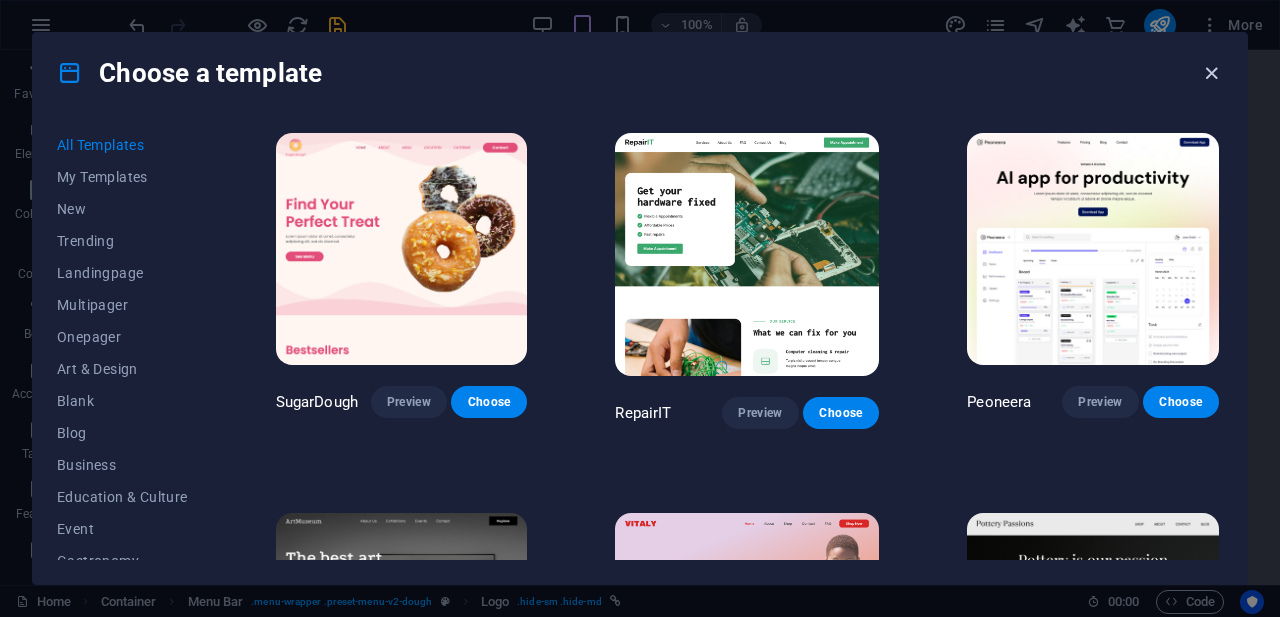 click at bounding box center [1211, 73] 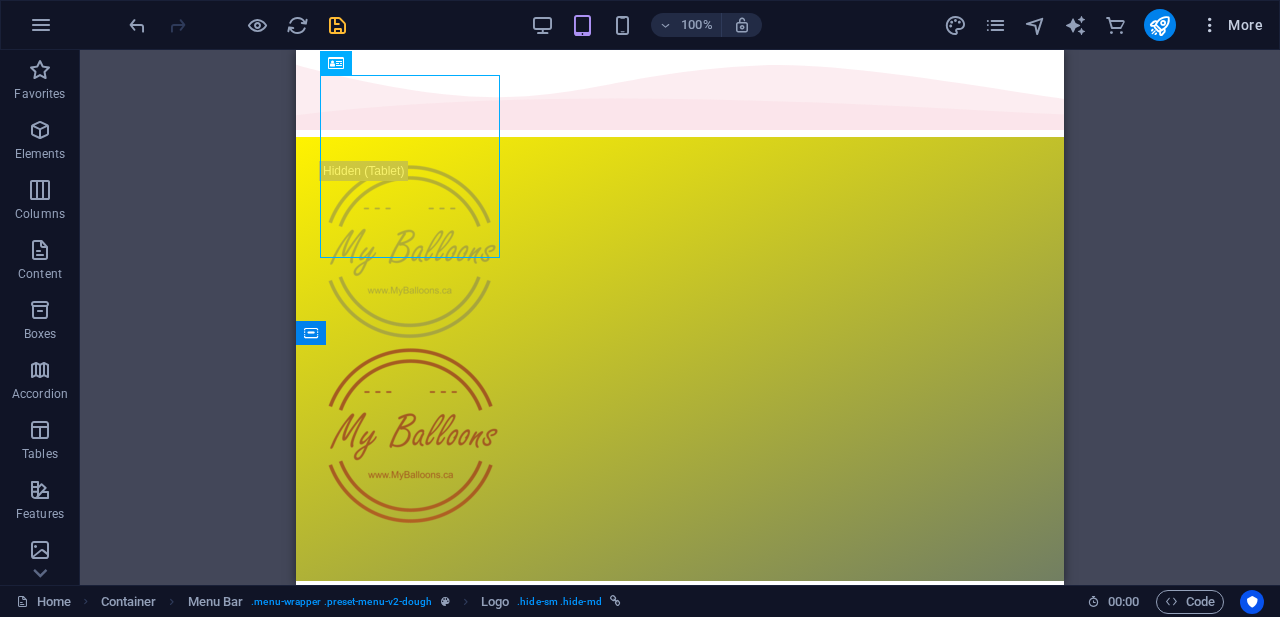 click on "More" at bounding box center [1231, 25] 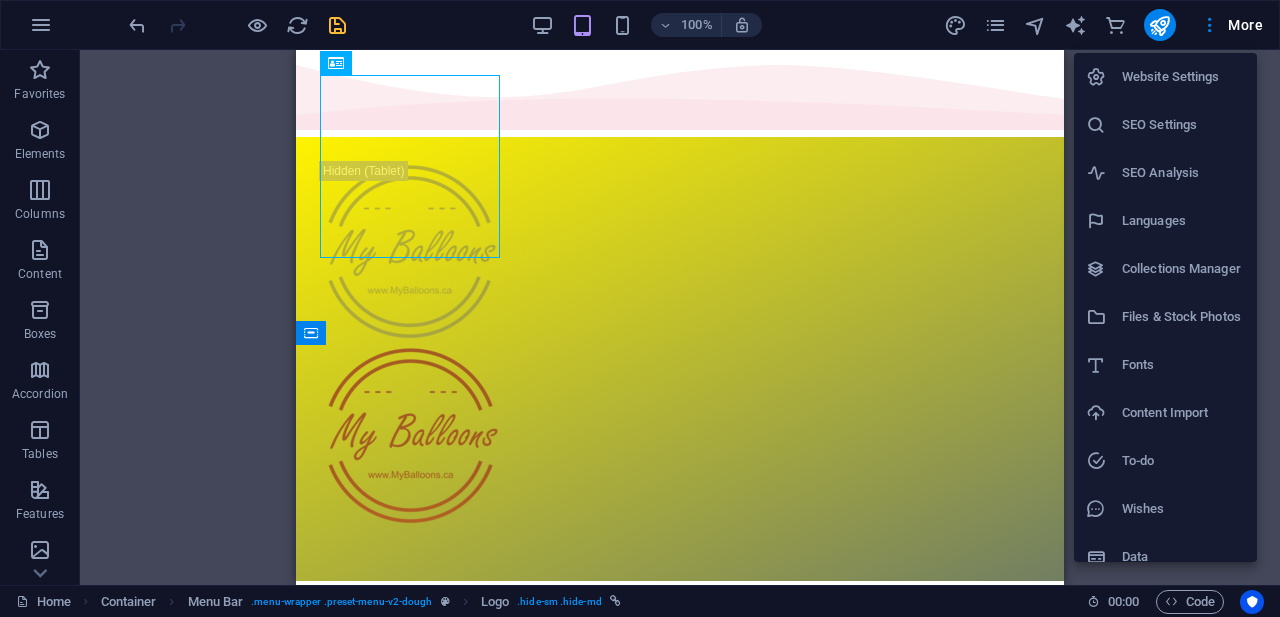 click on "Website Settings" at bounding box center [1183, 77] 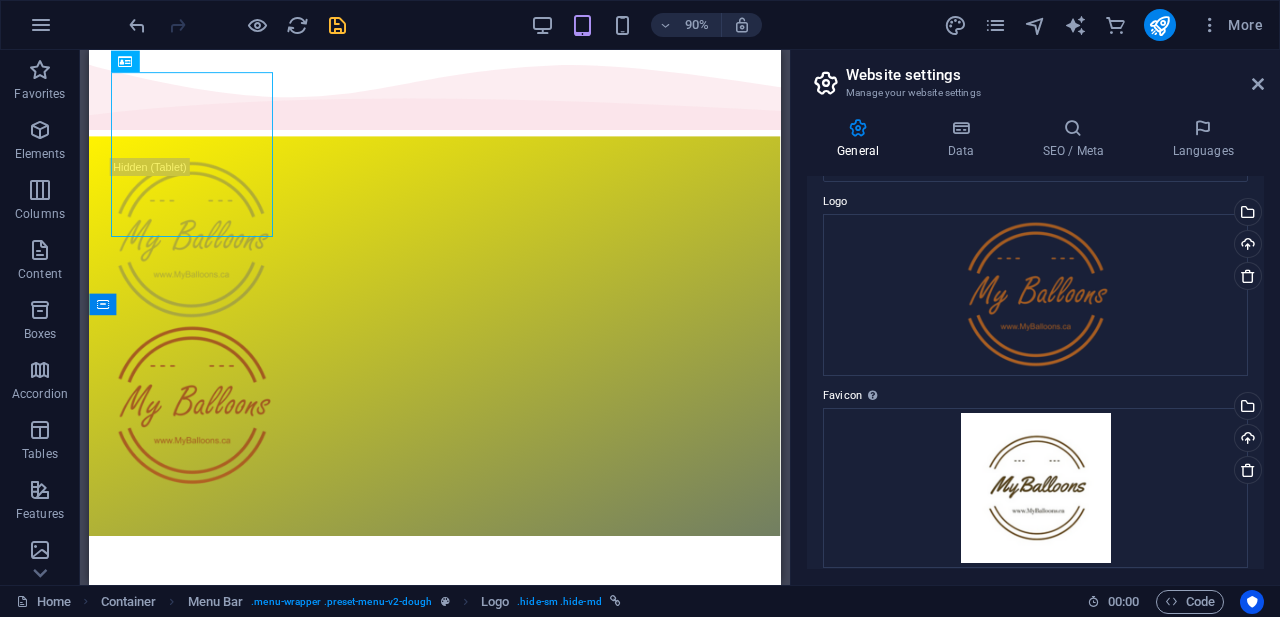 scroll, scrollTop: 0, scrollLeft: 0, axis: both 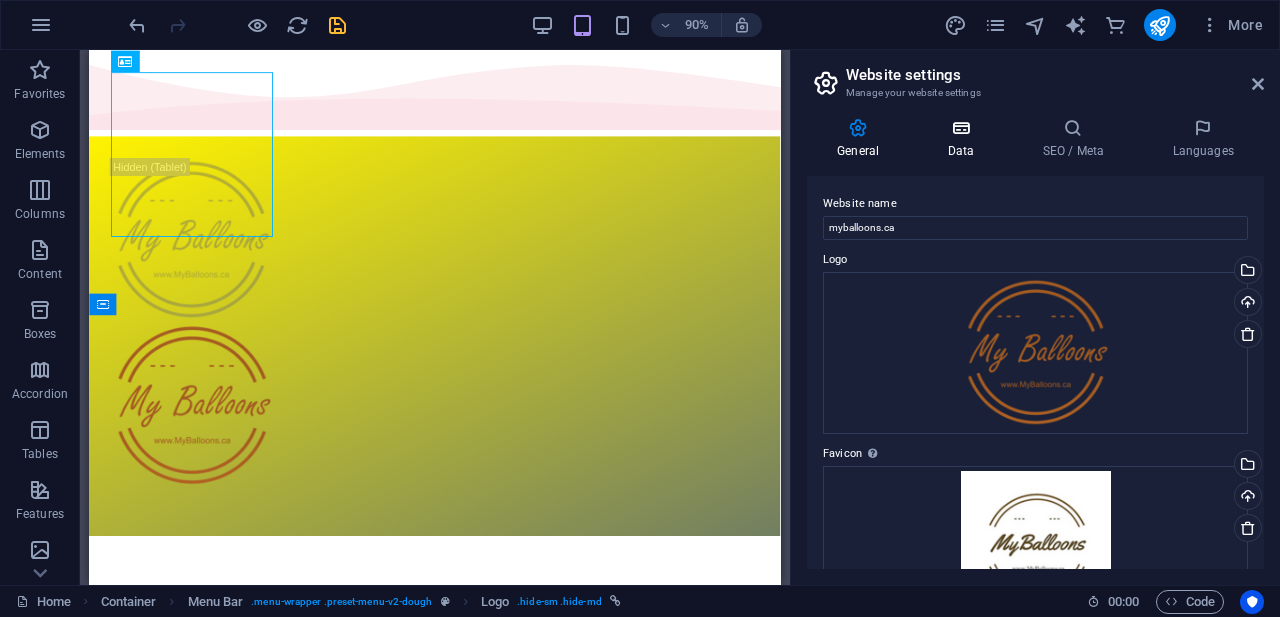 click on "Data" at bounding box center (964, 139) 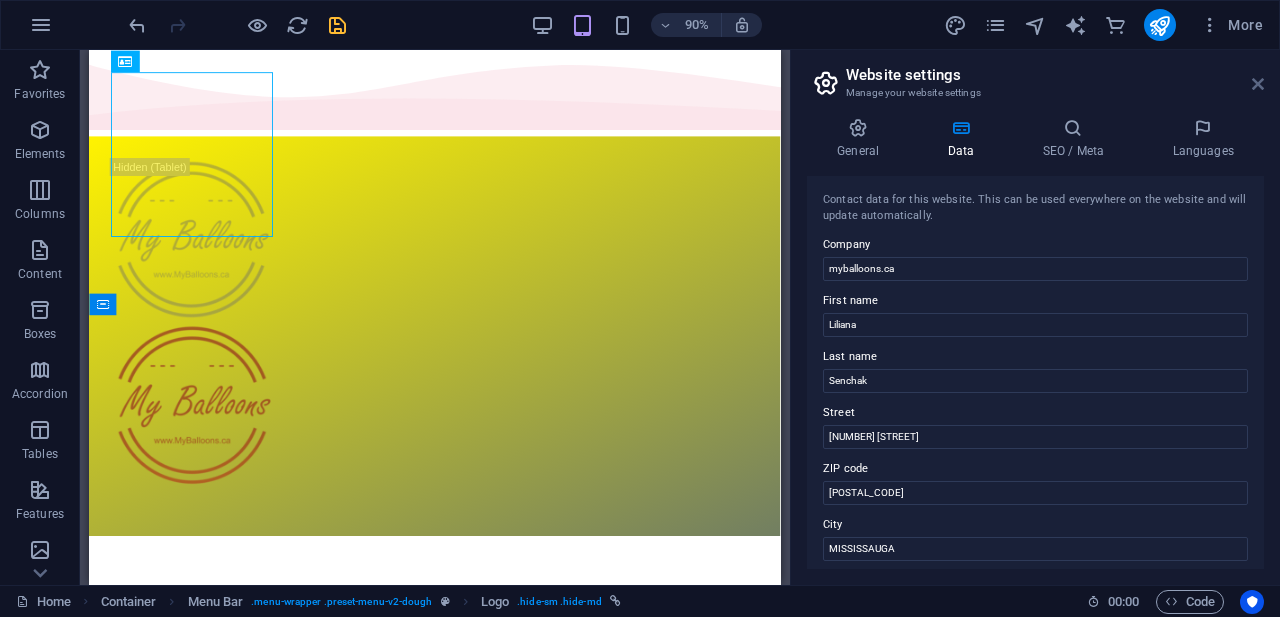 click at bounding box center [1258, 84] 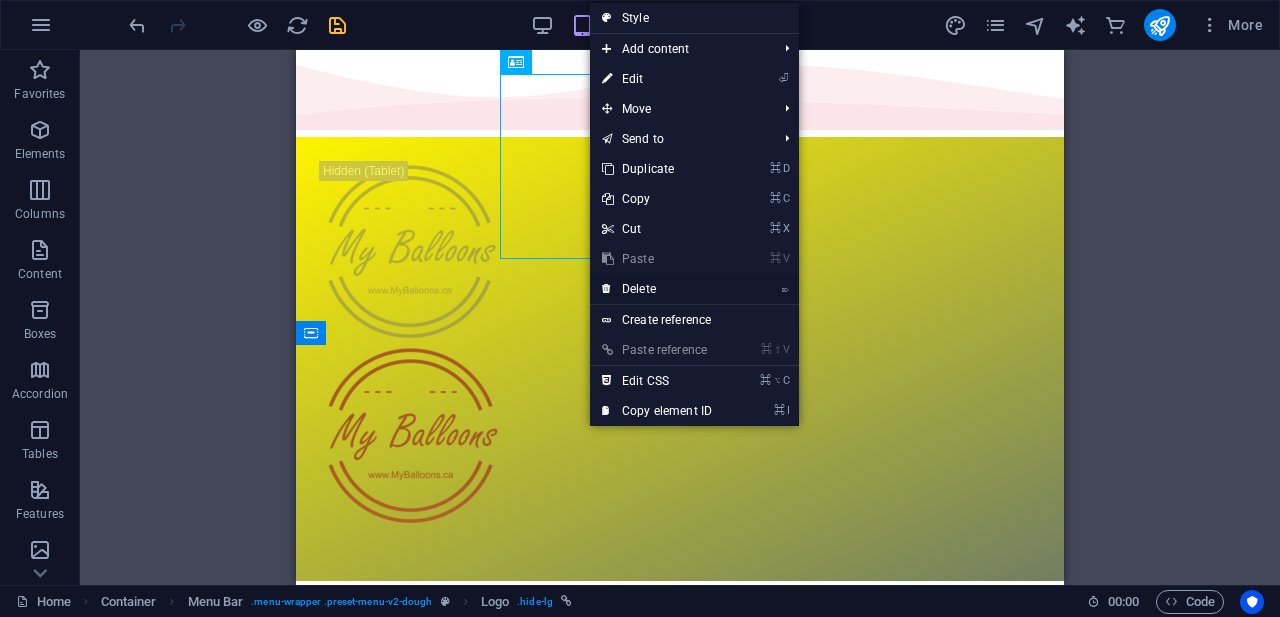 click on "⌦  Delete" at bounding box center [657, 289] 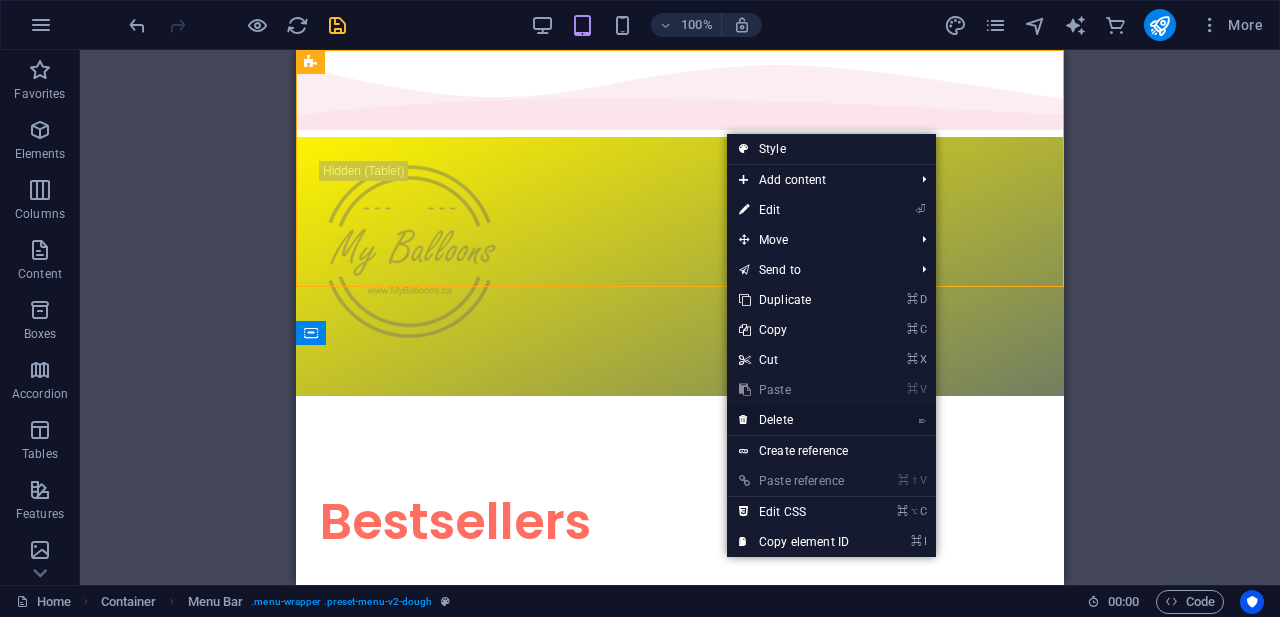 click on "⌦  Delete" at bounding box center (794, 420) 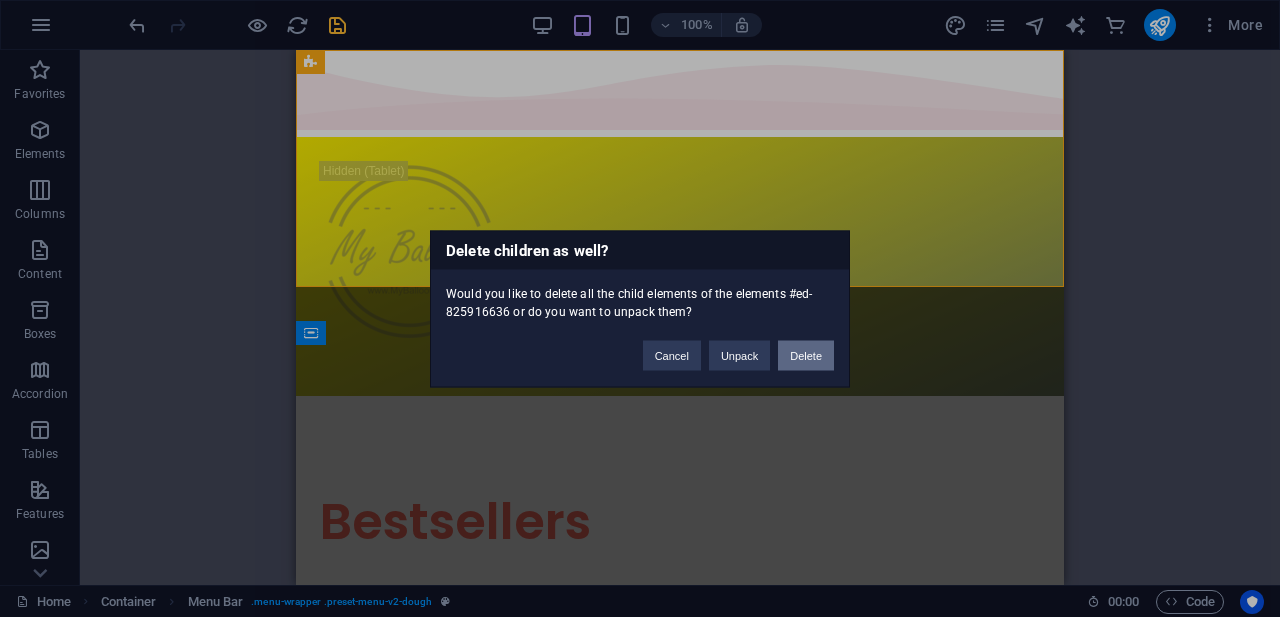 click on "Delete" at bounding box center (806, 355) 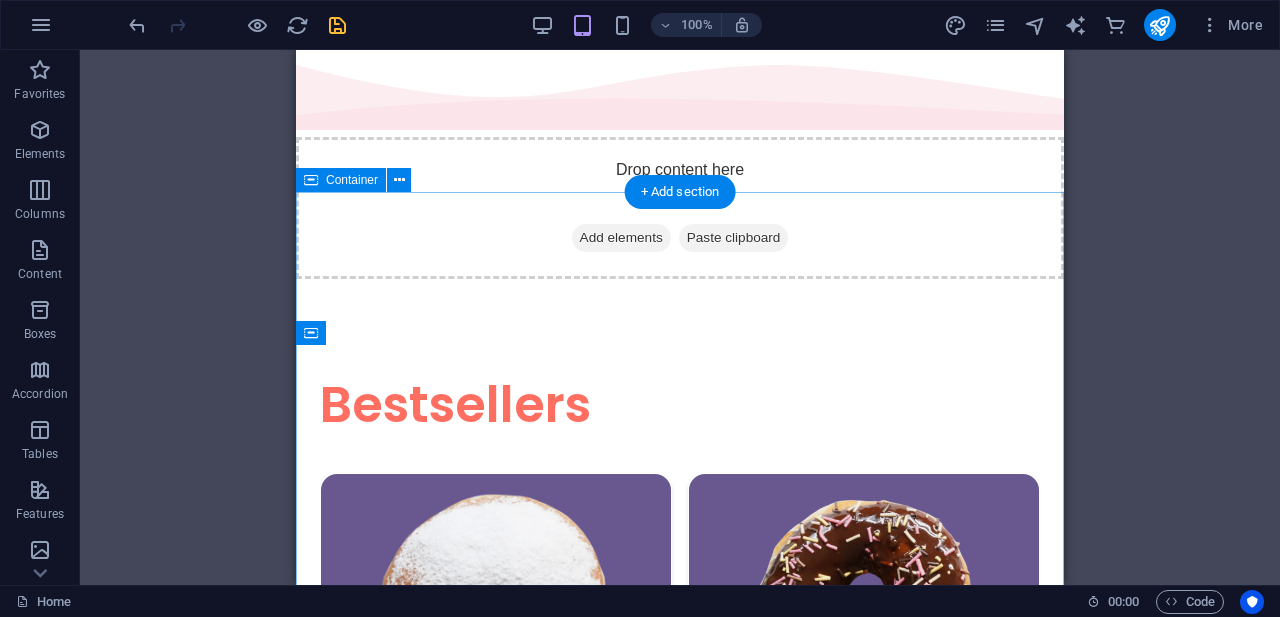 click on "Bestsellers Featured Products Sugary Donut Sugary Donut $3.50 Choco Sprinkle Choco Sprinkle $2.50 Bundle Options Classic Bundle Classic Bundle $18.50 Spicy Bundle Spicy Bundle $20.50 SugarDough Merch Donut Mug Donut Mug $22.50  My Account   Track Orders   Shopping Bag  Display prices in: USD See Menu" at bounding box center [680, 1164] 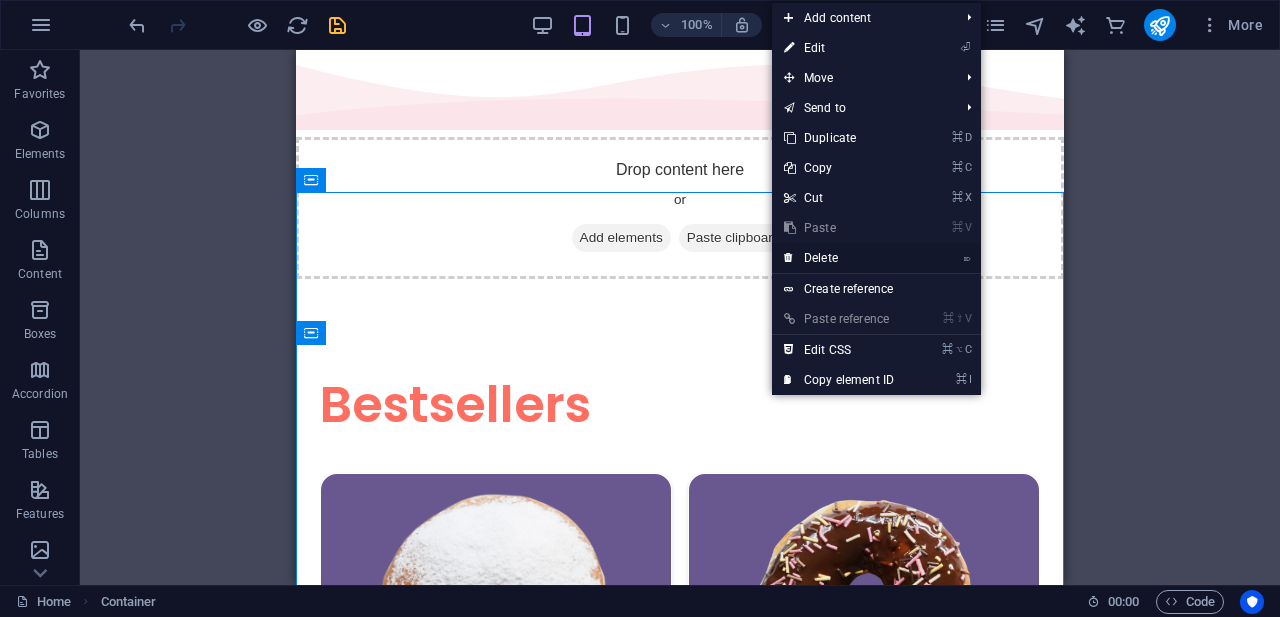 click on "⌦  Delete" at bounding box center (839, 258) 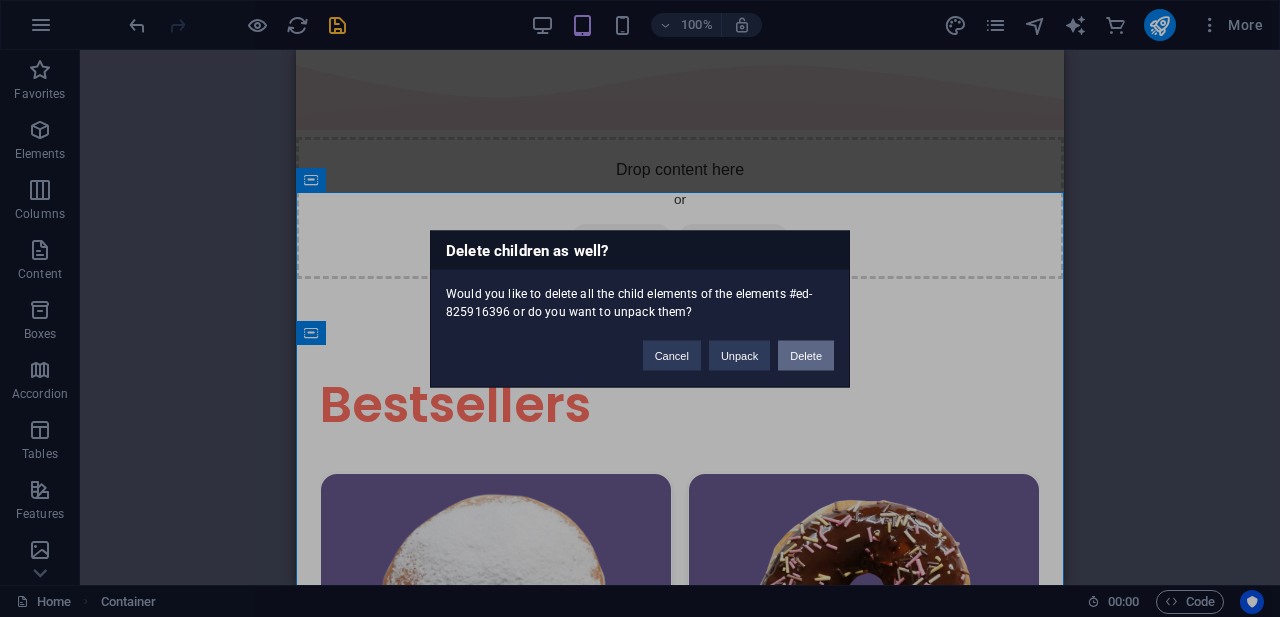 click on "Delete" at bounding box center [806, 355] 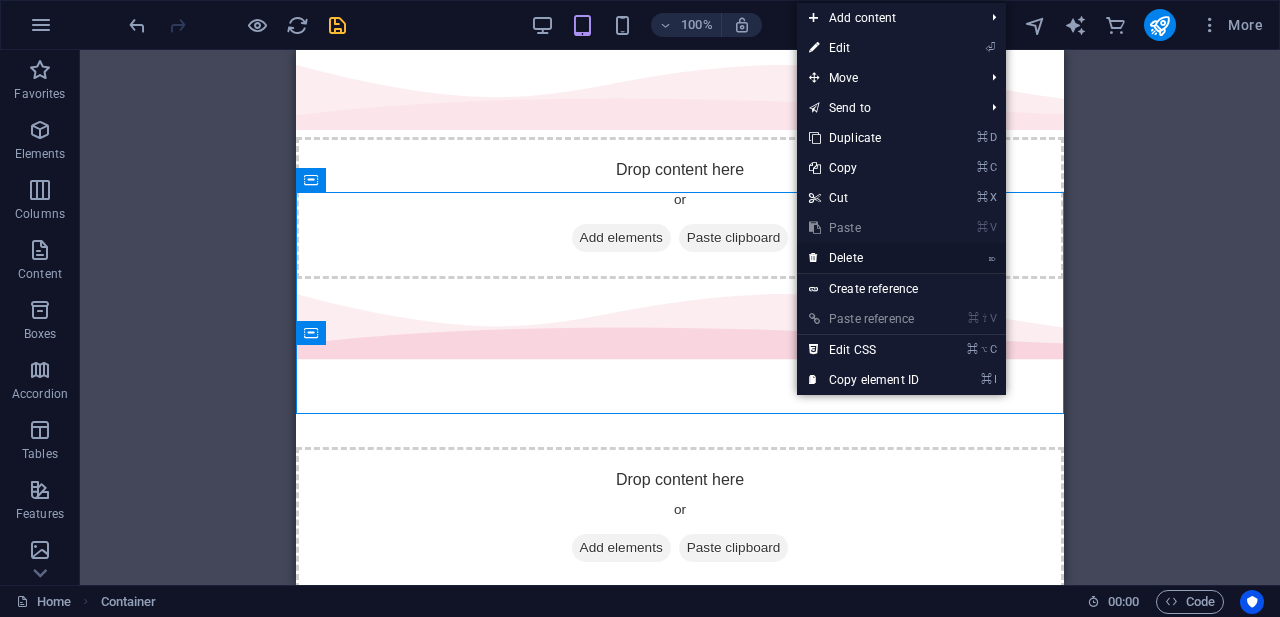 click on "⌦  Delete" at bounding box center [864, 258] 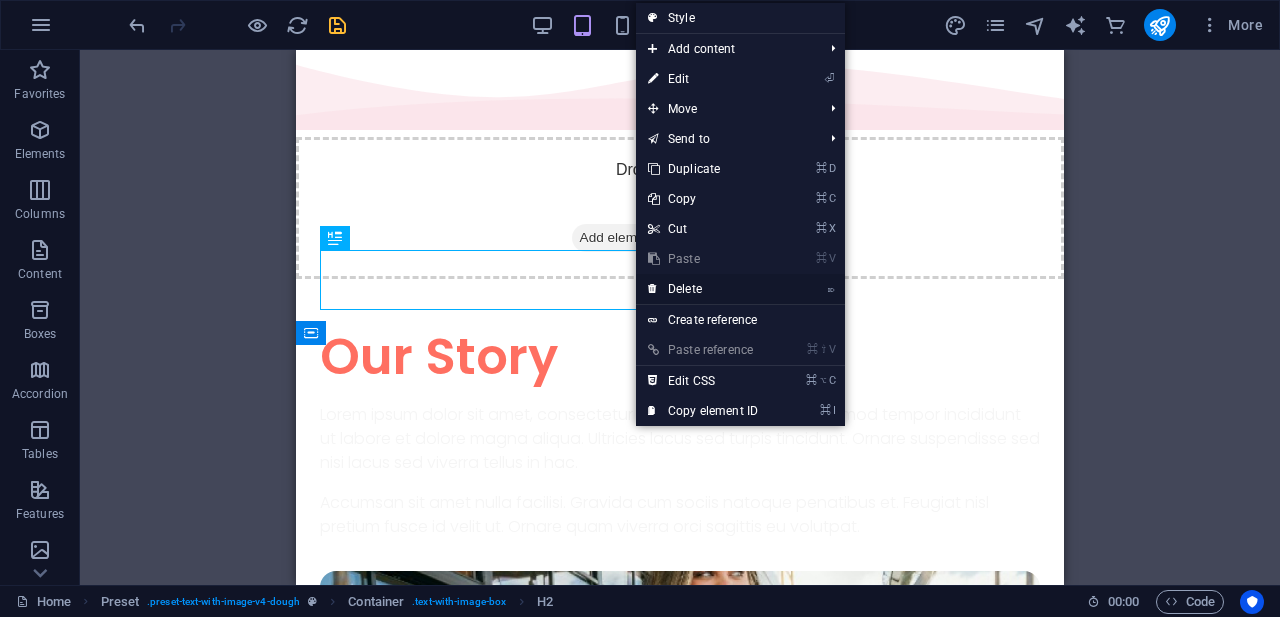 click on "⌦  Delete" at bounding box center (703, 289) 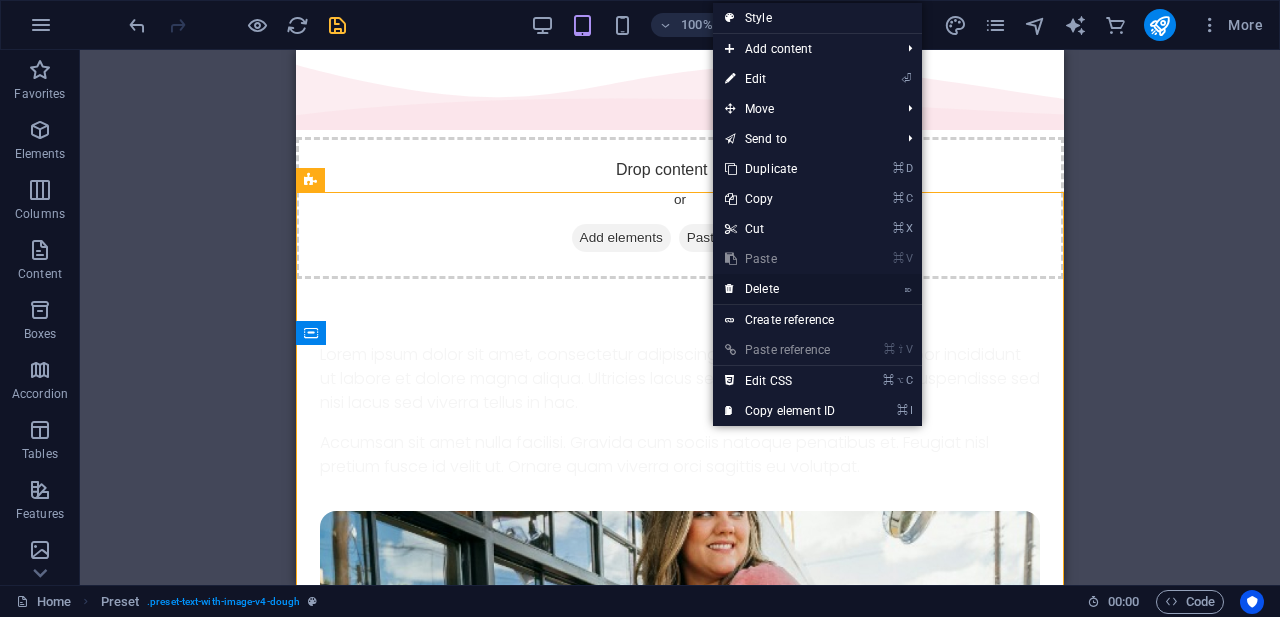 click on "⌦  Delete" at bounding box center [780, 289] 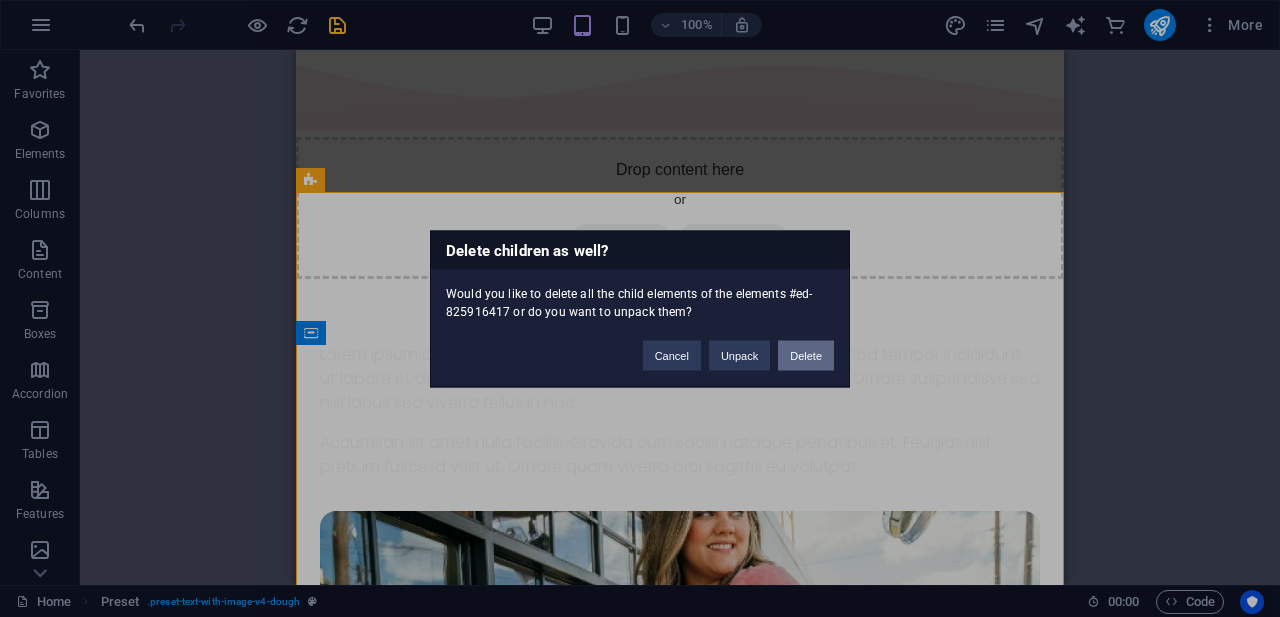 click on "Delete" at bounding box center [806, 355] 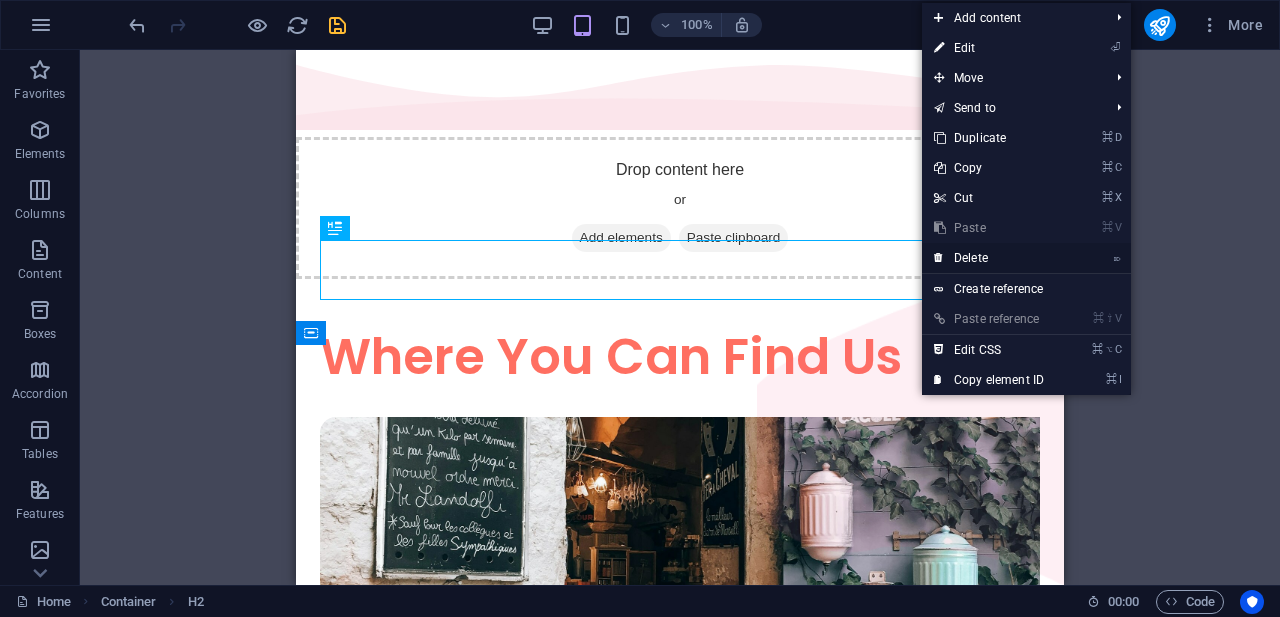 click on "⌦  Delete" at bounding box center (989, 258) 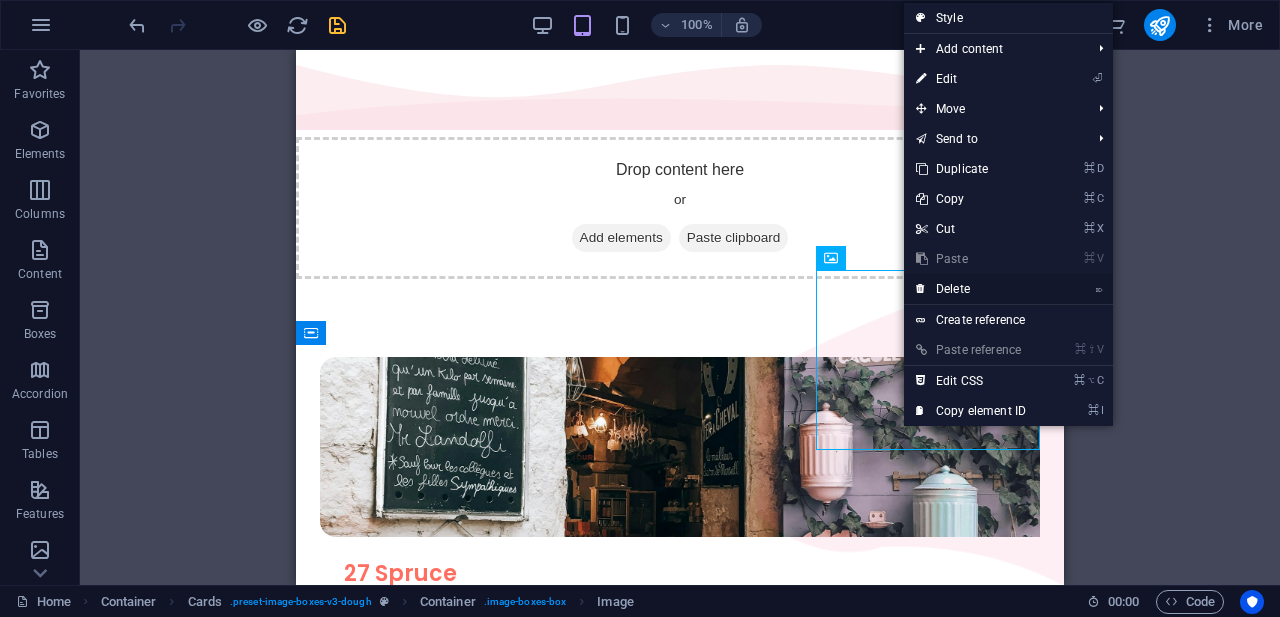 click on "⌦  Delete" at bounding box center (971, 289) 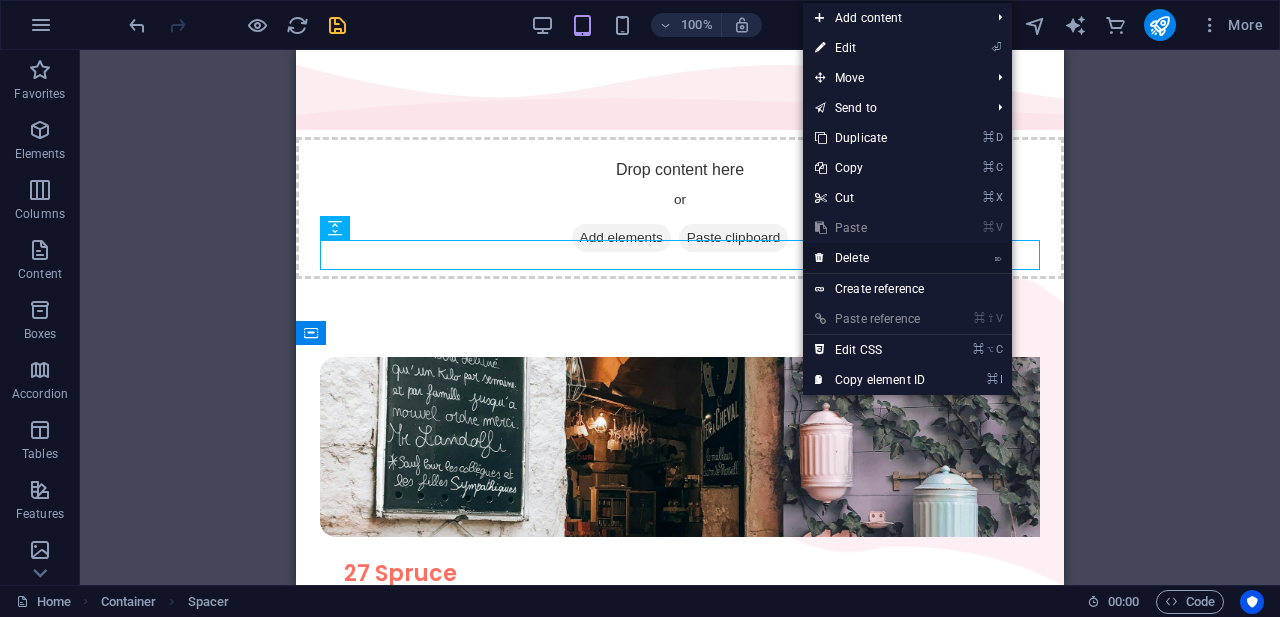 click on "⌦  Delete" at bounding box center [870, 258] 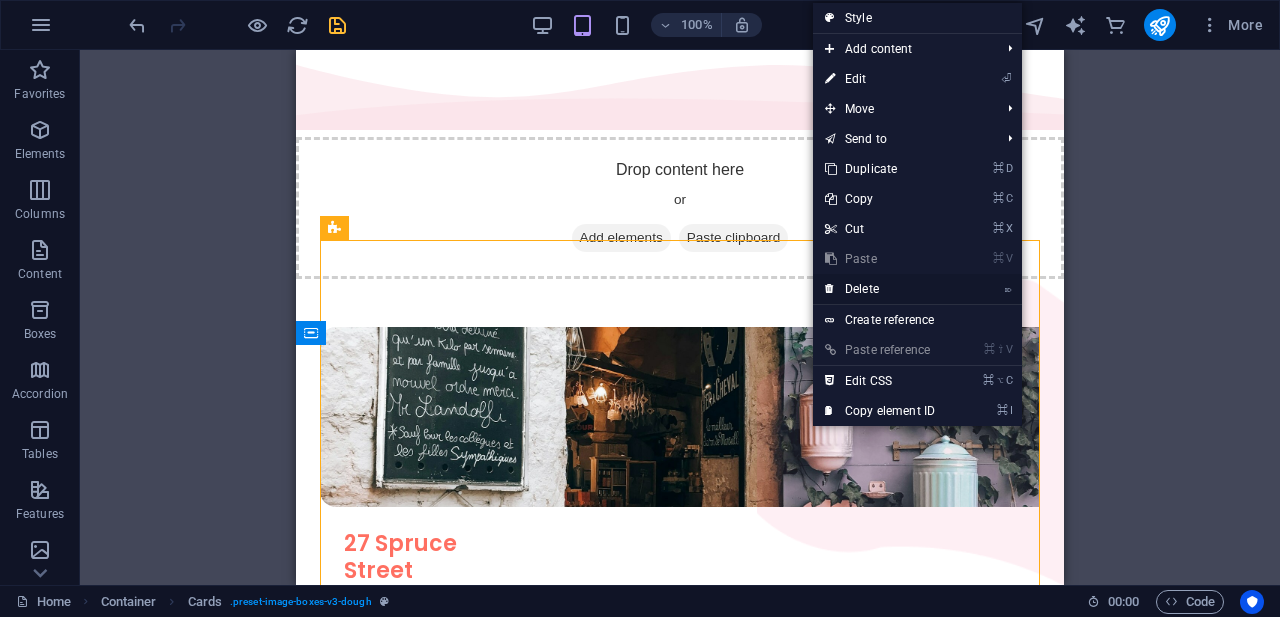 click on "⌦  Delete" at bounding box center [880, 289] 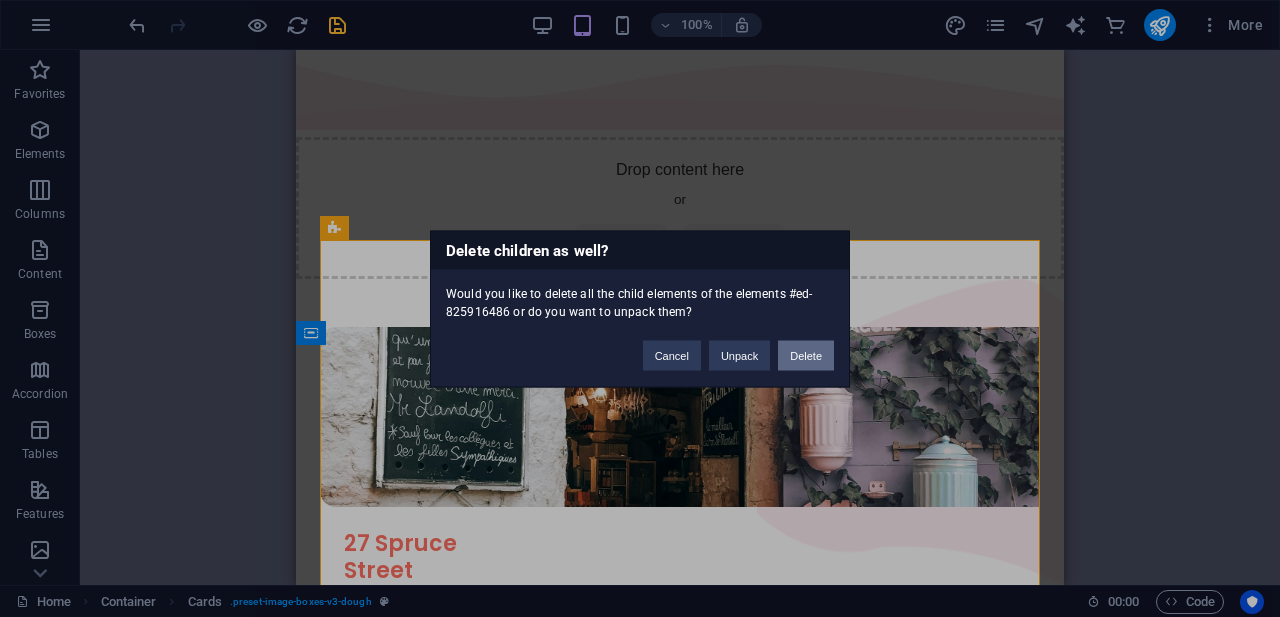 click on "Delete" at bounding box center [806, 355] 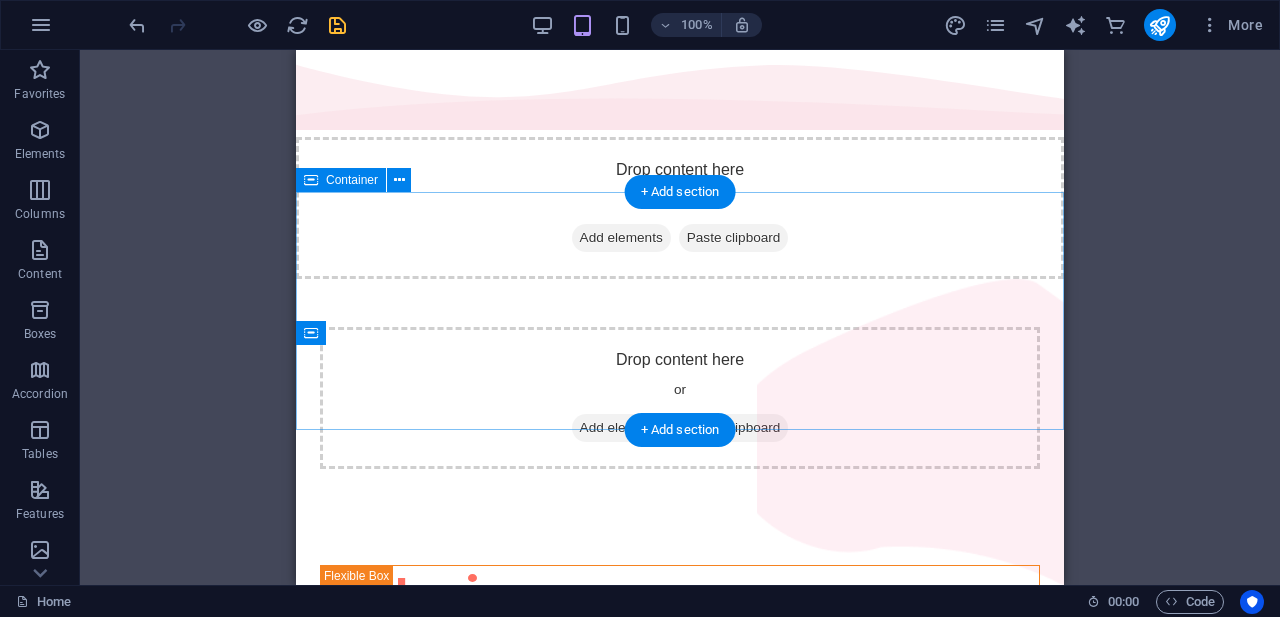 click on "Paste clipboard" at bounding box center [734, 428] 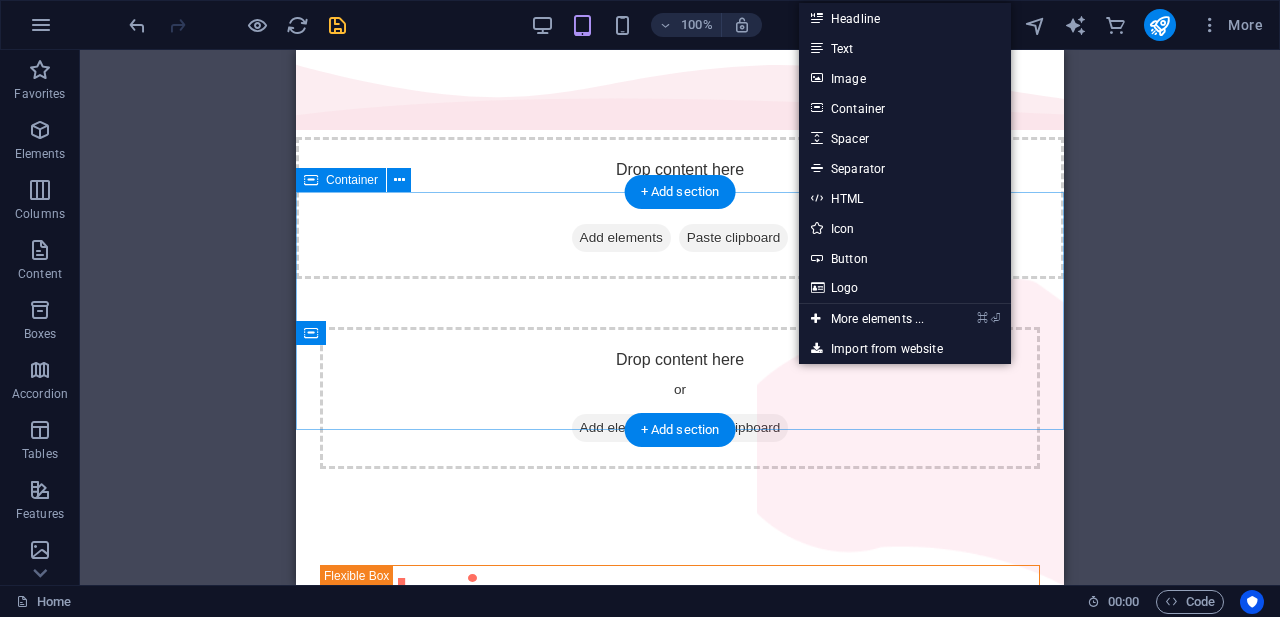 click on "Drop content here or  Add elements  Paste clipboard" at bounding box center (680, 398) 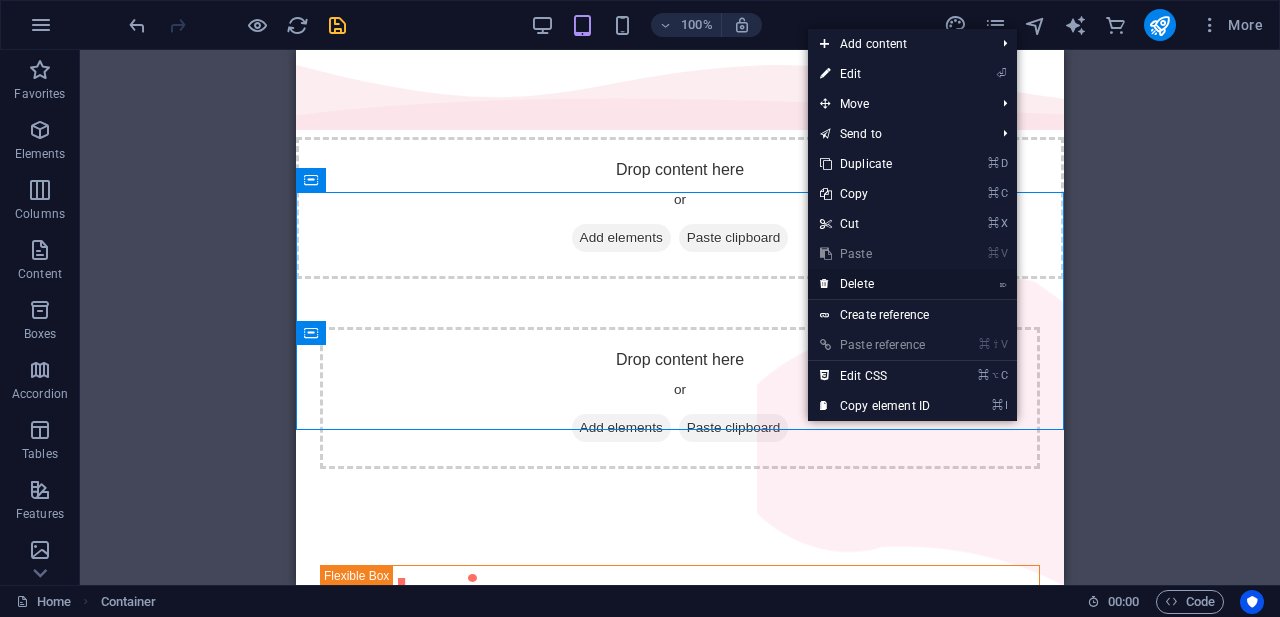 click on "⌦  Delete" at bounding box center [875, 284] 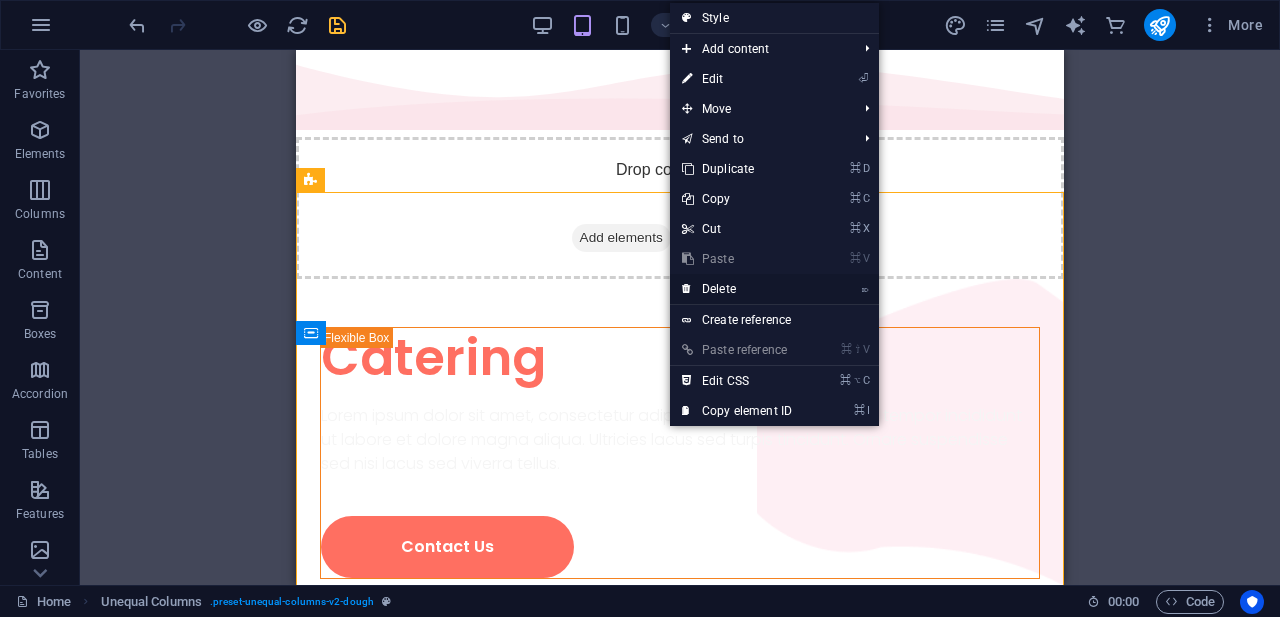click on "⌦  Delete" at bounding box center [737, 289] 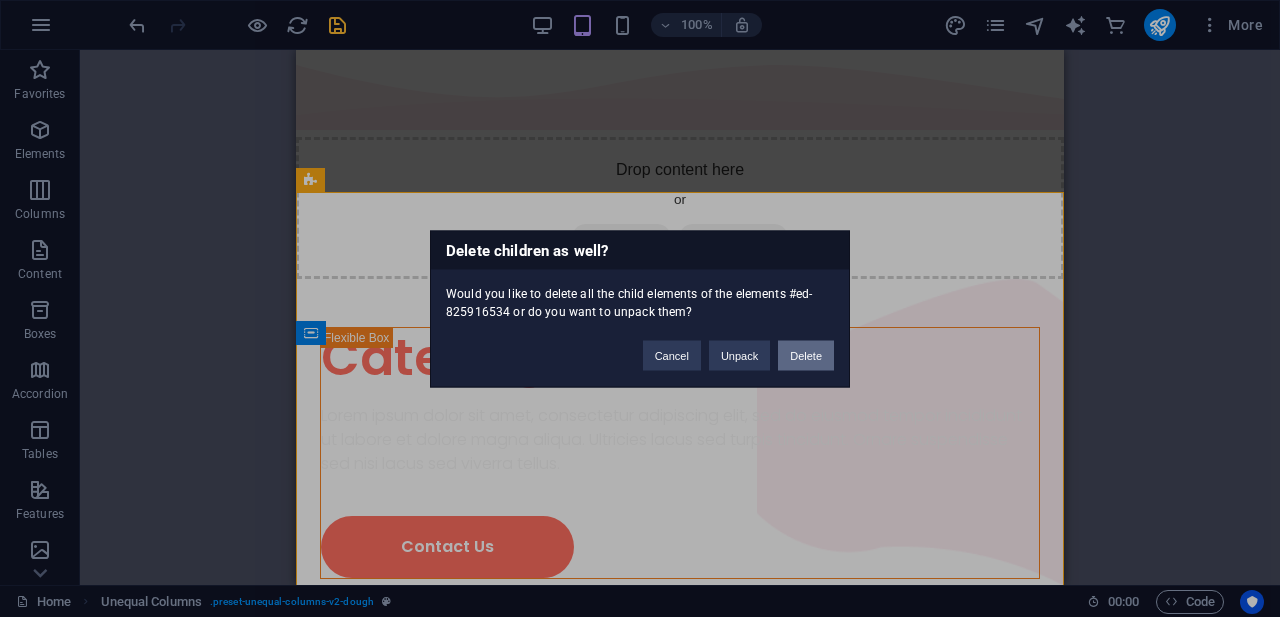 click on "Delete" at bounding box center (806, 355) 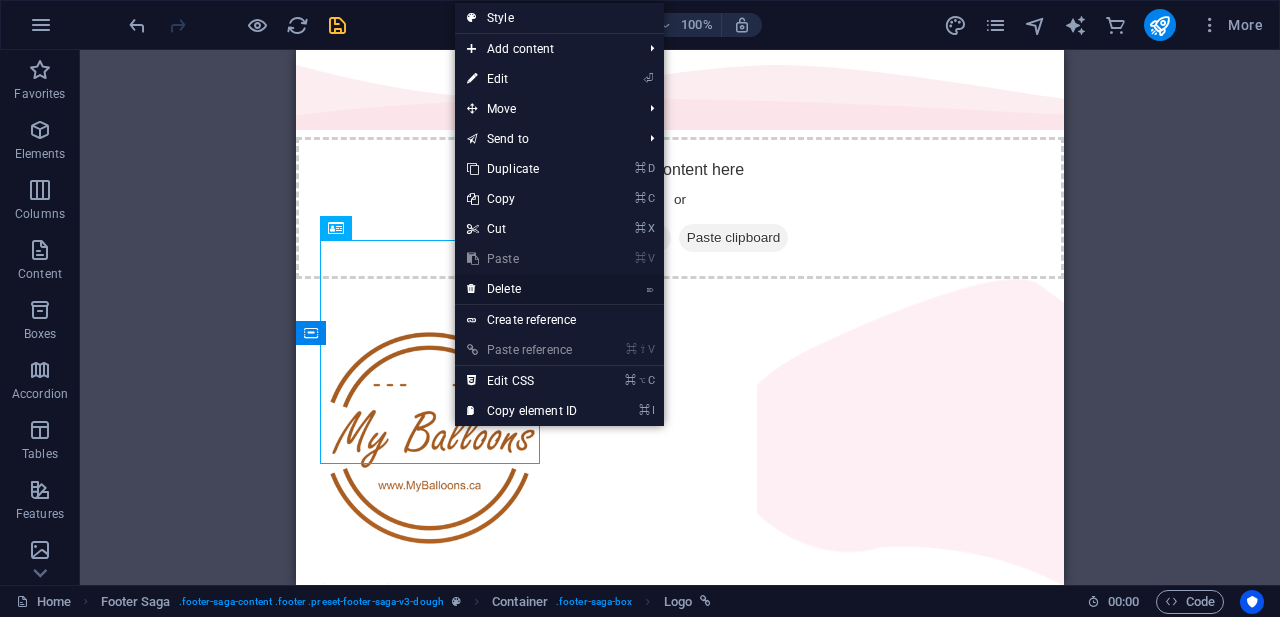click on "⌦  Delete" at bounding box center (522, 289) 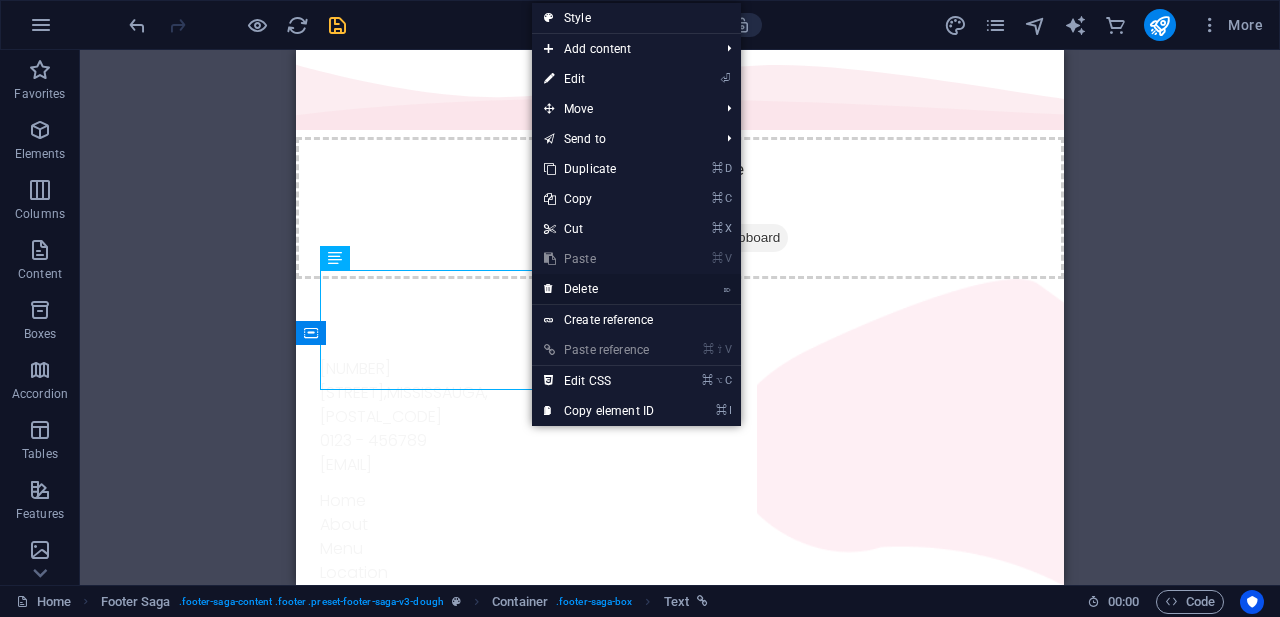 click on "⌦  Delete" at bounding box center [599, 289] 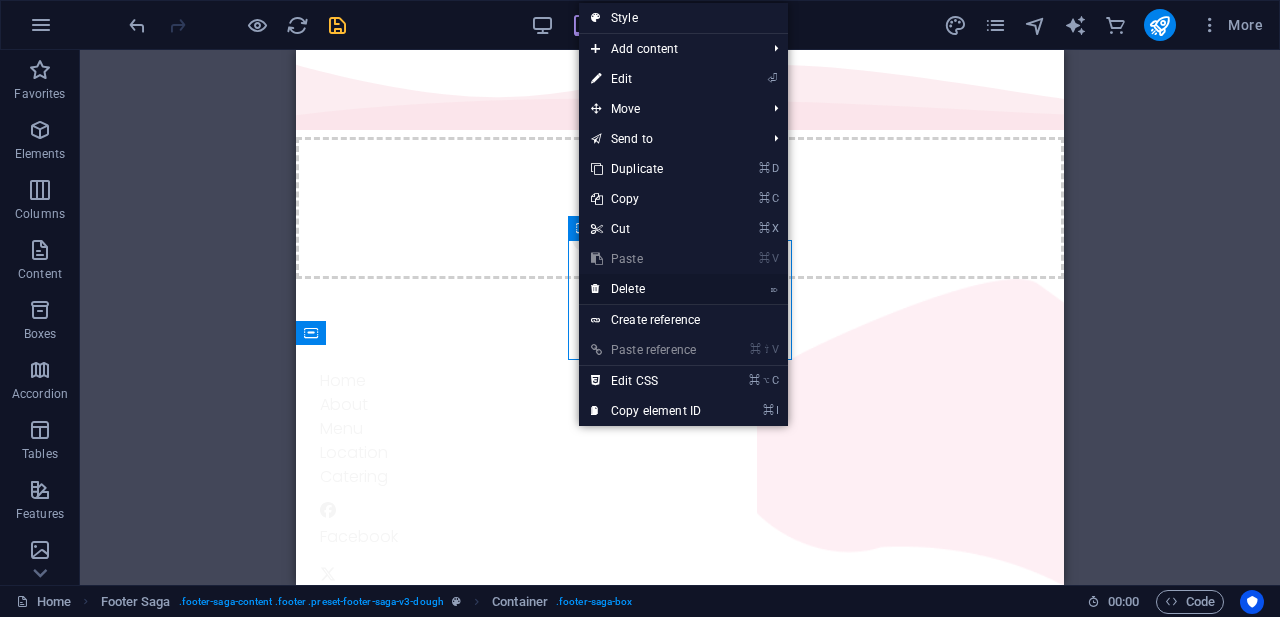 click on "⌦  Delete" at bounding box center (646, 289) 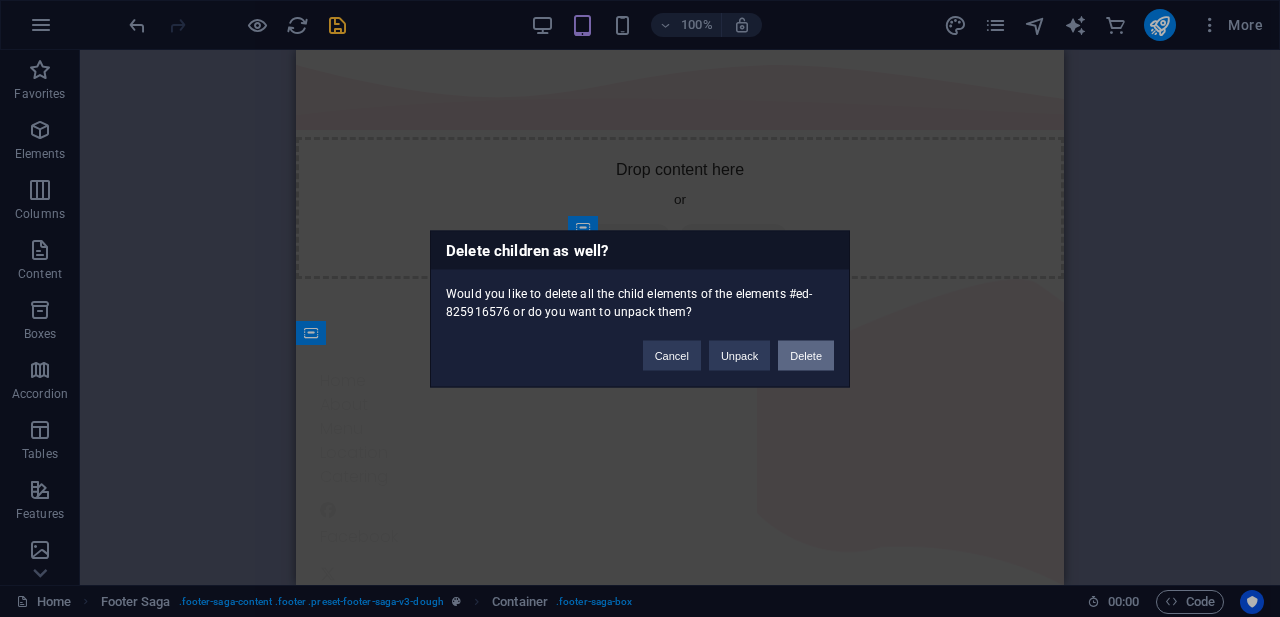 click on "Delete" at bounding box center [806, 355] 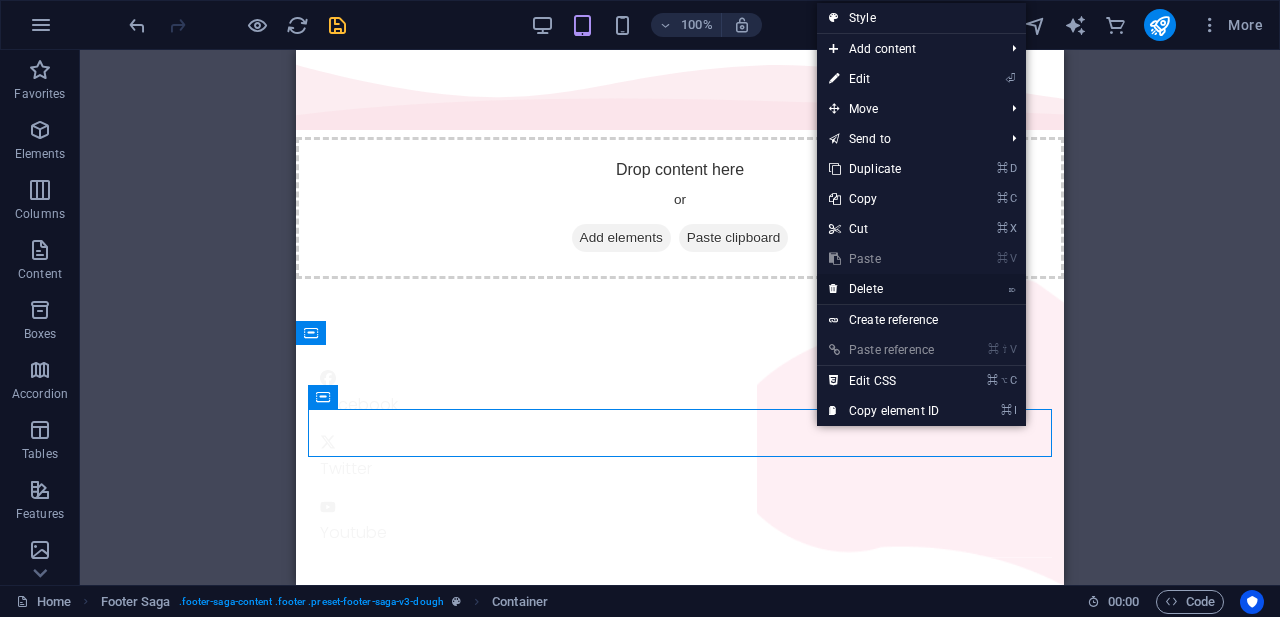 click on "⌦  Delete" at bounding box center [884, 289] 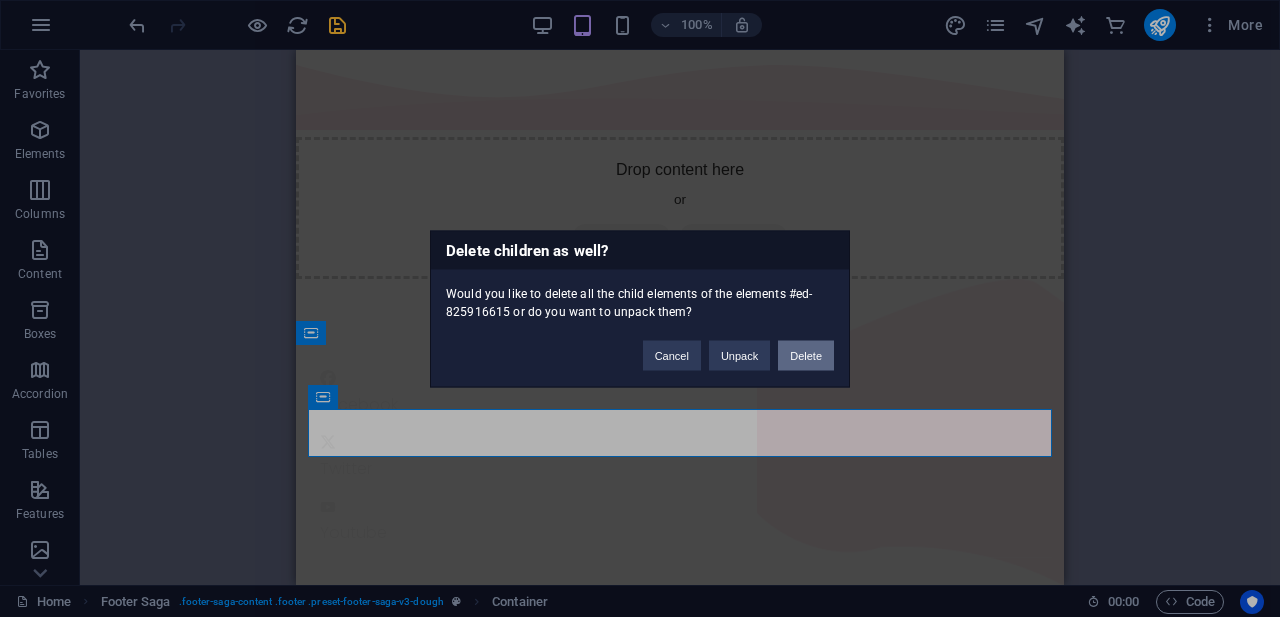 click on "Delete" at bounding box center (806, 355) 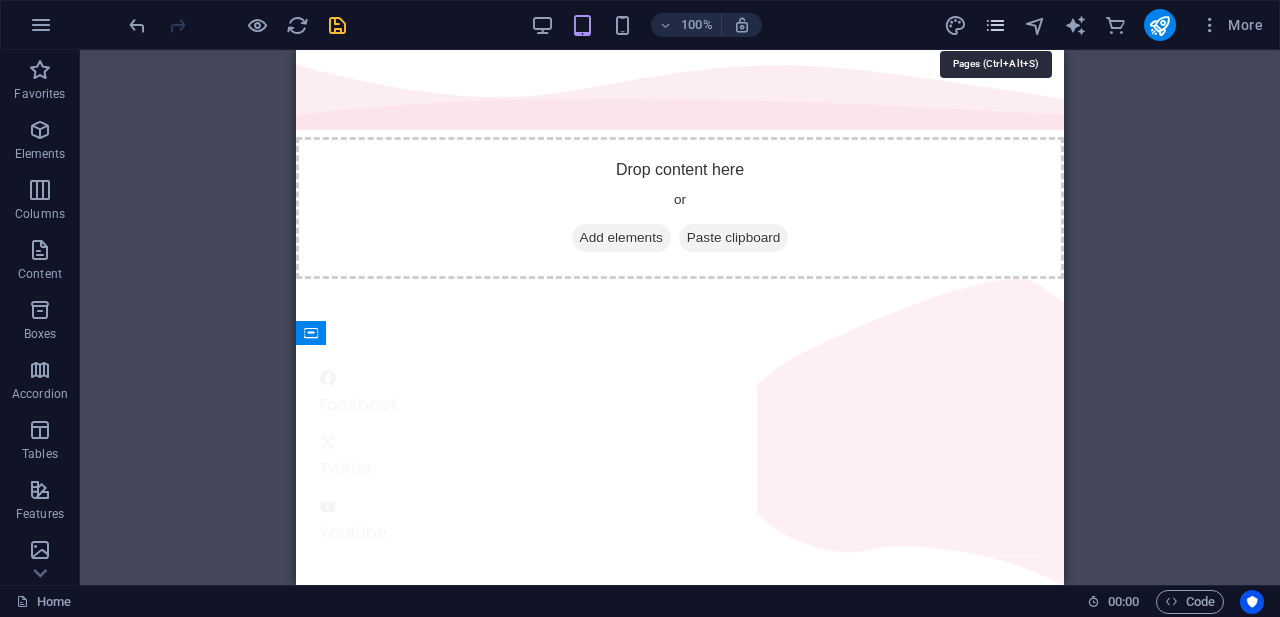 click at bounding box center [995, 25] 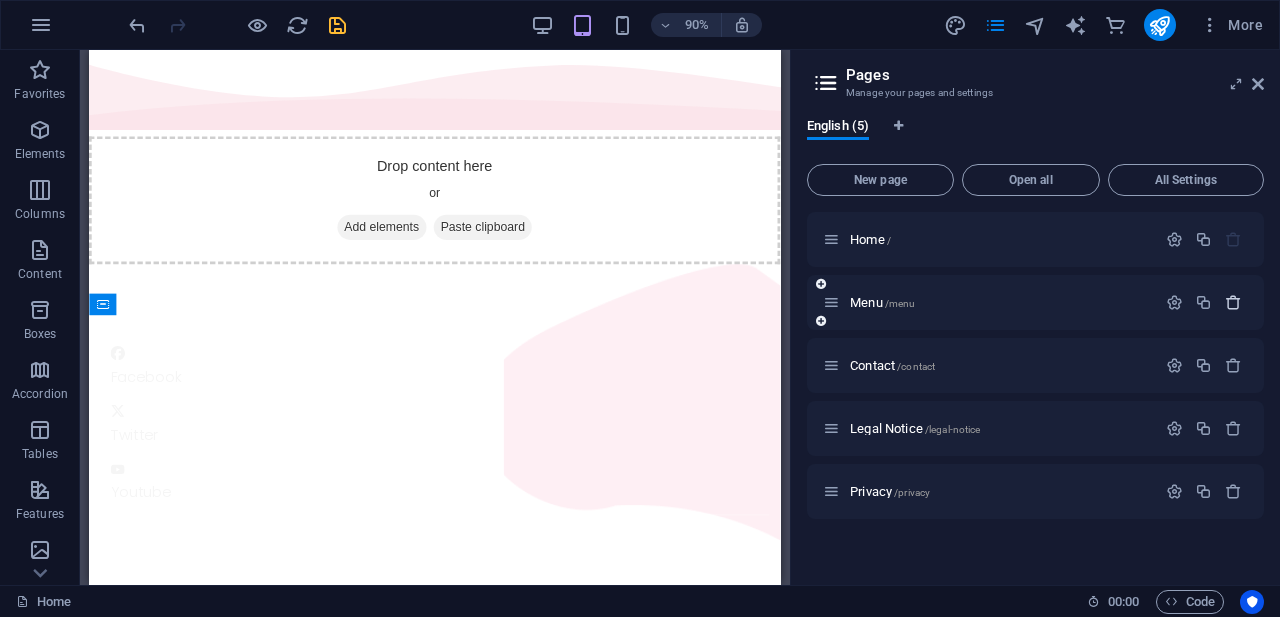 click at bounding box center (1233, 302) 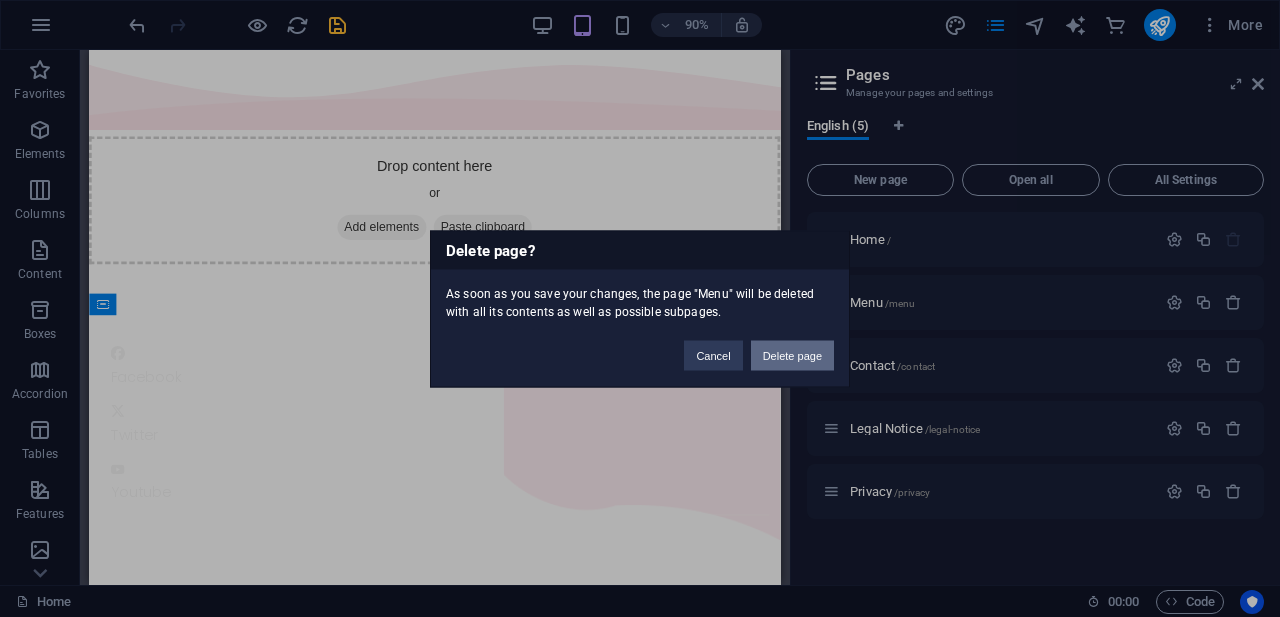click on "Delete page" at bounding box center [792, 355] 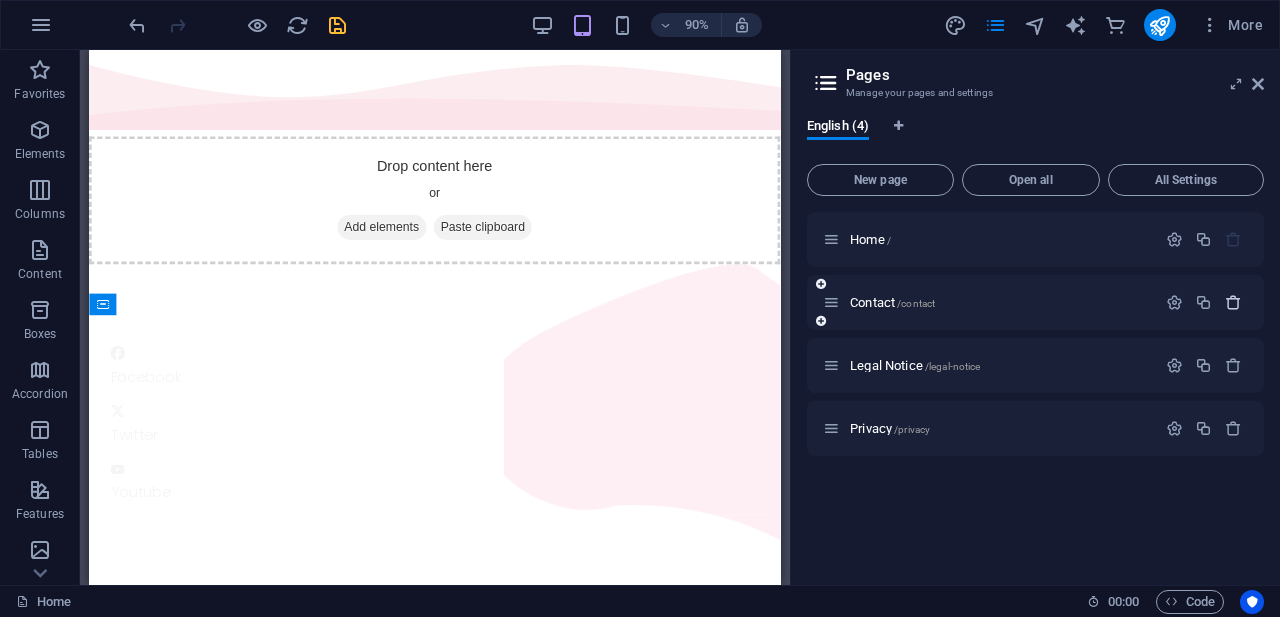 click at bounding box center [1233, 302] 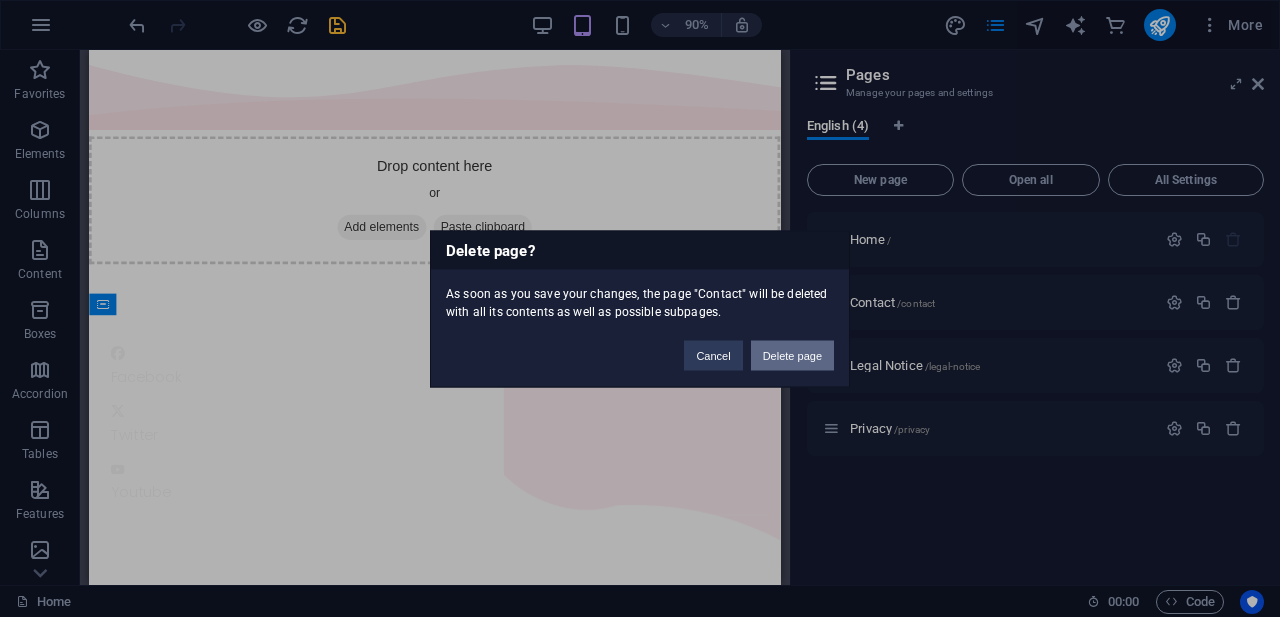click on "Delete page" at bounding box center (792, 355) 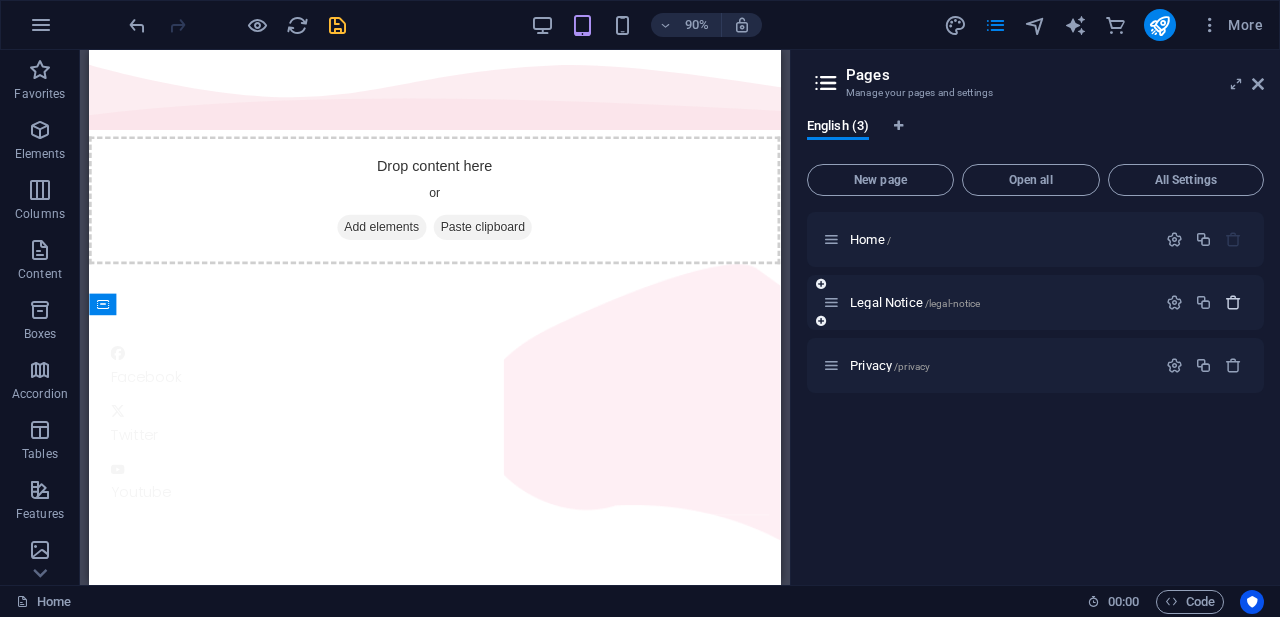 click at bounding box center [1233, 302] 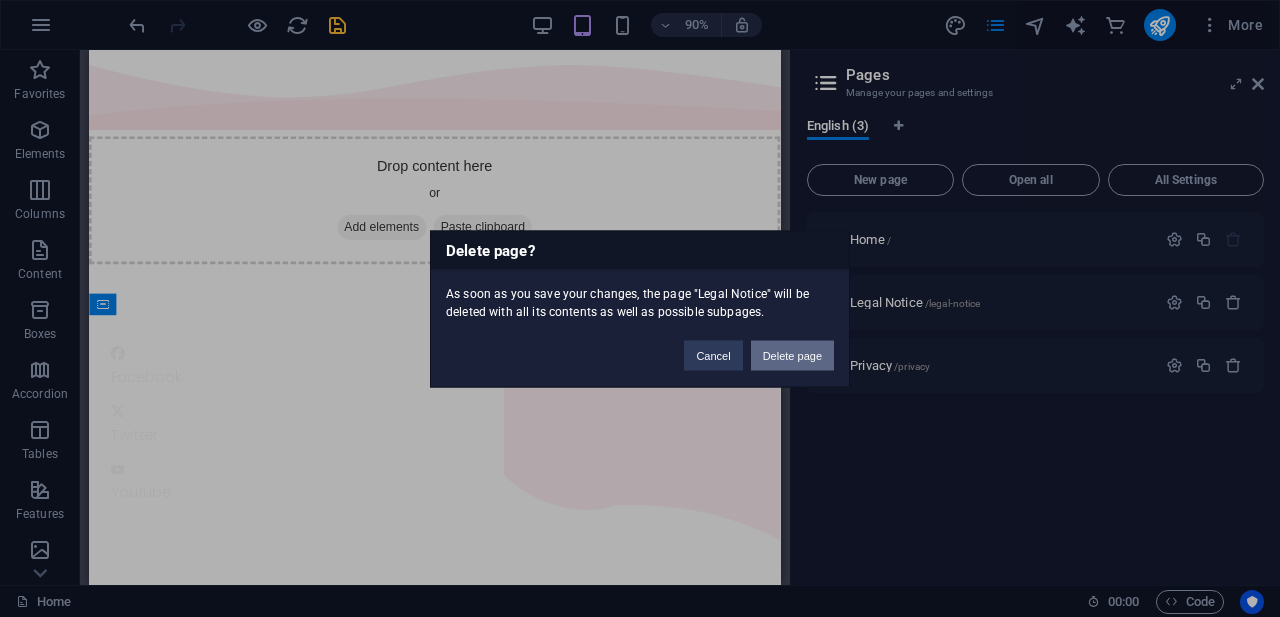 click on "Delete page" at bounding box center (792, 355) 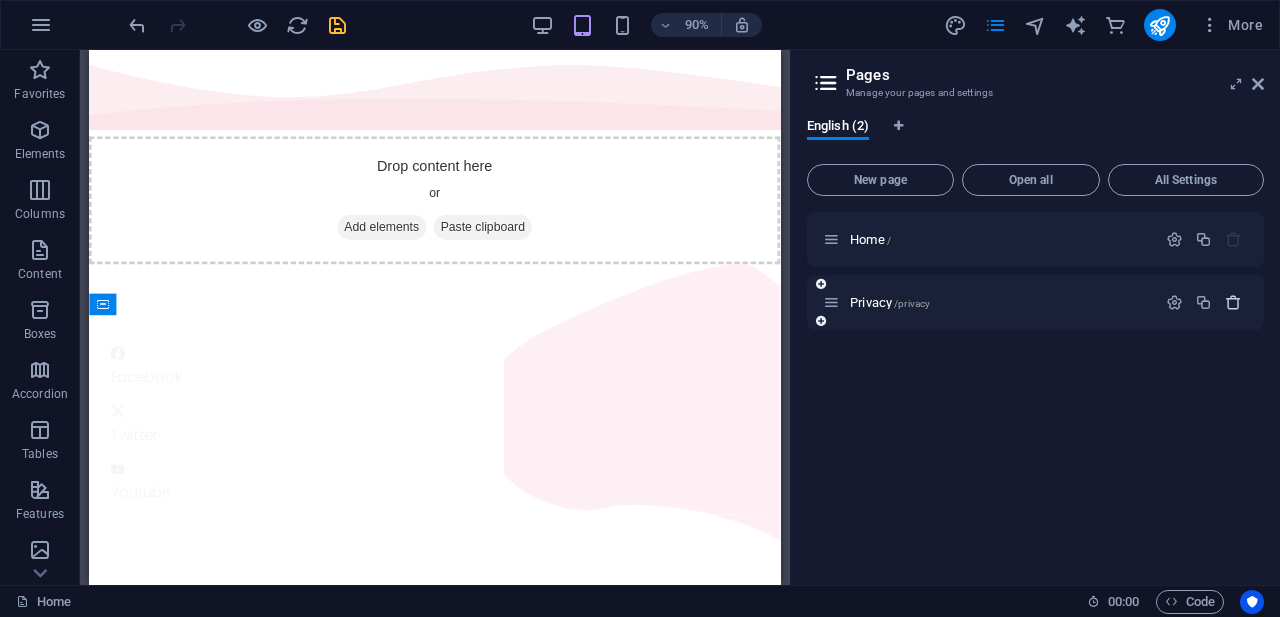 click at bounding box center (1233, 302) 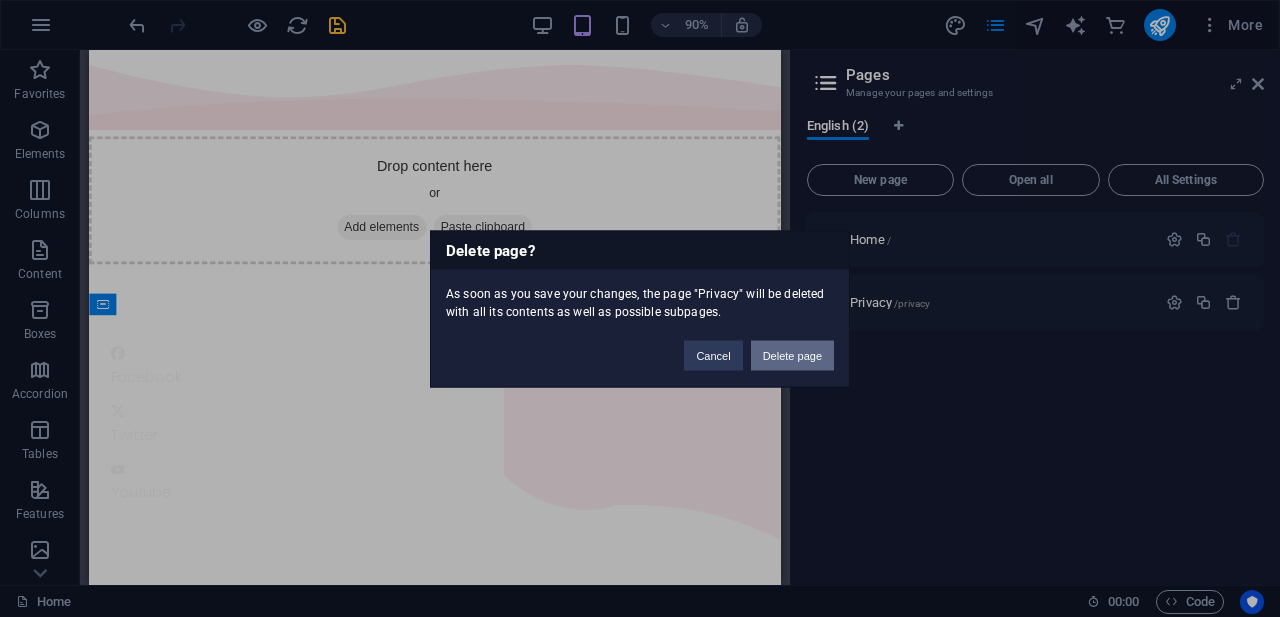 click on "Delete page" at bounding box center [792, 355] 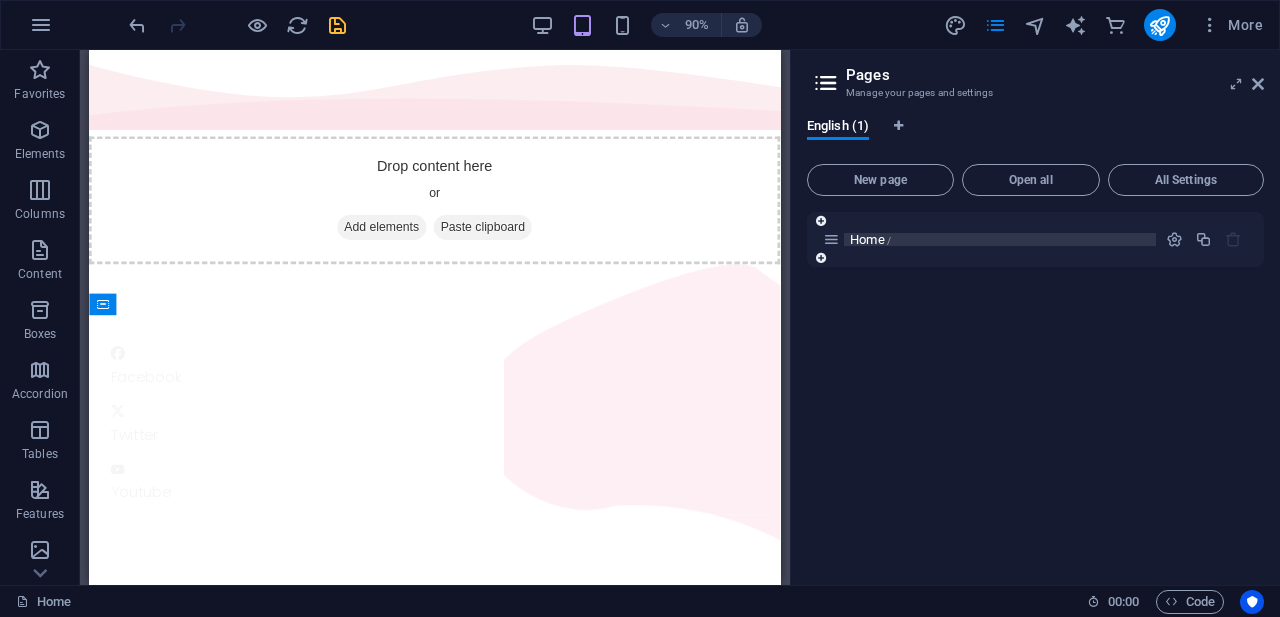 click on "Home /" at bounding box center (1000, 239) 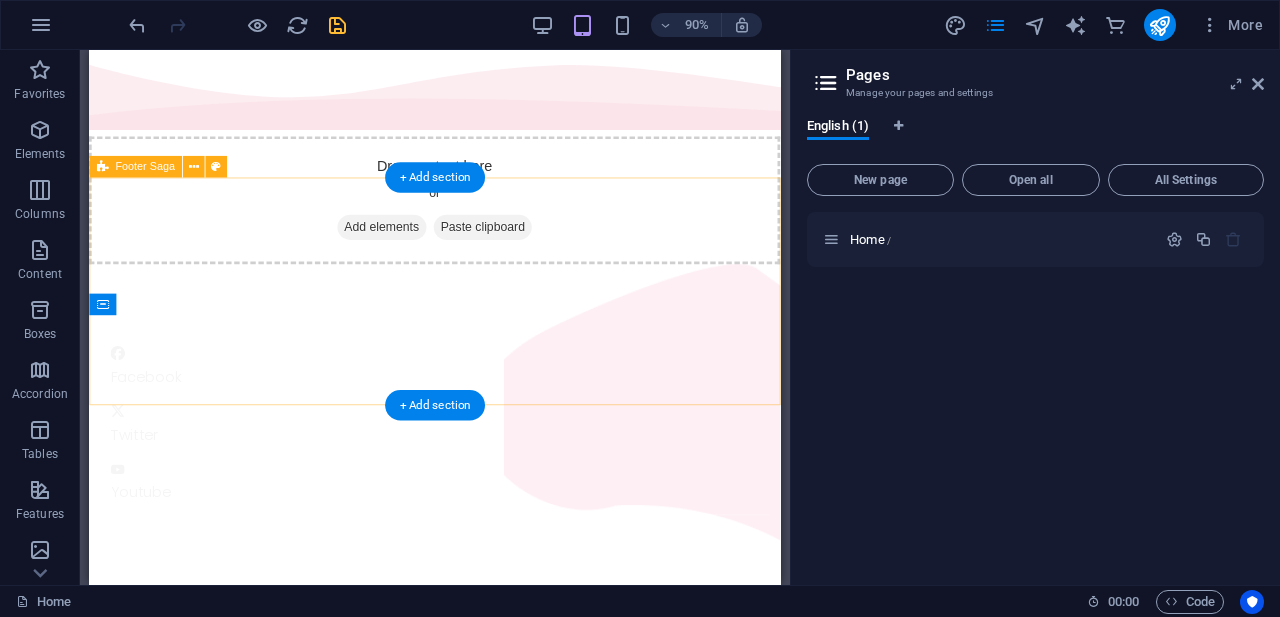 click on "Facebook Twitter Youtube" at bounding box center (473, 460) 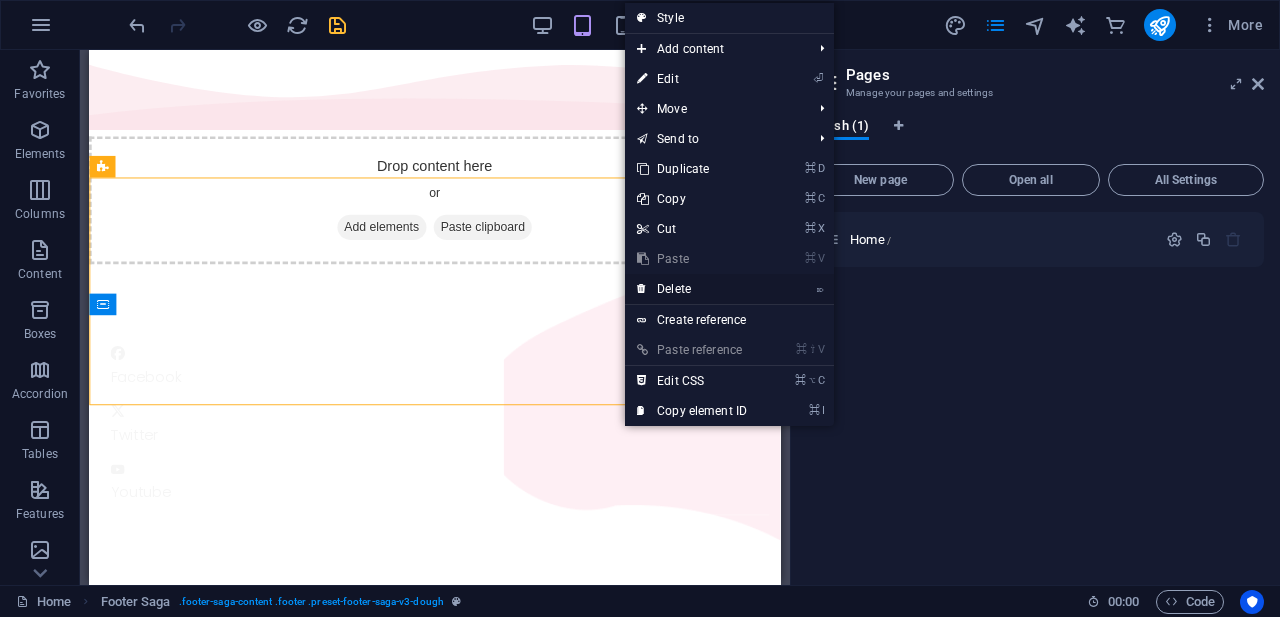 click on "⌦  Delete" at bounding box center (692, 289) 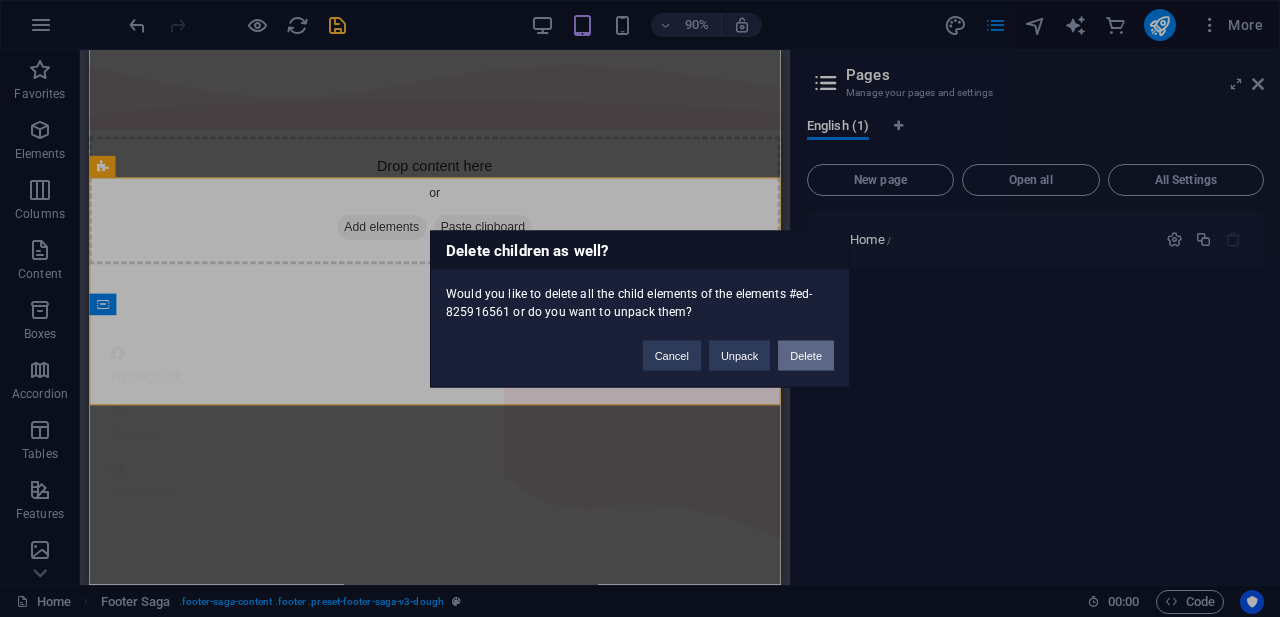 click on "Delete" at bounding box center [806, 355] 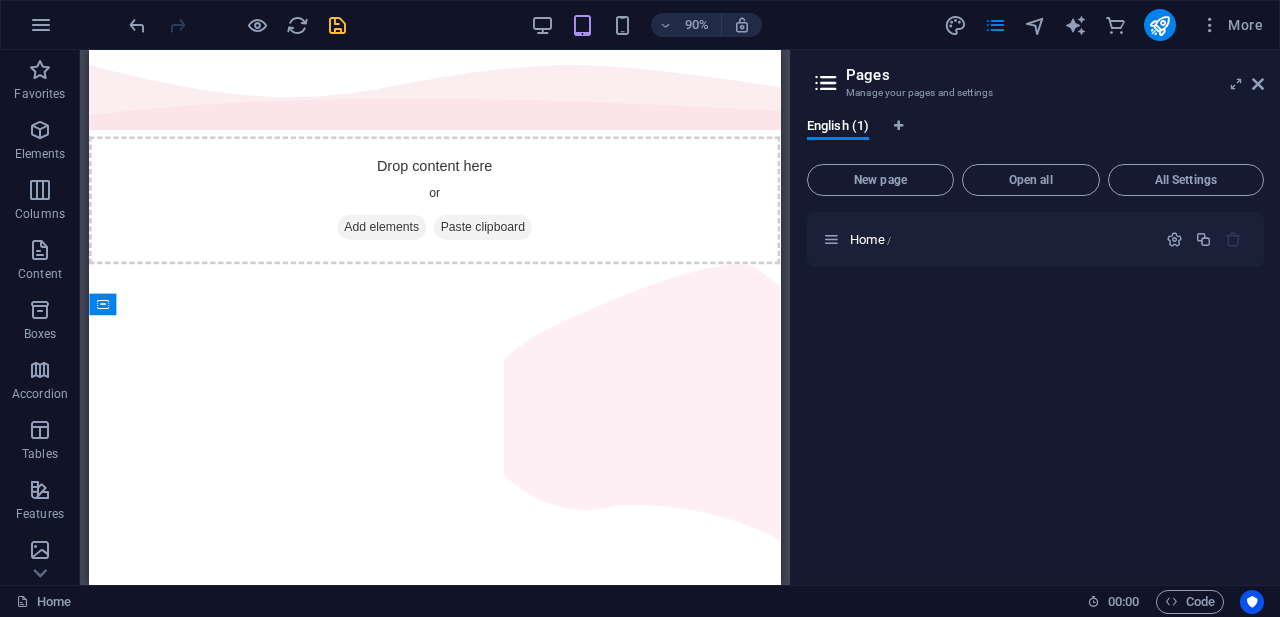 click on "Pages Manage your pages and settings English (1) New page Open all All Settings Home /" at bounding box center (1035, 317) 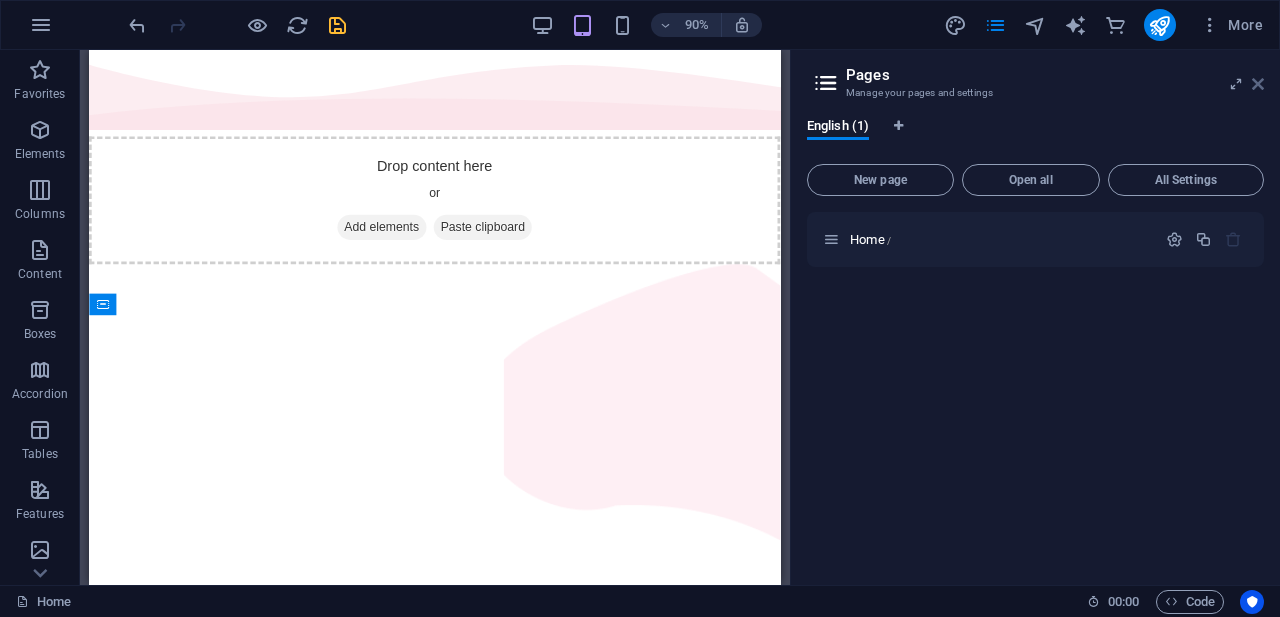 click at bounding box center (1258, 84) 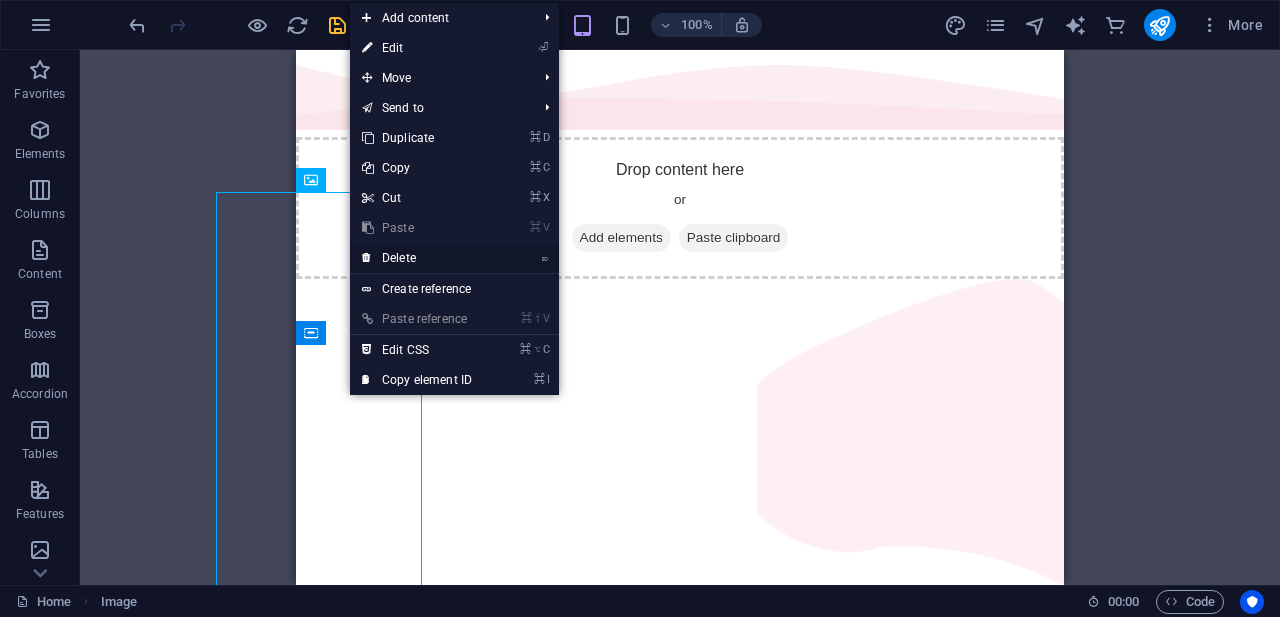 click on "⌦  Delete" at bounding box center [417, 258] 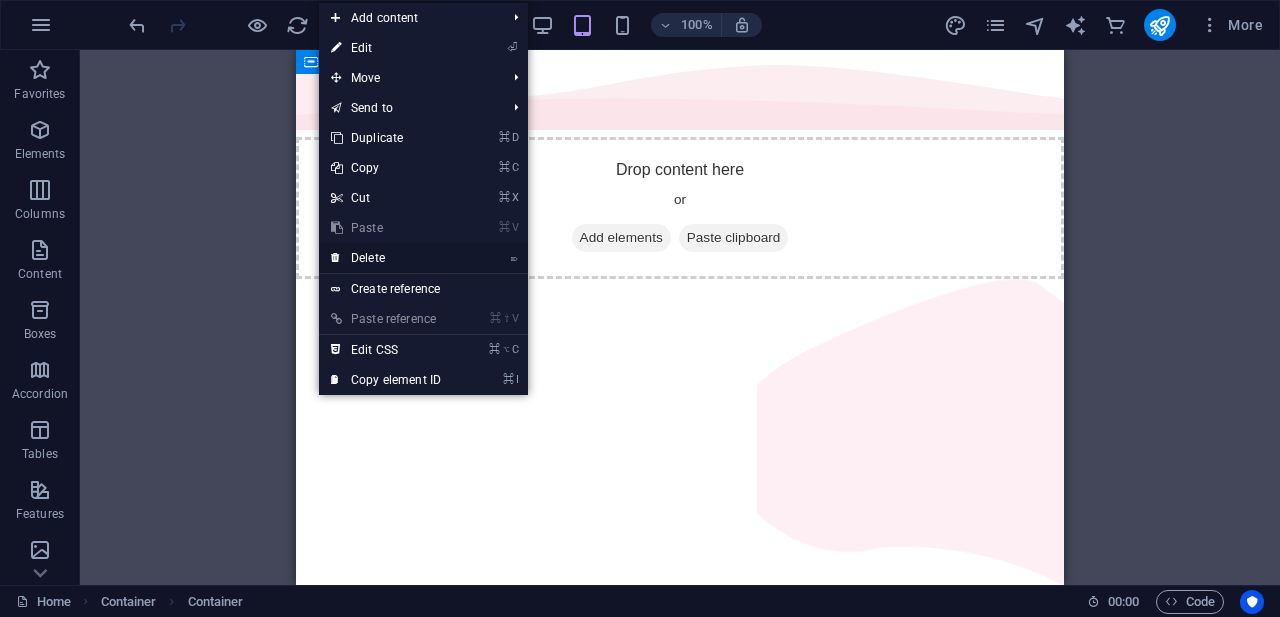 click on "⌦  Delete" at bounding box center (386, 258) 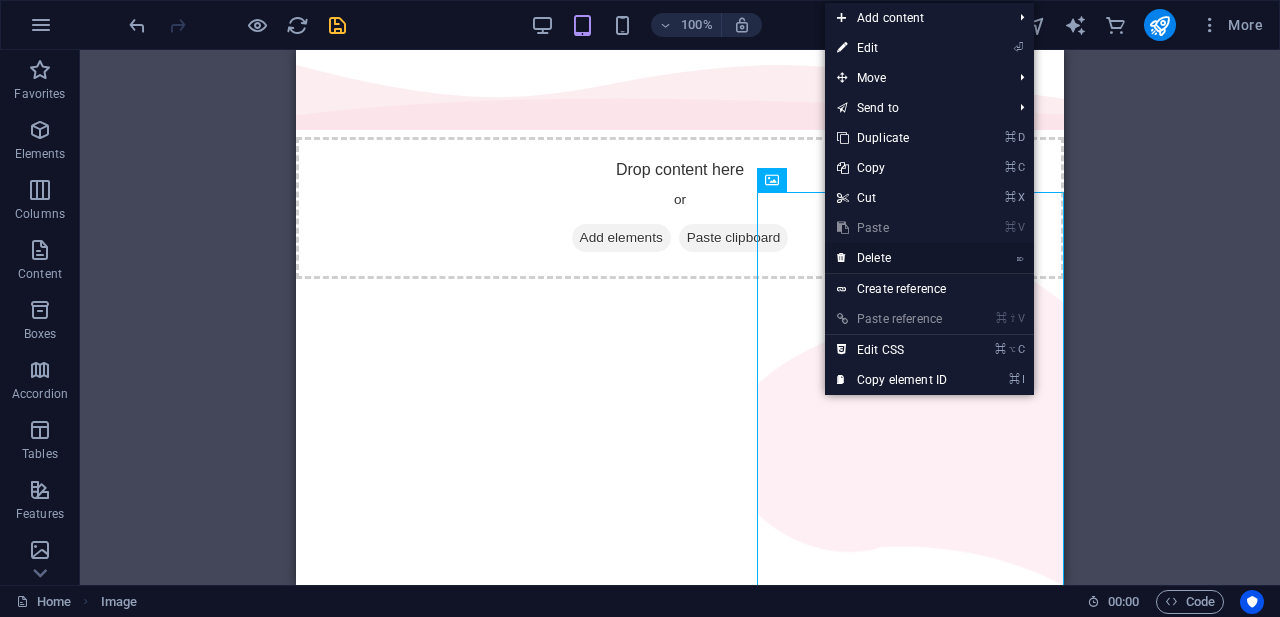 click on "⌦  Delete" at bounding box center (892, 258) 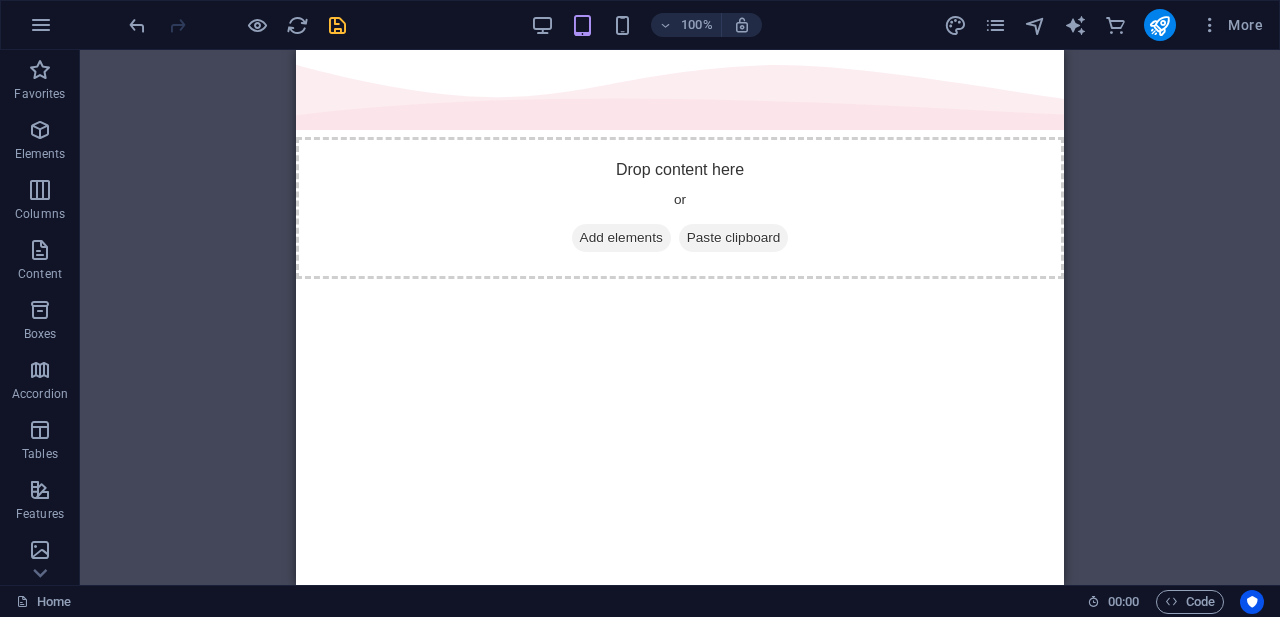 click on "Skip to main content
Drop content here or  Add elements  Paste clipboard" at bounding box center (680, 164) 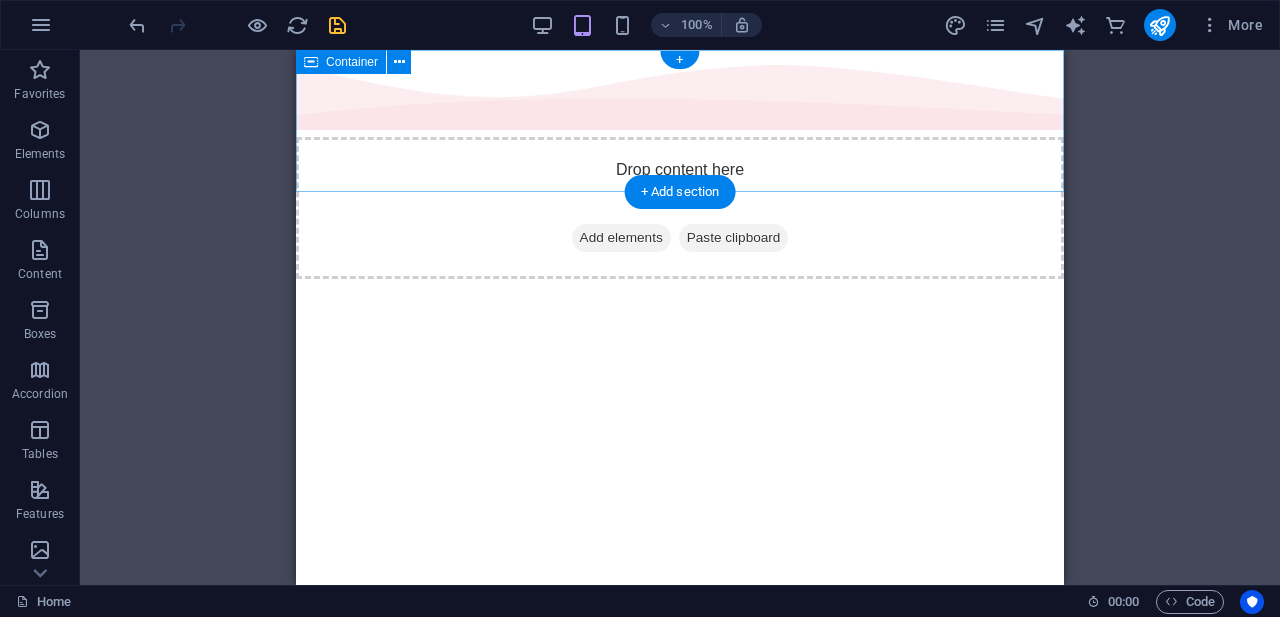 click on "Drop content here or  Add elements  Paste clipboard" at bounding box center (680, 208) 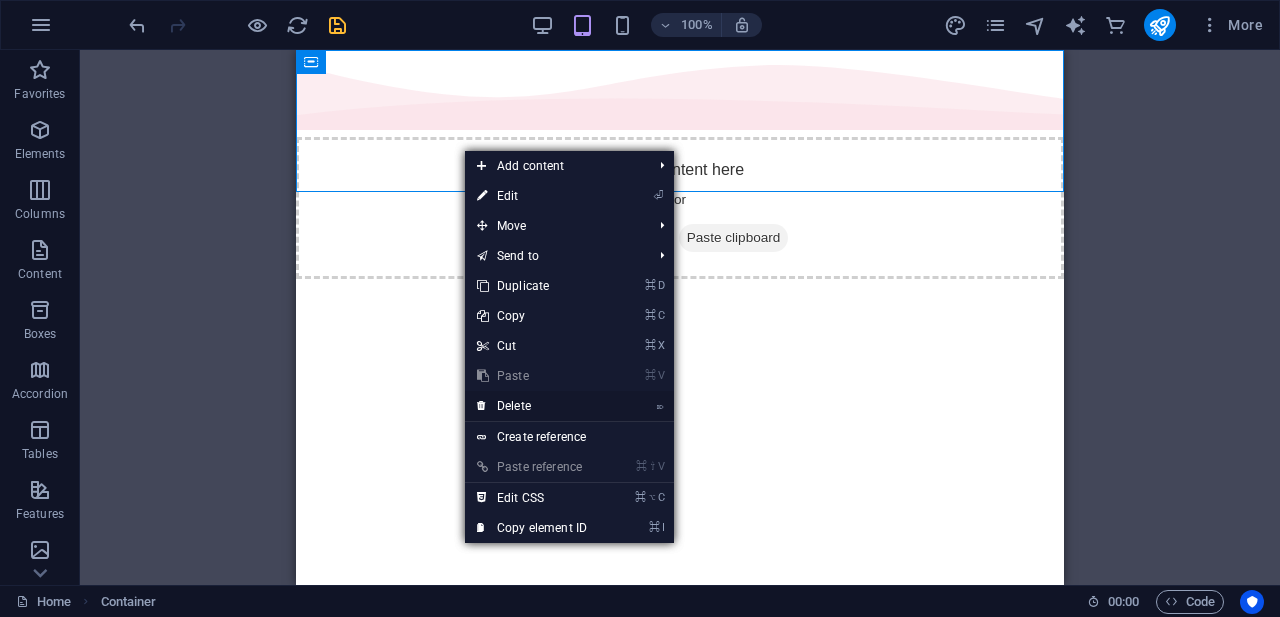 click on "⌦  Delete" at bounding box center [532, 406] 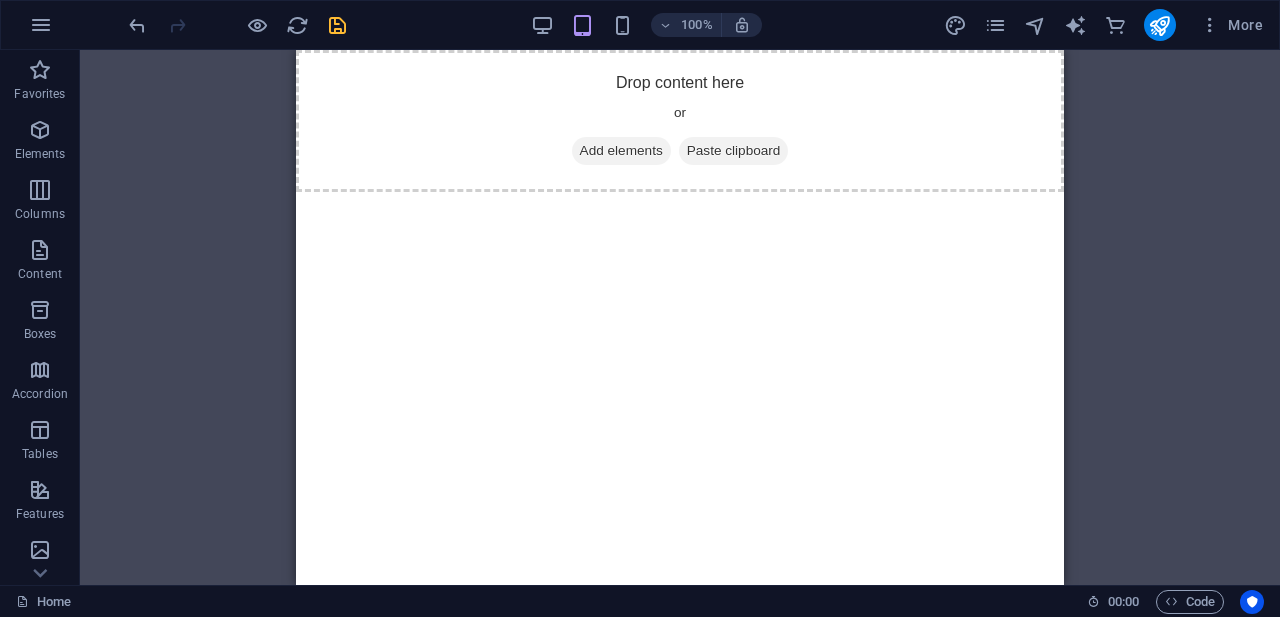 click on "Skip to main content
Drop content here or  Add elements  Paste clipboard" at bounding box center (680, 121) 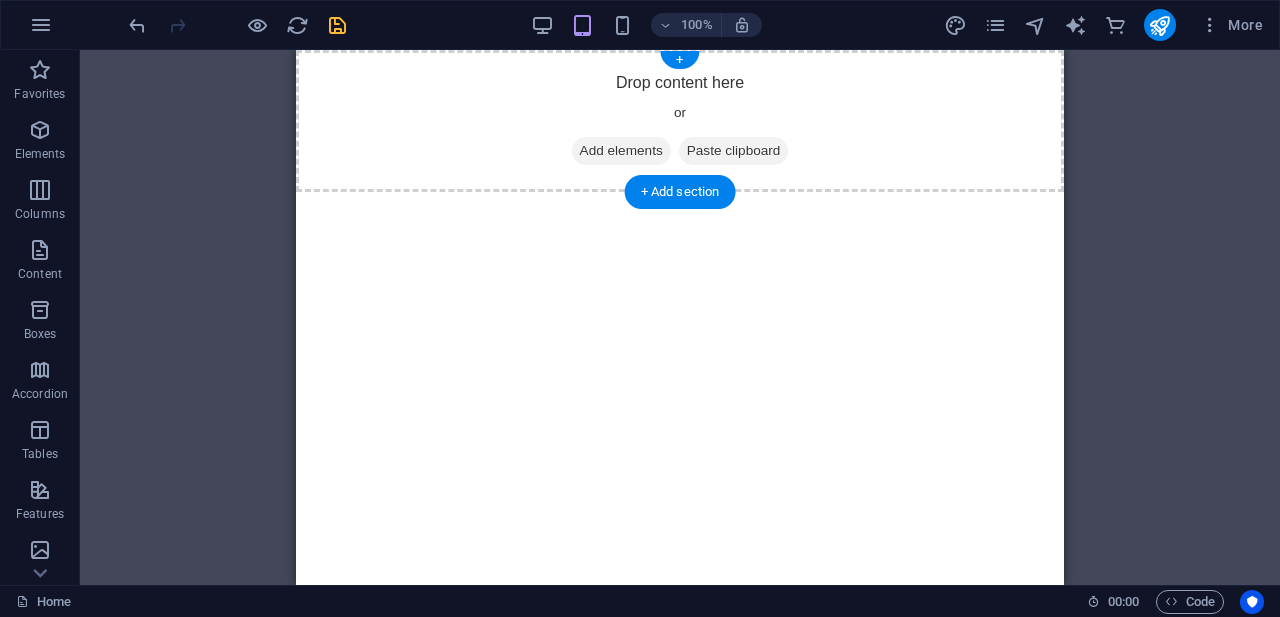 click on "Drop content here or  Add elements  Paste clipboard" at bounding box center [680, 121] 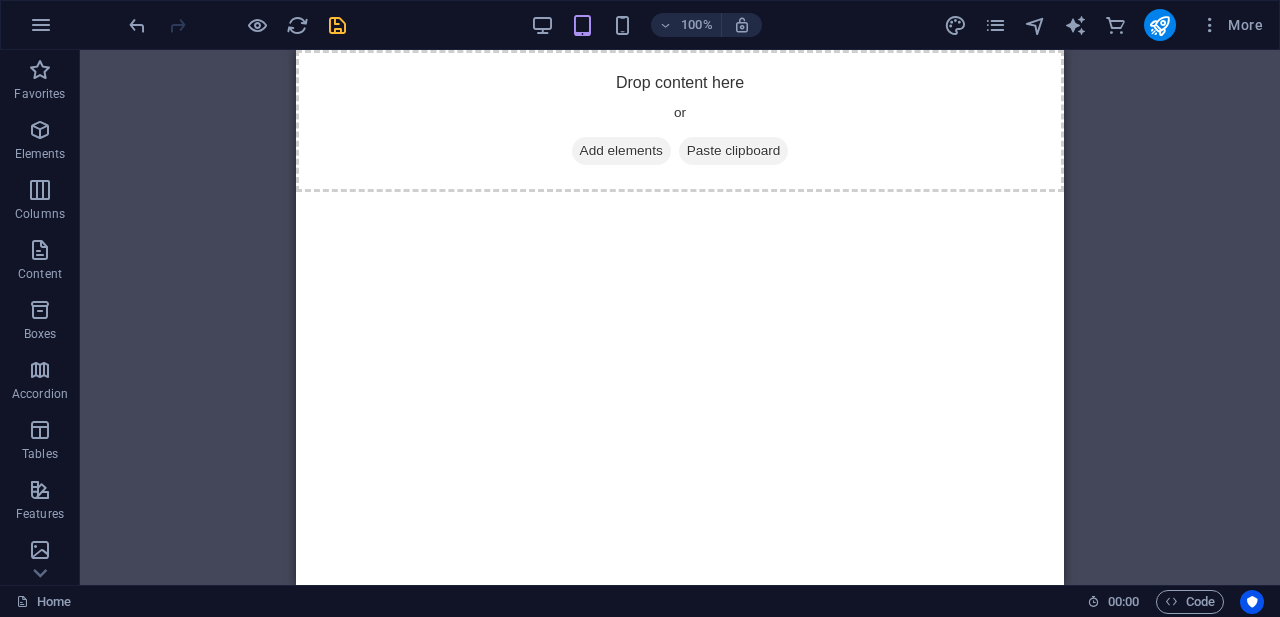 click on "Skip to main content
Drop content here or  Add elements  Paste clipboard" at bounding box center [680, 121] 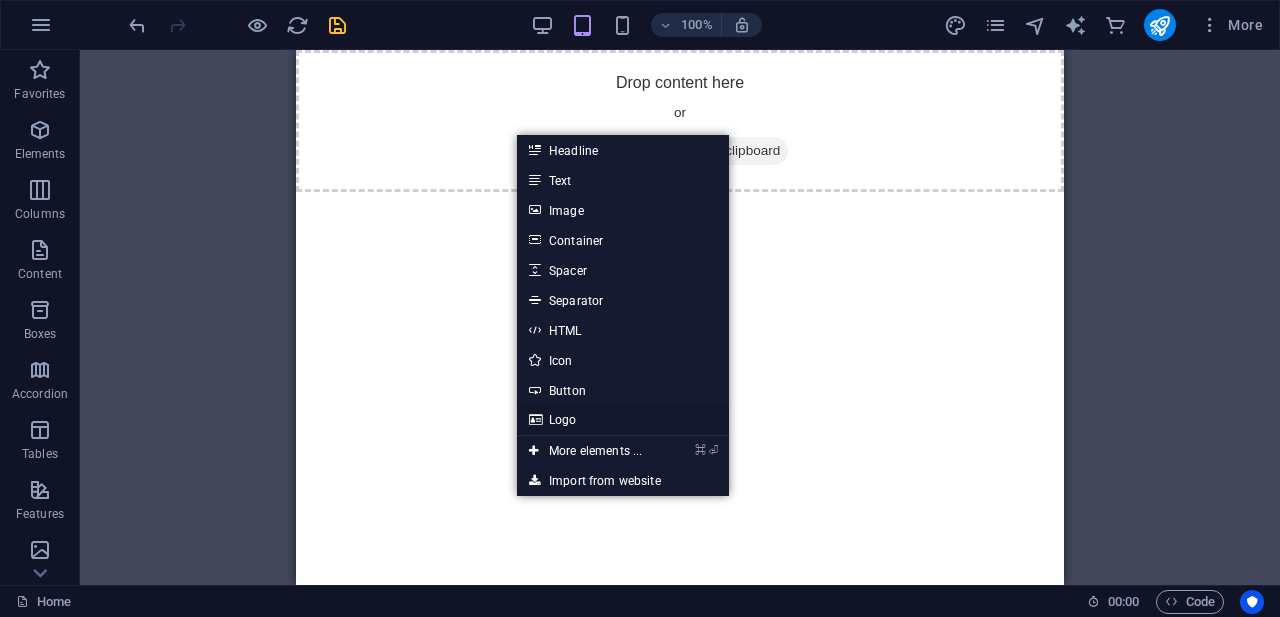 click on "Logo" at bounding box center [623, 420] 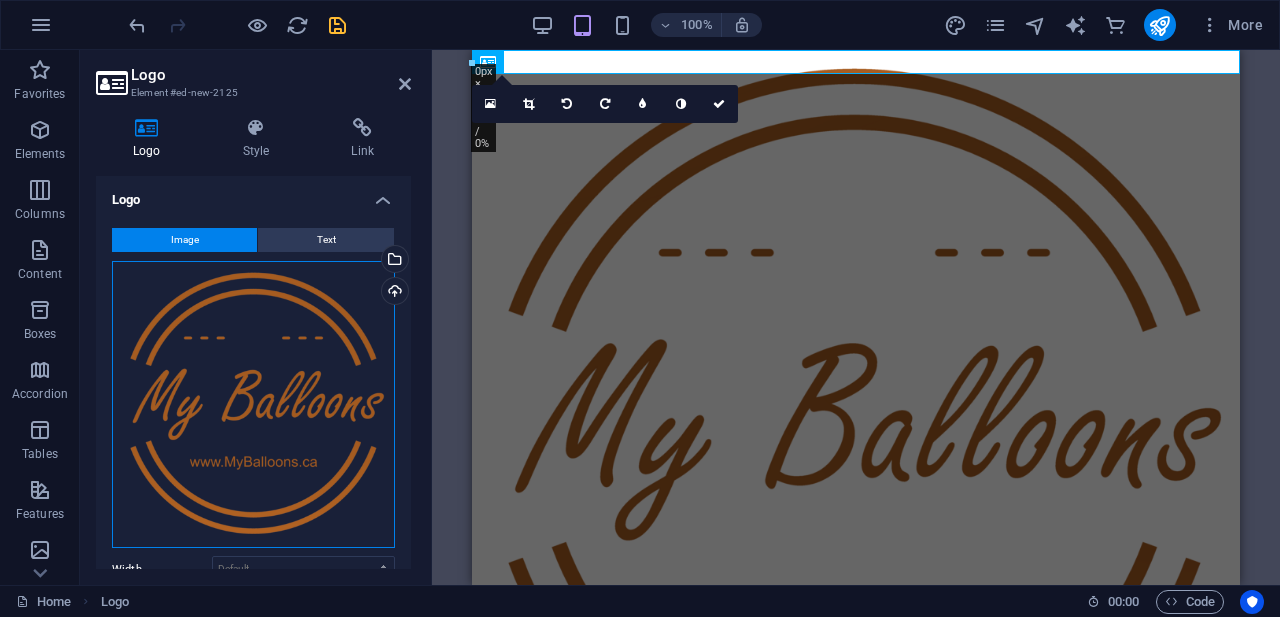 click on "Drag files here, click to choose files or select files from Files or our free stock photos & videos" at bounding box center (253, 405) 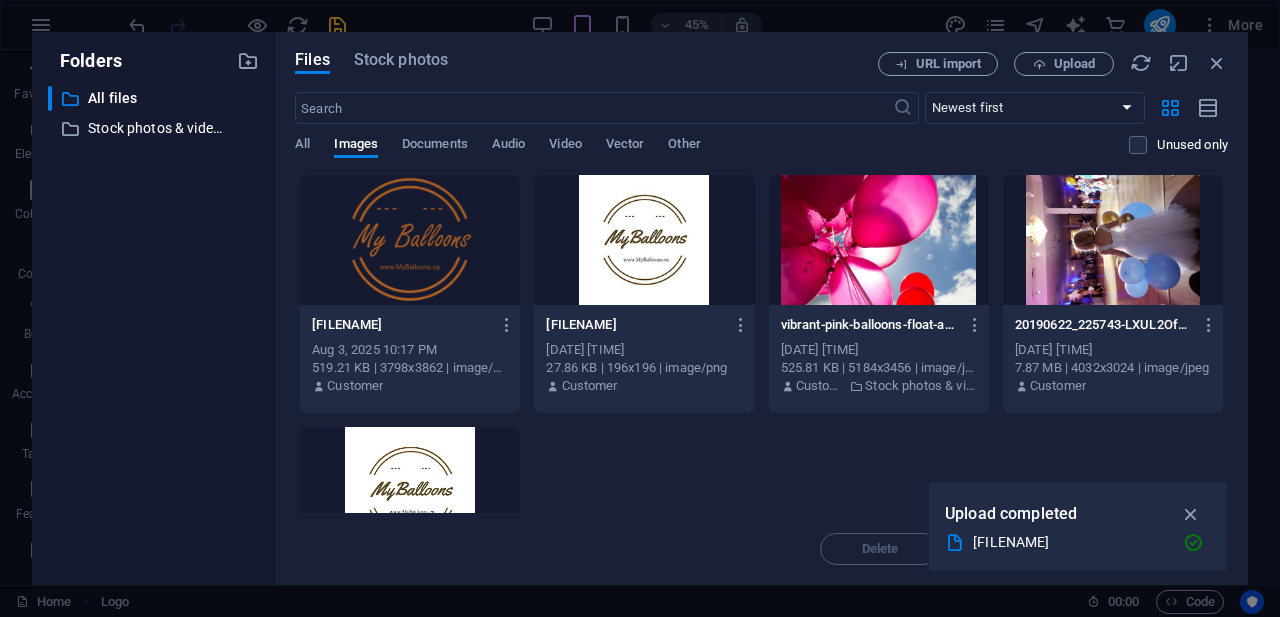 click at bounding box center (410, 240) 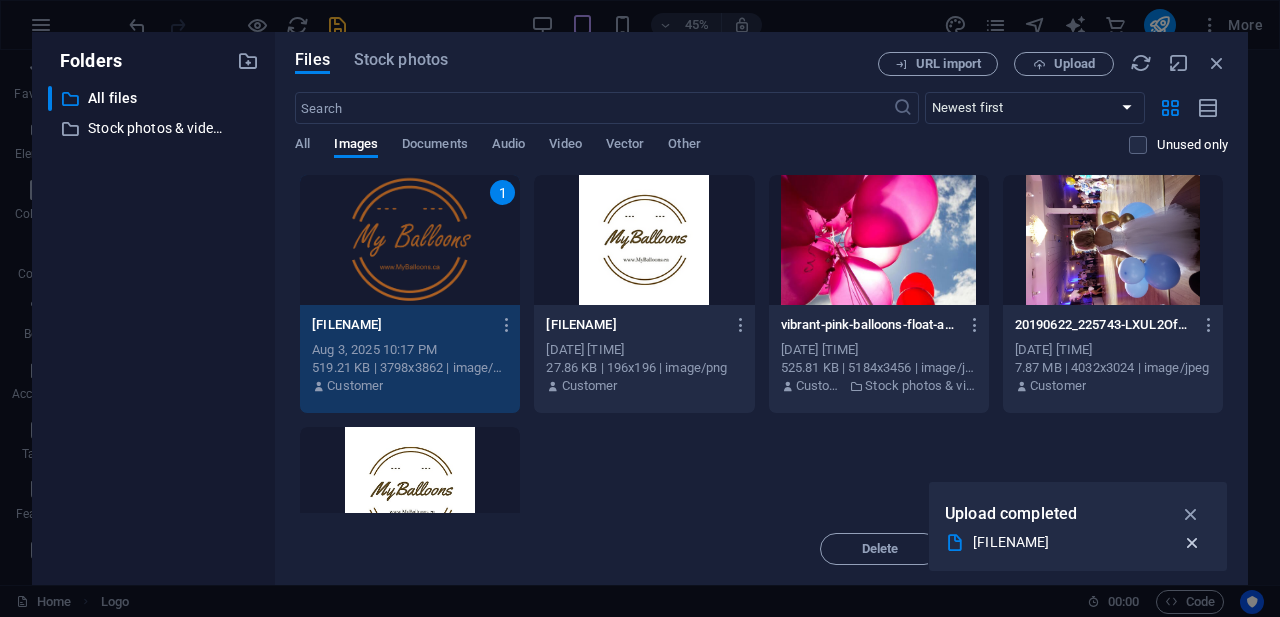 click at bounding box center (1192, 543) 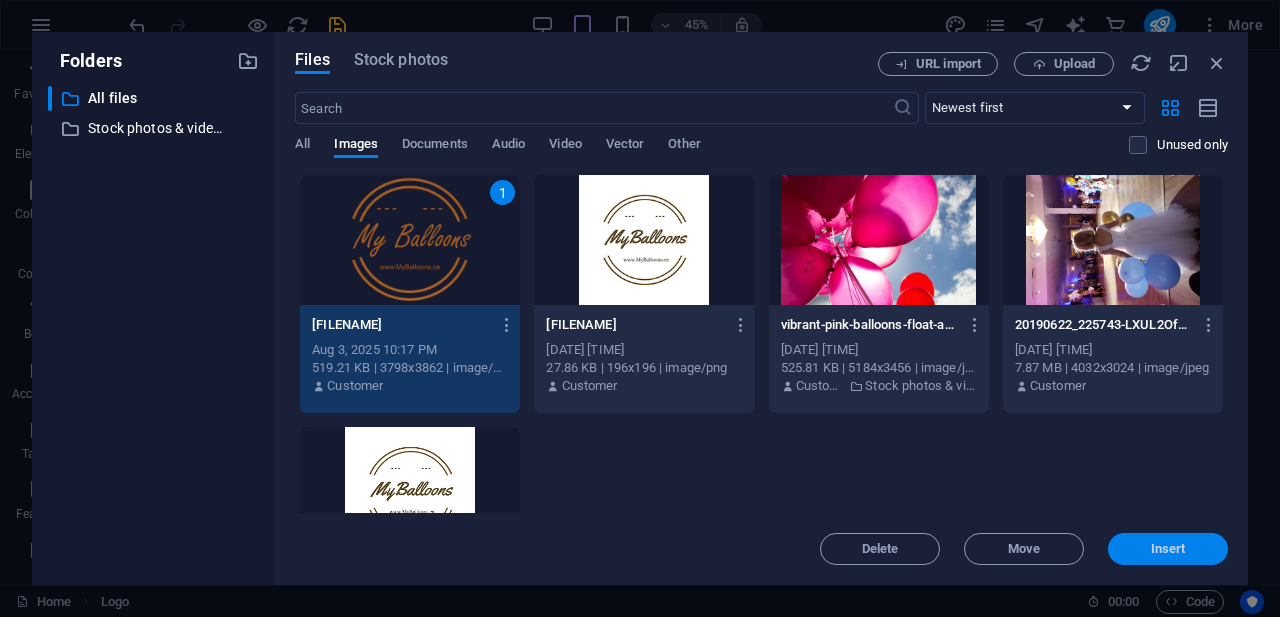 click on "Insert" at bounding box center [1168, 549] 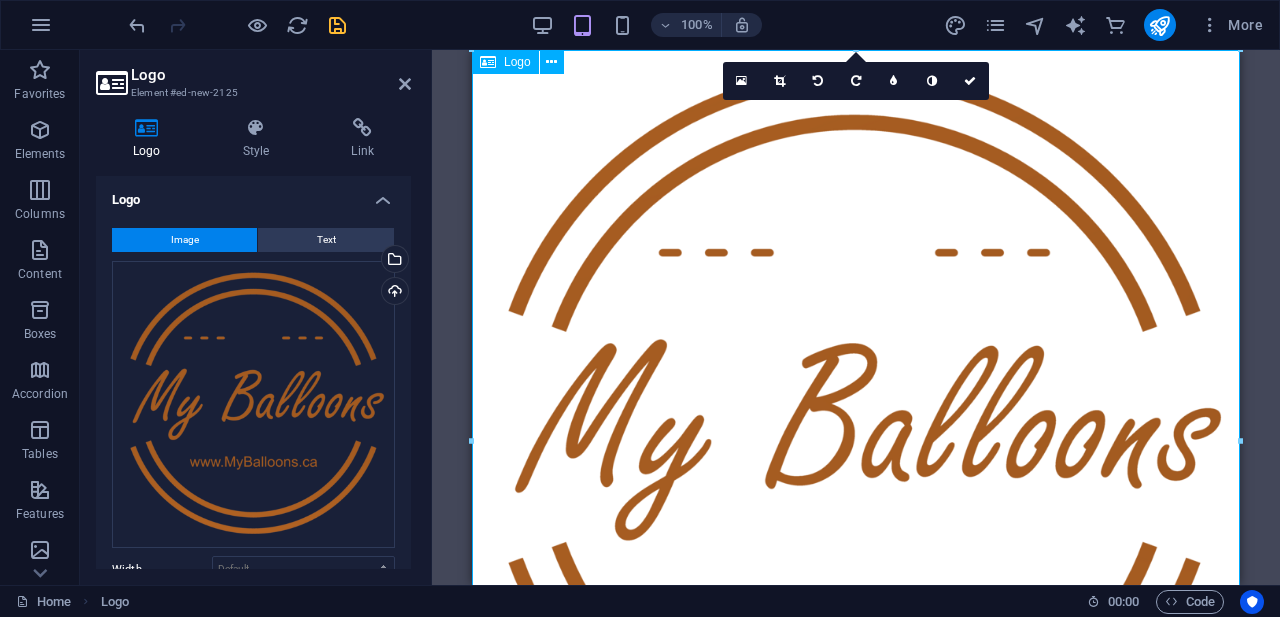 click at bounding box center (856, 440) 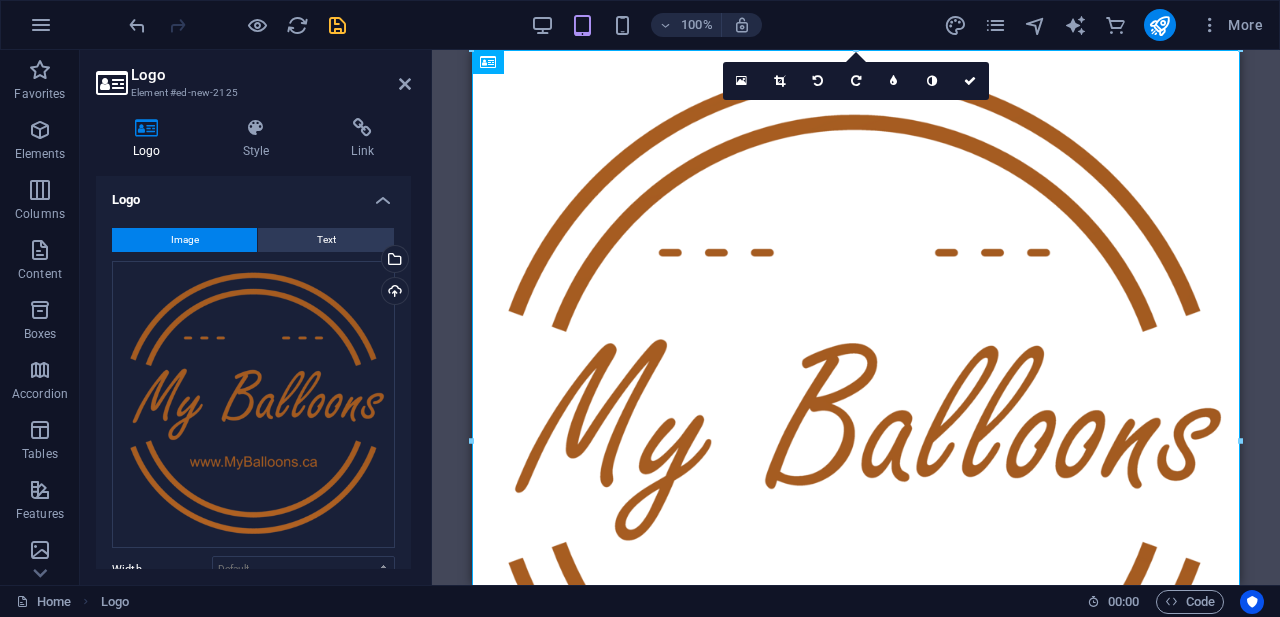 click on "Drag here to replace the existing content. Press “Ctrl” if you want to create a new element.
Container   H1   Container   2 columns   Container   Container   Image   Container   Menu   Container   Menu Bar   Logo   Footer Saga   Separator   Container   Unequal Columns   Container   Text   Cards   Container   H3   Container   Image   H2   Preset   Container   Button   Container   Container   Spacer   Reference   Spacer   H2   Placeholder   Container   Container   Logo   Spacer   Container   Placeholder   Container   Container   Container   Container   Placeholder   Container   Placeholder   Container   Placeholder   Placeholder   Container   Container   H2   Container   Container   Spacer   Spacer   Container   Image   Container   Container   H3   Container   Spacer   Text   Placeholder   Container   Image   Container   Menu   Container   Logo   Container   Container   Text   Container   Image   Image   Placeholder   Logo 180 170 160 150 140 130 120 110 100 90 80 70 60 50 40 30 20 10 0" at bounding box center [856, 317] 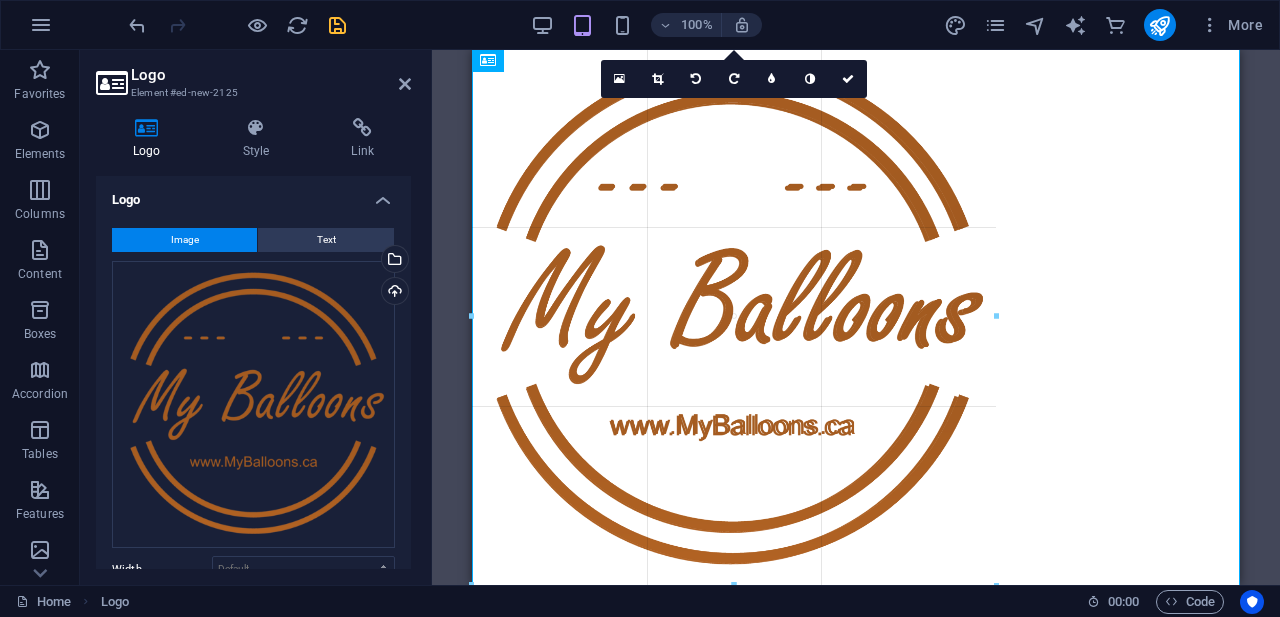 scroll, scrollTop: 0, scrollLeft: 0, axis: both 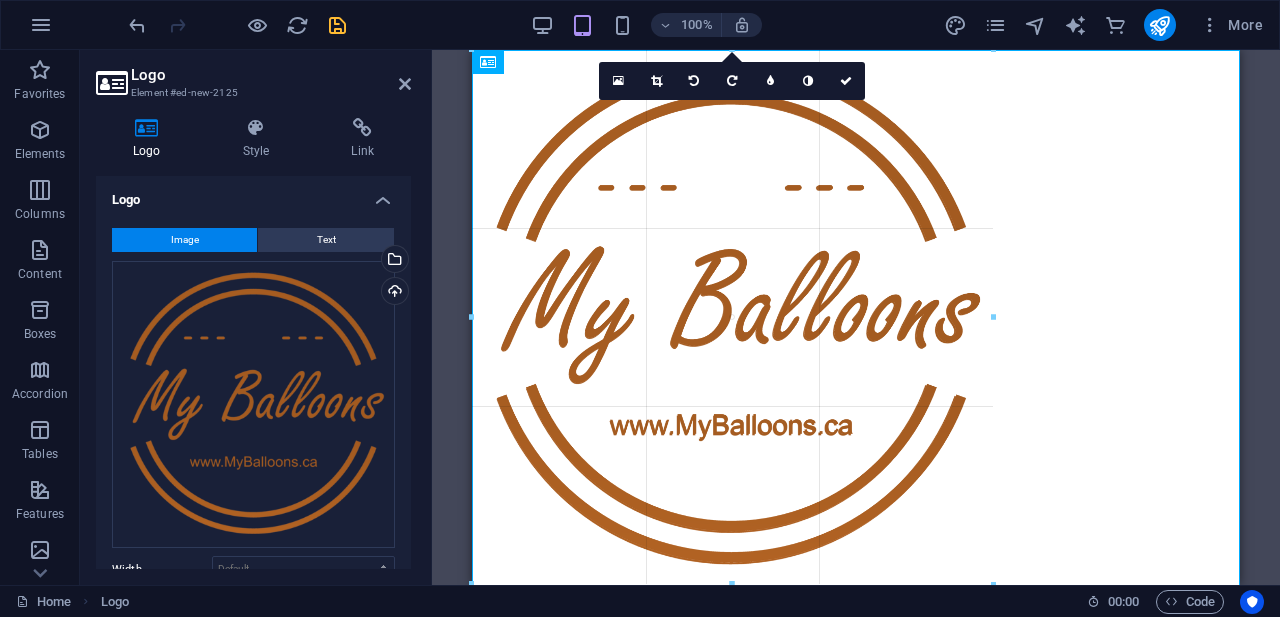 drag, startPoint x: 1240, startPoint y: 582, endPoint x: 783, endPoint y: 334, distance: 519.95483 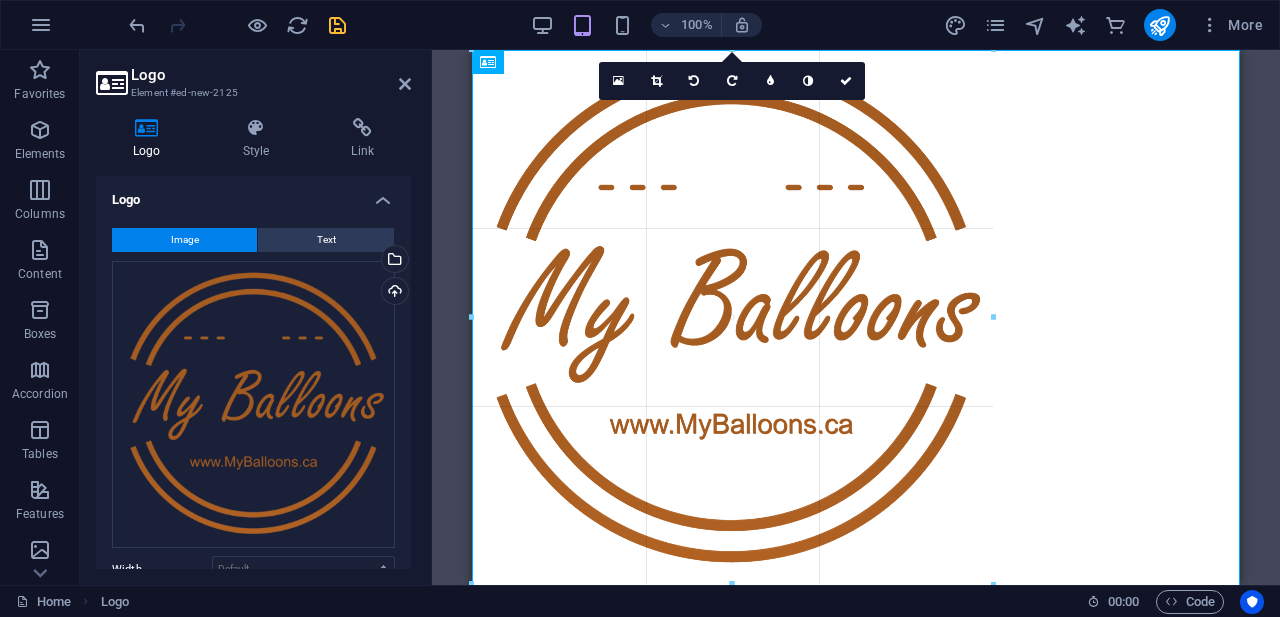 type on "520" 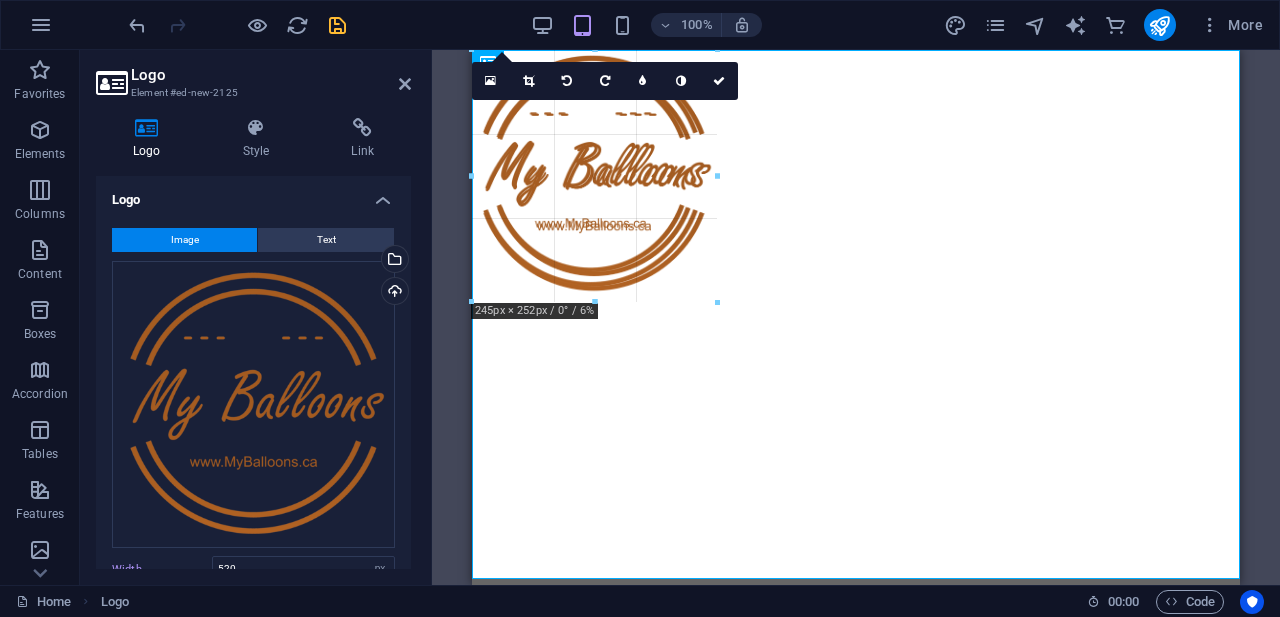 drag, startPoint x: 993, startPoint y: 579, endPoint x: 688, endPoint y: 292, distance: 418.80066 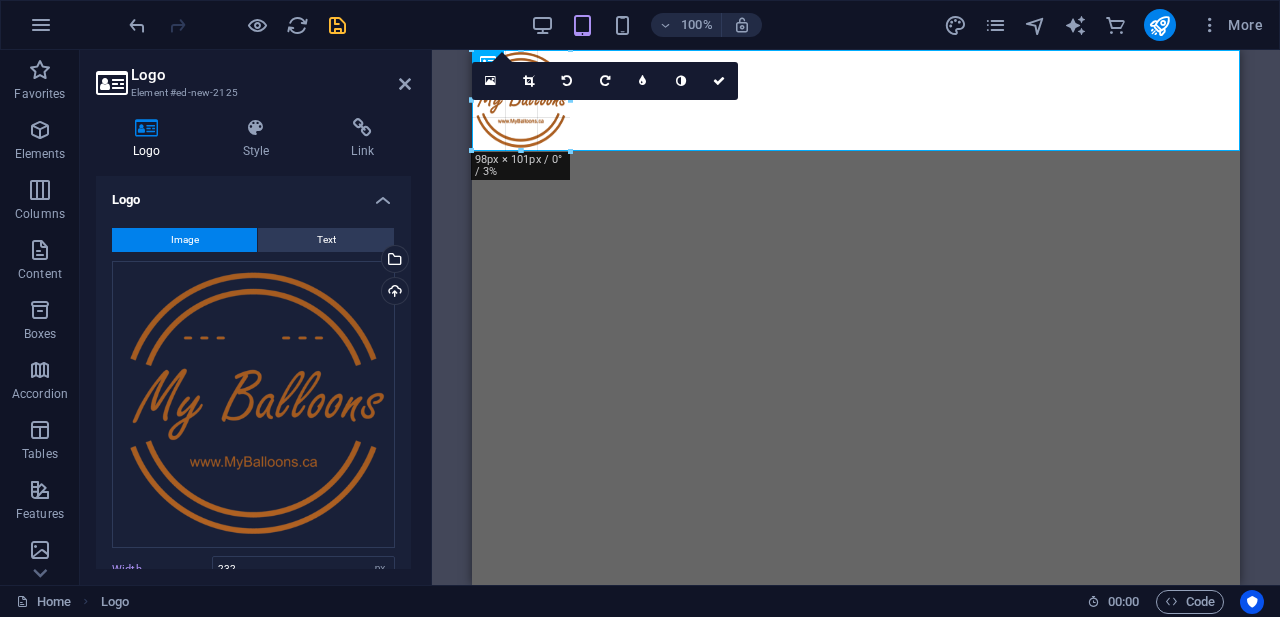 drag, startPoint x: 704, startPoint y: 287, endPoint x: 540, endPoint y: 153, distance: 211.78291 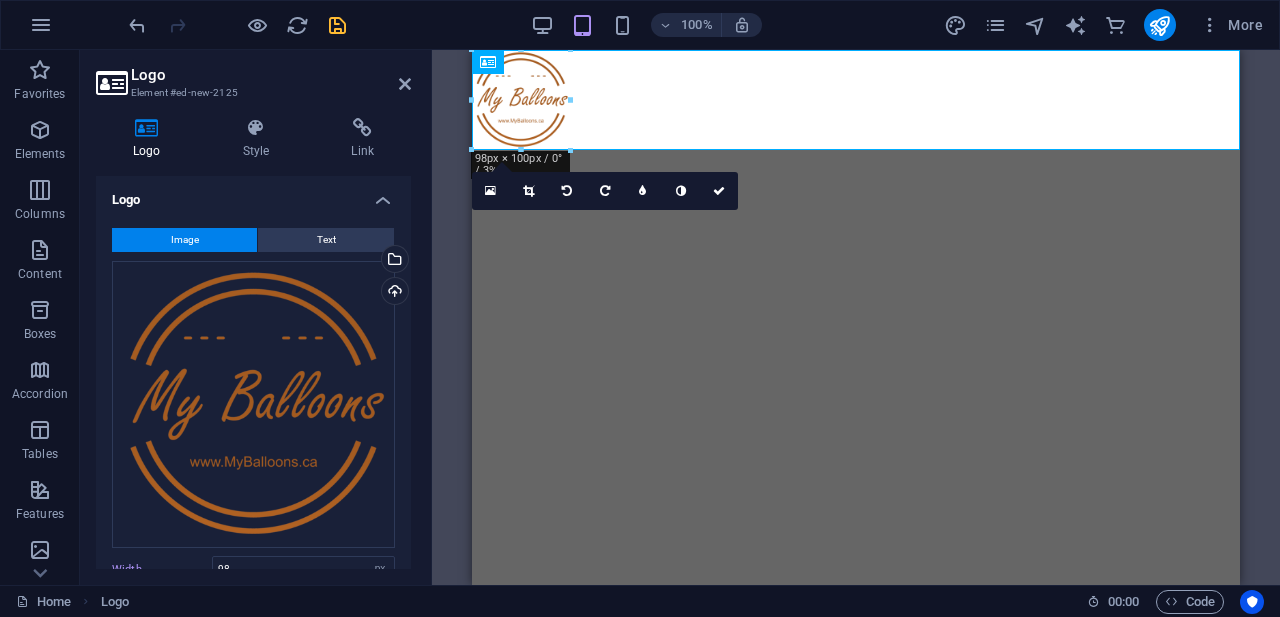 click on "Skip to main content" at bounding box center (856, 100) 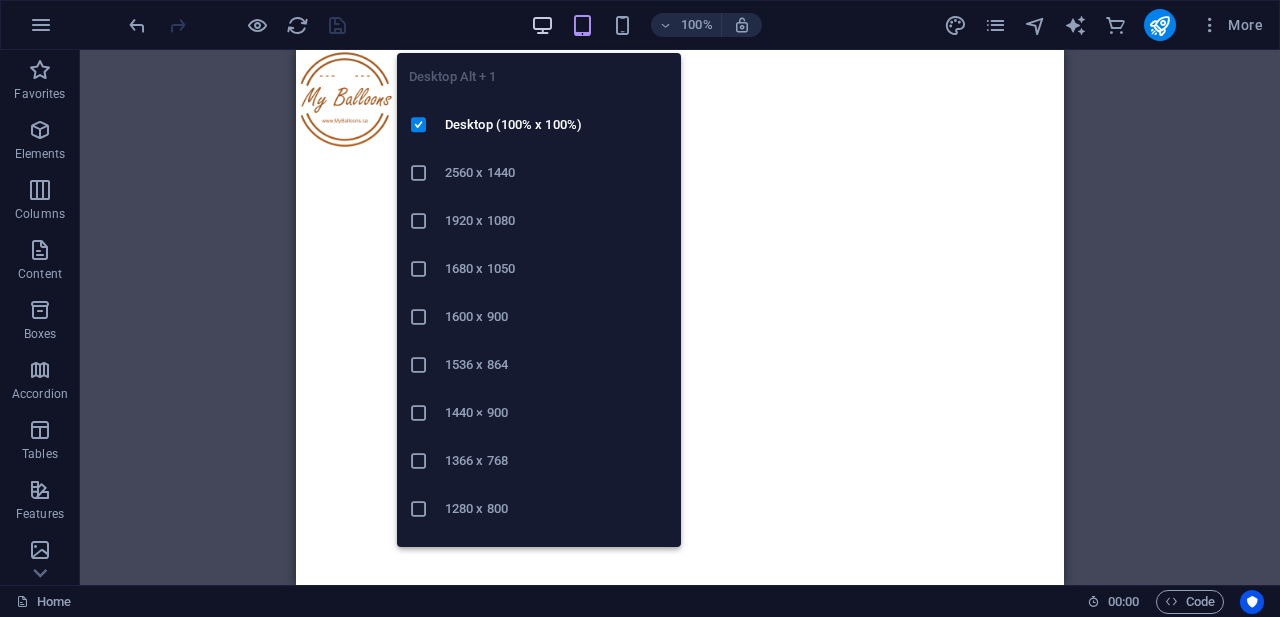 click at bounding box center (542, 25) 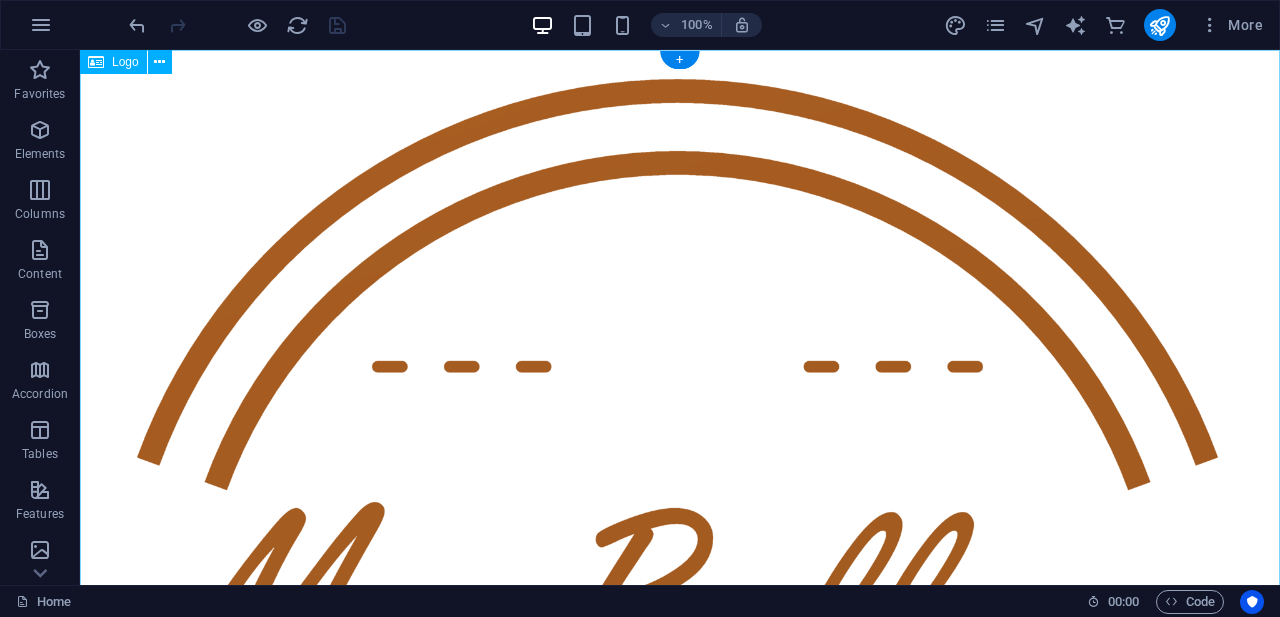 click at bounding box center [680, 660] 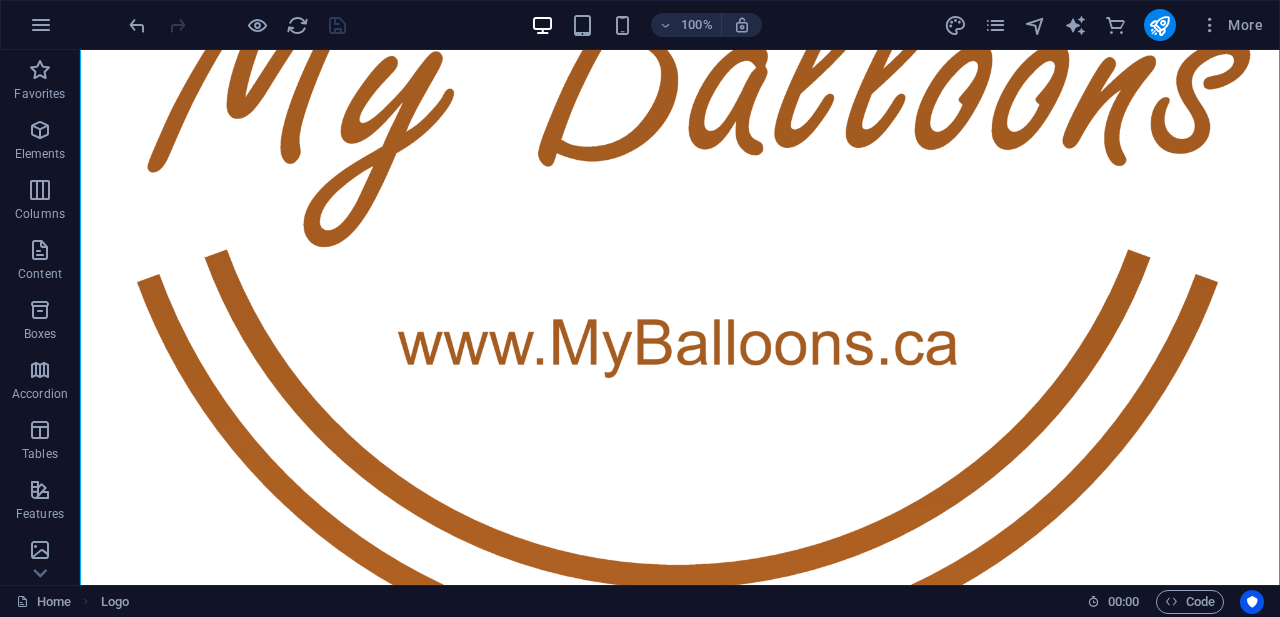 scroll, scrollTop: 685, scrollLeft: 0, axis: vertical 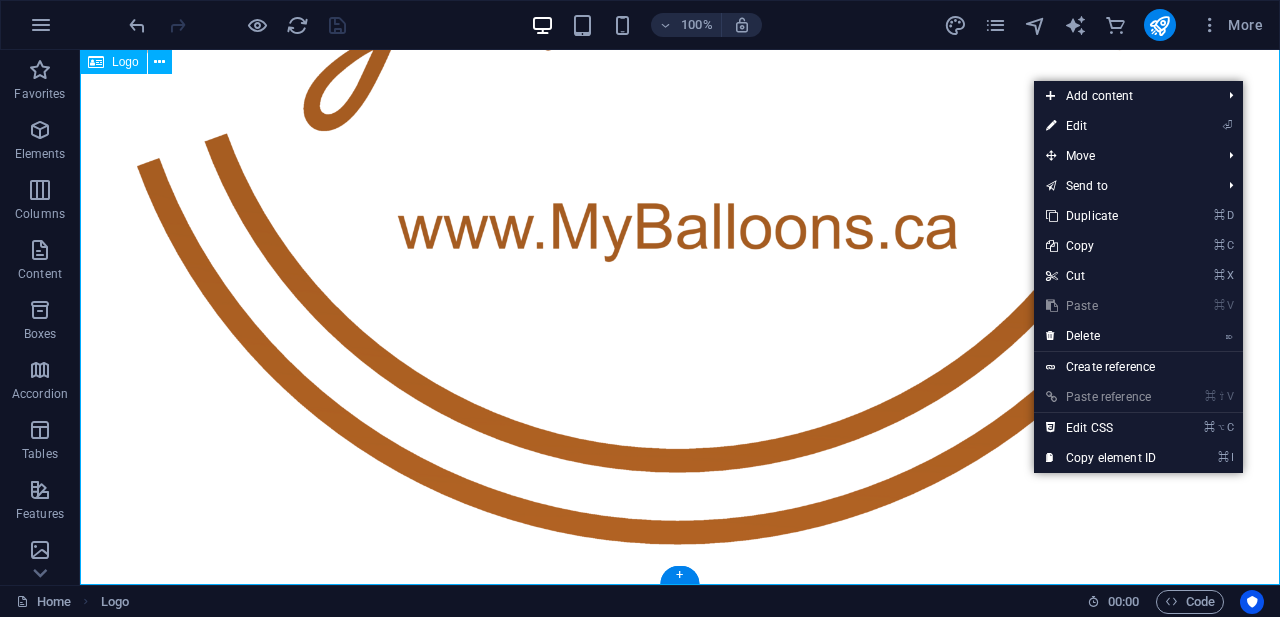 click at bounding box center (680, -25) 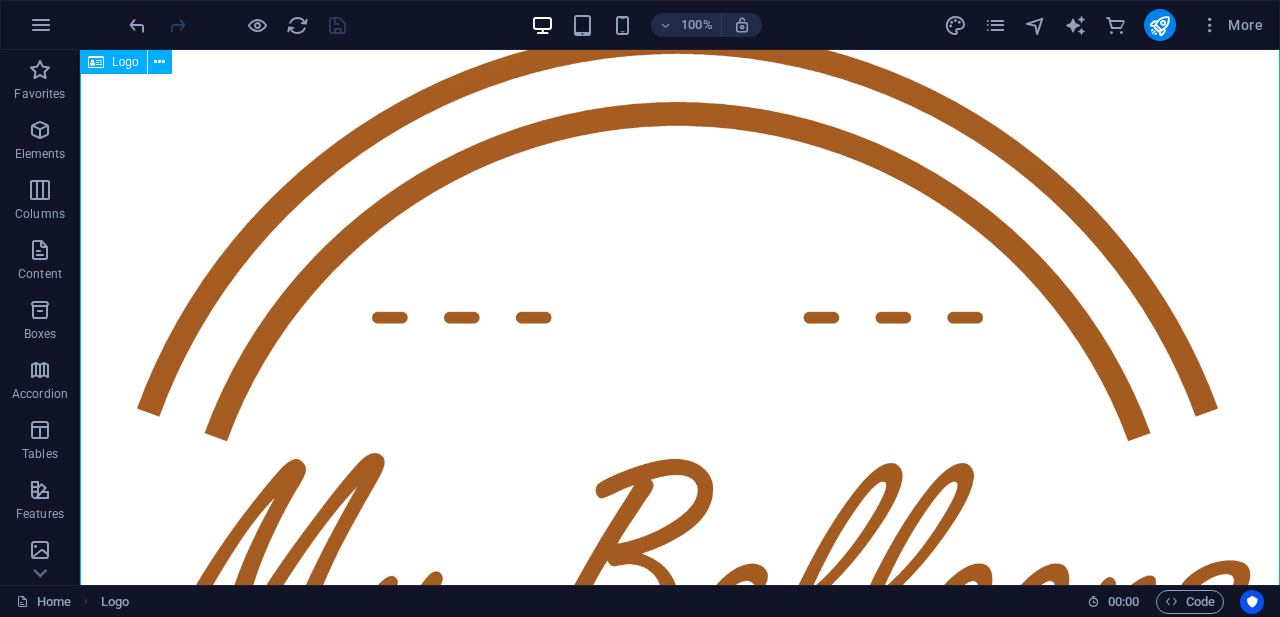 scroll, scrollTop: 0, scrollLeft: 0, axis: both 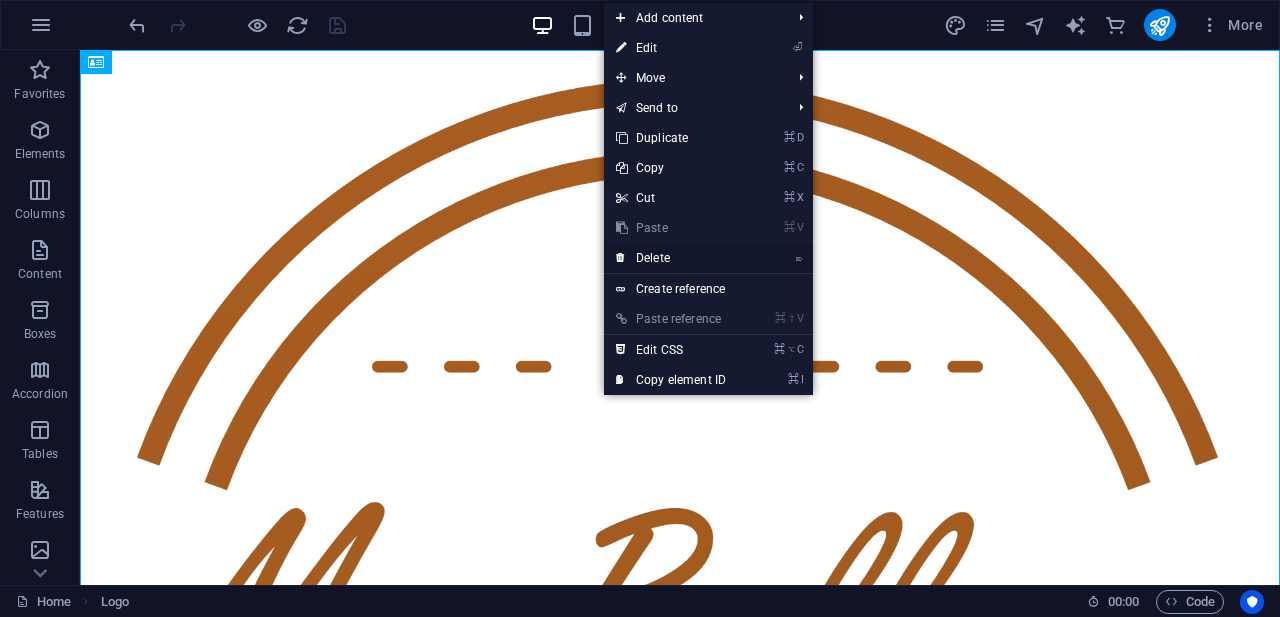 click on "⌦  Delete" at bounding box center (671, 258) 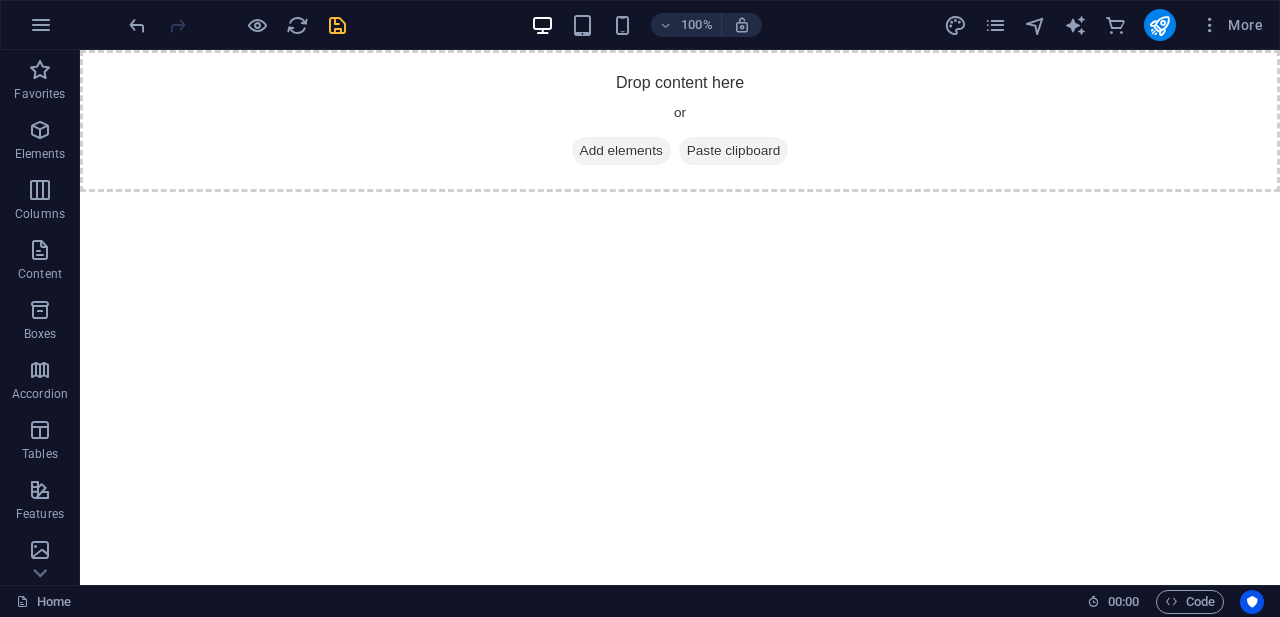 click on "Skip to main content
Drop content here or  Add elements  Paste clipboard" at bounding box center [680, 121] 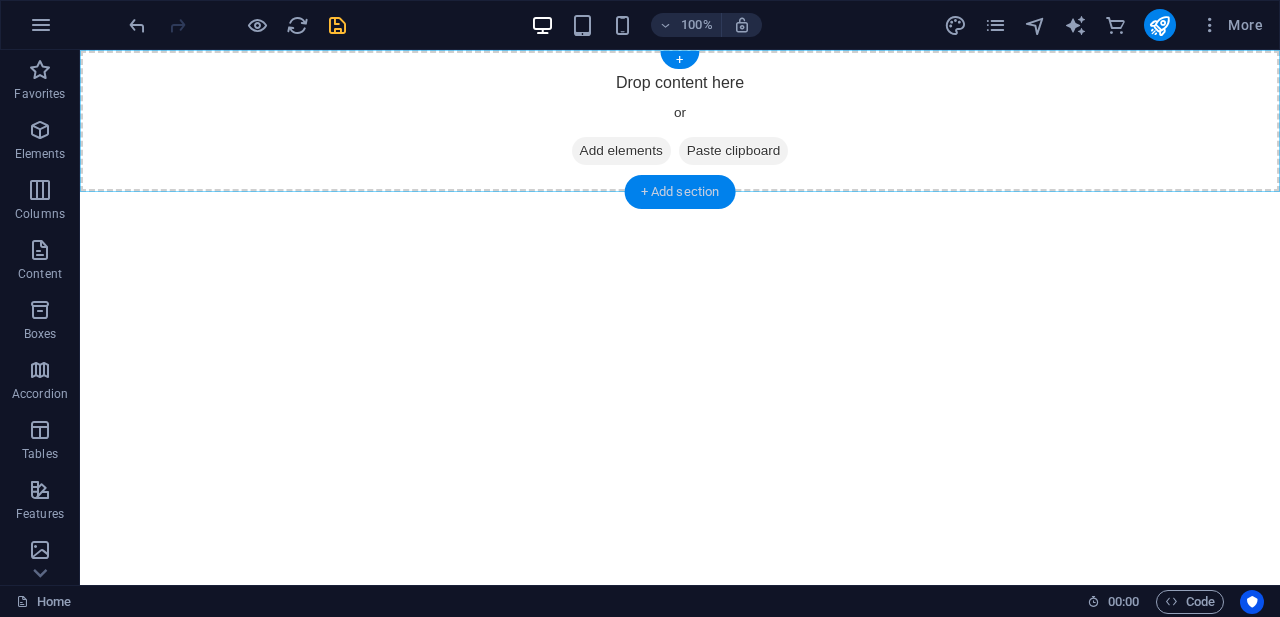 click on "+ Add section" at bounding box center [680, 192] 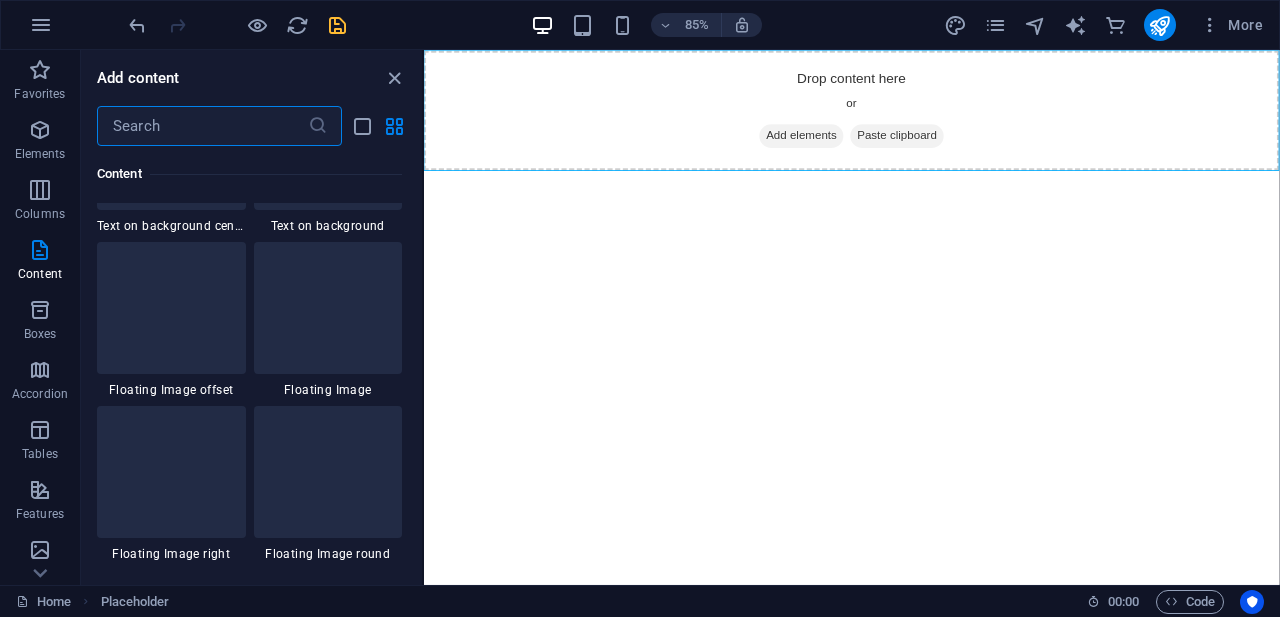 scroll, scrollTop: 4276, scrollLeft: 0, axis: vertical 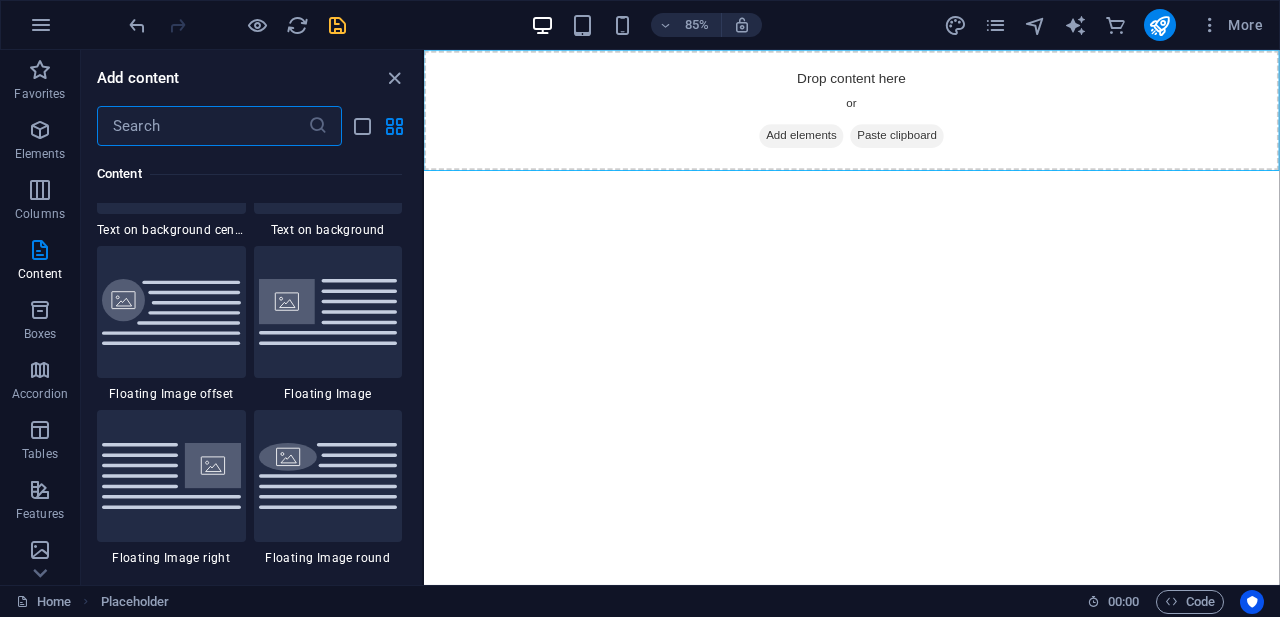 click at bounding box center [328, 311] 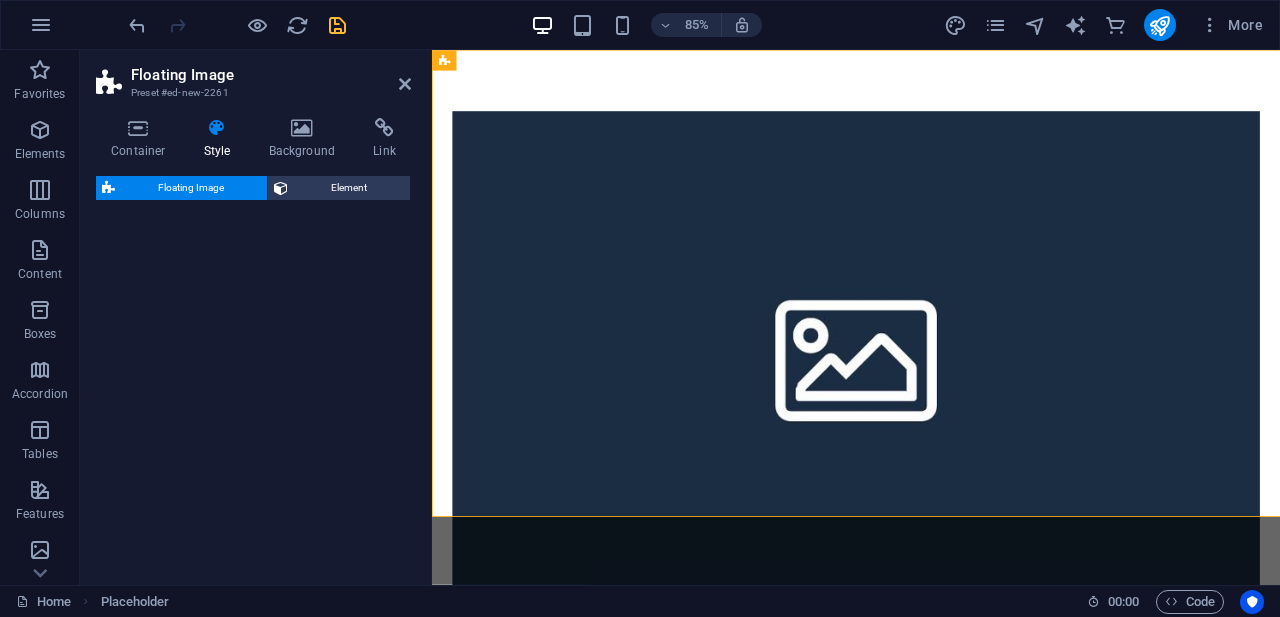 select on "%" 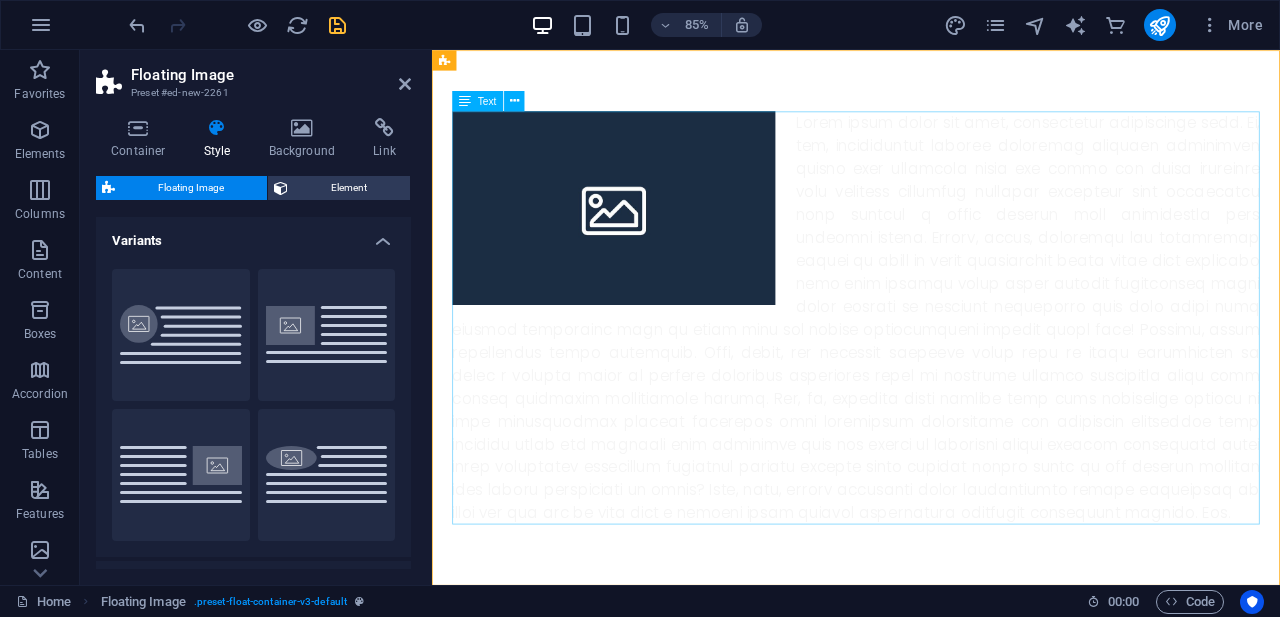 click at bounding box center (931, 365) 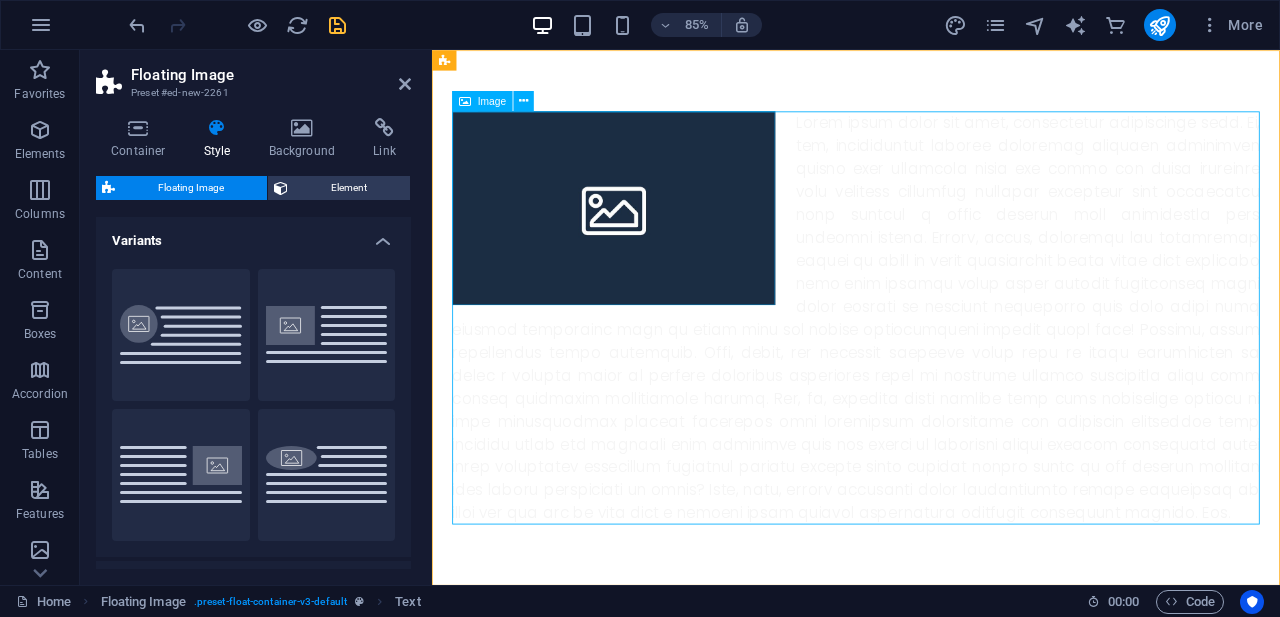 click at bounding box center [646, 236] 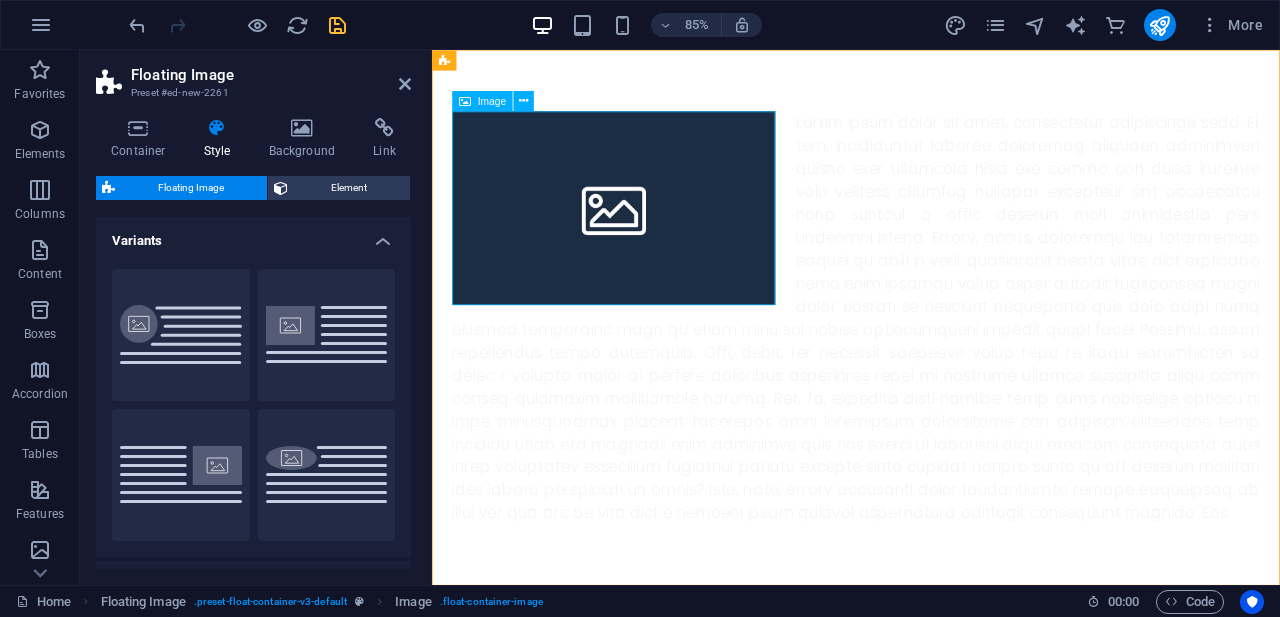 click at bounding box center [646, 236] 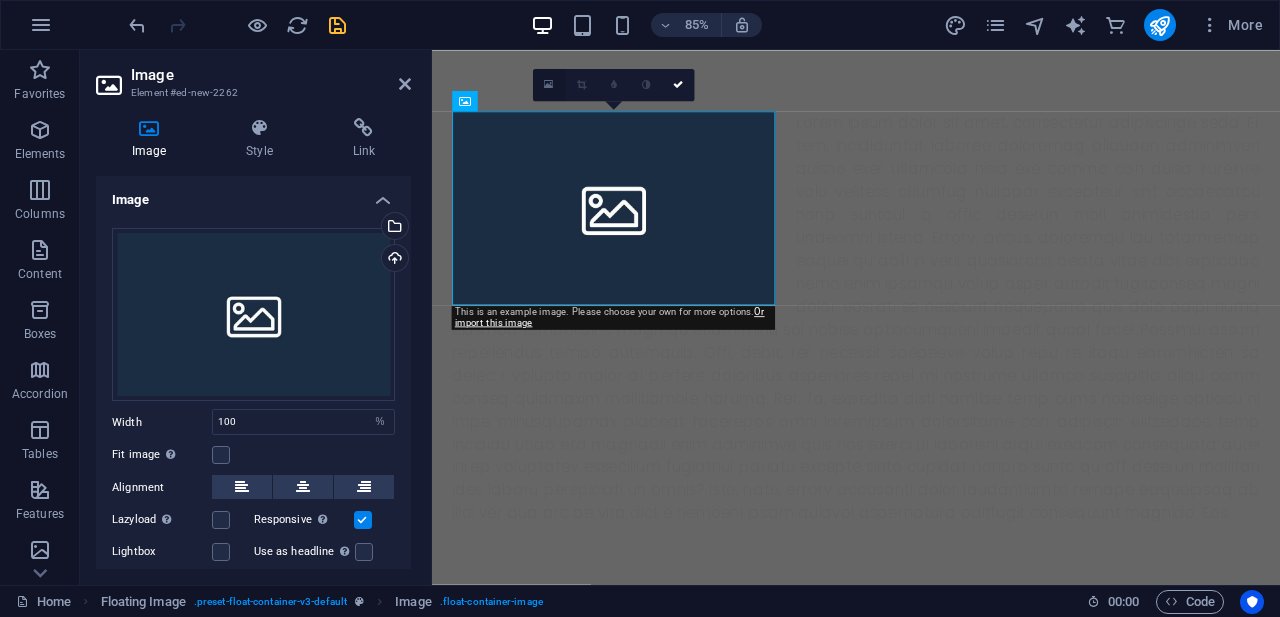 click at bounding box center [549, 85] 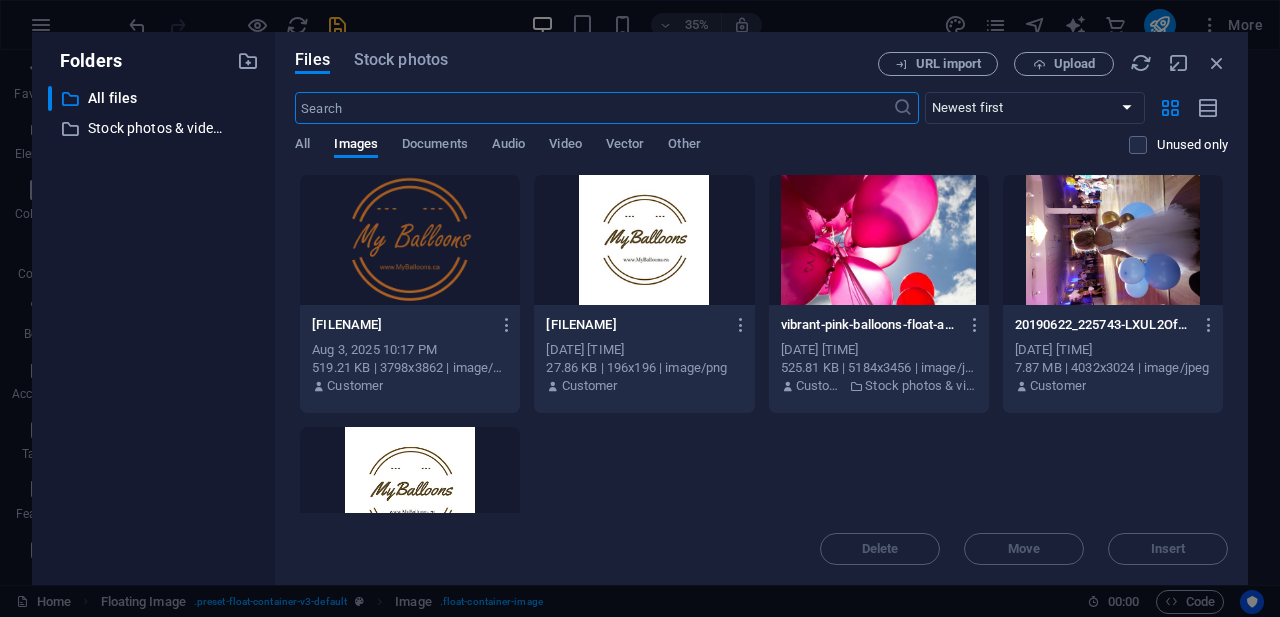 click at bounding box center [879, 240] 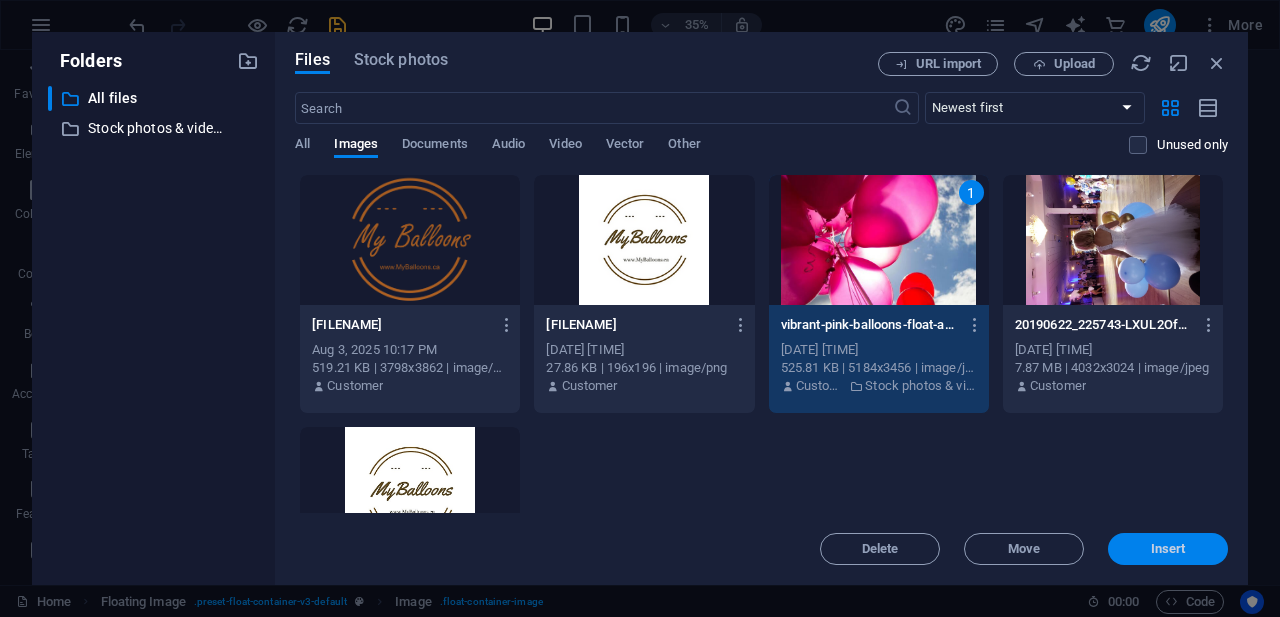 click on "Insert" at bounding box center (1168, 549) 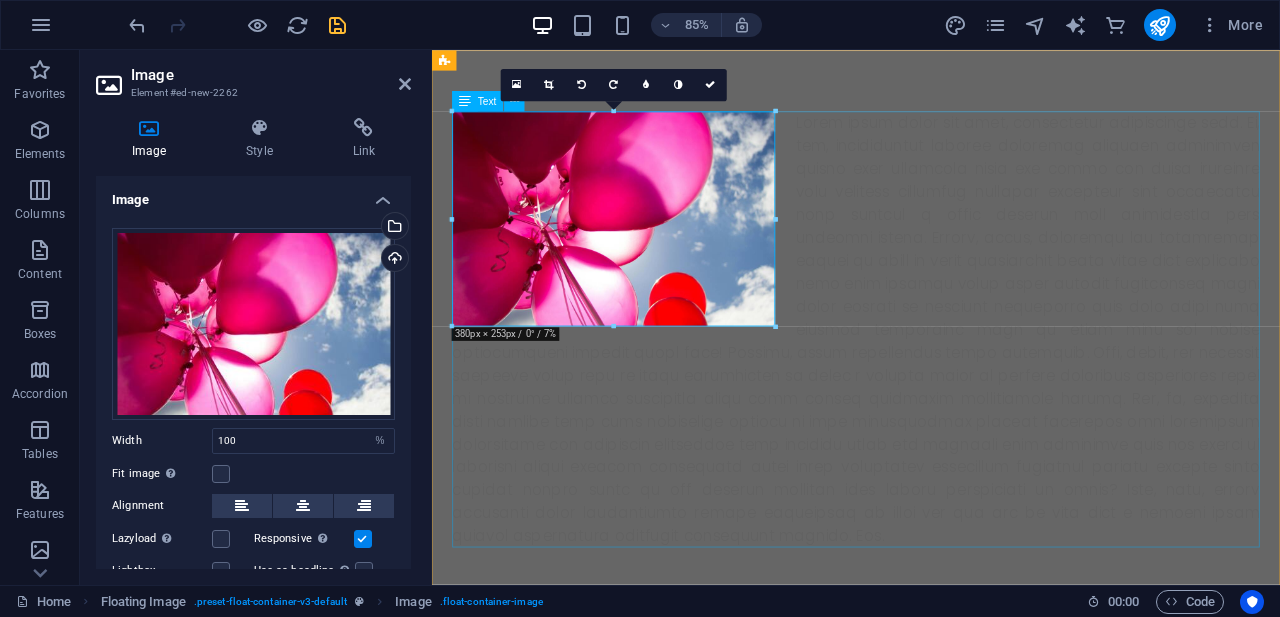click at bounding box center (931, 378) 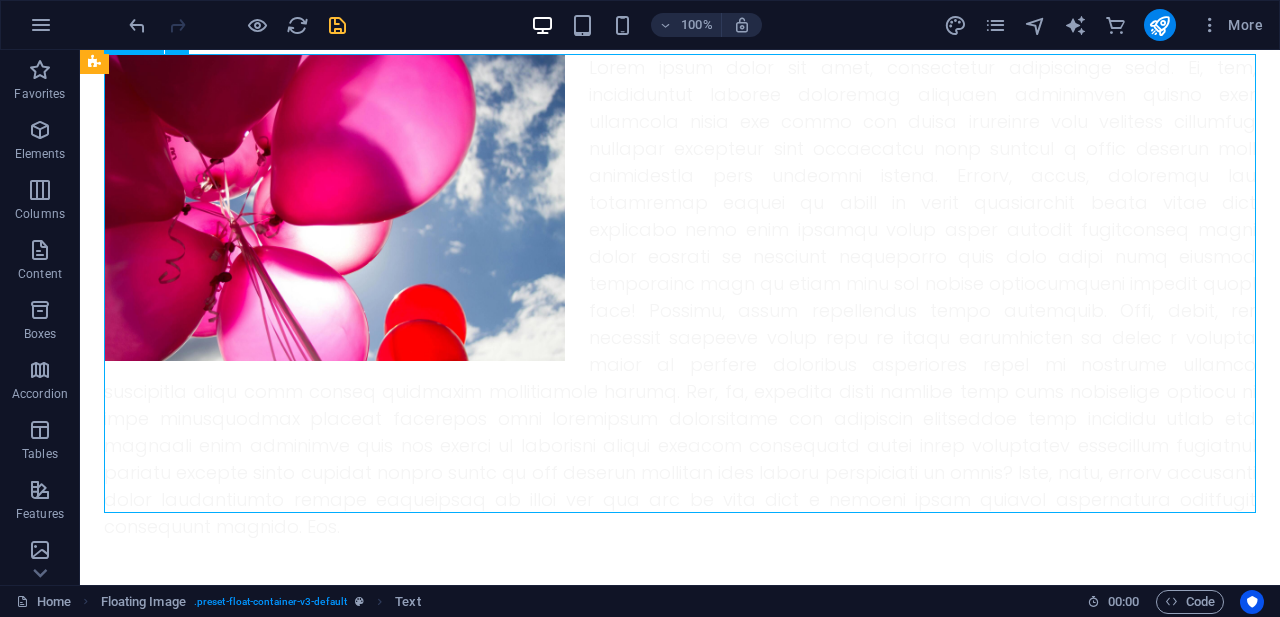 scroll, scrollTop: 0, scrollLeft: 0, axis: both 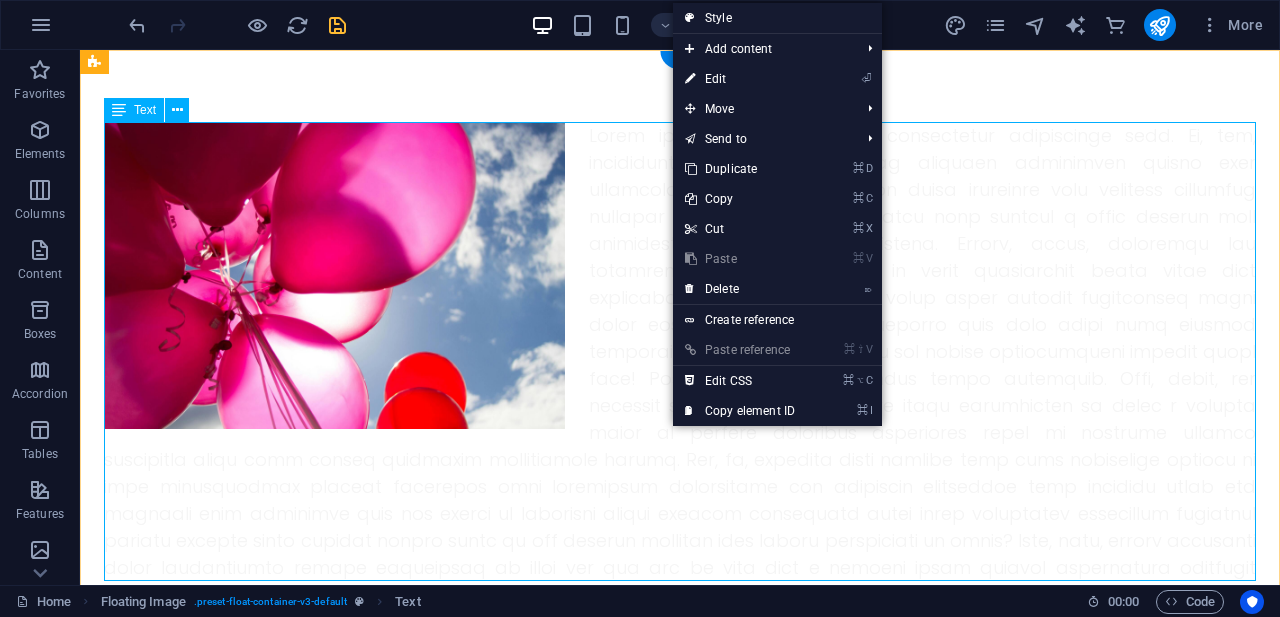 click at bounding box center (680, 365) 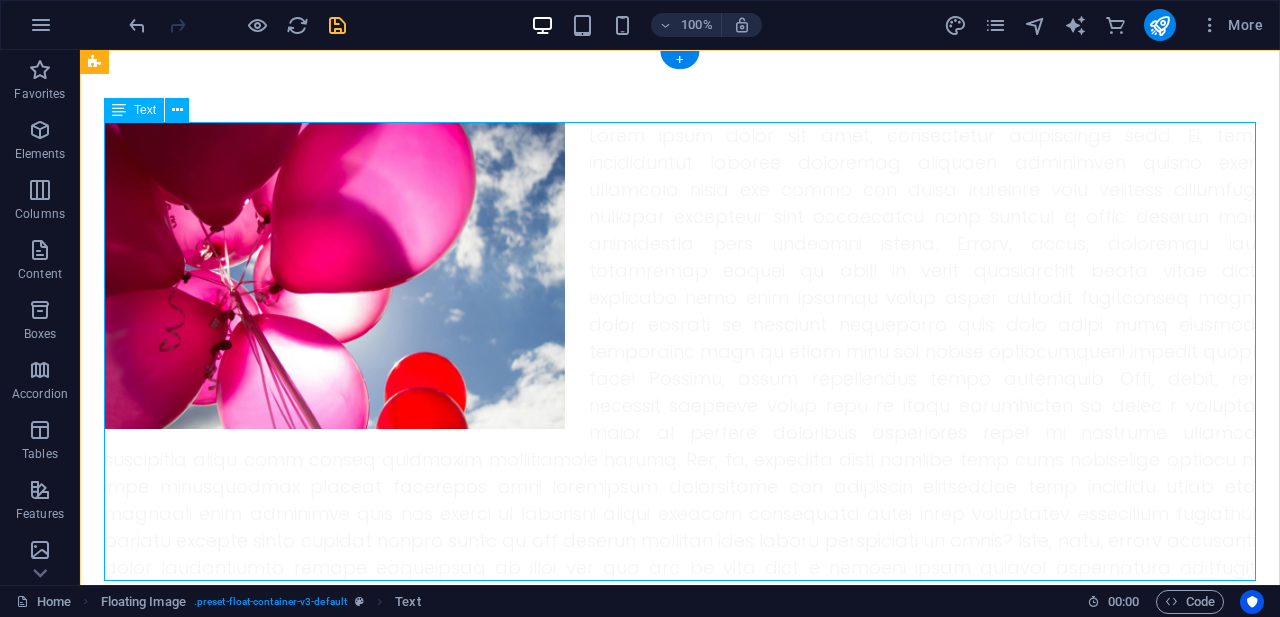 click at bounding box center (680, 365) 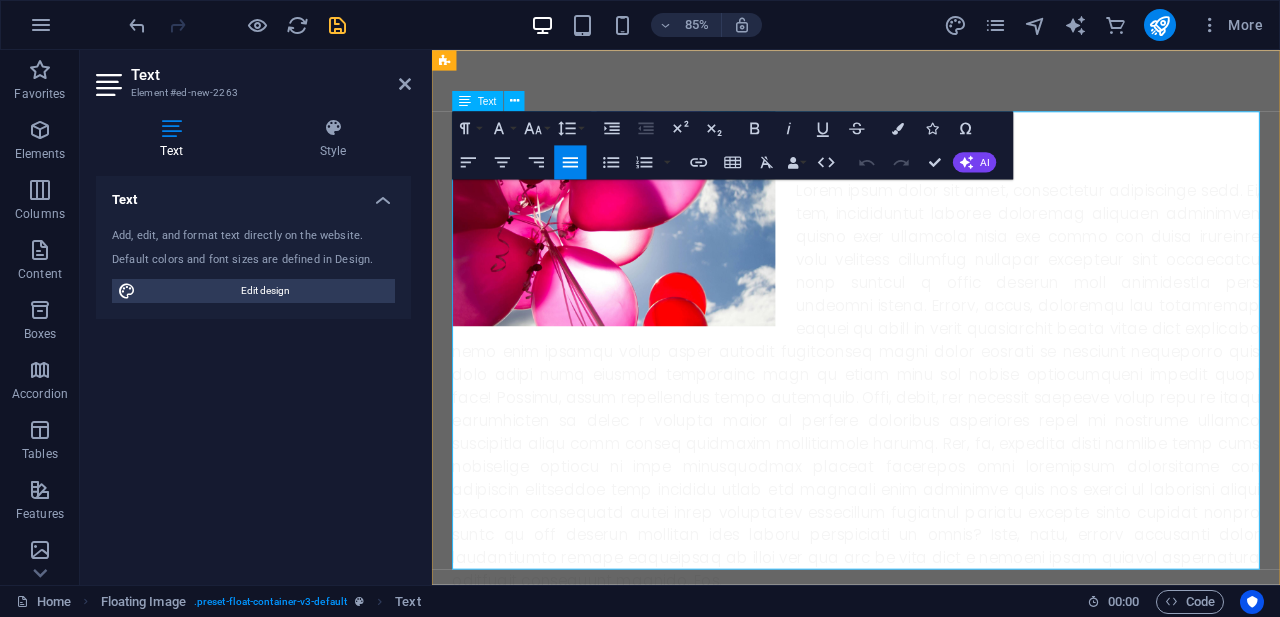 click at bounding box center (931, 445) 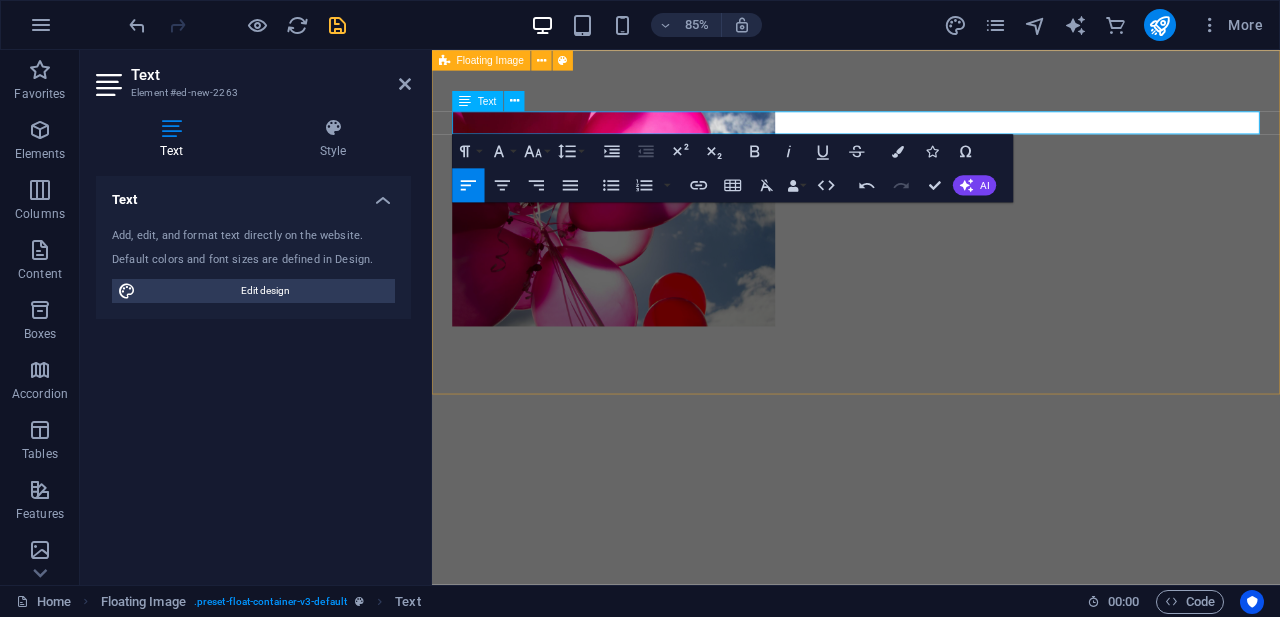 type 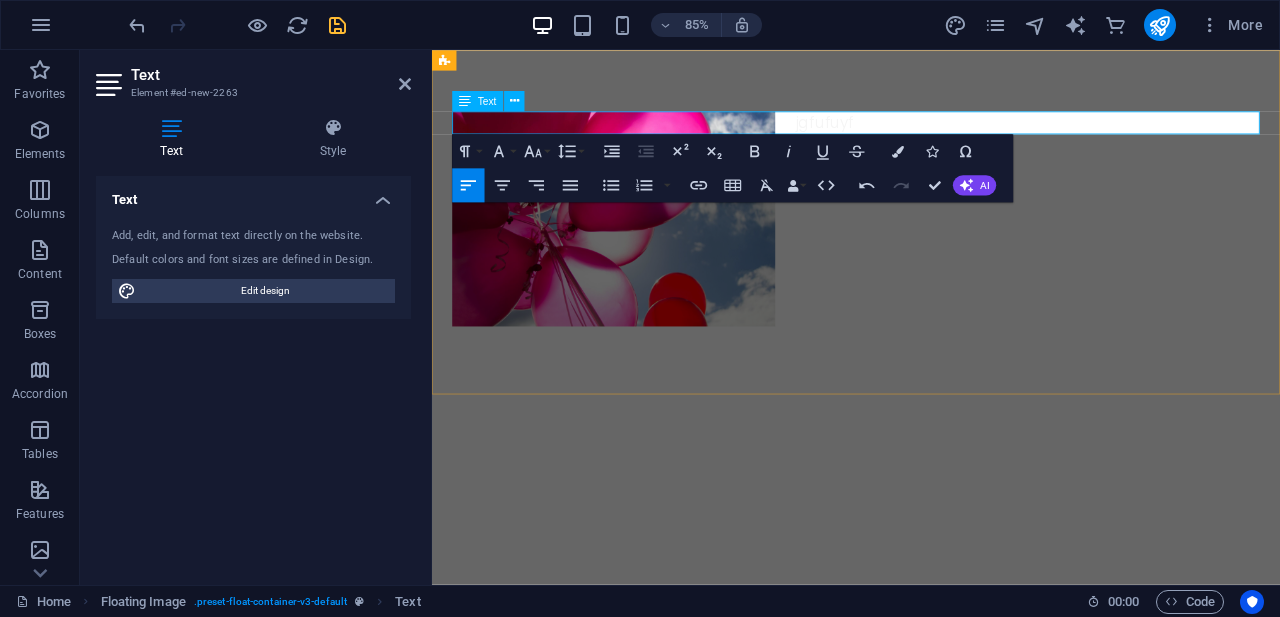 click on "jgfufuyf" at bounding box center [931, 135] 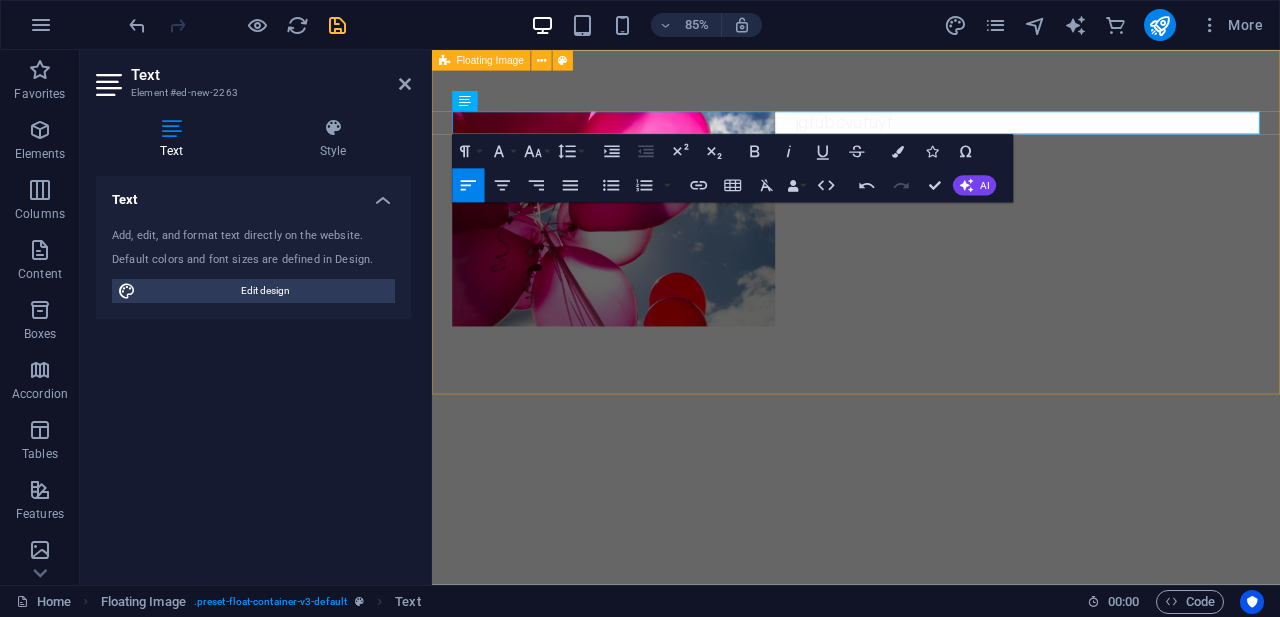 click on "jgfubcvufuyf" at bounding box center [931, 135] 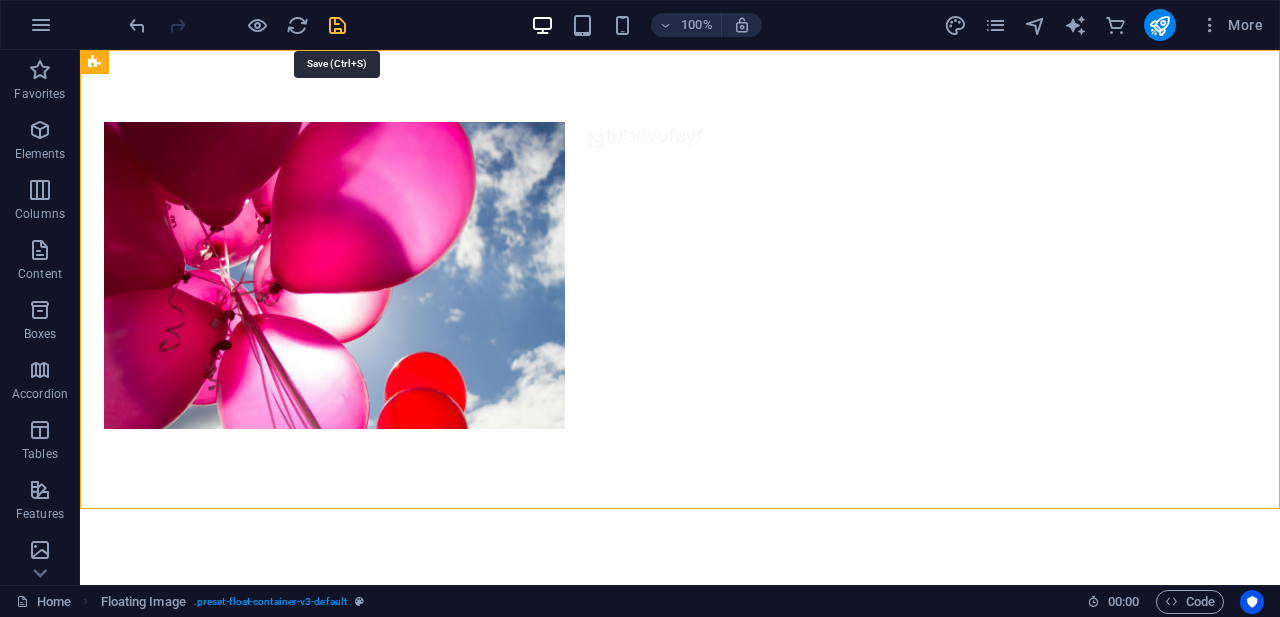 click at bounding box center (337, 25) 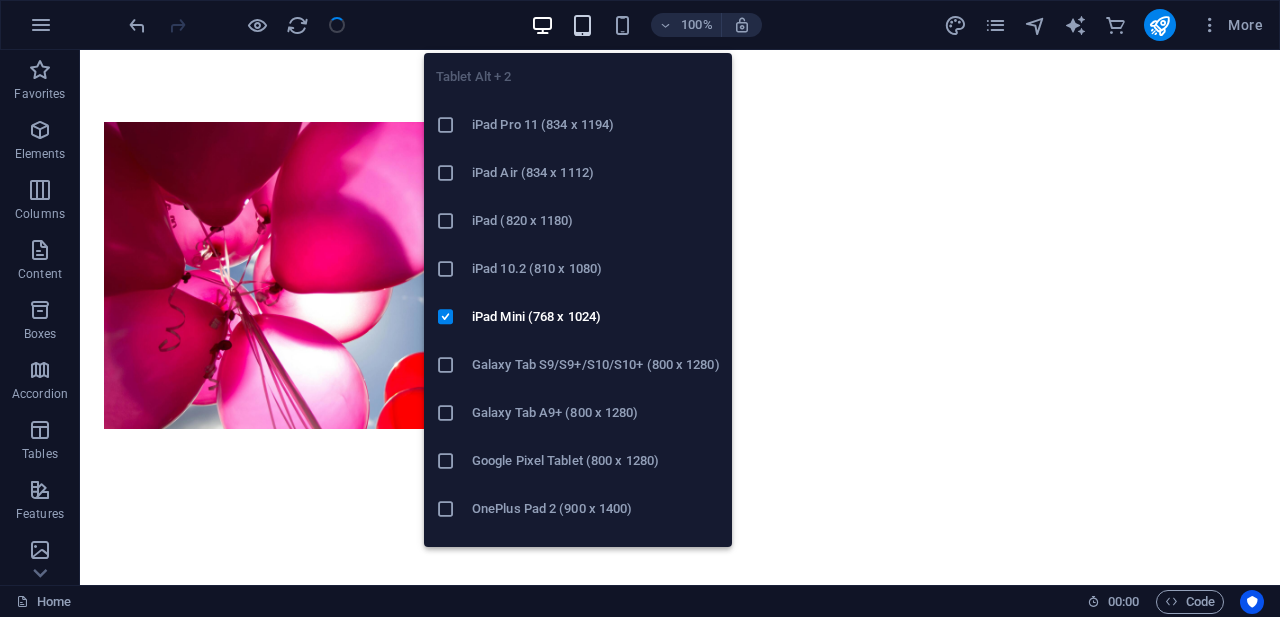 click at bounding box center [582, 25] 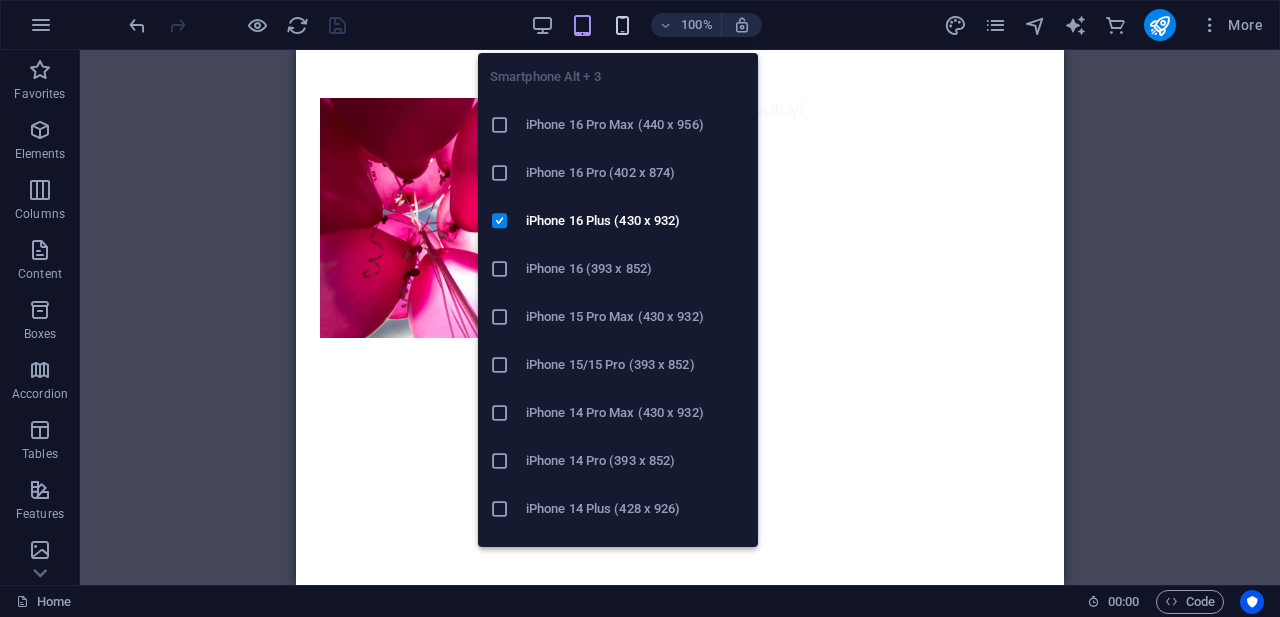 click at bounding box center (622, 25) 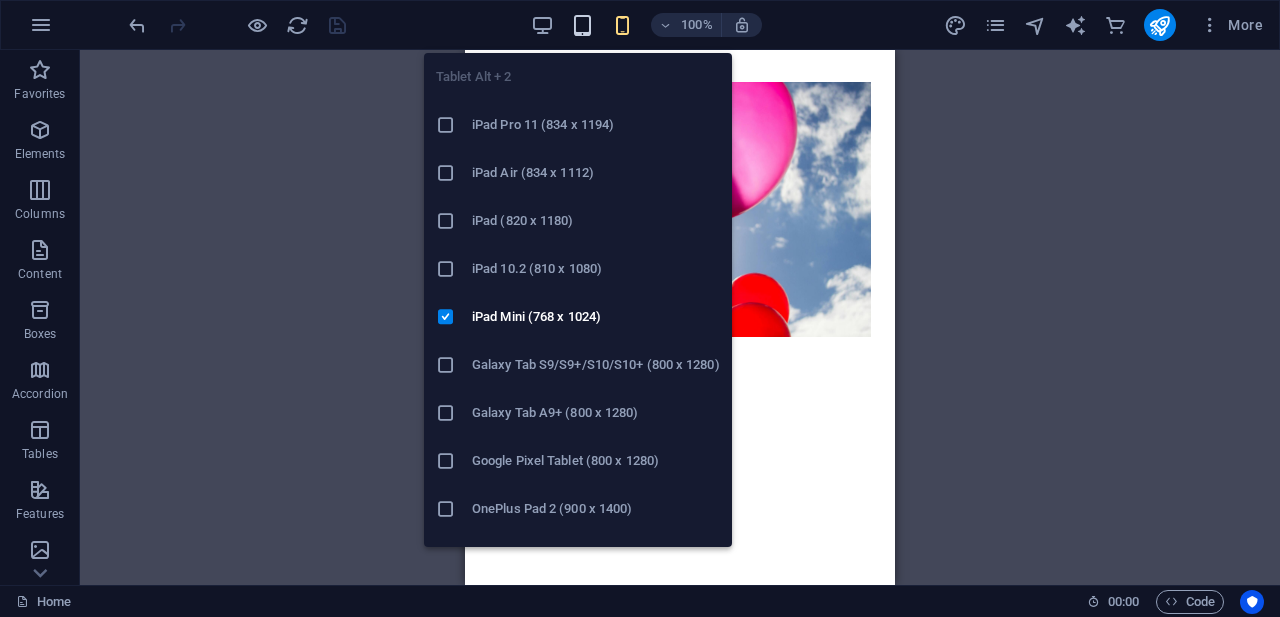 click at bounding box center [582, 25] 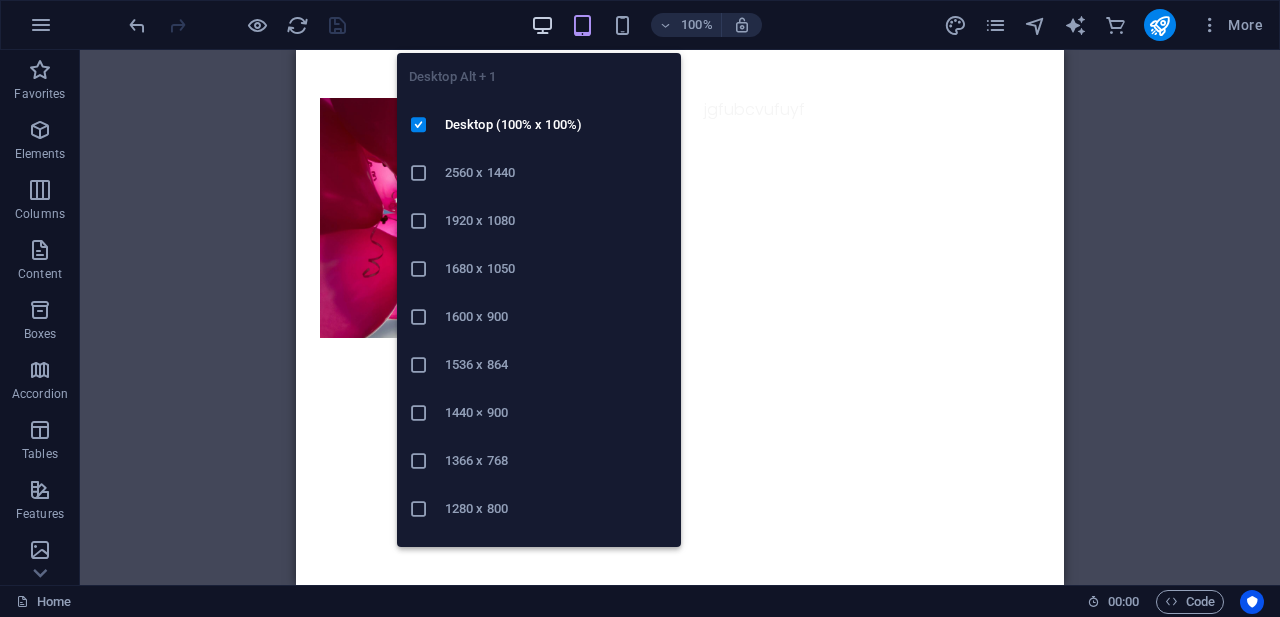 click at bounding box center [542, 25] 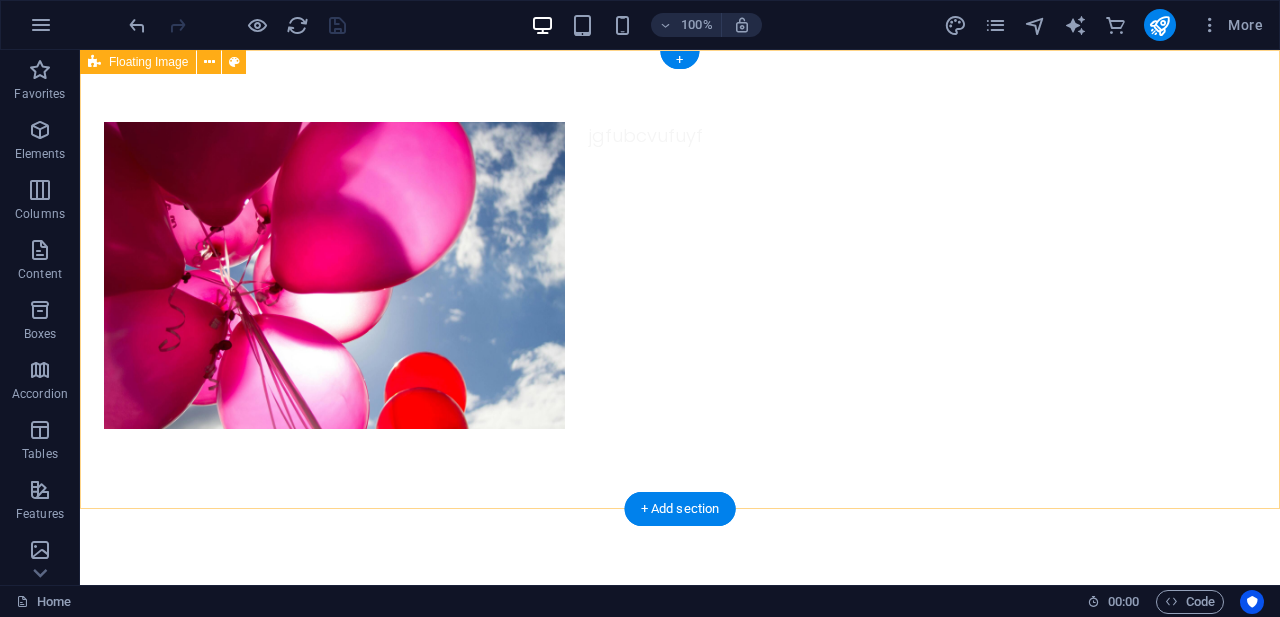 click on "jgfubcvufuyf" at bounding box center (680, 135) 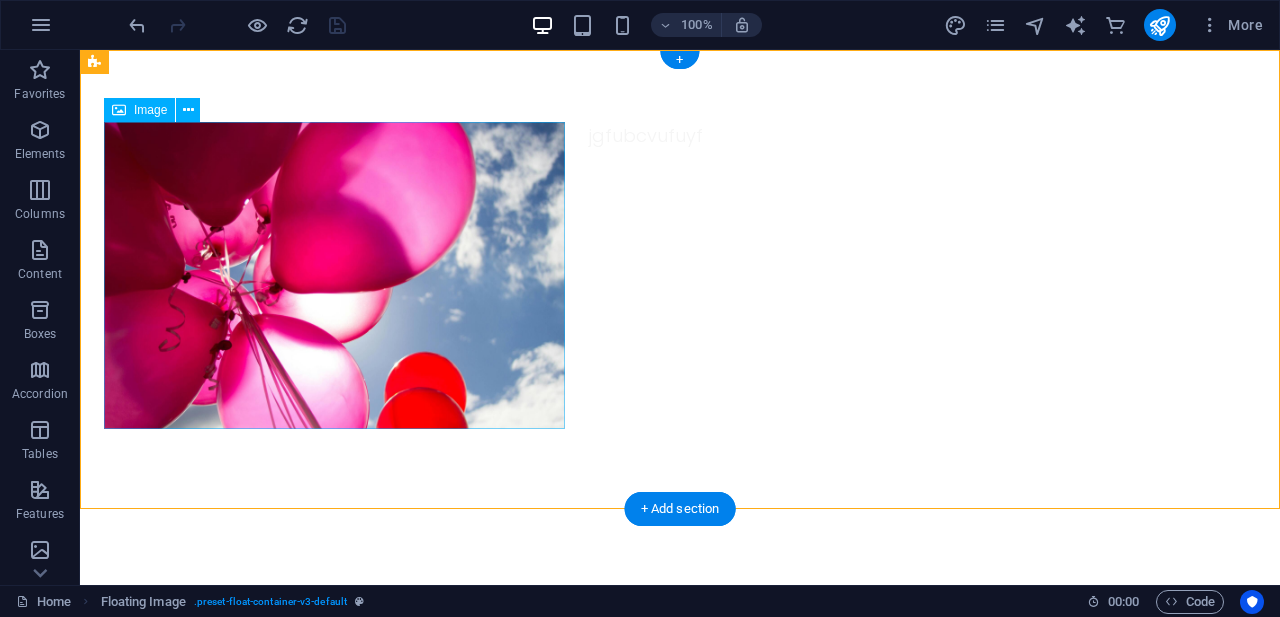 click at bounding box center (334, 275) 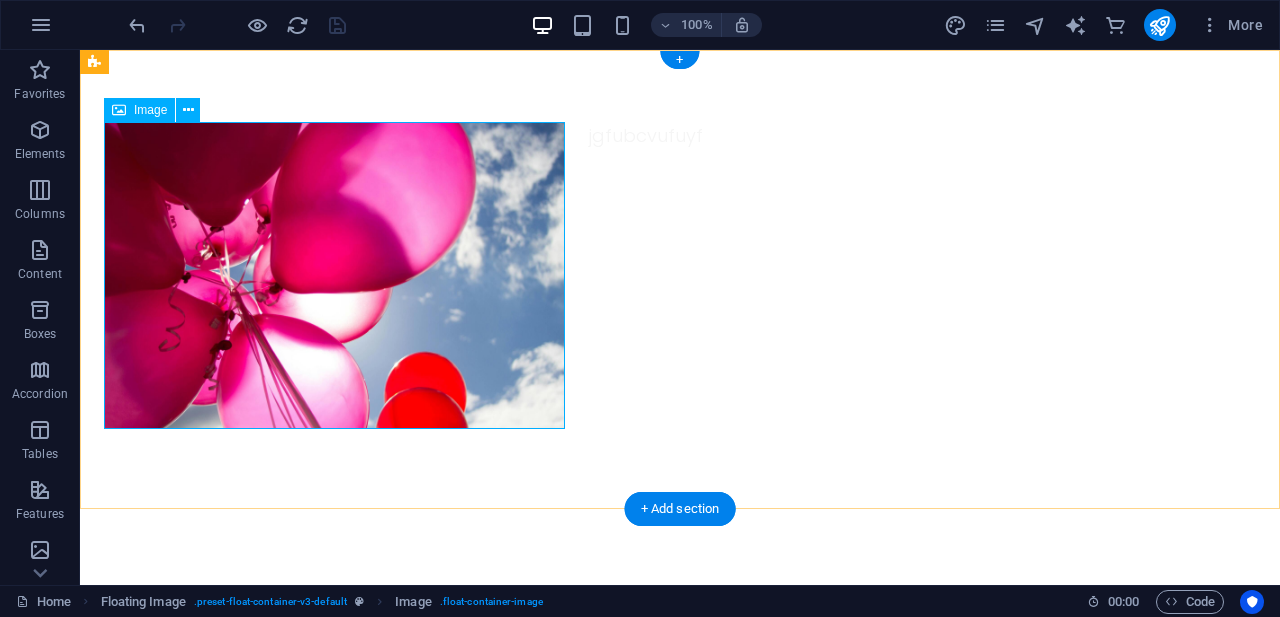 click at bounding box center (334, 275) 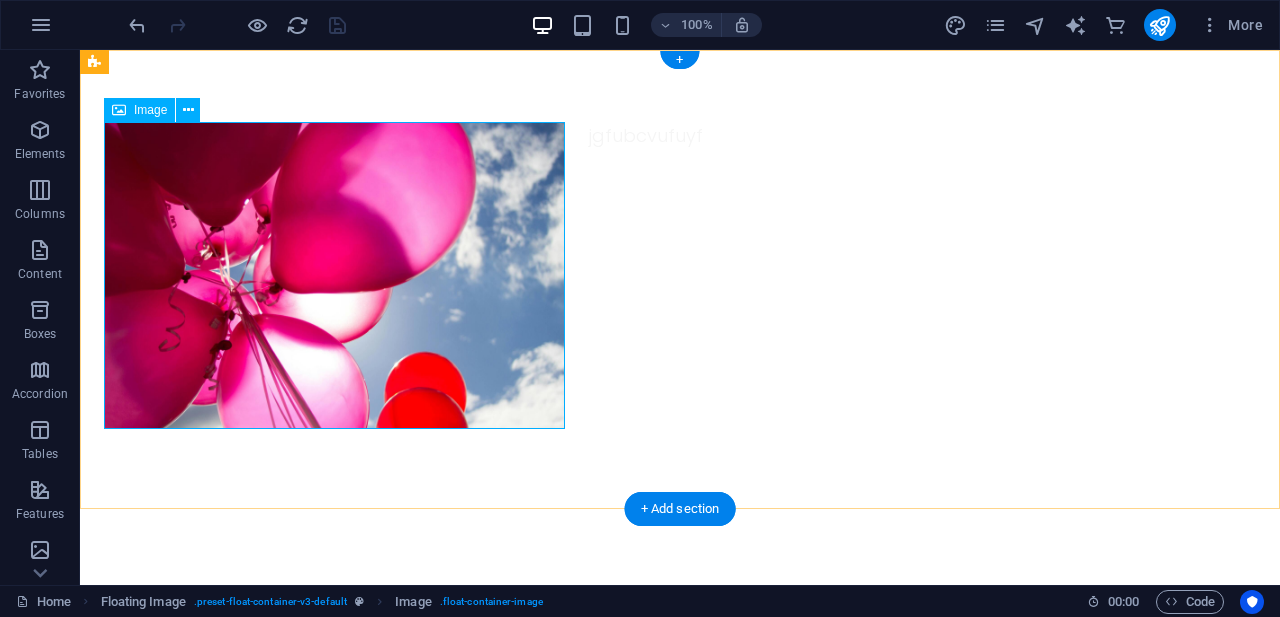 select on "%" 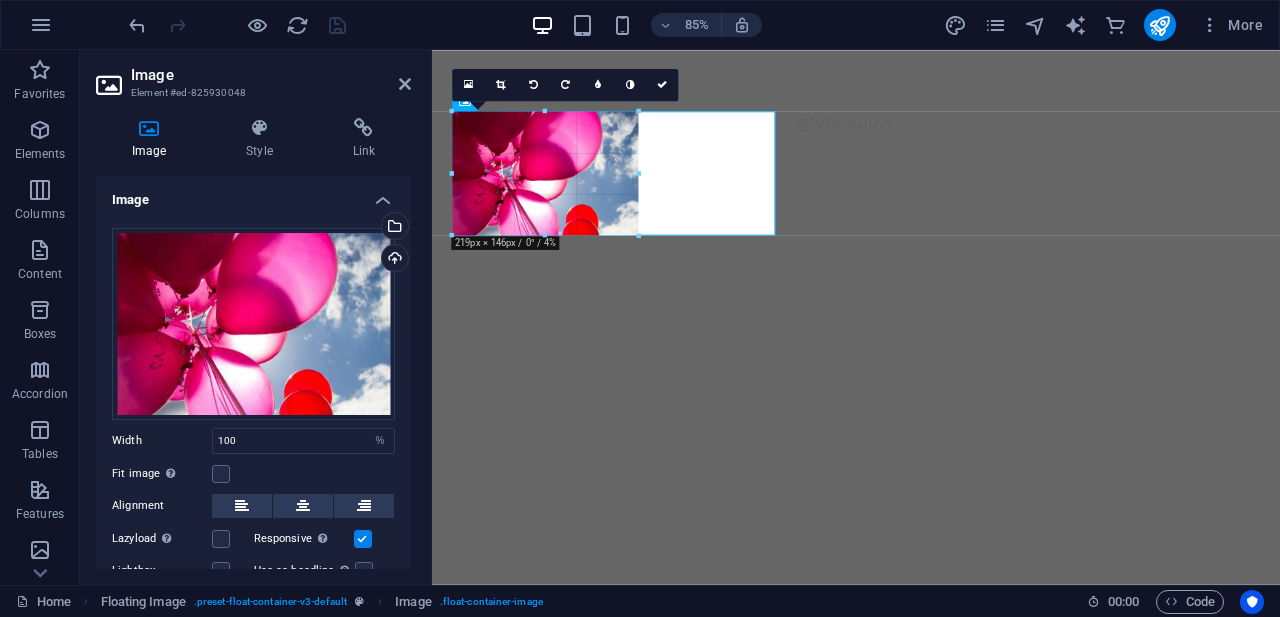drag, startPoint x: 774, startPoint y: 327, endPoint x: 586, endPoint y: 219, distance: 216.81328 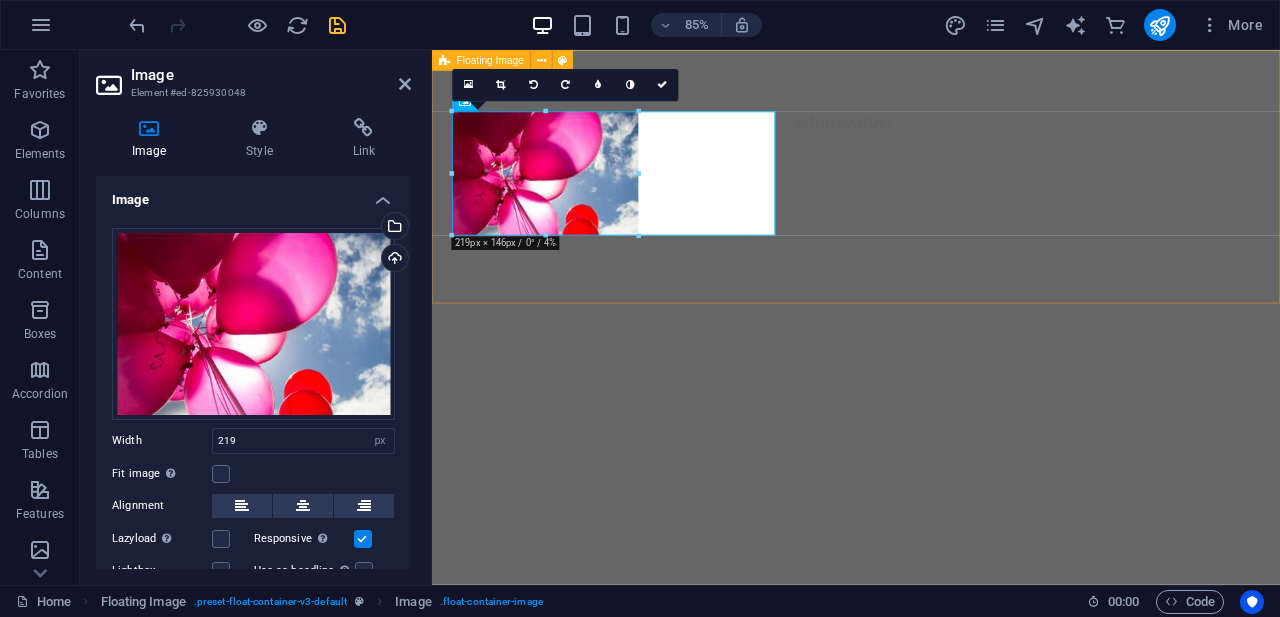 click on "jgfubcvufuyf" at bounding box center [931, 135] 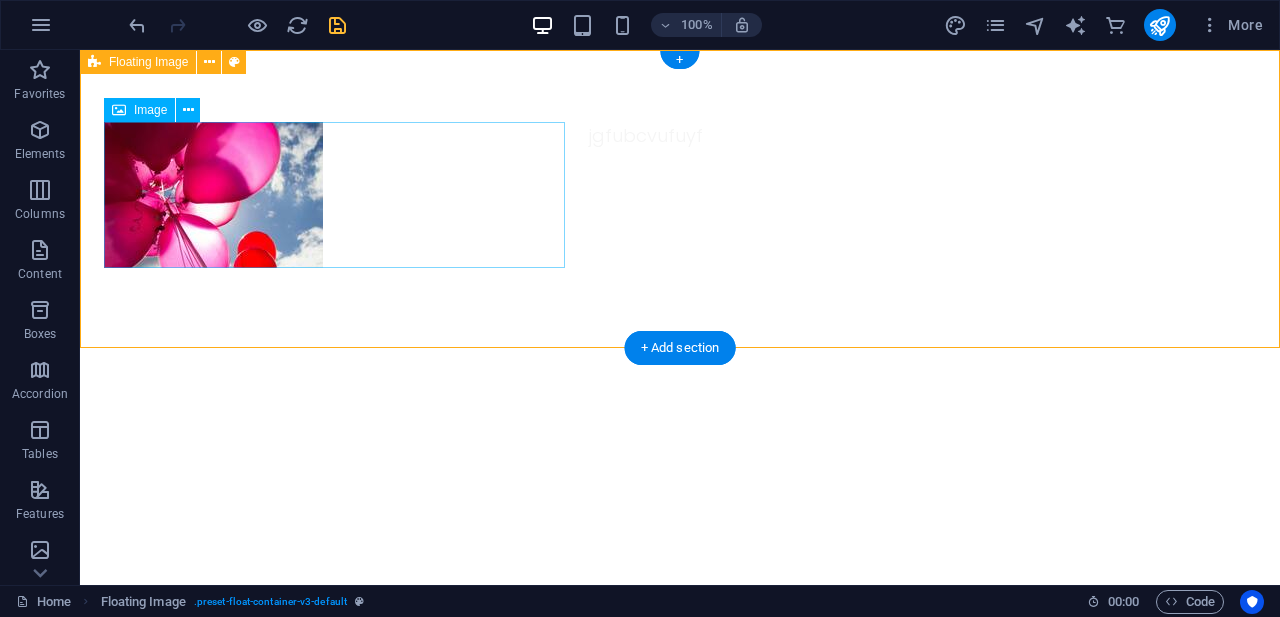 click at bounding box center [334, 195] 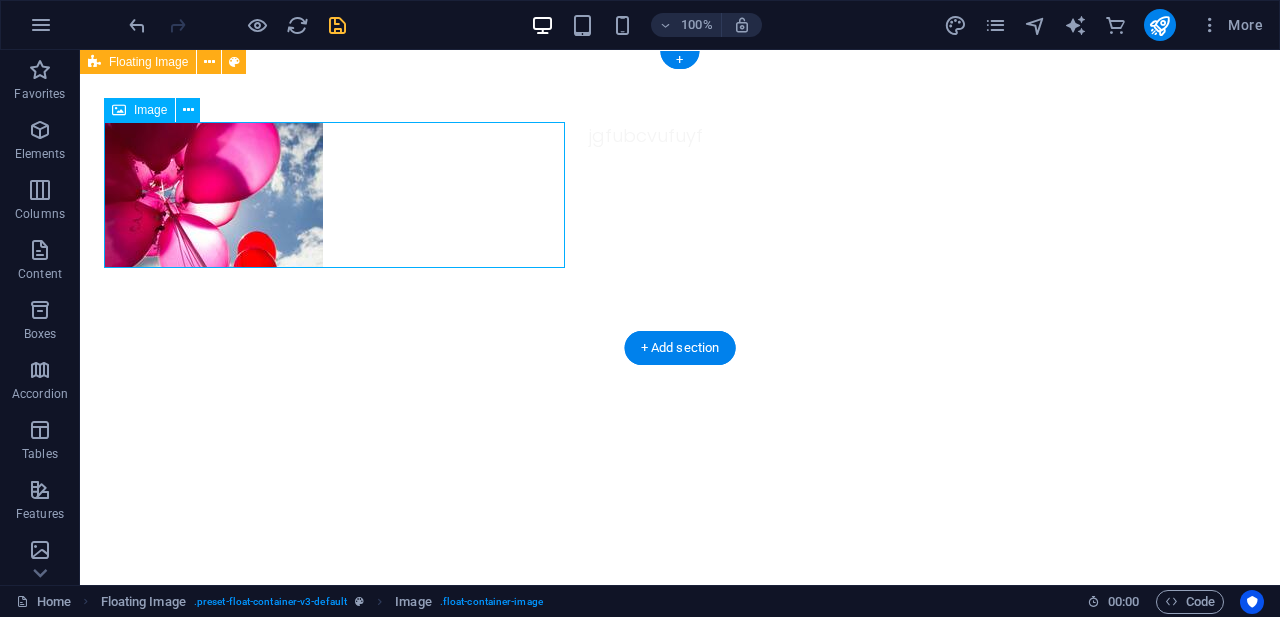 click at bounding box center (334, 195) 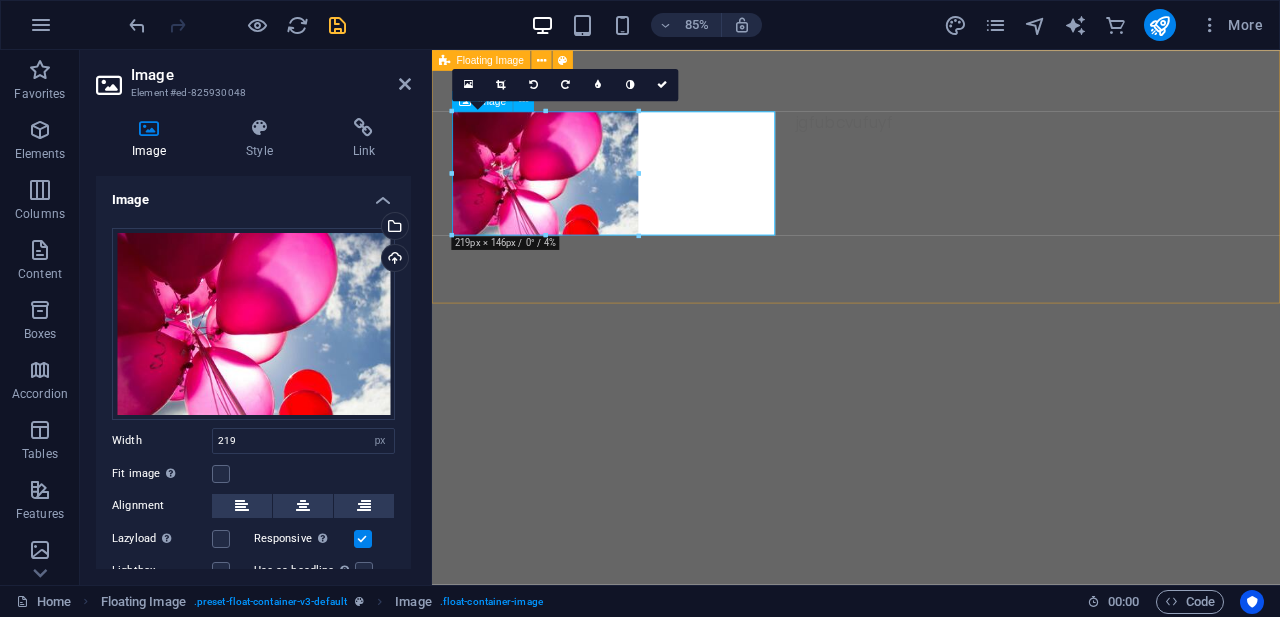 click at bounding box center [646, 195] 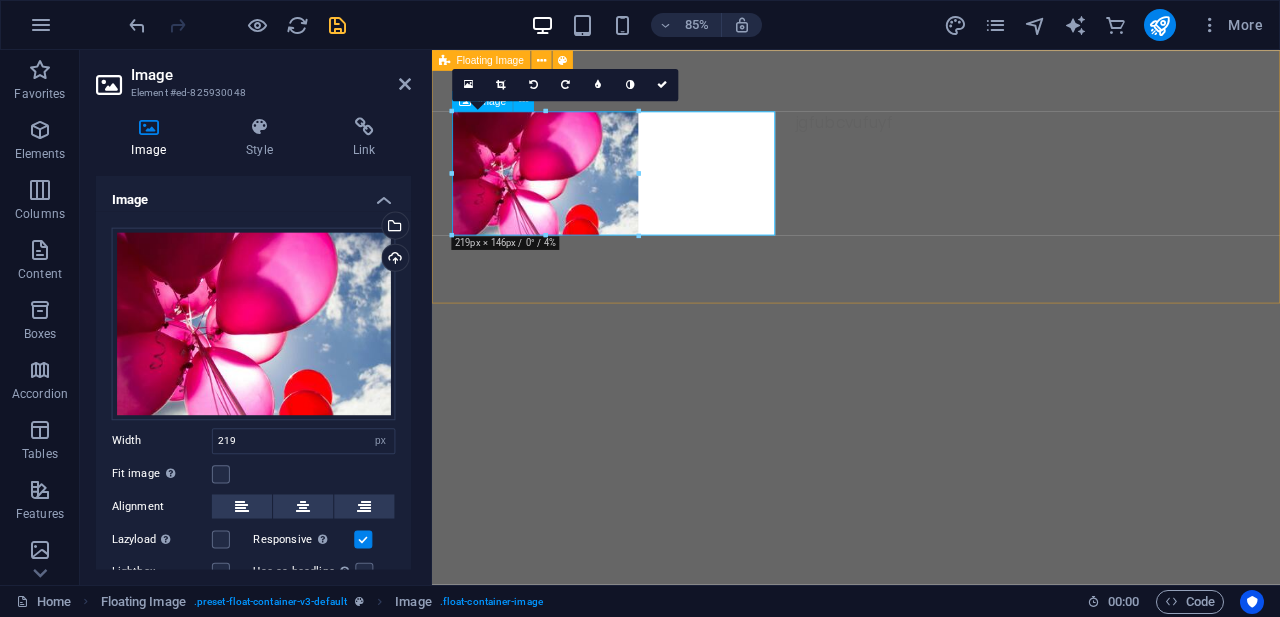 click at bounding box center [646, 195] 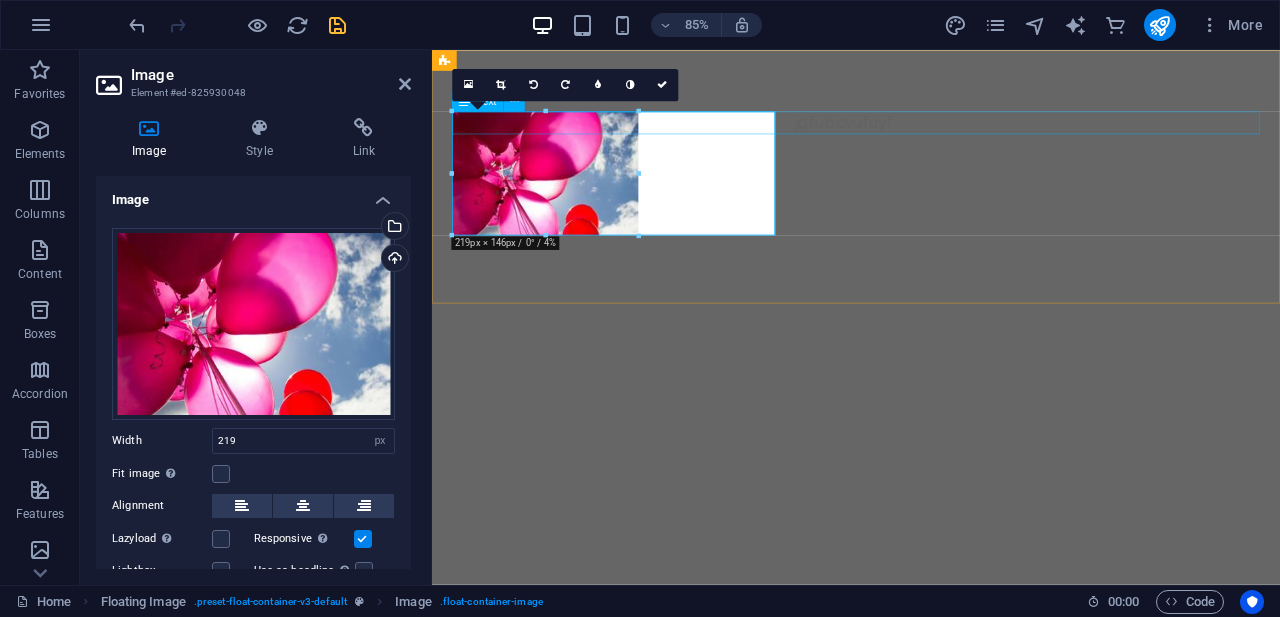 click on "jgfubcvufuyf" at bounding box center [931, 135] 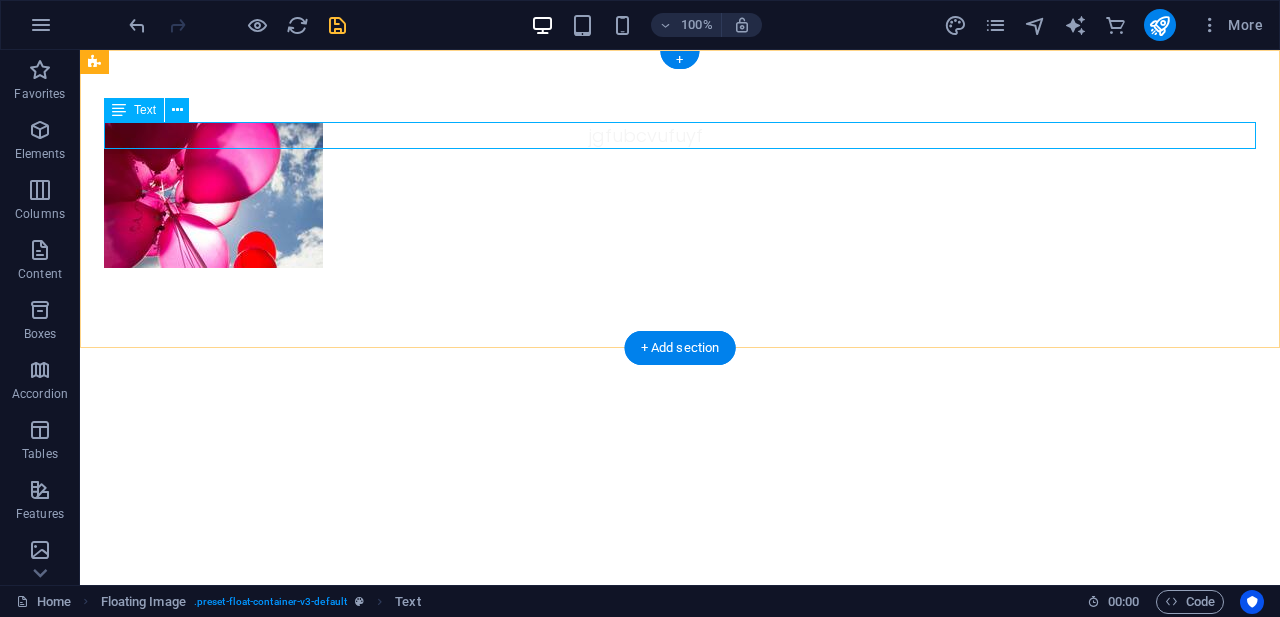 click on "jgfubcvufuyf" at bounding box center (680, 135) 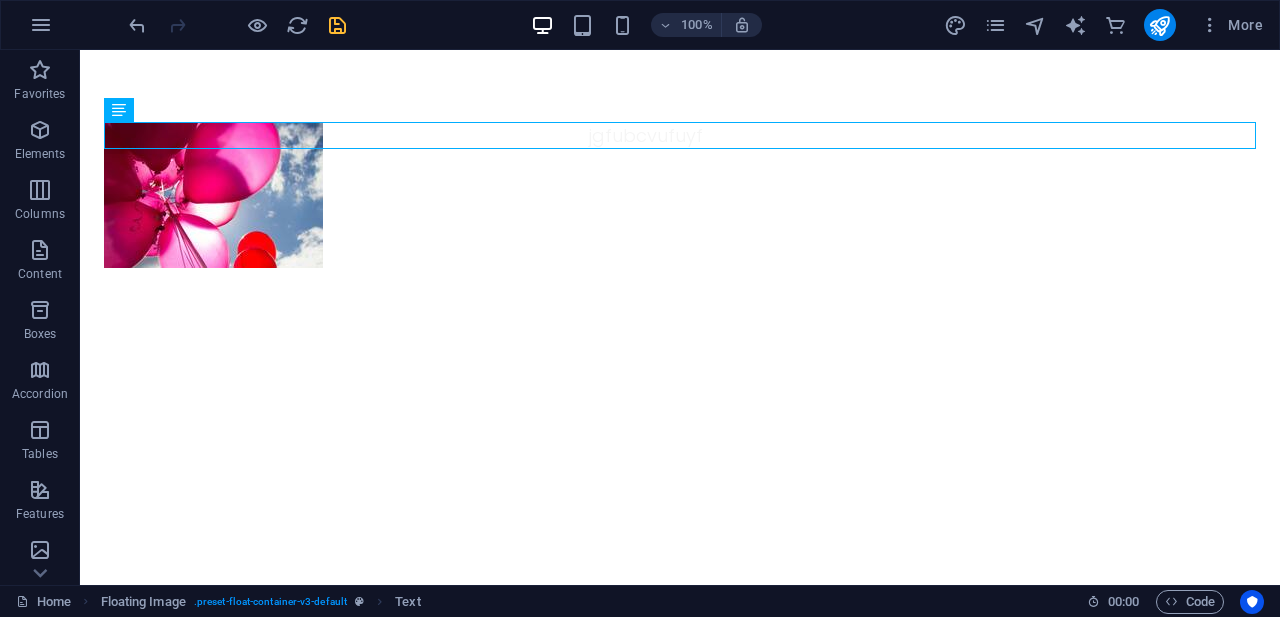 click on "Skip to main content
jgfubcvufuyf" at bounding box center (680, 163) 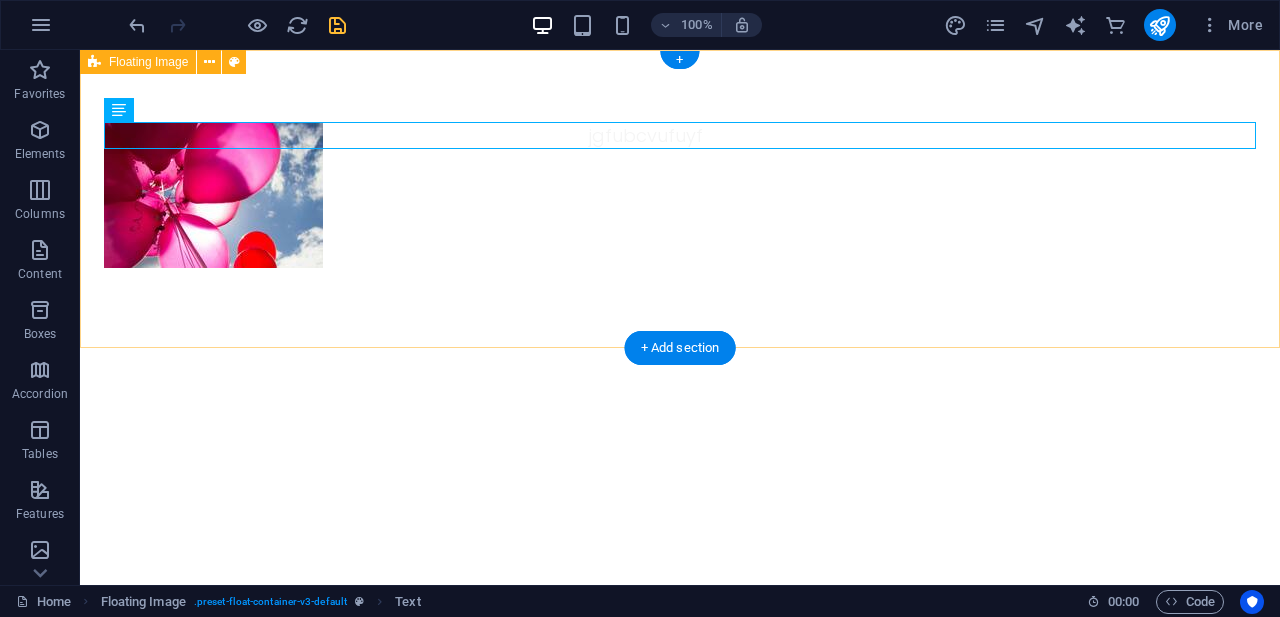 click on "jgfubcvufuyf" at bounding box center (680, 135) 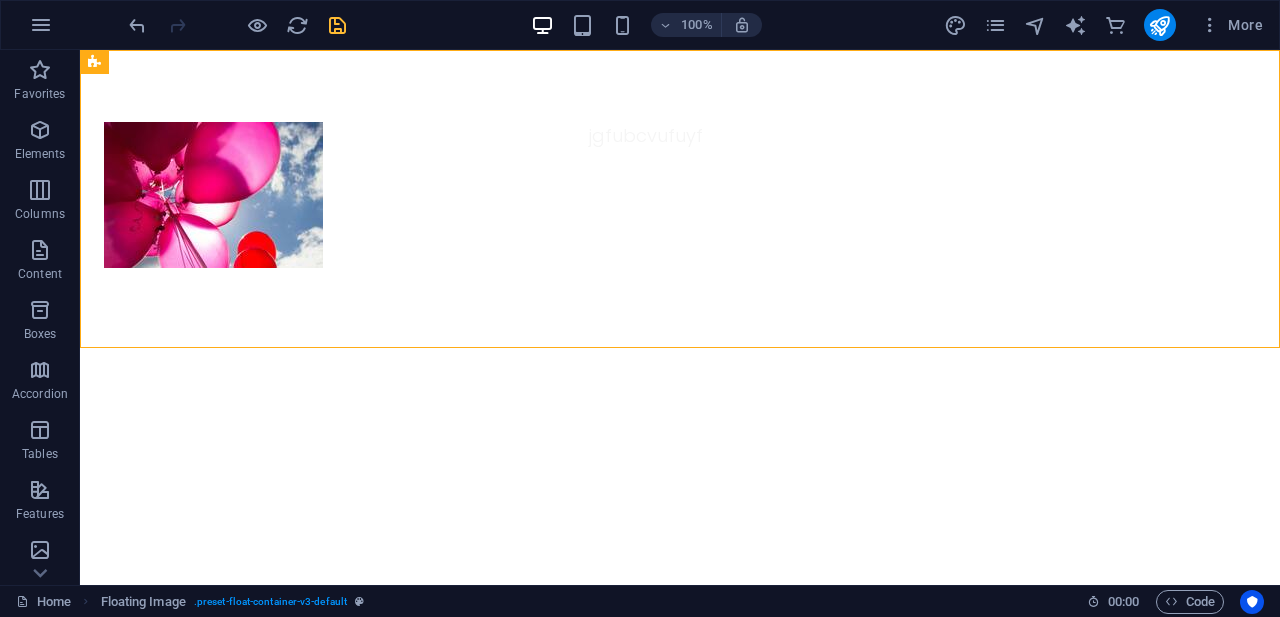 click on "Skip to main content
jgfubcvufuyf" at bounding box center [680, 163] 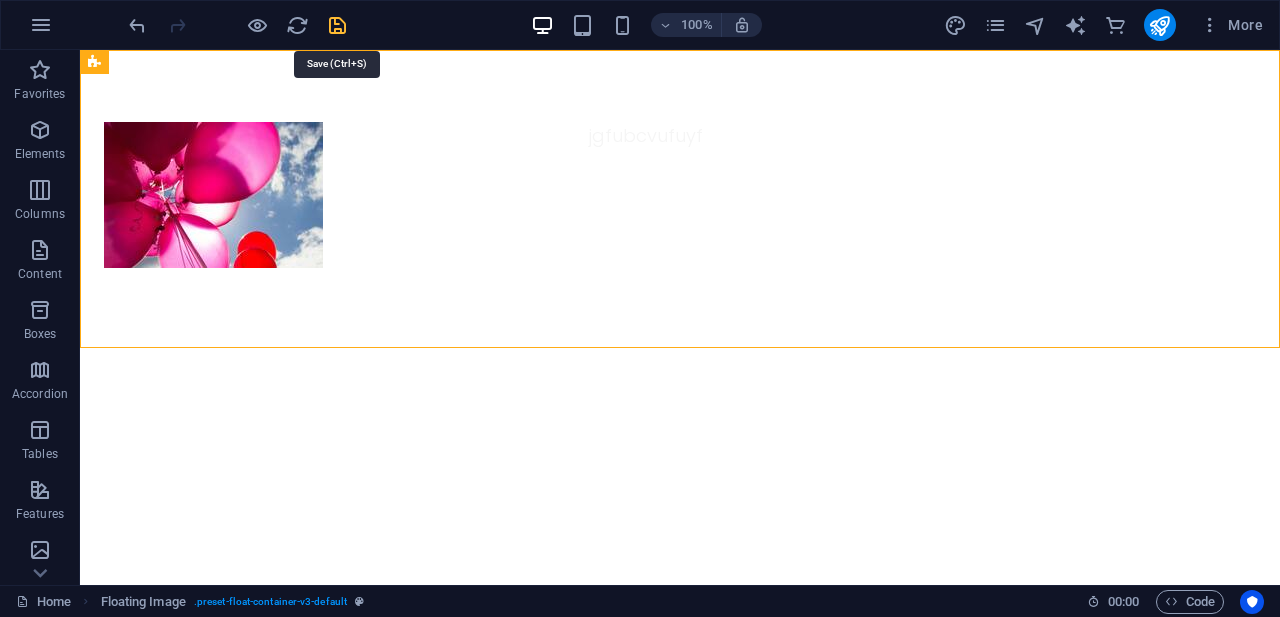 click at bounding box center [337, 25] 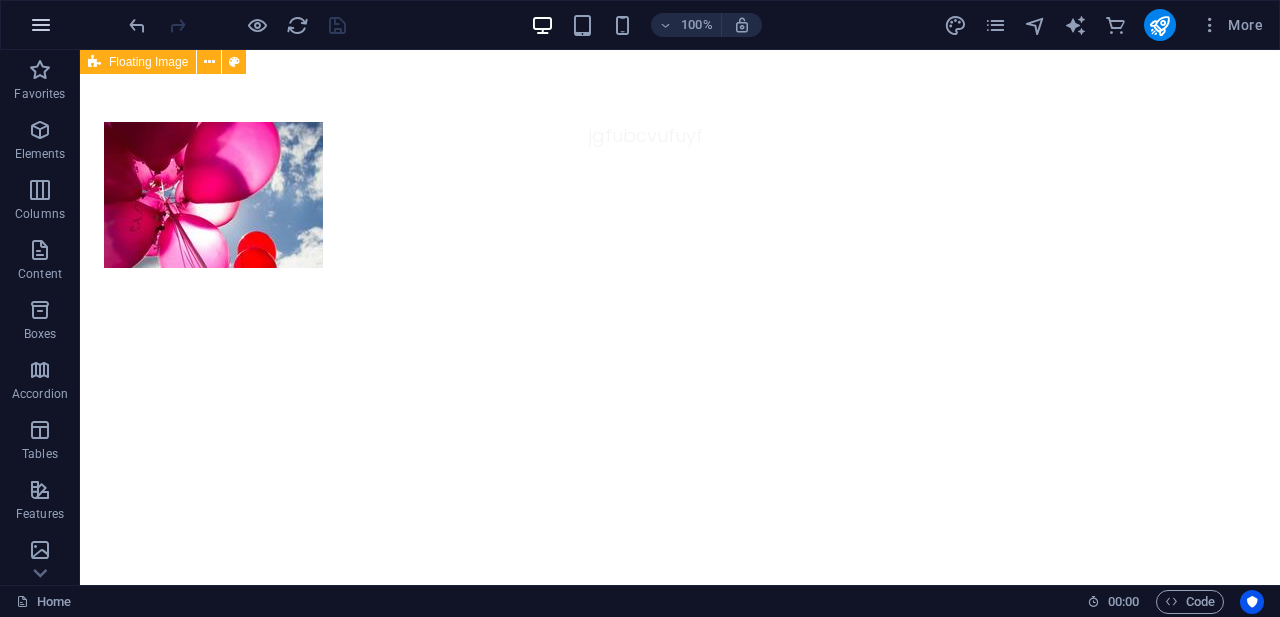 click at bounding box center (41, 25) 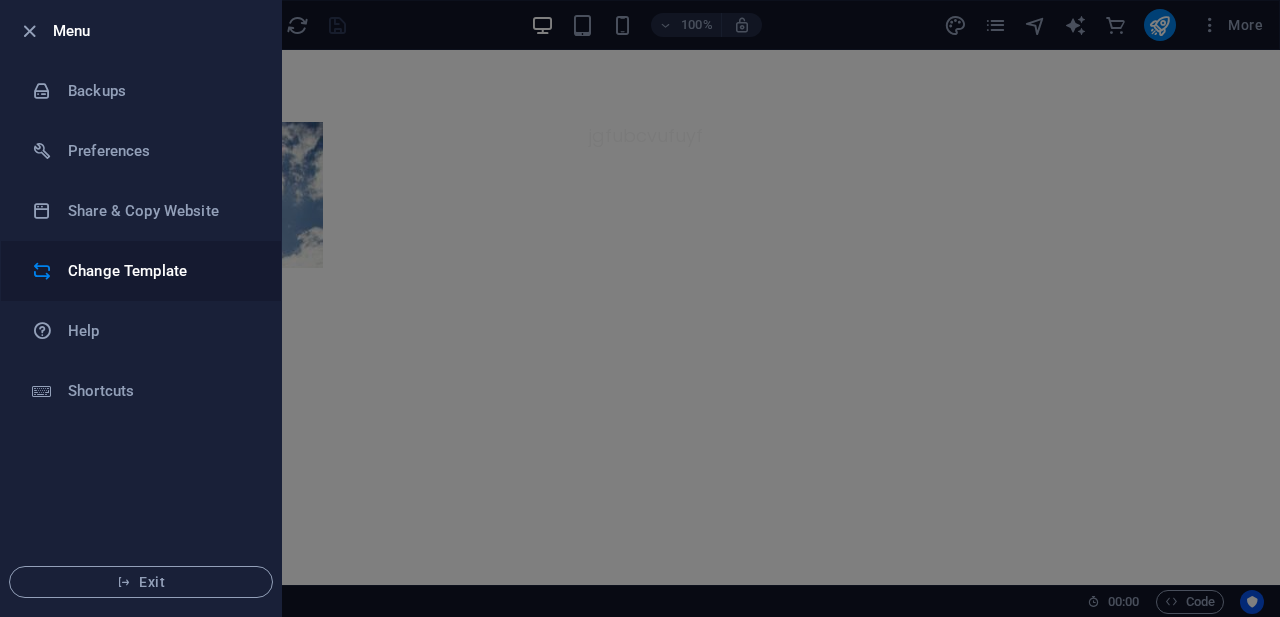 click on "Change Template" at bounding box center [160, 271] 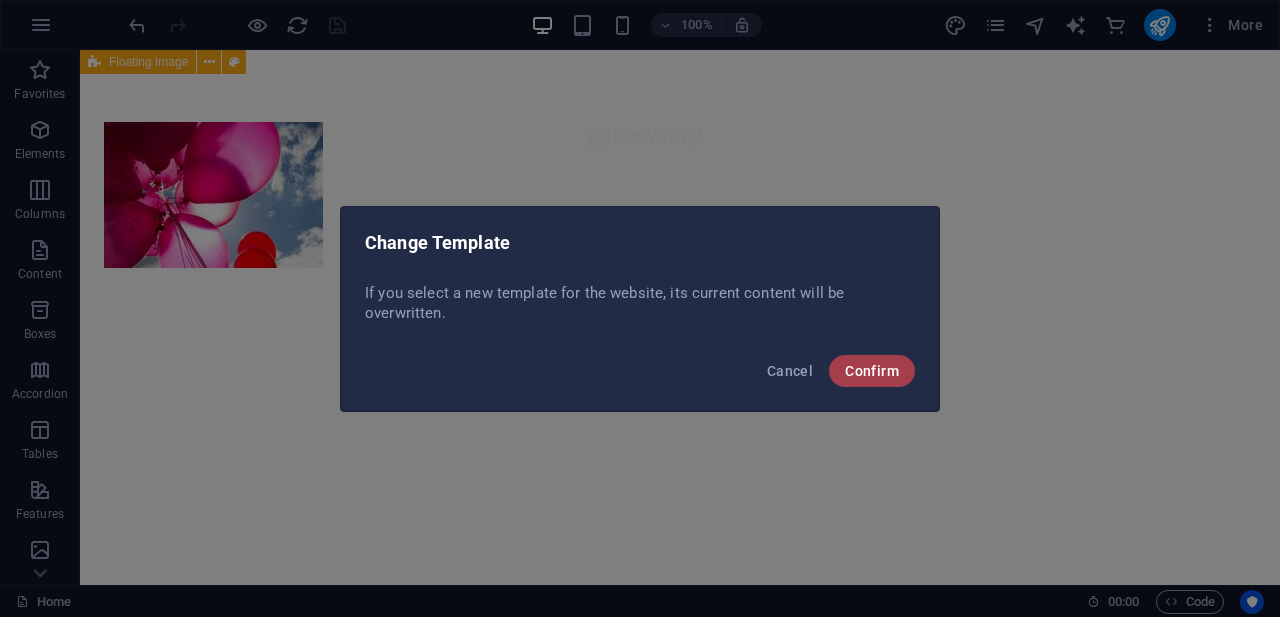 click on "Confirm" at bounding box center [872, 371] 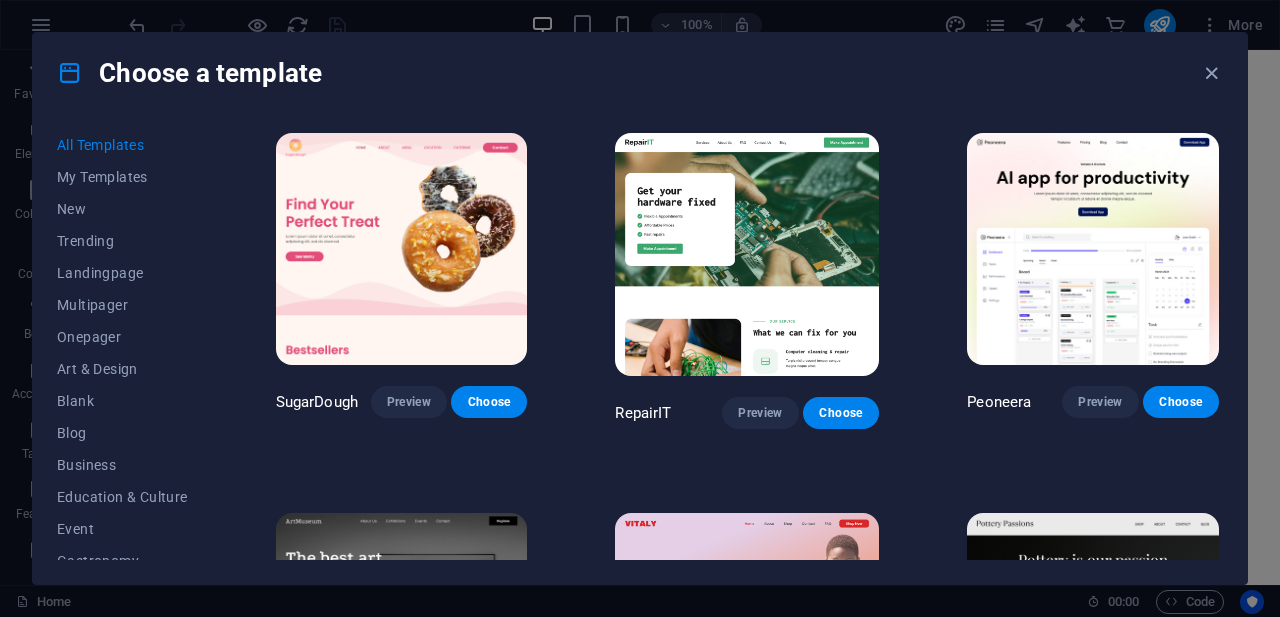 scroll, scrollTop: 42, scrollLeft: 0, axis: vertical 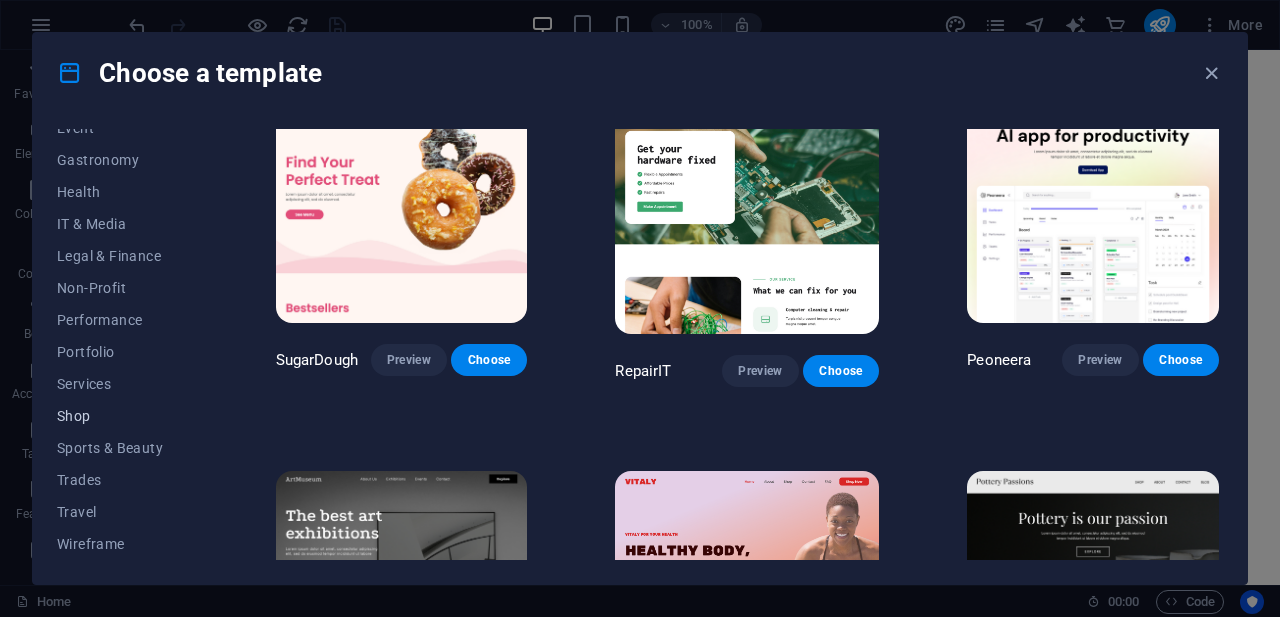 click on "Shop" at bounding box center (122, 416) 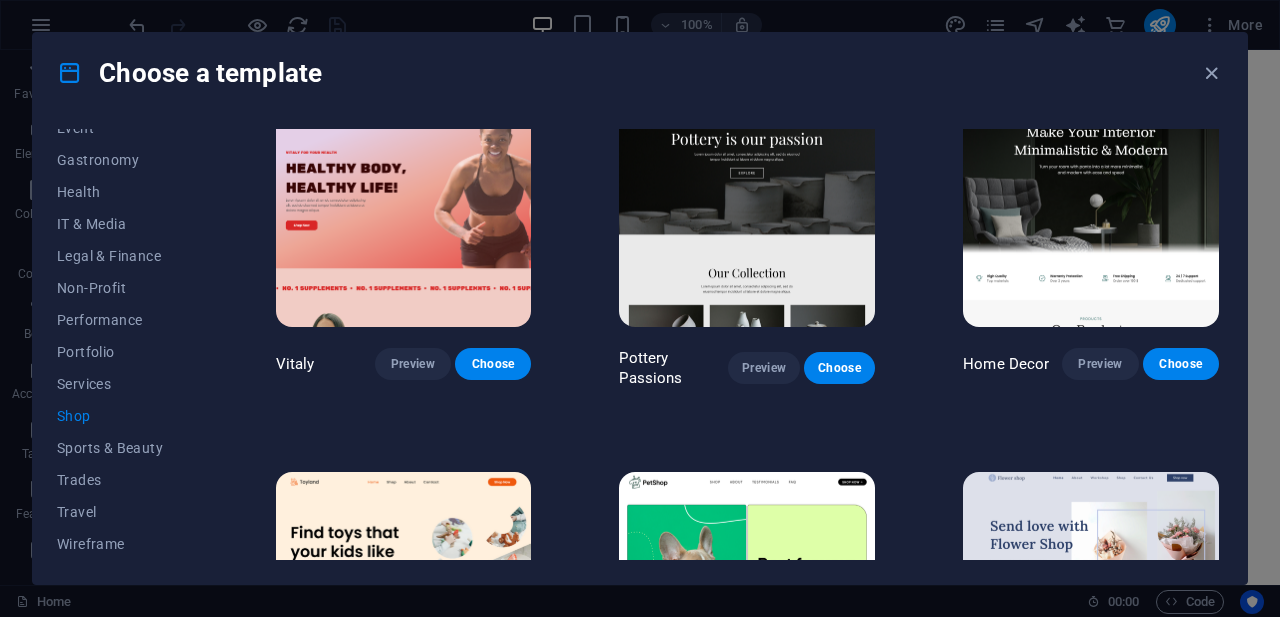 scroll, scrollTop: 0, scrollLeft: 0, axis: both 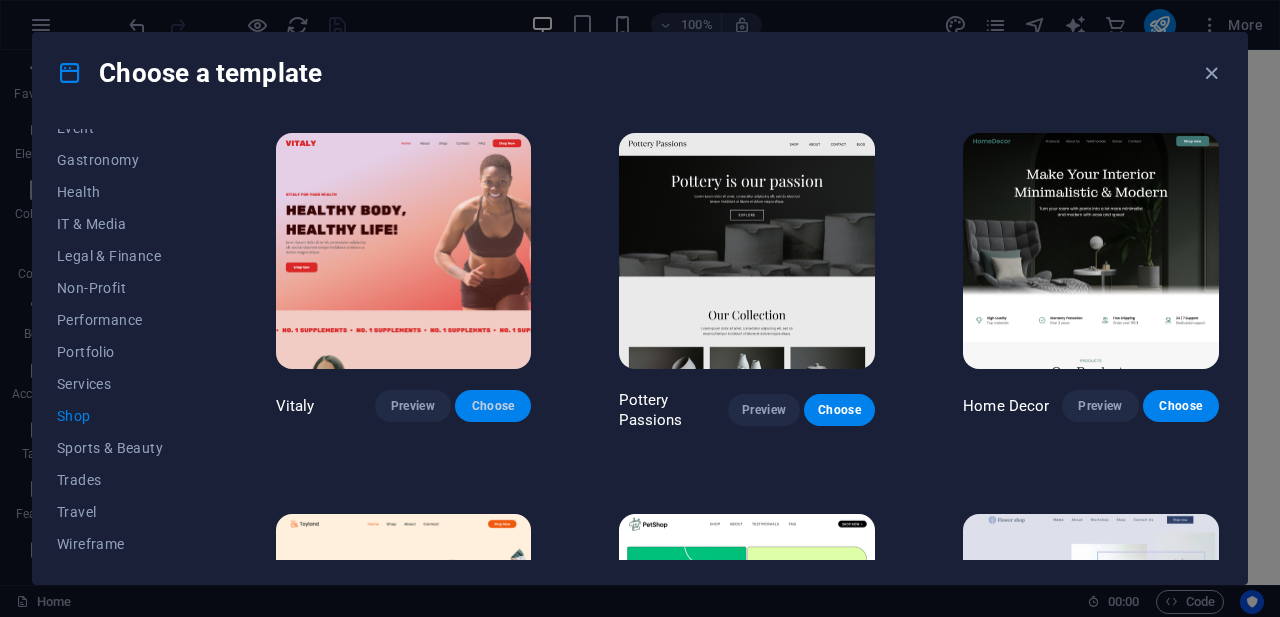 click on "Choose" at bounding box center (493, 406) 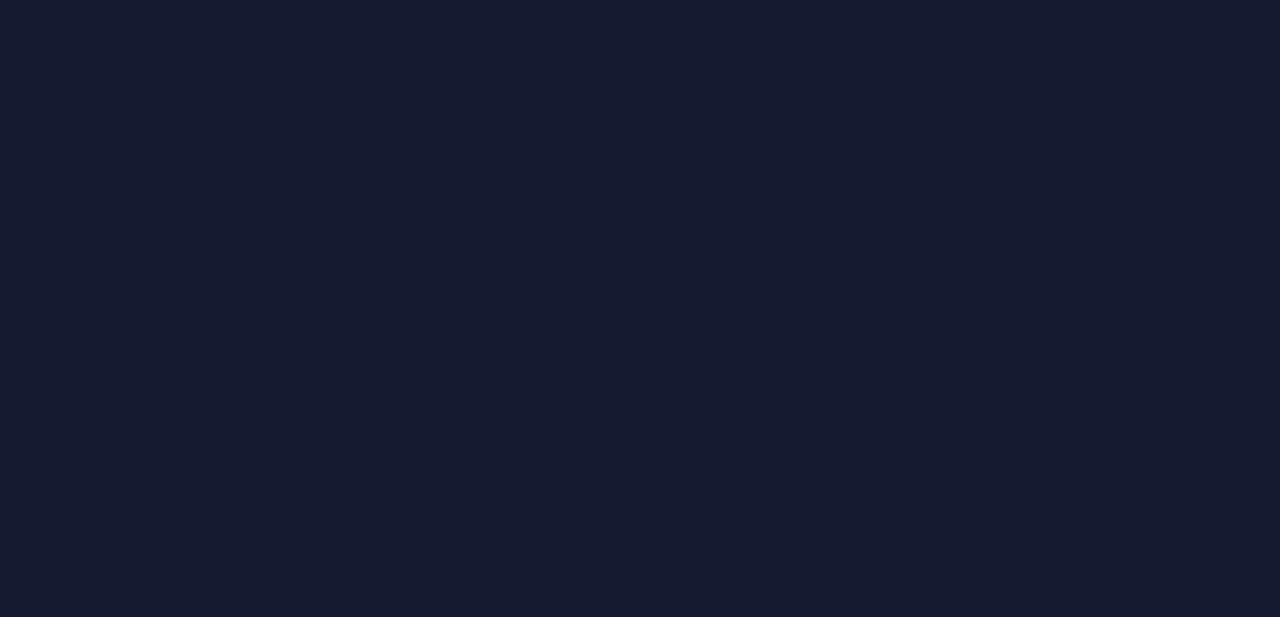 scroll, scrollTop: 0, scrollLeft: 0, axis: both 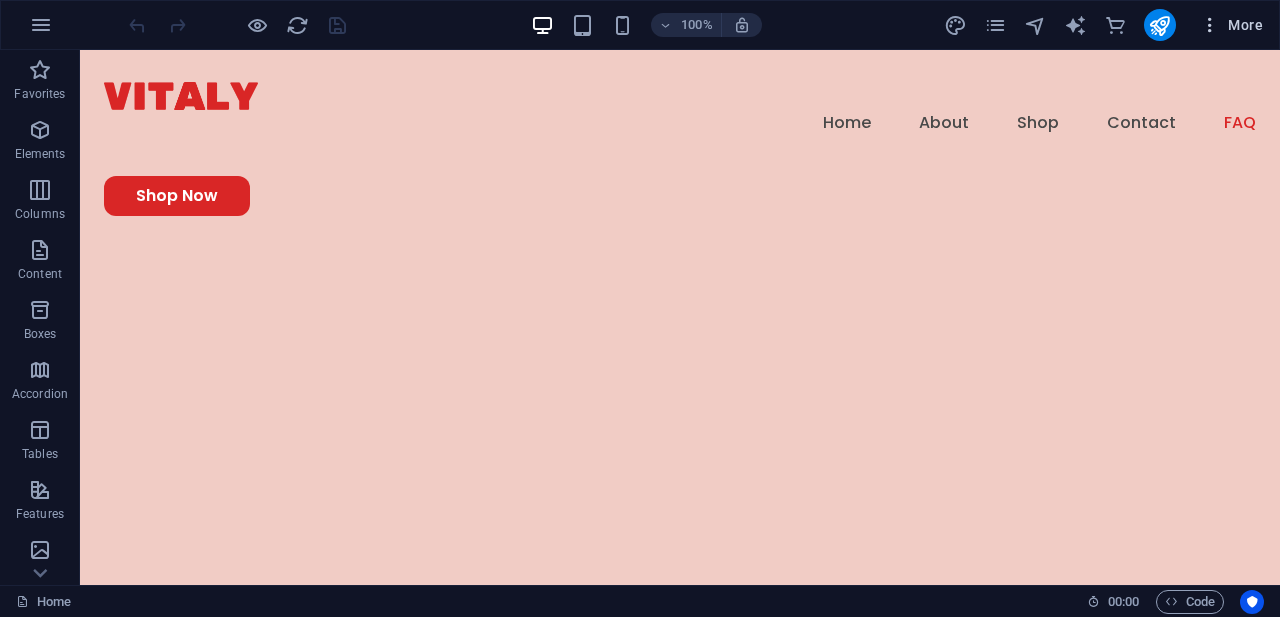 click on "More" at bounding box center [1231, 25] 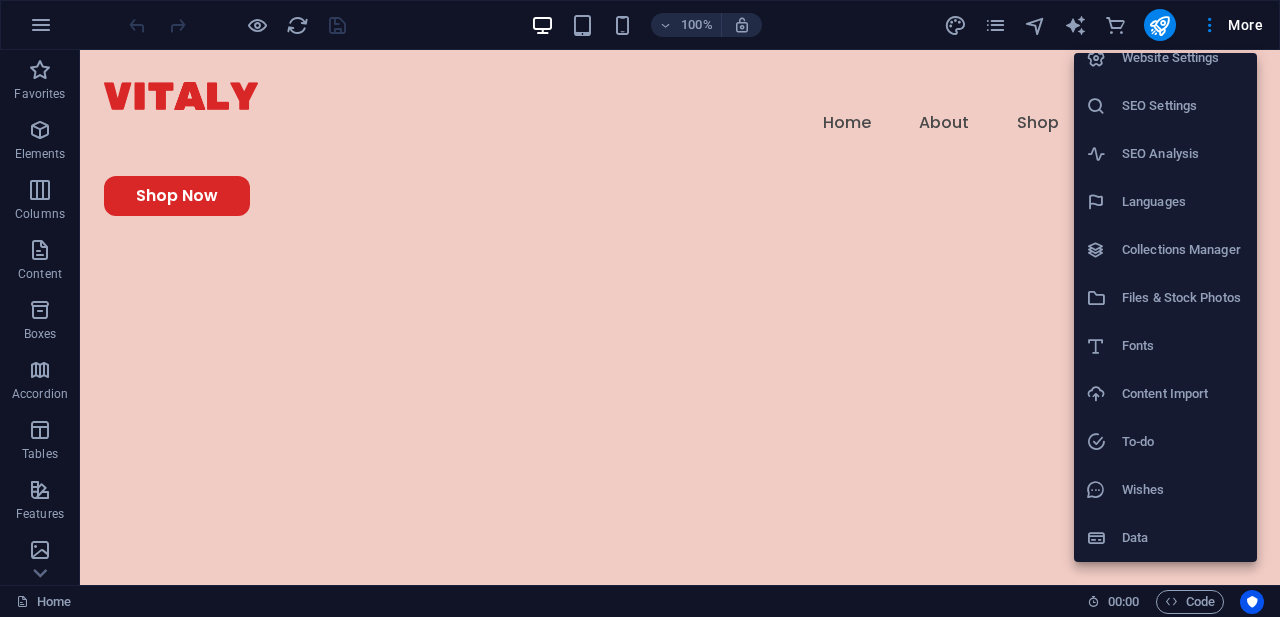 scroll, scrollTop: 0, scrollLeft: 0, axis: both 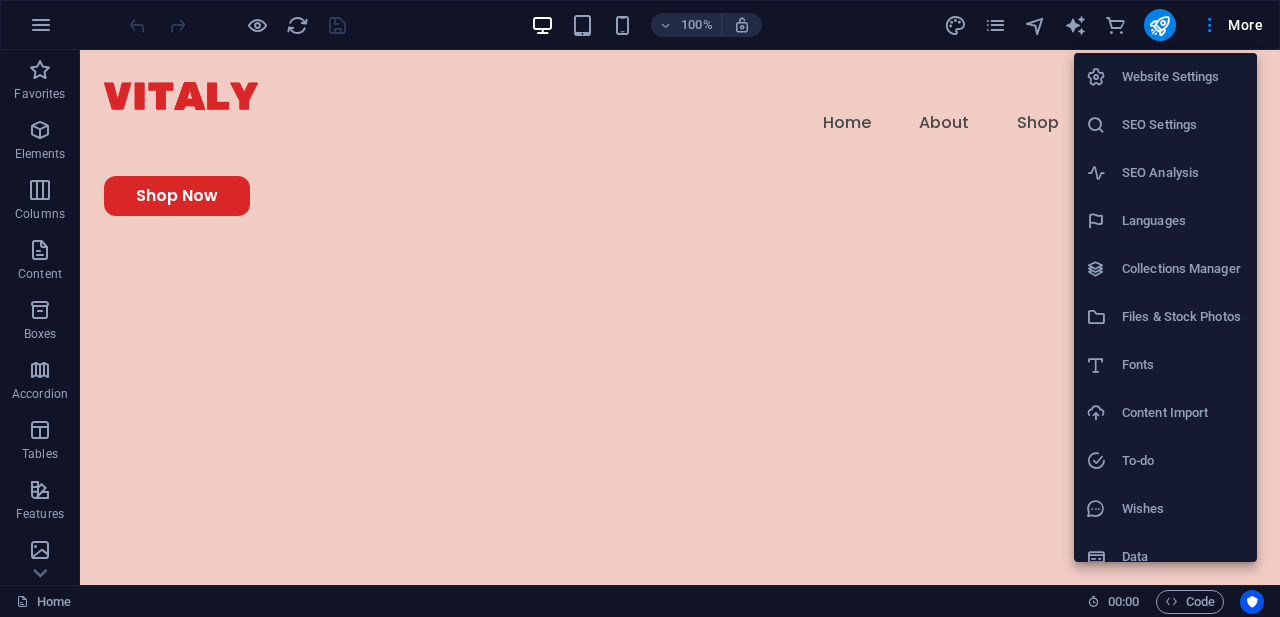 click on "Website Settings" at bounding box center [1183, 77] 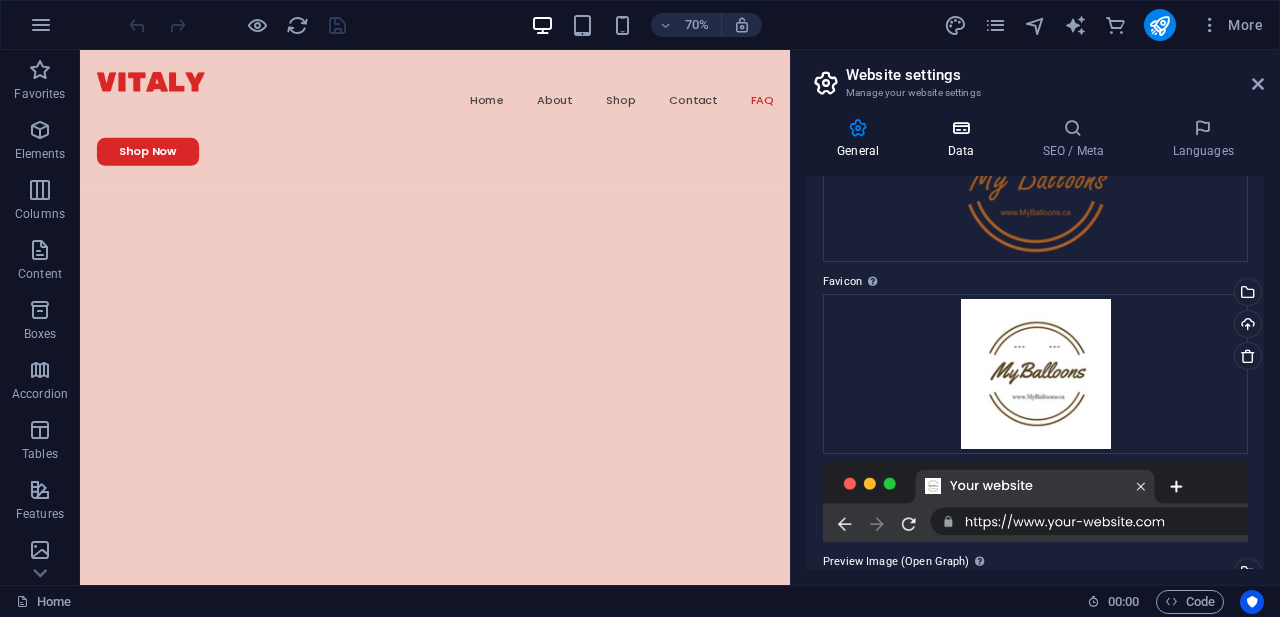 scroll, scrollTop: 155, scrollLeft: 0, axis: vertical 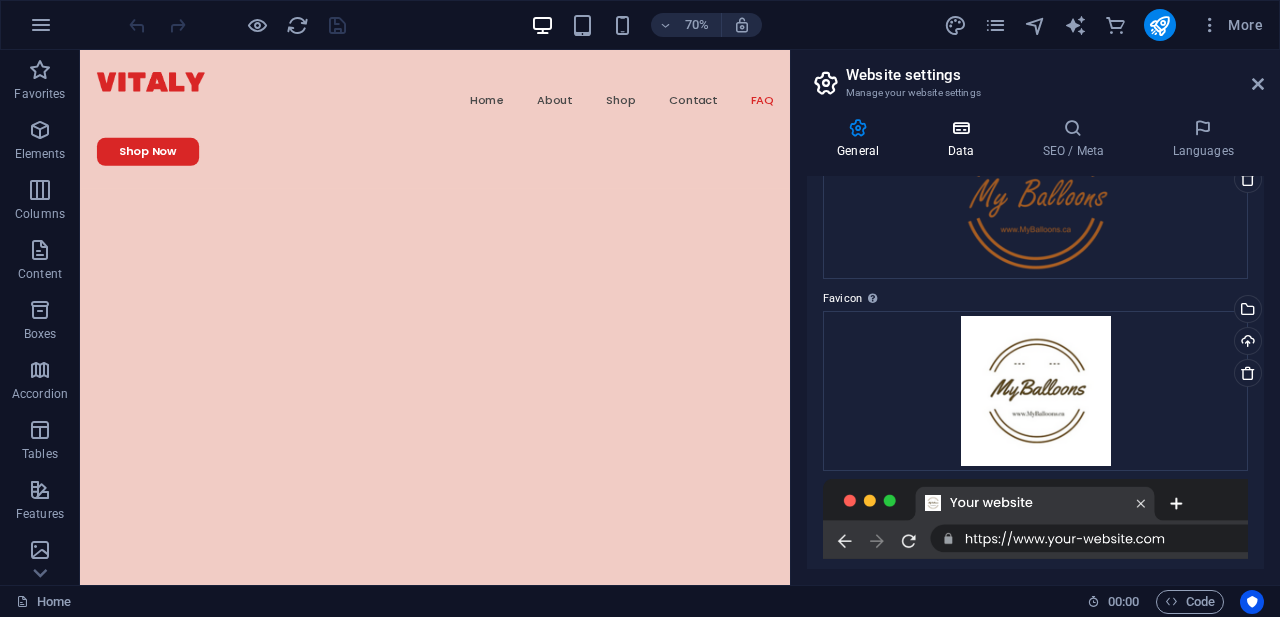 click on "Data" at bounding box center [964, 139] 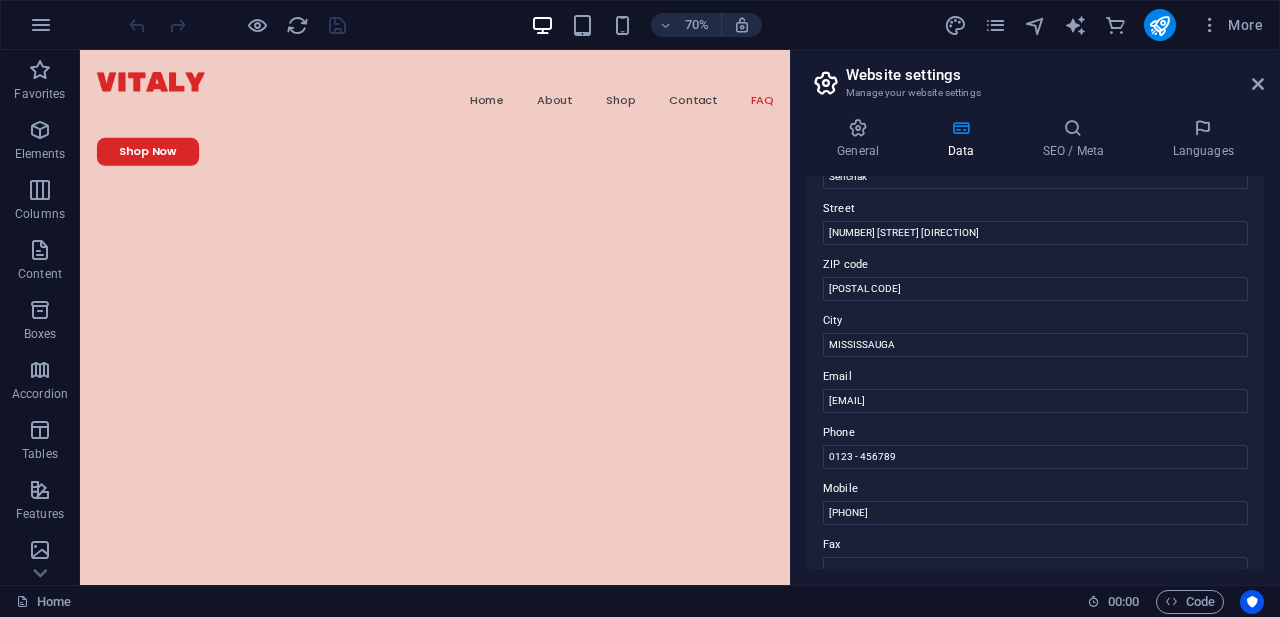 scroll, scrollTop: 217, scrollLeft: 0, axis: vertical 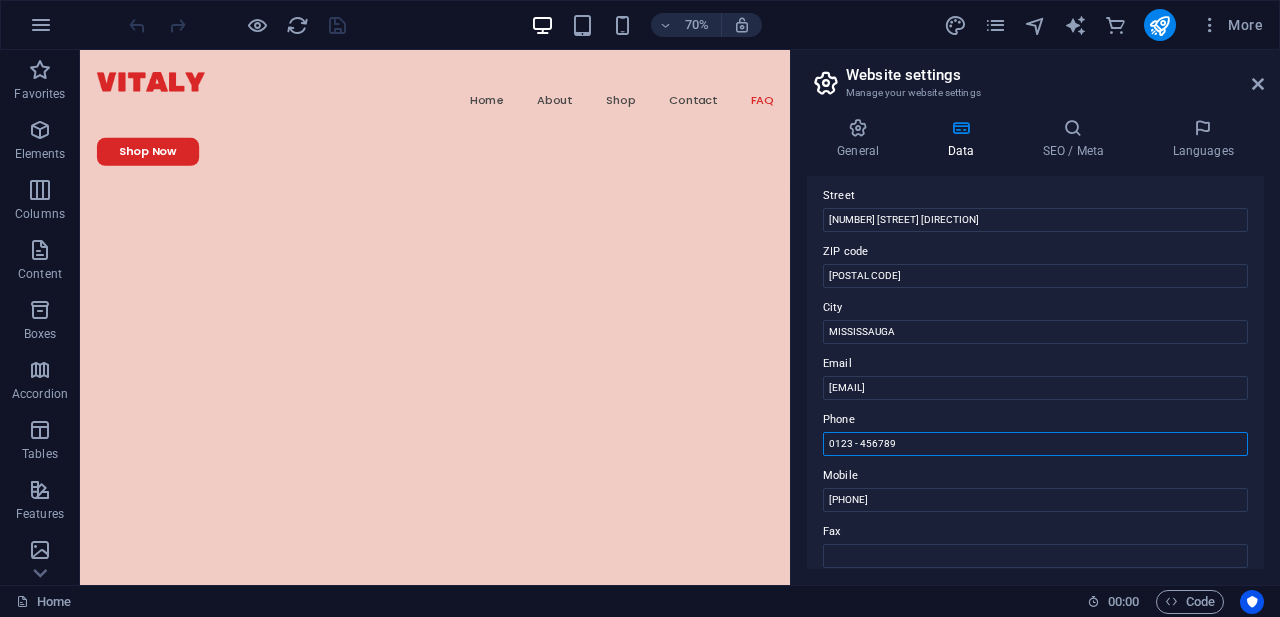 click on "0123 - 456789" at bounding box center [1035, 444] 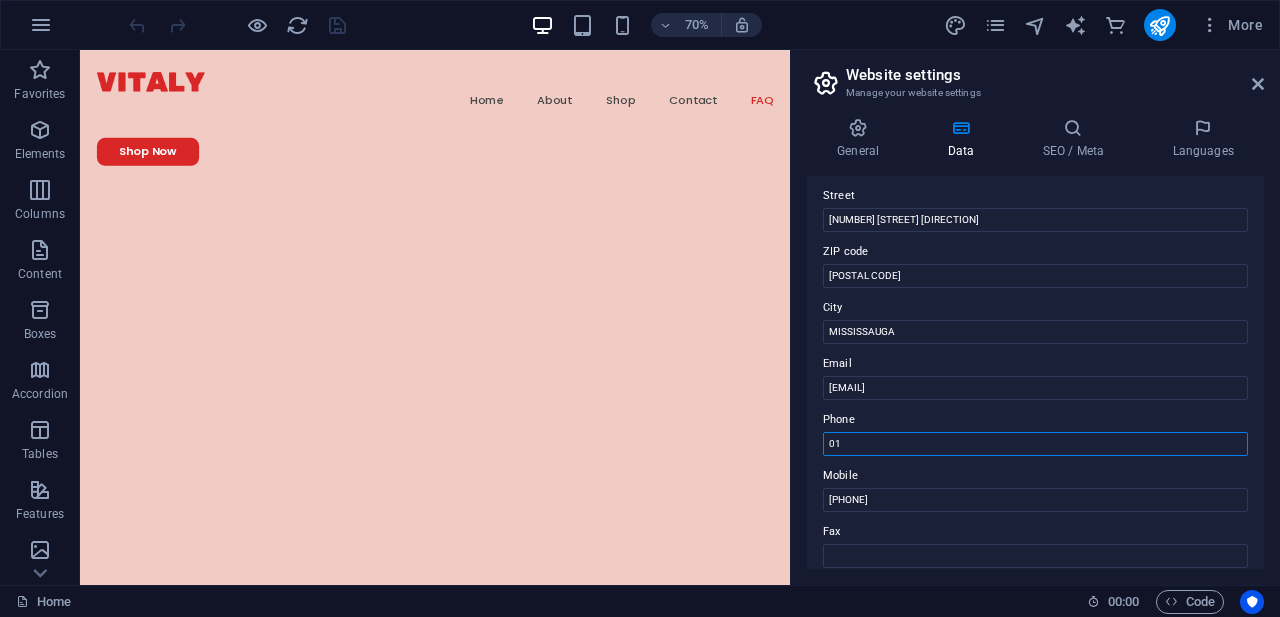 type on "0" 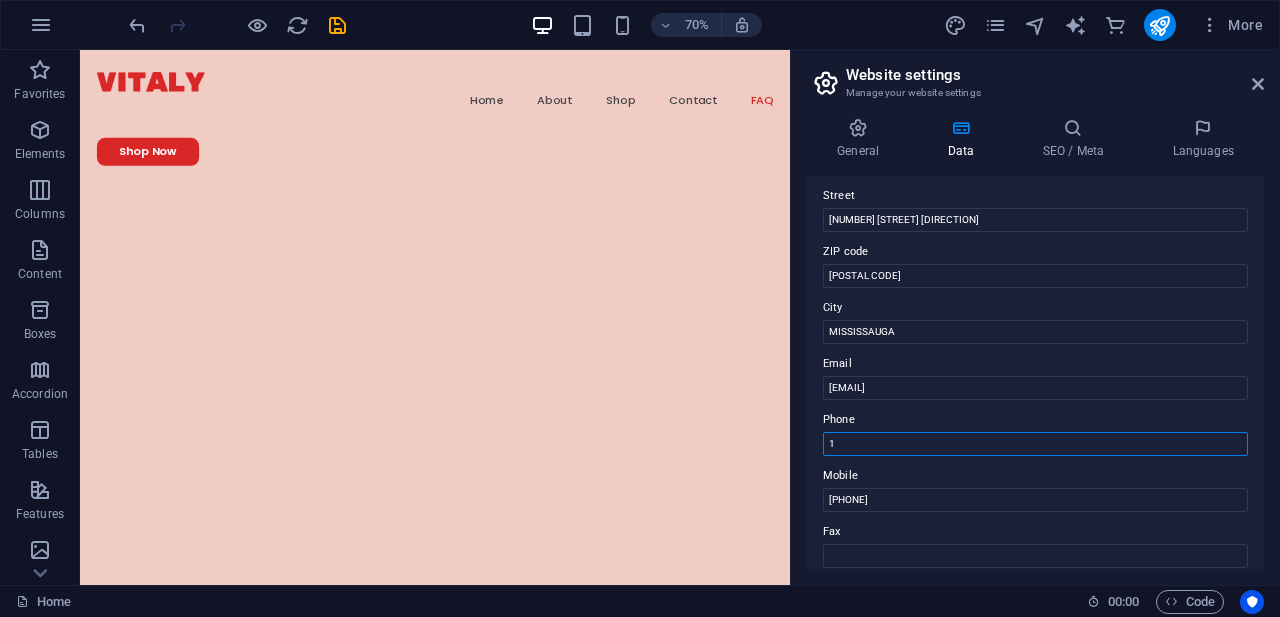 scroll, scrollTop: 6600, scrollLeft: 0, axis: vertical 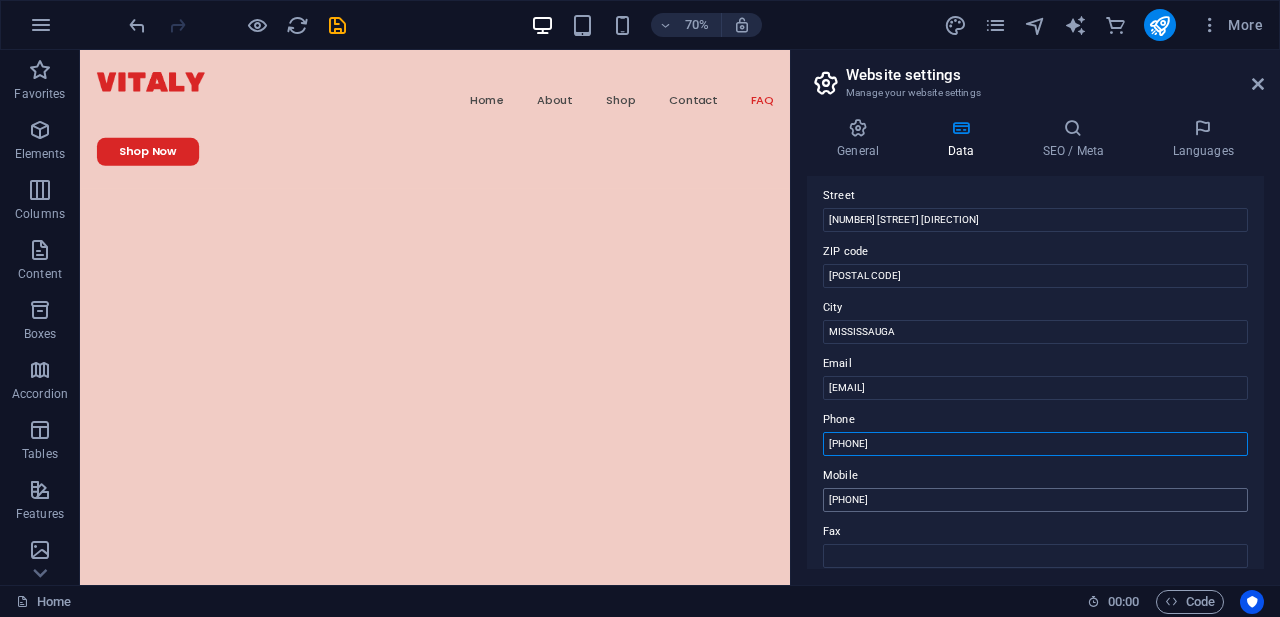 type on "1-647-403-3462" 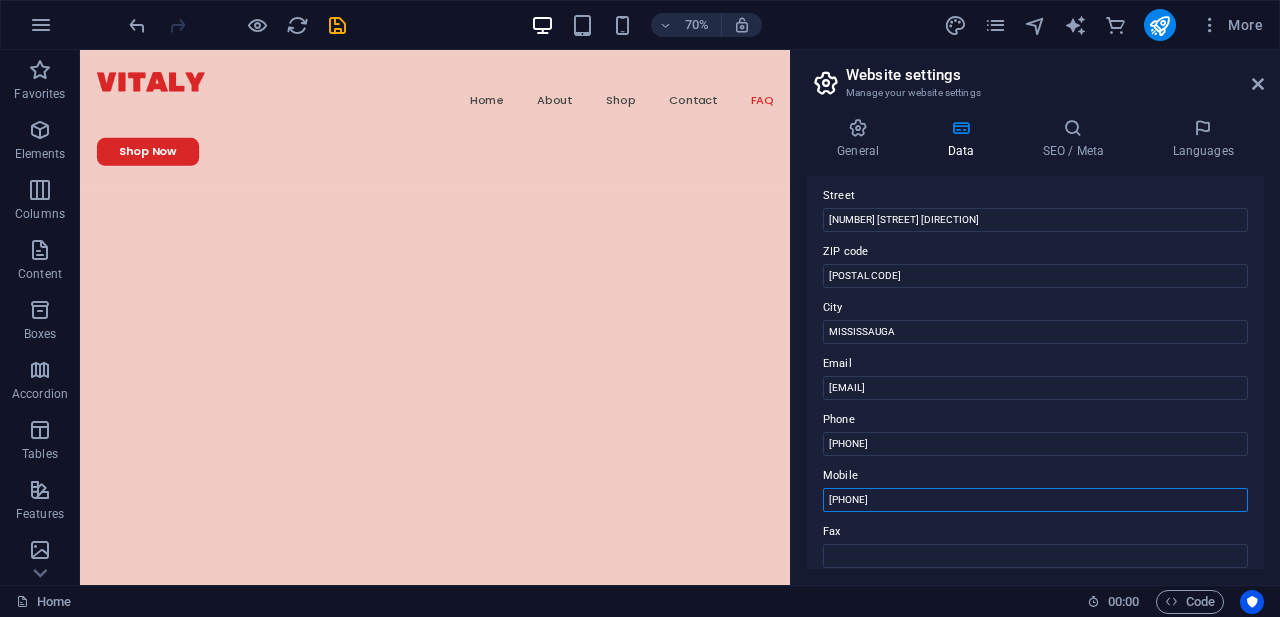 click on "[PHONE]" at bounding box center [1035, 500] 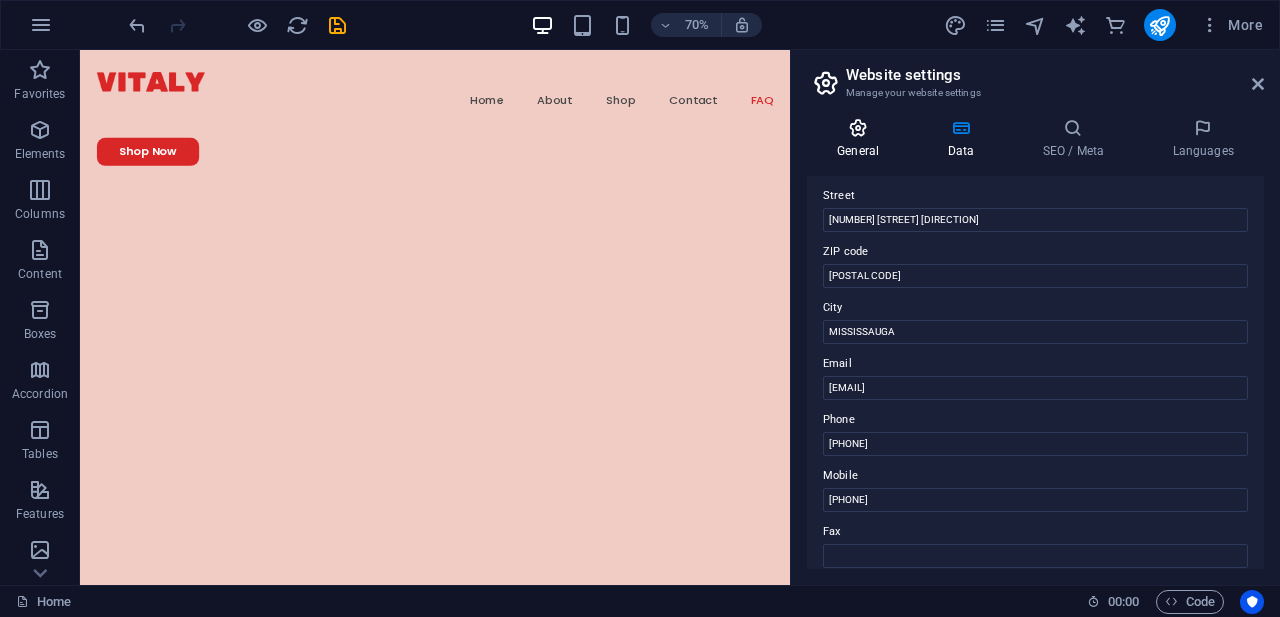 click on "General" at bounding box center (862, 139) 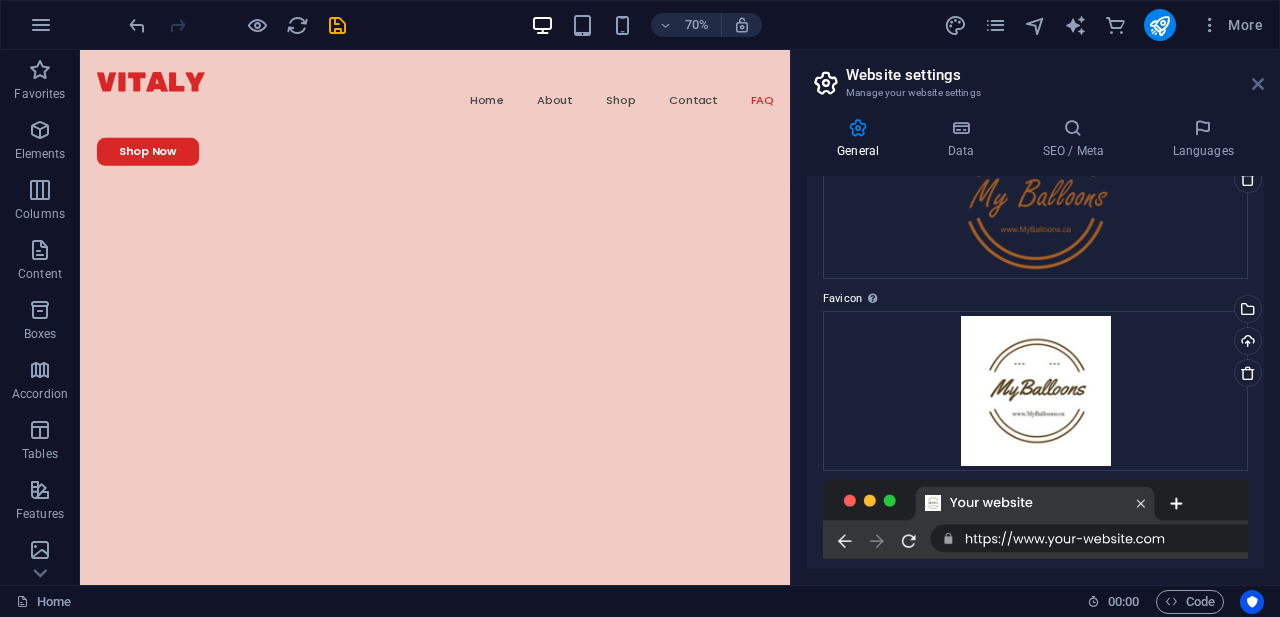 click at bounding box center [1258, 84] 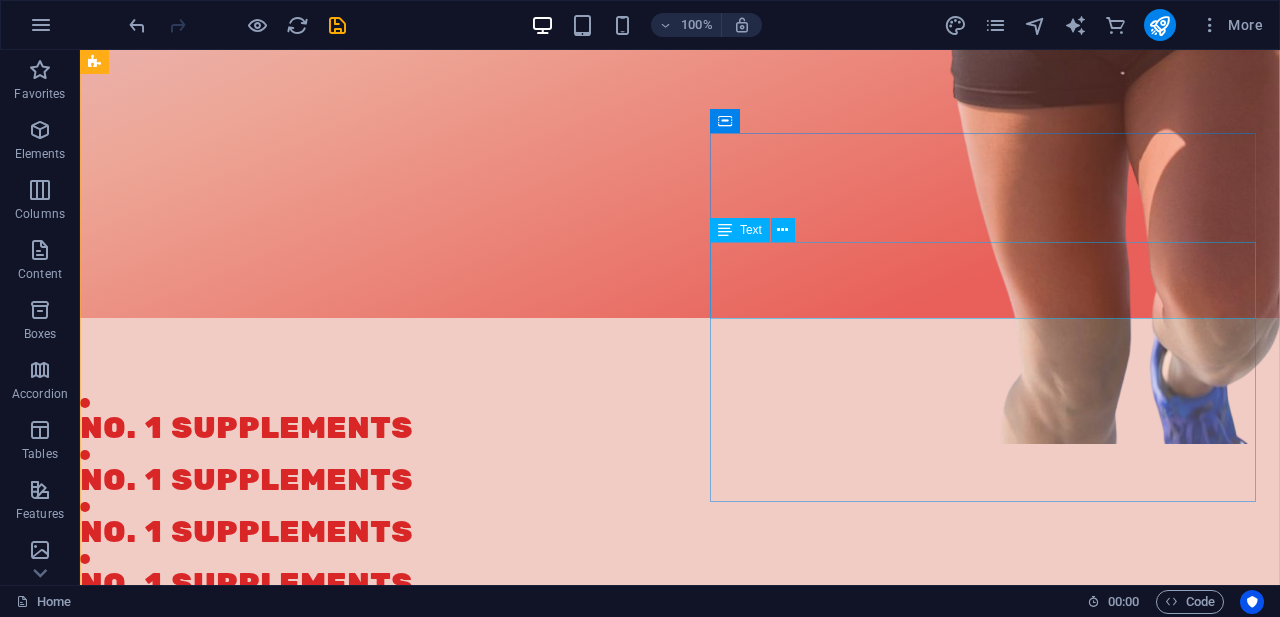scroll, scrollTop: 0, scrollLeft: 0, axis: both 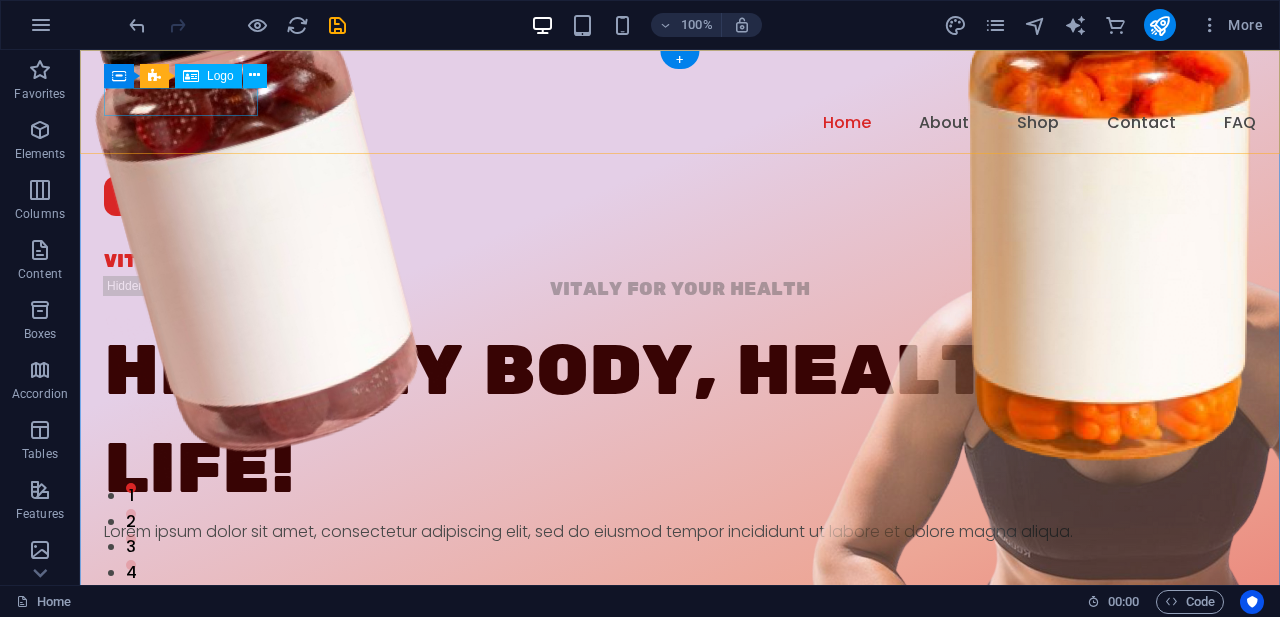 click at bounding box center (680, 96) 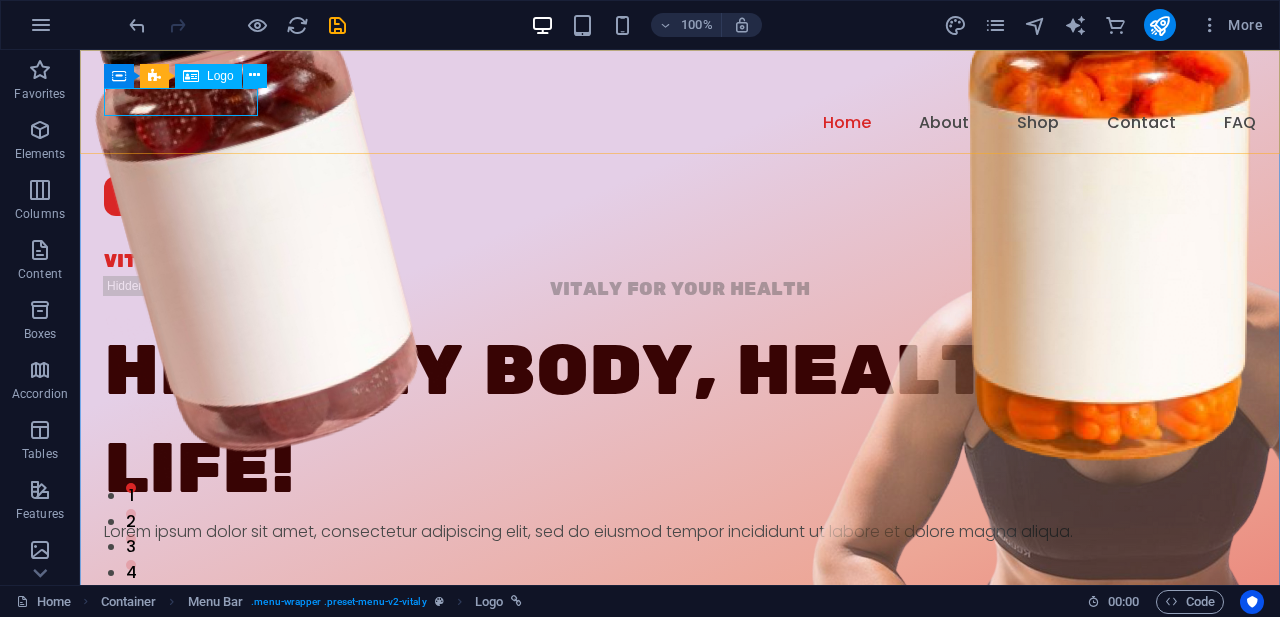 click on "Logo" at bounding box center (220, 76) 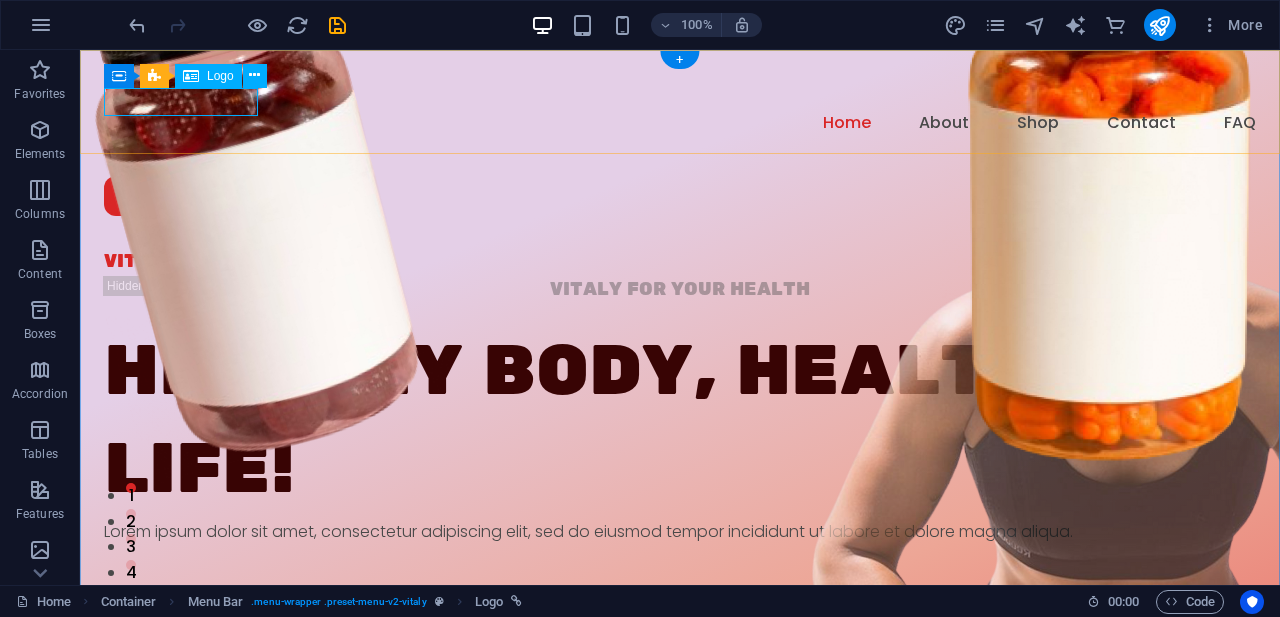 click at bounding box center [680, 96] 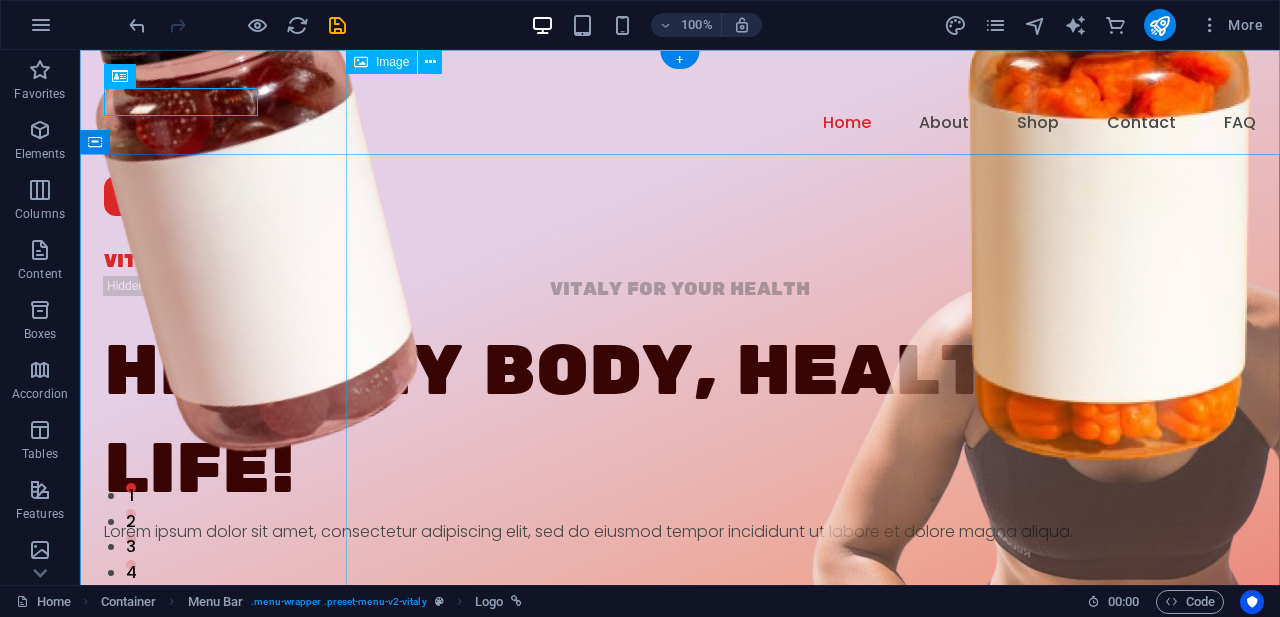 click at bounding box center [871, 494] 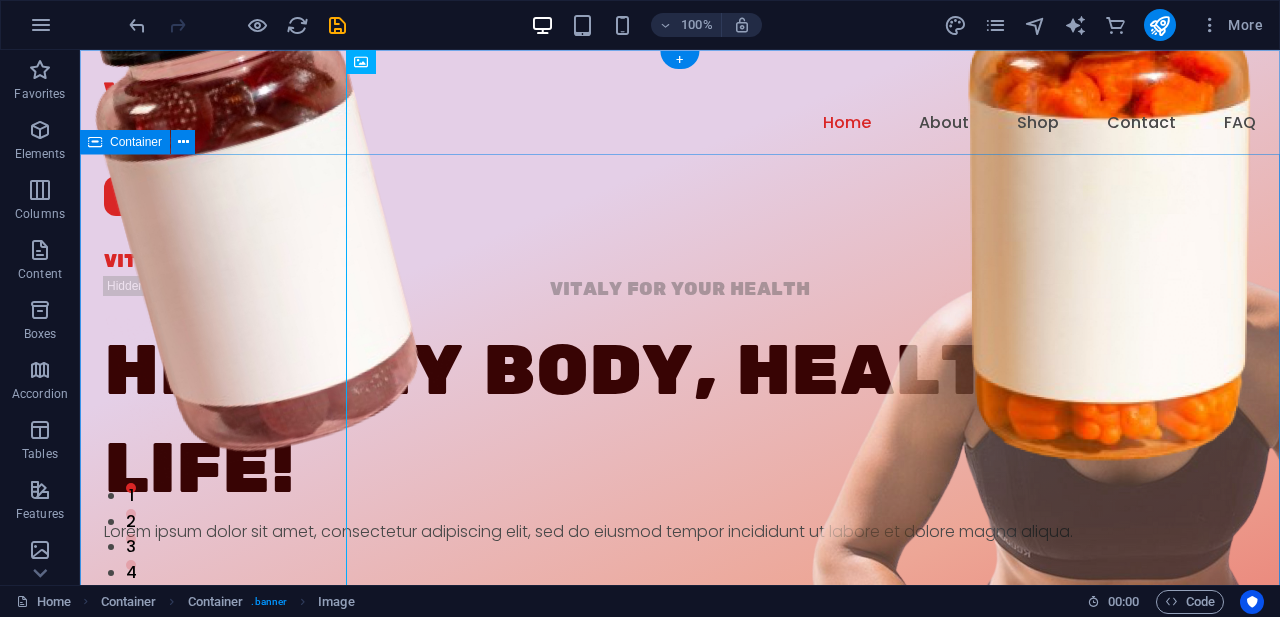 click on "VITALY FOR YOUR HEALTH VITALY FOR YOUR HEALTH Healthy Body, Healthy life! Lorem ipsum dolor sit amet, consectetur adipiscing elit, sed do eiusmod tempor incididunt ut labore et dolore magna aliqua. Shop Now" at bounding box center [680, 647] 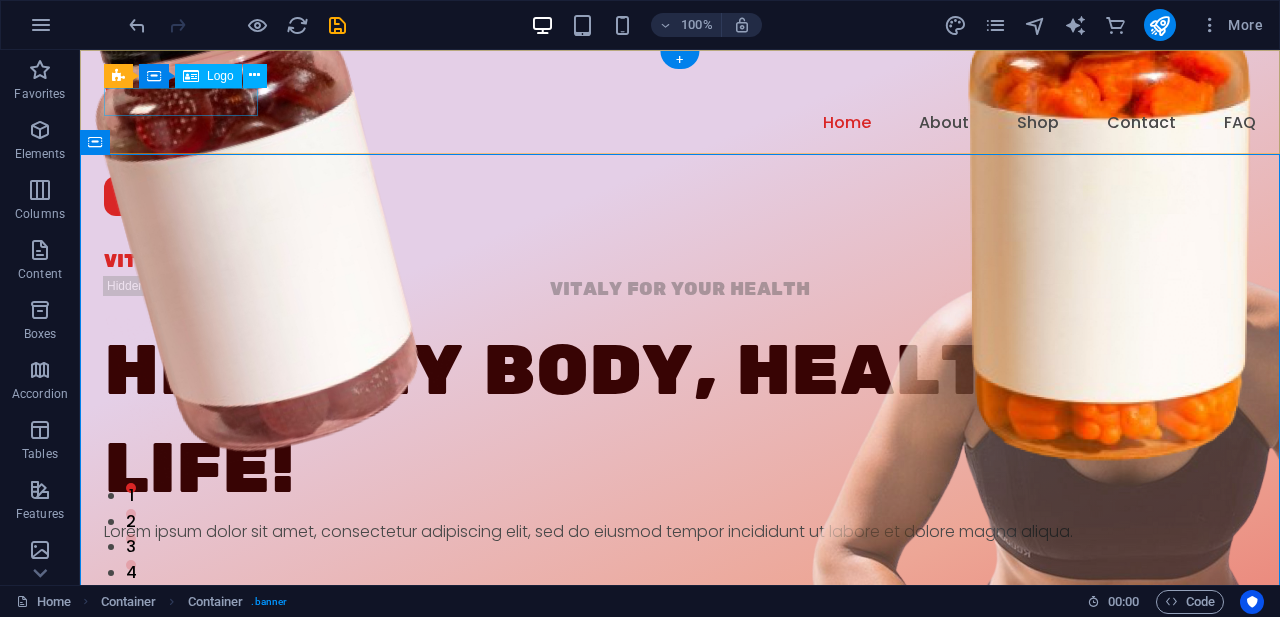 click at bounding box center (680, 96) 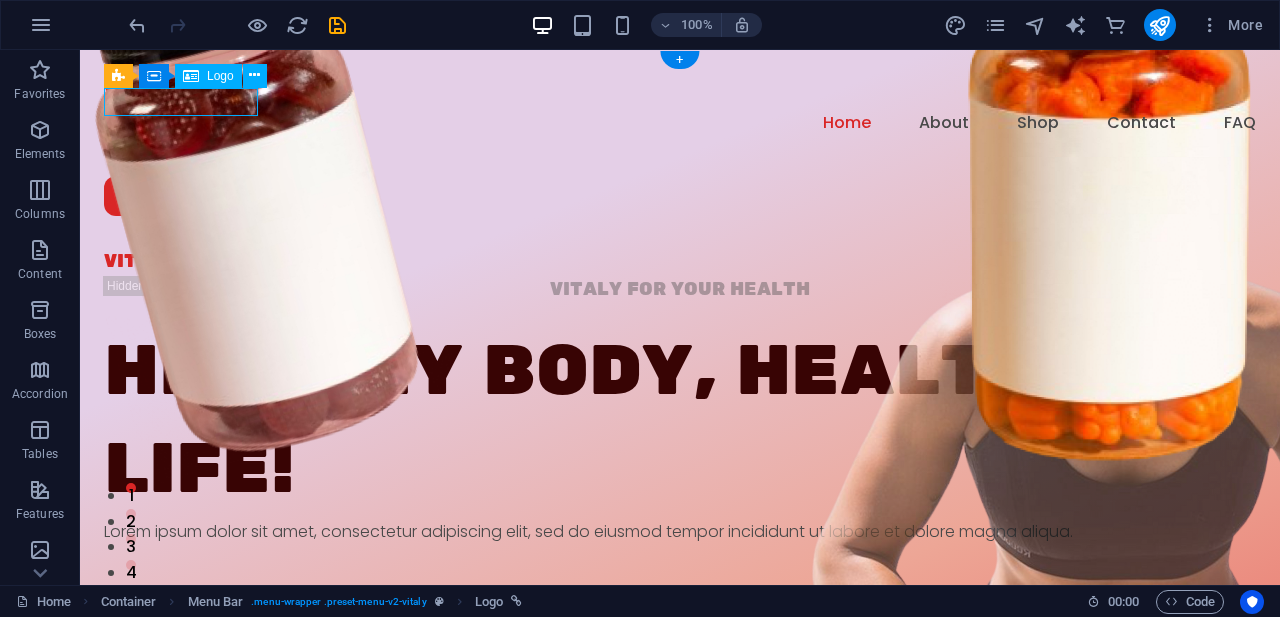 click at bounding box center [680, 96] 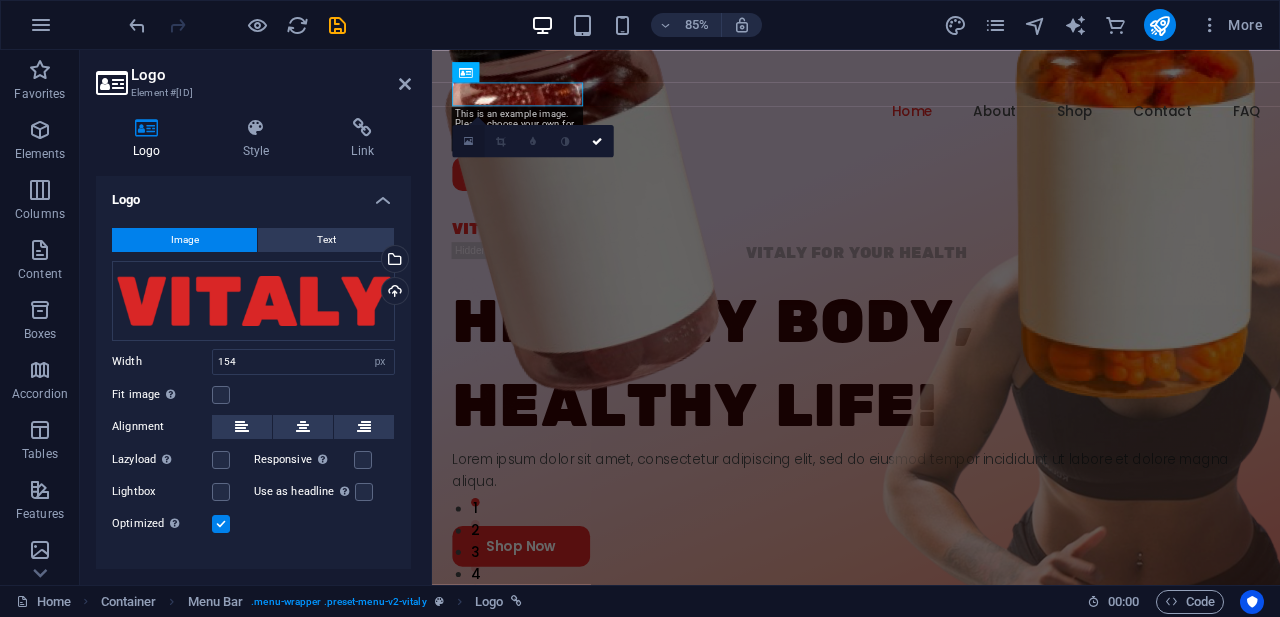 click at bounding box center [468, 141] 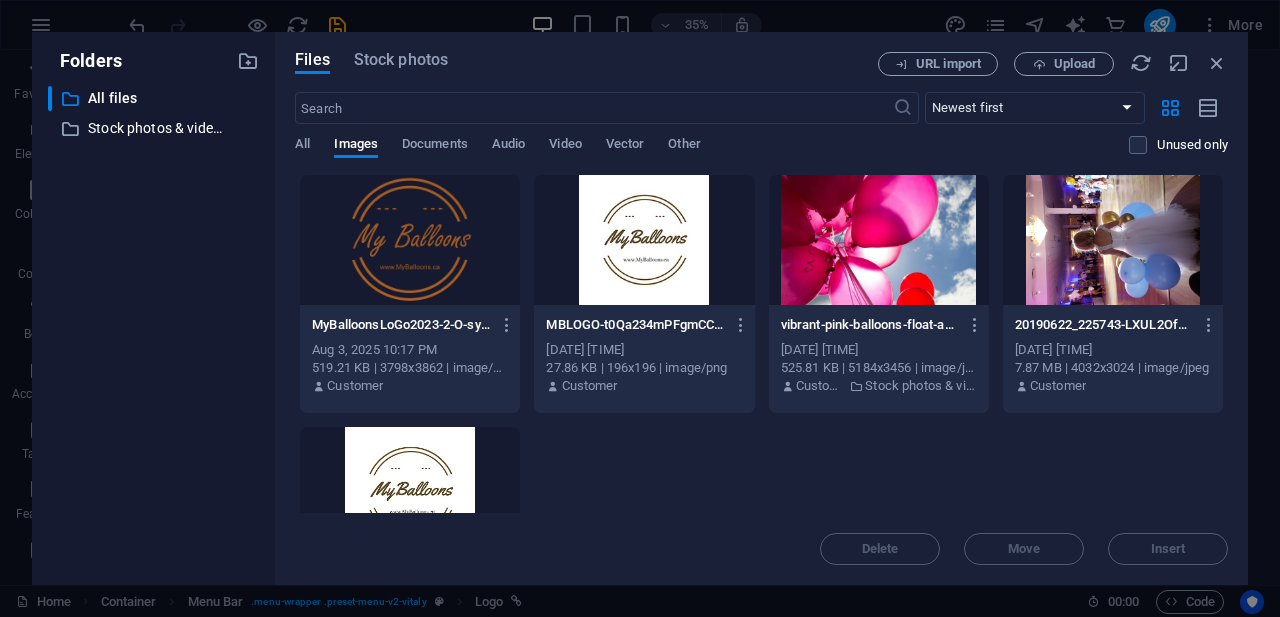 click at bounding box center [410, 240] 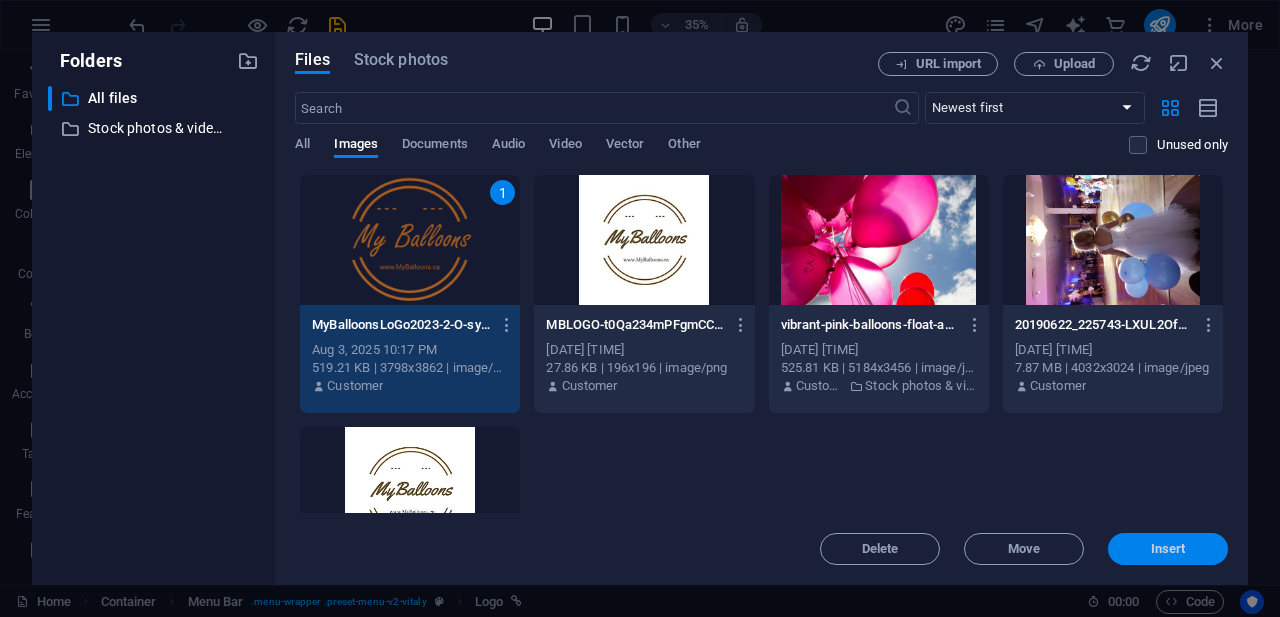 click on "Insert" at bounding box center (1168, 549) 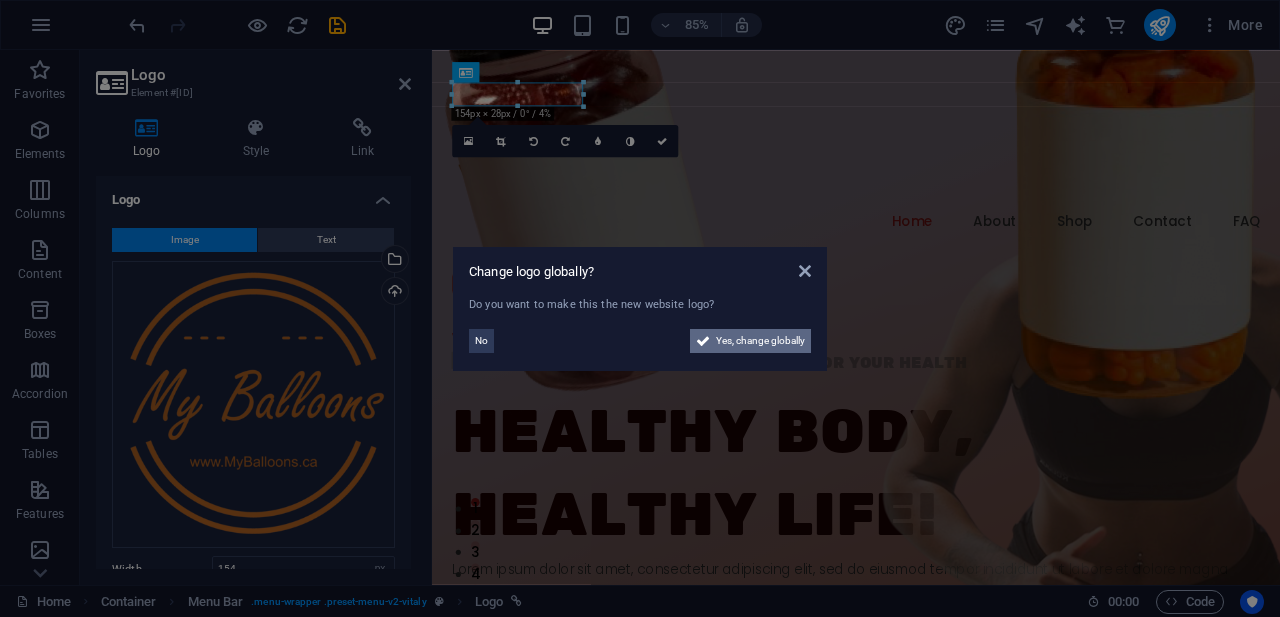 click on "Yes, change globally" at bounding box center [760, 341] 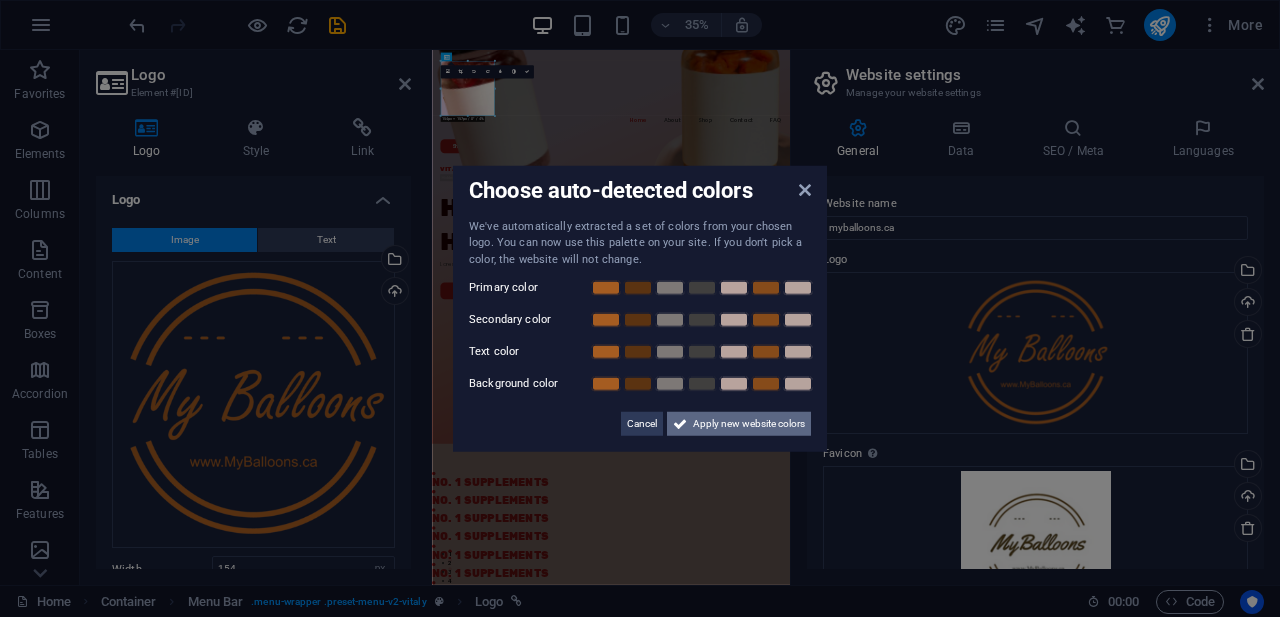 click on "Apply new website colors" at bounding box center (749, 424) 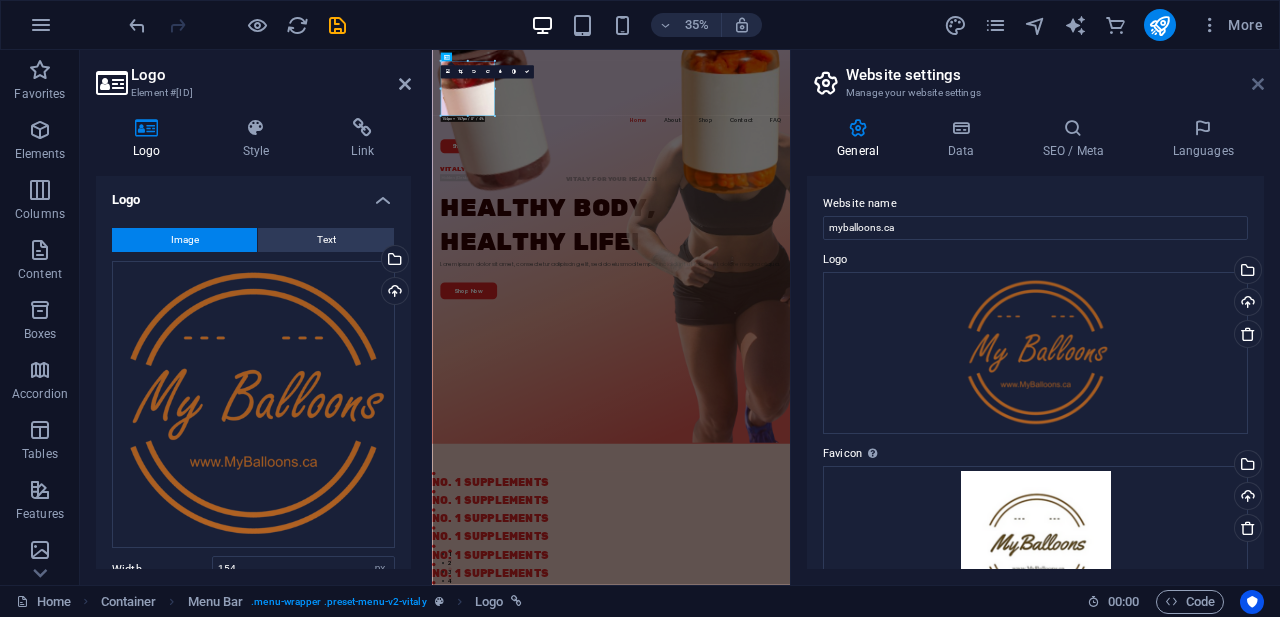 click at bounding box center (1258, 84) 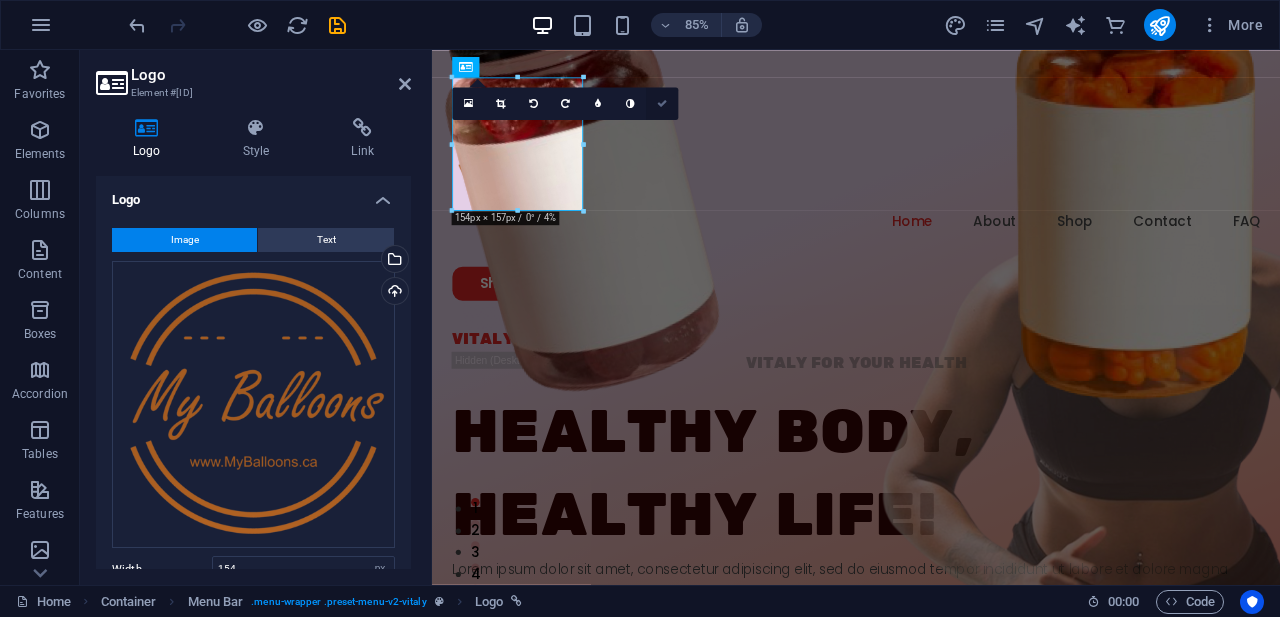 click at bounding box center [662, 103] 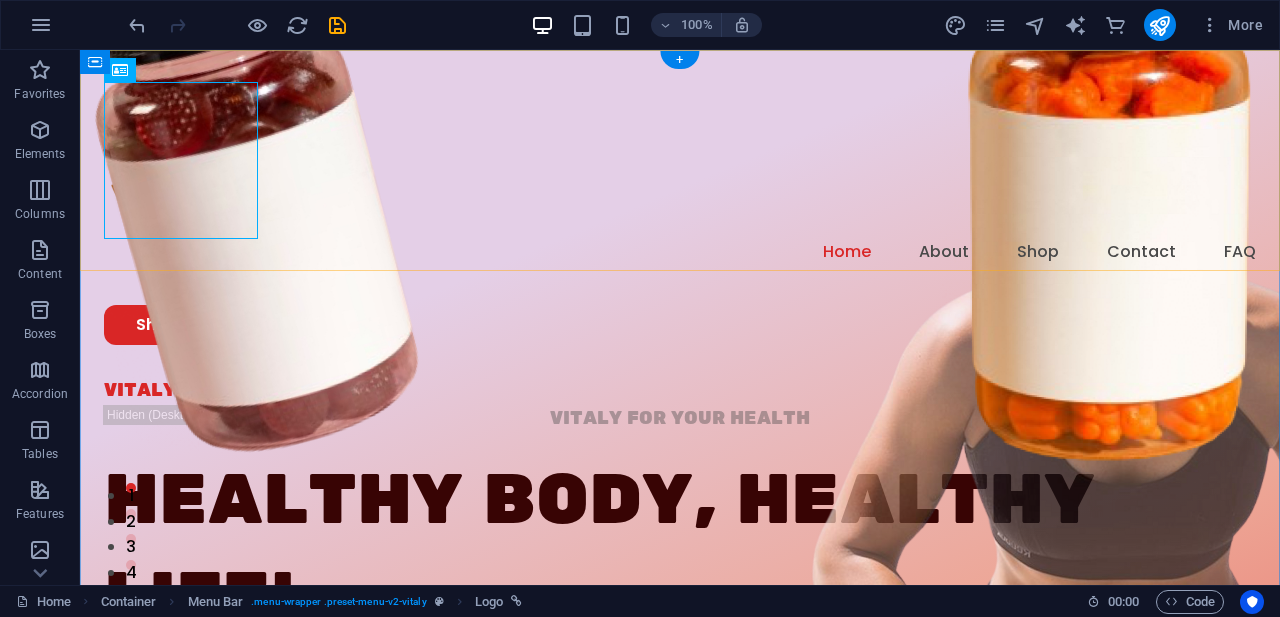 click on "Home About Shop Contact FAQ Shop Now" at bounding box center [680, 213] 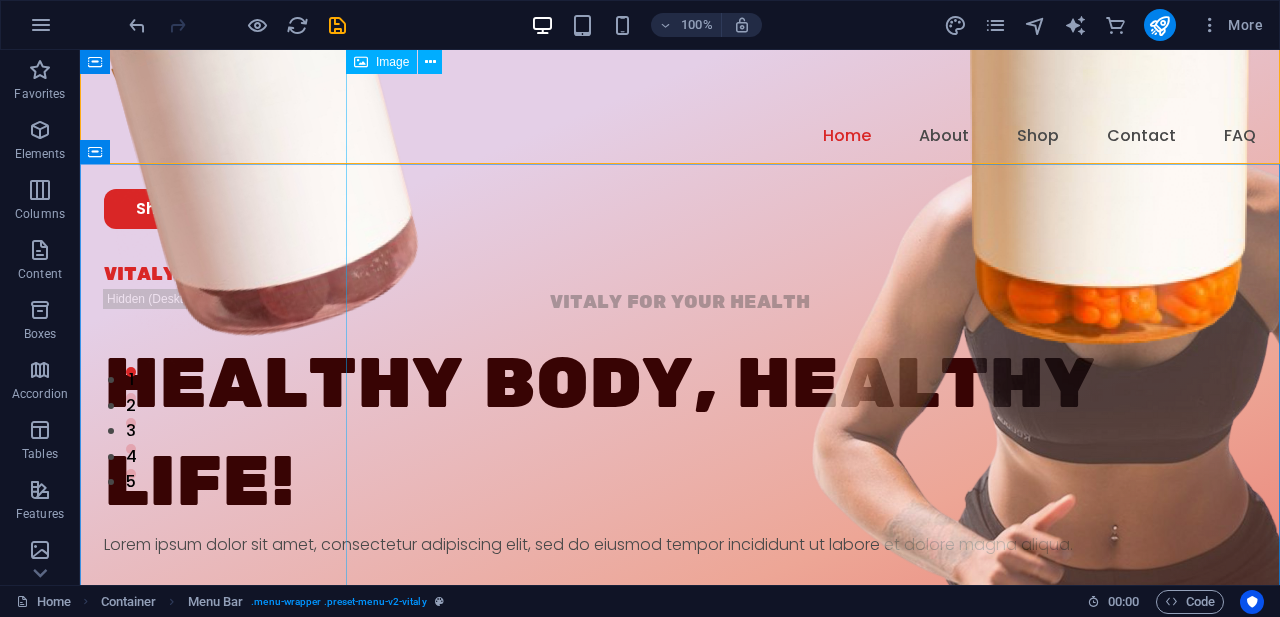scroll, scrollTop: 120, scrollLeft: 0, axis: vertical 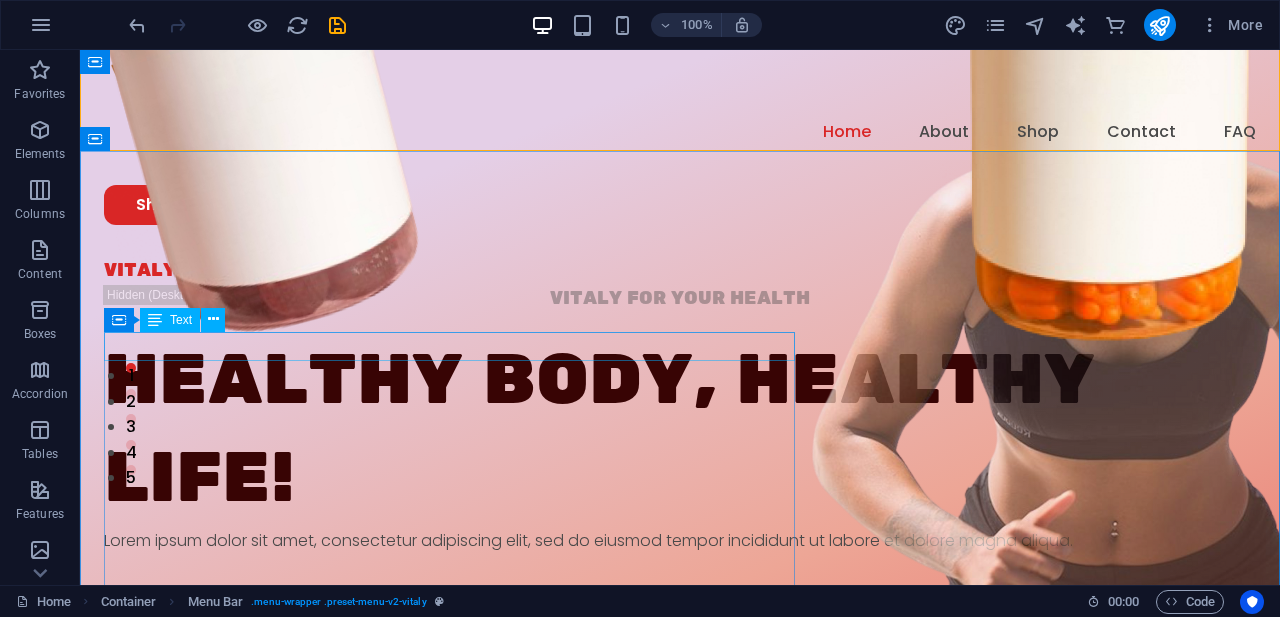 click on "VITALY FOR YOUR HEALTH" at bounding box center [680, 271] 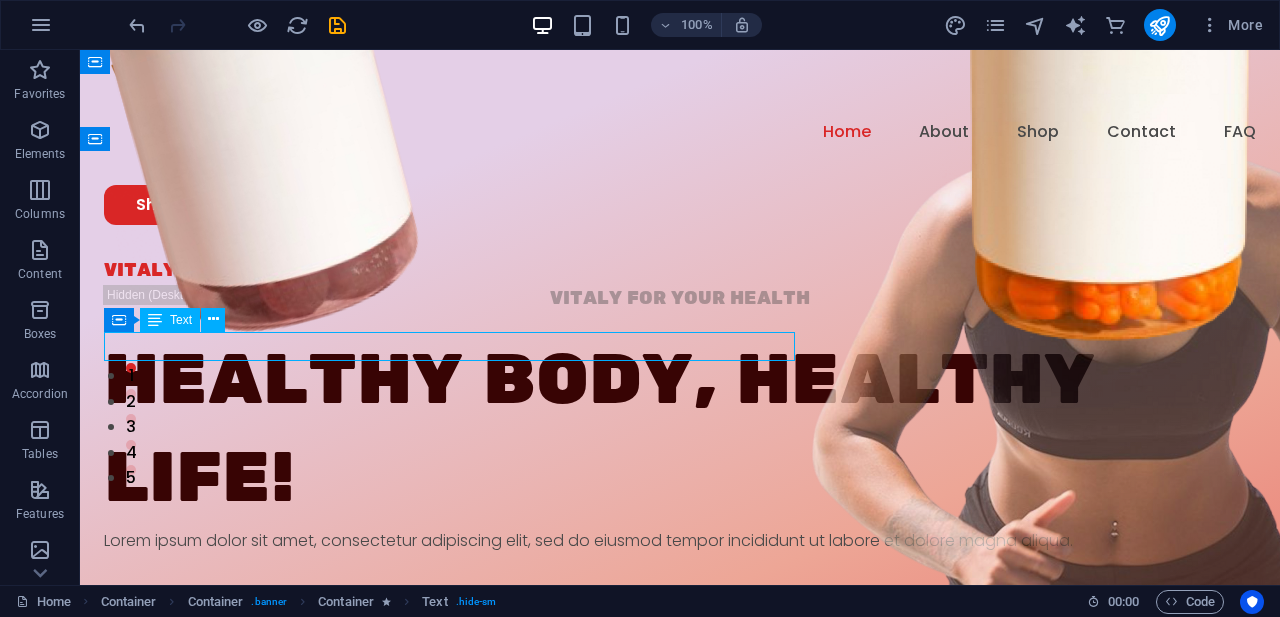 click on "VITALY FOR YOUR HEALTH" at bounding box center [680, 271] 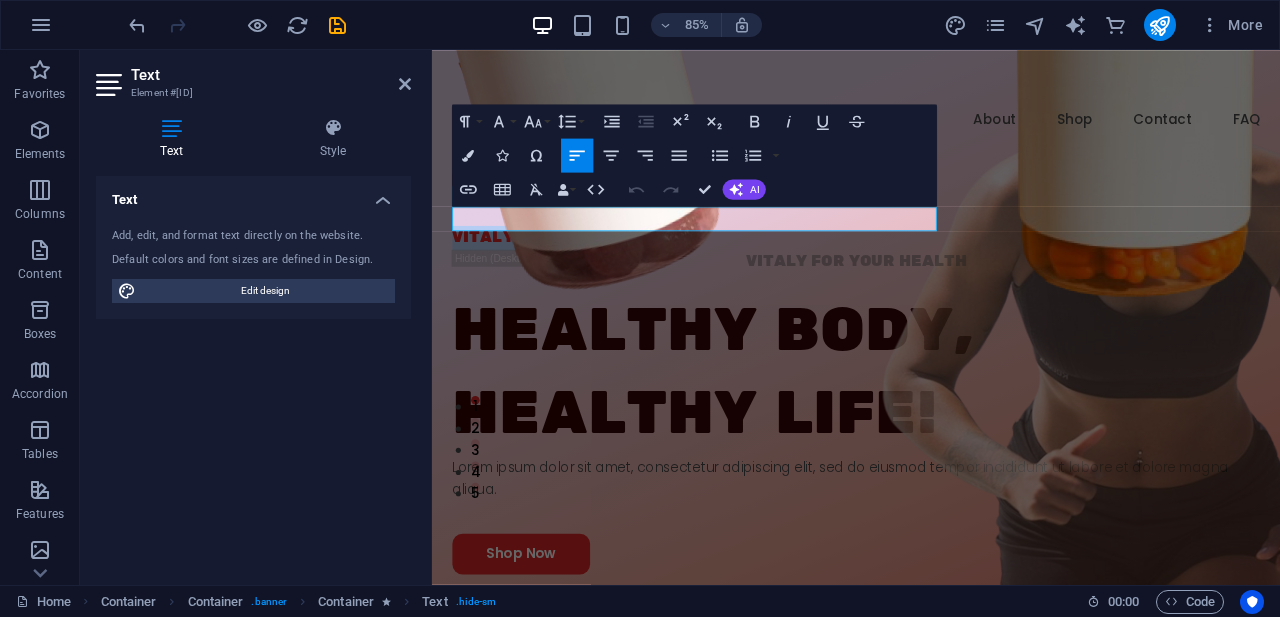 drag, startPoint x: 759, startPoint y: 252, endPoint x: 425, endPoint y: 248, distance: 334.02396 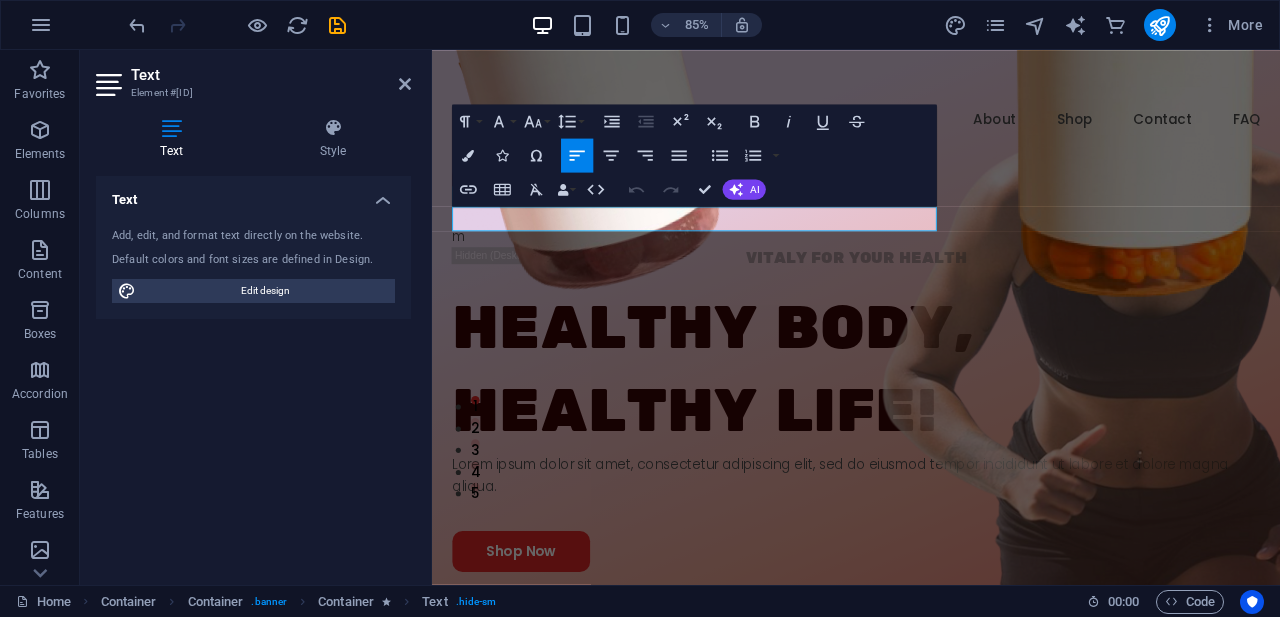 scroll, scrollTop: 121, scrollLeft: 0, axis: vertical 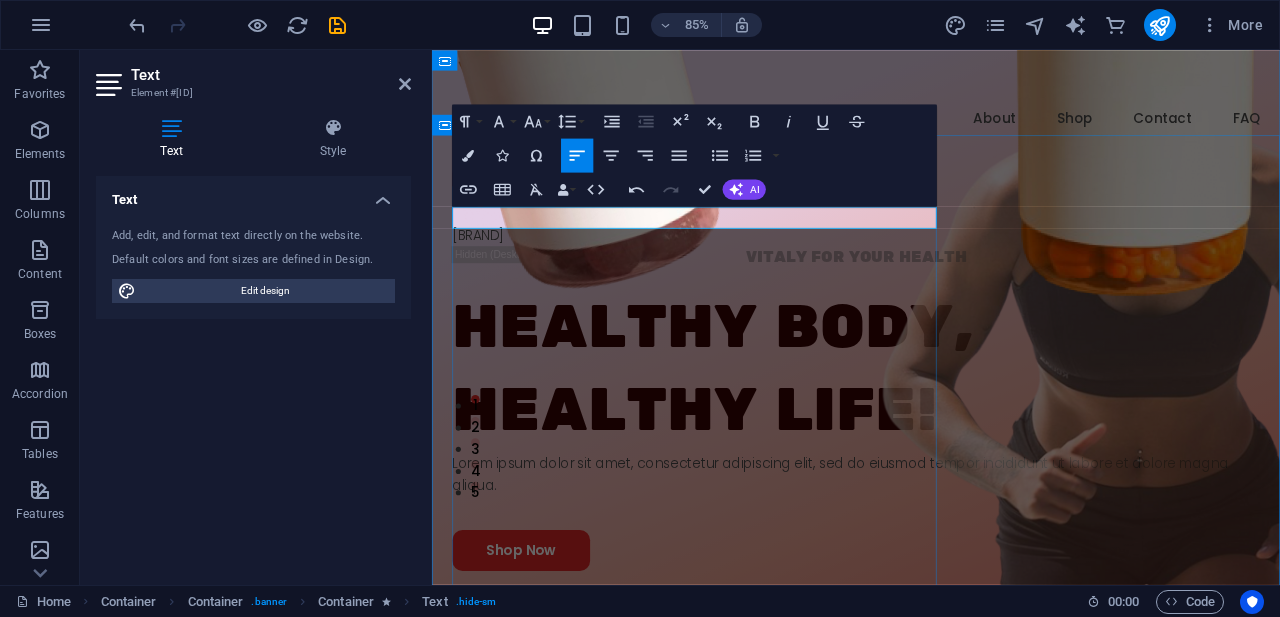 click on "​MyBalloonsCanada" at bounding box center (931, 269) 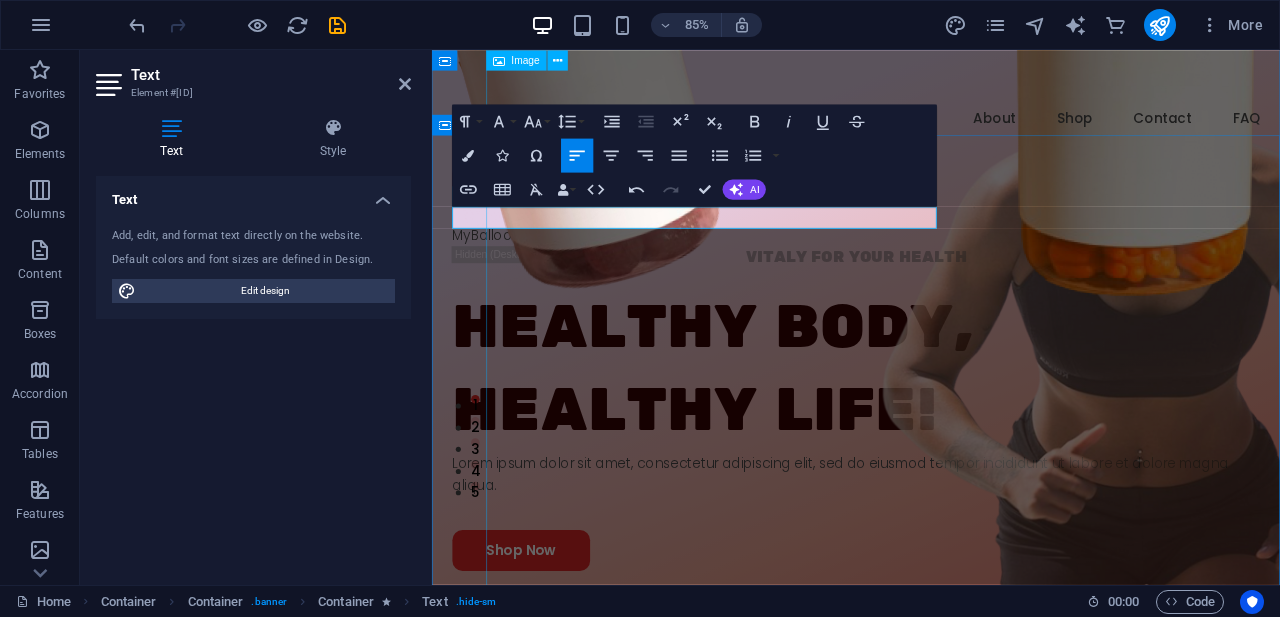click at bounding box center [1021, 373] 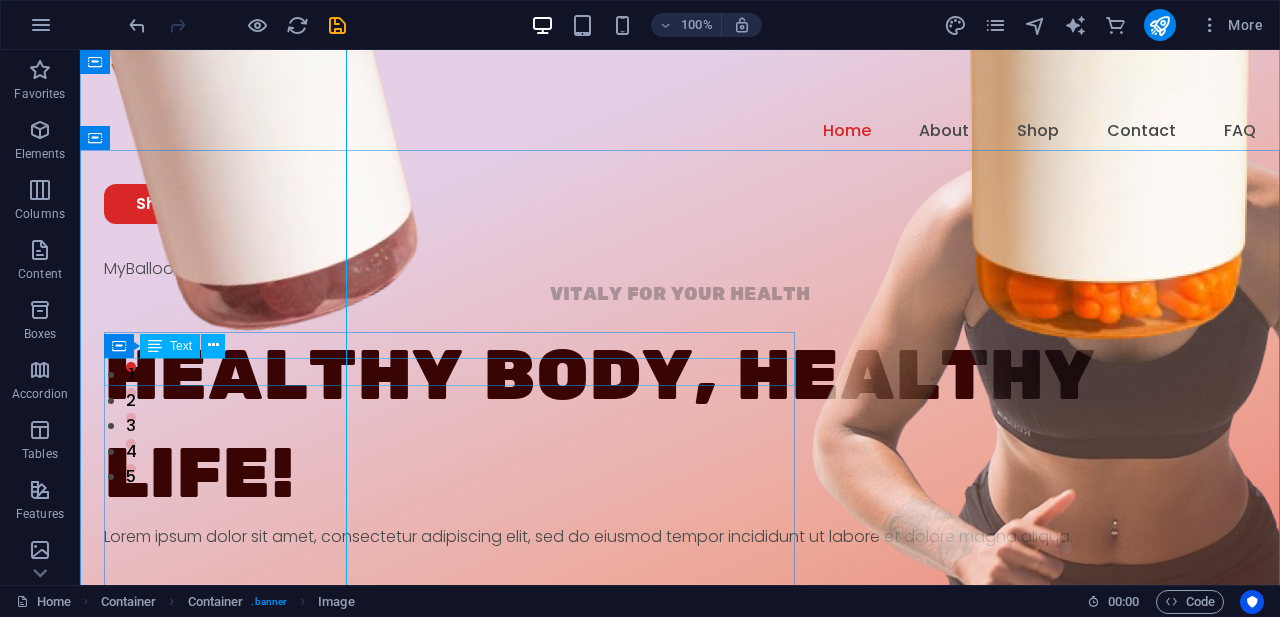 click on "VITALY FOR YOUR HEALTH" at bounding box center (680, 295) 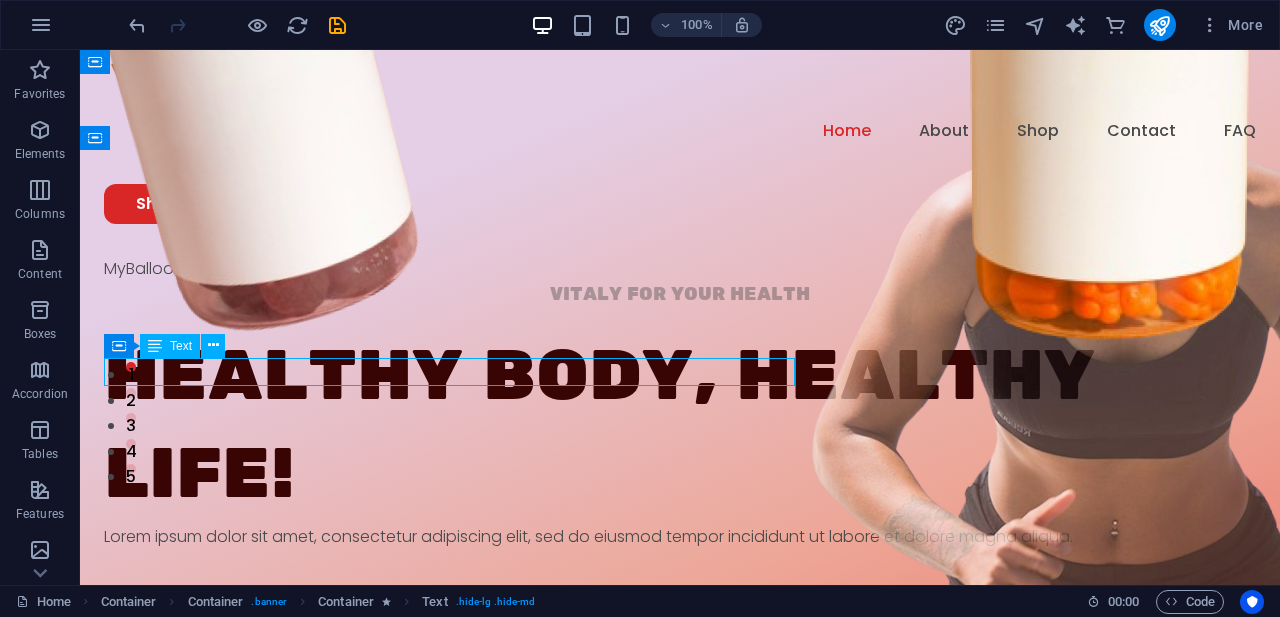 click on "VITALY FOR YOUR HEALTH" at bounding box center [680, 295] 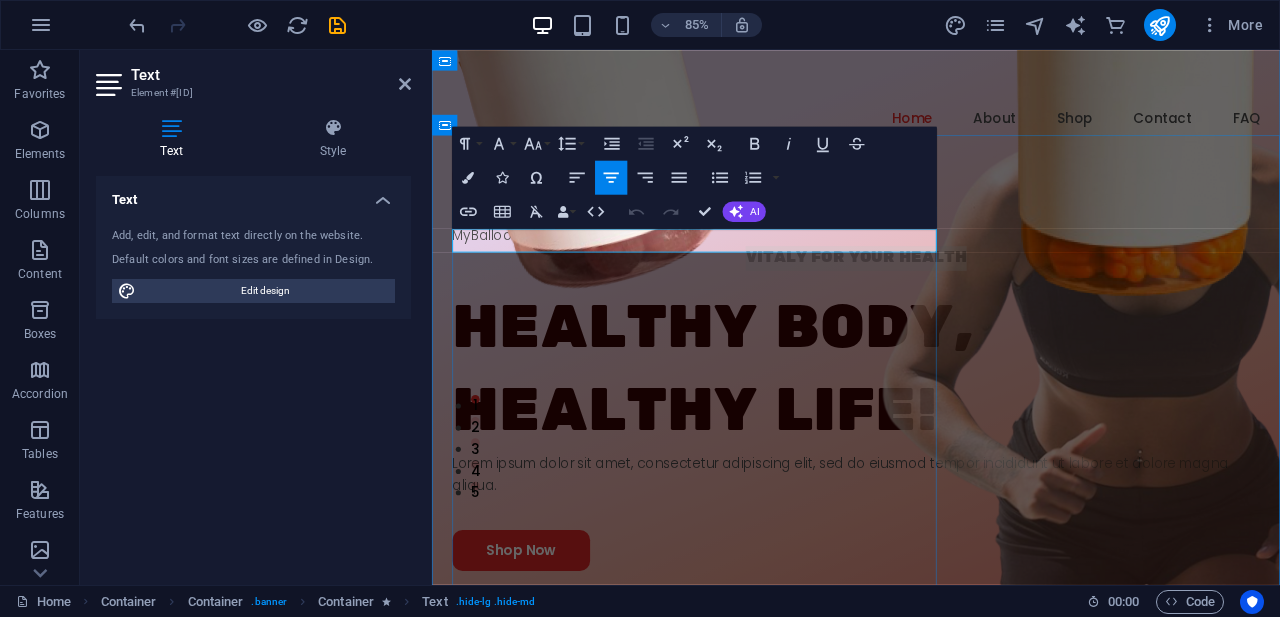 drag, startPoint x: 887, startPoint y: 274, endPoint x: 618, endPoint y: 267, distance: 269.09106 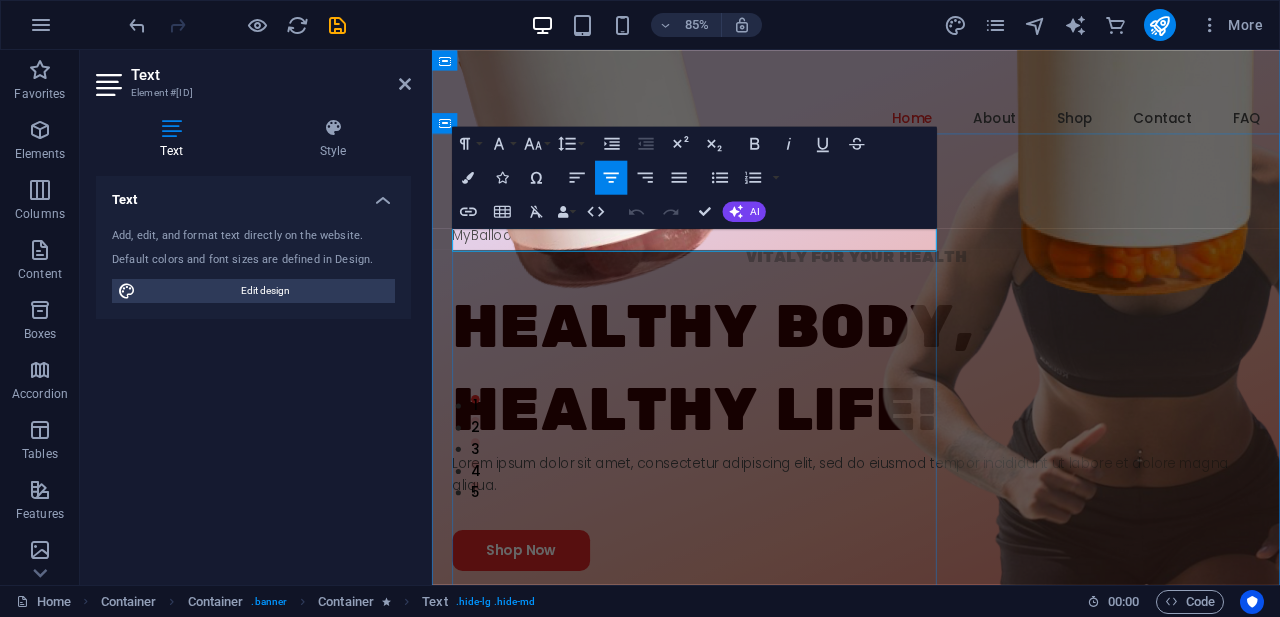 scroll, scrollTop: 123, scrollLeft: 0, axis: vertical 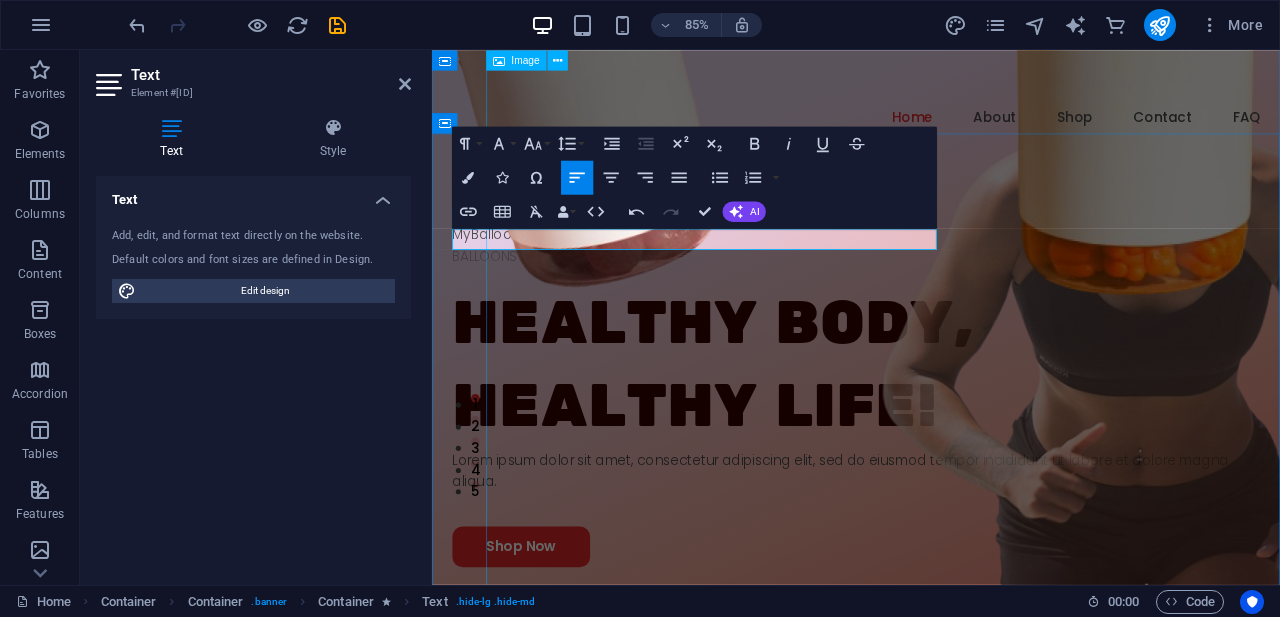 click at bounding box center [1021, 371] 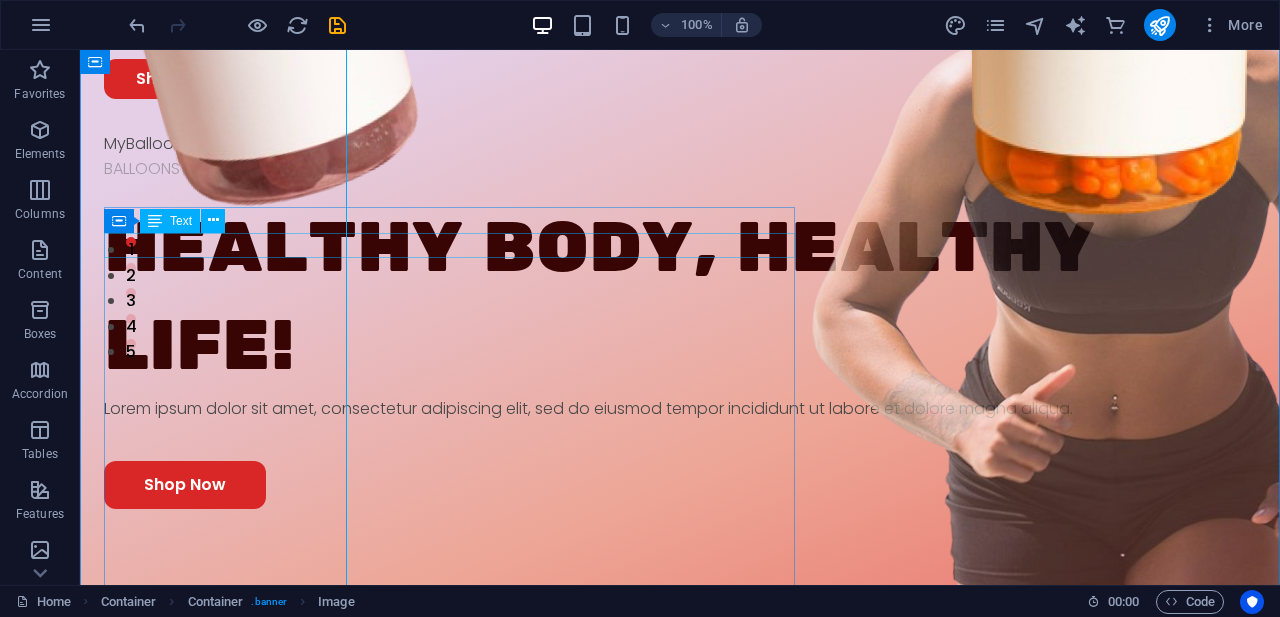 scroll, scrollTop: 249, scrollLeft: 0, axis: vertical 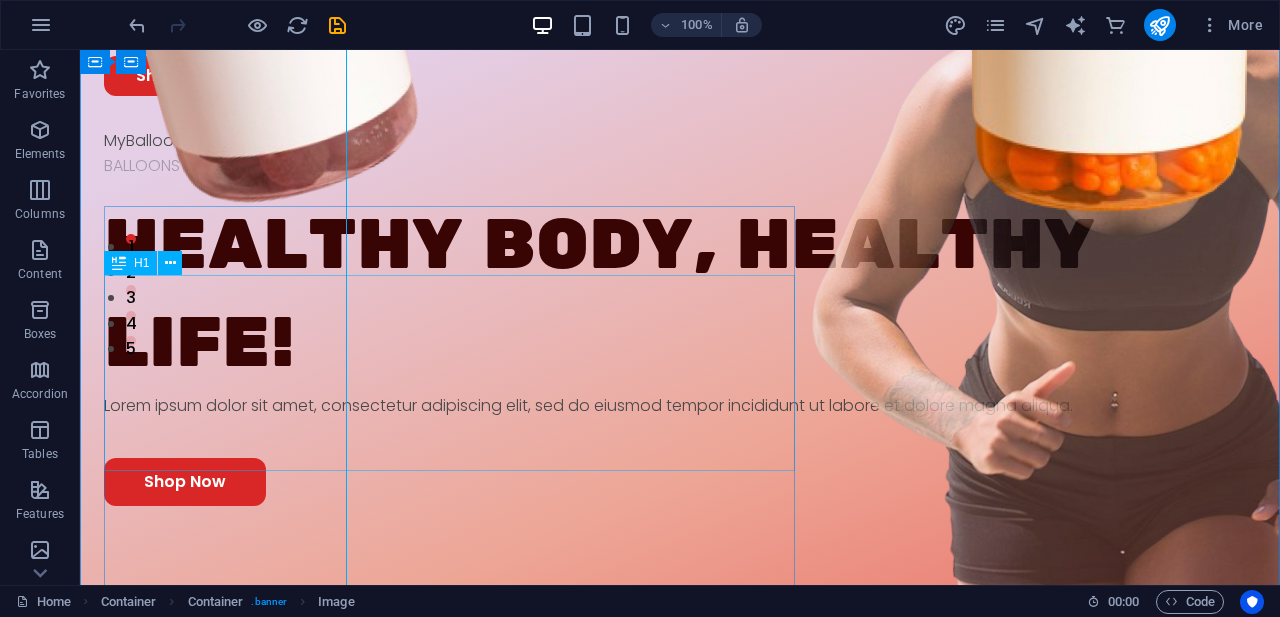click on "Healthy Body, Healthy life!" at bounding box center [680, 295] 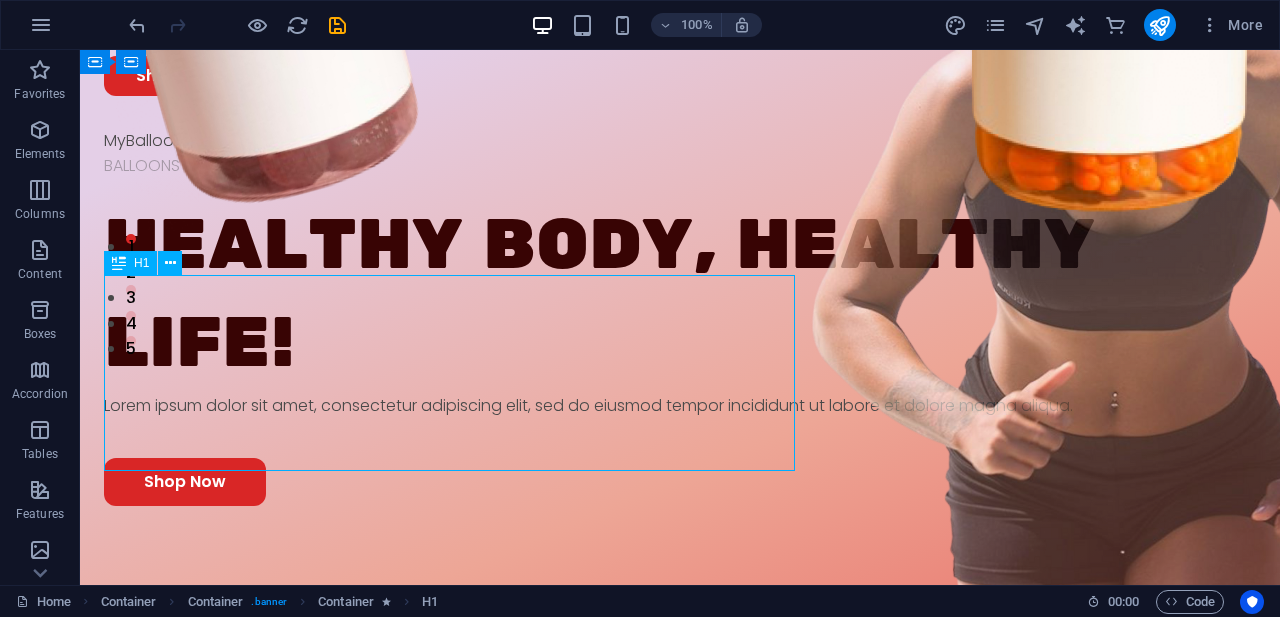 click on "Healthy Body, Healthy life!" at bounding box center [680, 295] 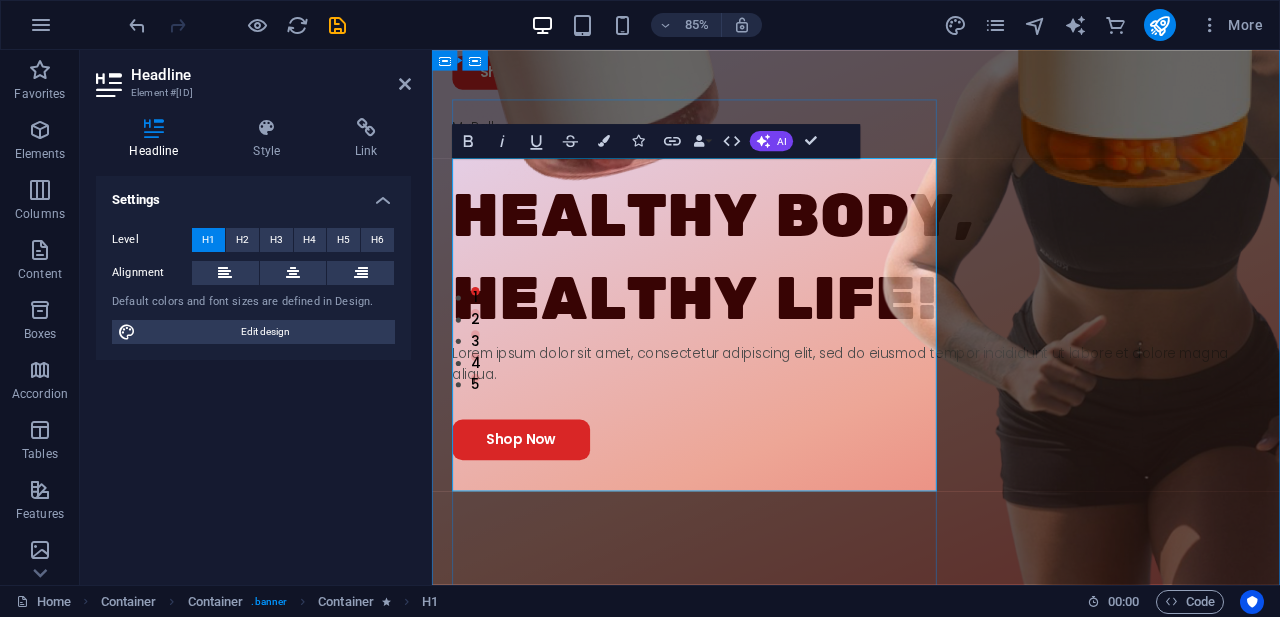 type 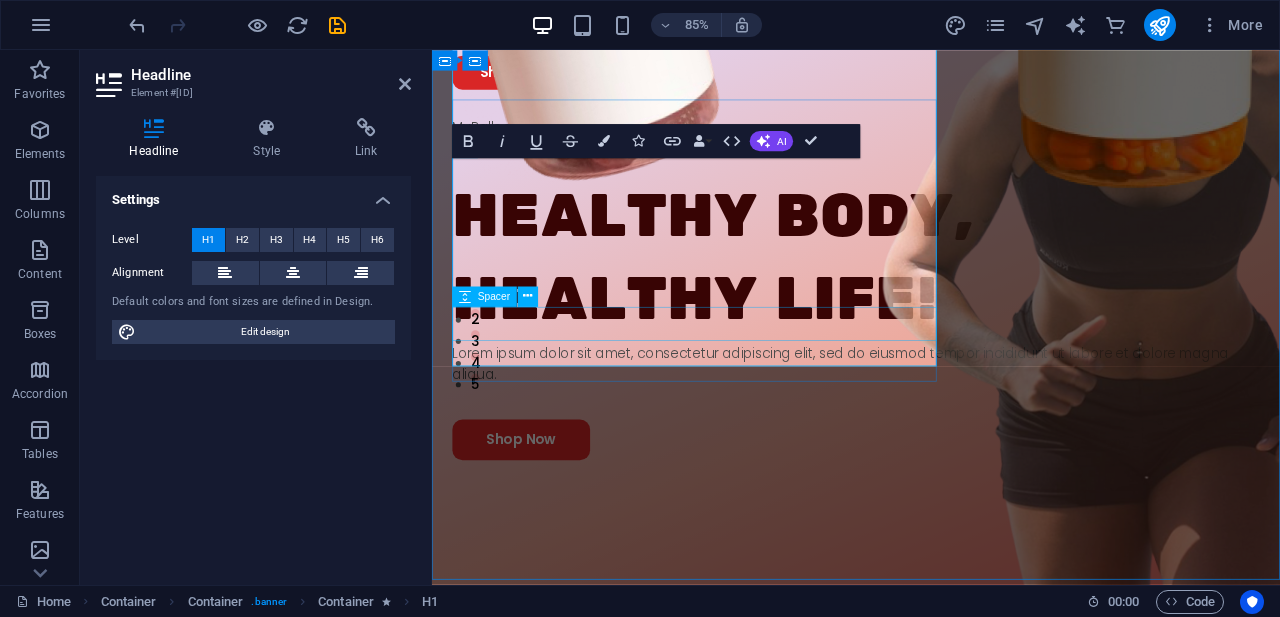 scroll, scrollTop: 396, scrollLeft: 0, axis: vertical 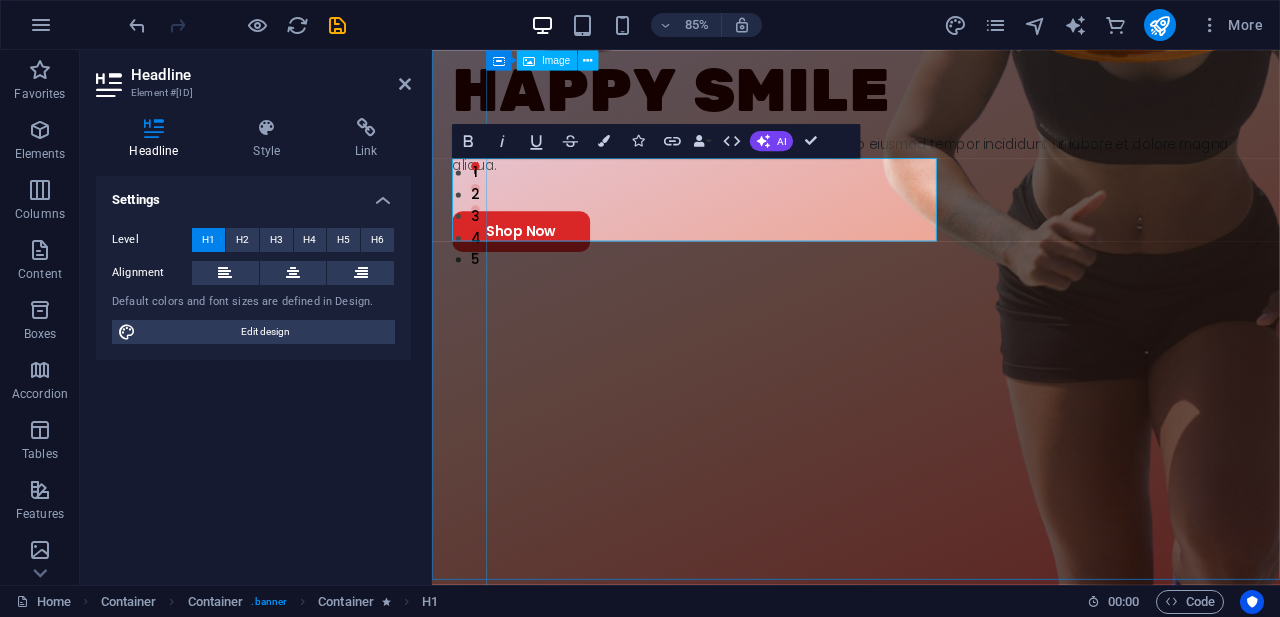 click at bounding box center (1021, 98) 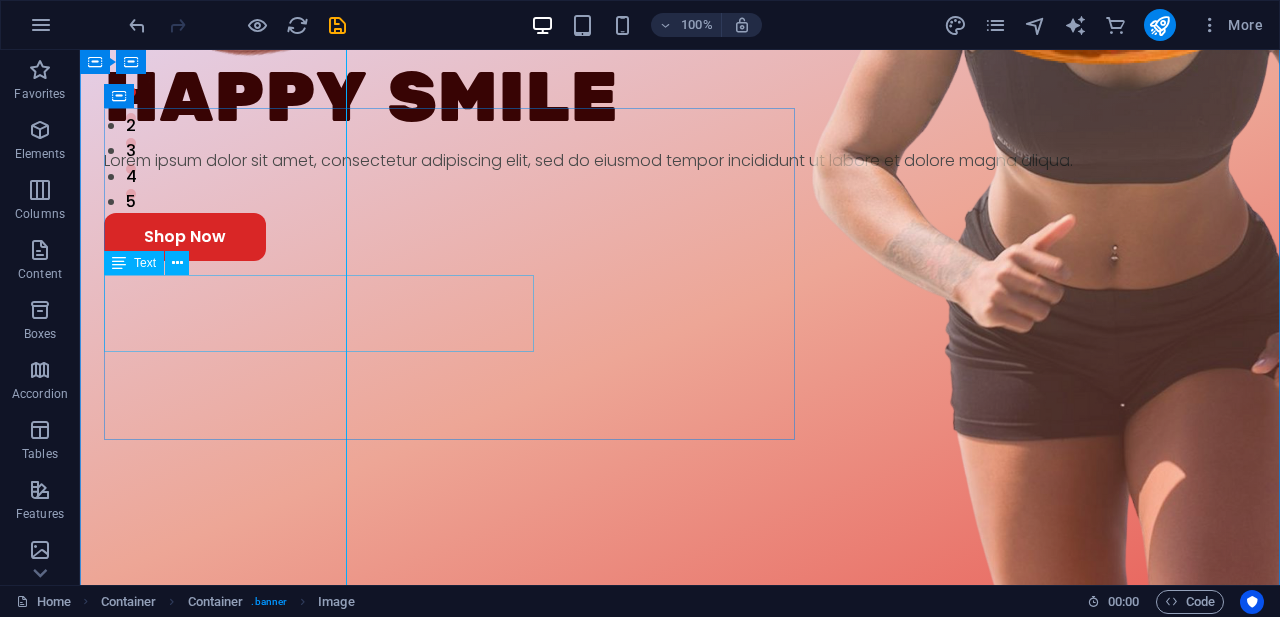 click on "Lorem ipsum dolor sit amet, consectetur adipiscing elit, sed do eiusmod tempor incididunt ut labore et dolore magna aliqua." at bounding box center [680, 161] 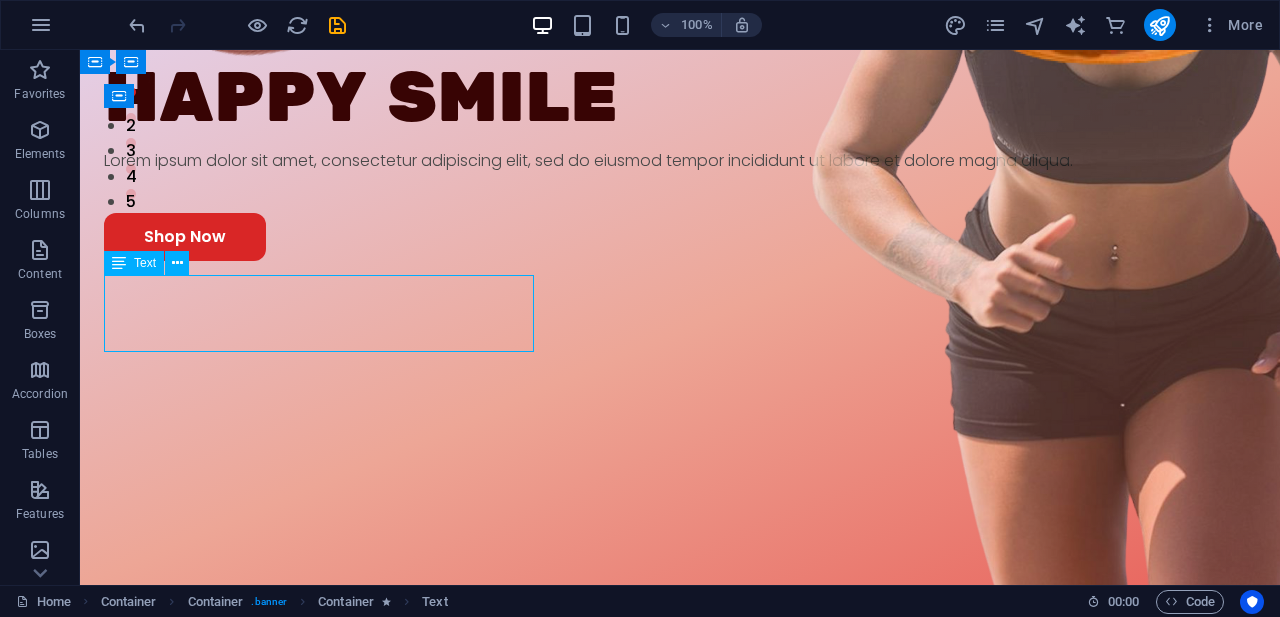 click on "Lorem ipsum dolor sit amet, consectetur adipiscing elit, sed do eiusmod tempor incididunt ut labore et dolore magna aliqua." at bounding box center [680, 161] 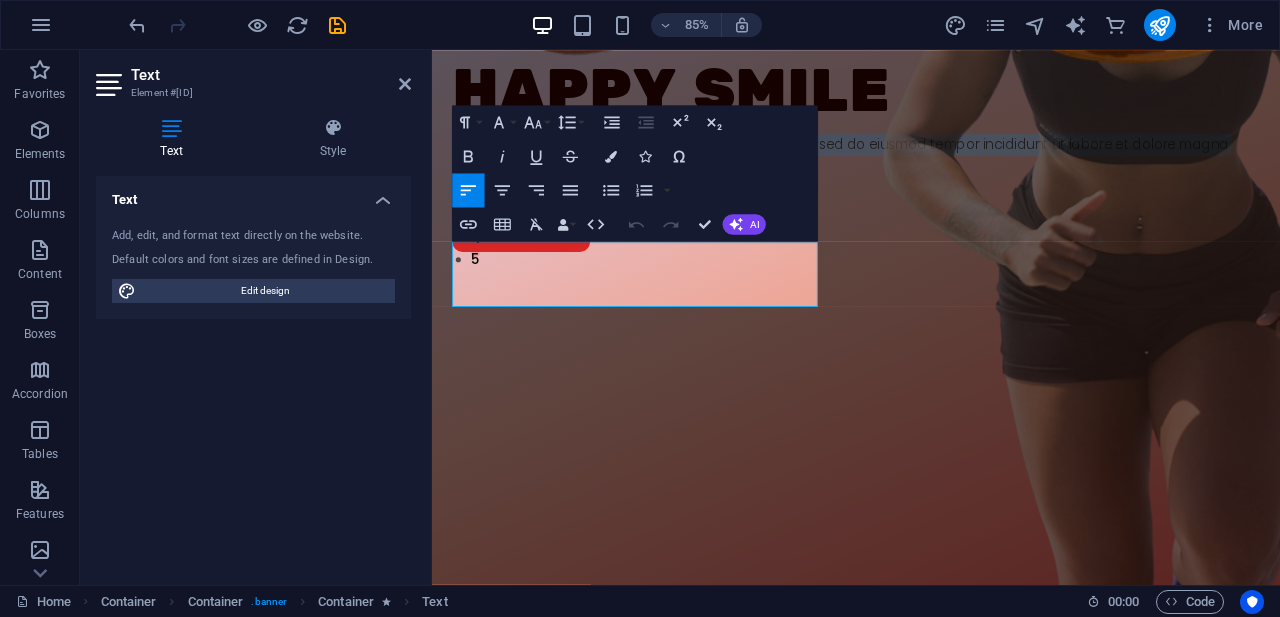 drag, startPoint x: 656, startPoint y: 346, endPoint x: 404, endPoint y: 263, distance: 265.3168 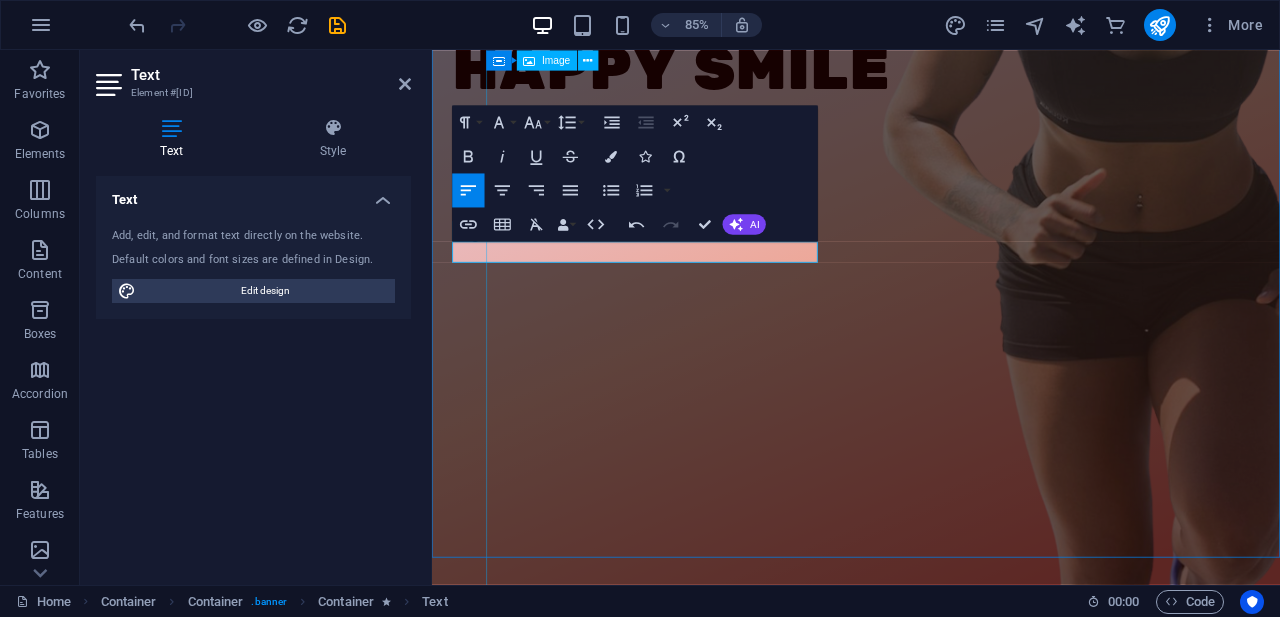 click at bounding box center (1021, 72) 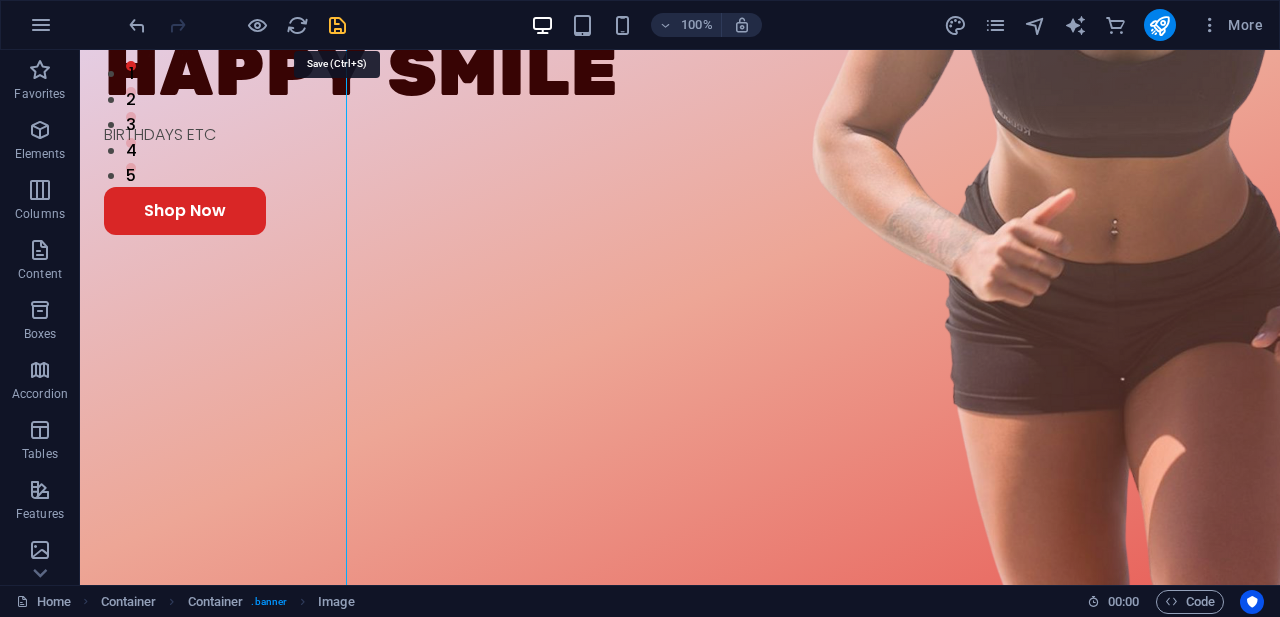 click at bounding box center (337, 25) 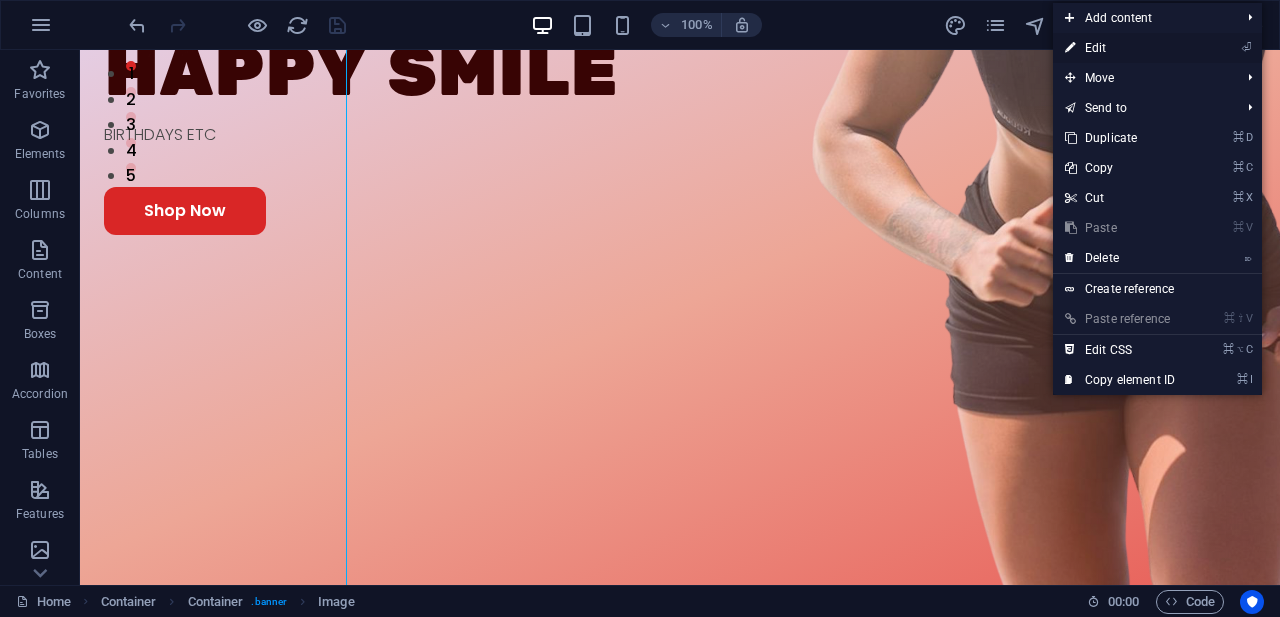 click on "⏎  Edit" at bounding box center (1120, 48) 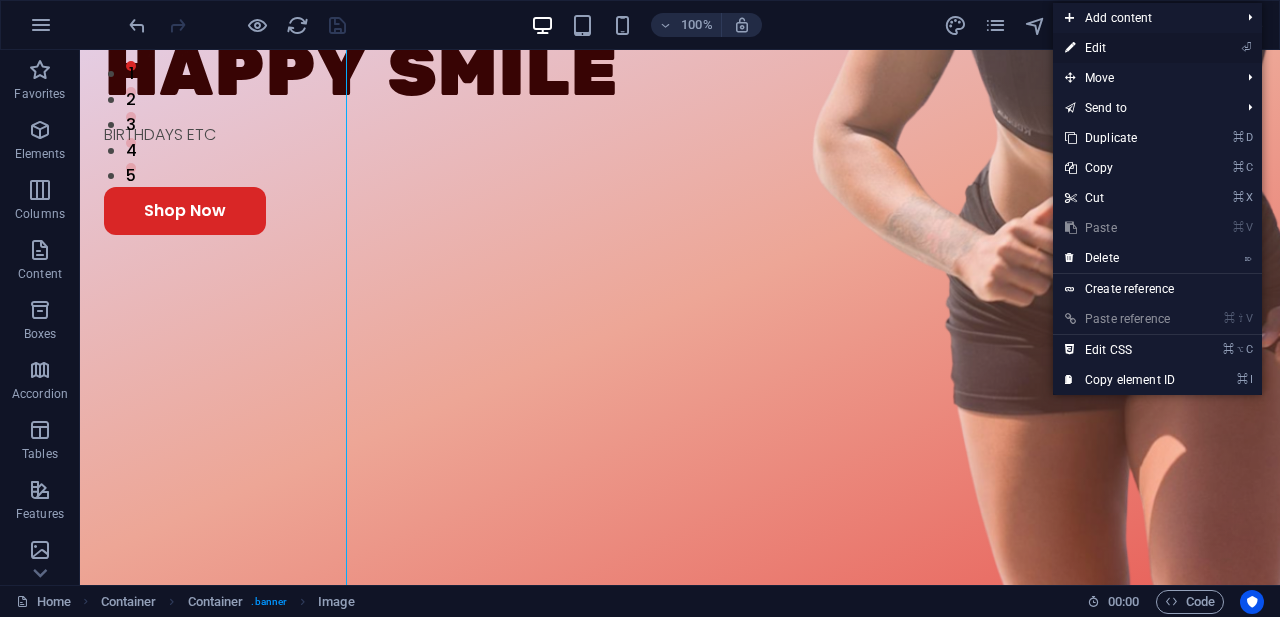 select on "px" 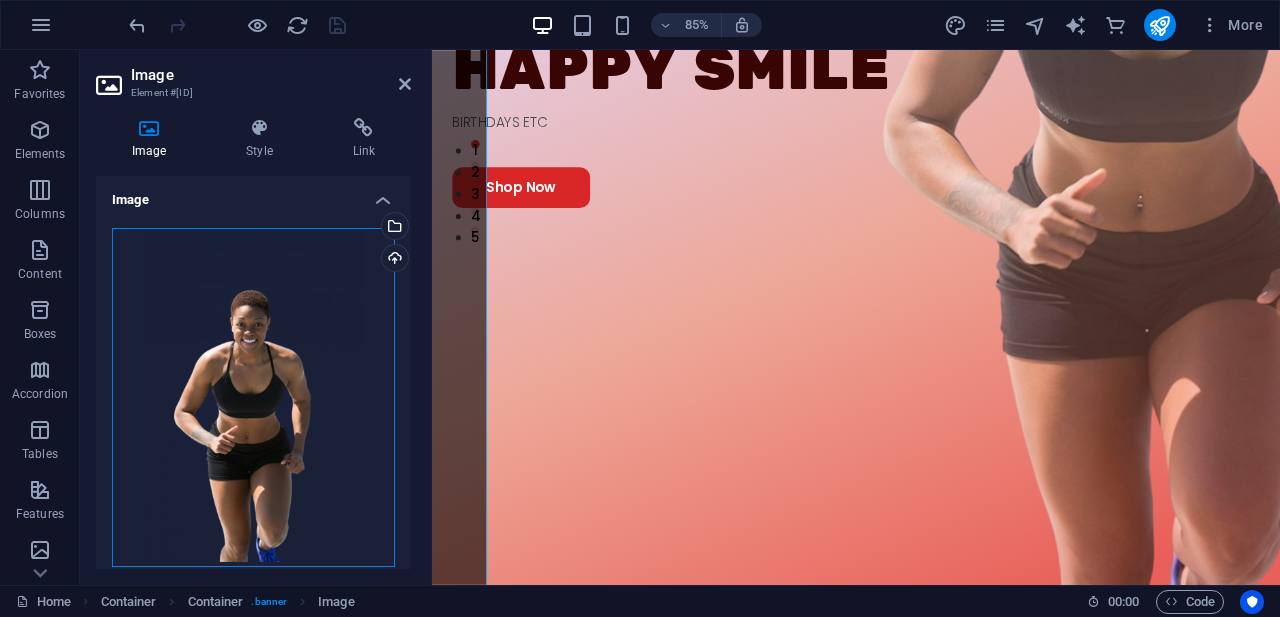 click on "Drag files here, click to choose files or select files from Files or our free stock photos & videos" at bounding box center [253, 397] 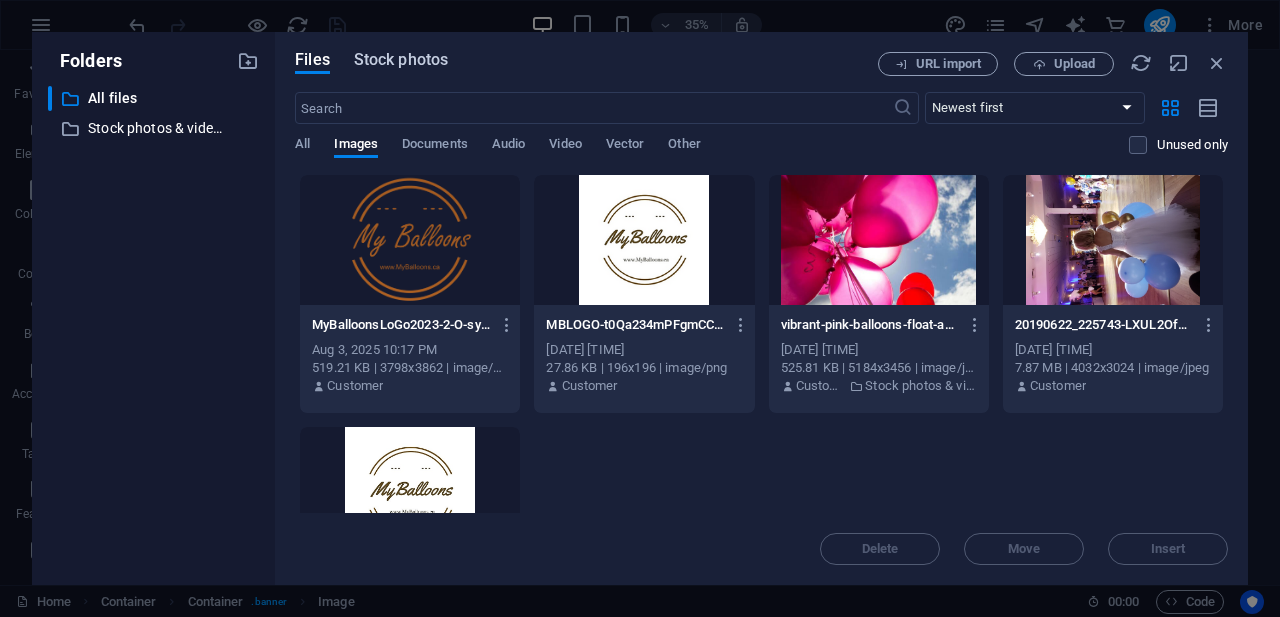 click on "Stock photos" at bounding box center [401, 60] 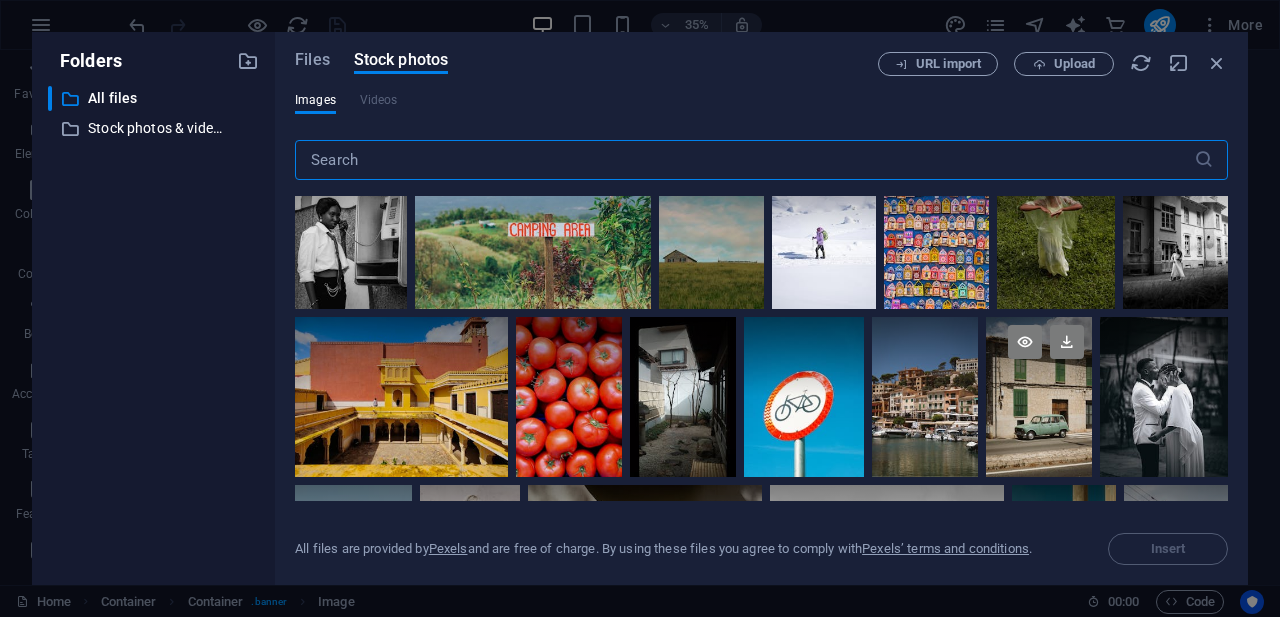 scroll, scrollTop: 0, scrollLeft: 0, axis: both 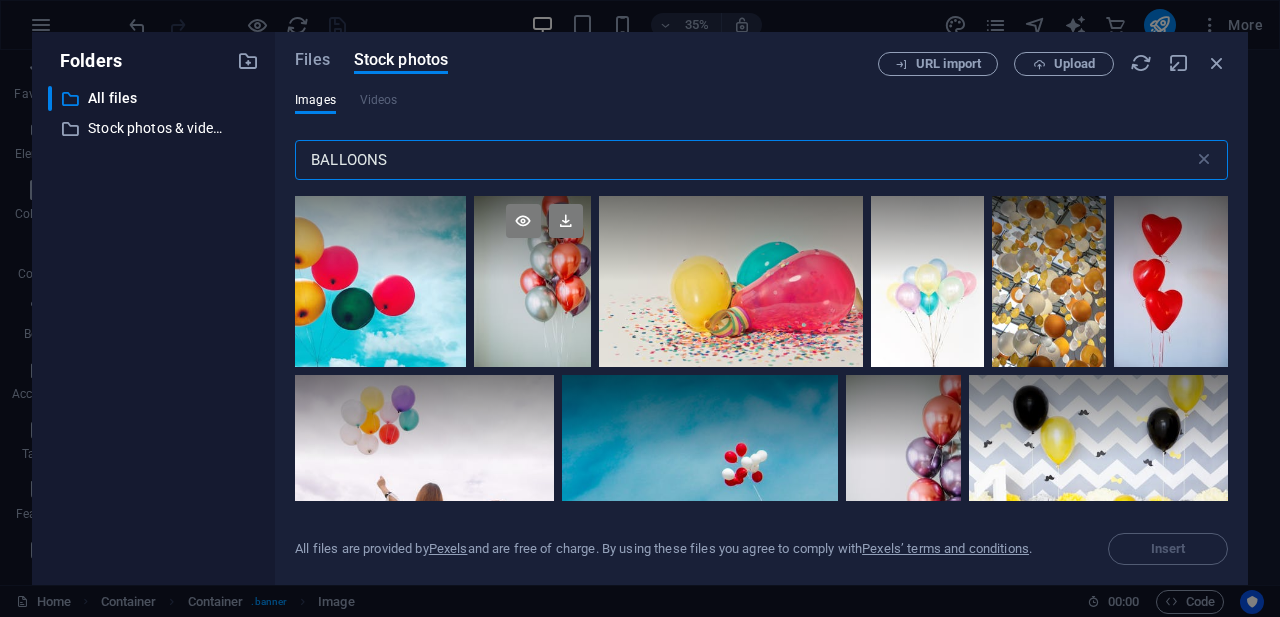type on "BALLOONS" 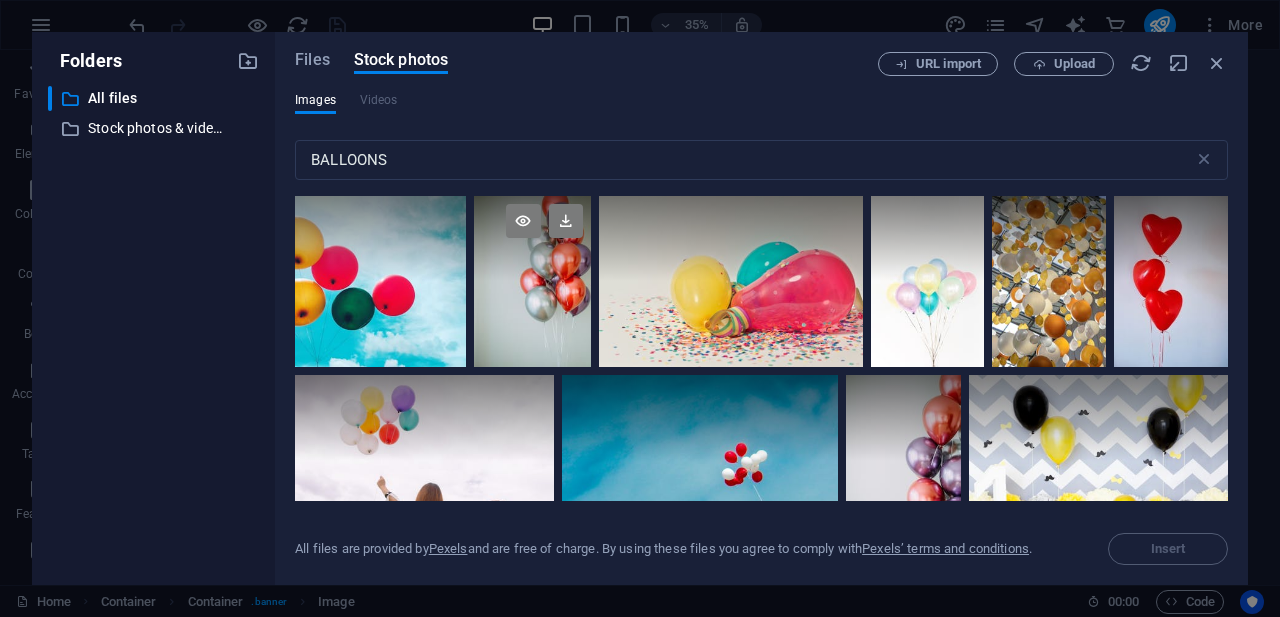 click at bounding box center [532, 238] 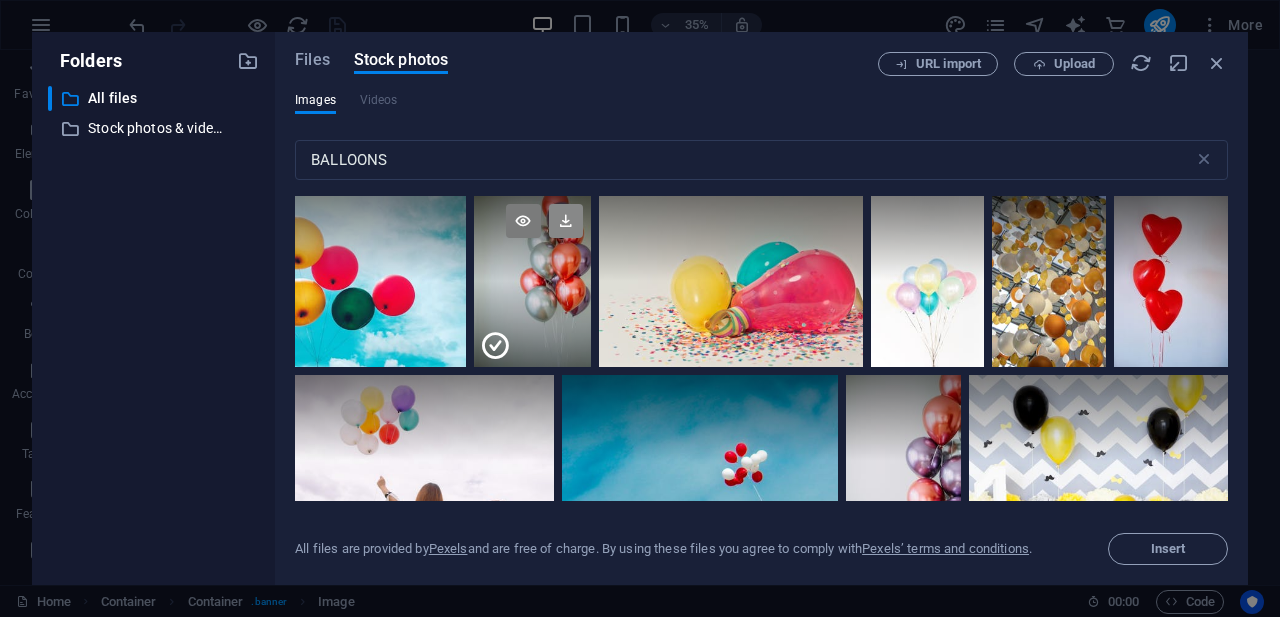 click at bounding box center [566, 221] 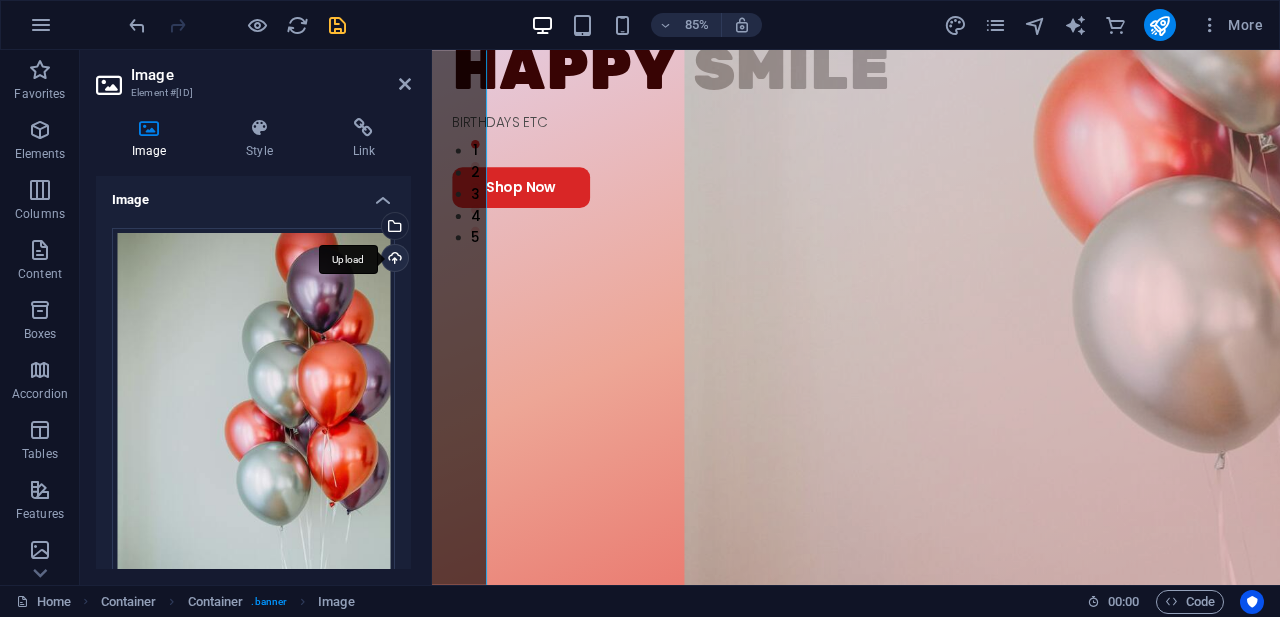 click on "Upload" at bounding box center [393, 260] 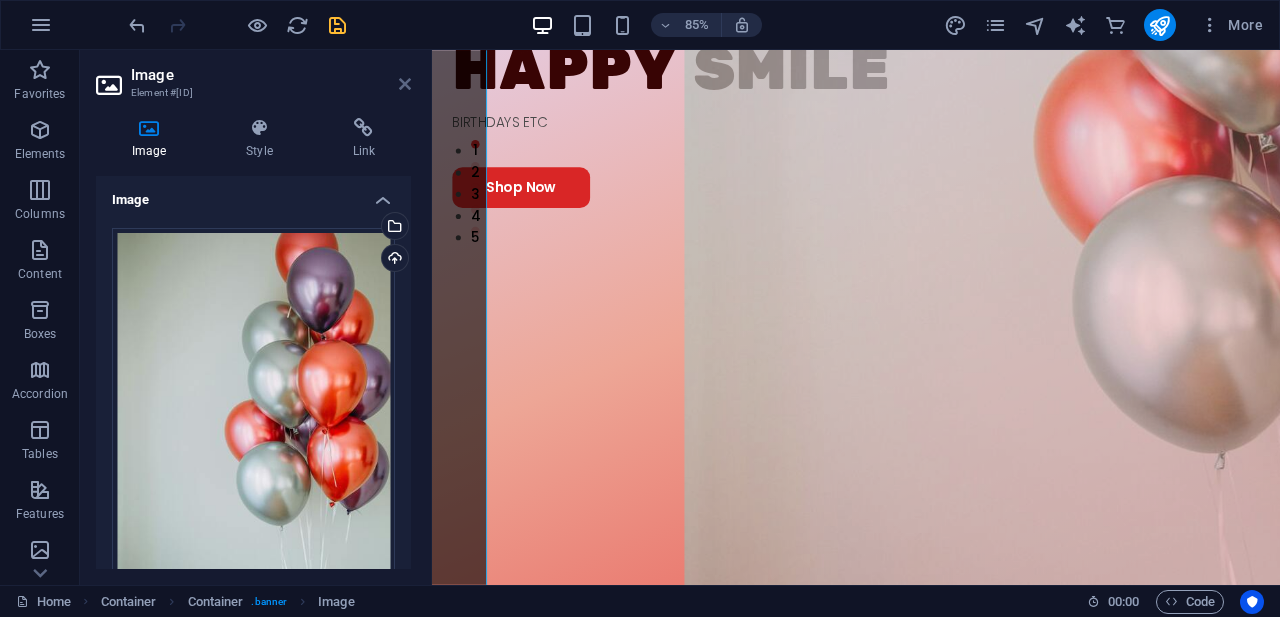 click at bounding box center (405, 84) 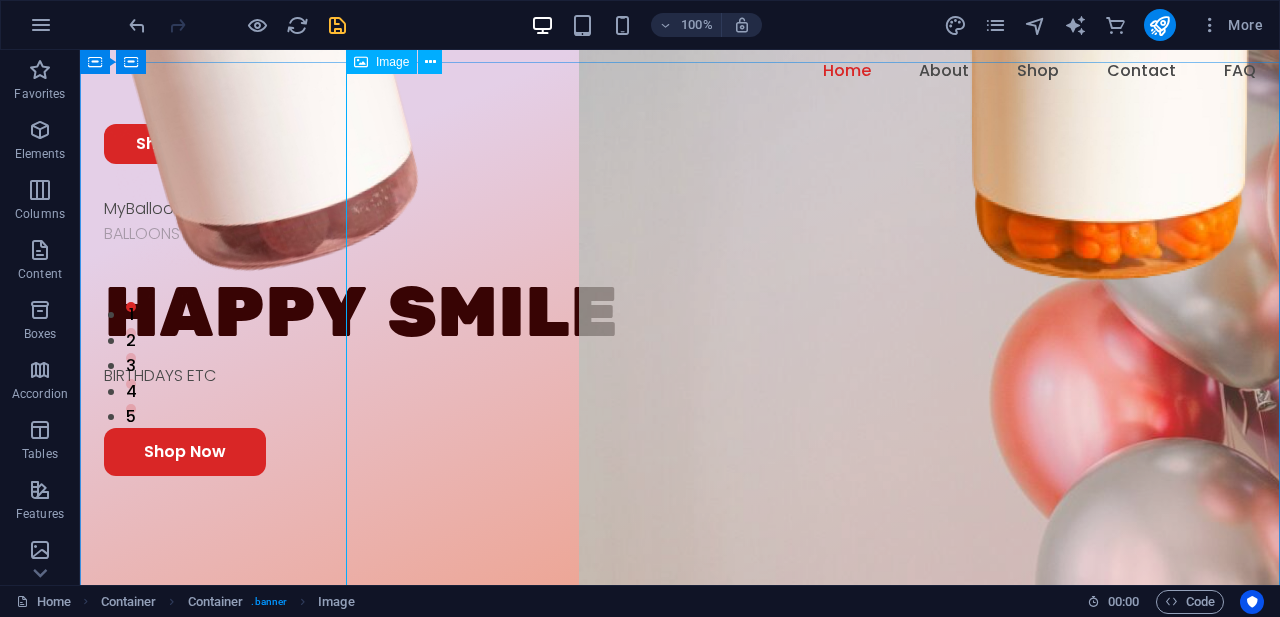 scroll, scrollTop: 0, scrollLeft: 0, axis: both 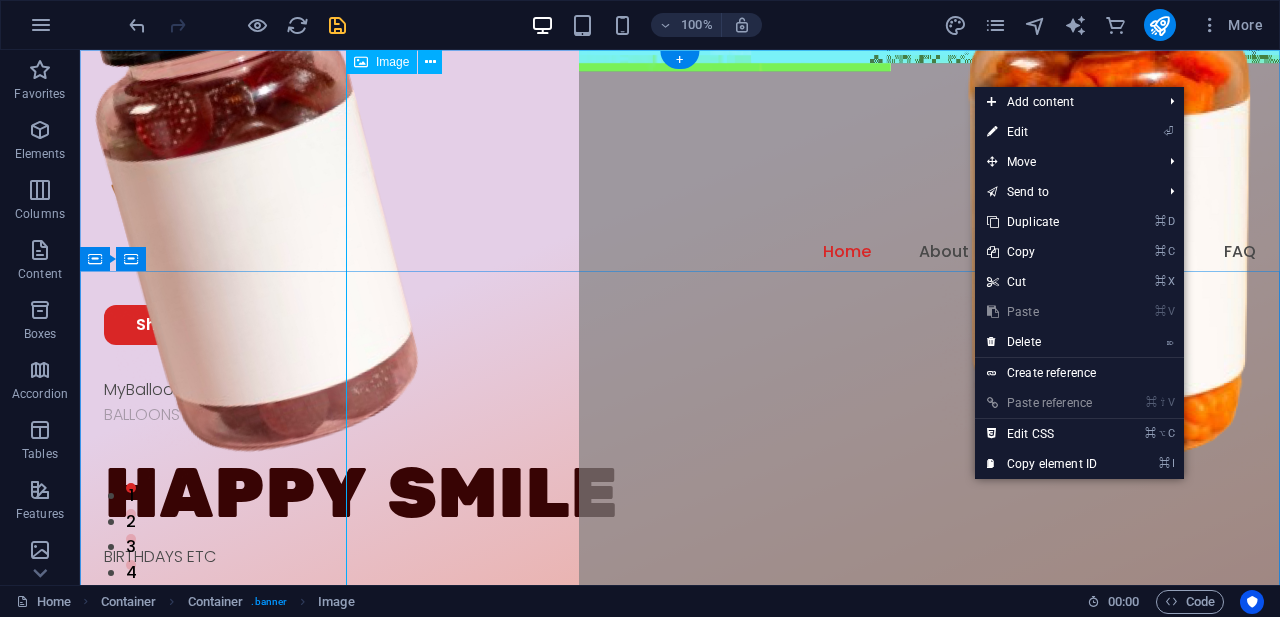 click at bounding box center (871, 494) 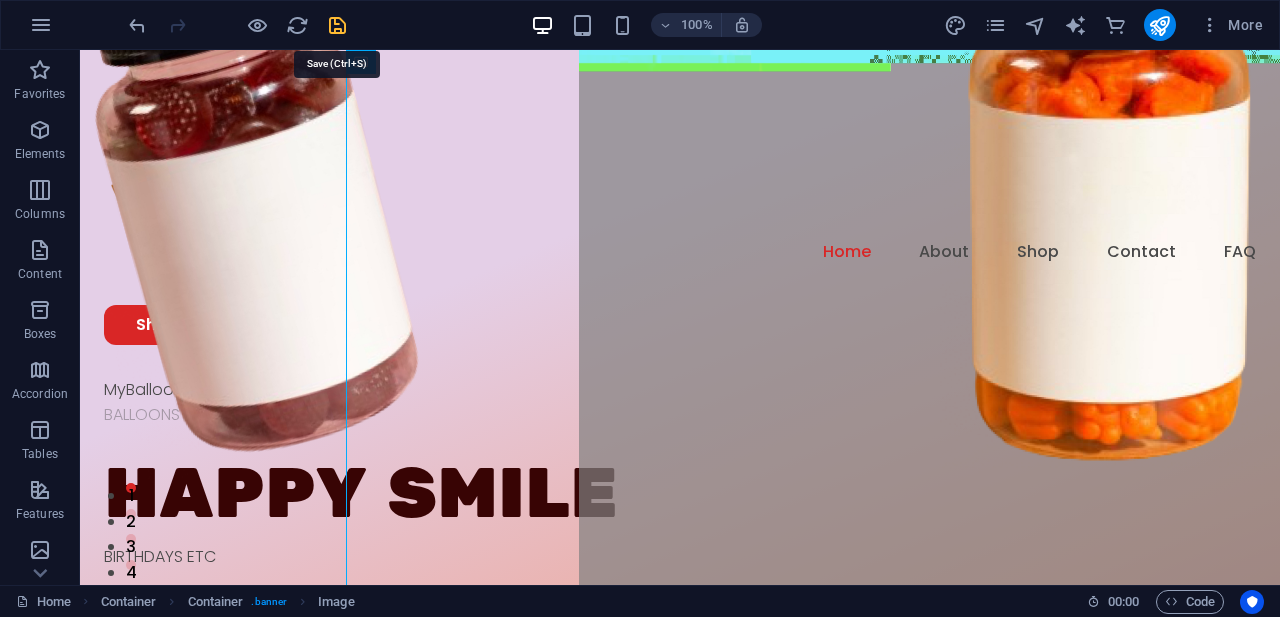 click at bounding box center (337, 25) 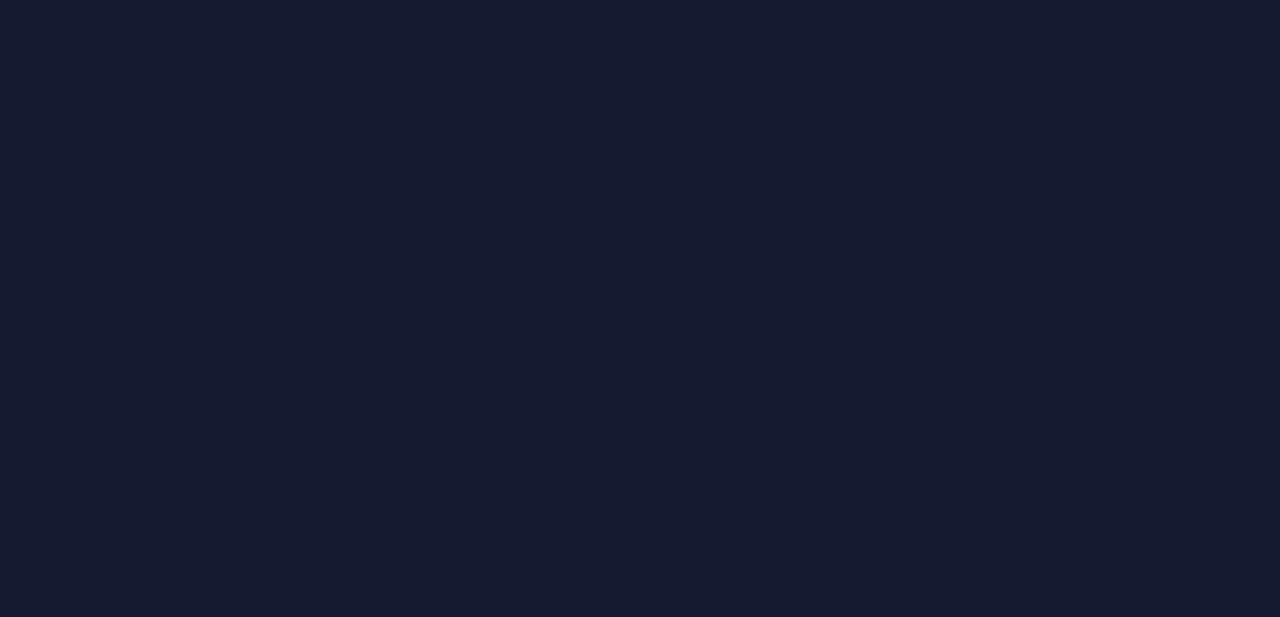 scroll, scrollTop: 0, scrollLeft: 0, axis: both 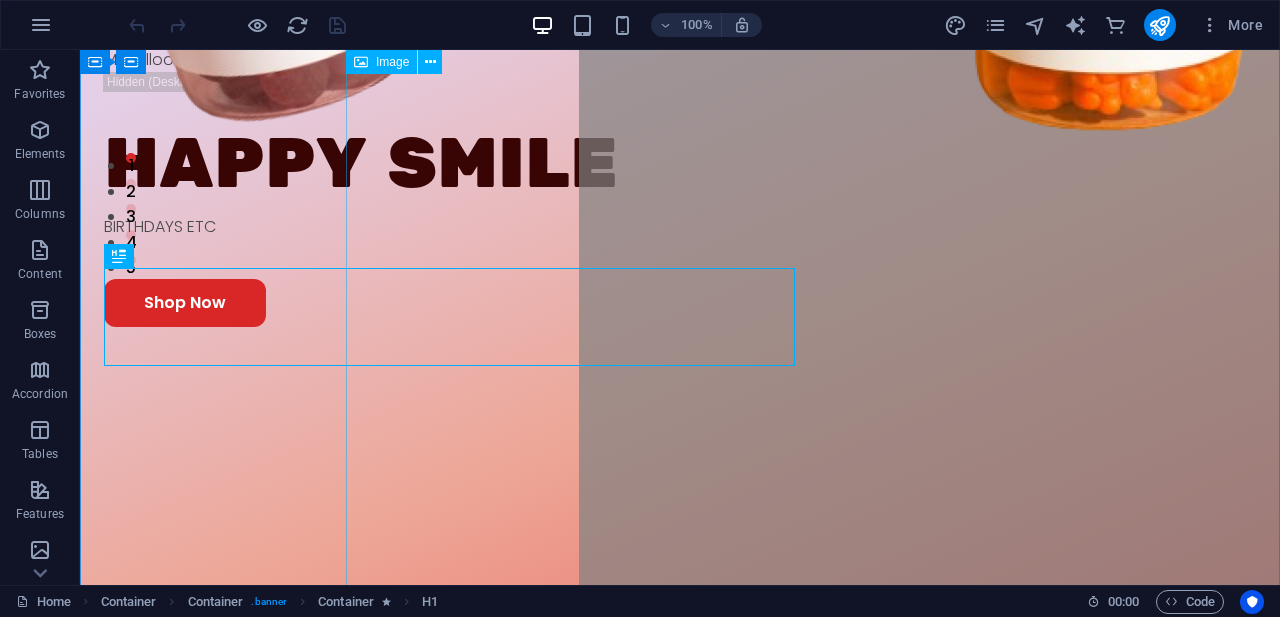 click at bounding box center [871, 164] 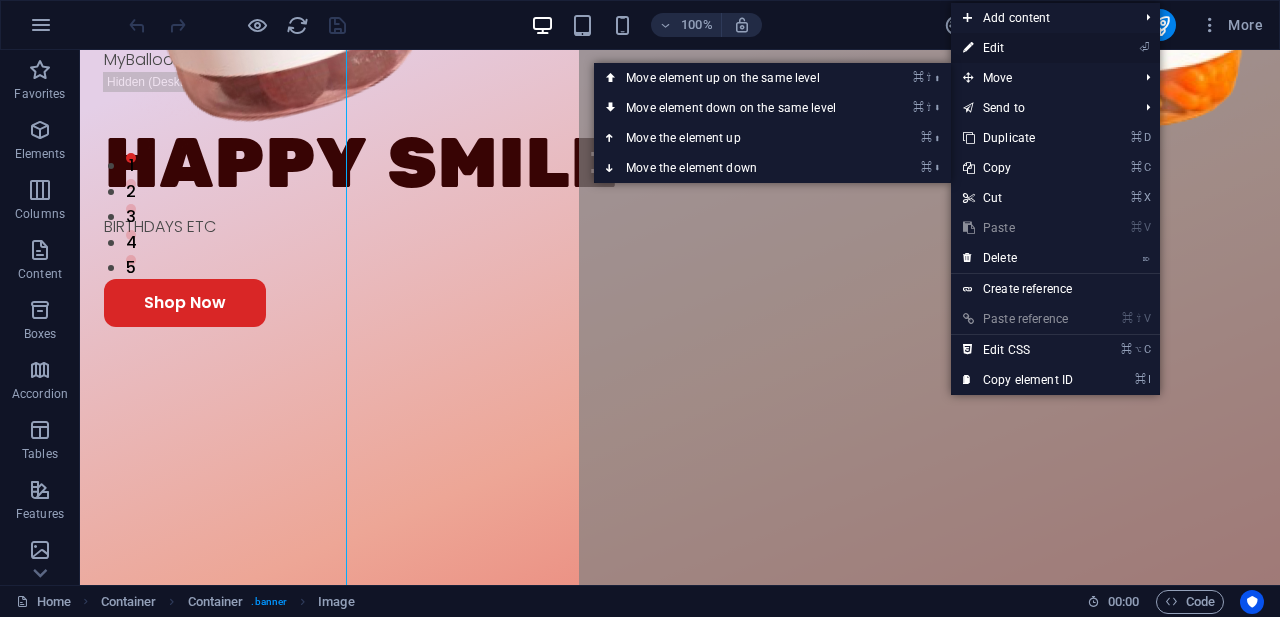 click on "⏎  Edit" at bounding box center (1018, 48) 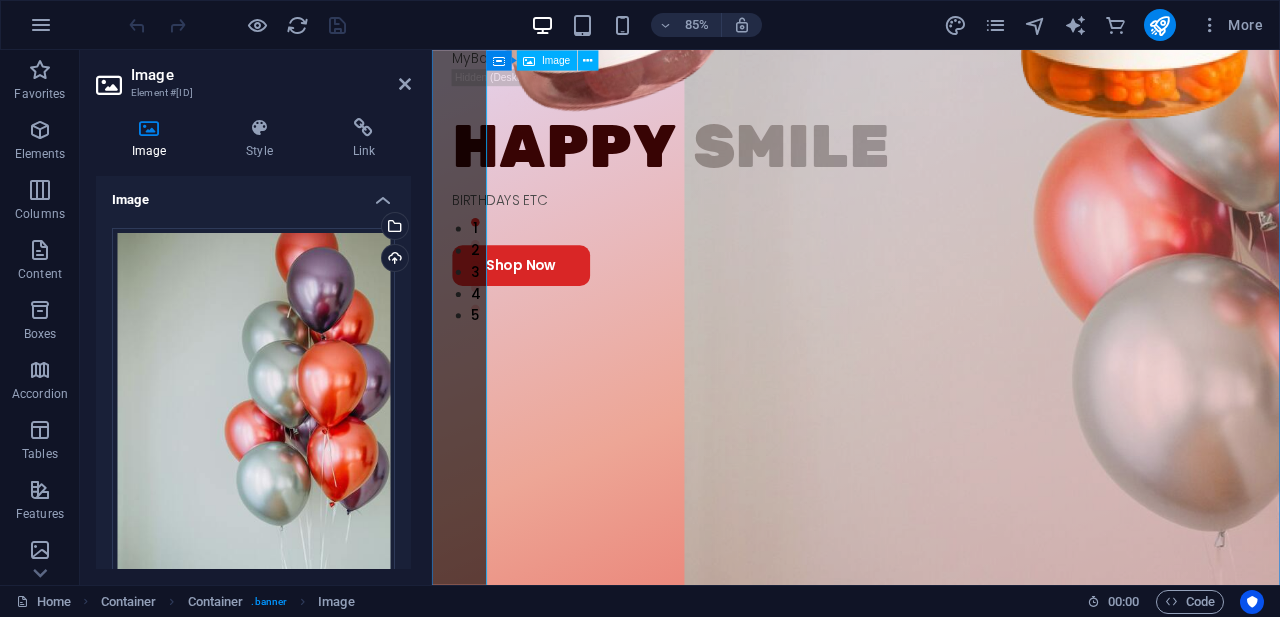 click at bounding box center [1021, 164] 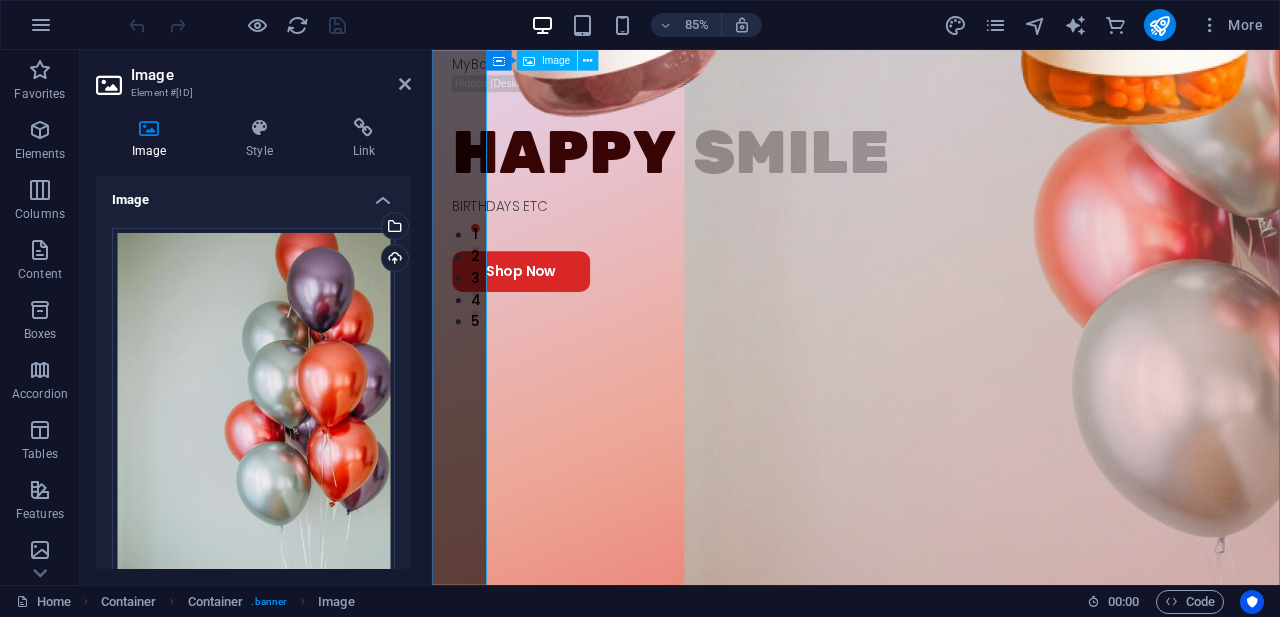 scroll, scrollTop: 332, scrollLeft: 0, axis: vertical 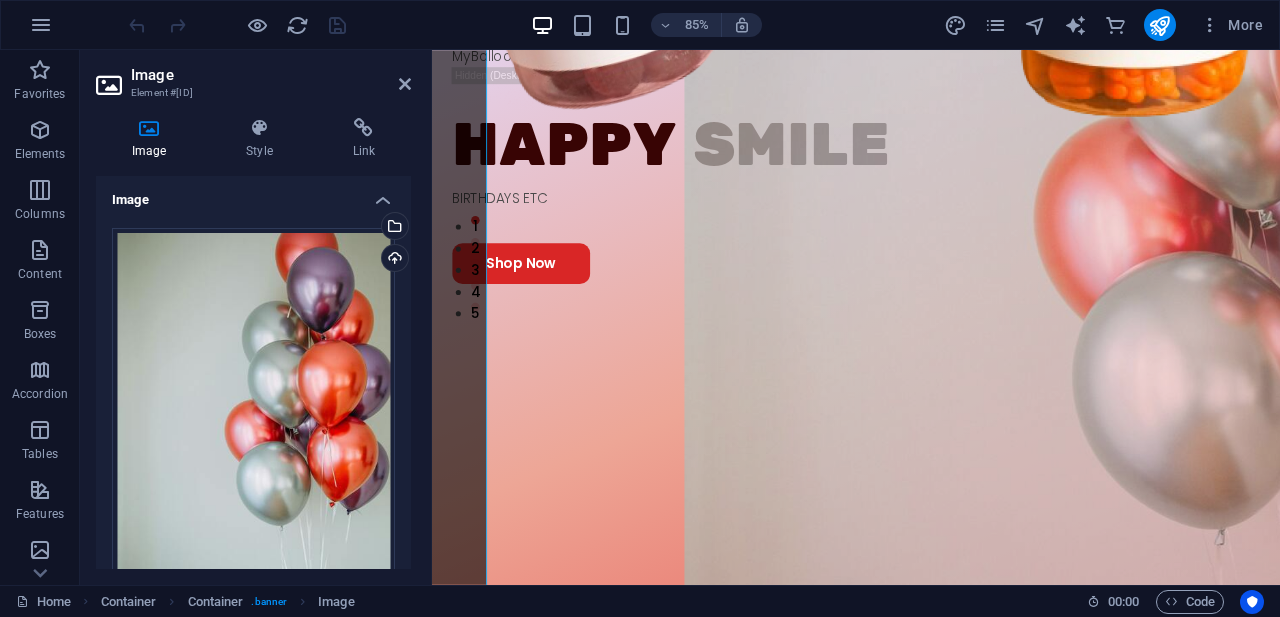click on "Image" at bounding box center (271, 75) 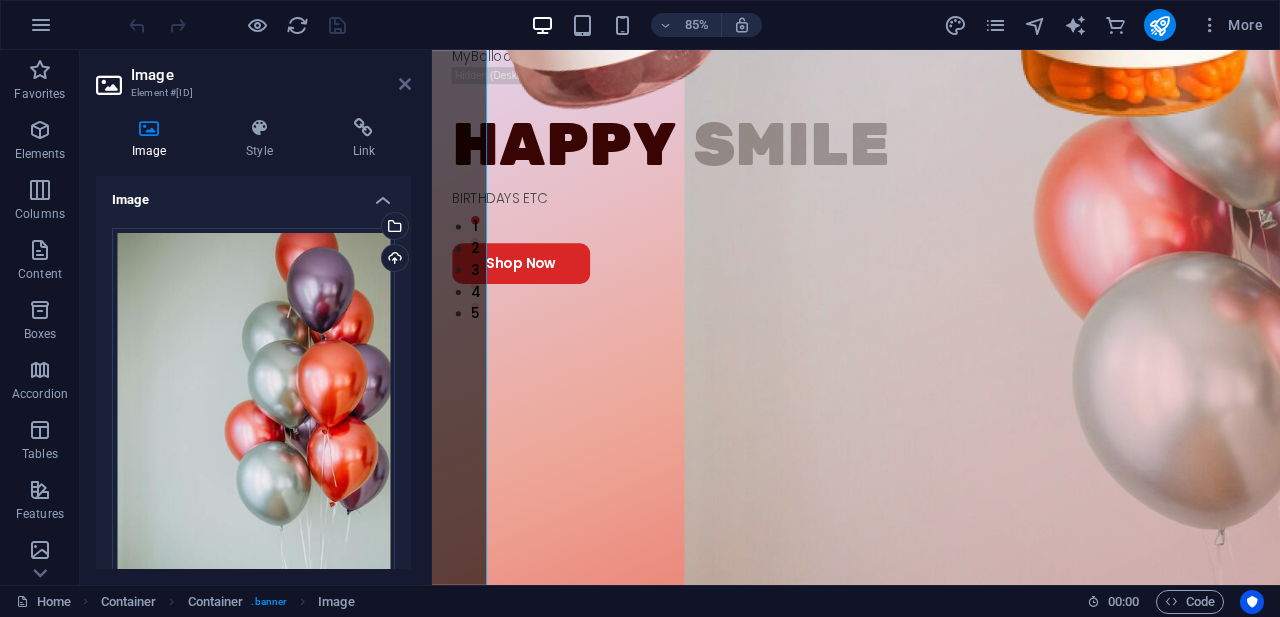 click at bounding box center (405, 84) 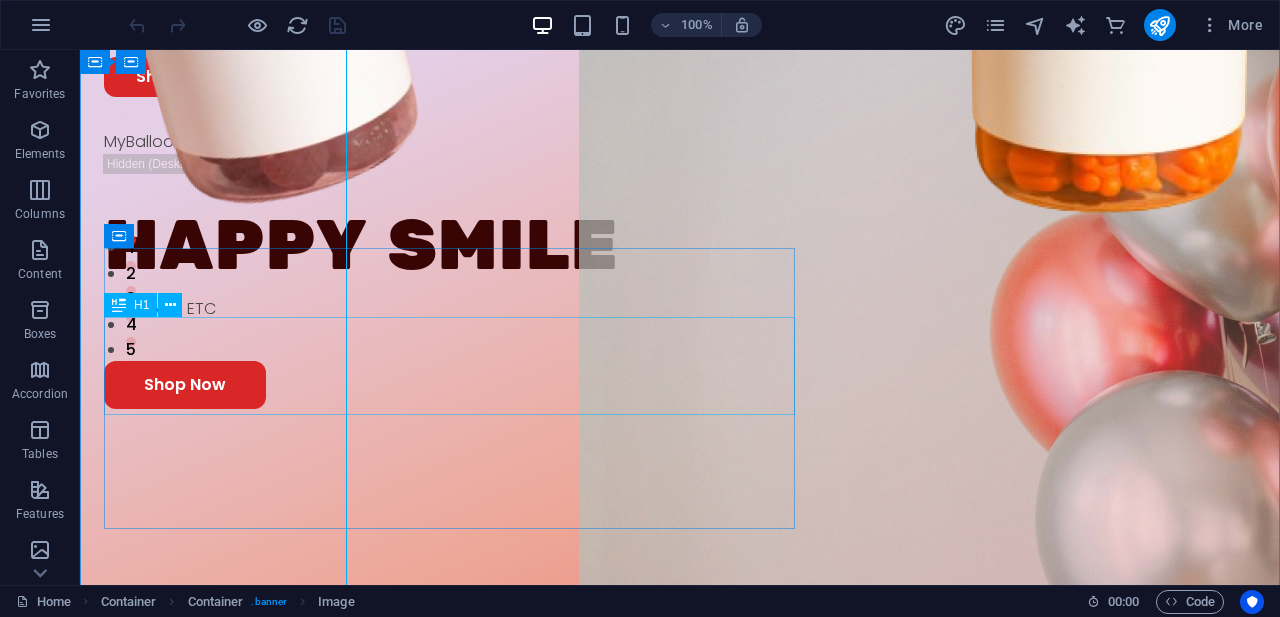 scroll, scrollTop: 233, scrollLeft: 0, axis: vertical 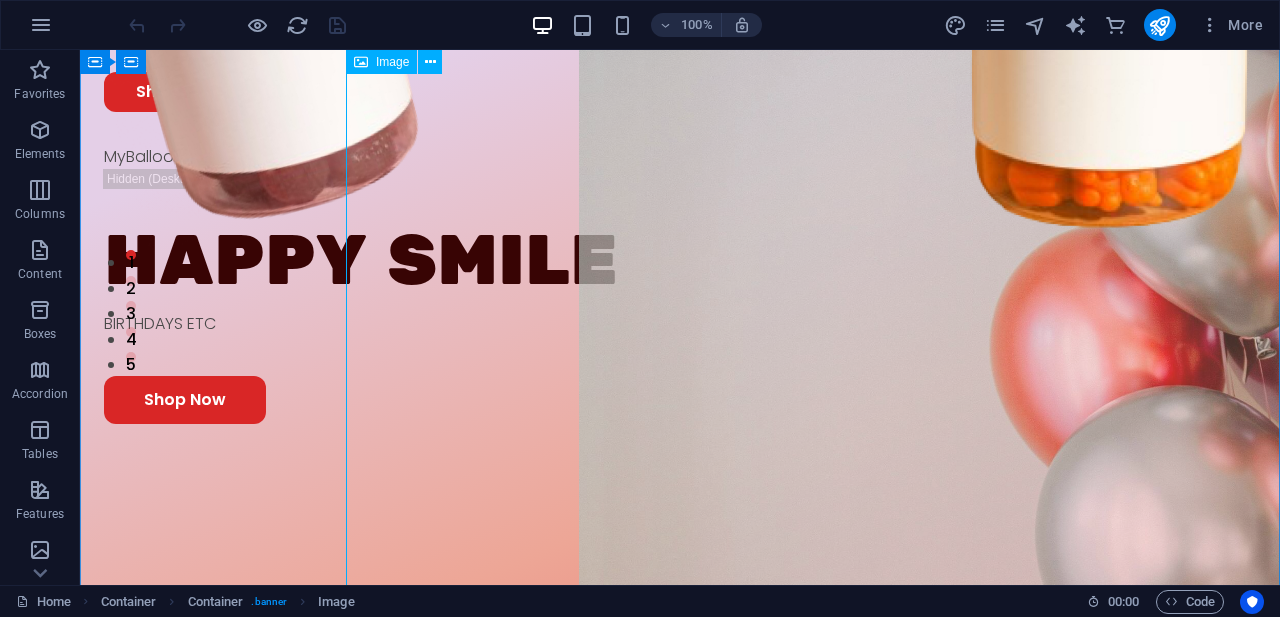 click at bounding box center [871, 261] 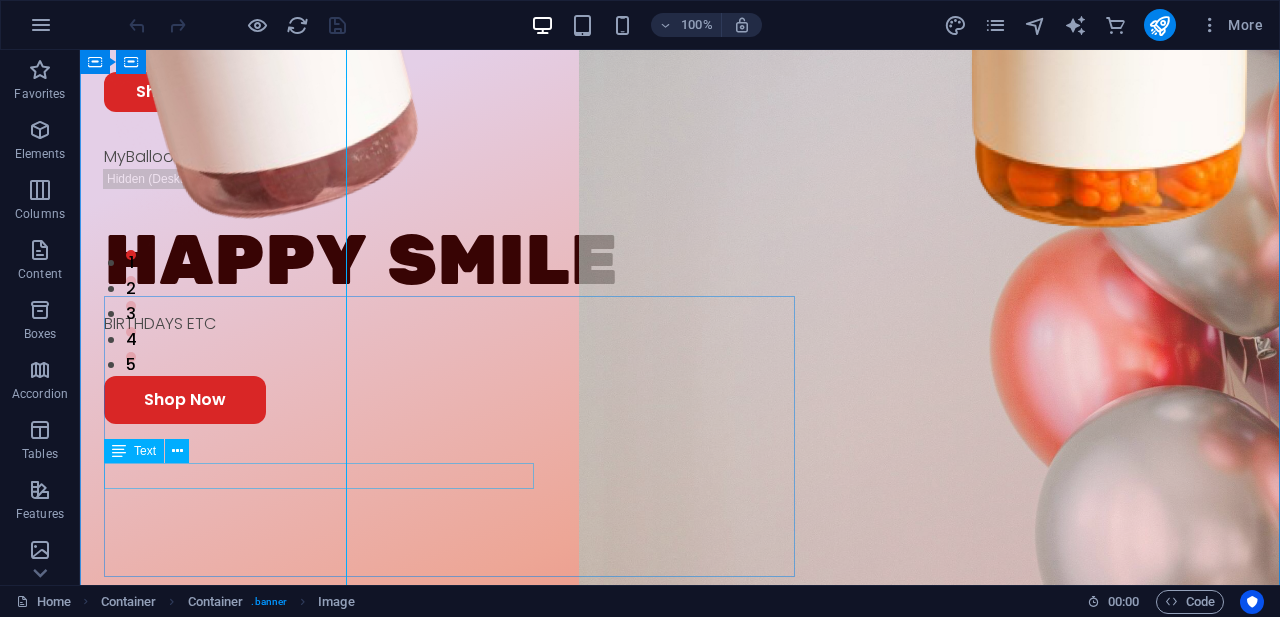 click on "BIRTHDAYS ETC" at bounding box center [680, 324] 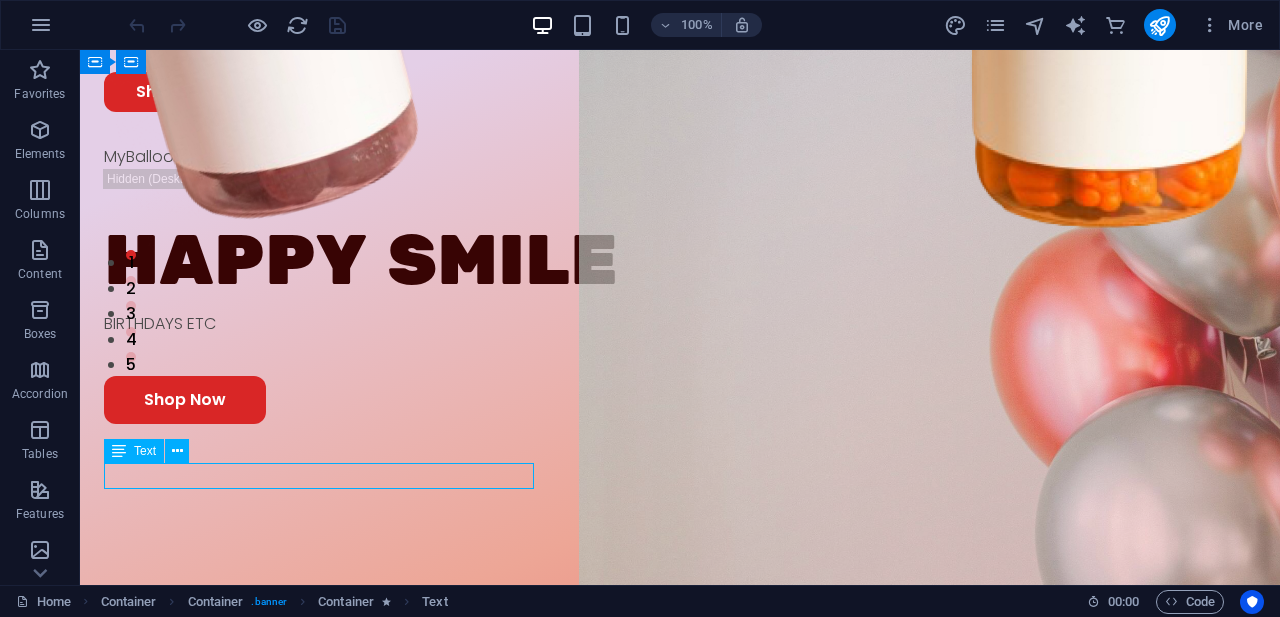 click on "BIRTHDAYS ETC" at bounding box center (680, 324) 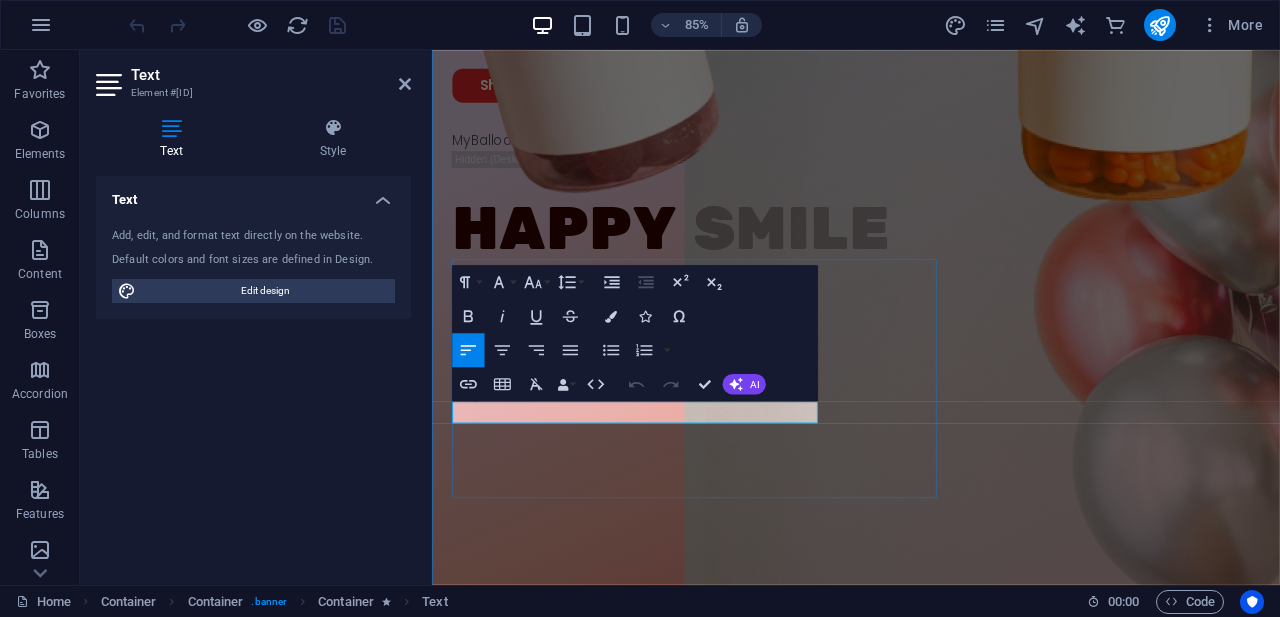 click on "BIRTHDAYS ETC" at bounding box center [931, 324] 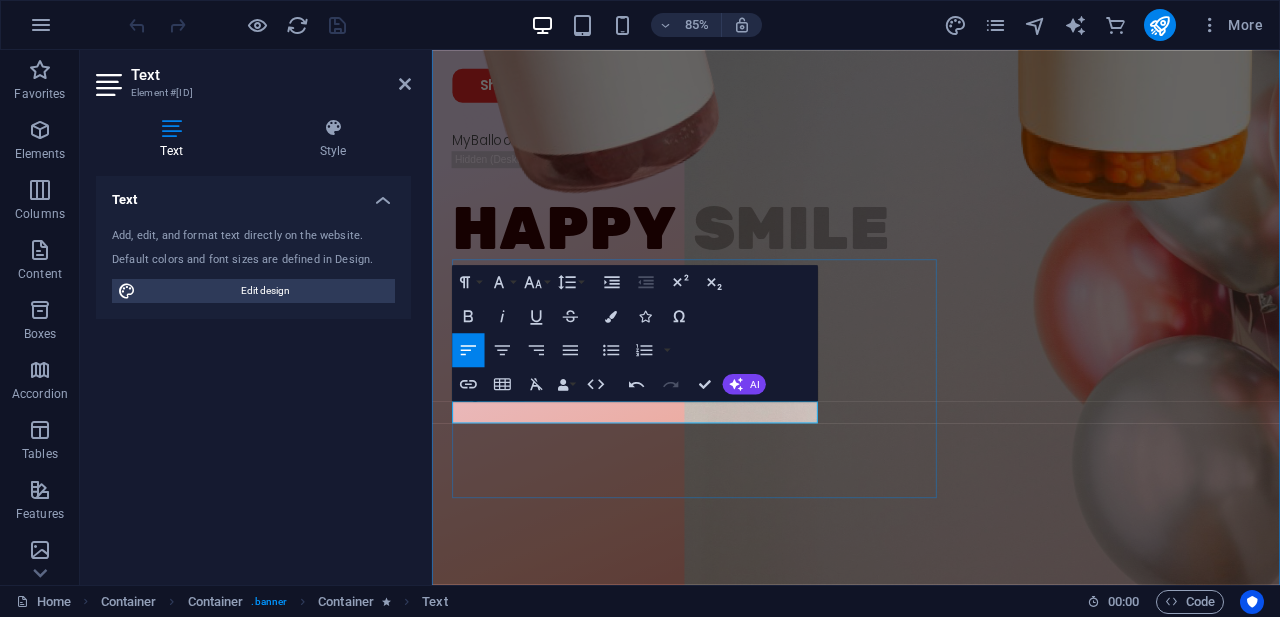 type 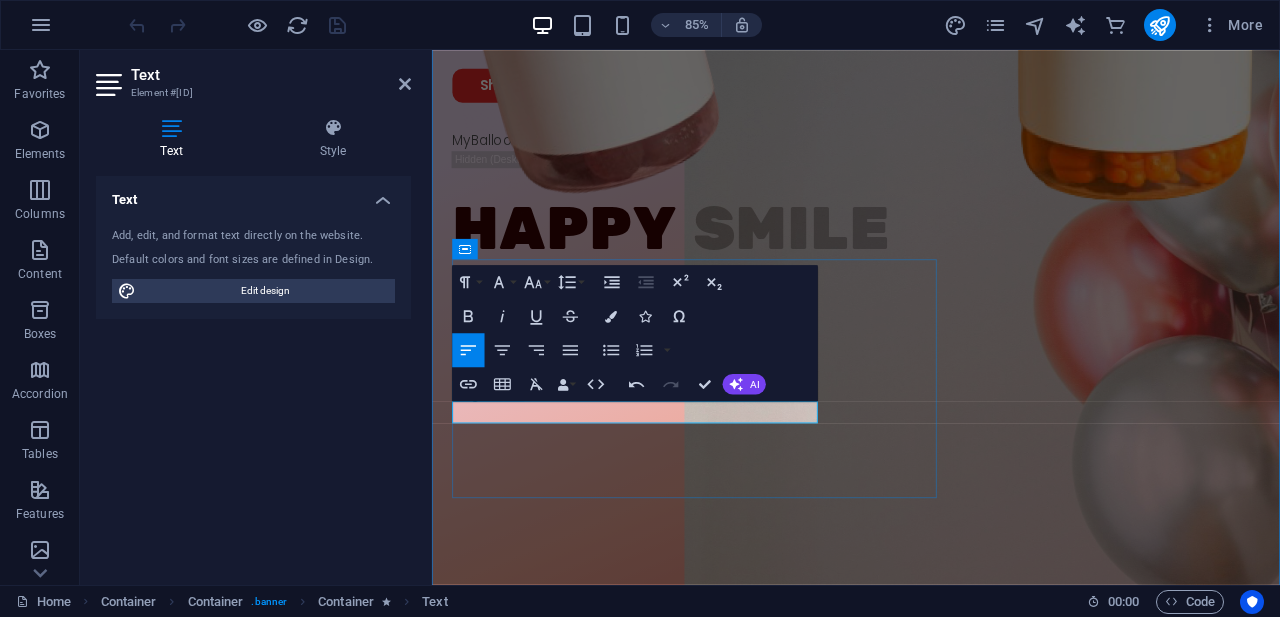 click on "BIRTHDAYS, WEDDINGS BABY SHOWER, GENDER REVEIL" at bounding box center (931, 324) 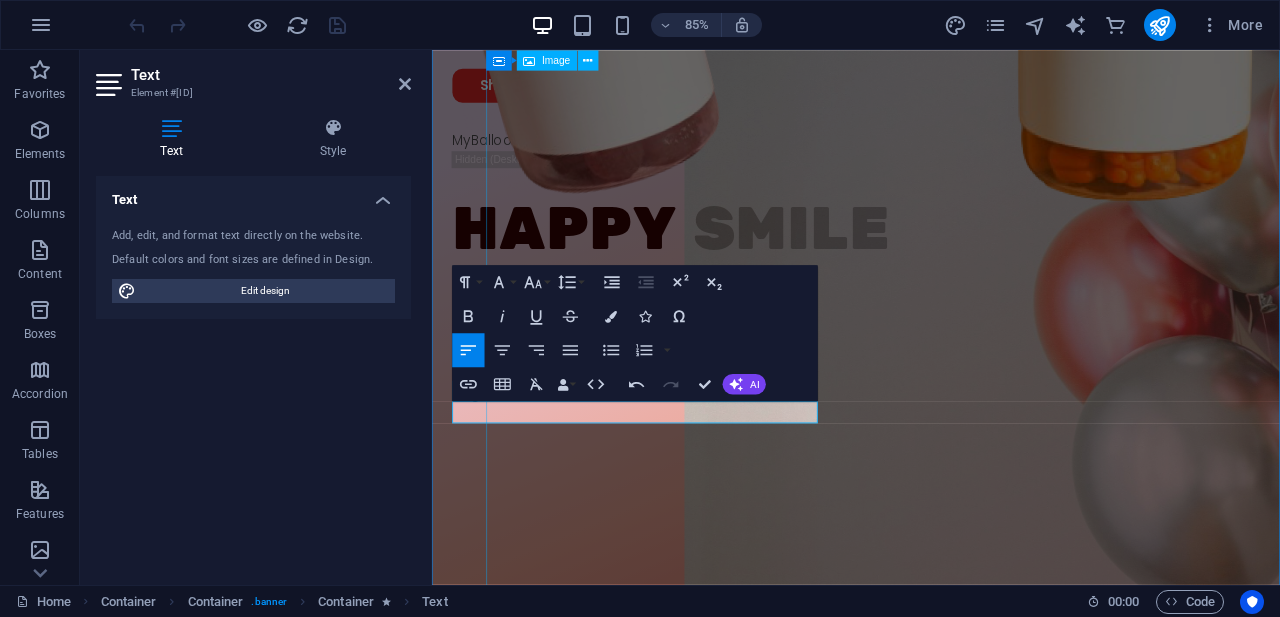 click at bounding box center (1021, 261) 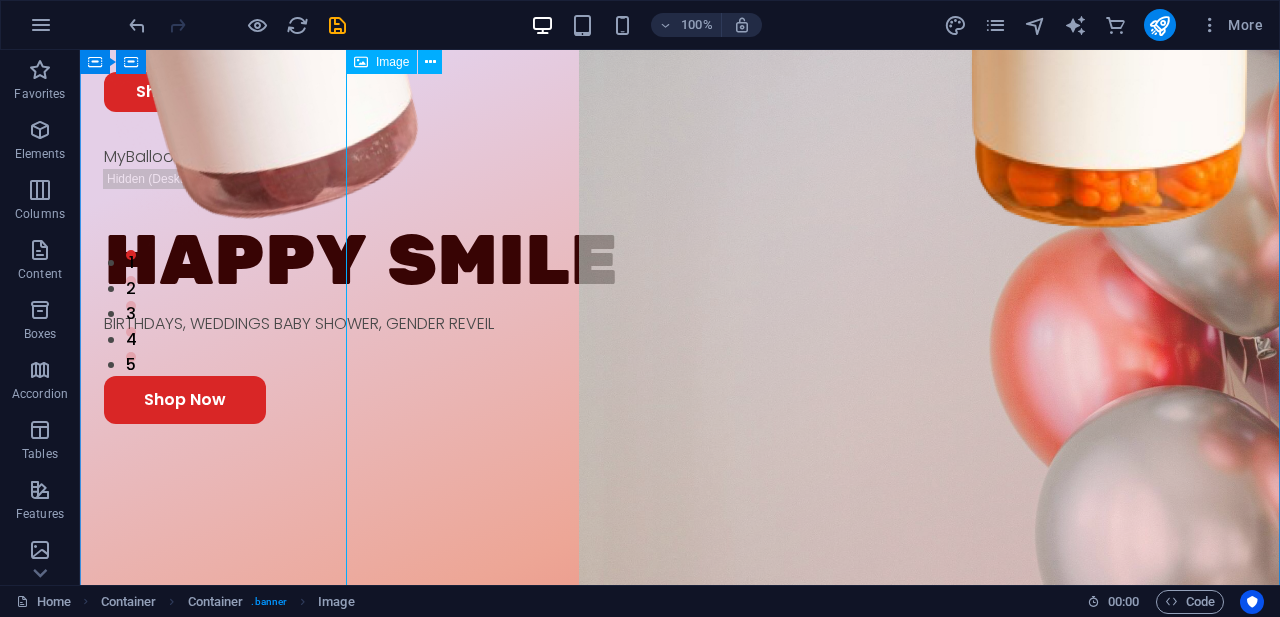 click at bounding box center (871, 261) 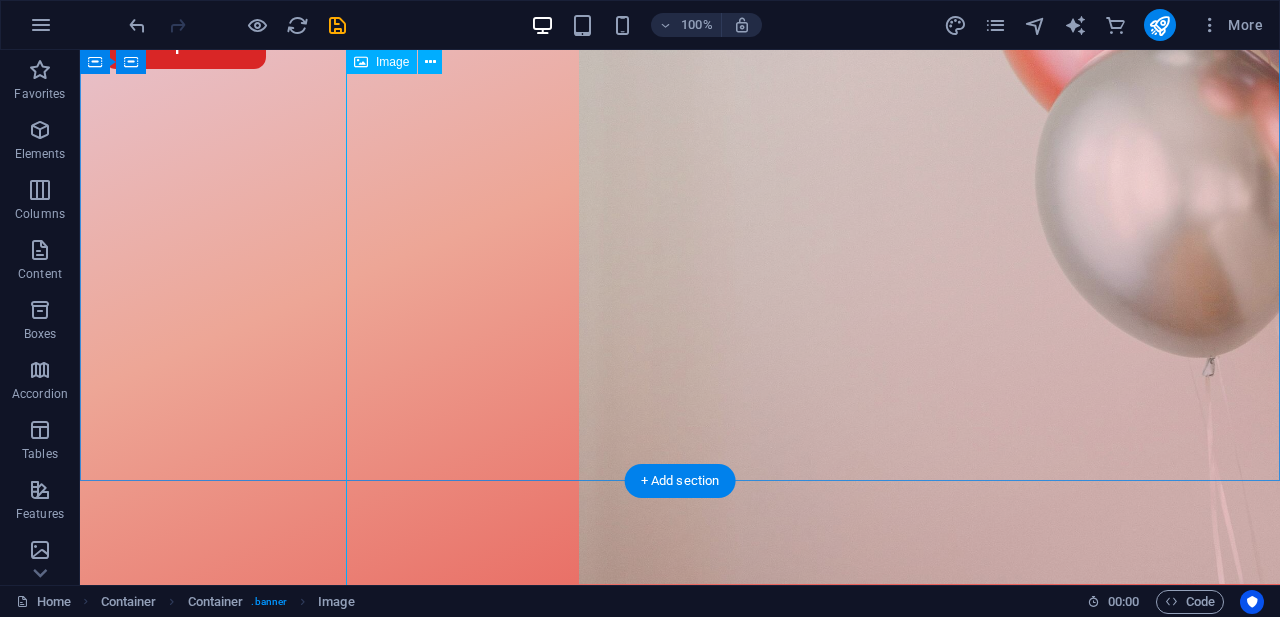 scroll, scrollTop: 586, scrollLeft: 0, axis: vertical 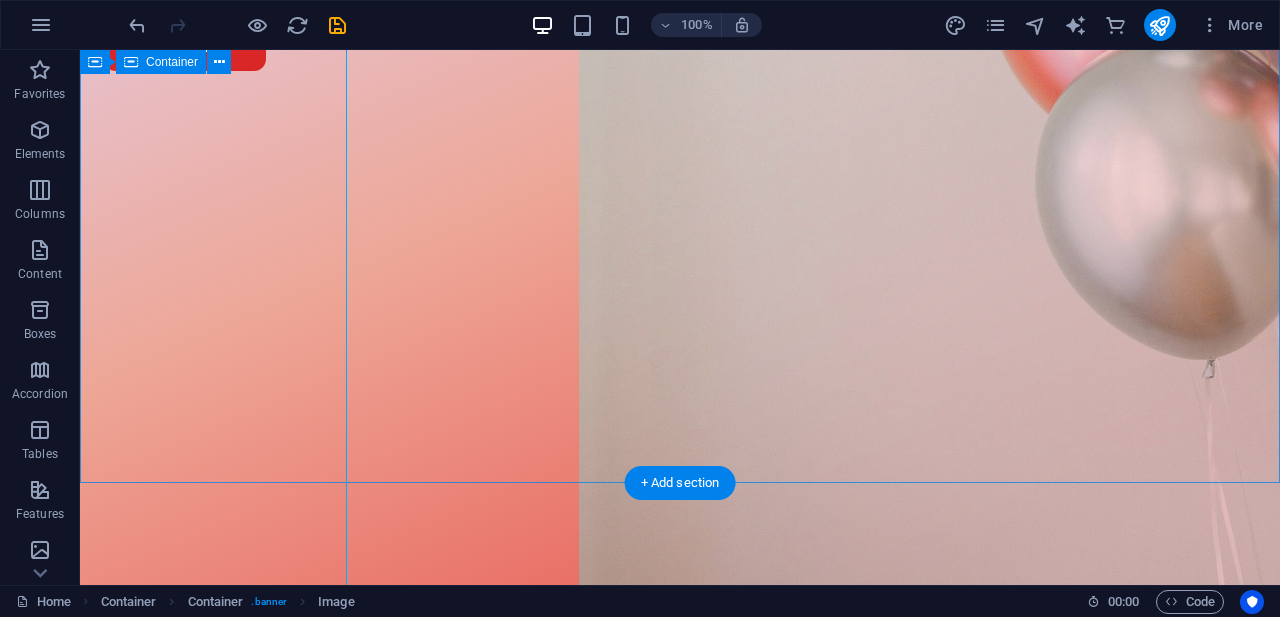 click on "MyBalloons Canada BALLOONS FOR ANY OCCATION HAPPY SMILE [EVENT_TYPE], [EVENT_TYPE] [EVENT_TYPE] [EVENT_TYPE], [EVENT_TYPE] [EVENT_TYPE] [EVENT_TYPE] [EVENT_TYPE] Shop Now" at bounding box center [680, 190] 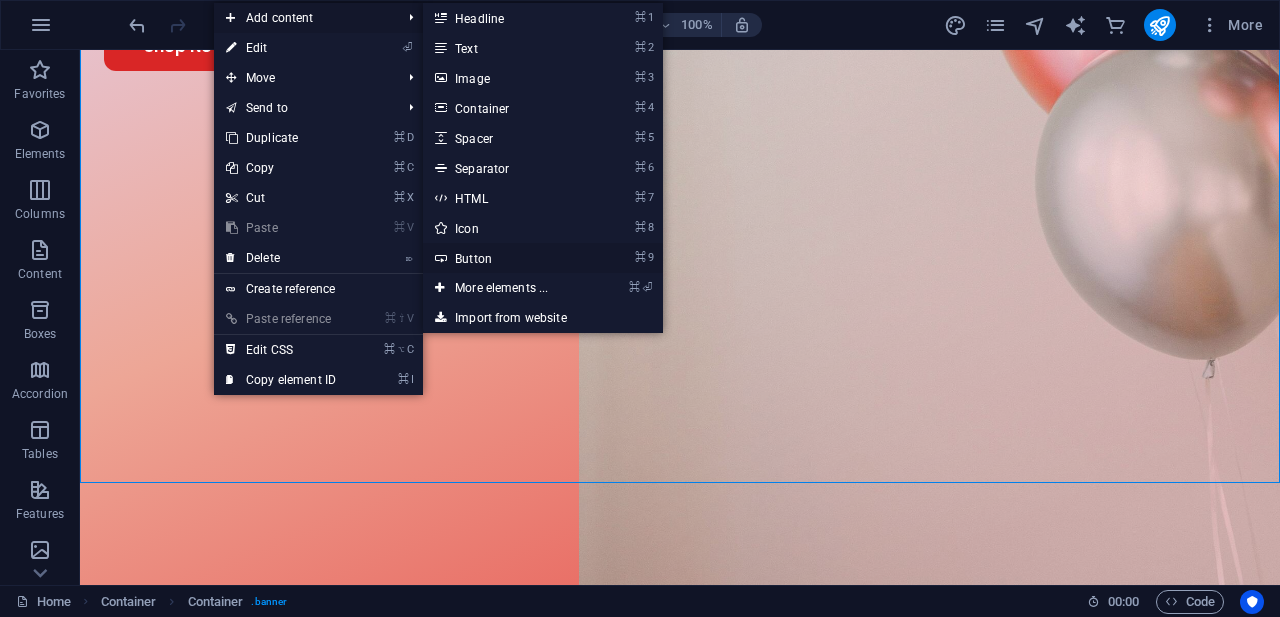 click on "⌘ 9  Button" at bounding box center (505, 258) 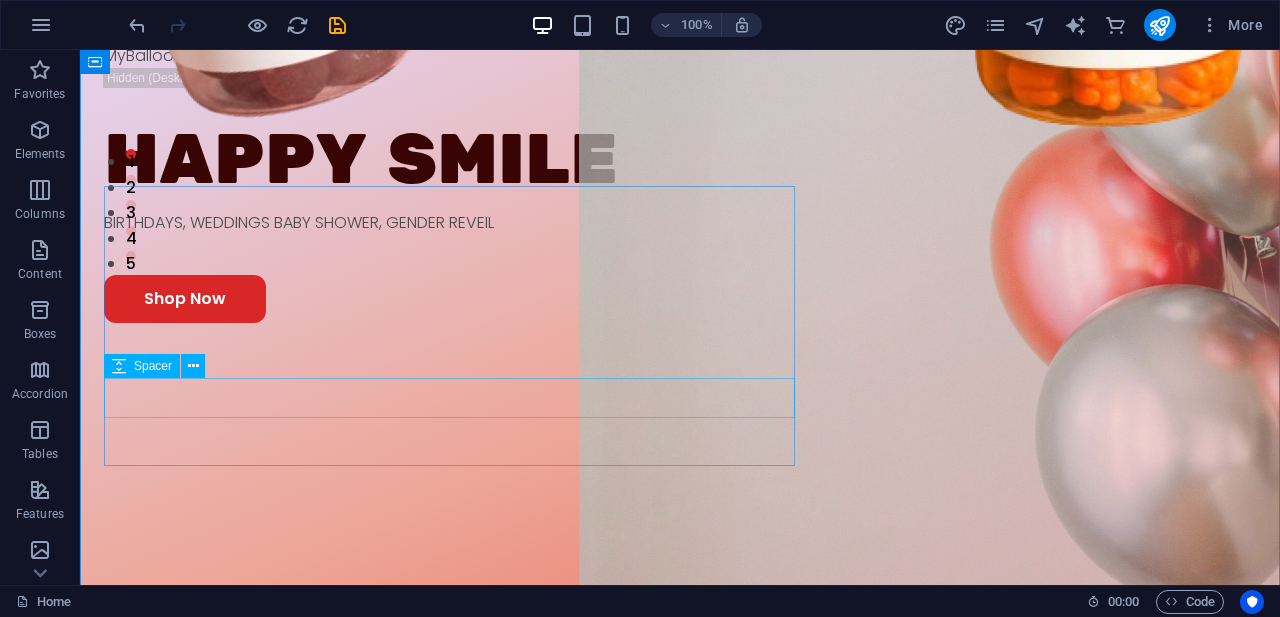 scroll, scrollTop: 344, scrollLeft: 0, axis: vertical 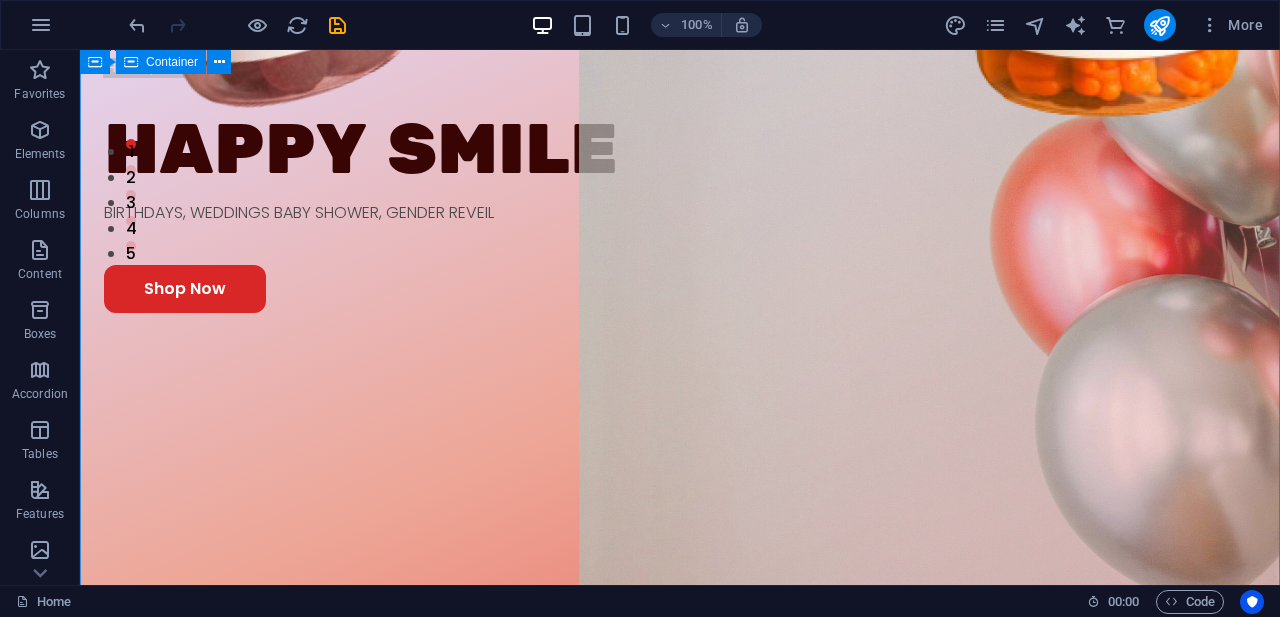 click on "MyBalloons Canada BALLOONS FOR ANY OCCATION HAPPY SMILE [EVENT_TYPE], [EVENT_TYPE] [EVENT_TYPE] [EVENT_TYPE], [EVENT_TYPE] [EVENT_TYPE] [EVENT_TYPE] [EVENT_TYPE] Shop Now" at bounding box center (680, 432) 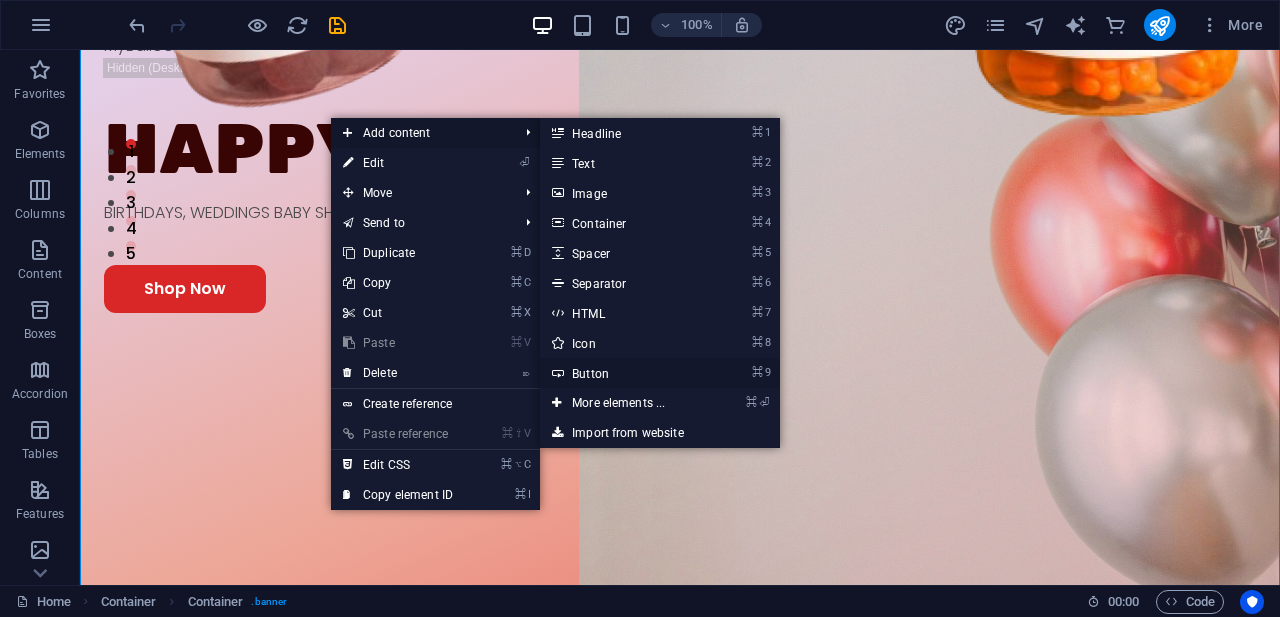 click on "⌘ 9  Button" at bounding box center [622, 373] 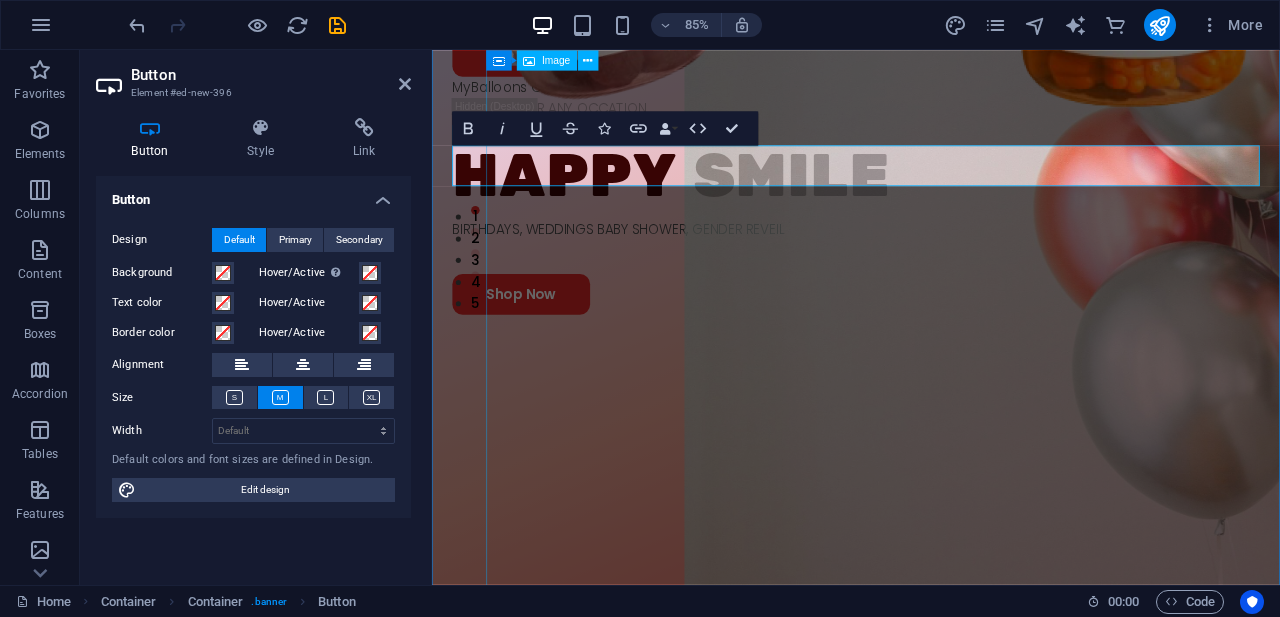 click at bounding box center (1021, 150) 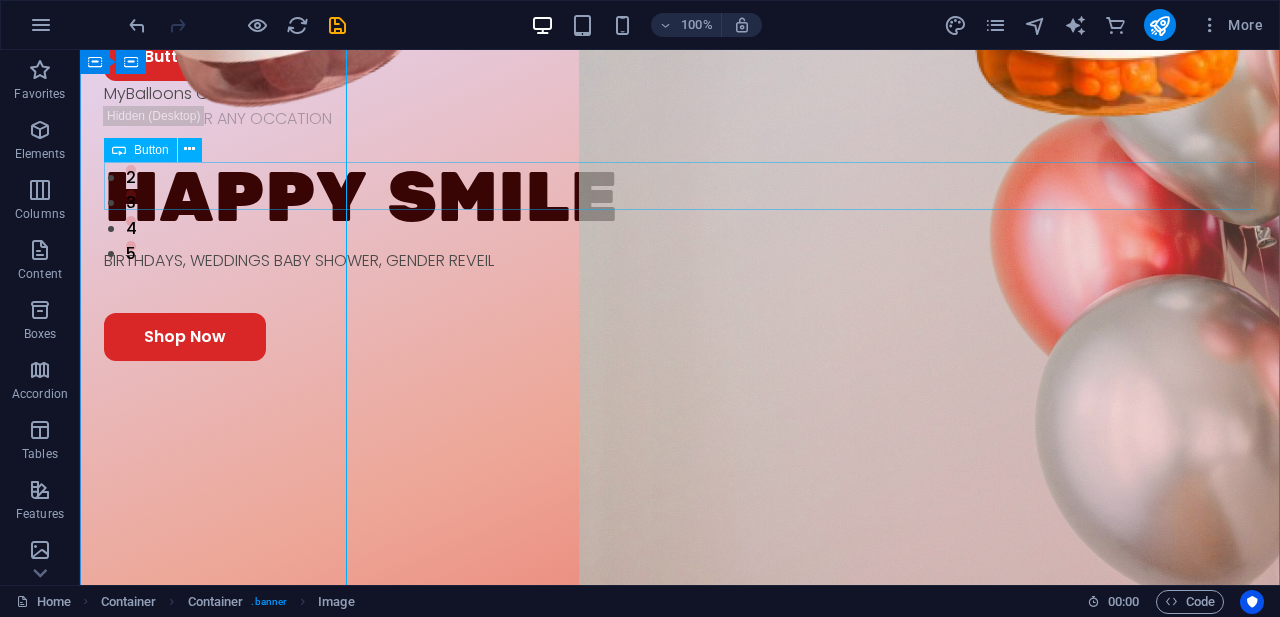 click on "Button label" at bounding box center [680, 57] 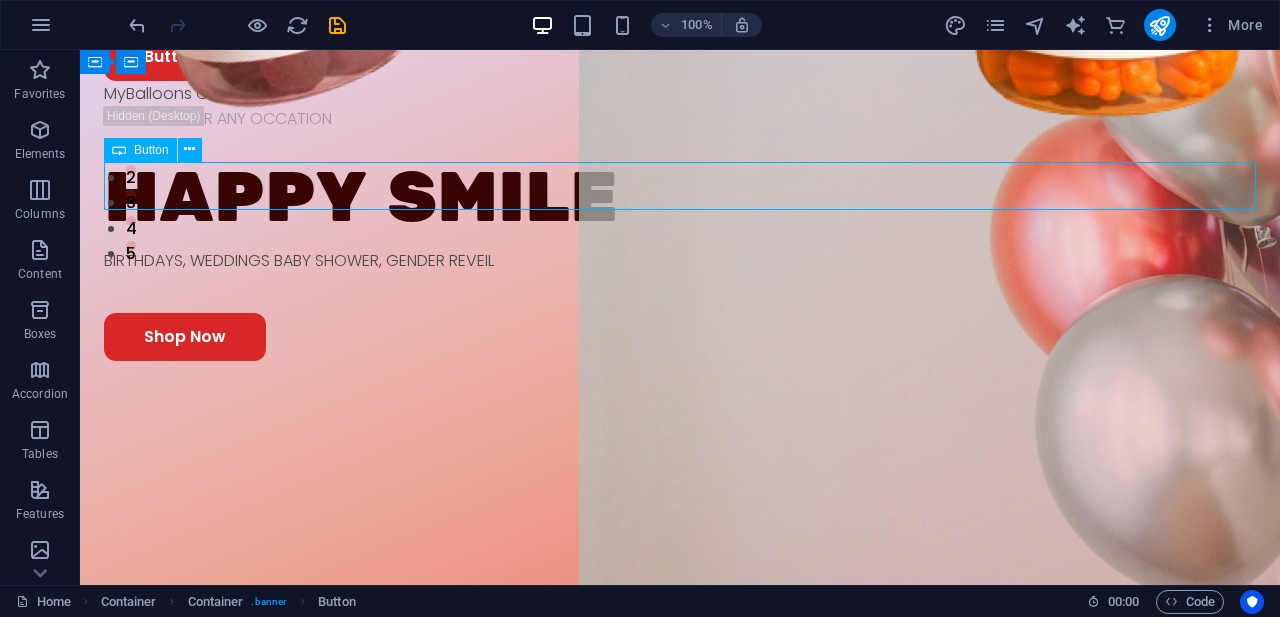 click on "Button label" at bounding box center (680, 57) 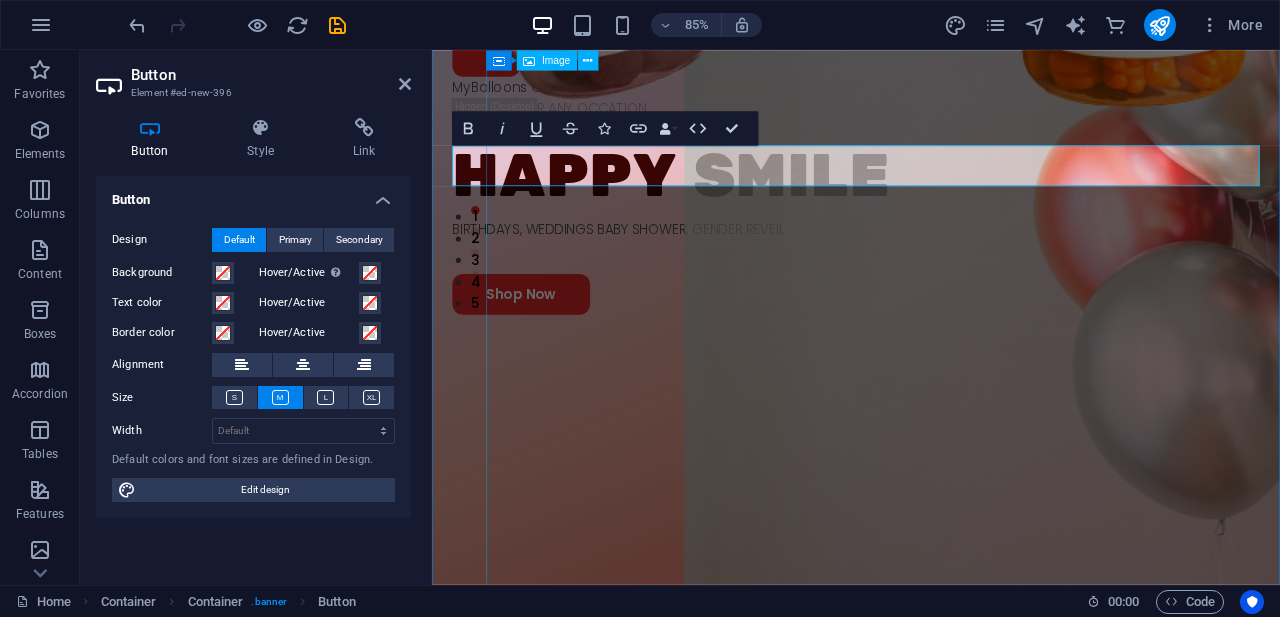 type 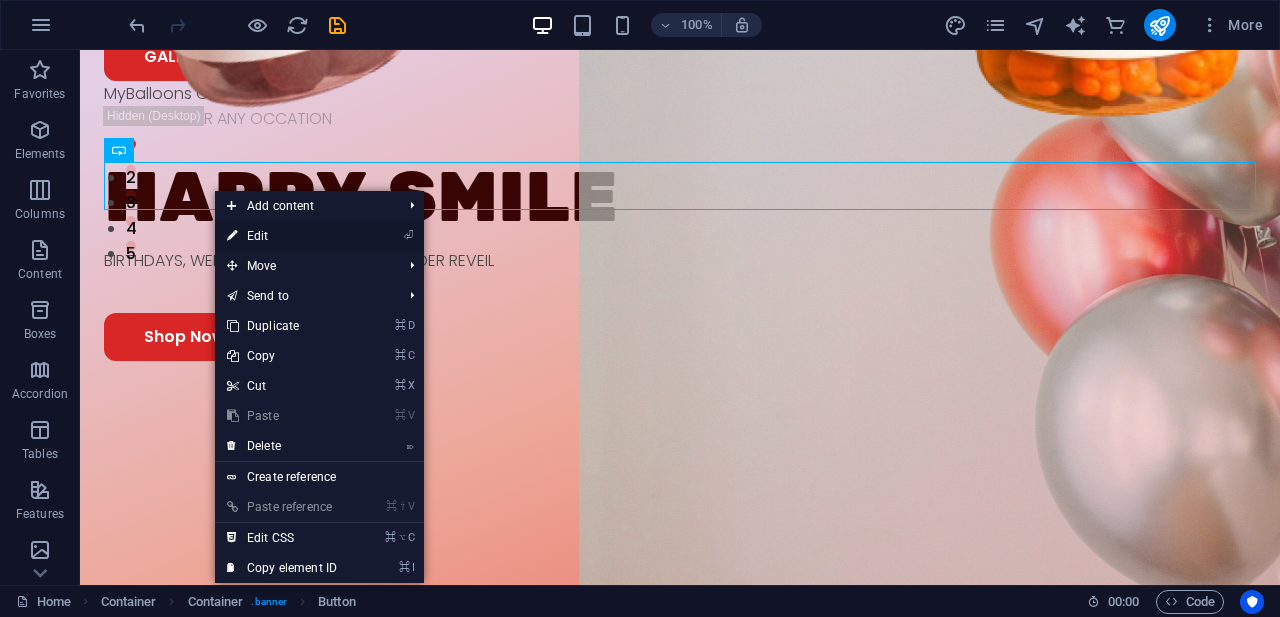 click on "⏎  Edit" at bounding box center [282, 236] 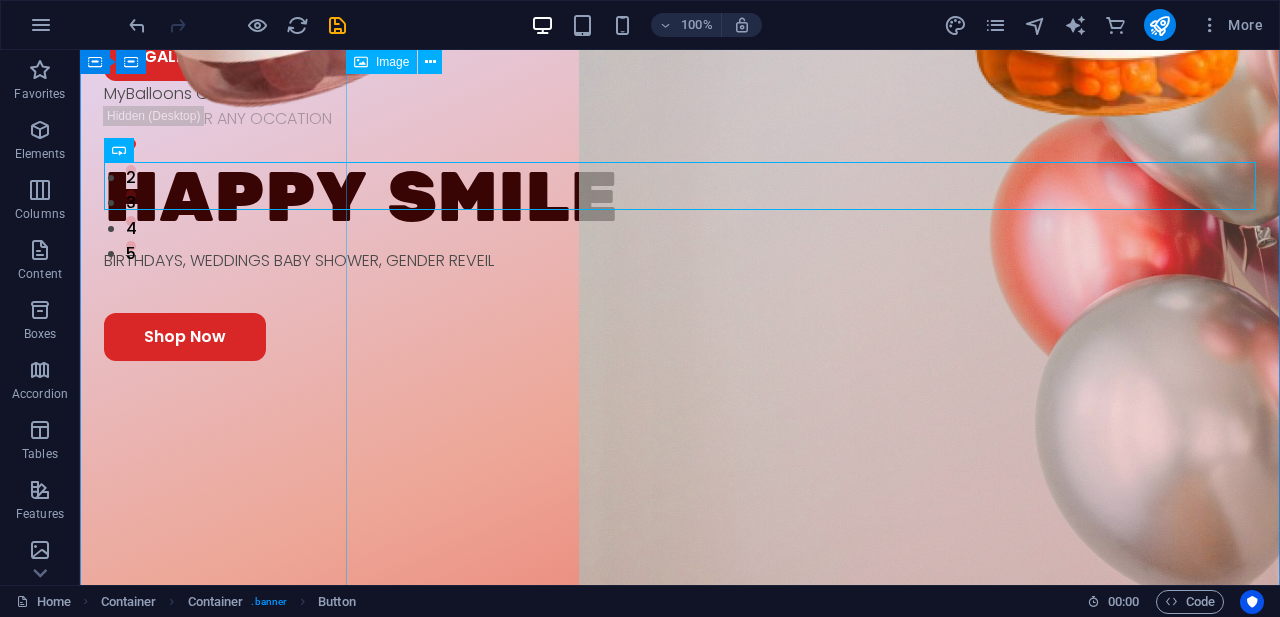 click at bounding box center [871, 150] 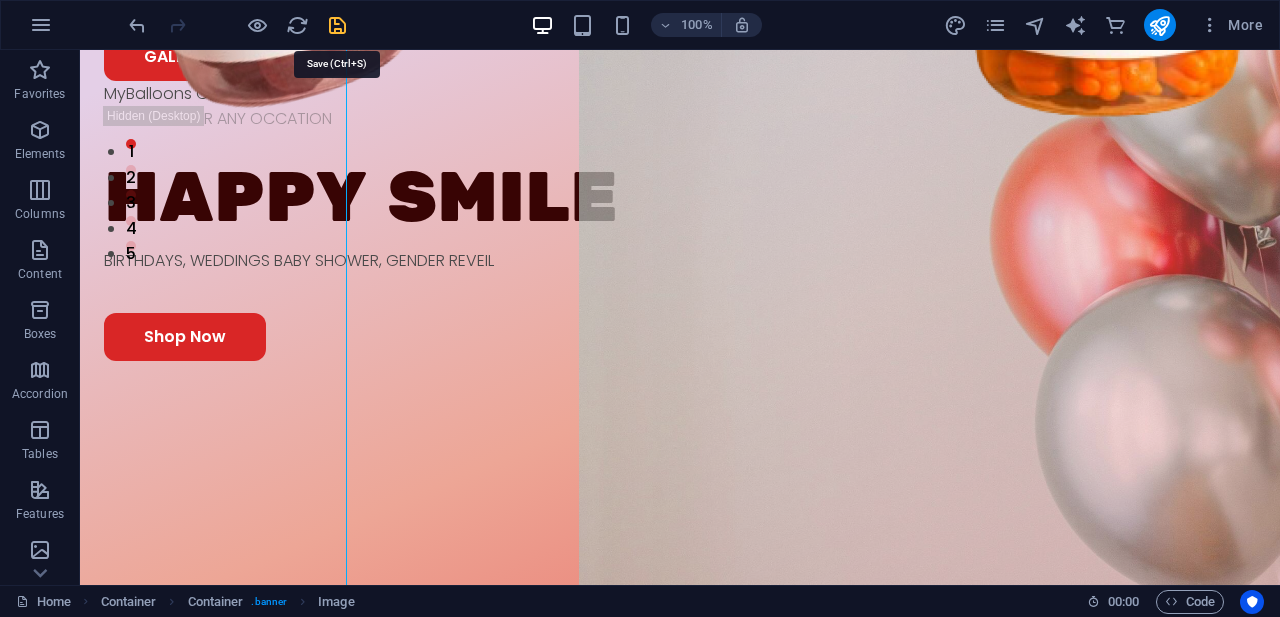 click at bounding box center [337, 25] 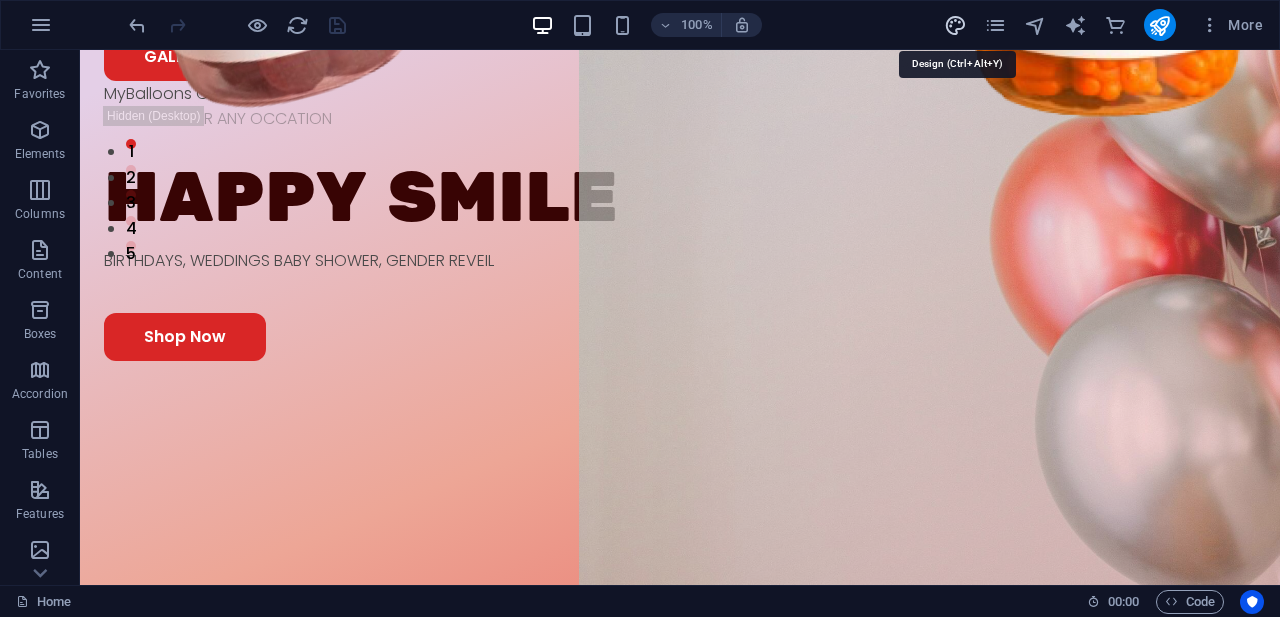 click at bounding box center (955, 25) 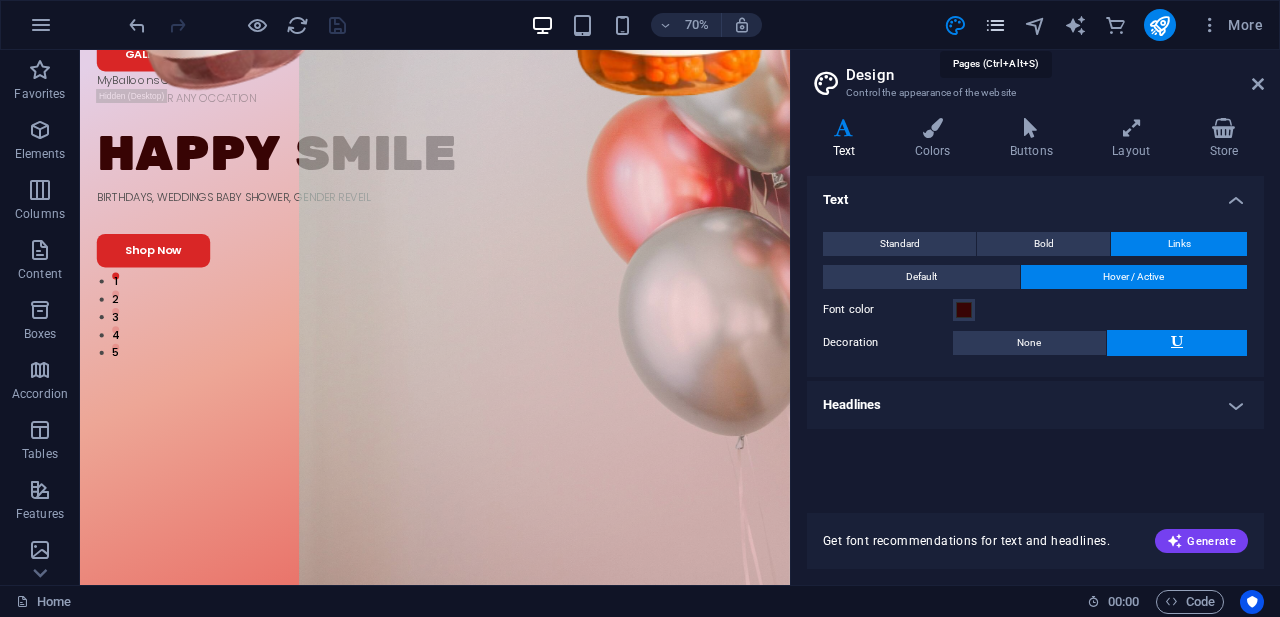 click at bounding box center [995, 25] 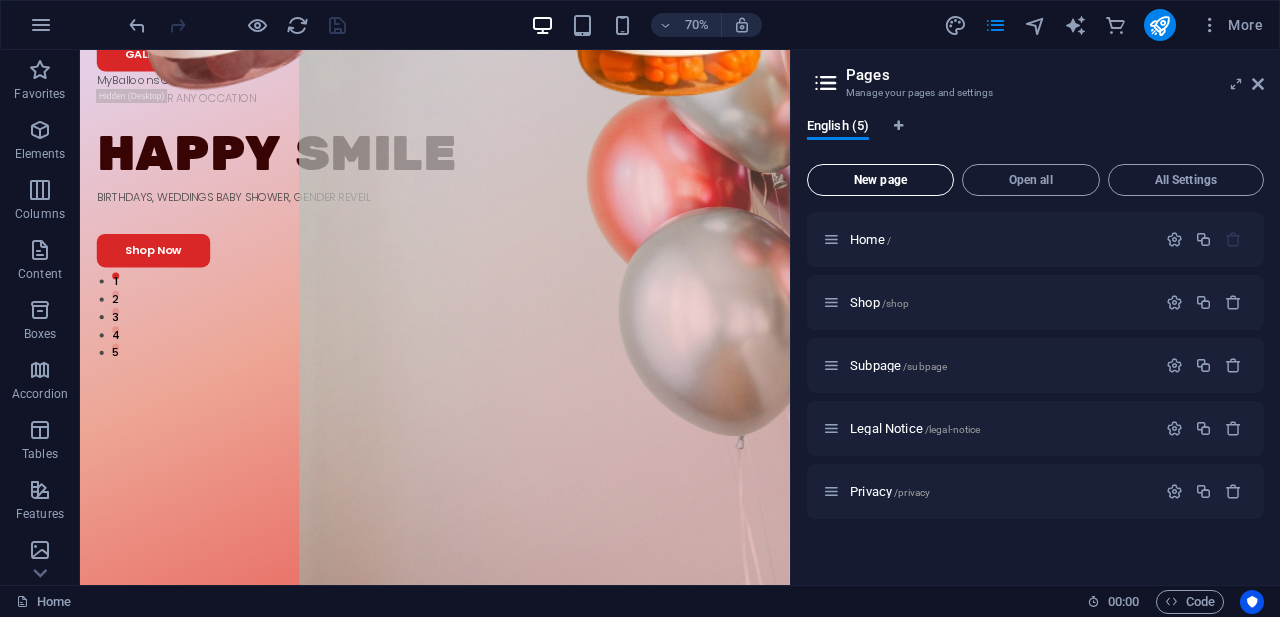 click on "New page" at bounding box center [880, 180] 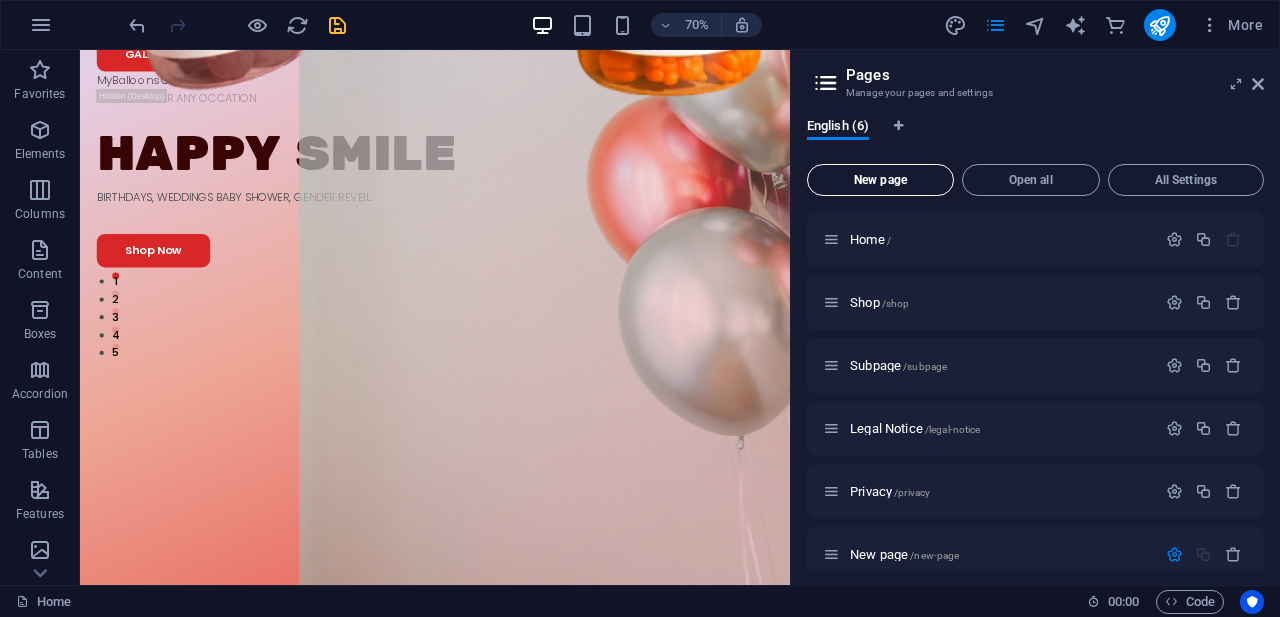 scroll, scrollTop: 239, scrollLeft: 0, axis: vertical 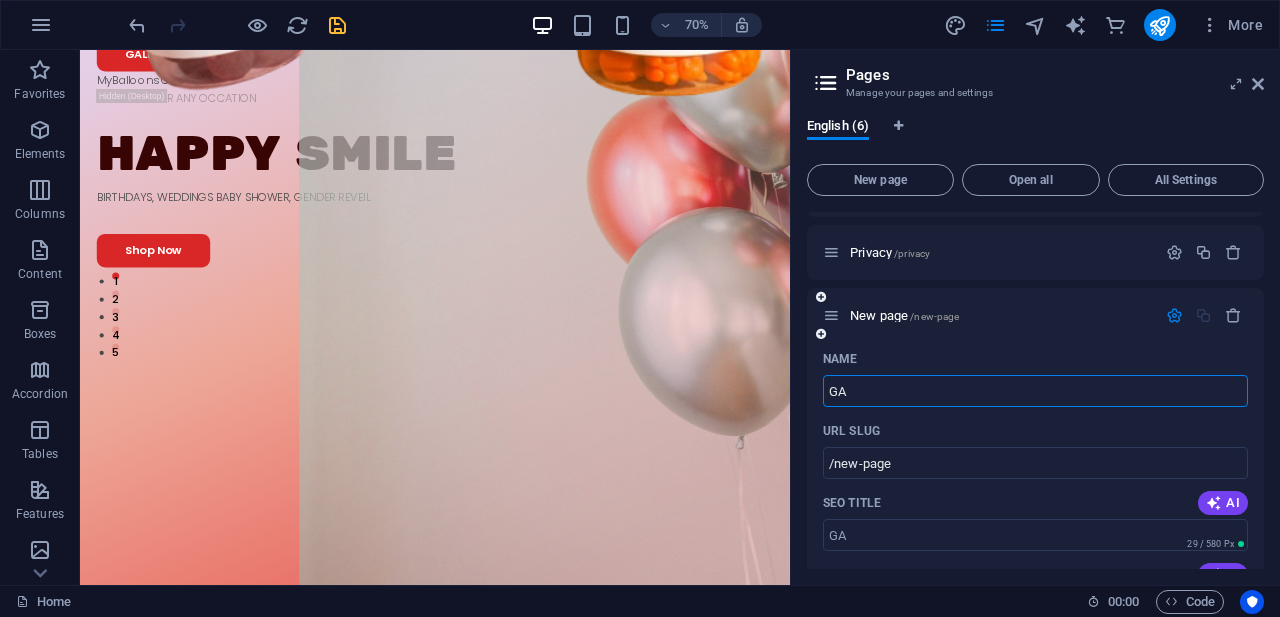 type on "GA" 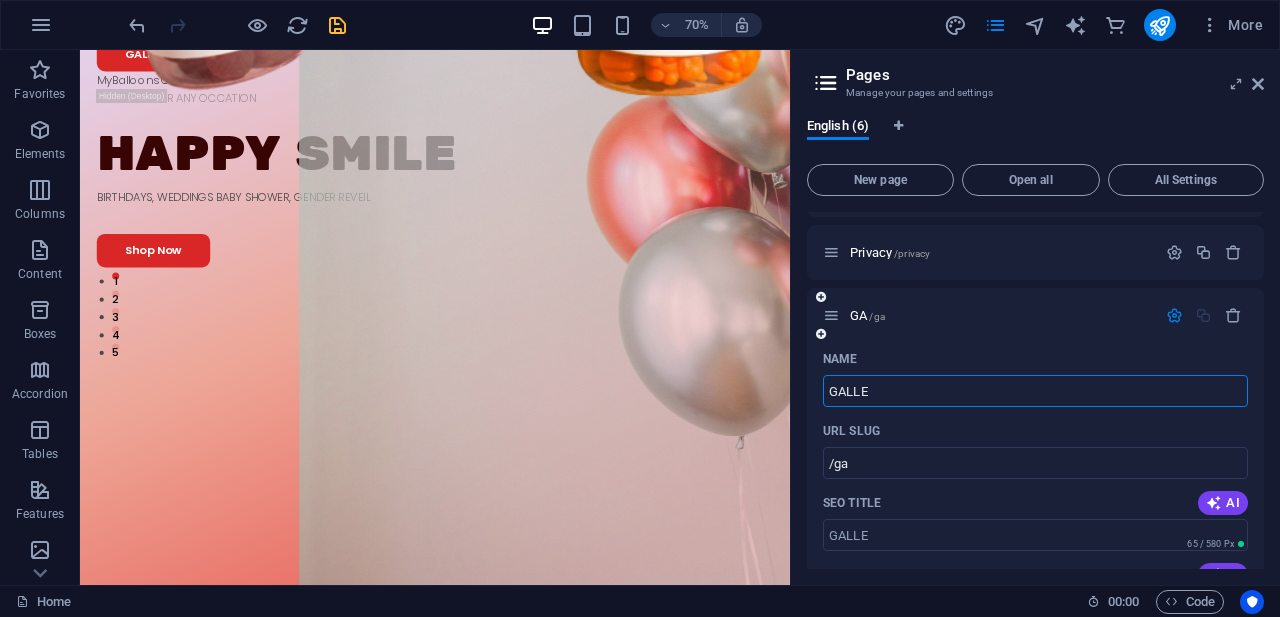type on "GALLE" 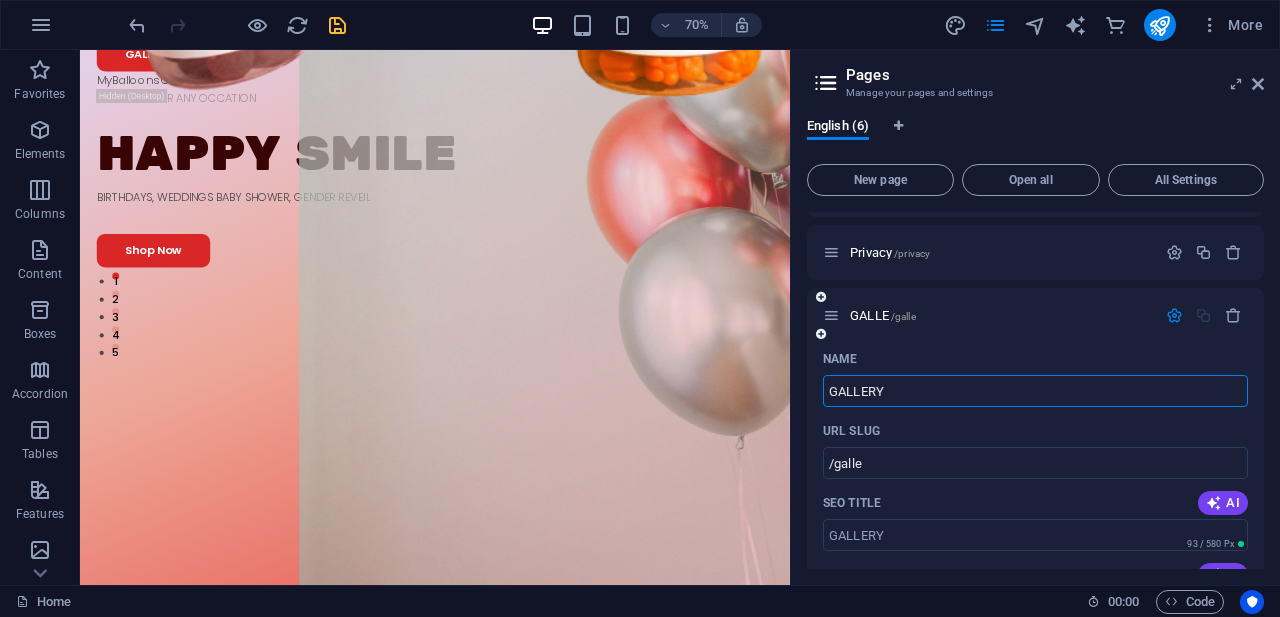 type on "GALLERY" 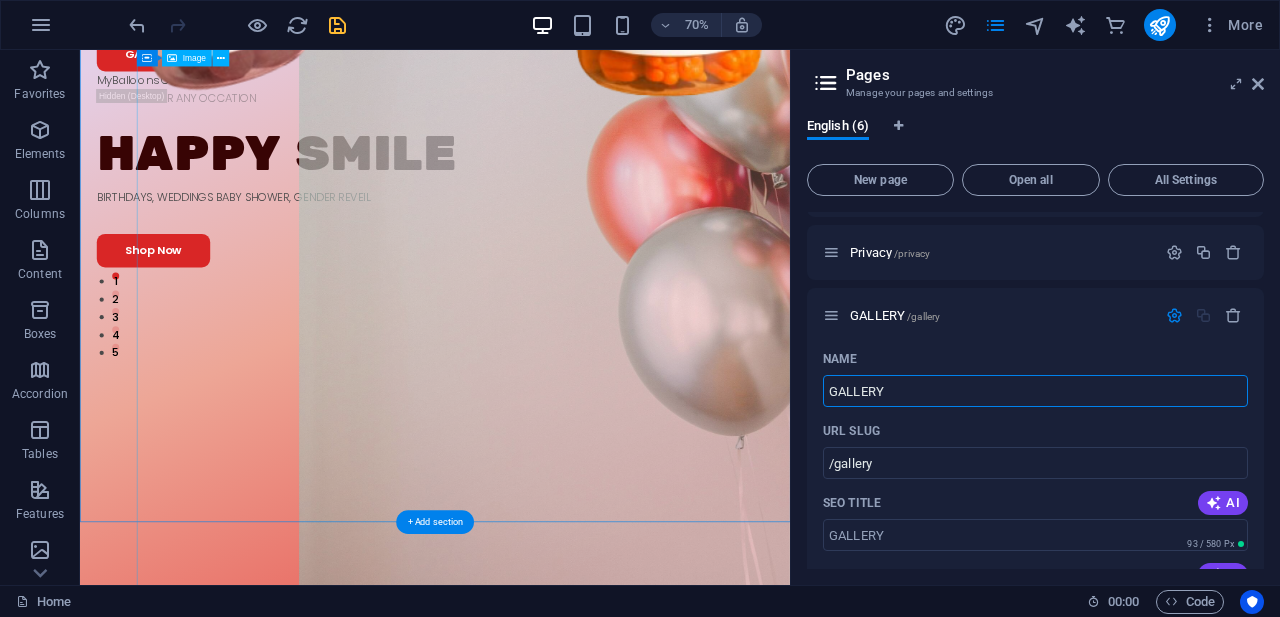type on "GALLERY" 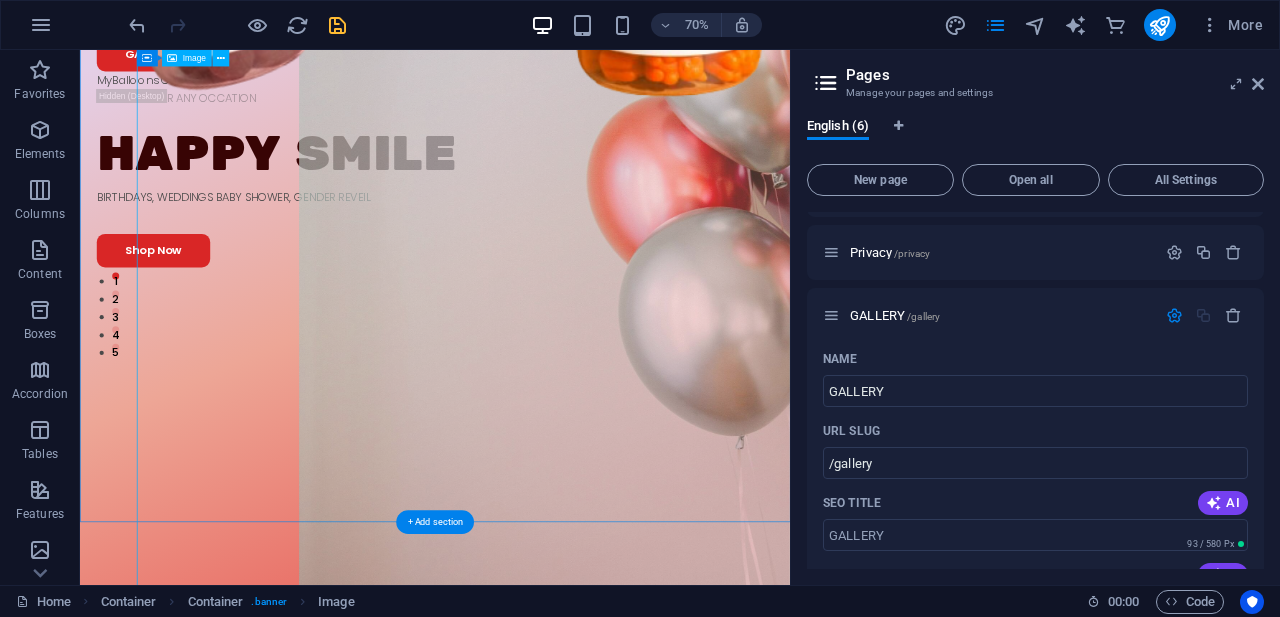 click at bounding box center [685, 150] 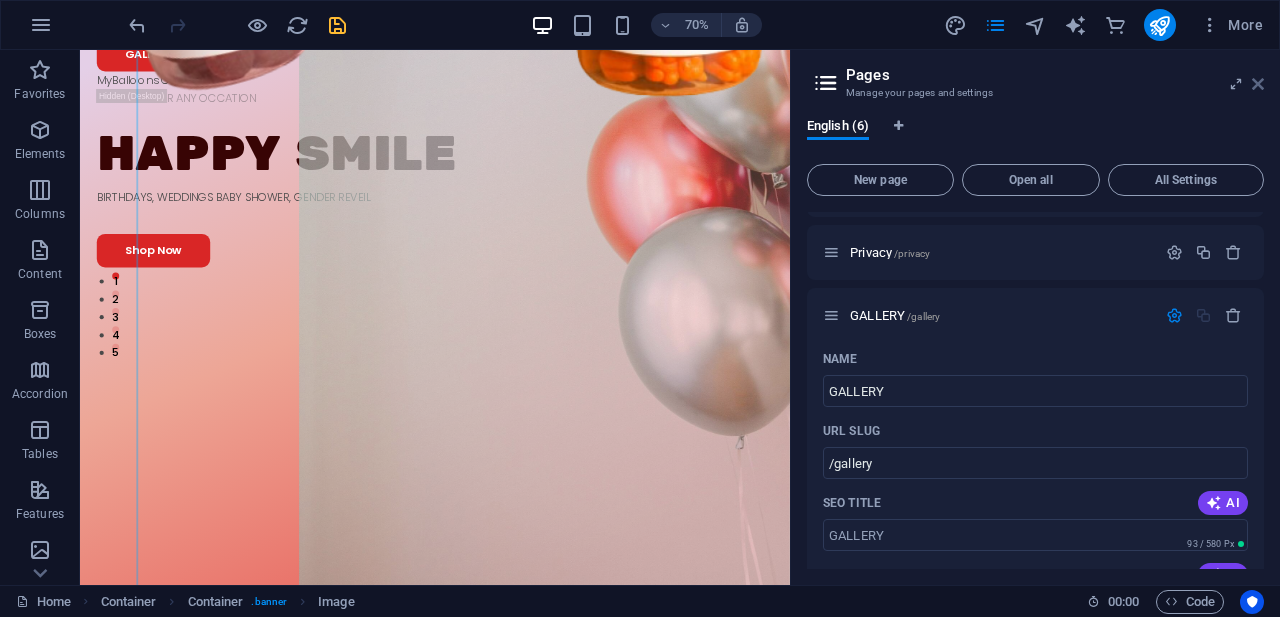 click at bounding box center [1258, 84] 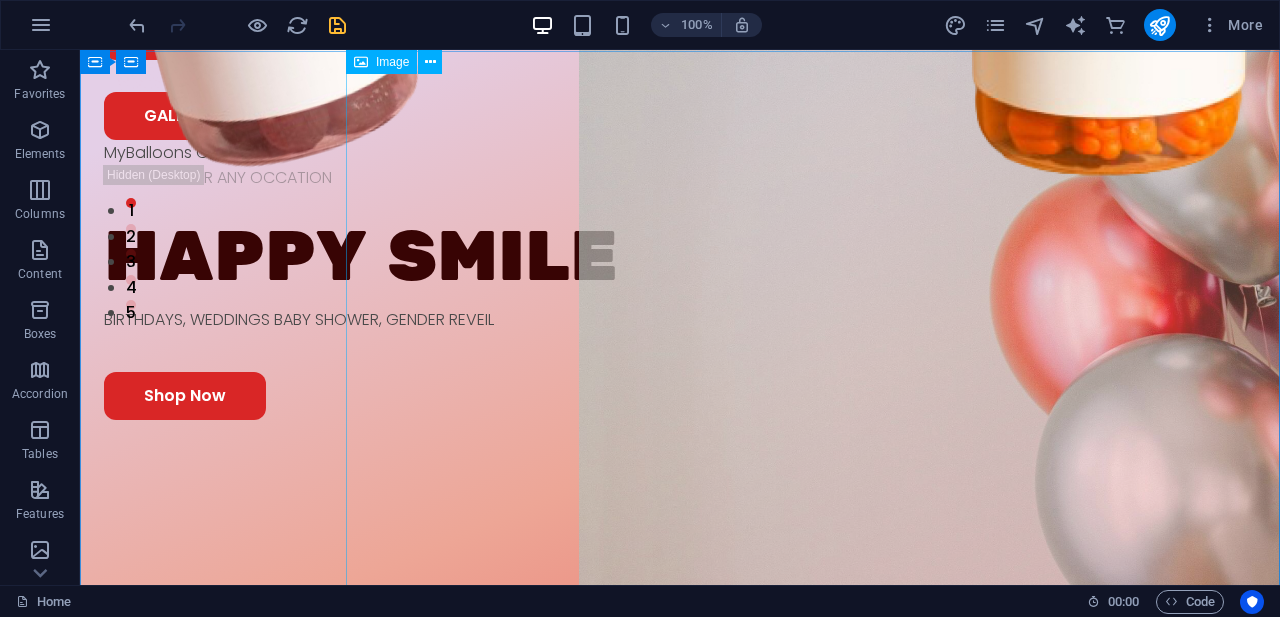 scroll, scrollTop: 0, scrollLeft: 0, axis: both 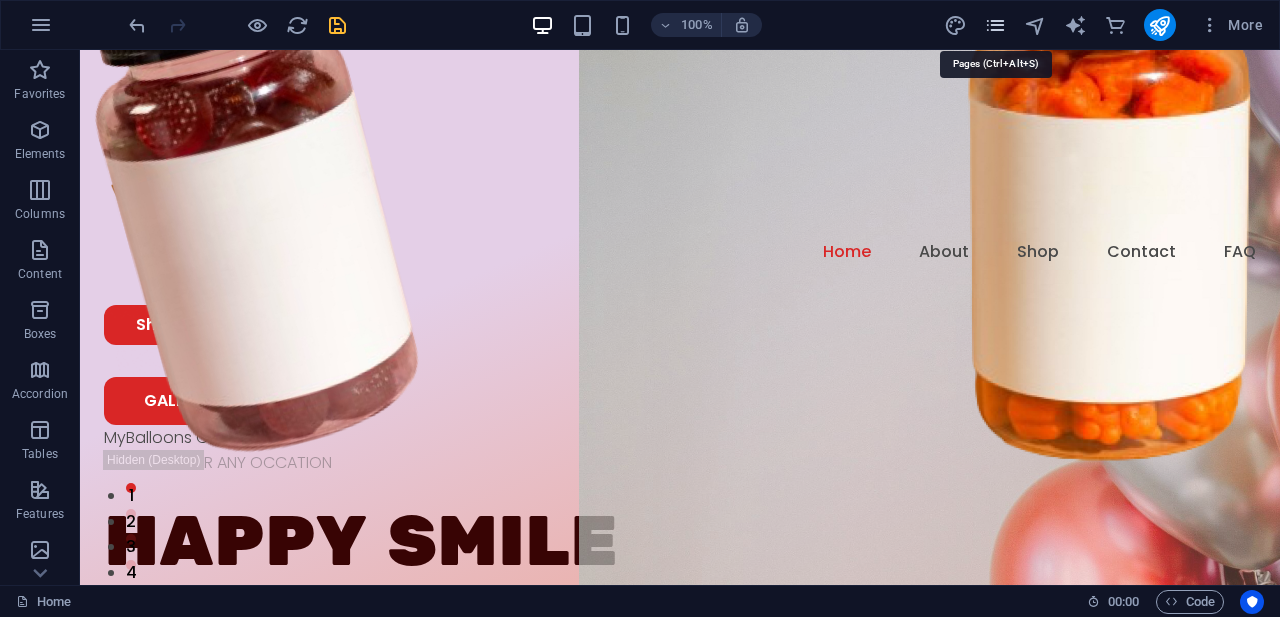 click at bounding box center (995, 25) 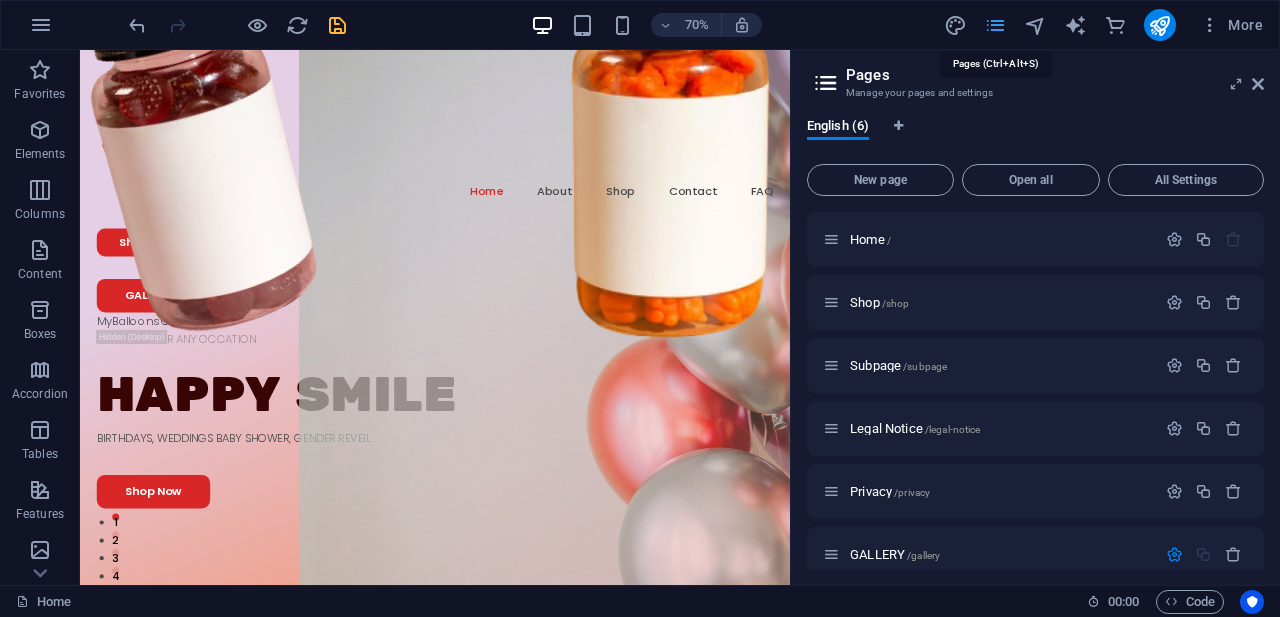 scroll, scrollTop: 239, scrollLeft: 0, axis: vertical 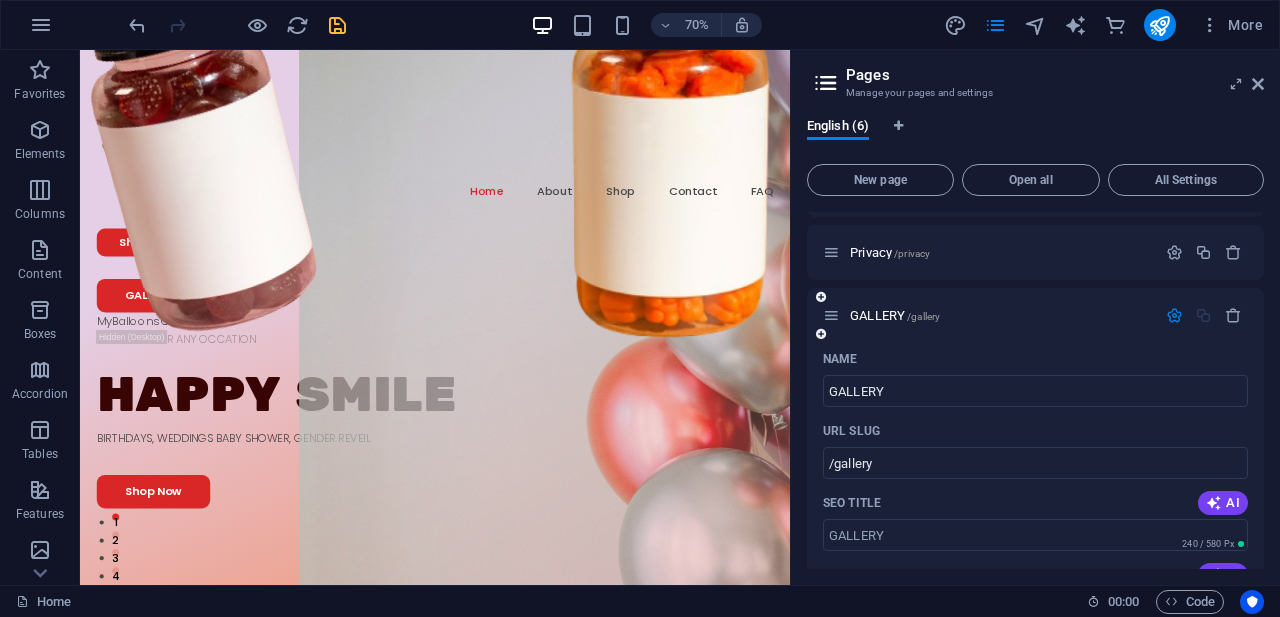 click on "URL SLUG" at bounding box center [1035, 431] 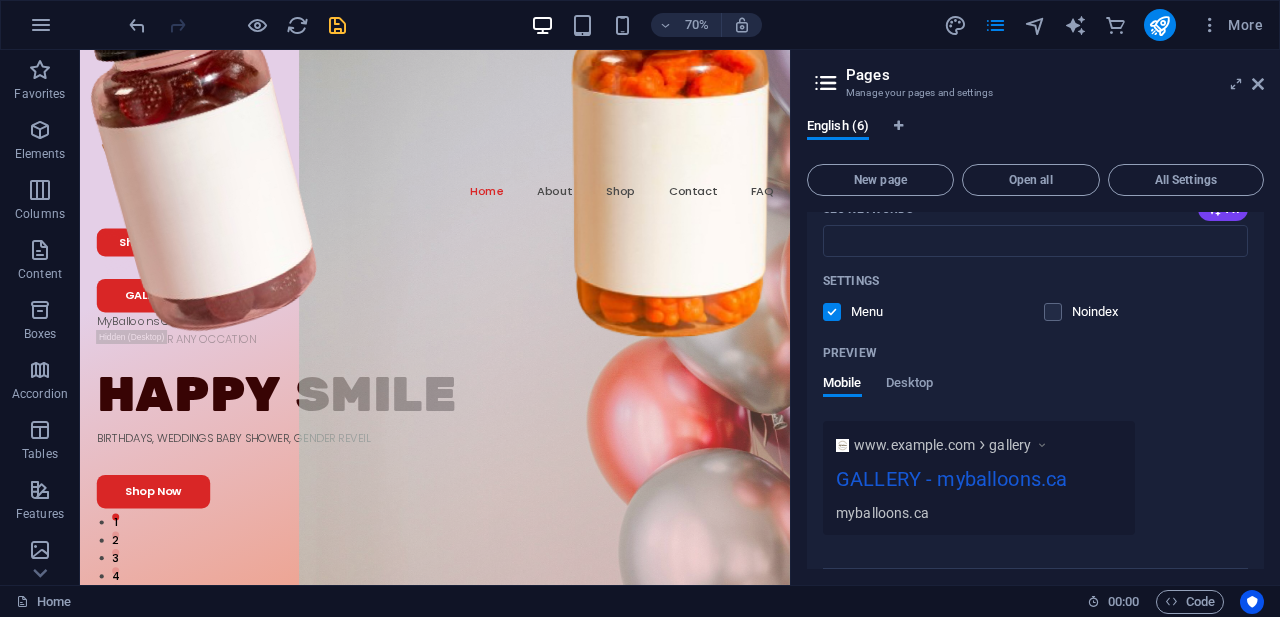 scroll, scrollTop: 766, scrollLeft: 0, axis: vertical 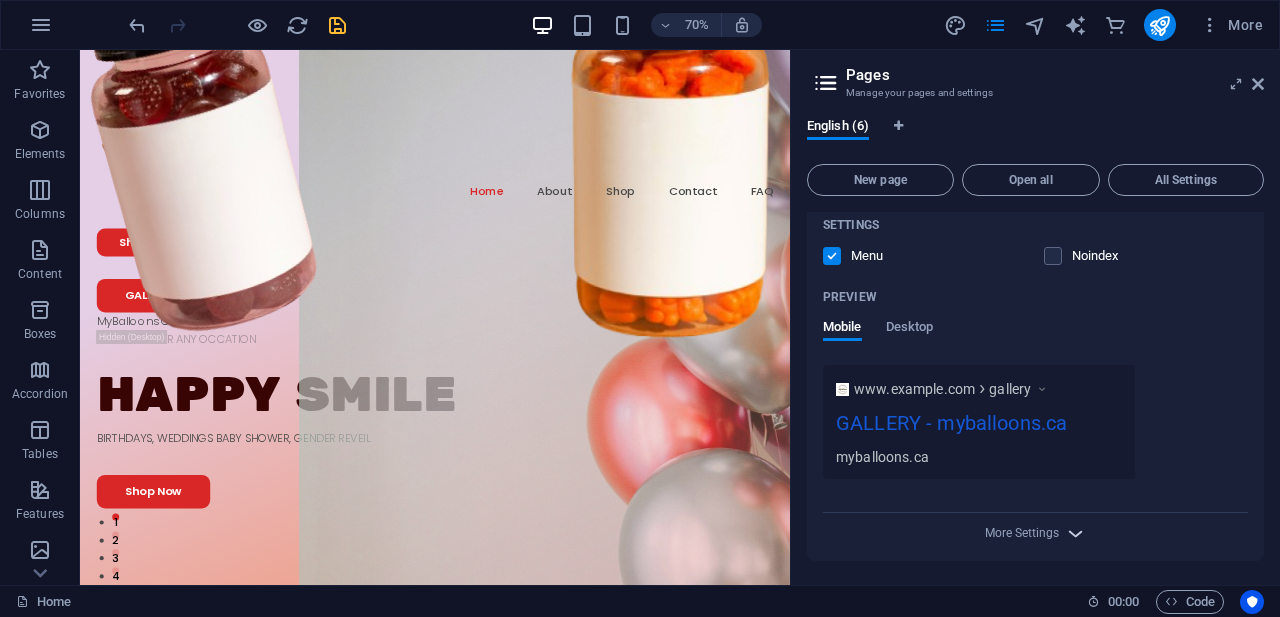 click at bounding box center (1075, 533) 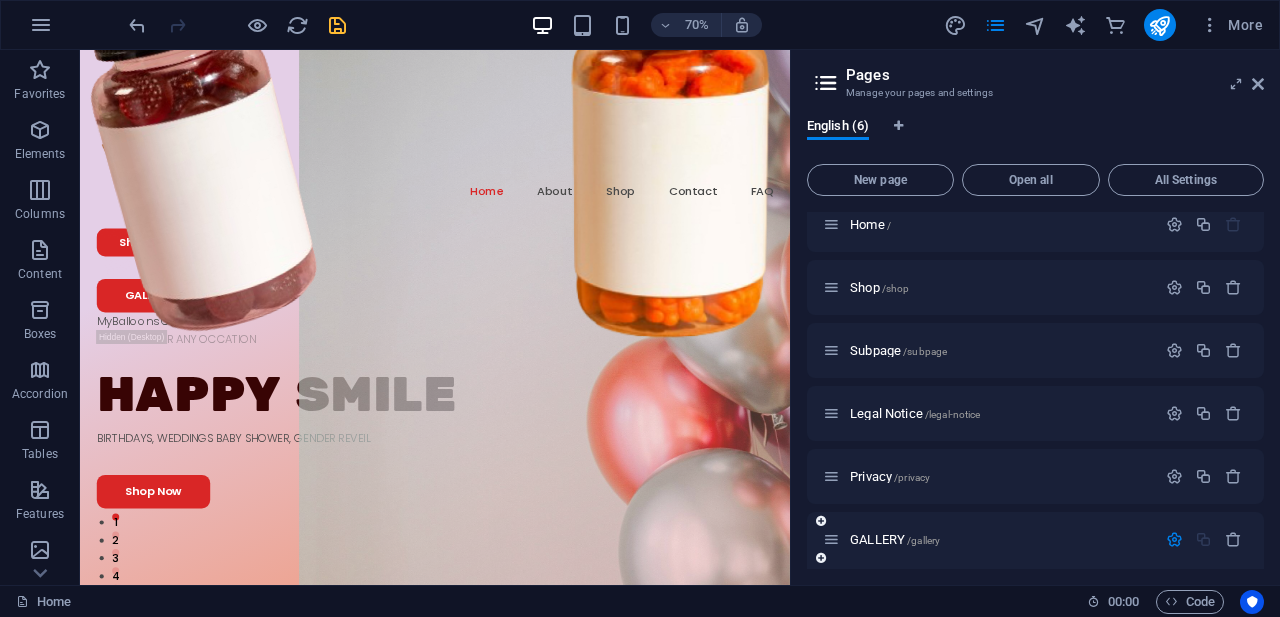 scroll, scrollTop: 0, scrollLeft: 0, axis: both 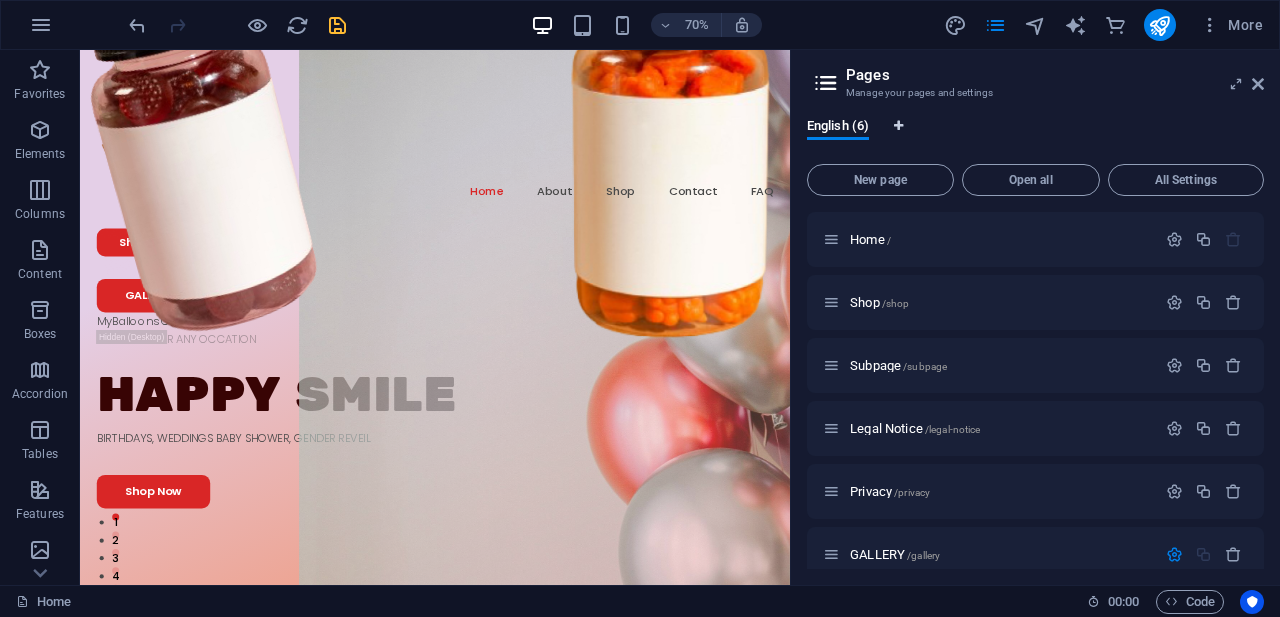 click at bounding box center (898, 126) 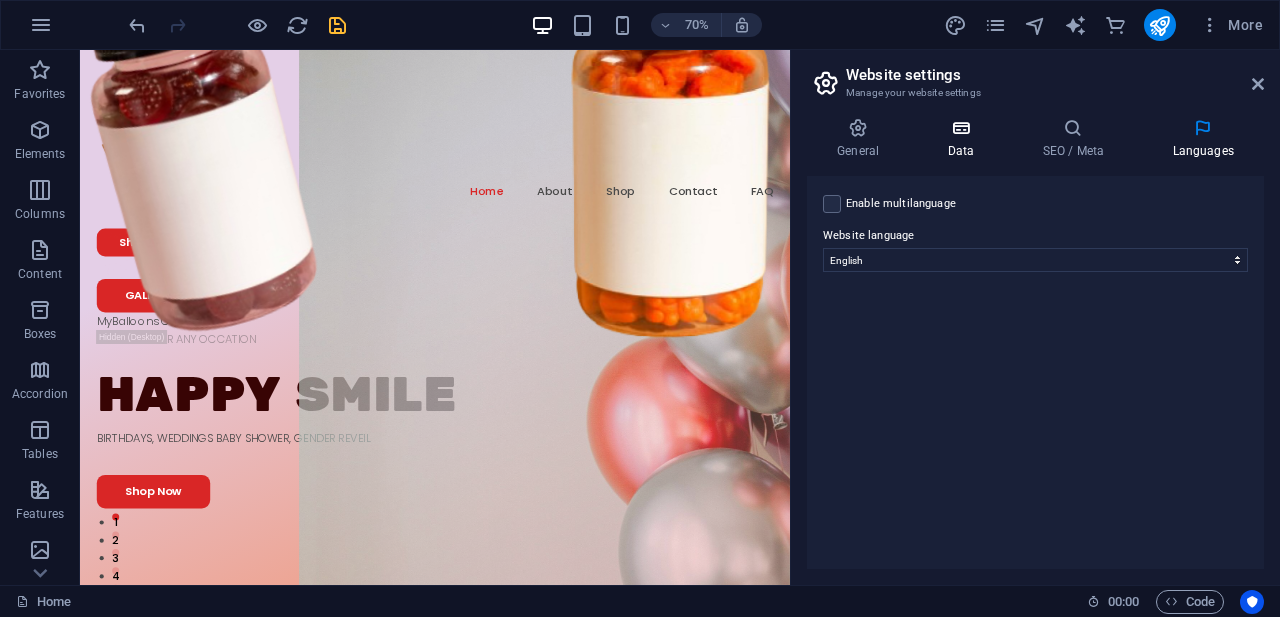 click at bounding box center [960, 128] 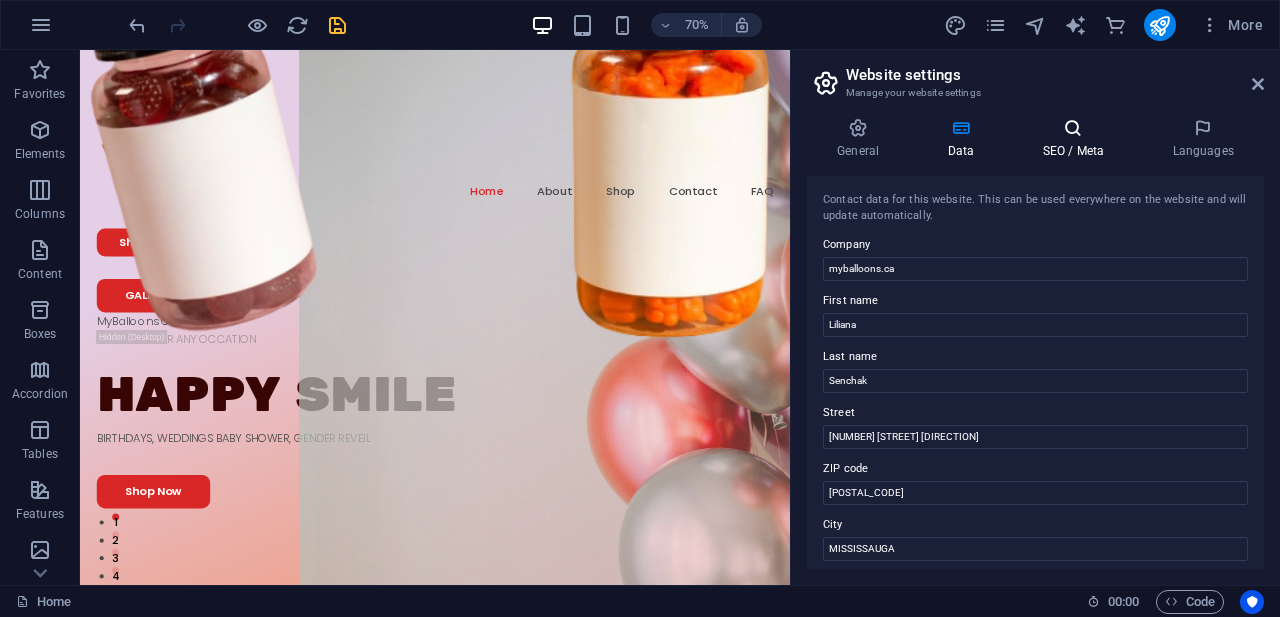 click on "SEO / Meta" at bounding box center (1077, 139) 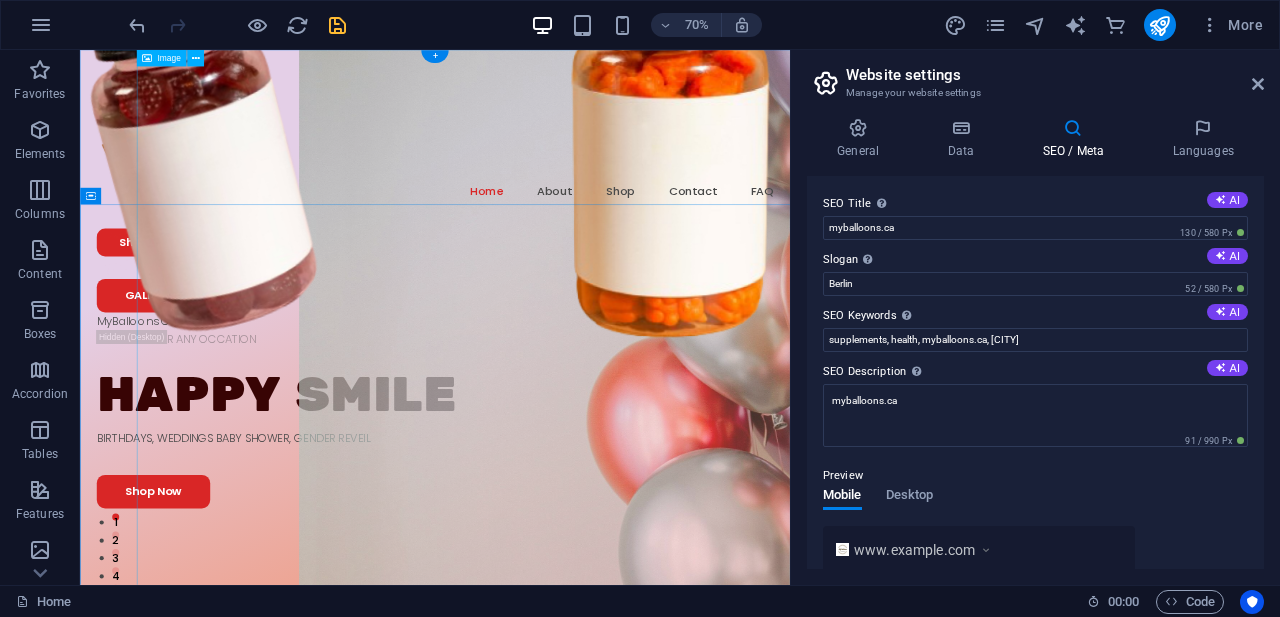 click at bounding box center [685, 494] 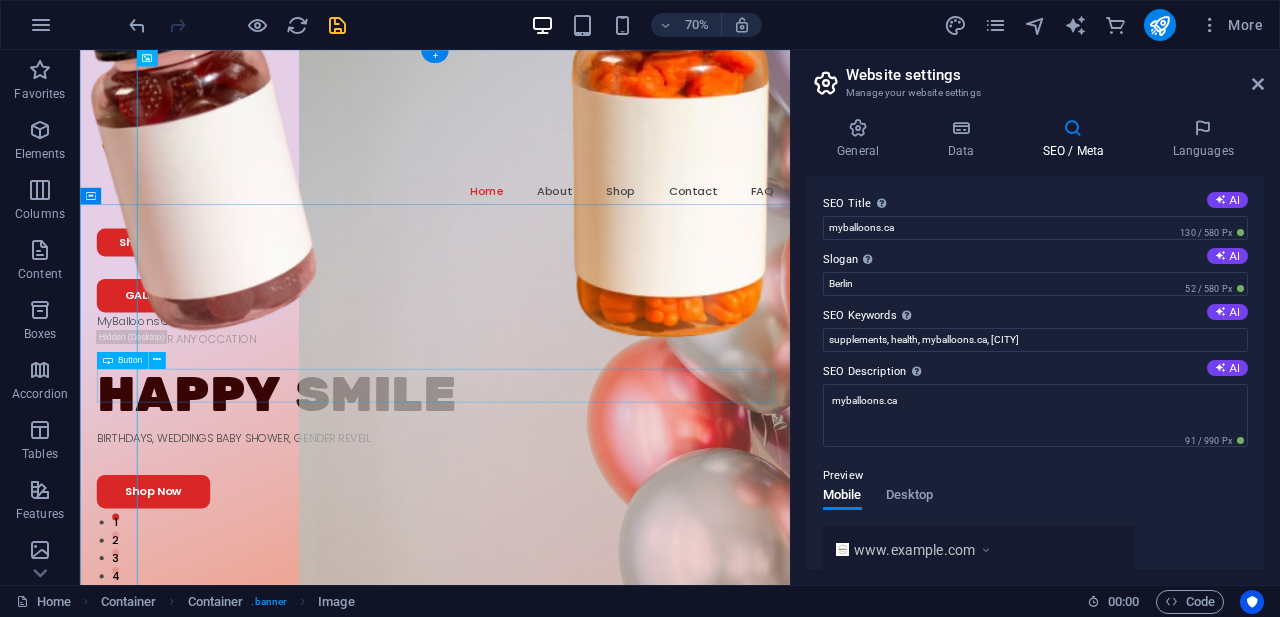 click on "GALLERY" at bounding box center (587, 401) 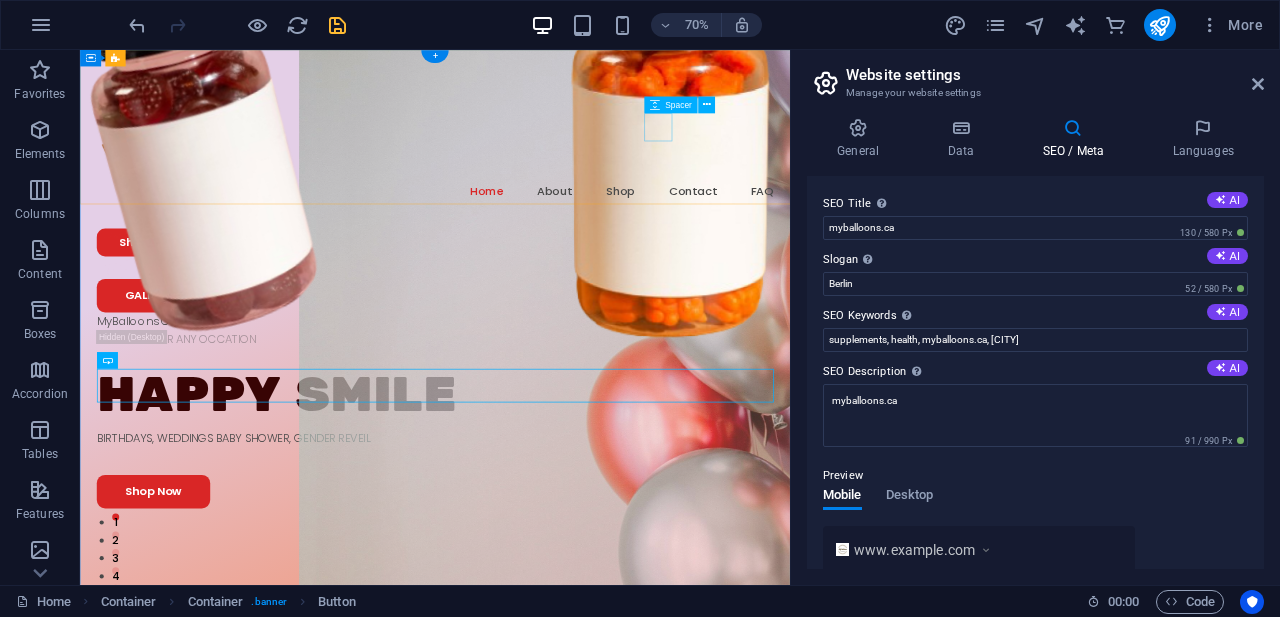 click at bounding box center [587, 285] 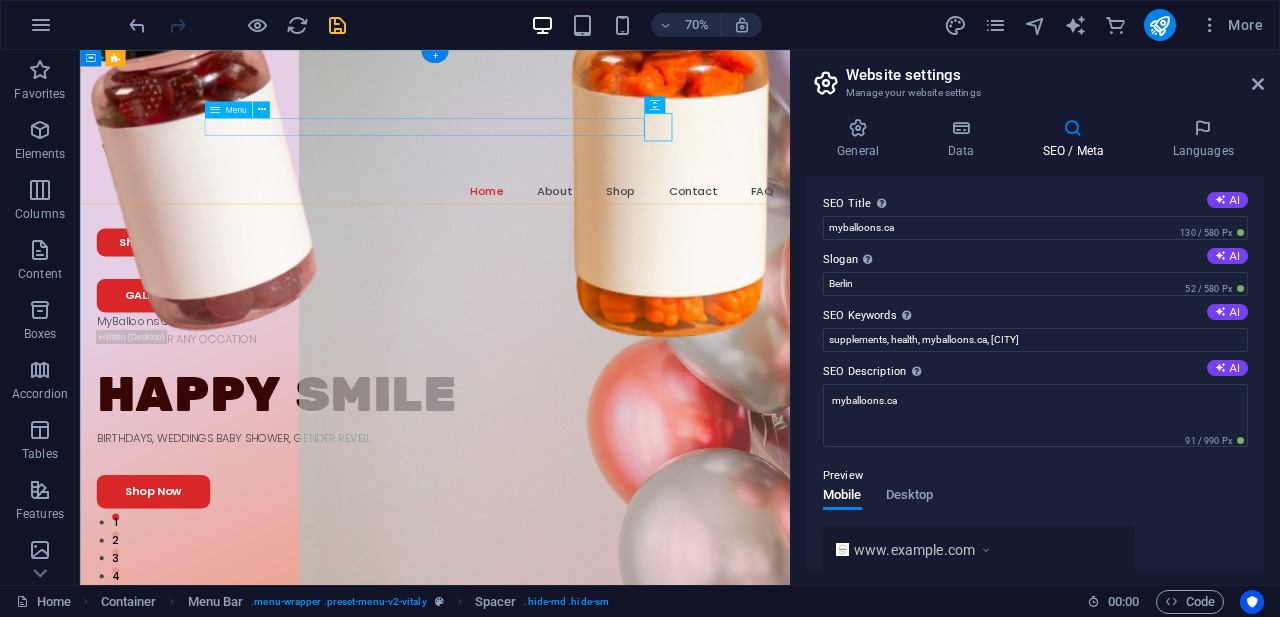 click on "Home About Shop Contact FAQ" at bounding box center (587, 252) 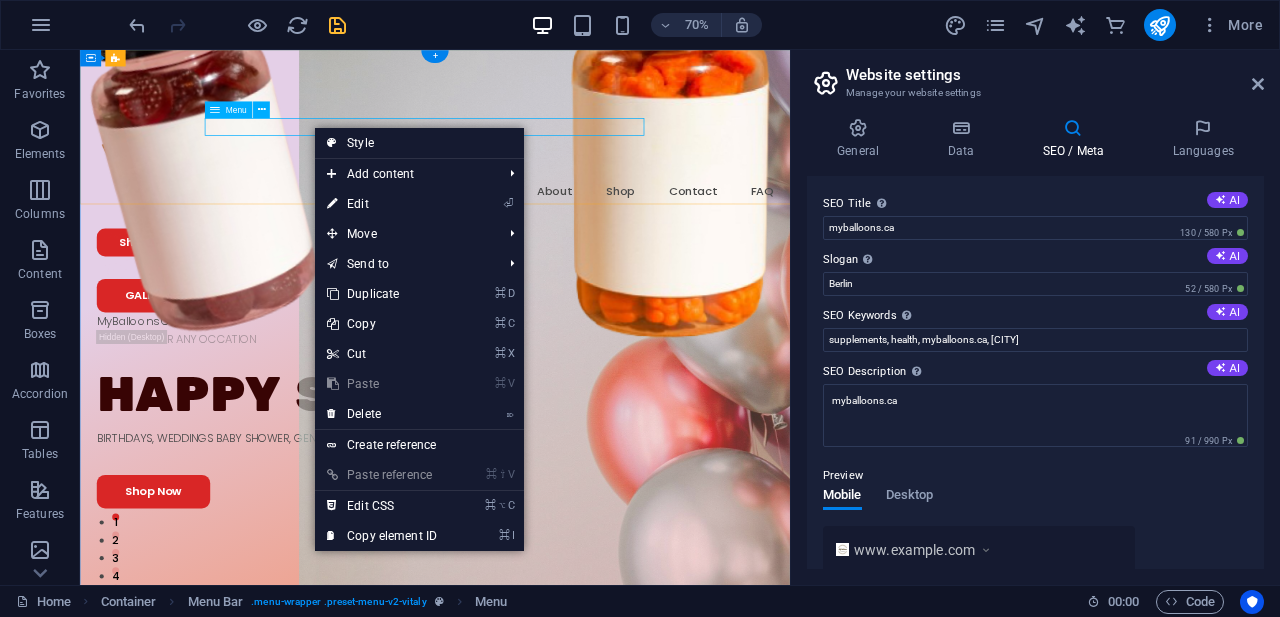 click on "Home About Shop Contact FAQ" at bounding box center [587, 252] 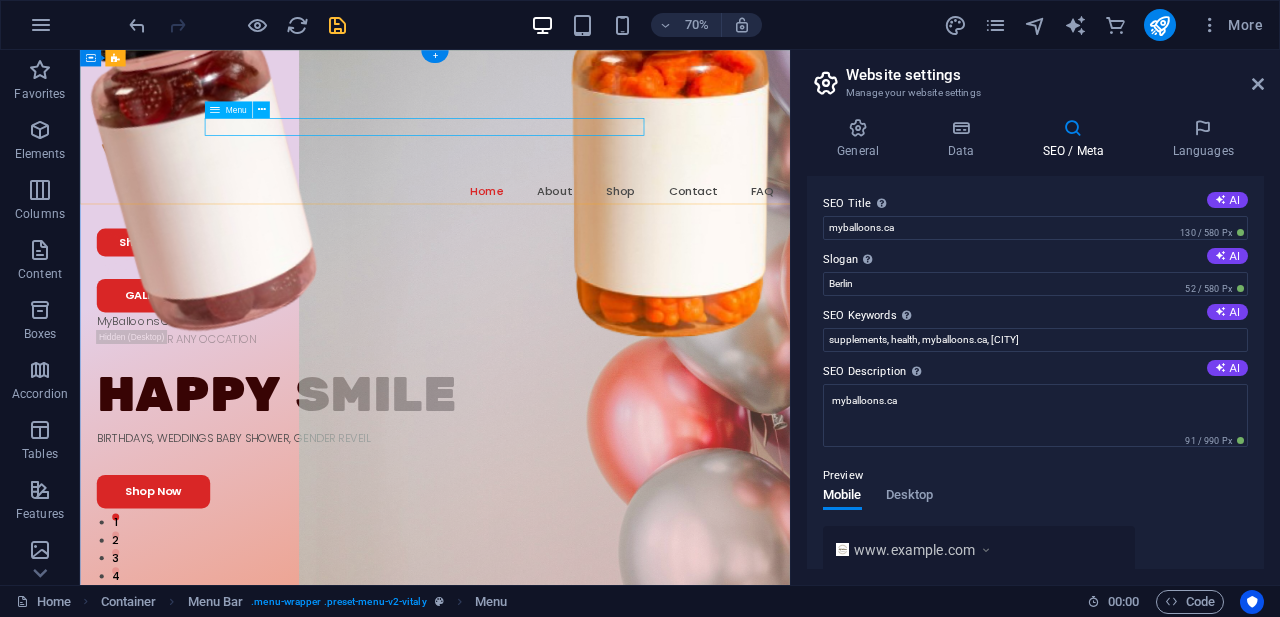click on "Home About Shop Contact FAQ" at bounding box center [587, 252] 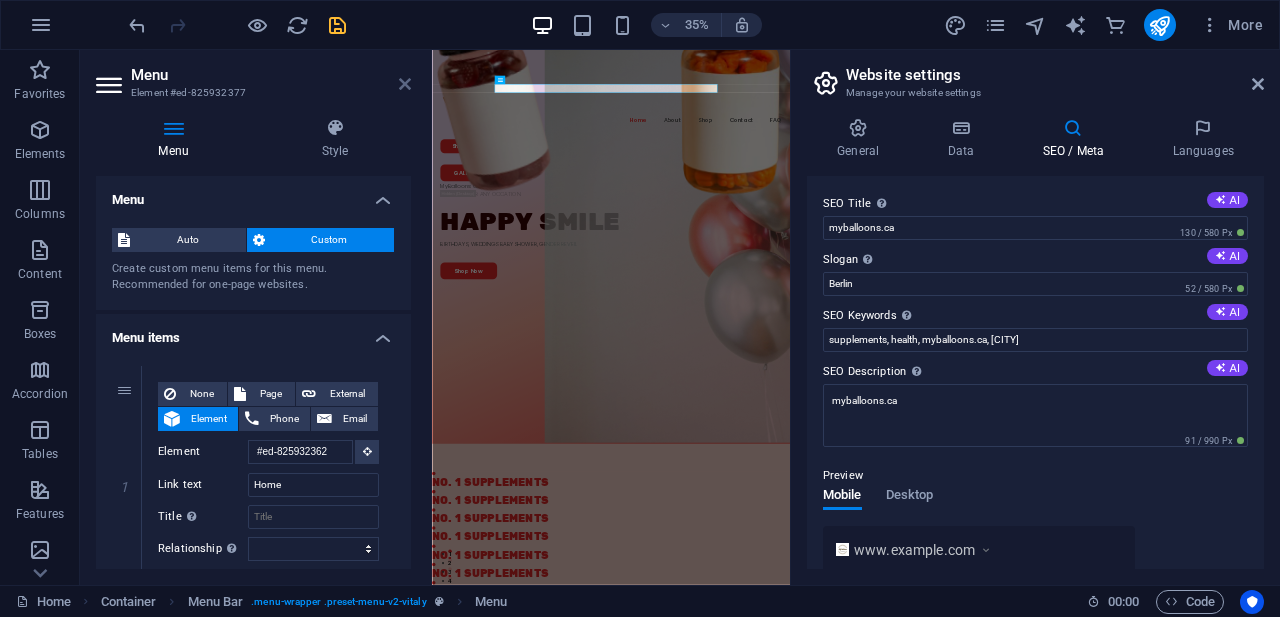 click at bounding box center (405, 84) 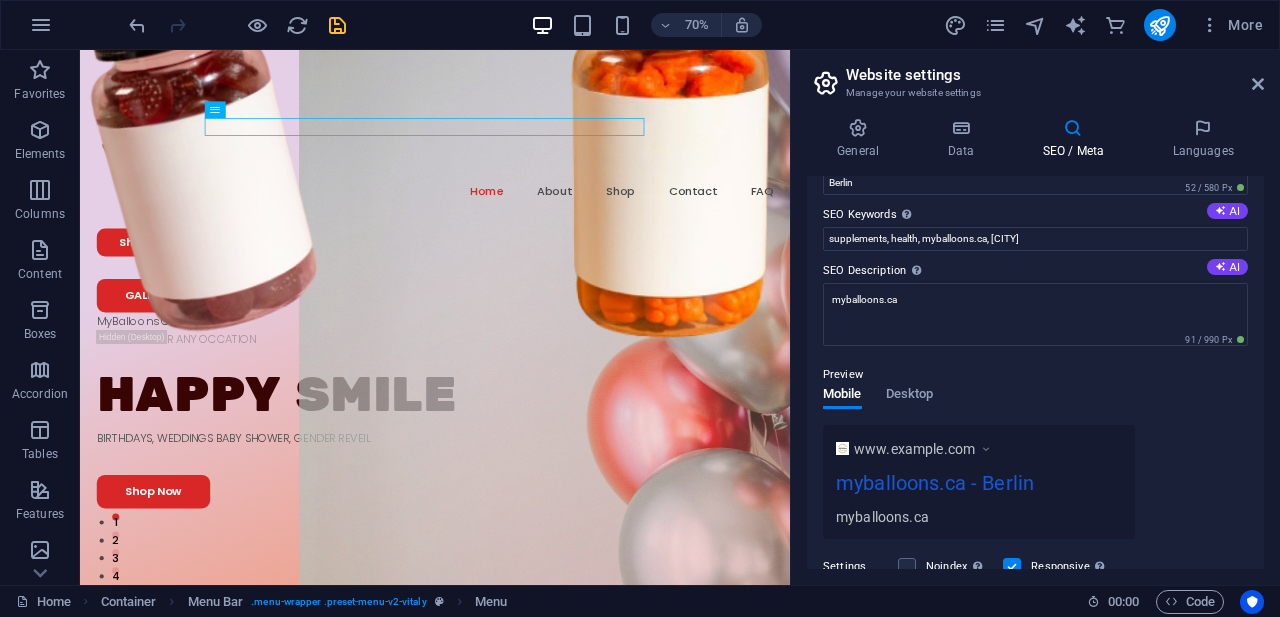 scroll, scrollTop: 103, scrollLeft: 0, axis: vertical 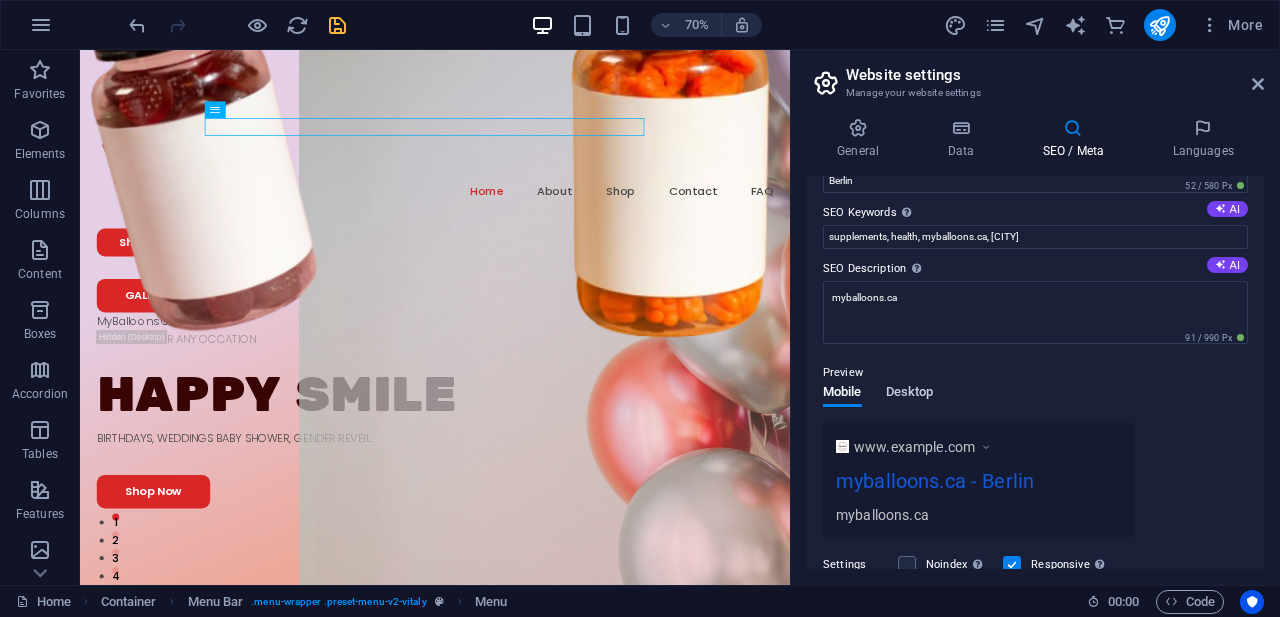 click on "Desktop" at bounding box center (910, 394) 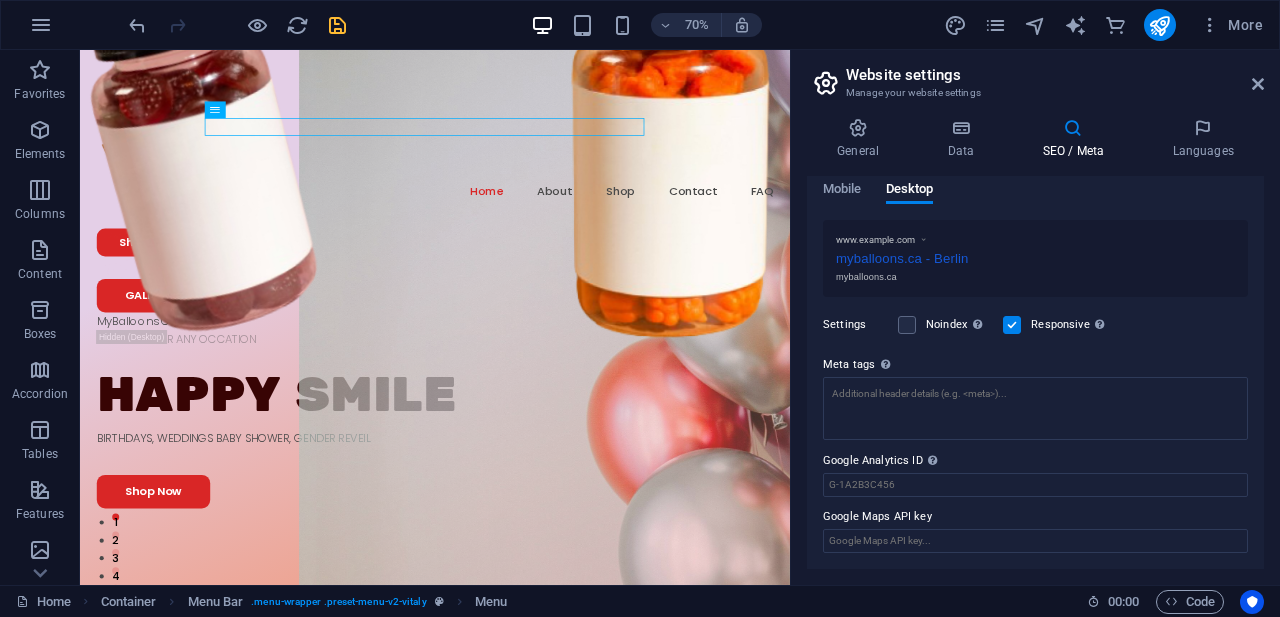 scroll, scrollTop: 0, scrollLeft: 0, axis: both 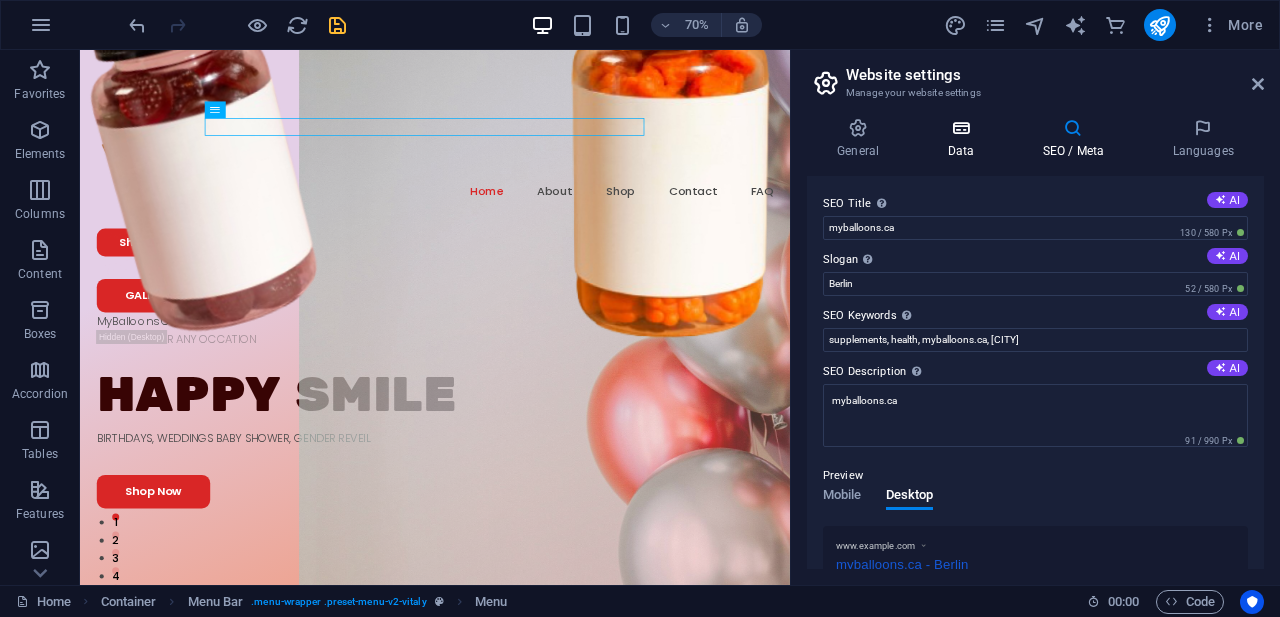 click at bounding box center (960, 128) 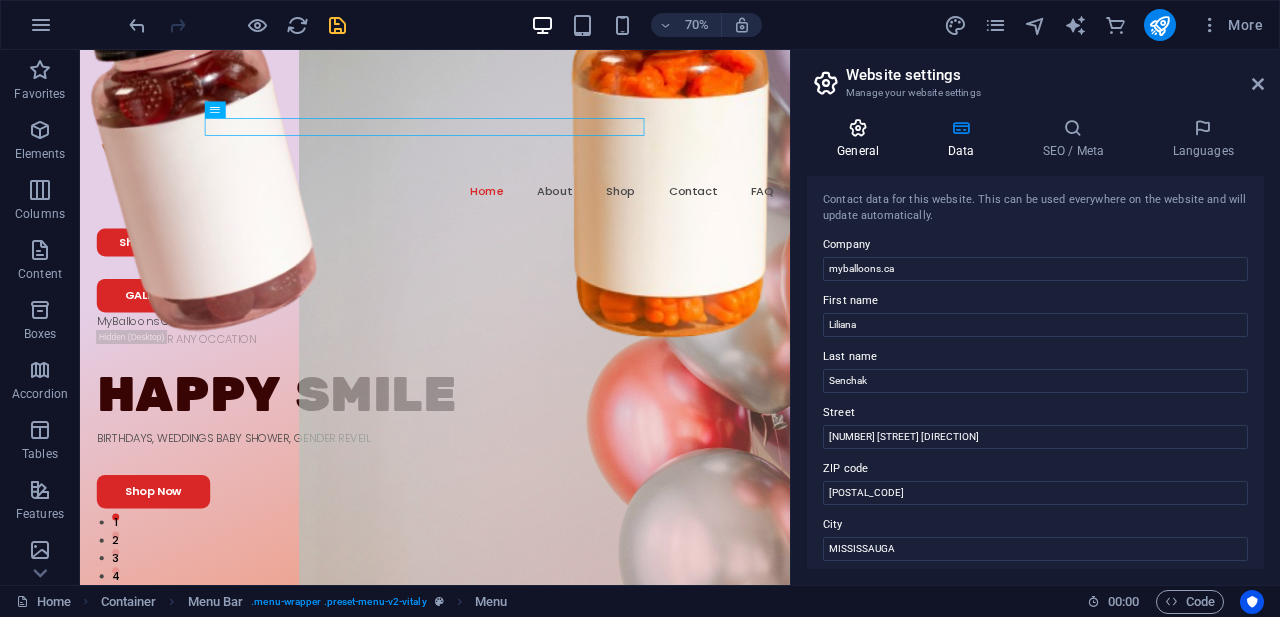 click at bounding box center (858, 128) 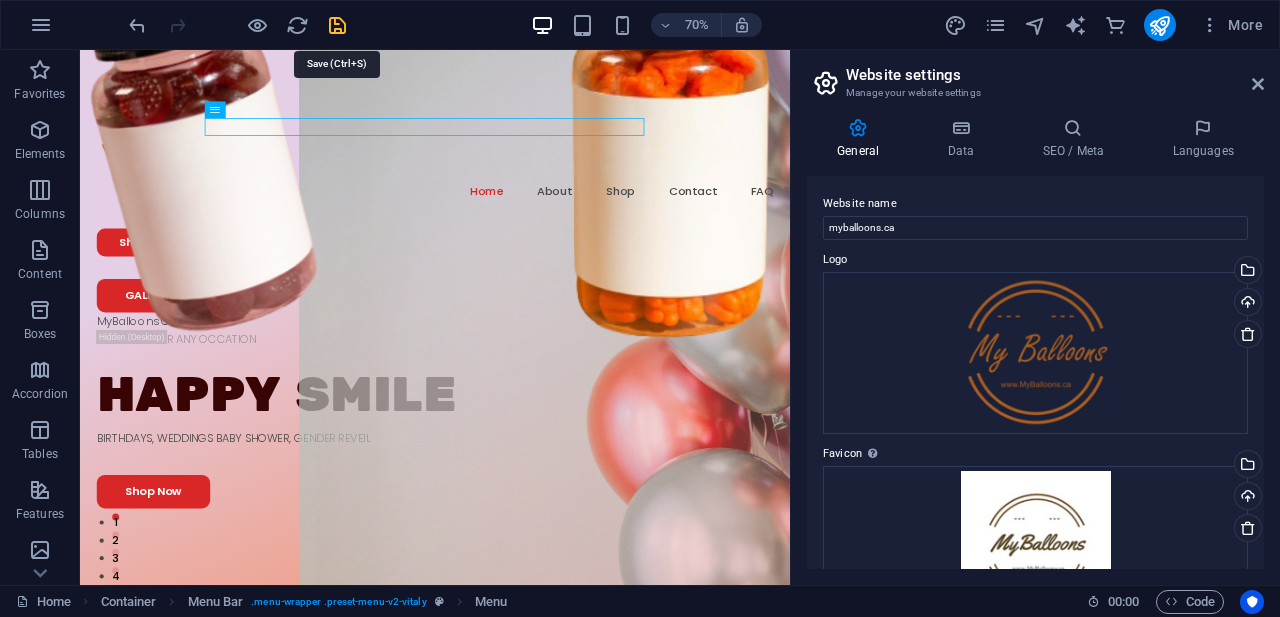 click at bounding box center (337, 25) 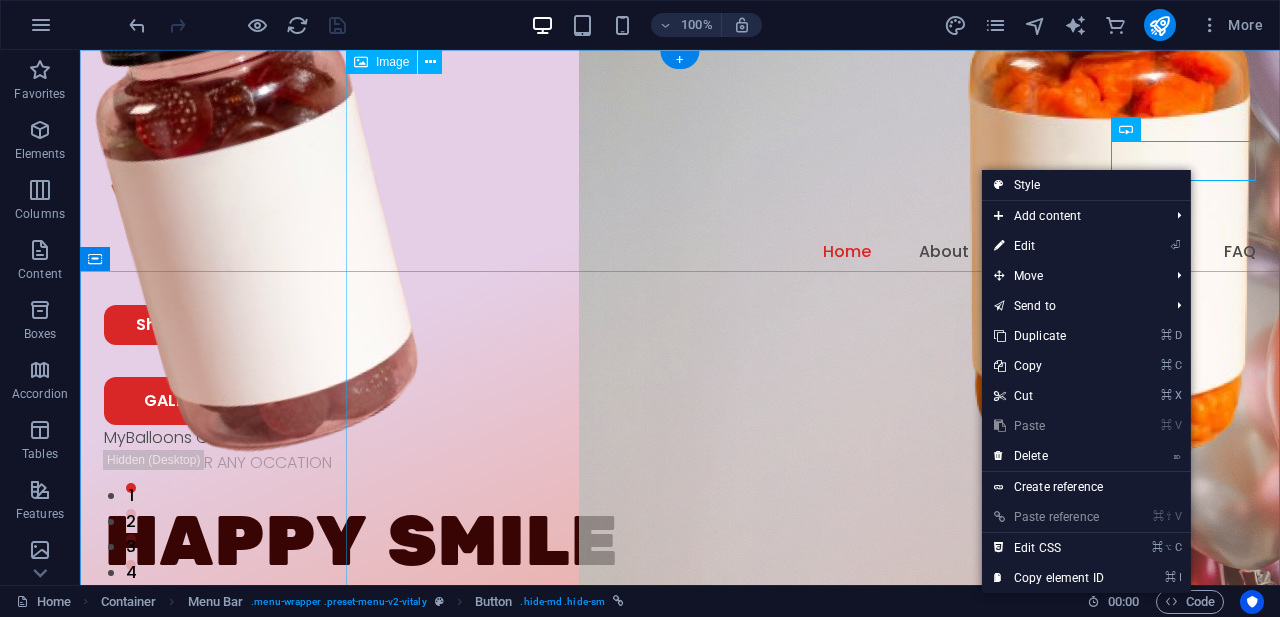 click at bounding box center [871, 494] 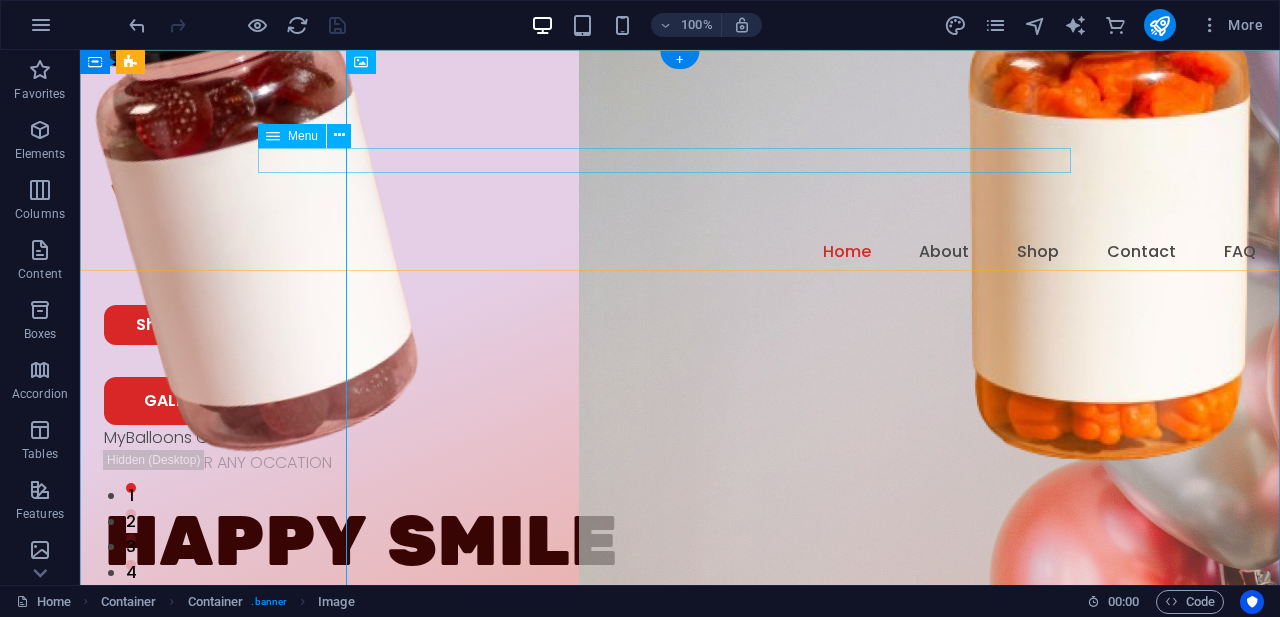 click on "Home About Shop Contact FAQ" at bounding box center (680, 252) 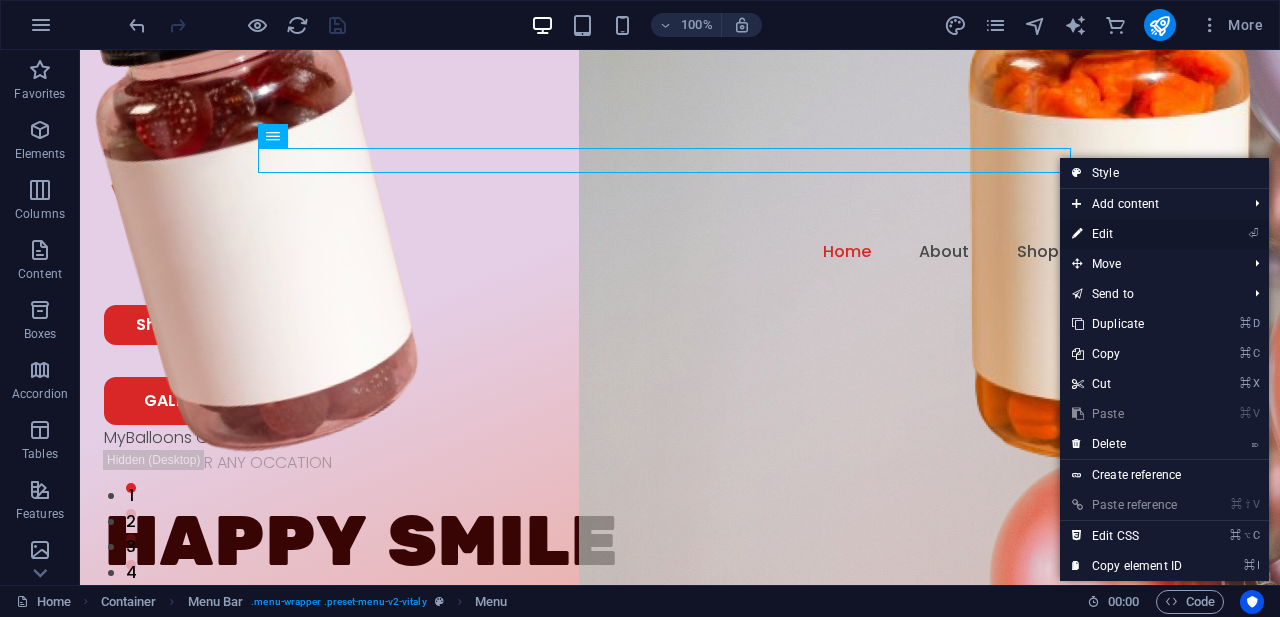 click on "⏎  Edit" at bounding box center (1127, 234) 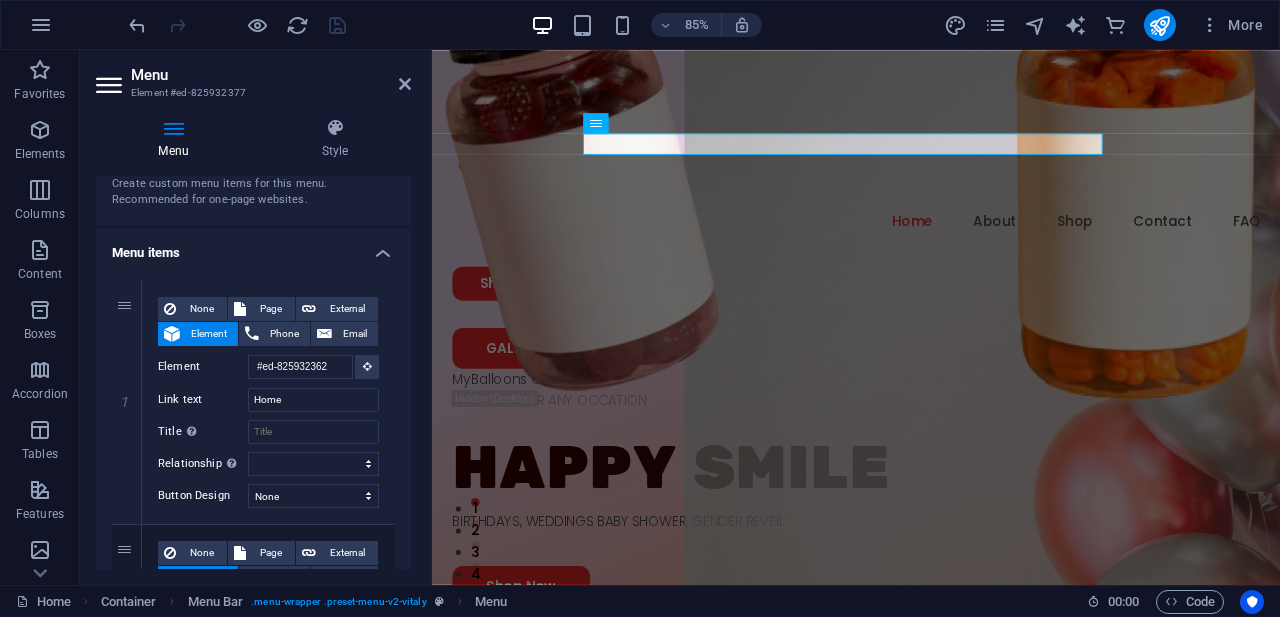 scroll, scrollTop: 167, scrollLeft: 0, axis: vertical 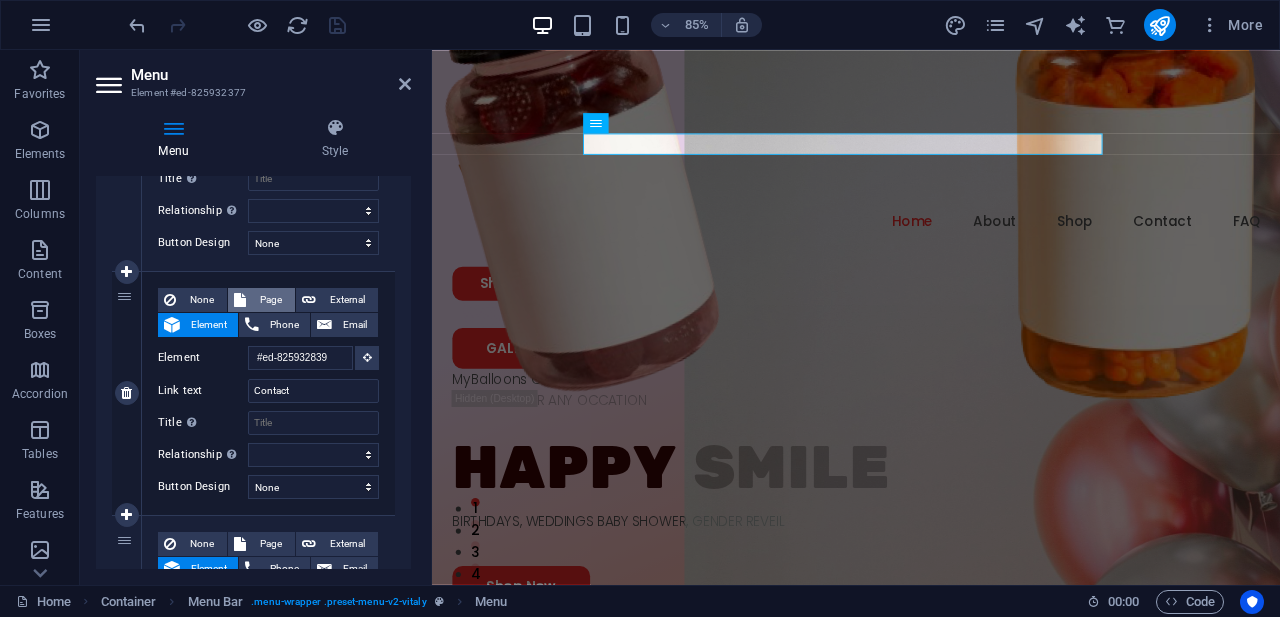 click on "Page" at bounding box center (270, 300) 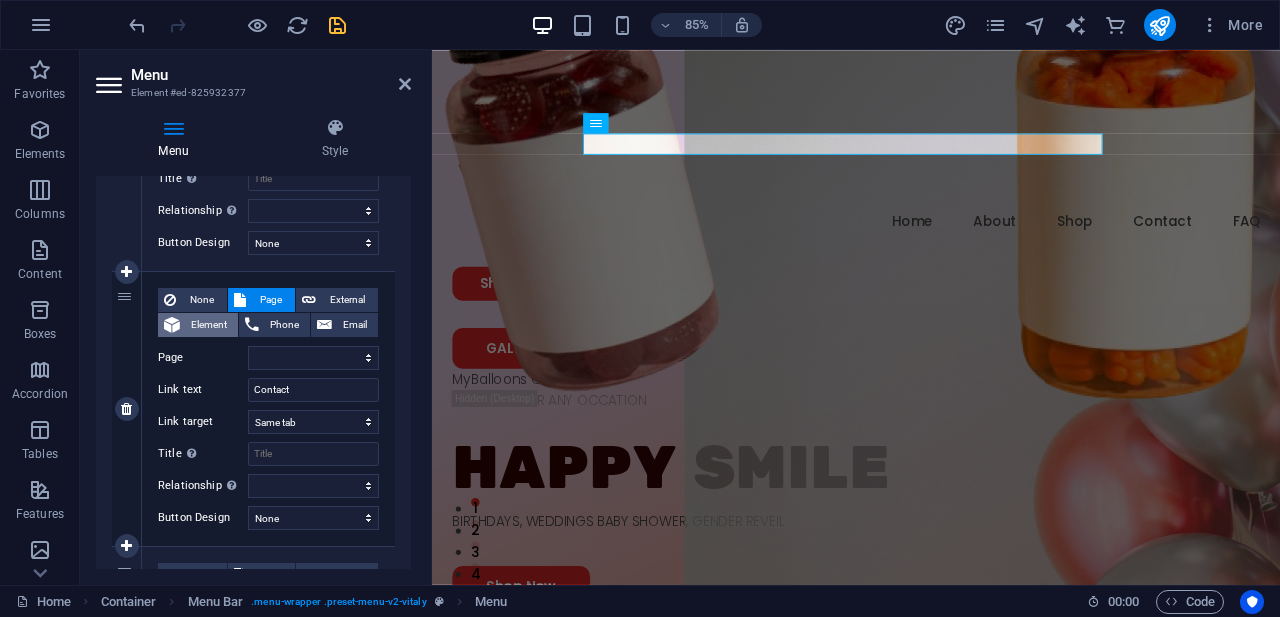 click on "Element" at bounding box center [209, 325] 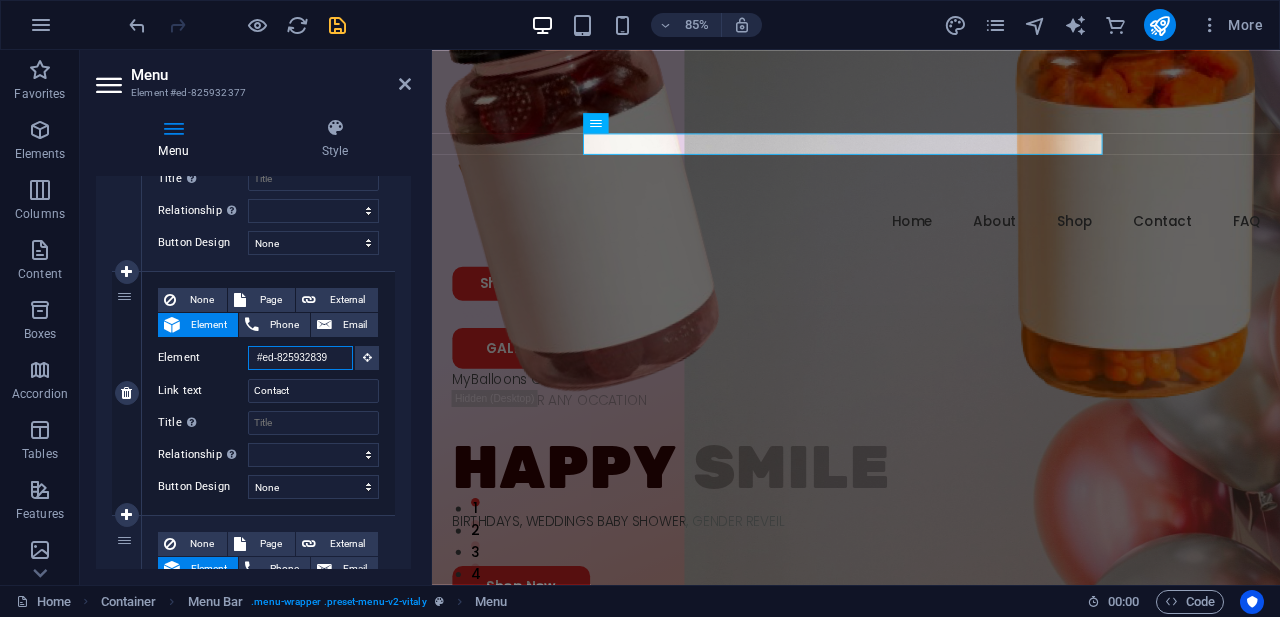 scroll, scrollTop: 0, scrollLeft: 3, axis: horizontal 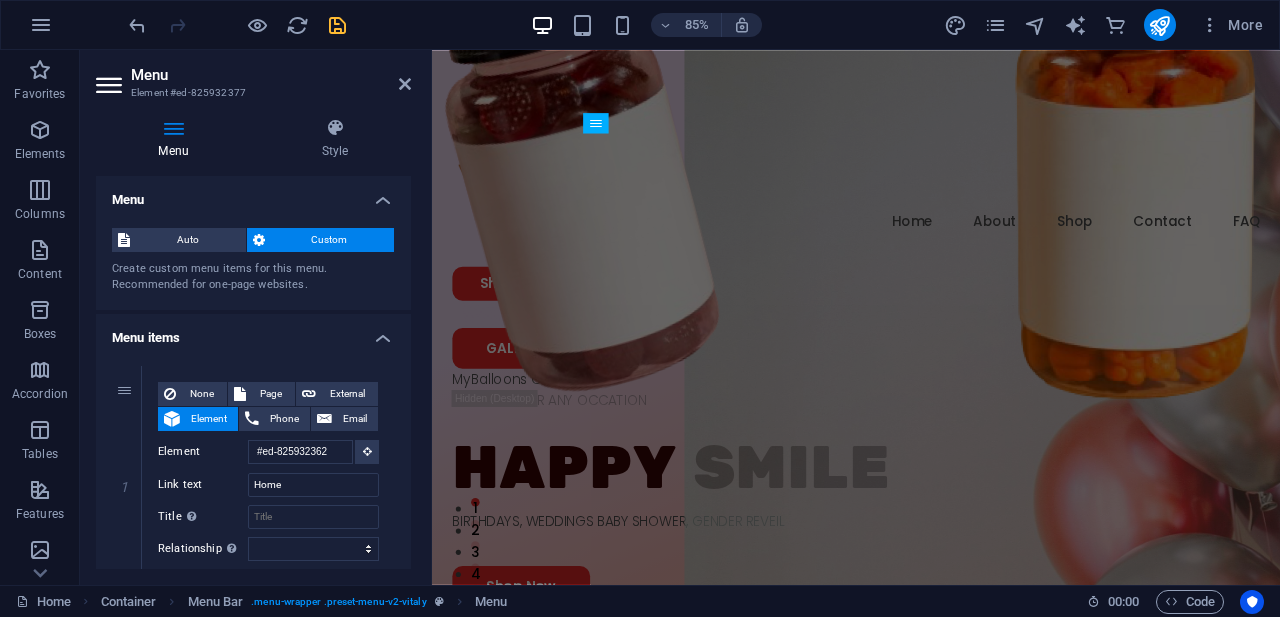 click on "Menu items" at bounding box center [253, 332] 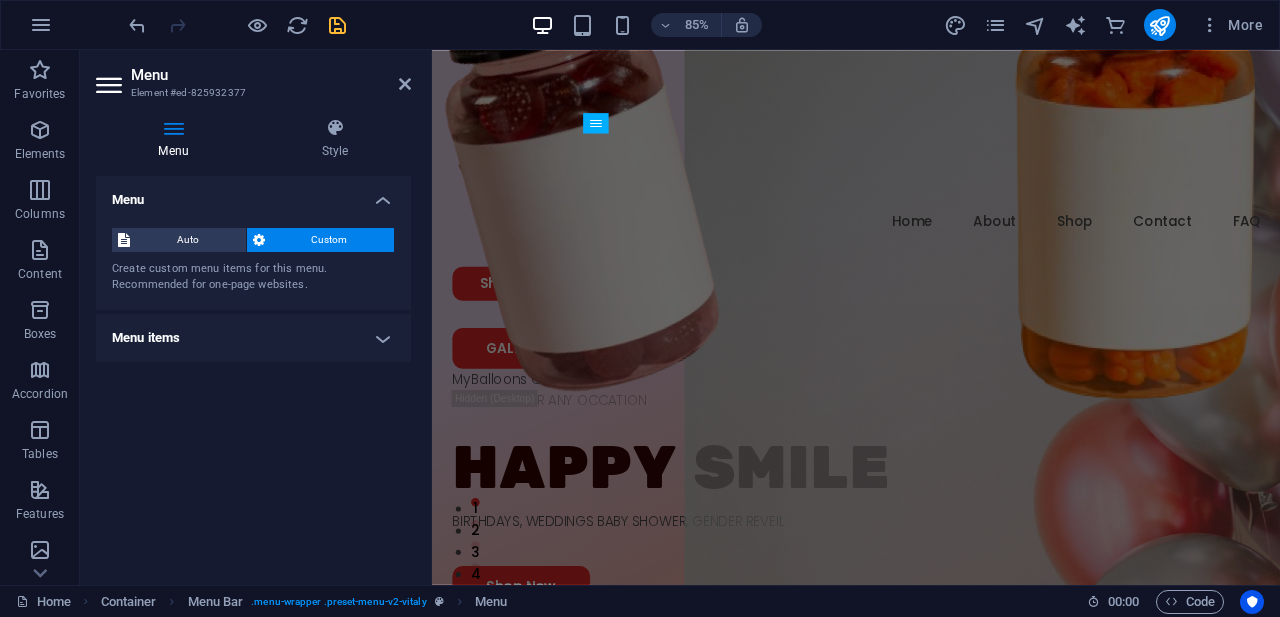 click on "Menu items" at bounding box center (253, 338) 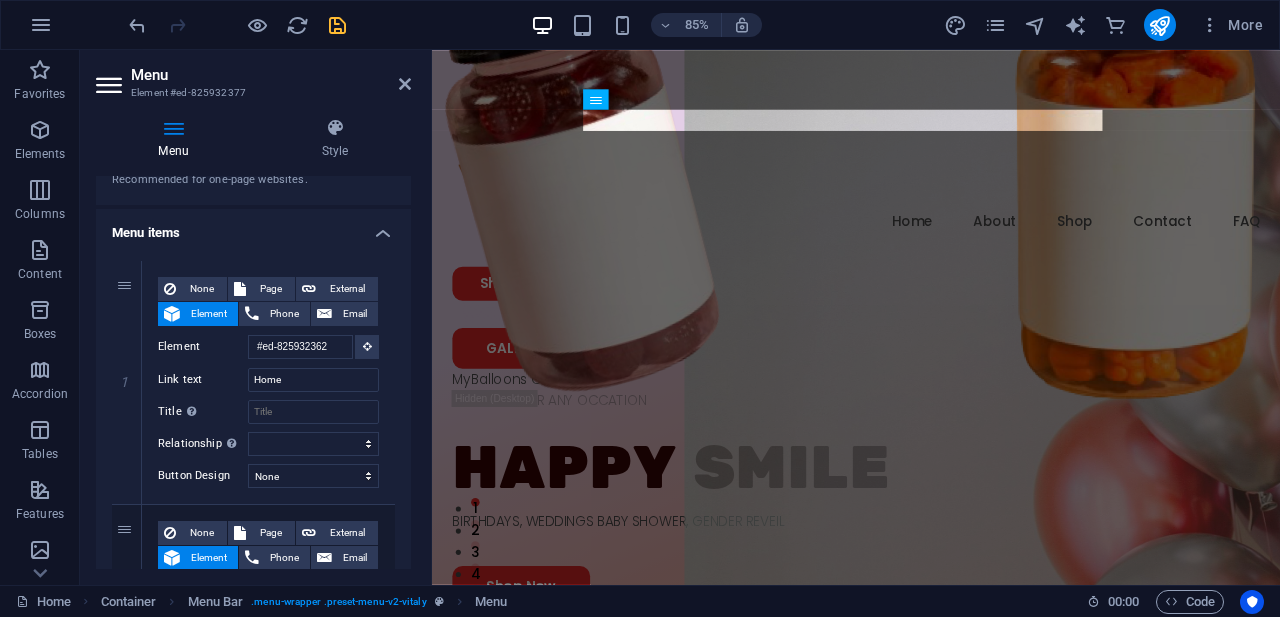 scroll, scrollTop: 141, scrollLeft: 0, axis: vertical 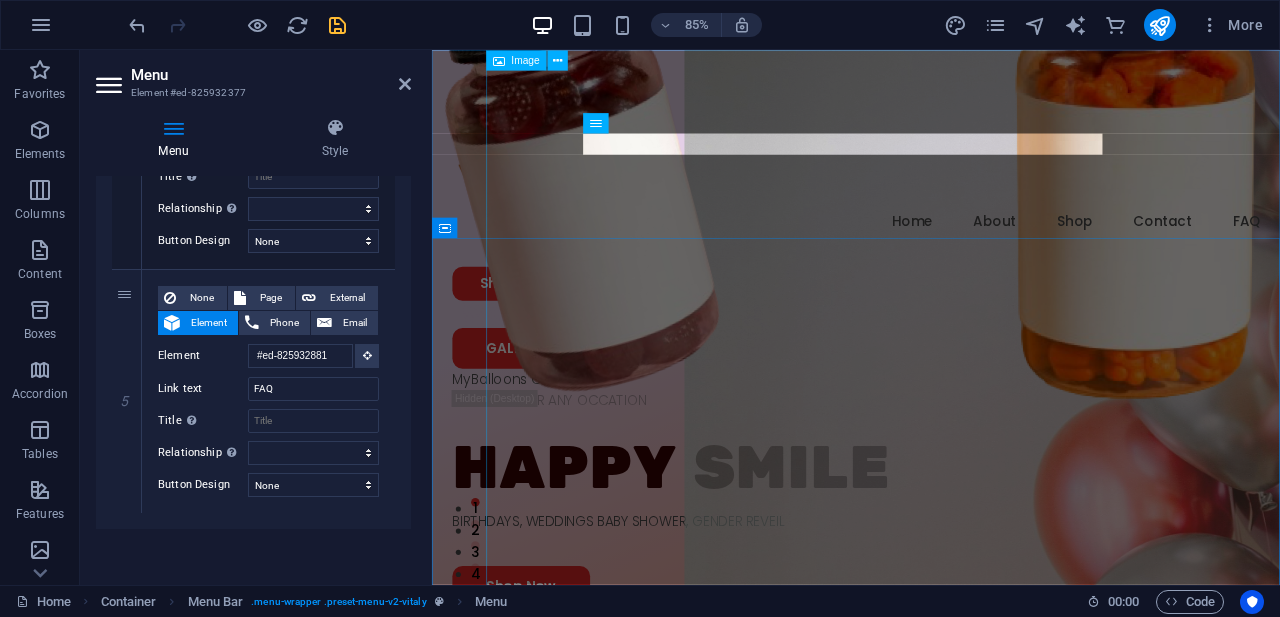 click at bounding box center (1021, 494) 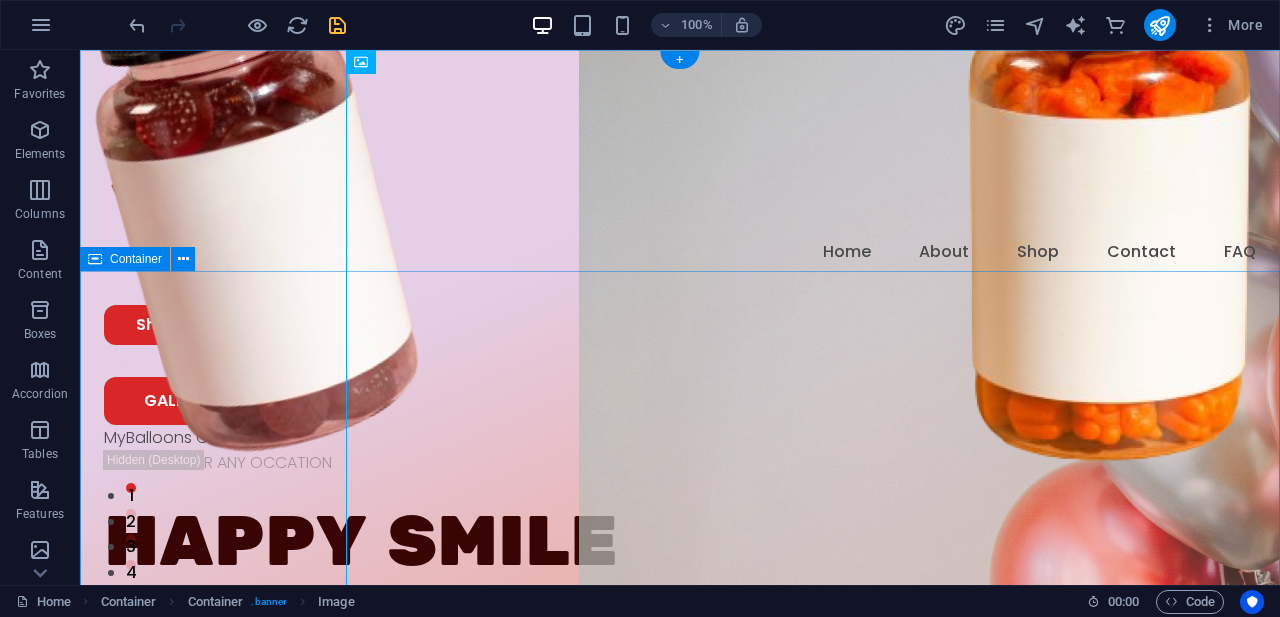 click on "GALLERY MyBalloons Canada BALLOONS FOR ANY OCCATION HAPPY SMILE [EVENT_TYPE], [EVENT_TYPE] [EVENT_TYPE] [EVENT_TYPE], [EVENT_TYPE] [EVENT_TYPE] [EVENT_TYPE] [EVENT_TYPE] Shop Now" at bounding box center [680, 776] 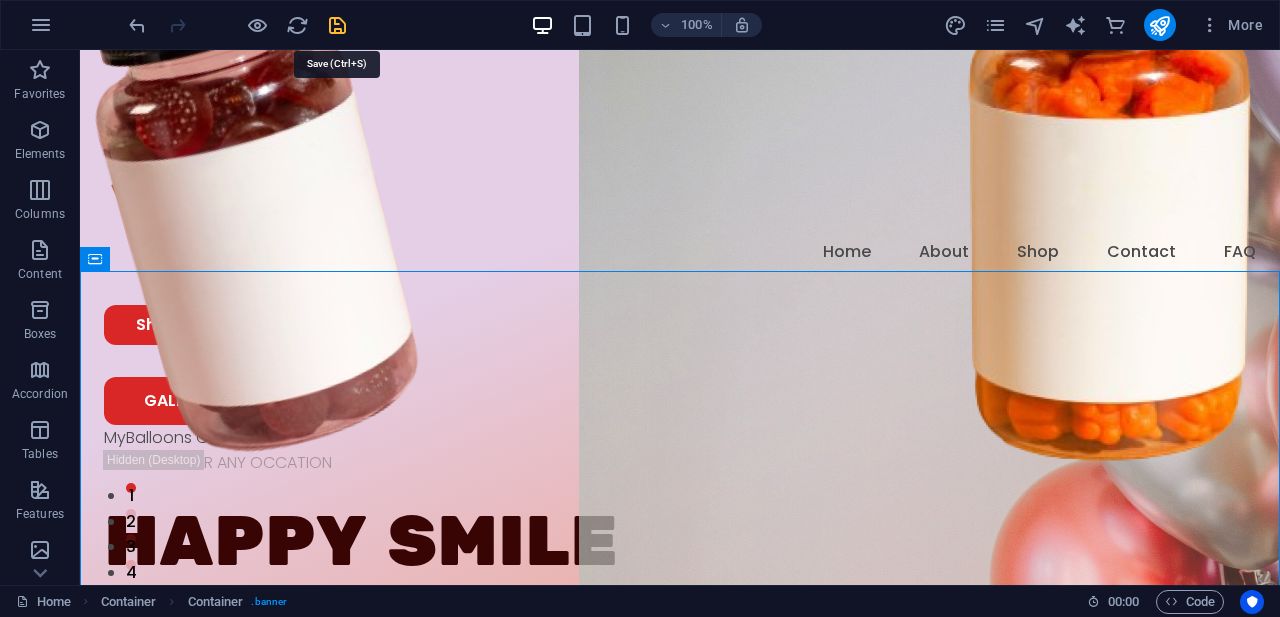 click at bounding box center [337, 25] 